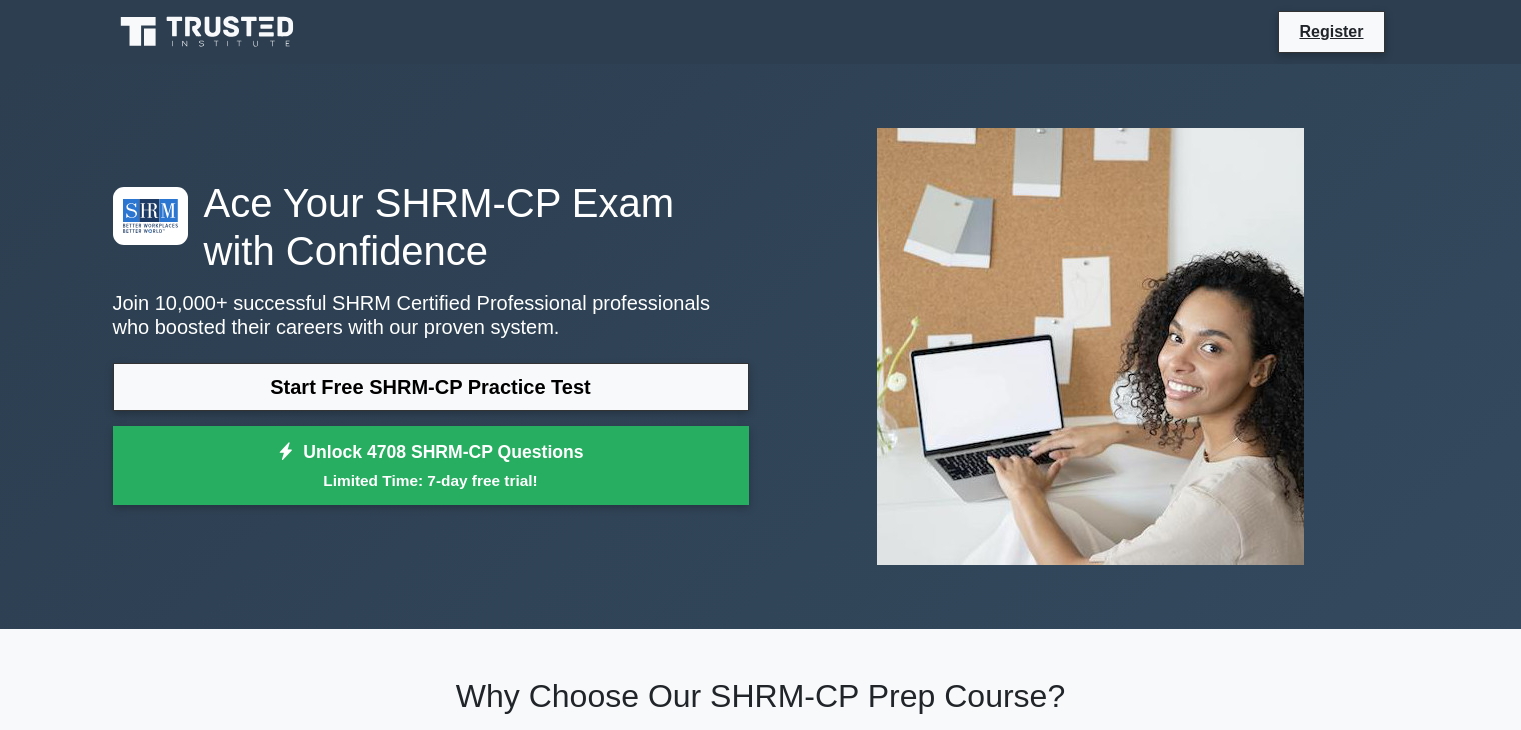 scroll, scrollTop: 2719, scrollLeft: 0, axis: vertical 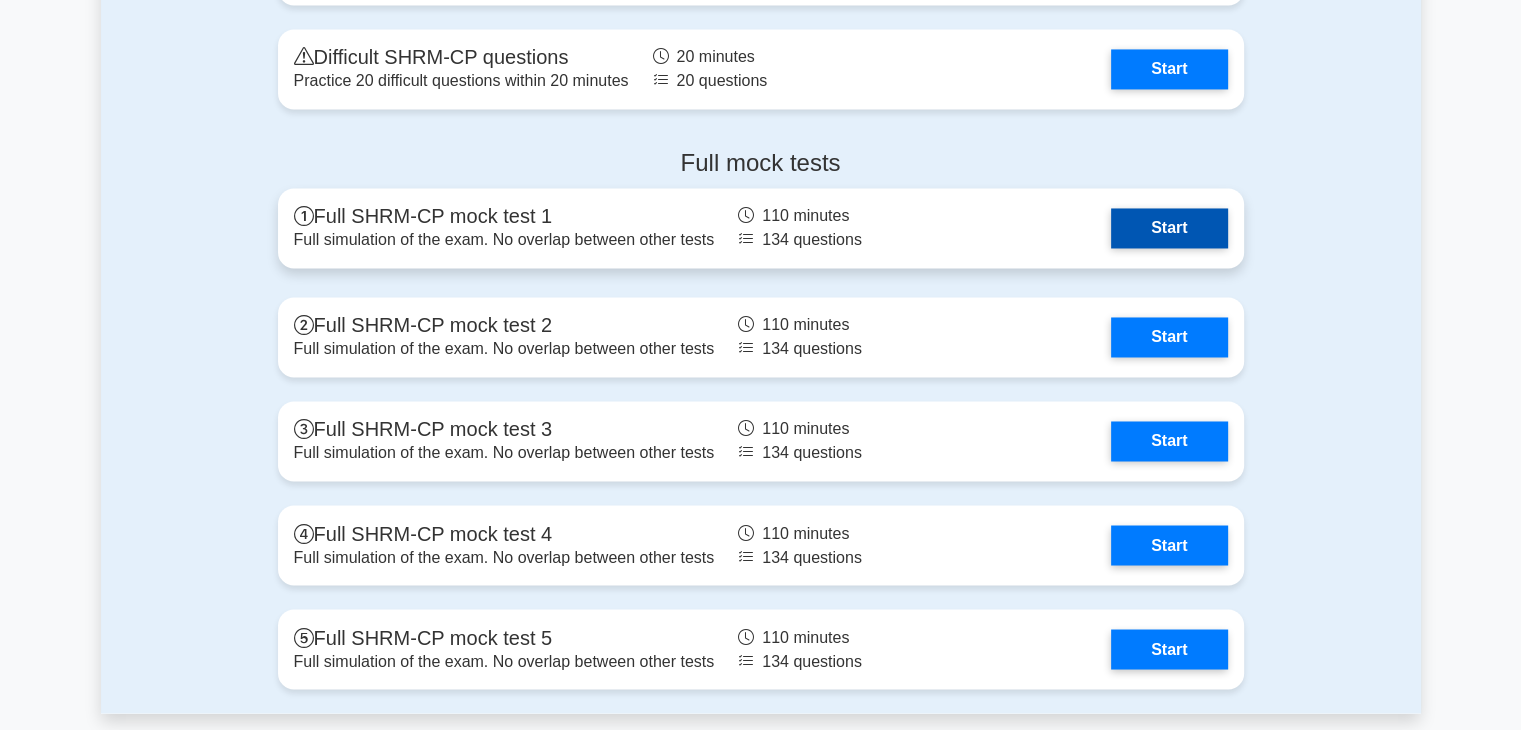 click on "Start" at bounding box center (1169, 228) 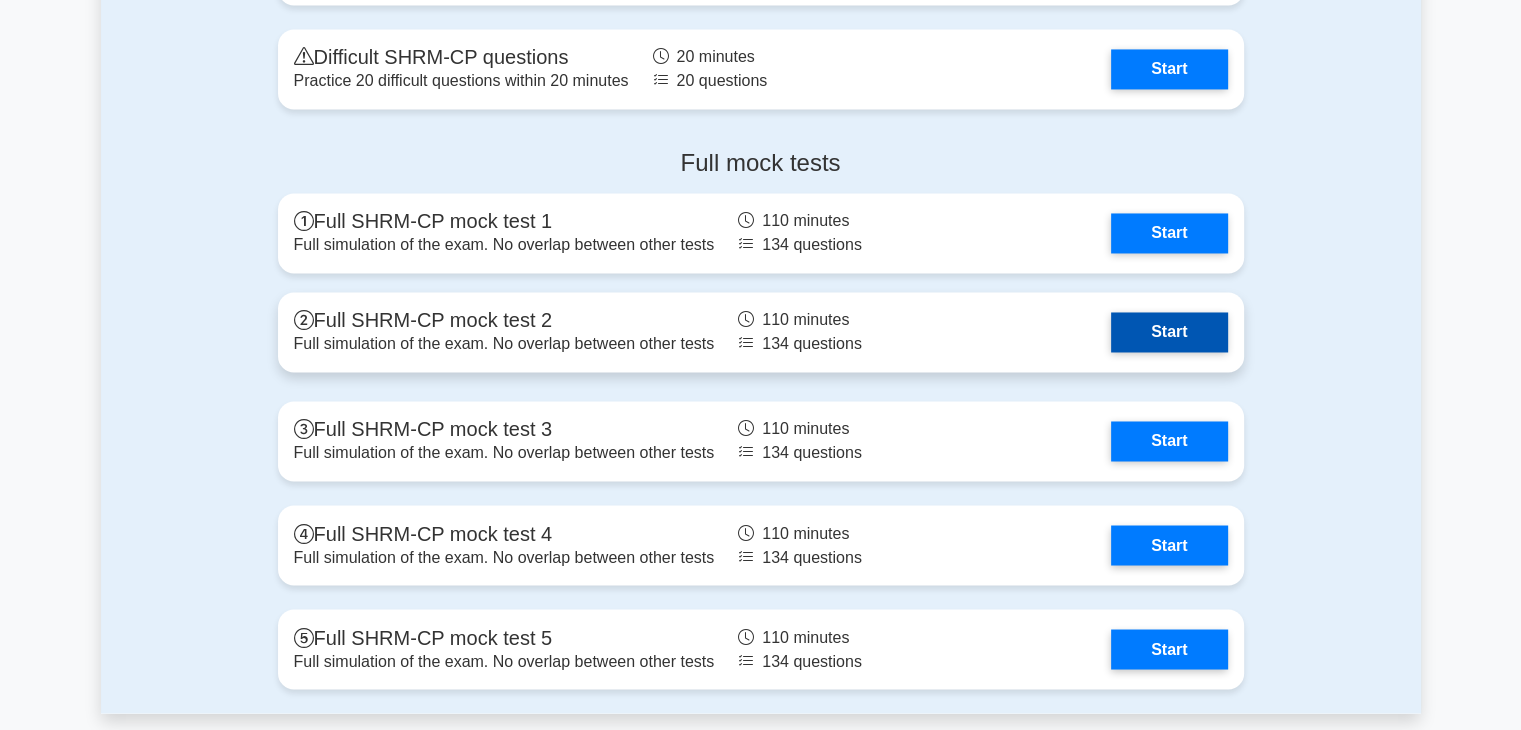 click on "Start" at bounding box center [1169, 332] 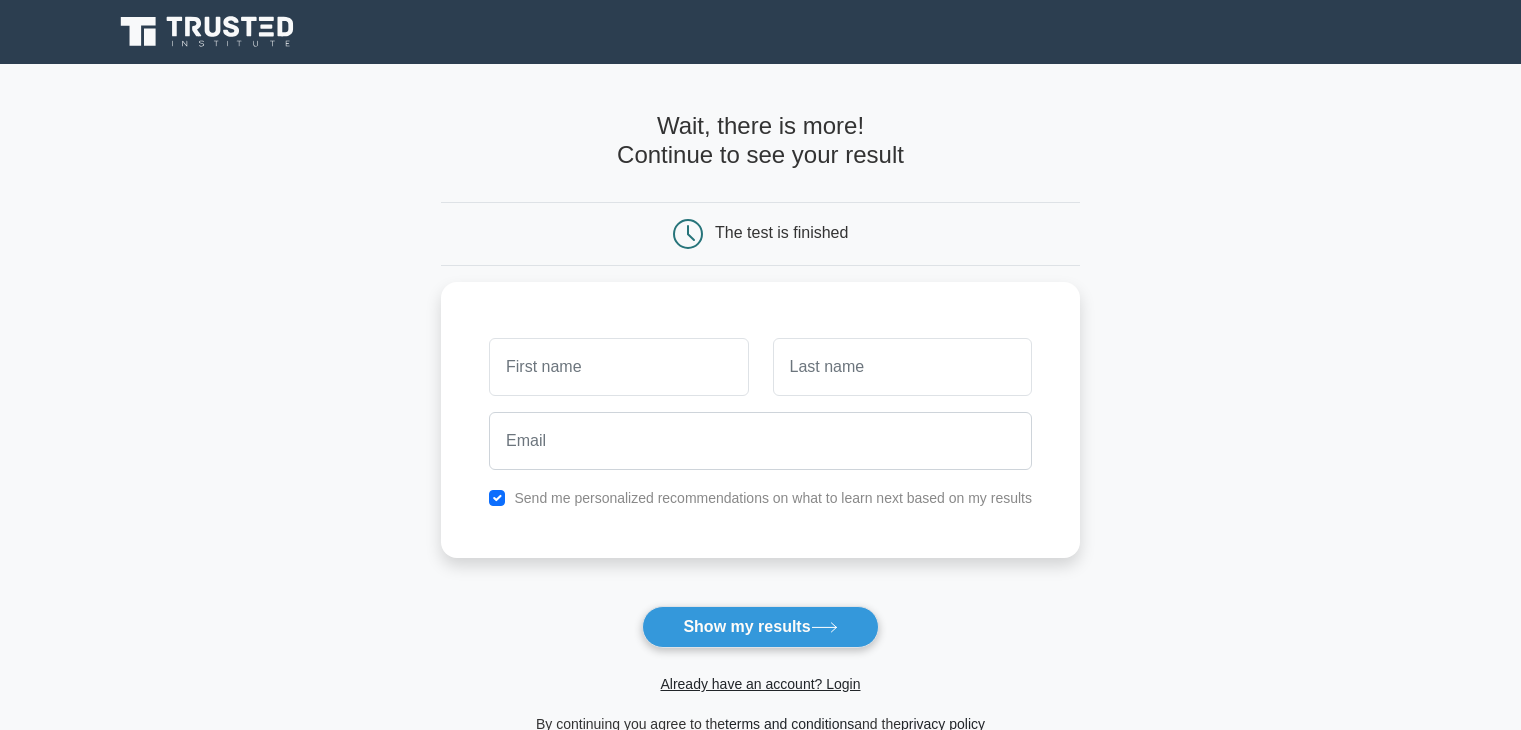 scroll, scrollTop: 0, scrollLeft: 0, axis: both 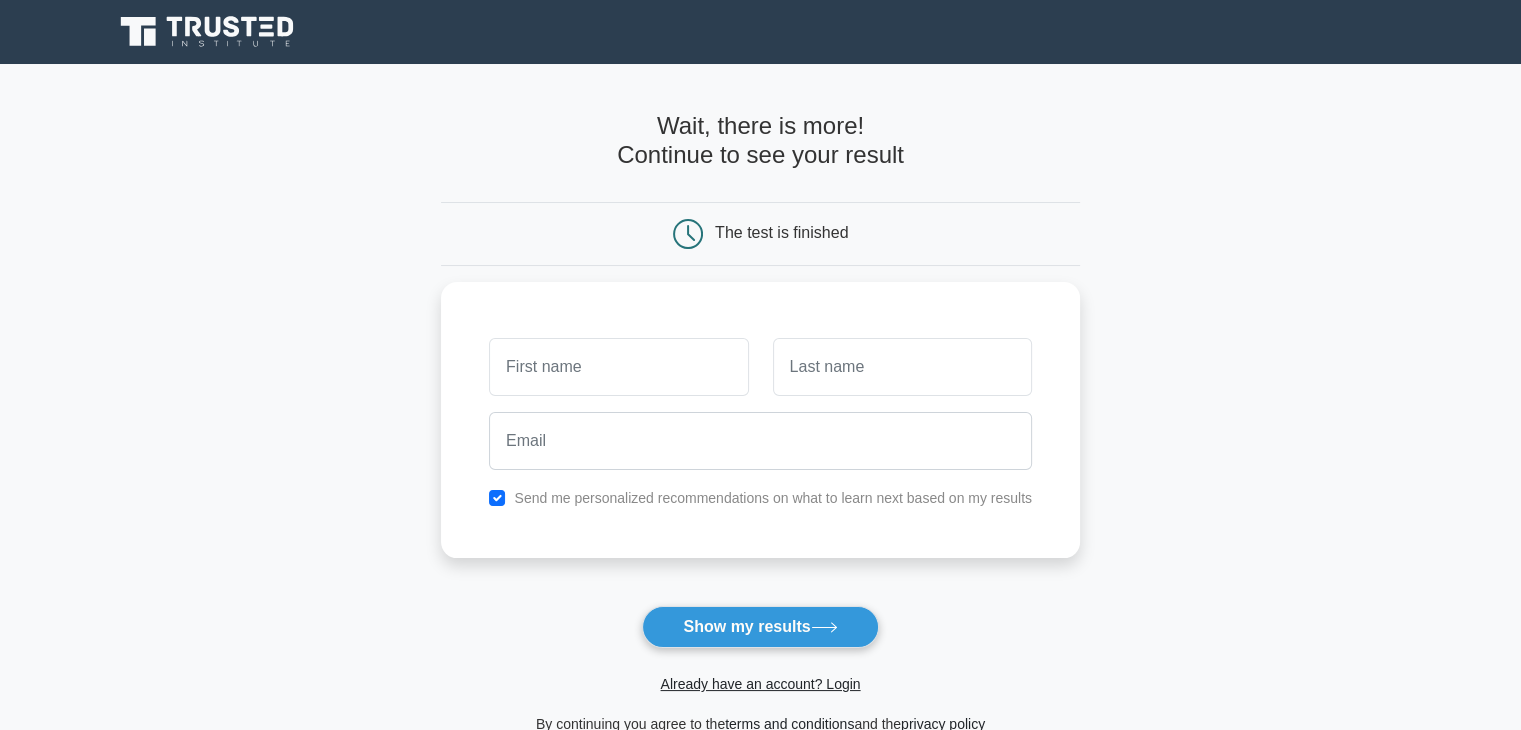 drag, startPoint x: 657, startPoint y: 123, endPoint x: 712, endPoint y: 149, distance: 60.835846 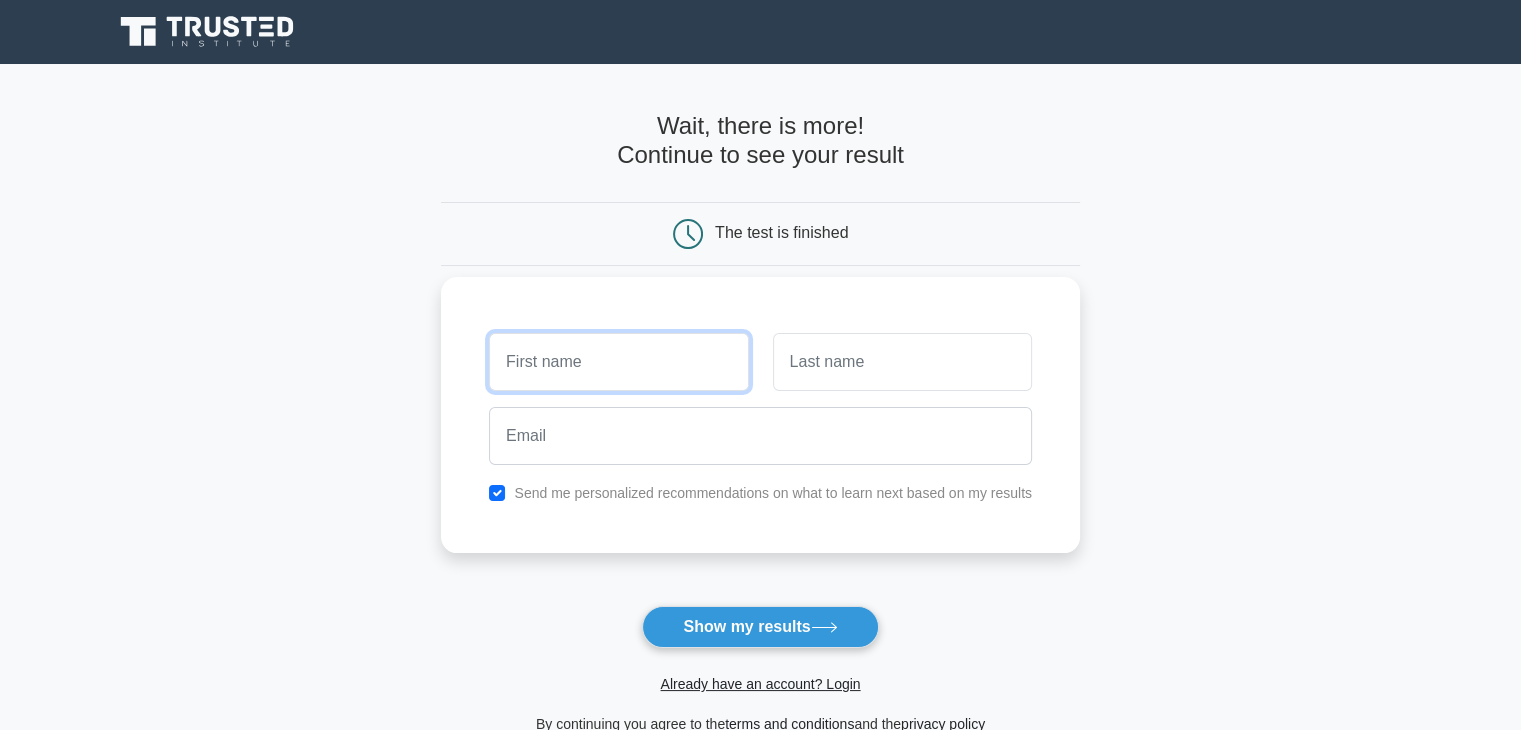 click at bounding box center (618, 362) 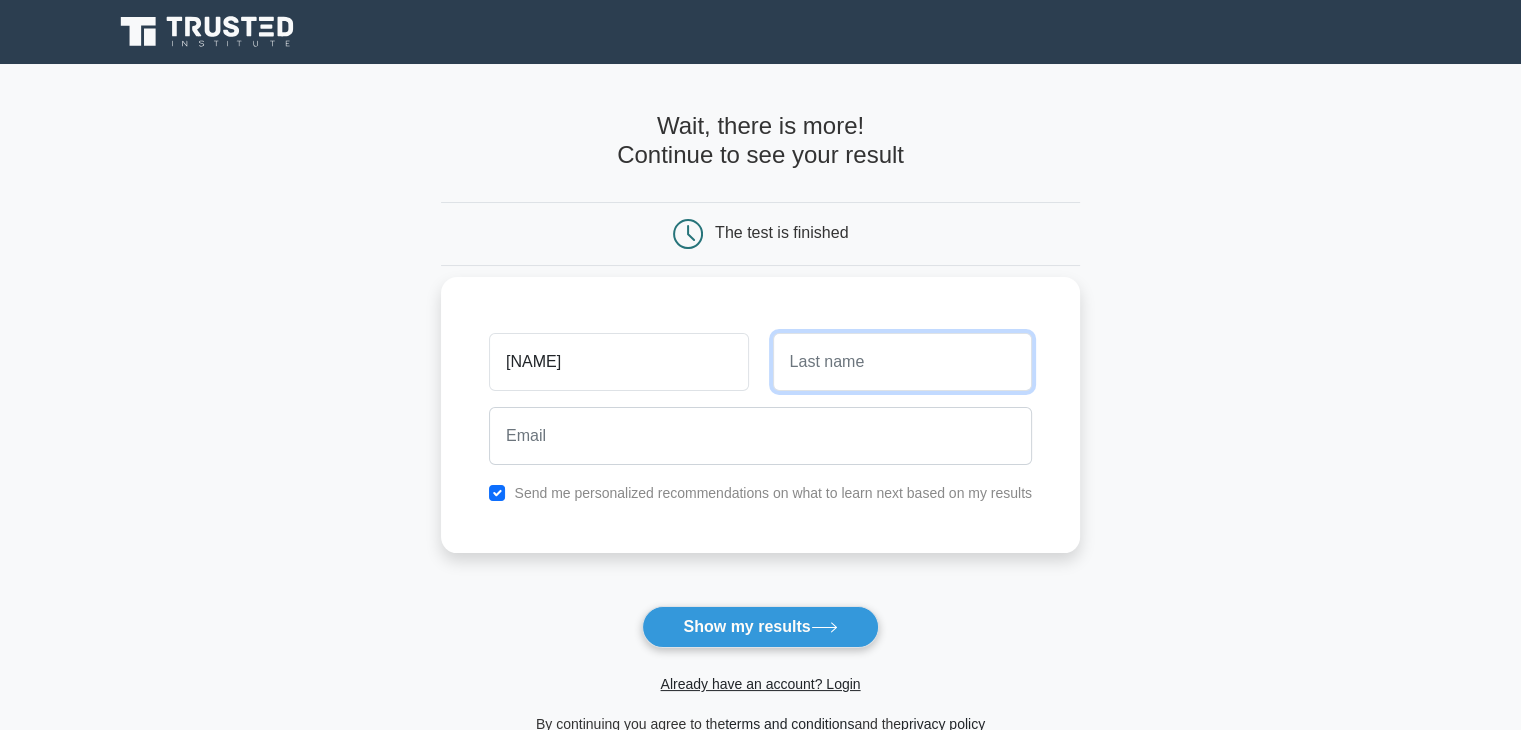 click at bounding box center [902, 362] 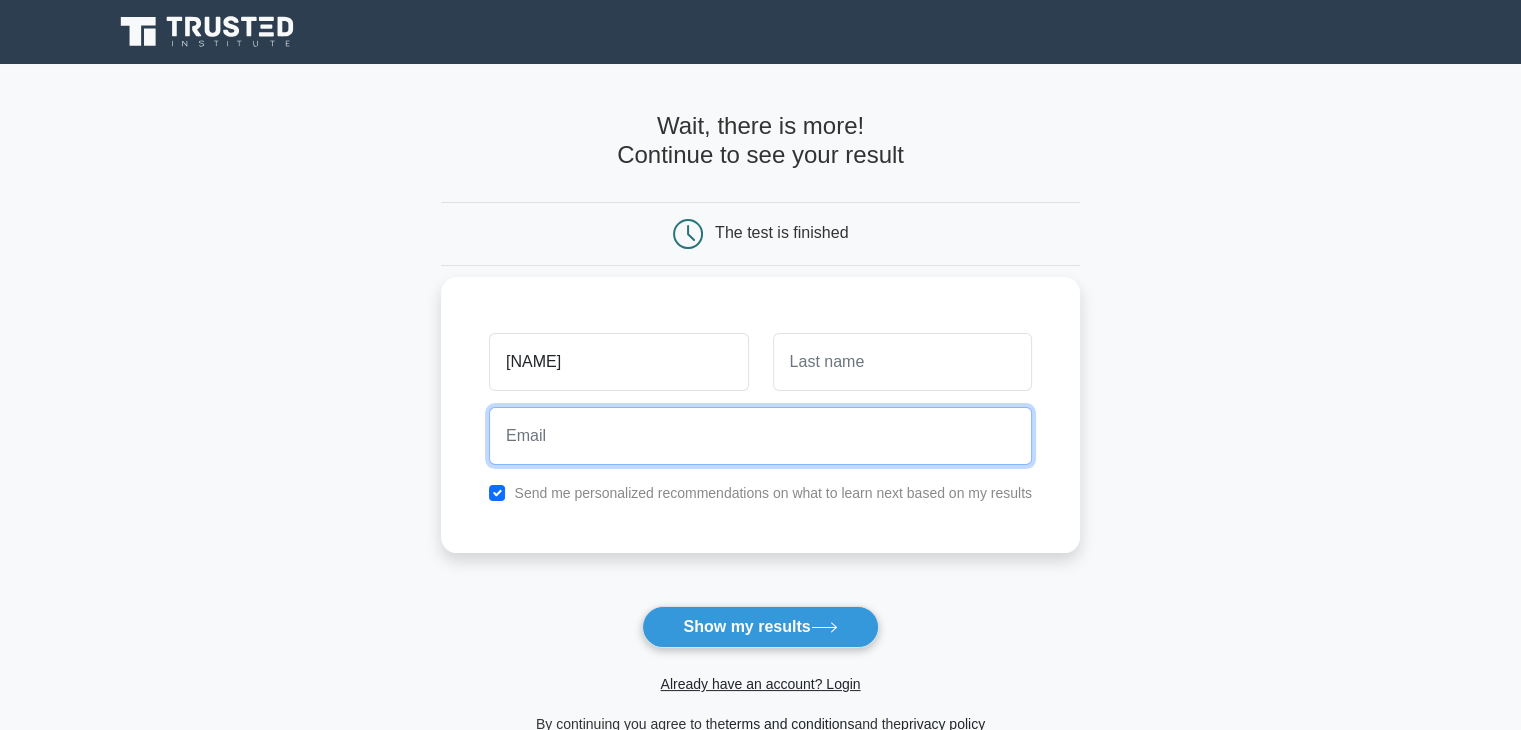 click at bounding box center [760, 436] 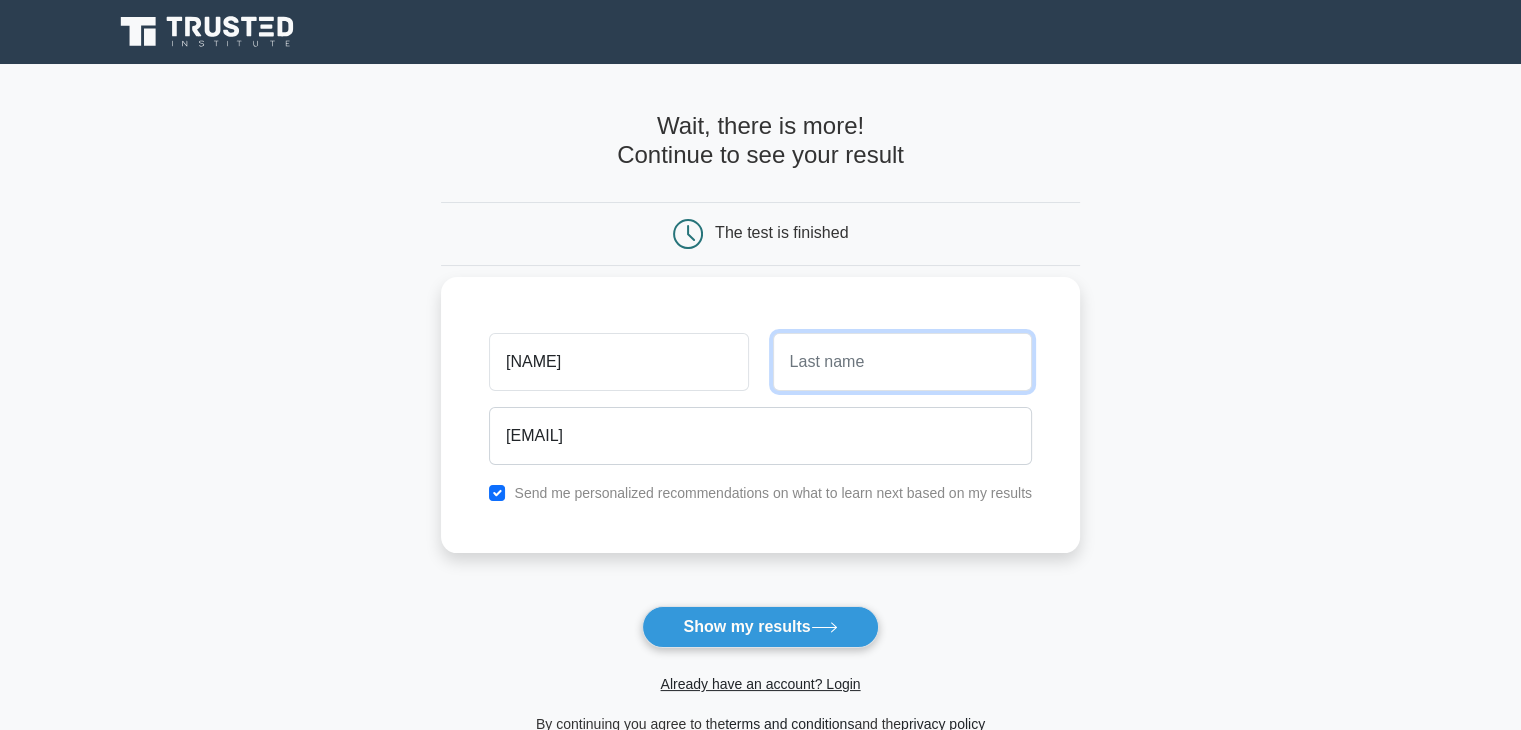 click at bounding box center (902, 362) 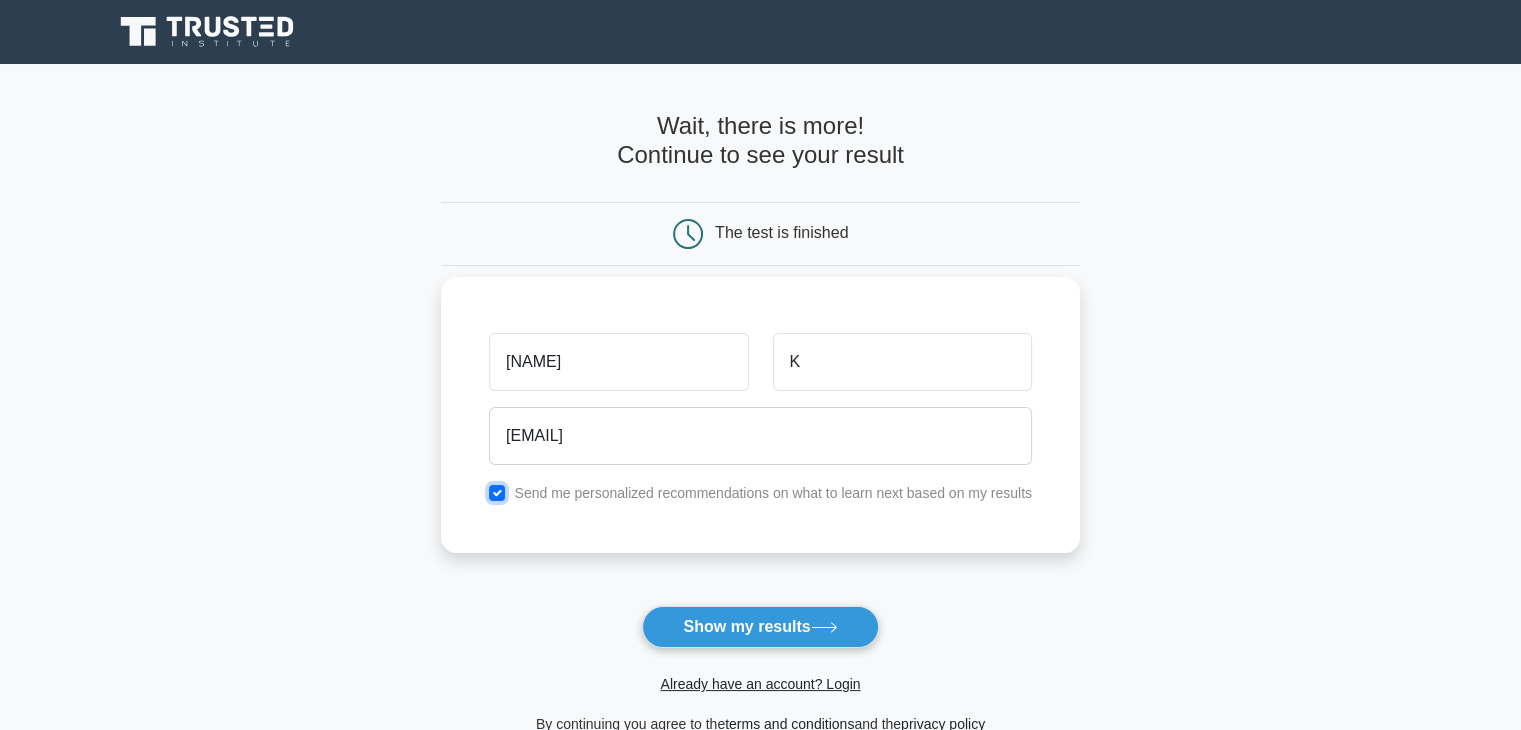 click at bounding box center (497, 493) 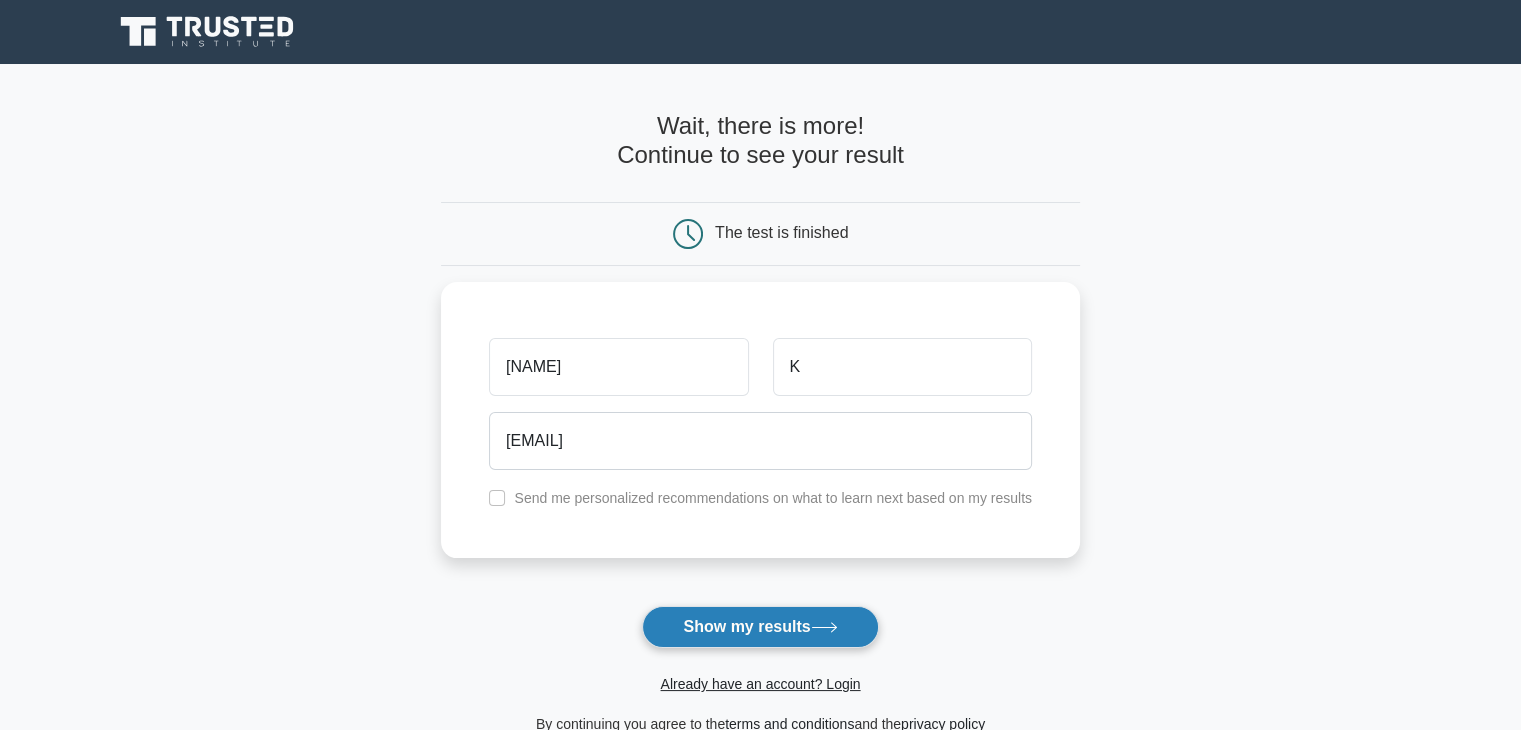 click on "Show my results" at bounding box center (760, 627) 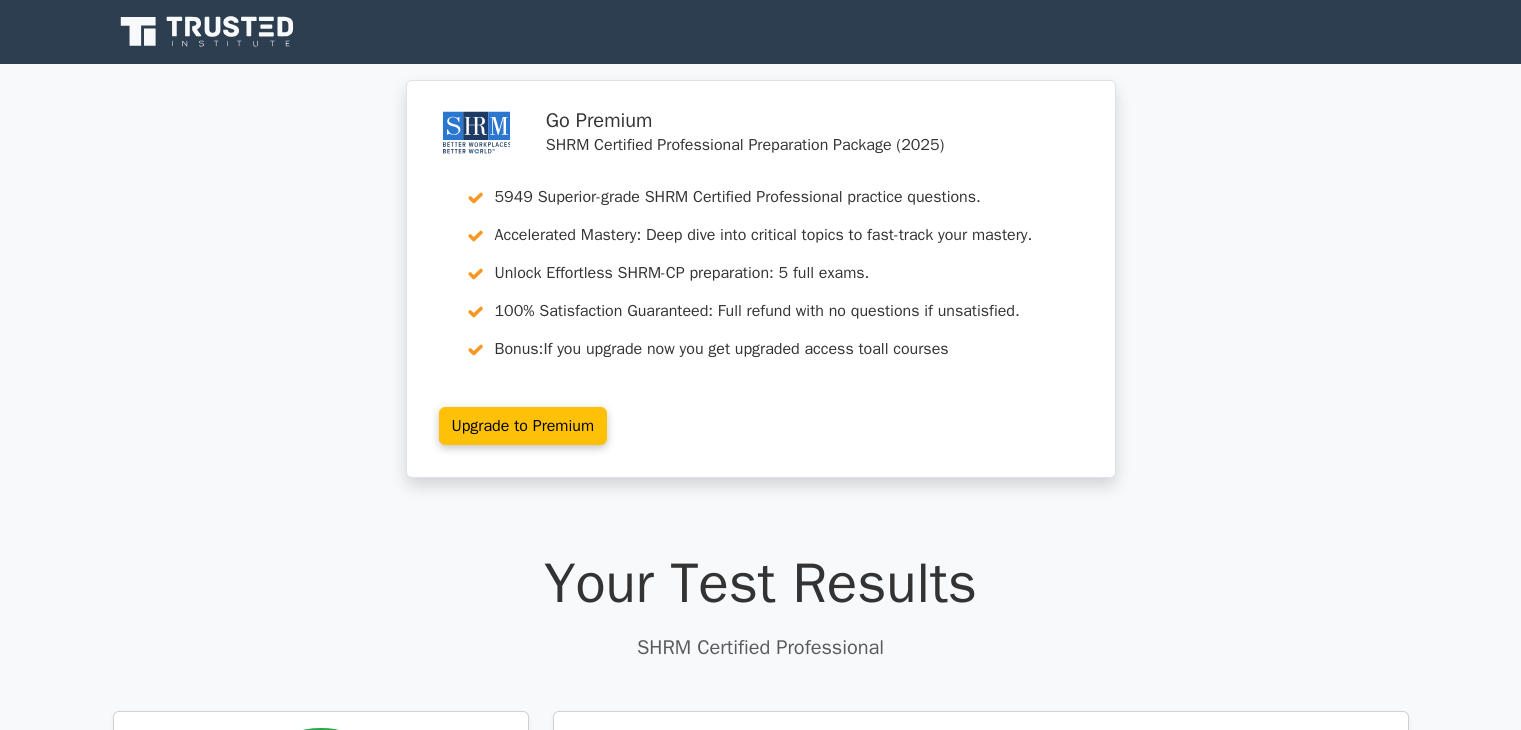 scroll, scrollTop: 0, scrollLeft: 0, axis: both 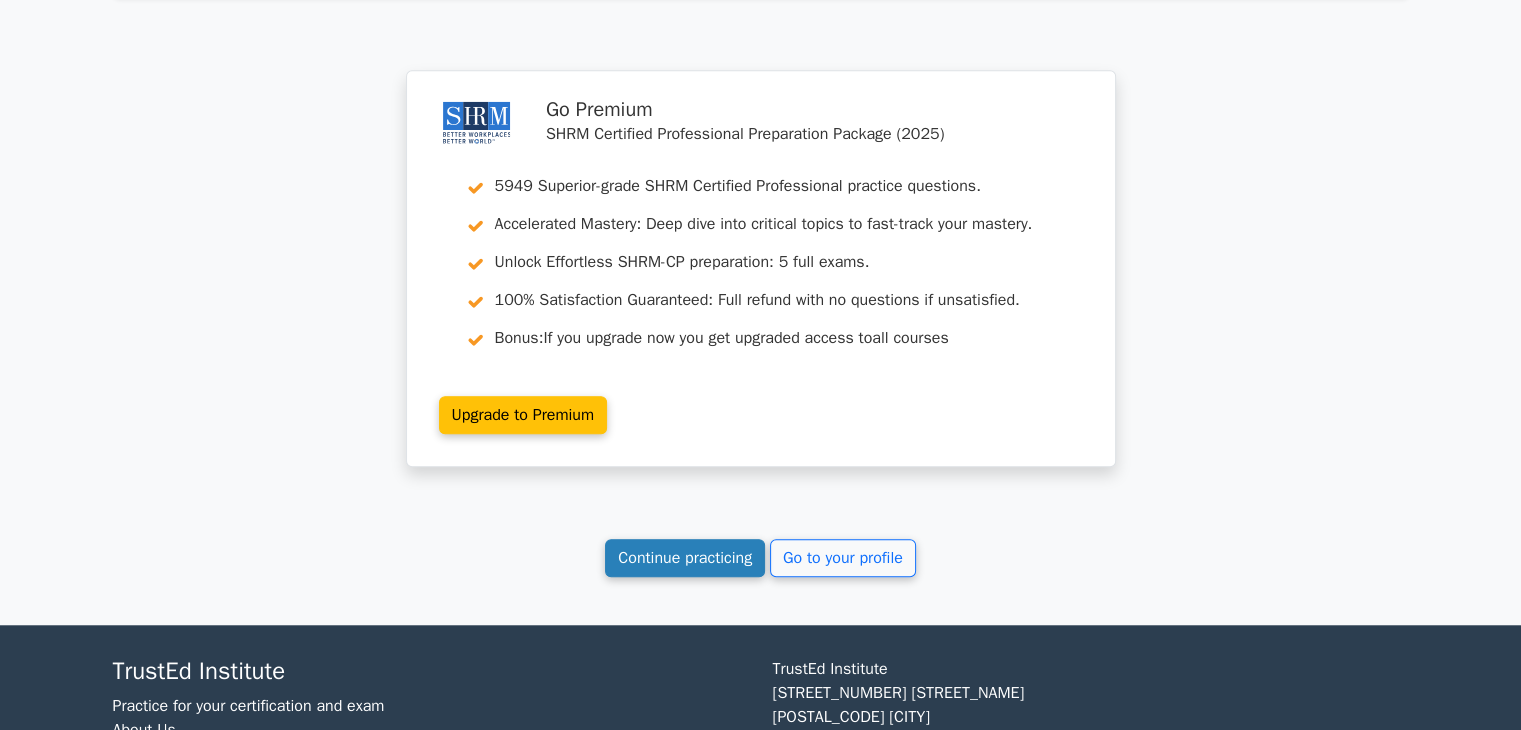 click on "Continue practicing" at bounding box center [685, 558] 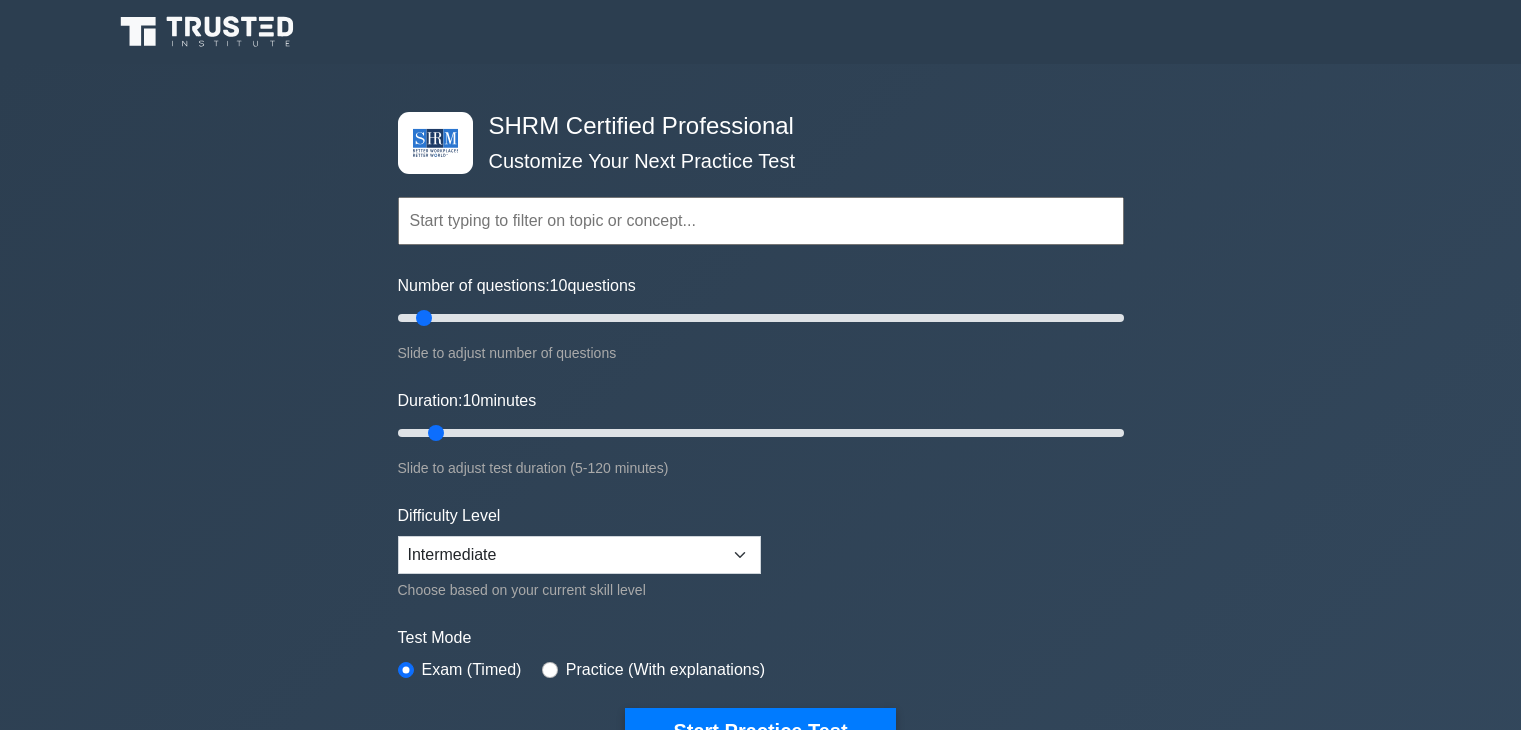 scroll, scrollTop: 0, scrollLeft: 0, axis: both 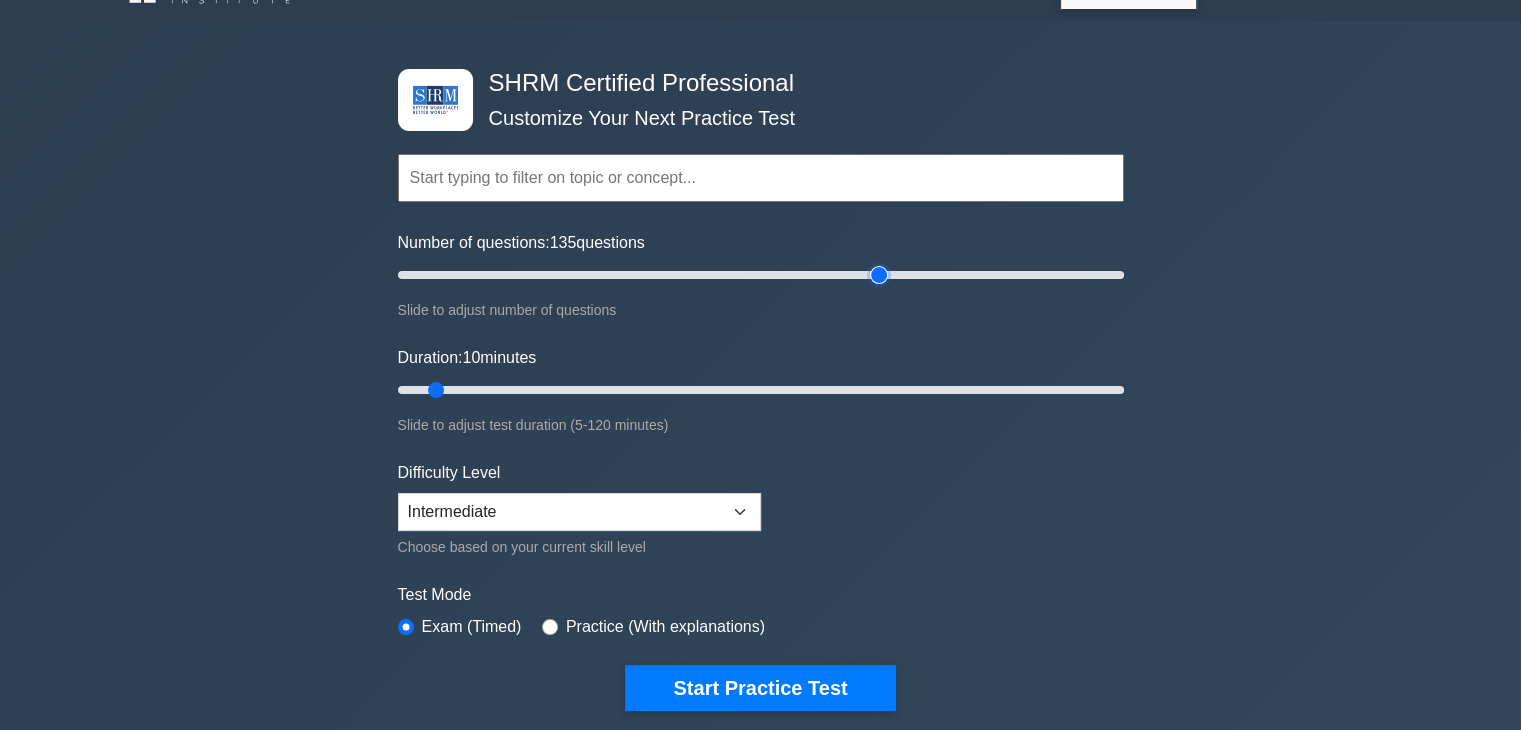 drag, startPoint x: 424, startPoint y: 271, endPoint x: 872, endPoint y: 351, distance: 455.0868 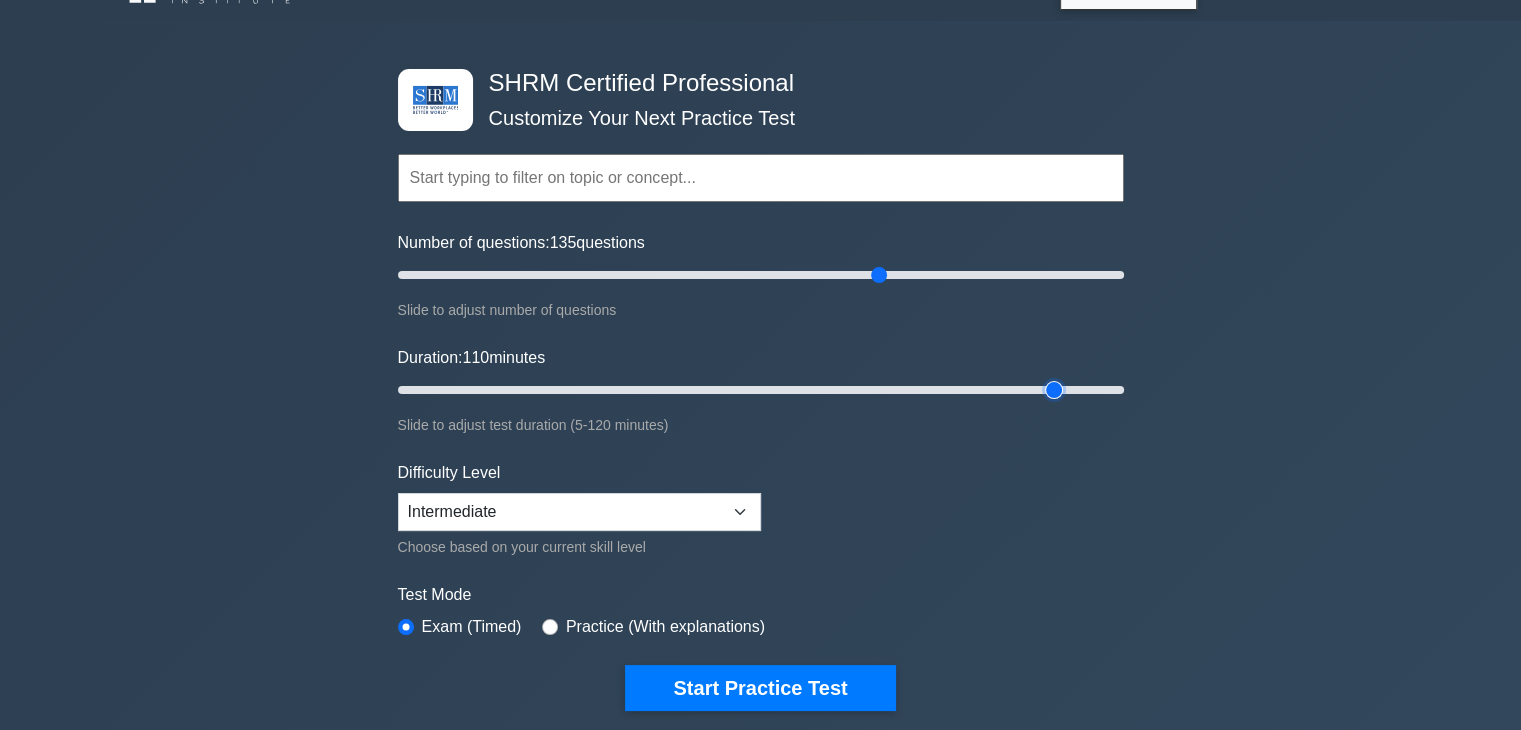 drag, startPoint x: 431, startPoint y: 385, endPoint x: 1068, endPoint y: 495, distance: 646.42786 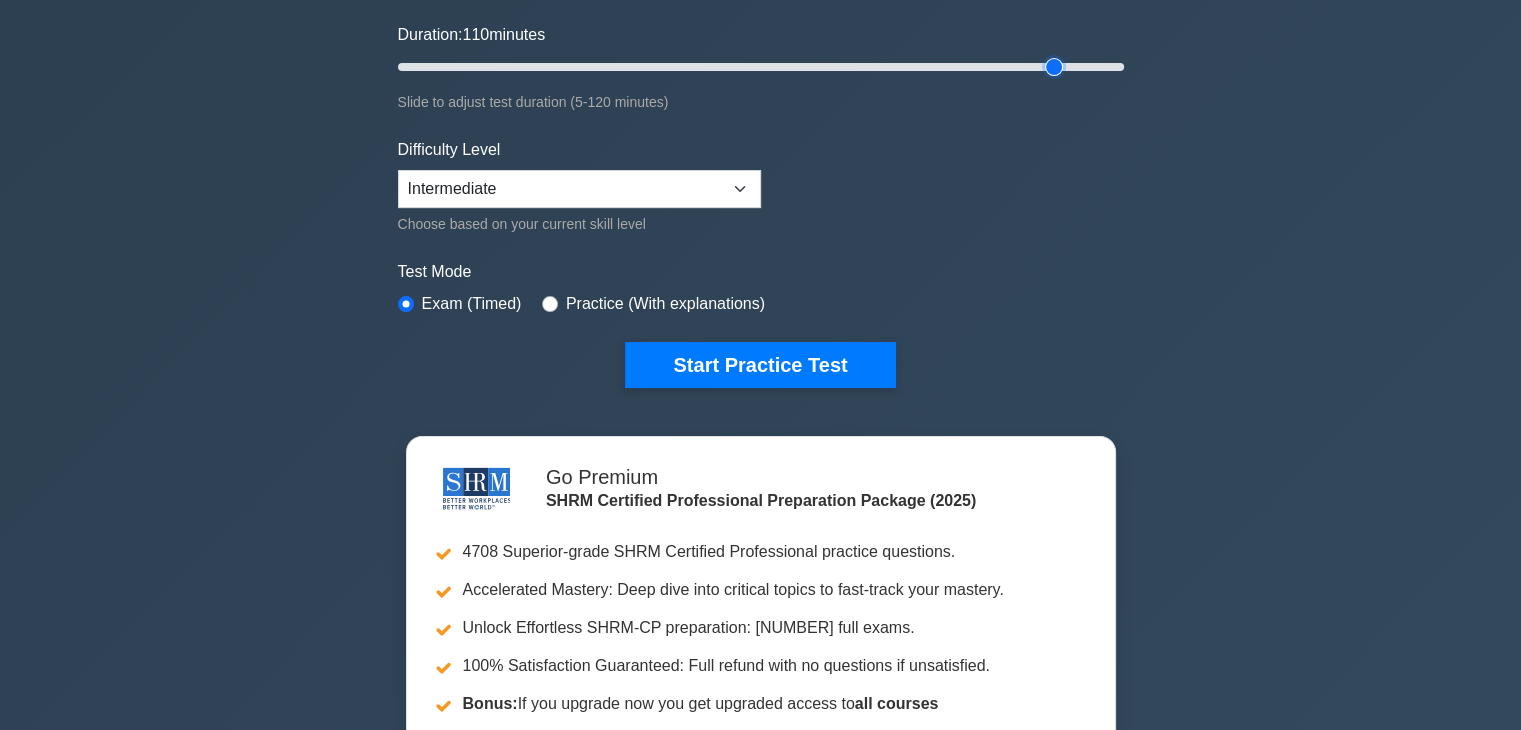 scroll, scrollTop: 367, scrollLeft: 0, axis: vertical 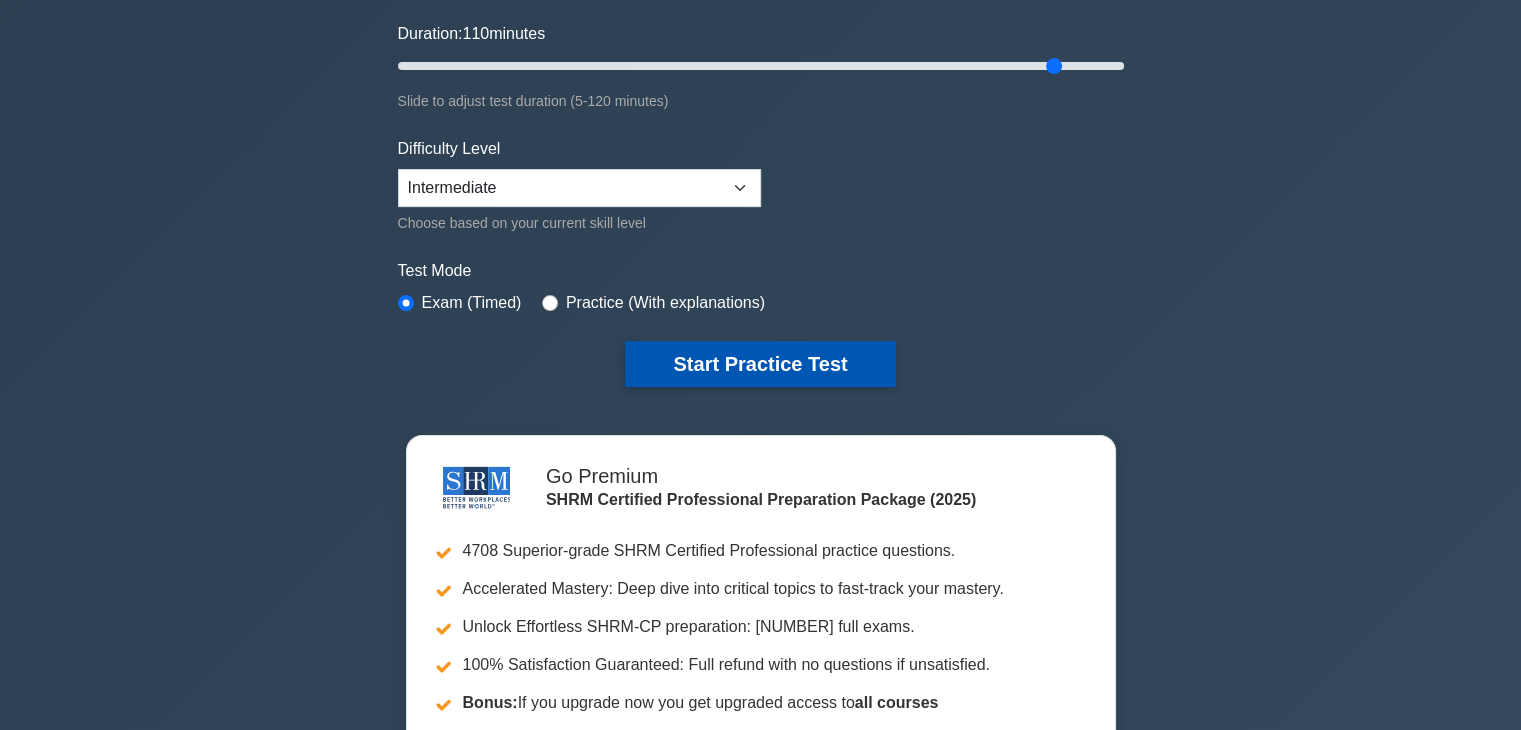 click on "Start Practice Test" at bounding box center [760, 364] 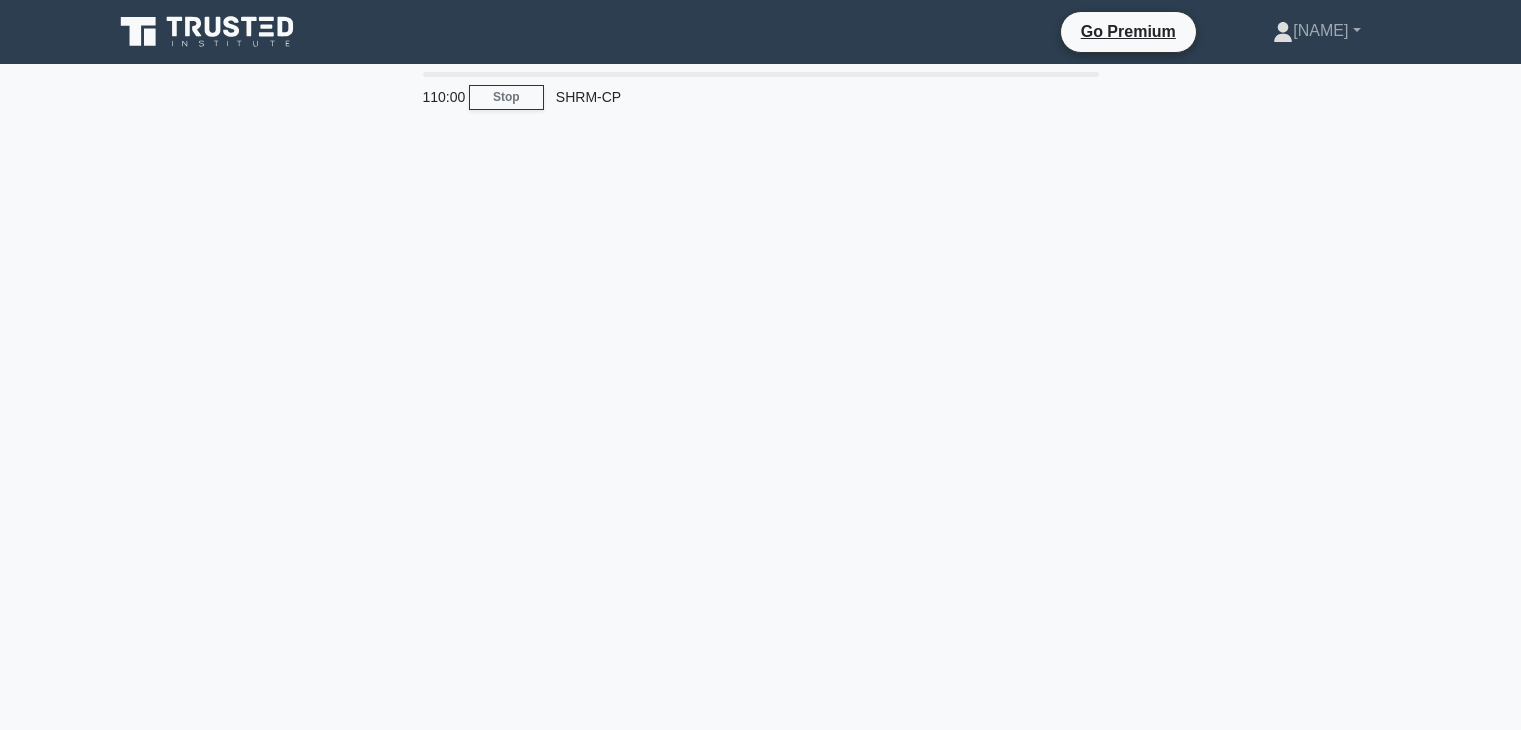 scroll, scrollTop: 0, scrollLeft: 0, axis: both 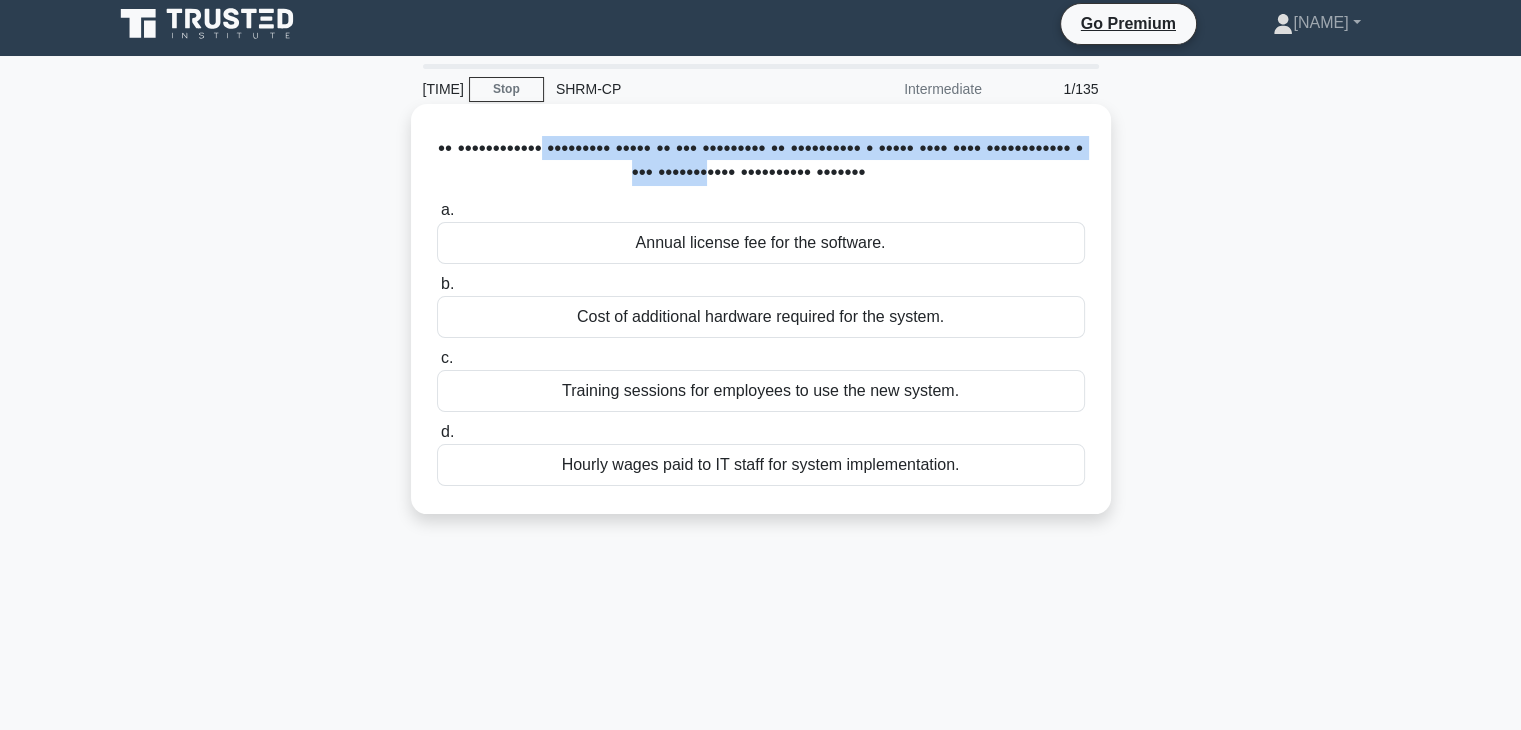 drag, startPoint x: 588, startPoint y: 159, endPoint x: 801, endPoint y: 173, distance: 213.4596 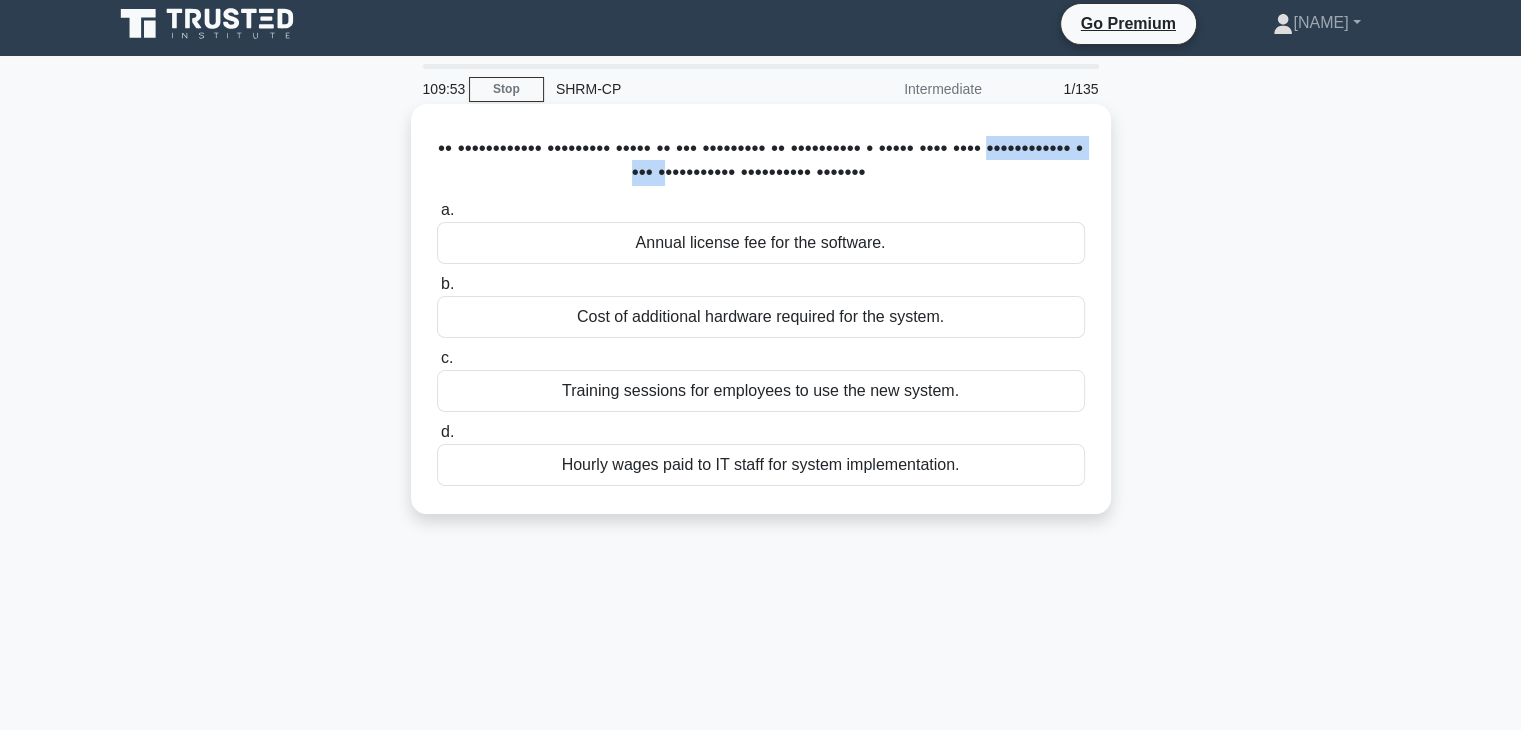 drag, startPoint x: 536, startPoint y: 173, endPoint x: 740, endPoint y: 162, distance: 204.29636 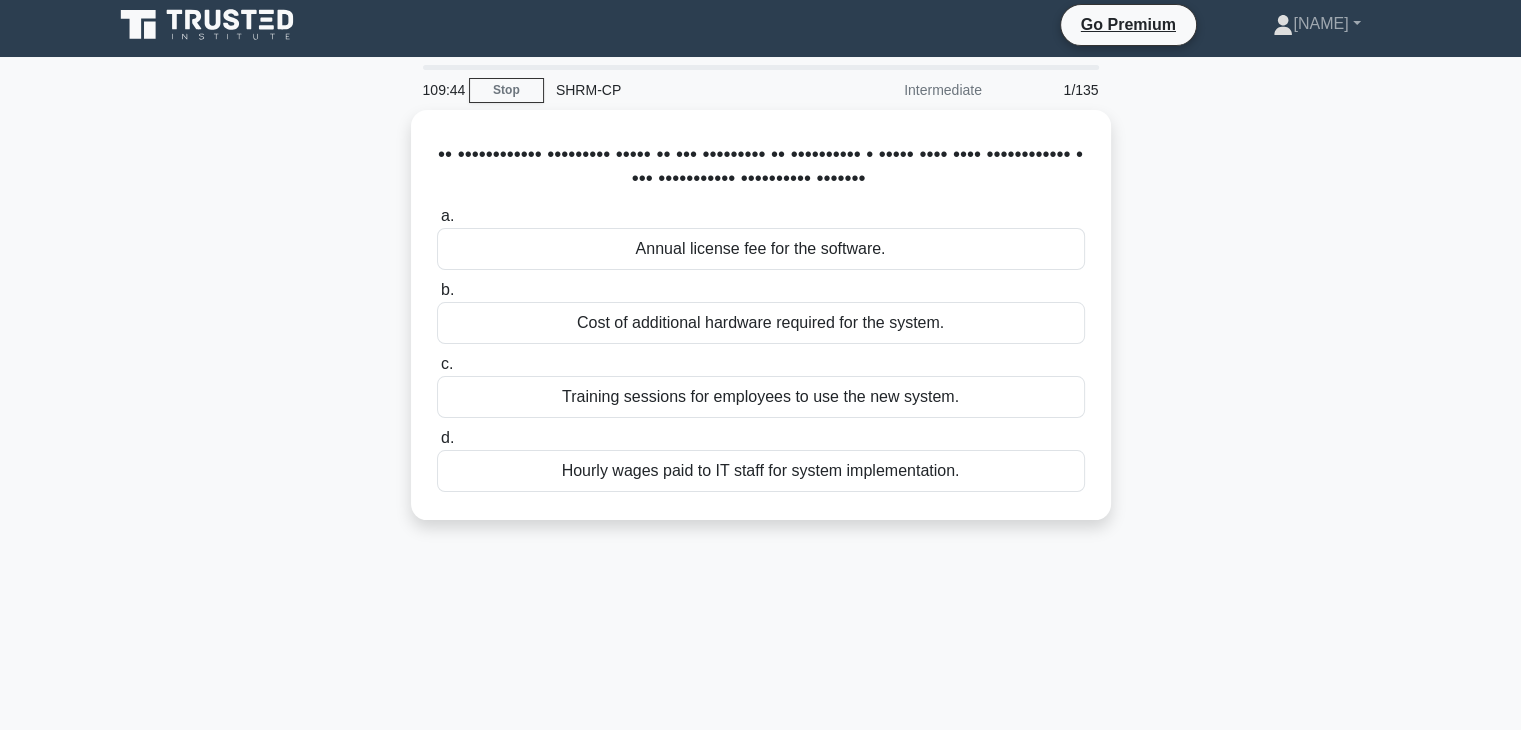 scroll, scrollTop: 6, scrollLeft: 0, axis: vertical 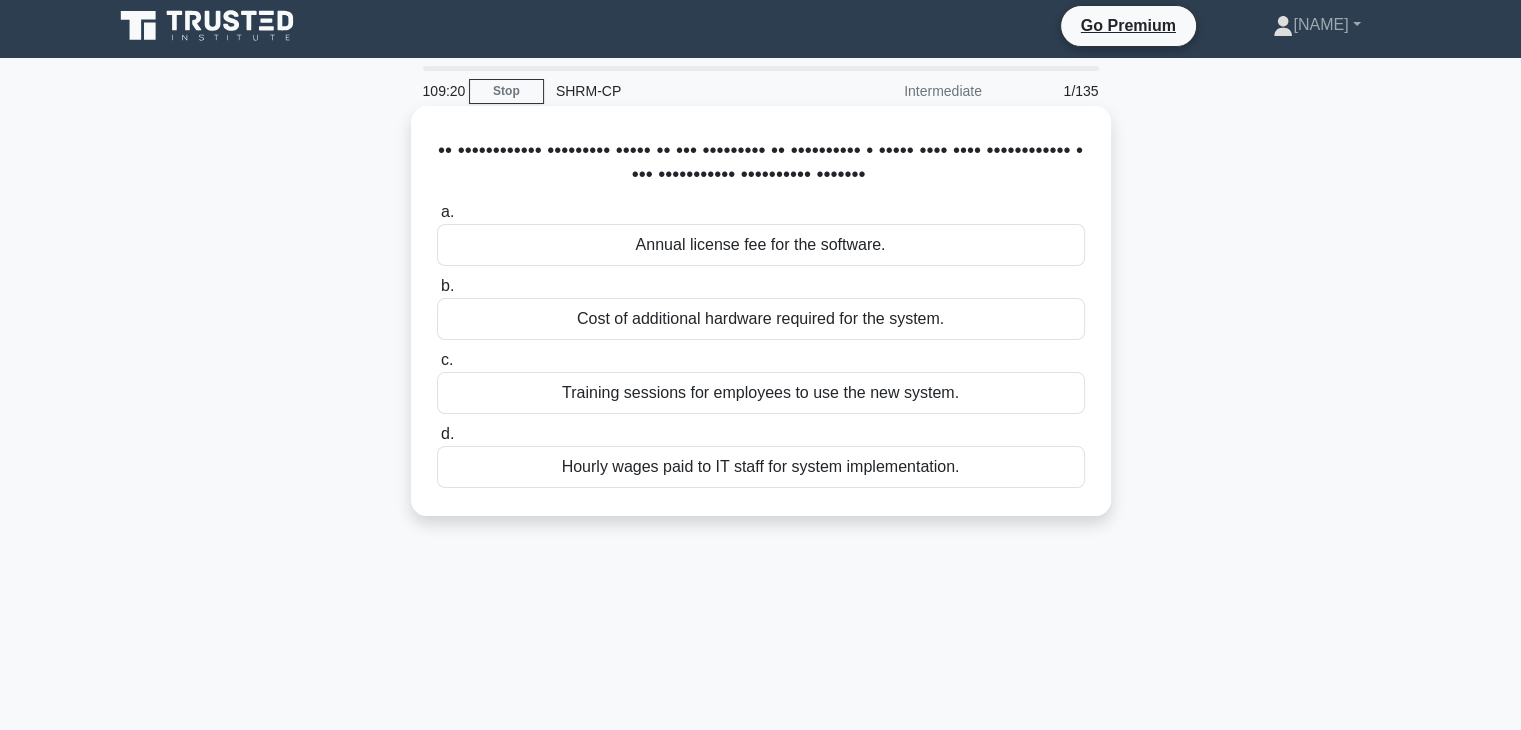 click on "Annual license fee for the software." at bounding box center [761, 245] 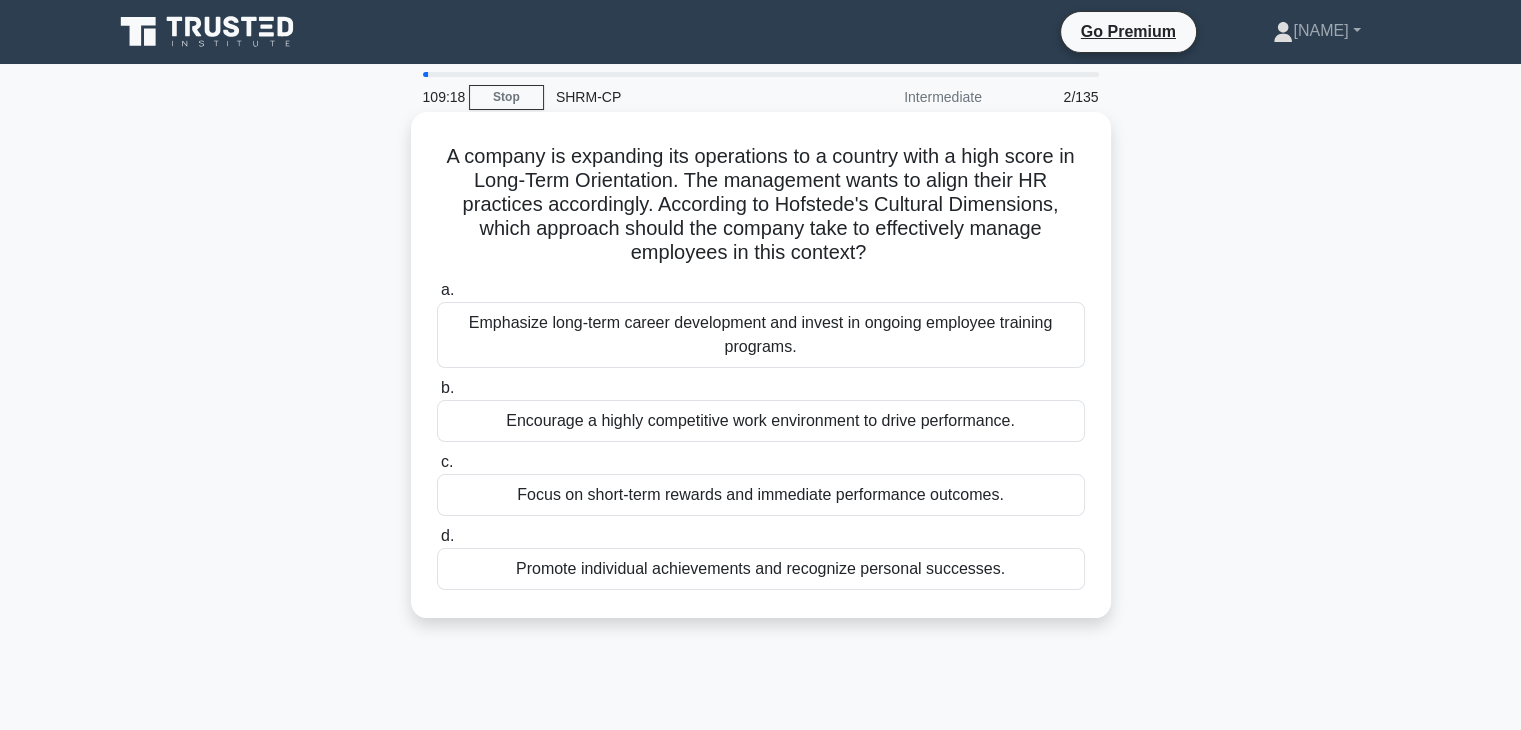 scroll, scrollTop: 0, scrollLeft: 0, axis: both 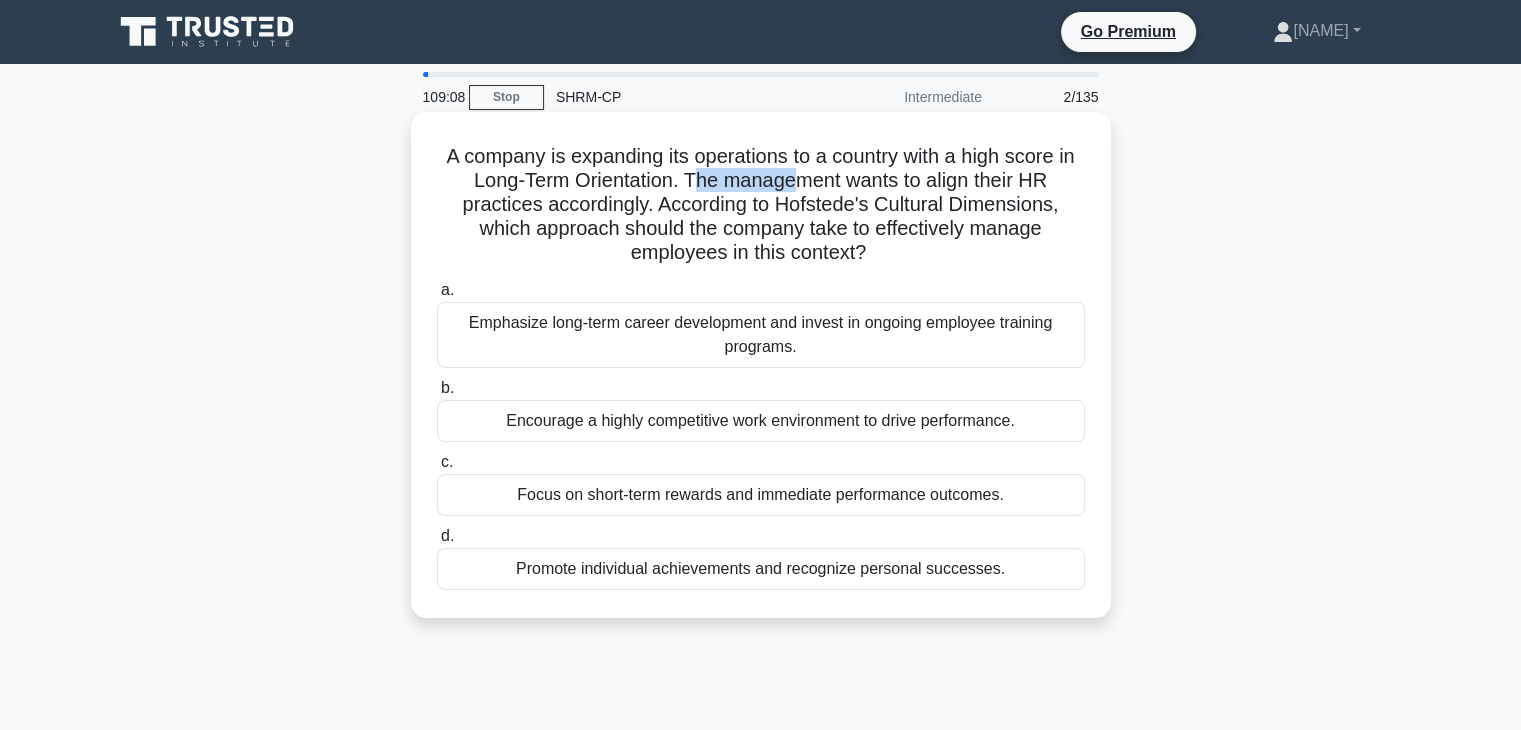drag, startPoint x: 689, startPoint y: 177, endPoint x: 792, endPoint y: 187, distance: 103.4843 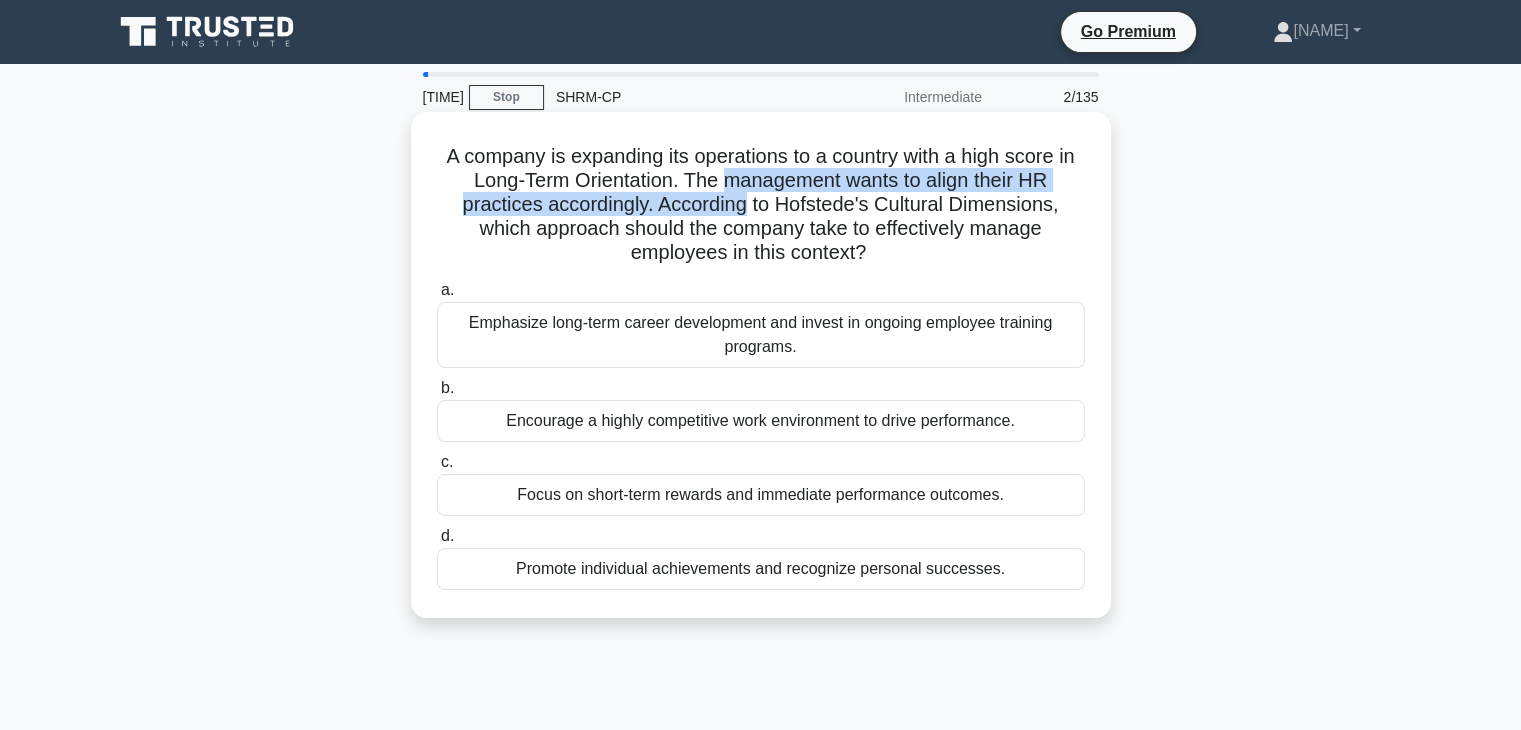 drag, startPoint x: 792, startPoint y: 187, endPoint x: 724, endPoint y: 201, distance: 69.426216 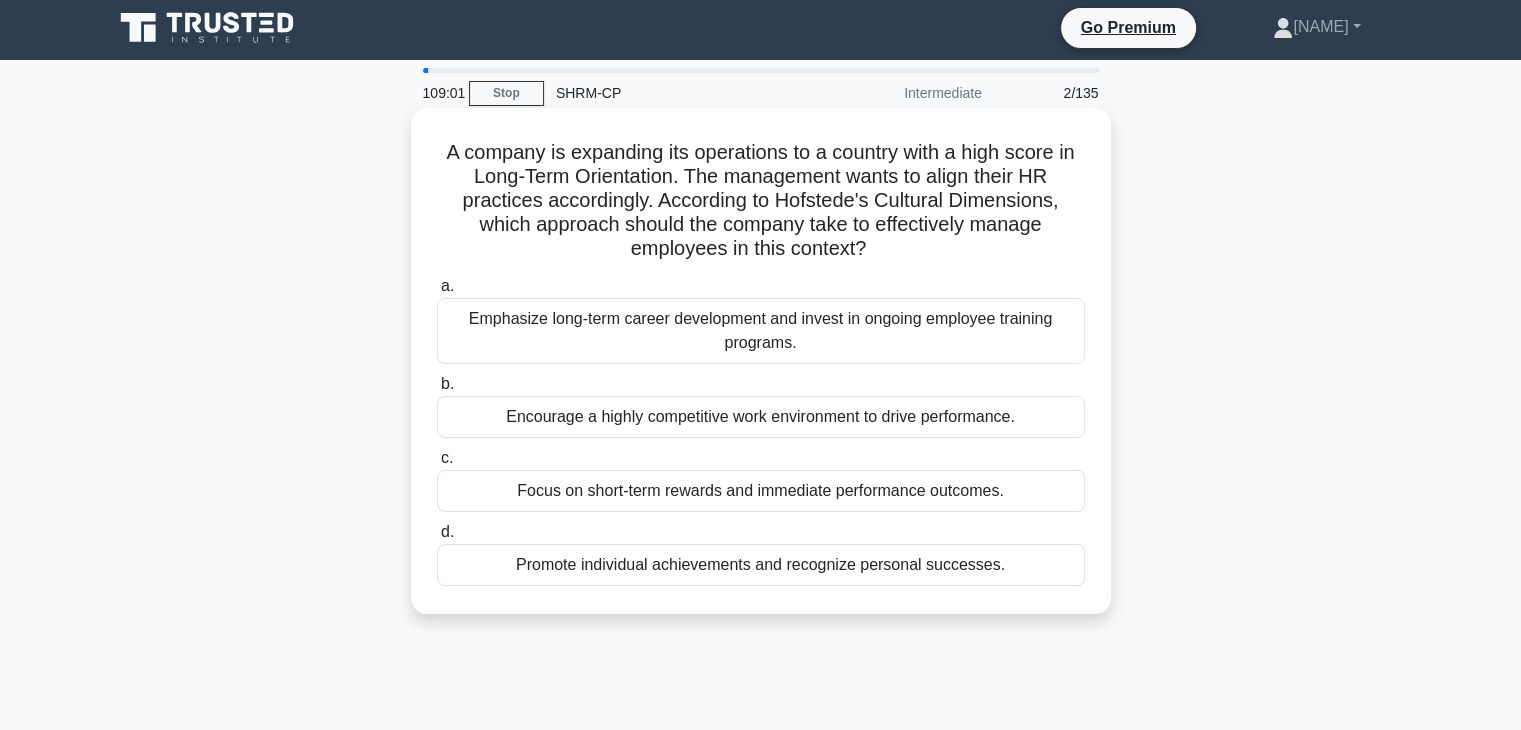 scroll, scrollTop: 4, scrollLeft: 0, axis: vertical 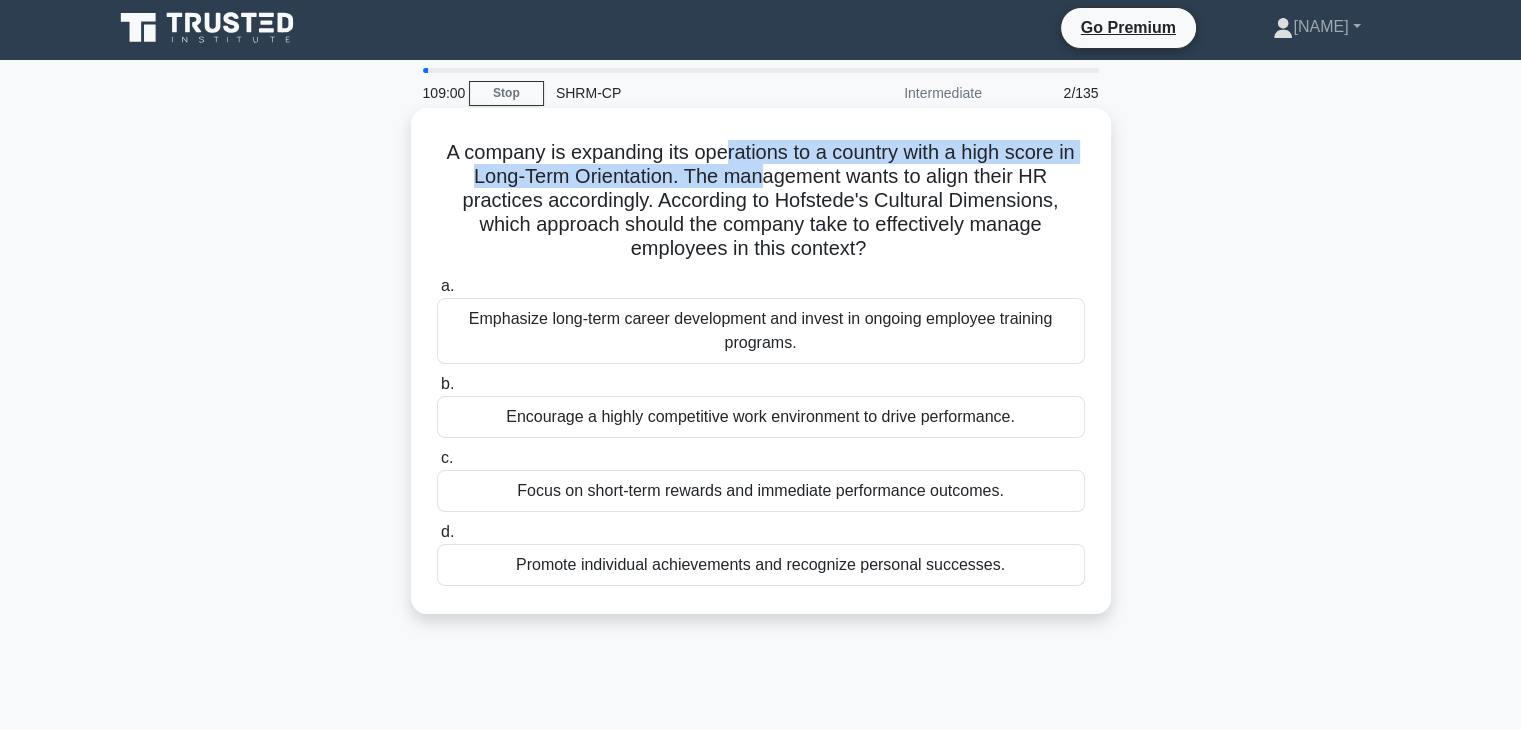 drag, startPoint x: 719, startPoint y: 158, endPoint x: 758, endPoint y: 180, distance: 44.777225 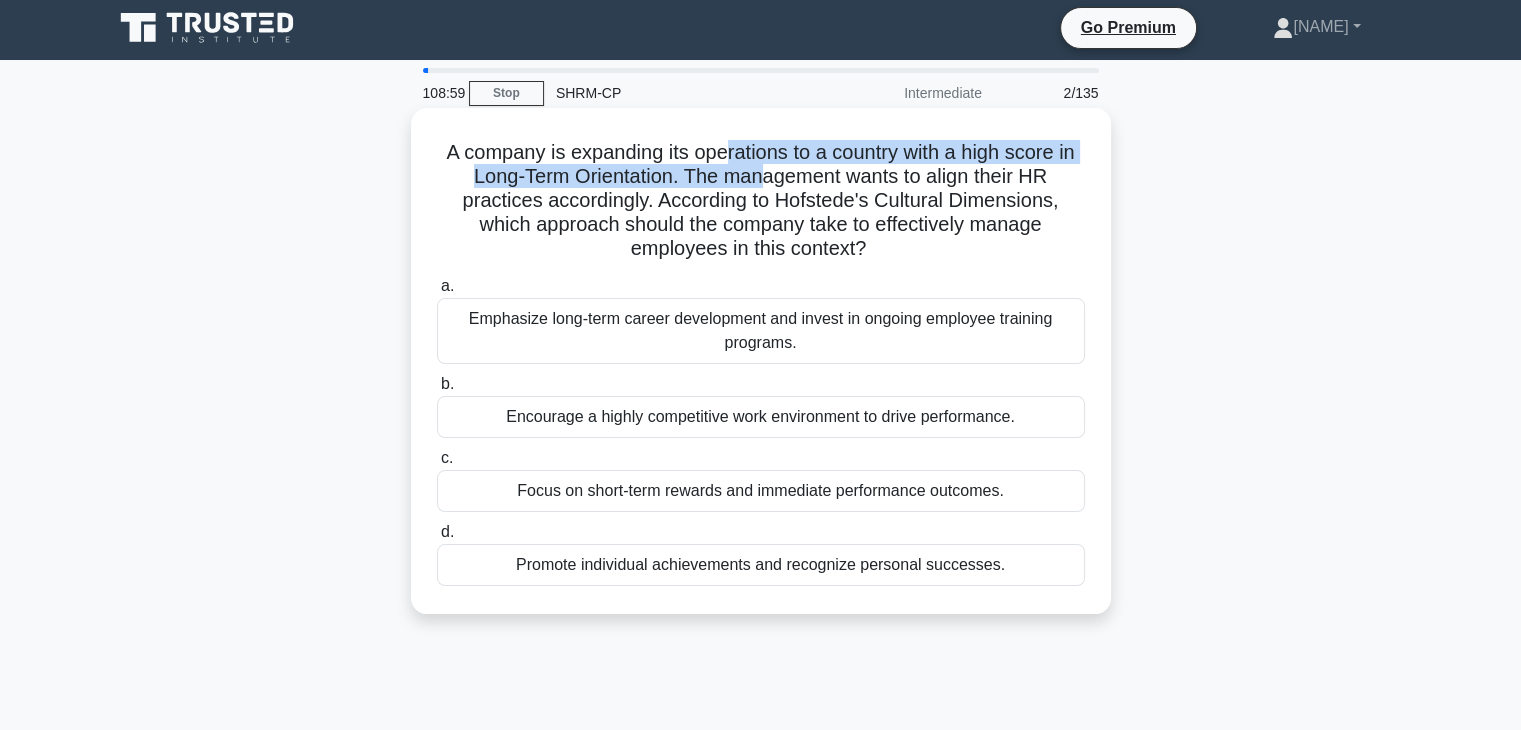 click on "A company is expanding its operations to a country with a high score in Long-Term Orientation. The management wants to align their HR practices accordingly. According to Hofstede's Cultural Dimensions, which approach should the company take to effectively manage employees in this context?
.spinner_0XTQ{transform-origin:center;animation:spinner_y6GP .75s linear infinite}@keyframes spinner_y6GP{100%{transform:rotate(360deg)}}" at bounding box center (761, 201) 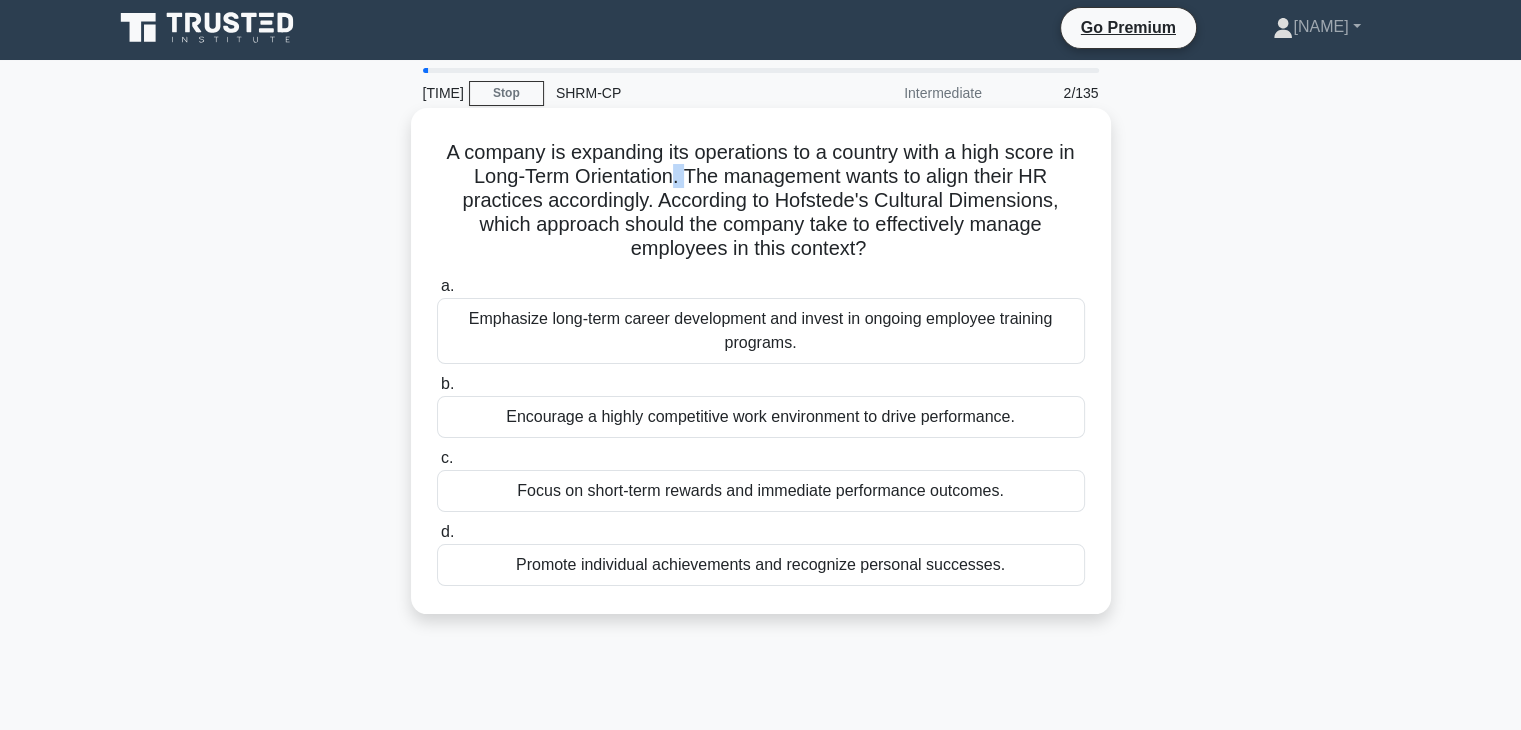 drag, startPoint x: 671, startPoint y: 178, endPoint x: 684, endPoint y: 176, distance: 13.152946 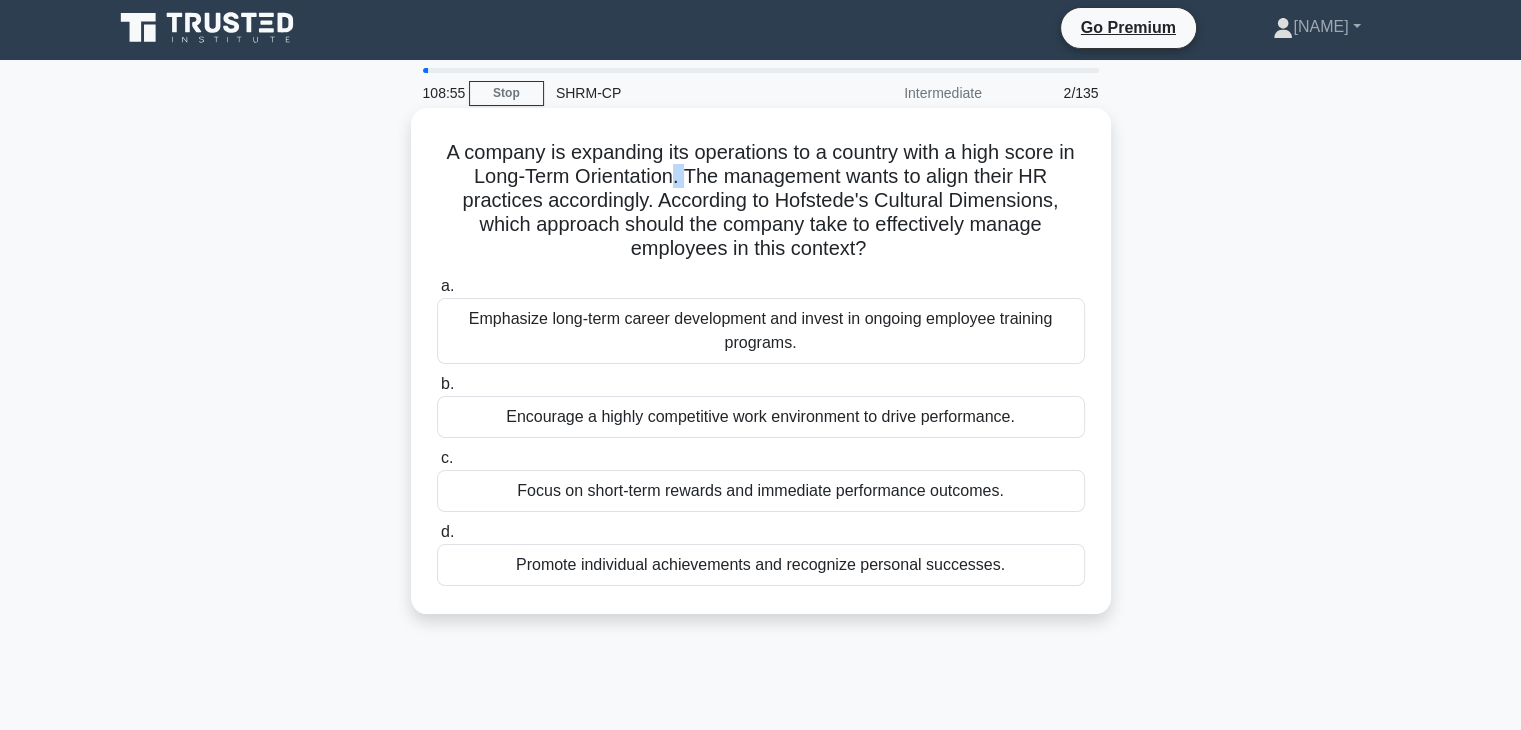 click on "A company is expanding its operations to a country with a high score in Long-Term Orientation. The management wants to align their HR practices accordingly. According to Hofstede's Cultural Dimensions, which approach should the company take to effectively manage employees in this context?
.spinner_0XTQ{transform-origin:center;animation:spinner_y6GP .75s linear infinite}@keyframes spinner_y6GP{100%{transform:rotate(360deg)}}" at bounding box center (761, 201) 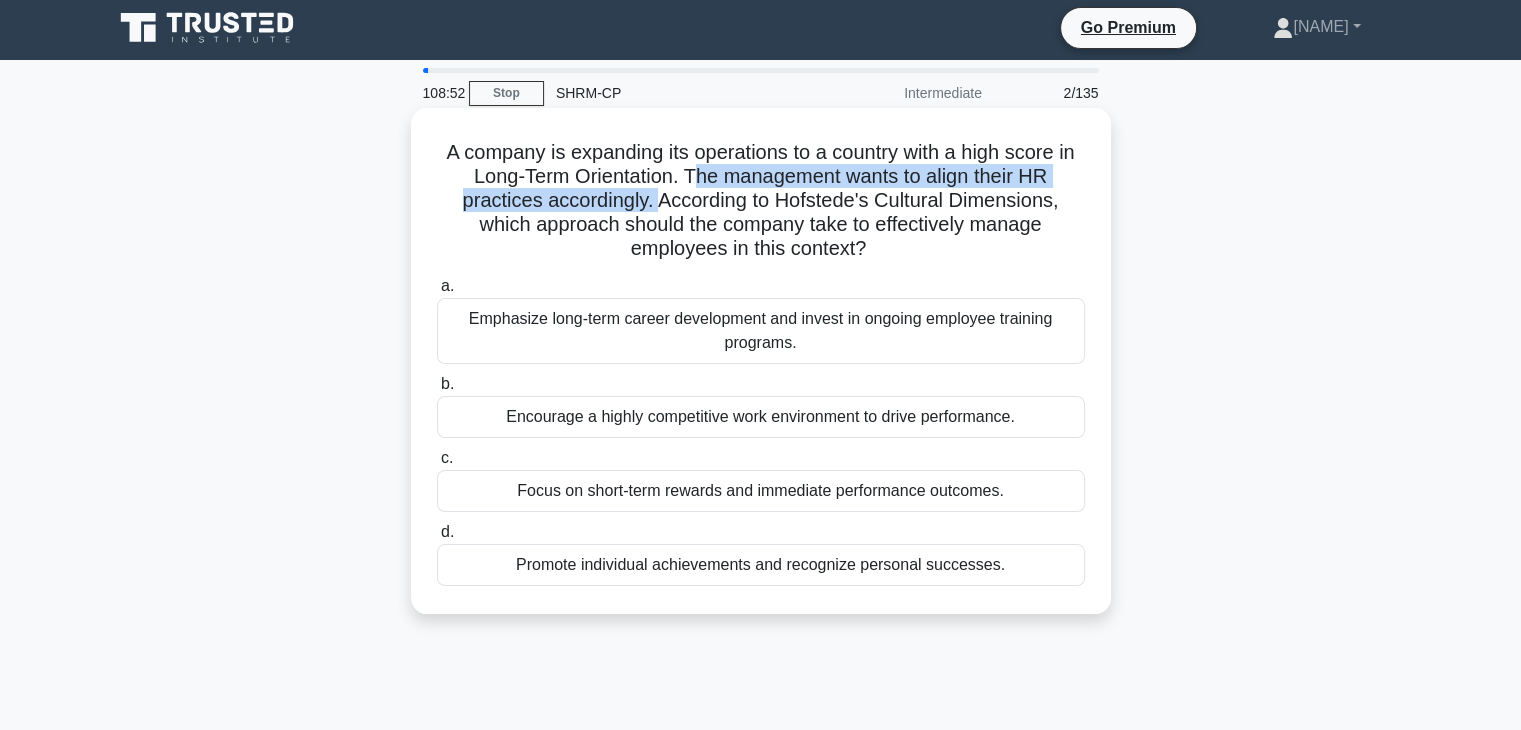 drag, startPoint x: 688, startPoint y: 178, endPoint x: 656, endPoint y: 193, distance: 35.341194 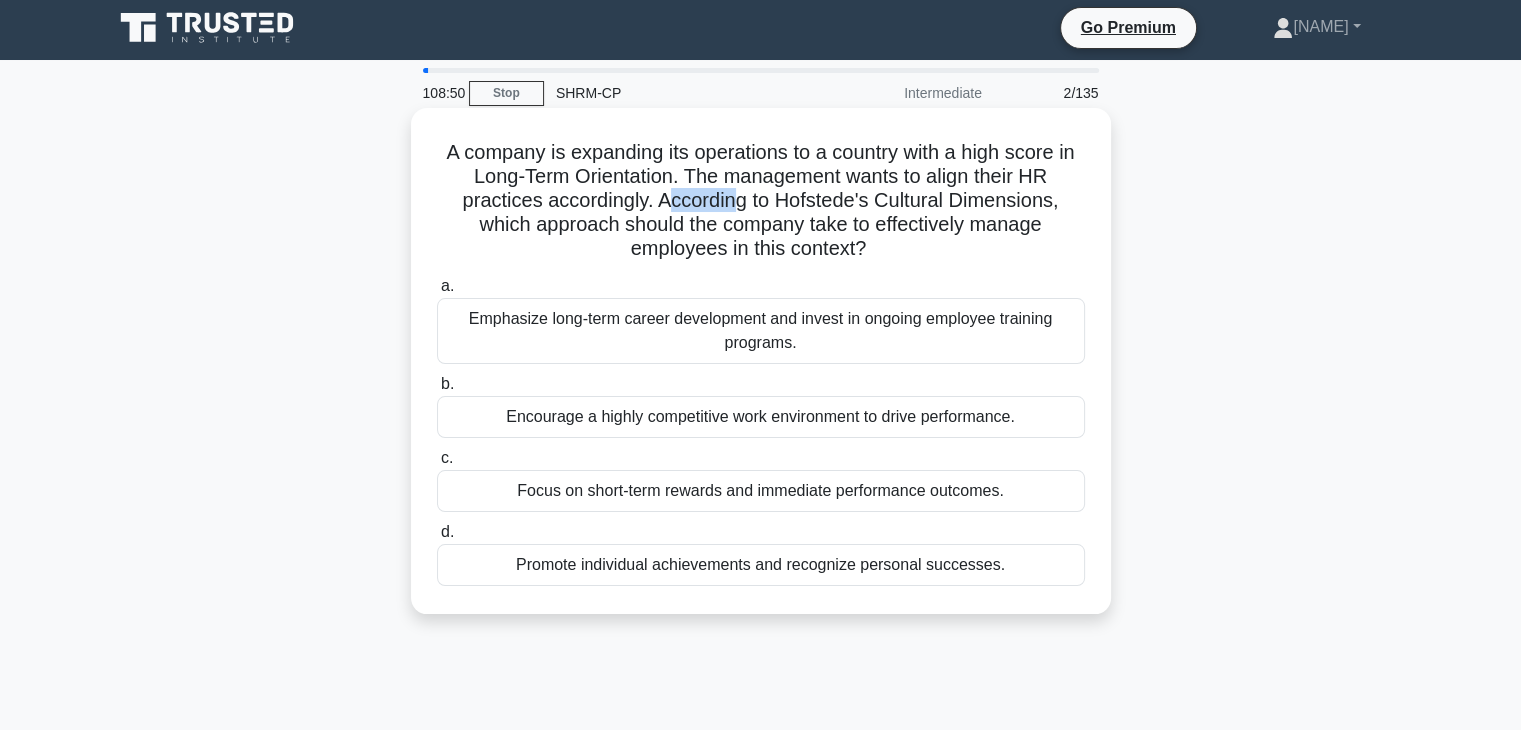 drag, startPoint x: 663, startPoint y: 199, endPoint x: 732, endPoint y: 209, distance: 69.72087 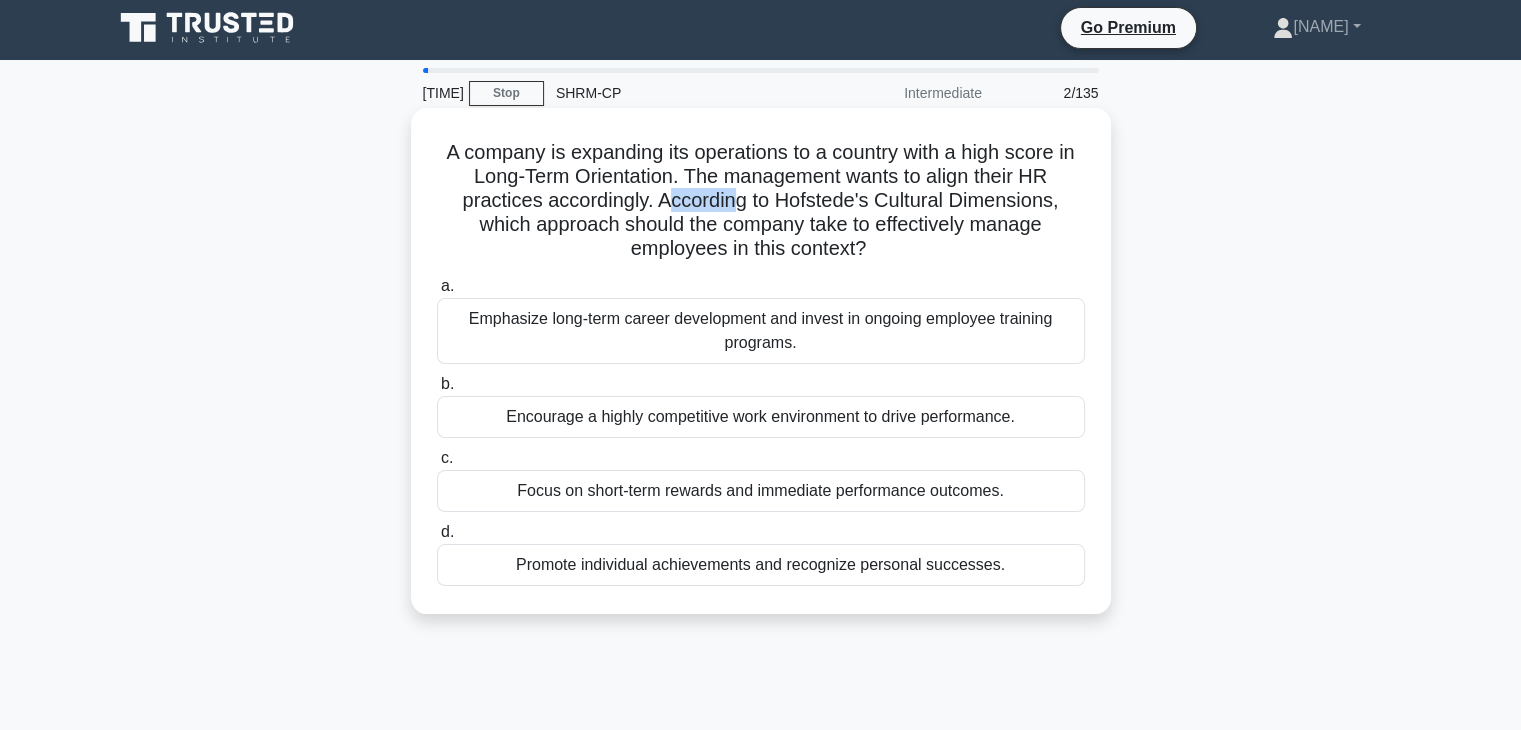 click on "A company is expanding its operations to a country with a high score in Long-Term Orientation. The management wants to align their HR practices accordingly. According to Hofstede's Cultural Dimensions, which approach should the company take to effectively manage employees in this context?
.spinner_0XTQ{transform-origin:center;animation:spinner_y6GP .75s linear infinite}@keyframes spinner_y6GP{100%{transform:rotate(360deg)}}" at bounding box center [761, 201] 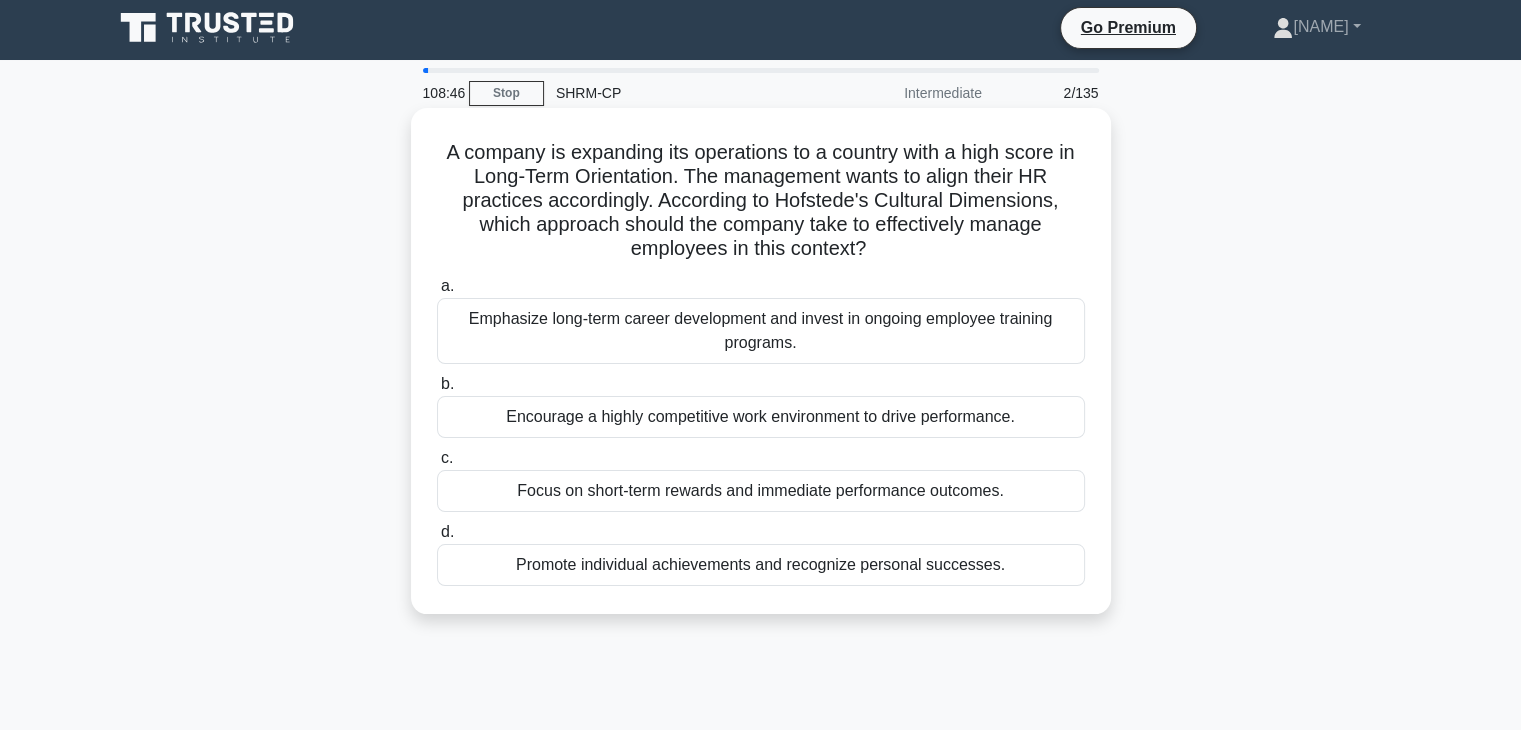 scroll, scrollTop: 0, scrollLeft: 0, axis: both 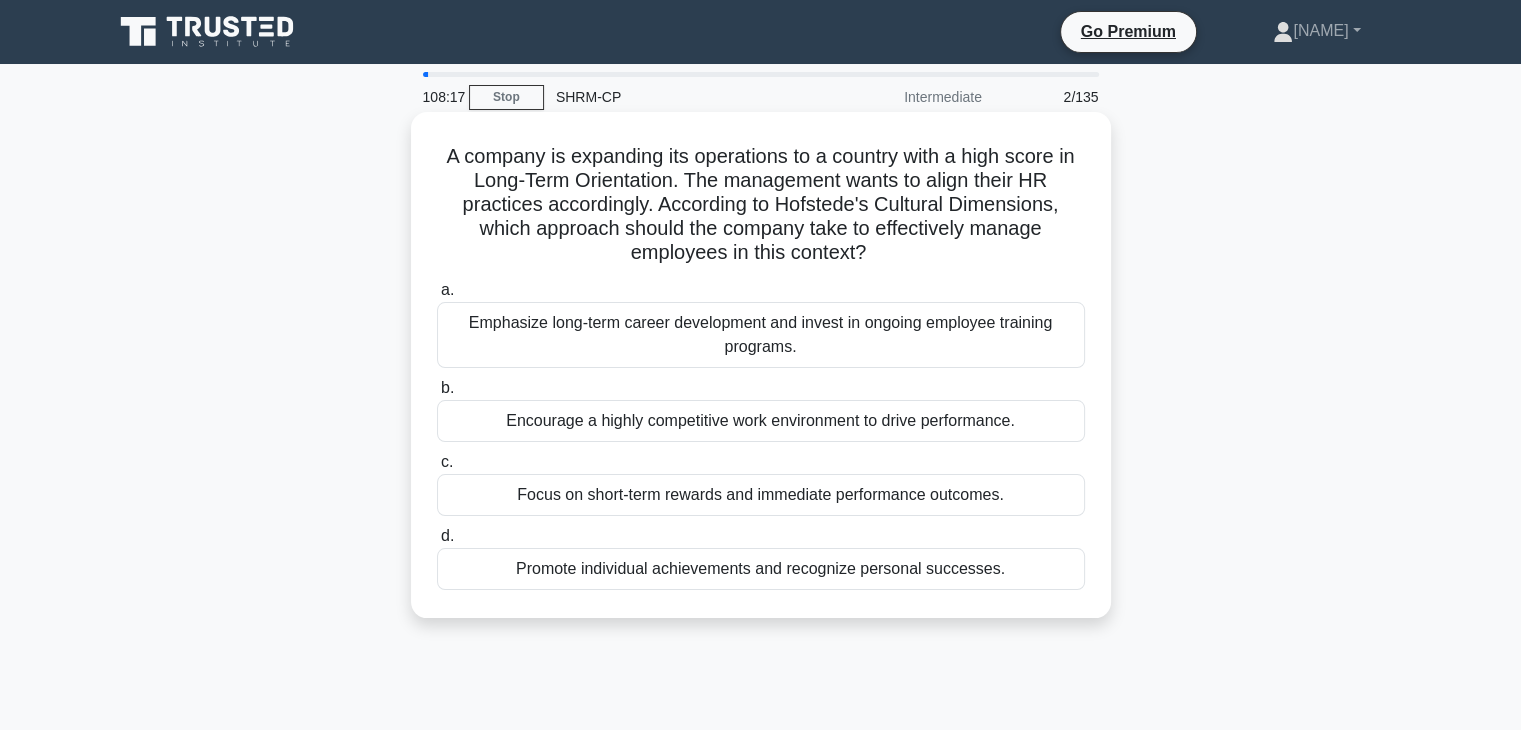 click on "Emphasize long-term career development and invest in ongoing employee training programs." at bounding box center (761, 335) 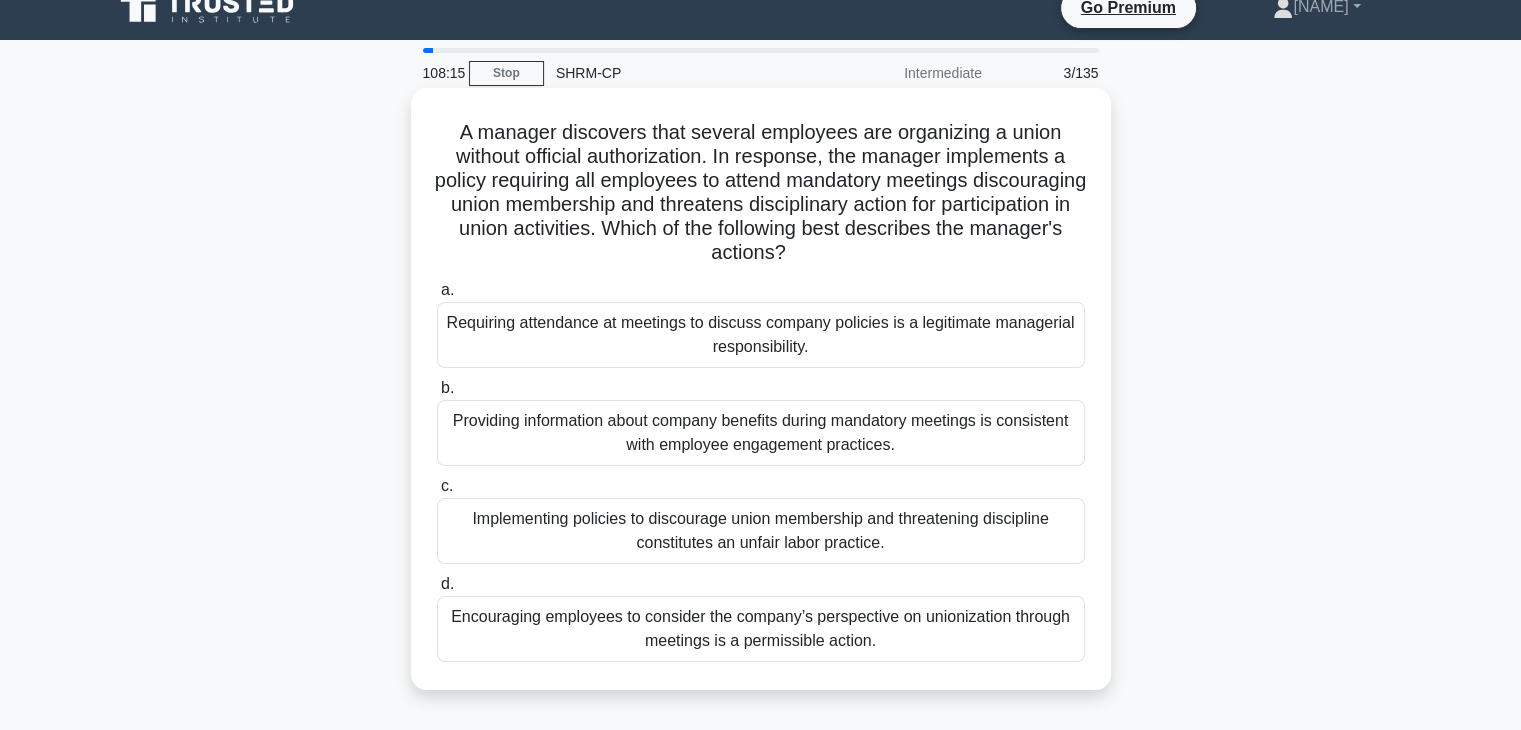 scroll, scrollTop: 31, scrollLeft: 0, axis: vertical 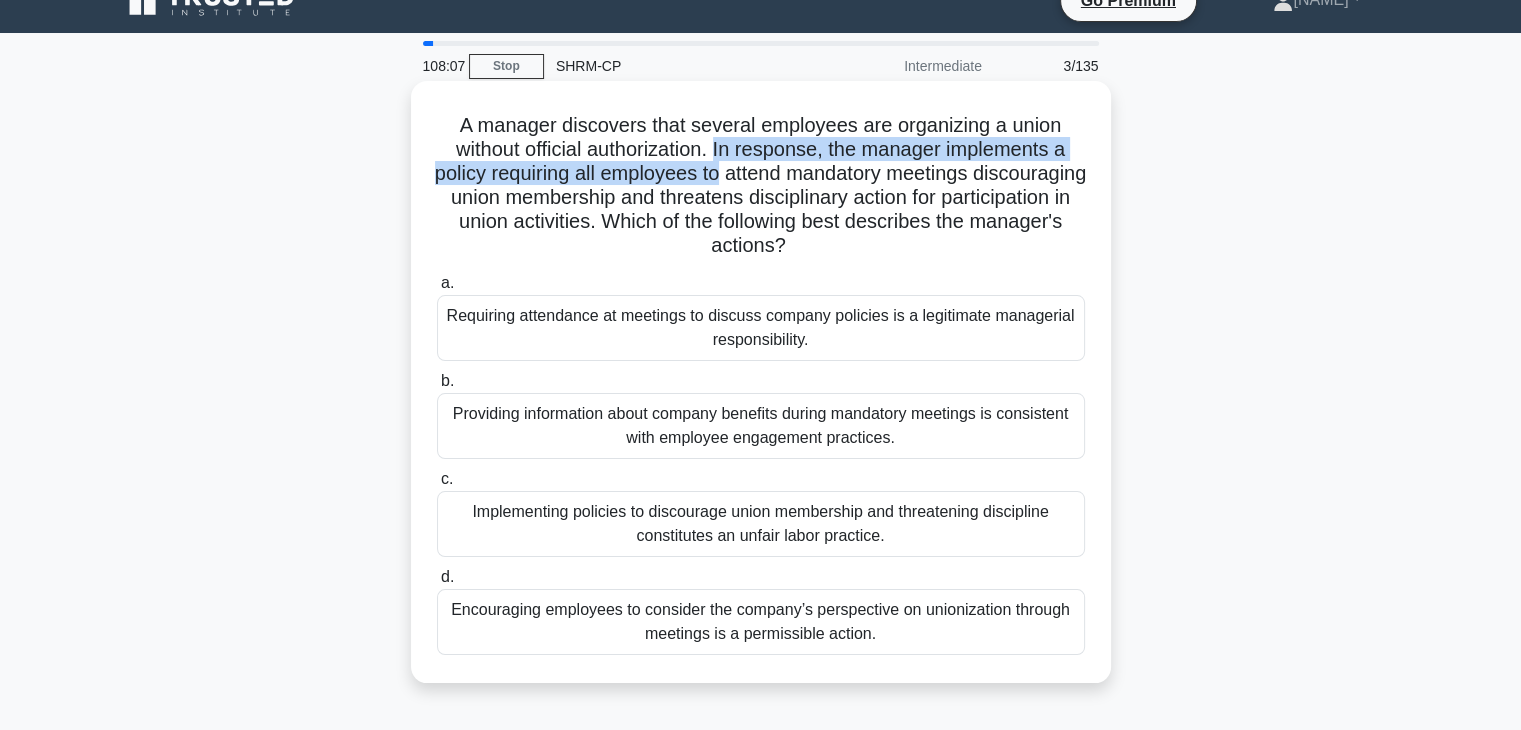 drag, startPoint x: 716, startPoint y: 154, endPoint x: 781, endPoint y: 178, distance: 69.289246 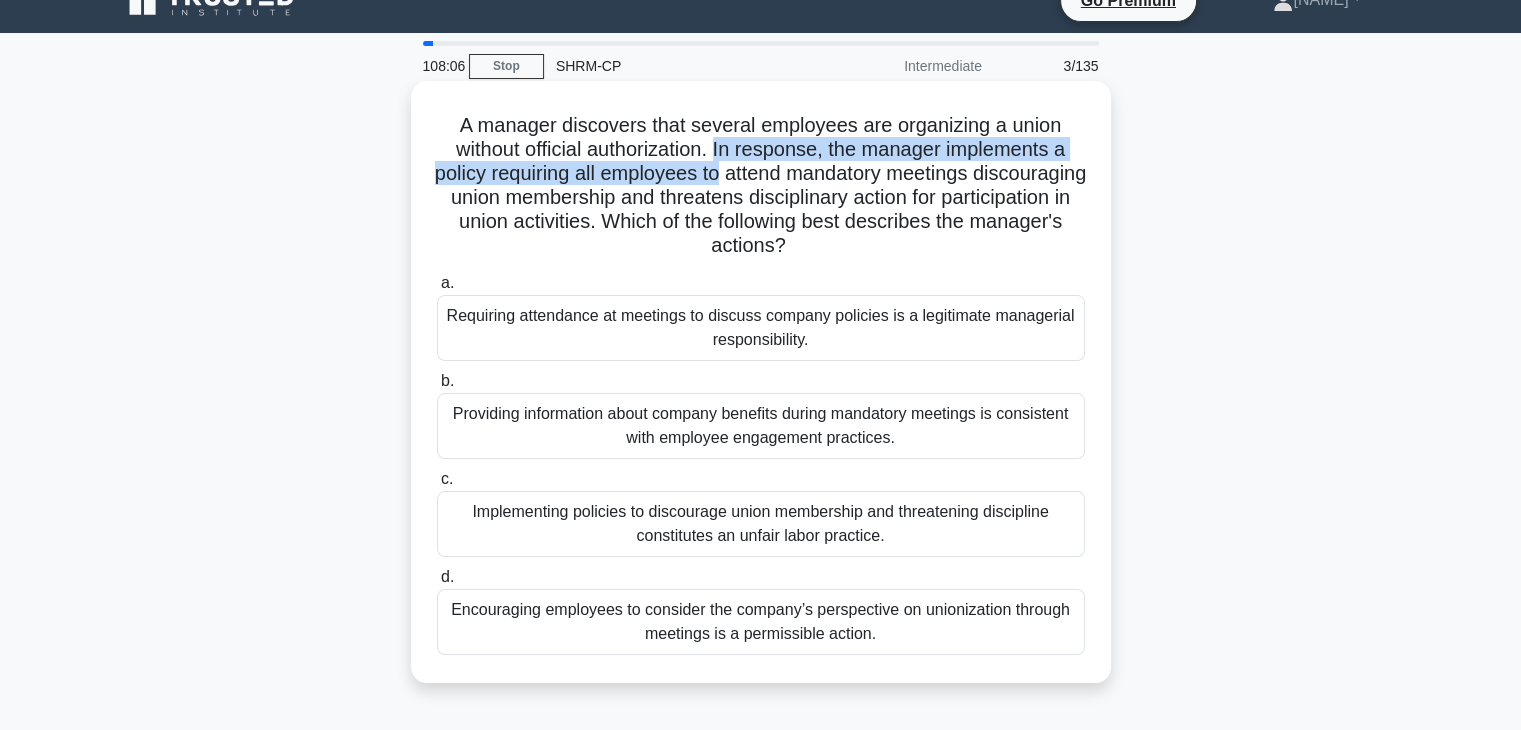 click on "A manager discovers that several employees are organizing a union without official authorization. In response, the manager implements a policy requiring all employees to attend mandatory meetings discouraging union membership and threatens disciplinary action for participation in union activities. Which of the following best describes the manager's actions?
.spinner_0XTQ{transform-origin:center;animation:spinner_y6GP .75s linear infinite}@keyframes spinner_y6GP{100%{transform:rotate(360deg)}}" at bounding box center [761, 186] 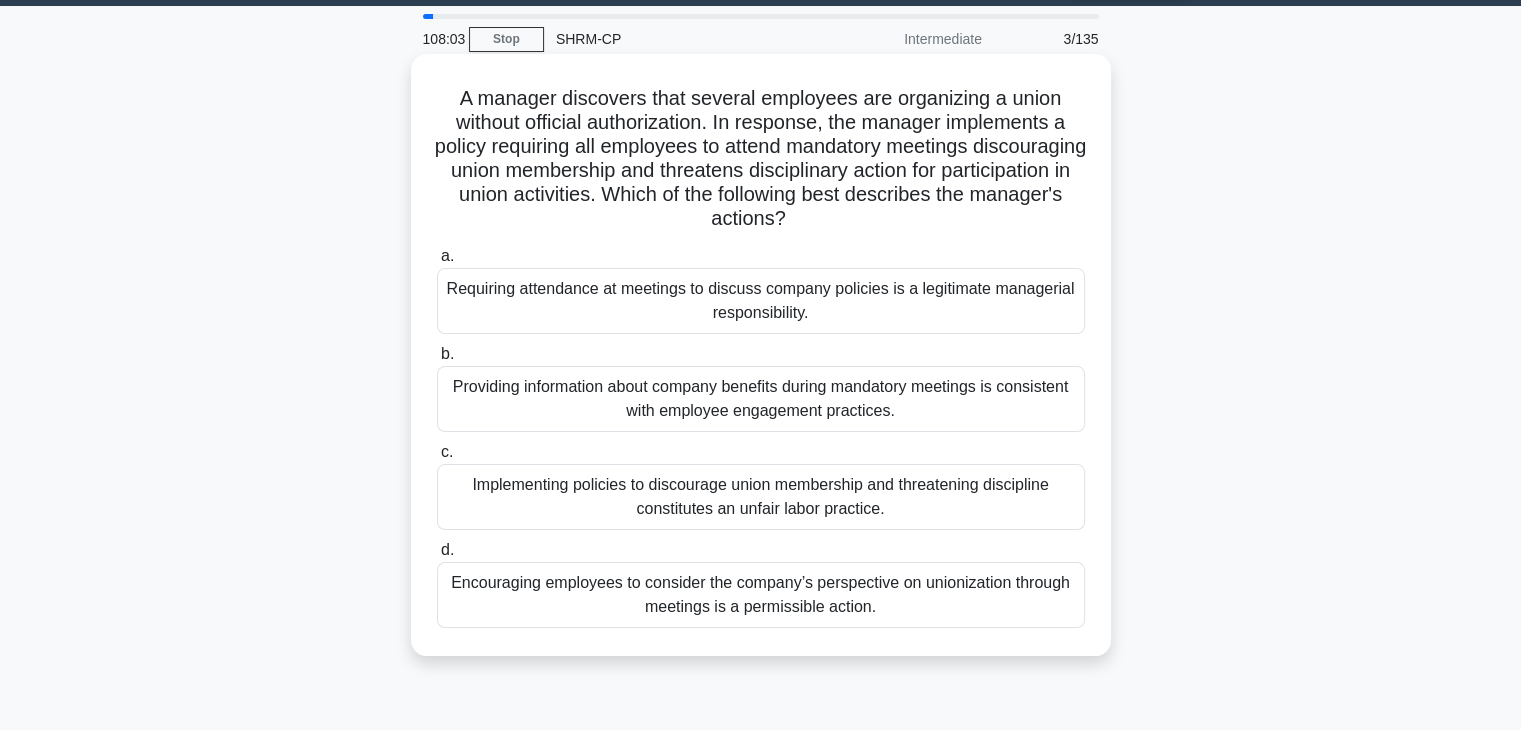 scroll, scrollTop: 59, scrollLeft: 0, axis: vertical 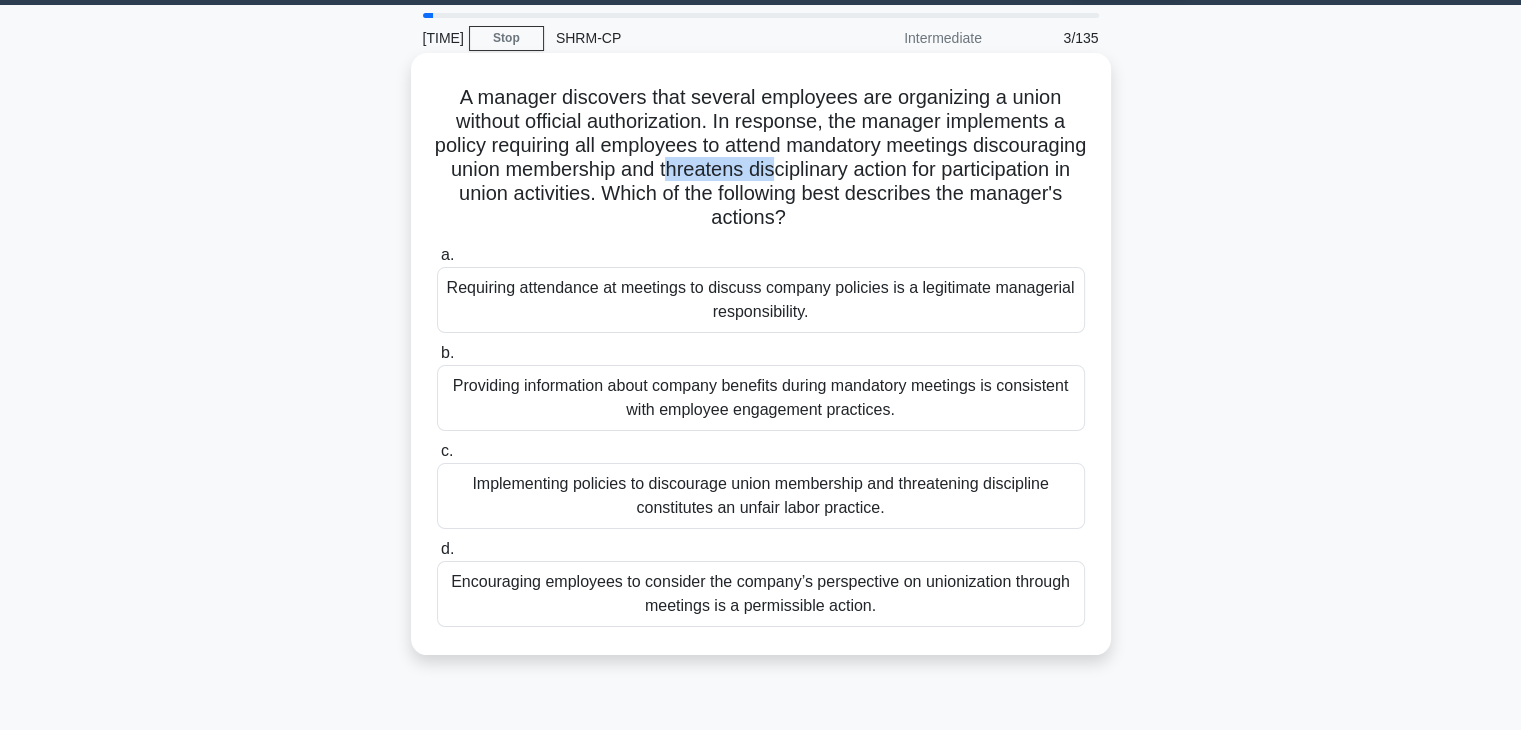 drag, startPoint x: 795, startPoint y: 168, endPoint x: 903, endPoint y: 171, distance: 108.04166 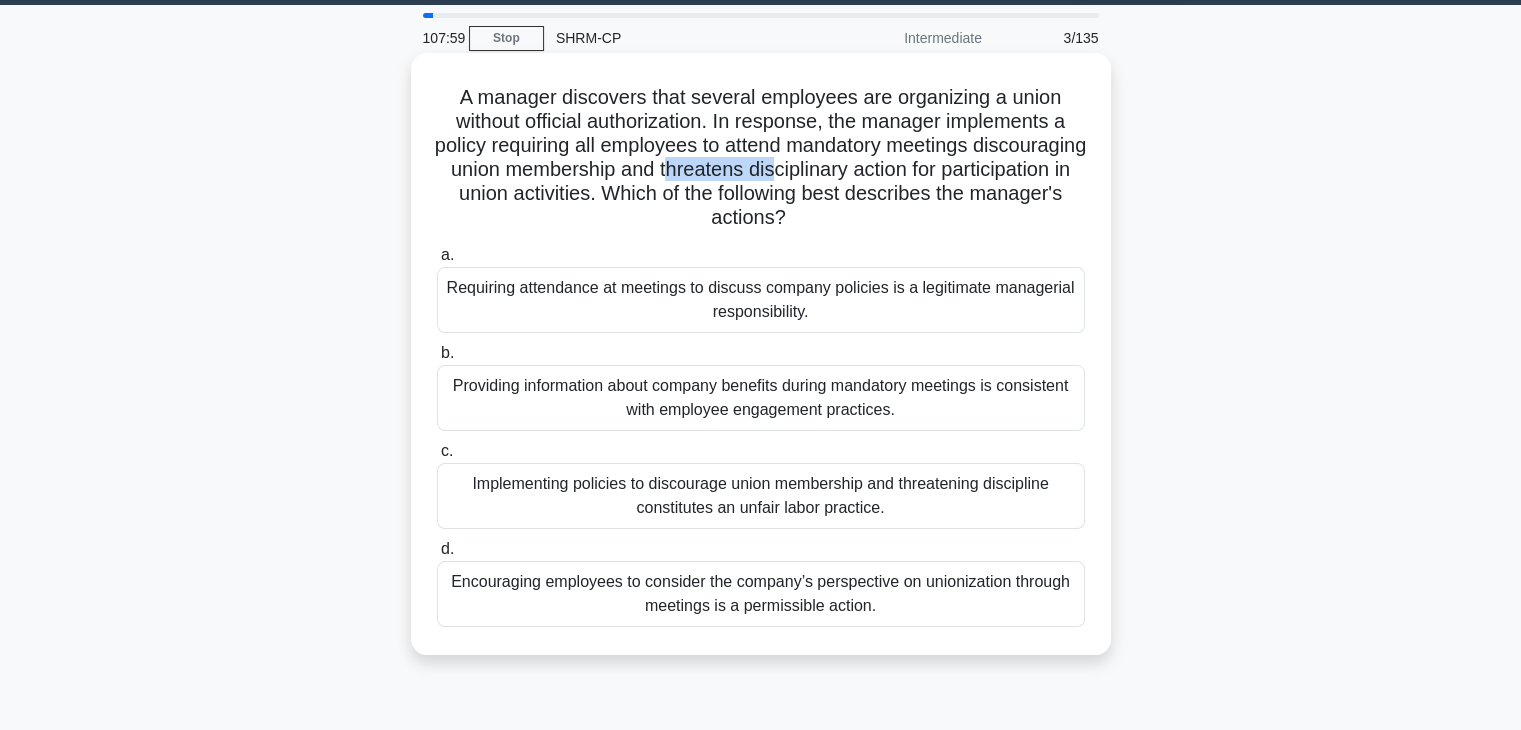 click on "A manager discovers that several employees are organizing a union without official authorization. In response, the manager implements a policy requiring all employees to attend mandatory meetings discouraging union membership and threatens disciplinary action for participation in union activities. Which of the following best describes the manager's actions?
.spinner_0XTQ{transform-origin:center;animation:spinner_y6GP .75s linear infinite}@keyframes spinner_y6GP{100%{transform:rotate(360deg)}}" at bounding box center [761, 158] 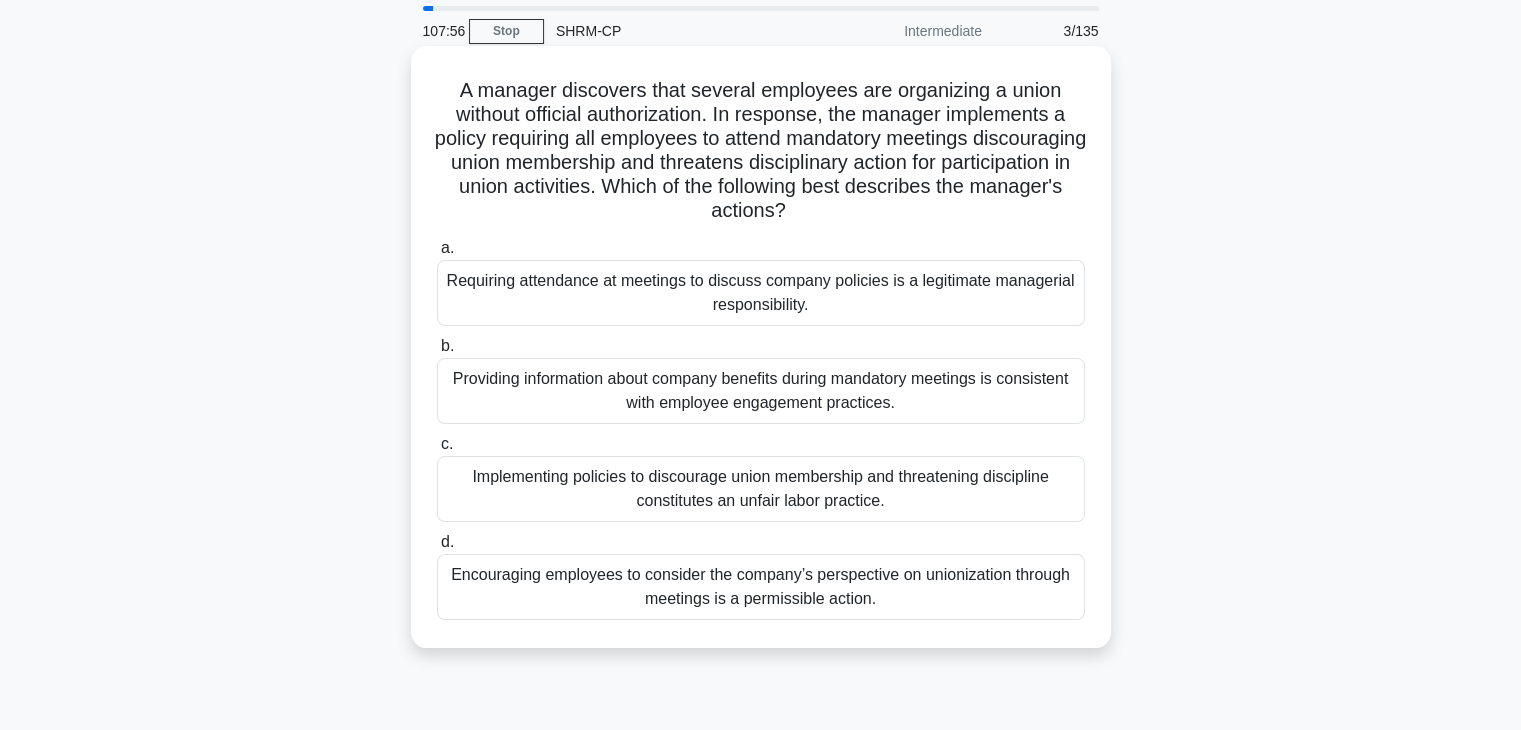 scroll, scrollTop: 59, scrollLeft: 0, axis: vertical 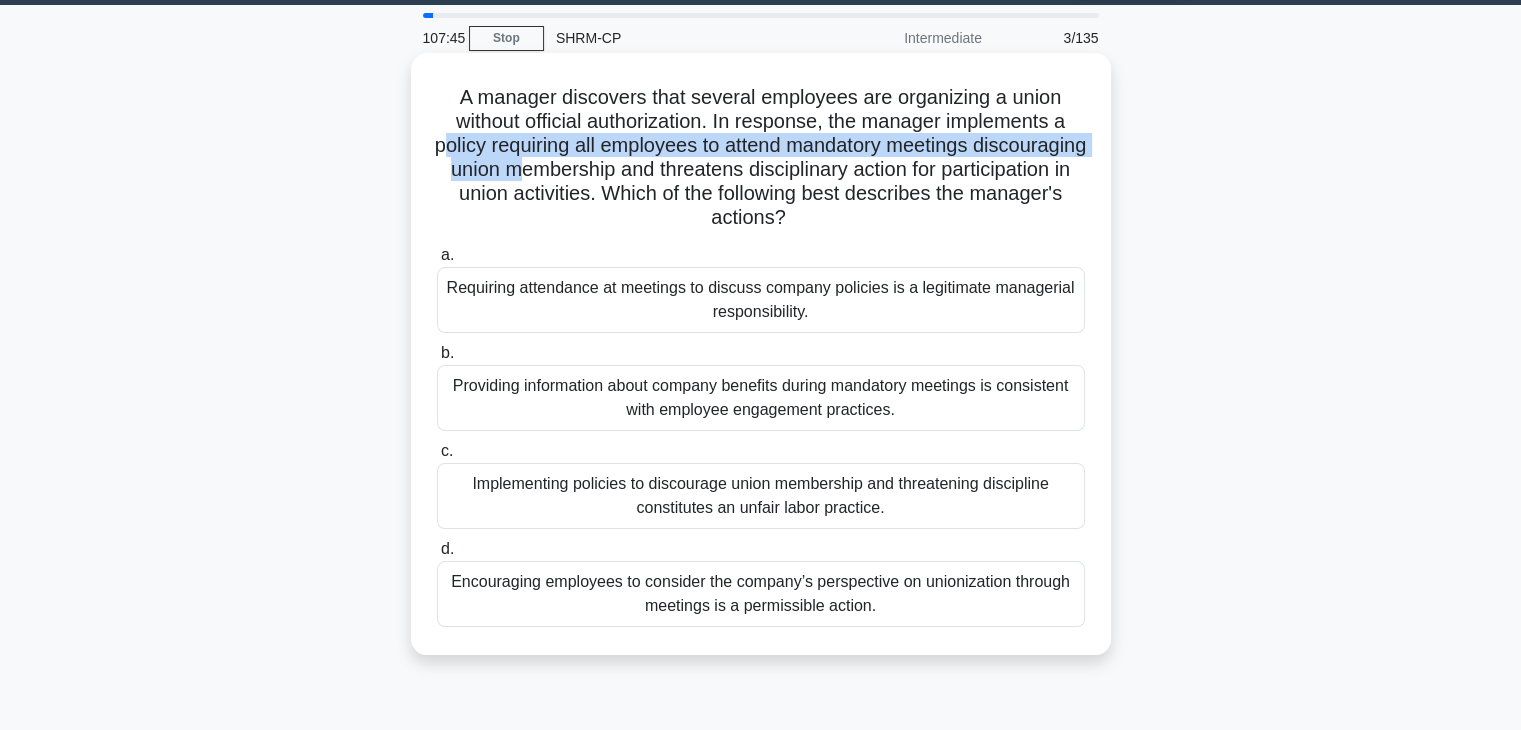 drag, startPoint x: 500, startPoint y: 152, endPoint x: 640, endPoint y: 161, distance: 140.28899 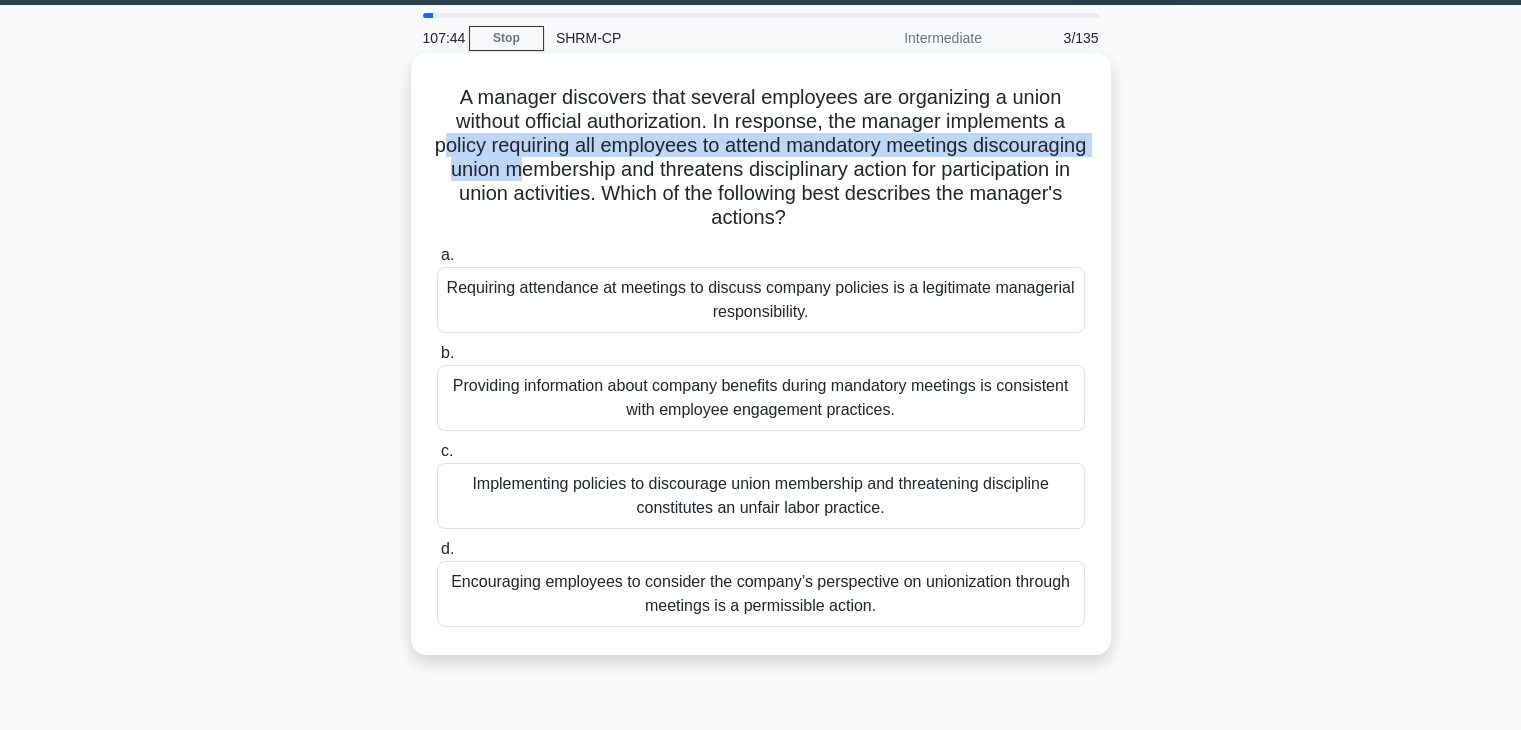 click on "A manager discovers that several employees are organizing a union without official authorization. In response, the manager implements a policy requiring all employees to attend mandatory meetings discouraging union membership and threatens disciplinary action for participation in union activities. Which of the following best describes the manager's actions?
.spinner_0XTQ{transform-origin:center;animation:spinner_y6GP .75s linear infinite}@keyframes spinner_y6GP{100%{transform:rotate(360deg)}}" at bounding box center [761, 158] 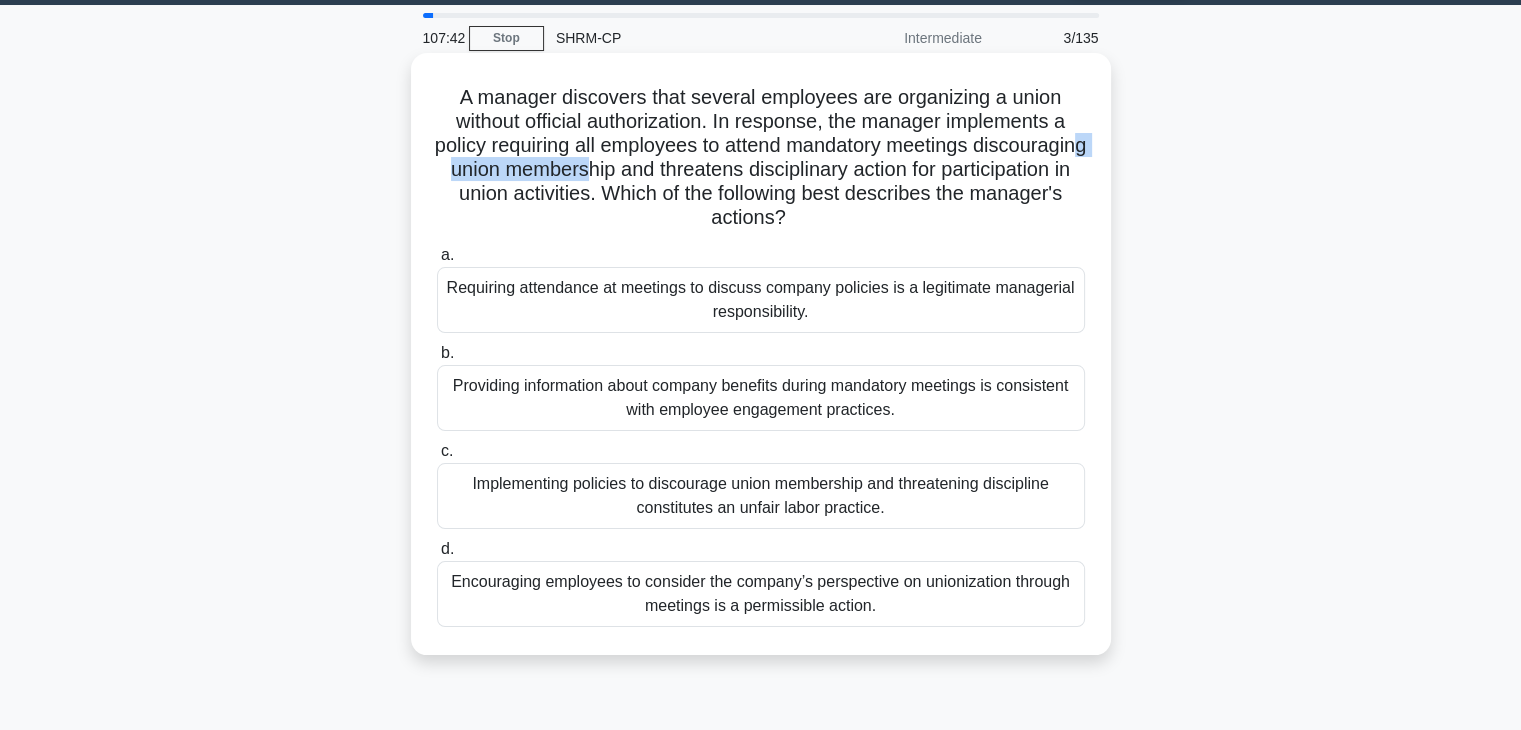 drag, startPoint x: 558, startPoint y: 165, endPoint x: 712, endPoint y: 163, distance: 154.01299 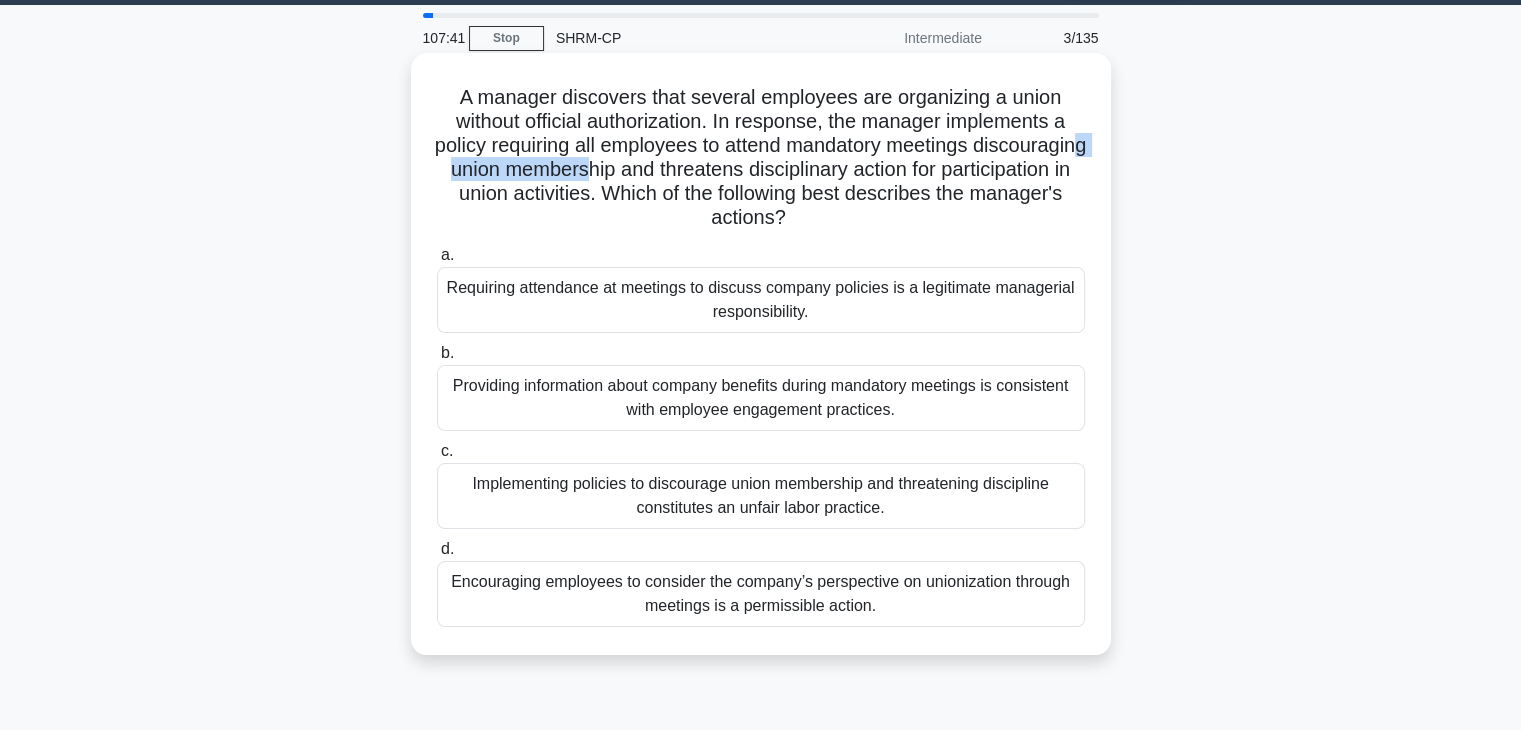 click on "A manager discovers that several employees are organizing a union without official authorization. In response, the manager implements a policy requiring all employees to attend mandatory meetings discouraging union membership and threatens disciplinary action for participation in union activities. Which of the following best describes the manager's actions?
.spinner_0XTQ{transform-origin:center;animation:spinner_y6GP .75s linear infinite}@keyframes spinner_y6GP{100%{transform:rotate(360deg)}}" at bounding box center (761, 158) 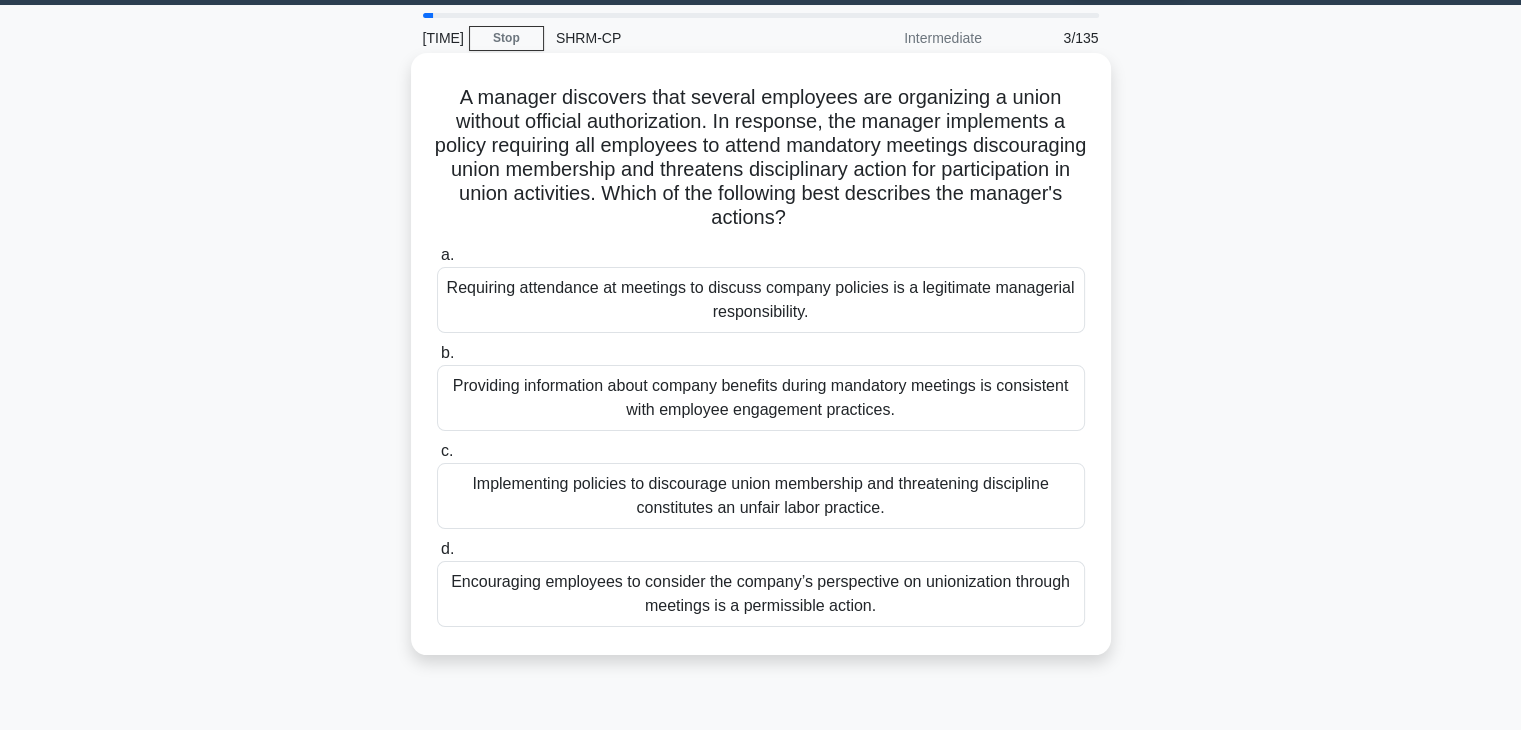 click on "Encouraging employees to consider the company’s perspective on unionization through meetings is a permissible action." at bounding box center [761, 594] 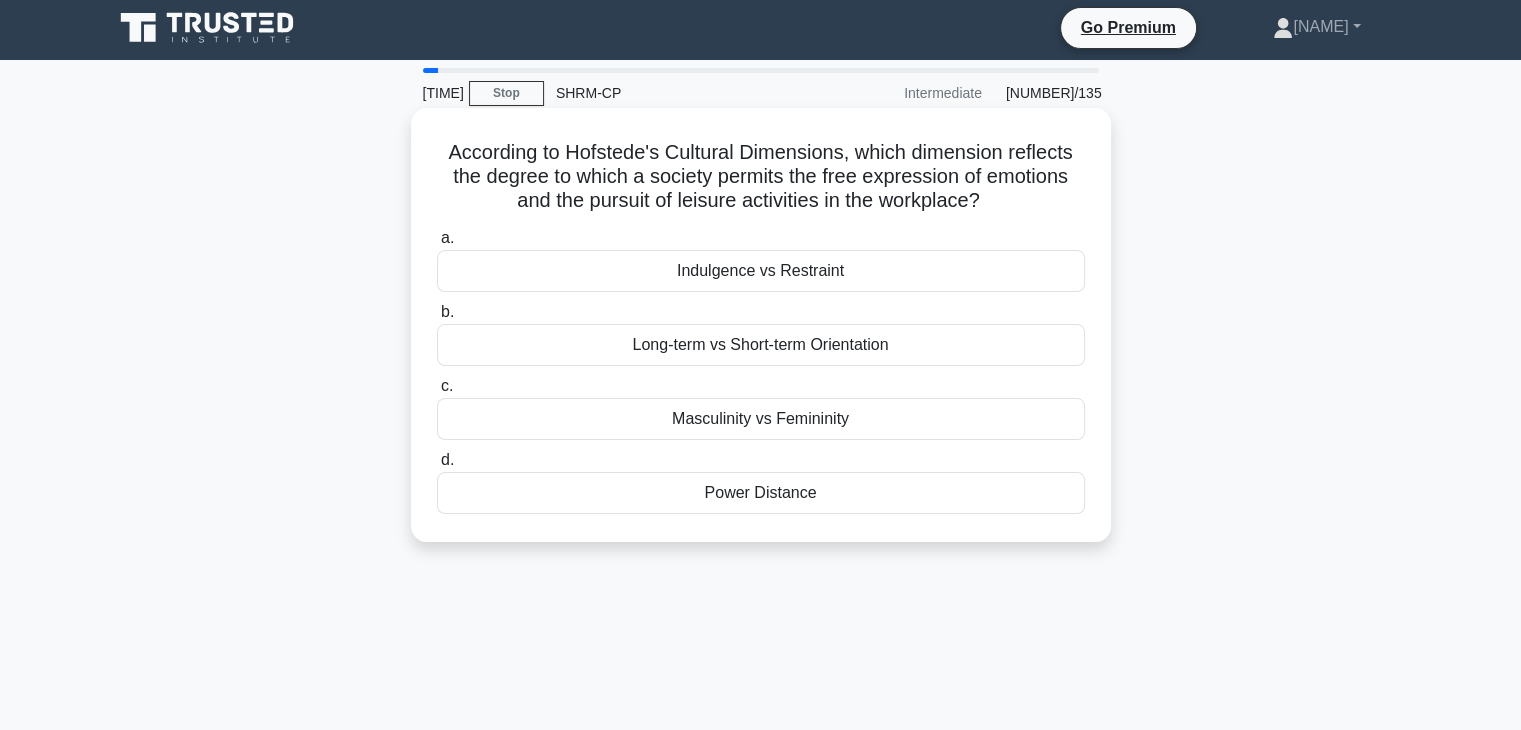 scroll, scrollTop: 0, scrollLeft: 0, axis: both 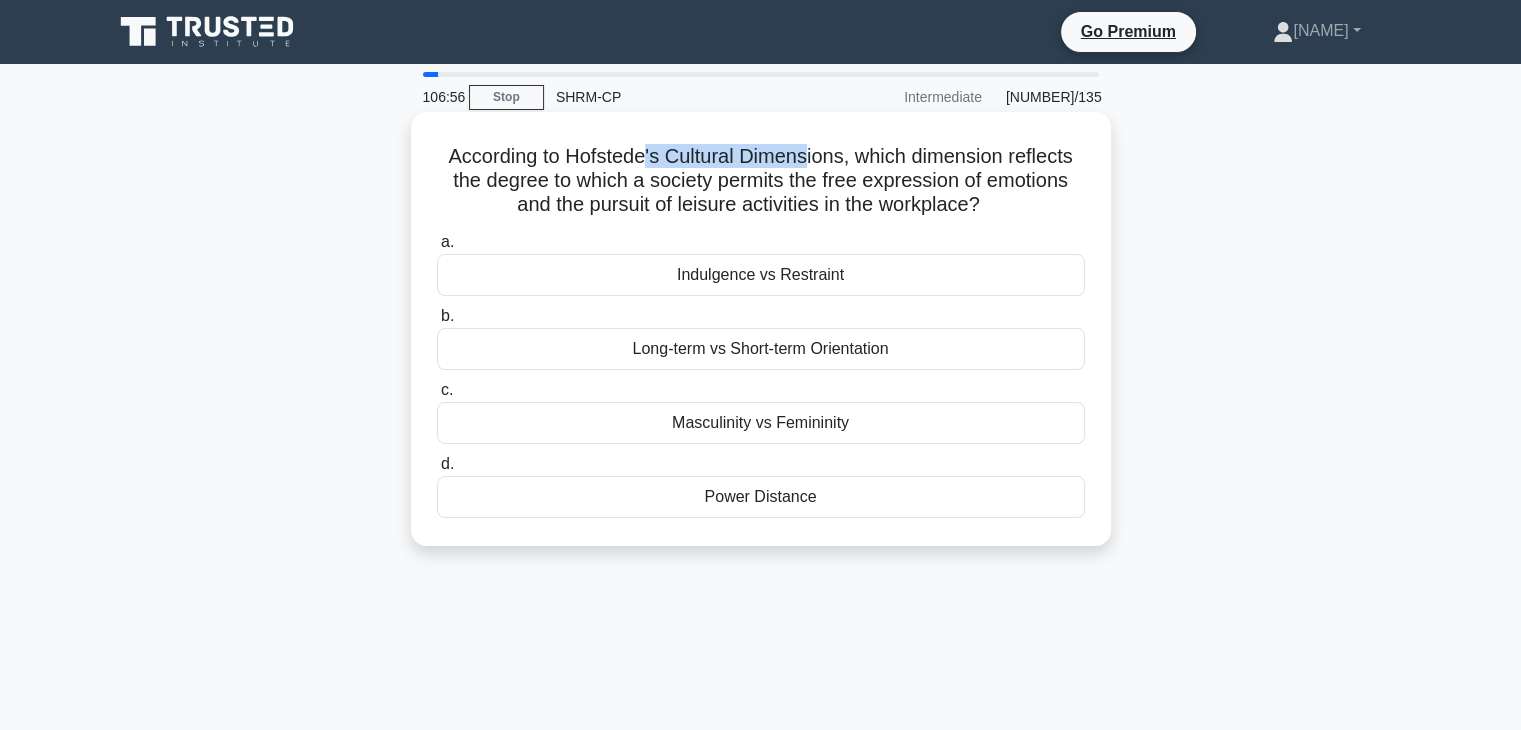 drag, startPoint x: 642, startPoint y: 155, endPoint x: 809, endPoint y: 160, distance: 167.07483 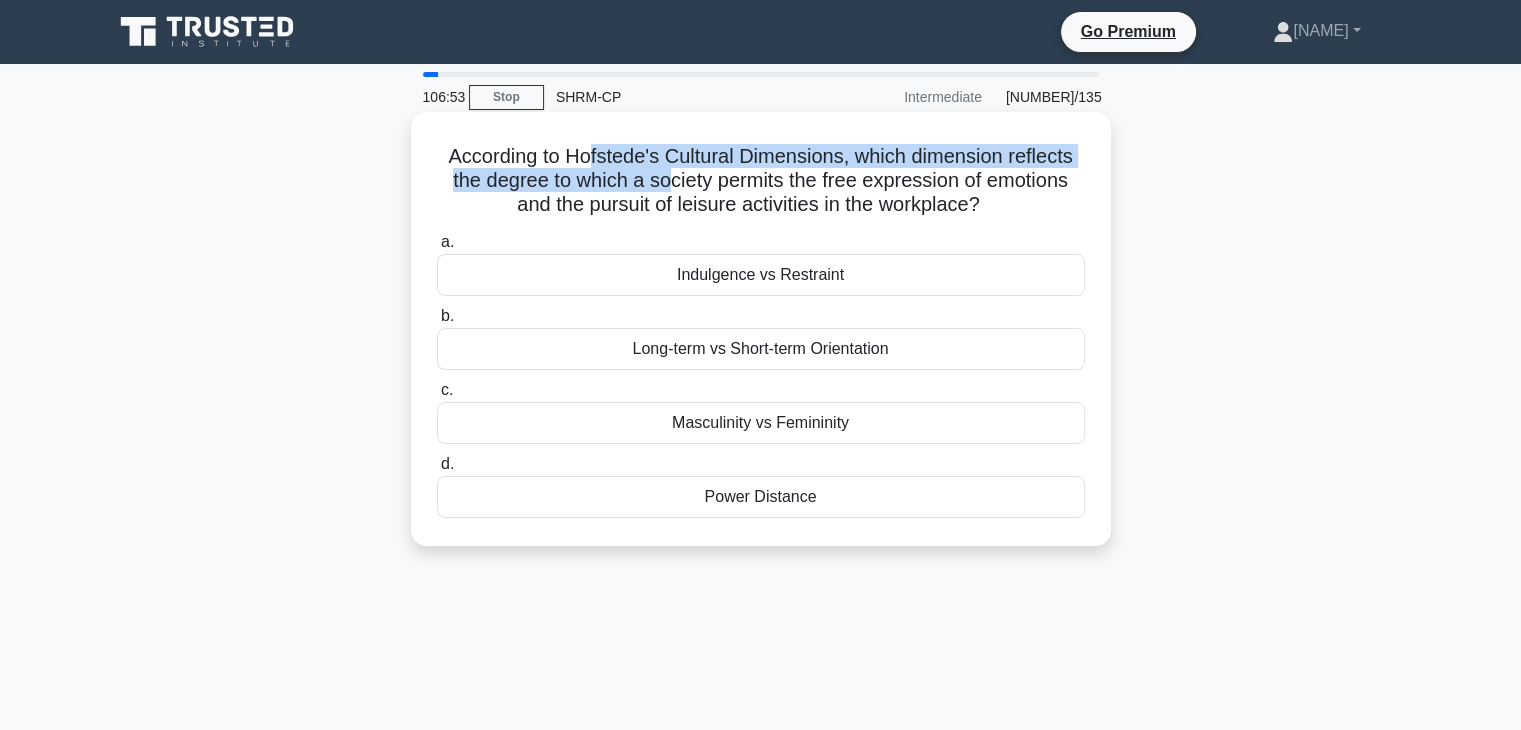 drag, startPoint x: 592, startPoint y: 169, endPoint x: 672, endPoint y: 183, distance: 81.21576 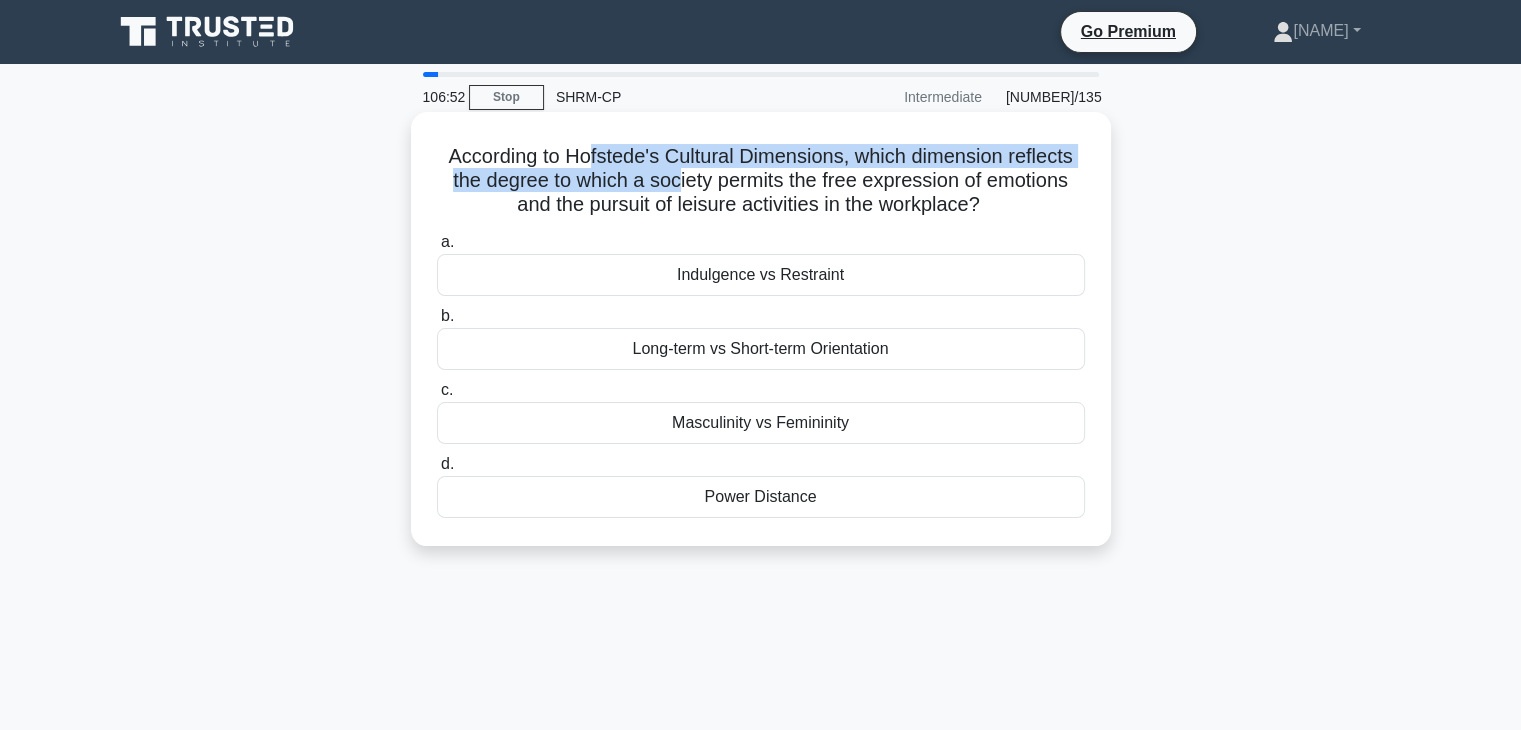 click on "According to Hofstede's Cultural Dimensions, which dimension reflects the degree to which a society permits the free expression of emotions and the pursuit of leisure activities in the workplace?
.spinner_0XTQ{transform-origin:center;animation:spinner_y6GP .75s linear infinite}@keyframes spinner_y6GP{100%{transform:rotate(360deg)}}" at bounding box center (761, 181) 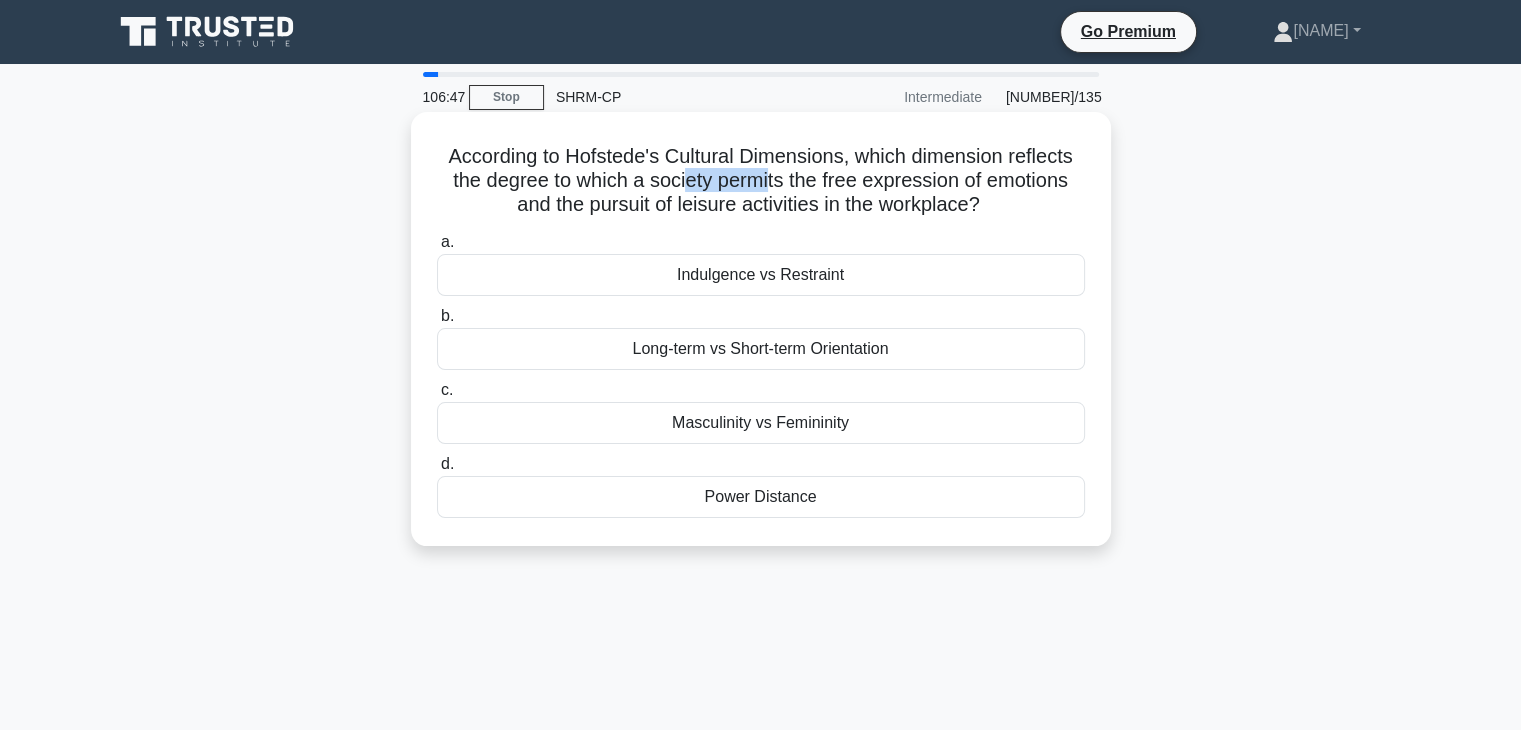 drag, startPoint x: 684, startPoint y: 173, endPoint x: 767, endPoint y: 192, distance: 85.146935 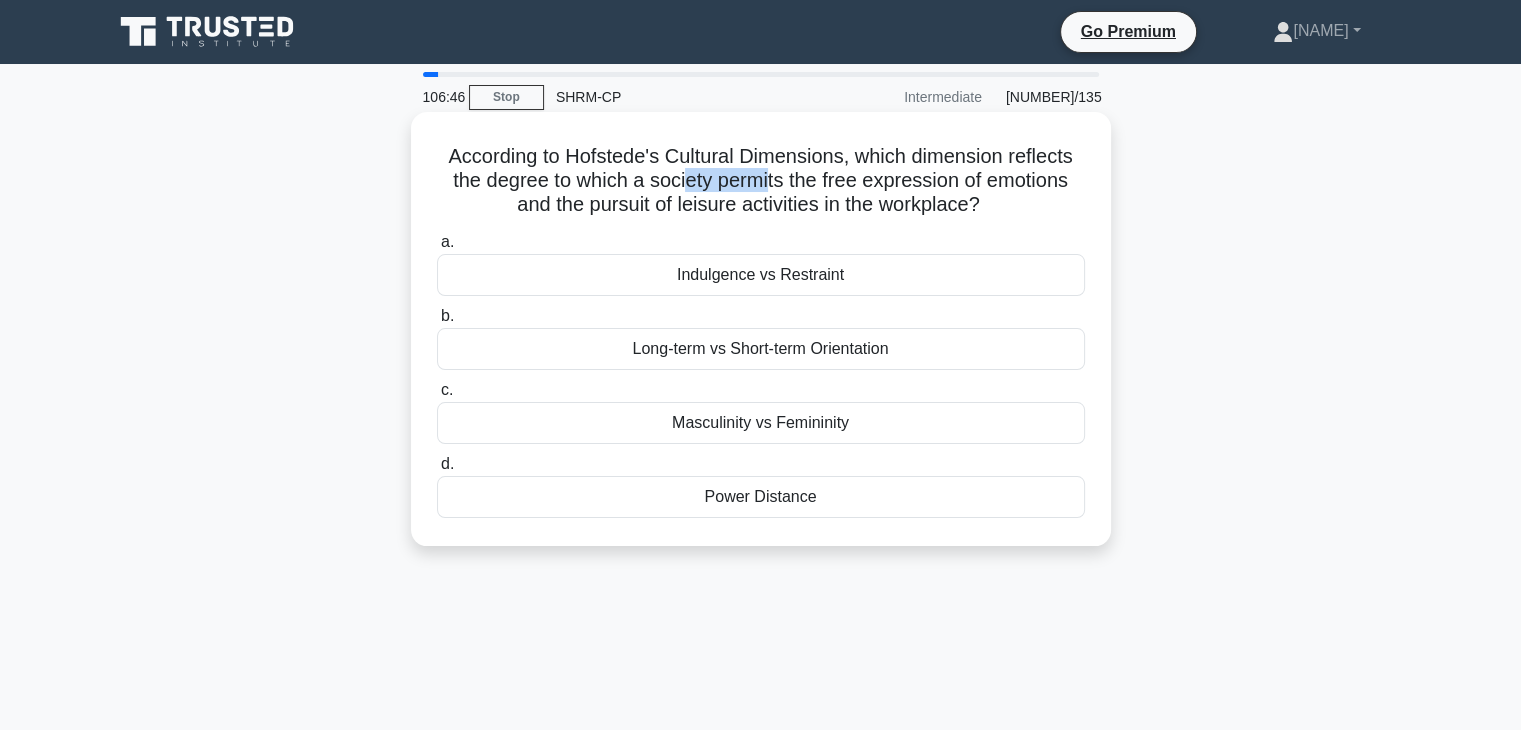 click on "According to Hofstede's Cultural Dimensions, which dimension reflects the degree to which a society permits the free expression of emotions and the pursuit of leisure activities in the workplace?
.spinner_0XTQ{transform-origin:center;animation:spinner_y6GP .75s linear infinite}@keyframes spinner_y6GP{100%{transform:rotate(360deg)}}" at bounding box center (761, 181) 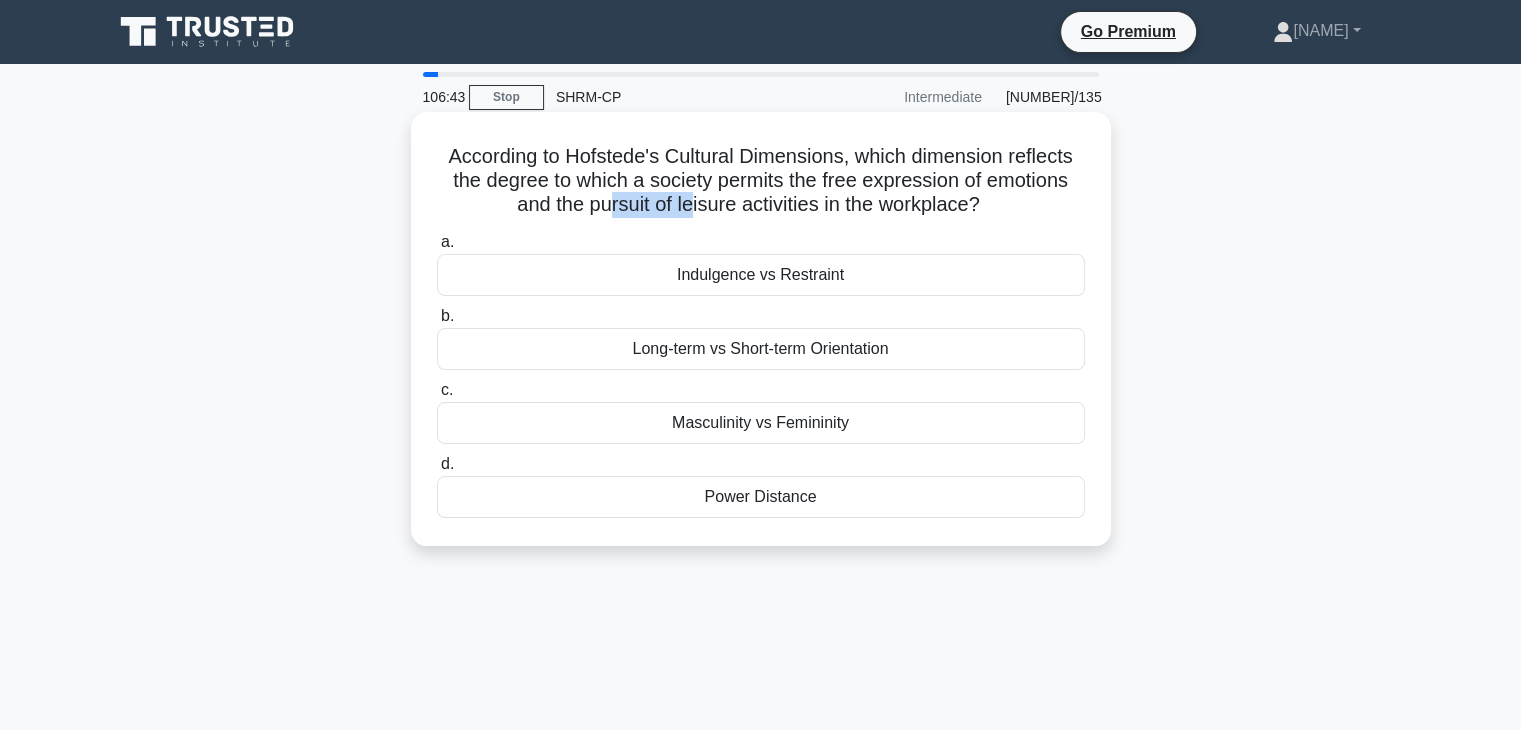 drag, startPoint x: 608, startPoint y: 203, endPoint x: 687, endPoint y: 199, distance: 79.101204 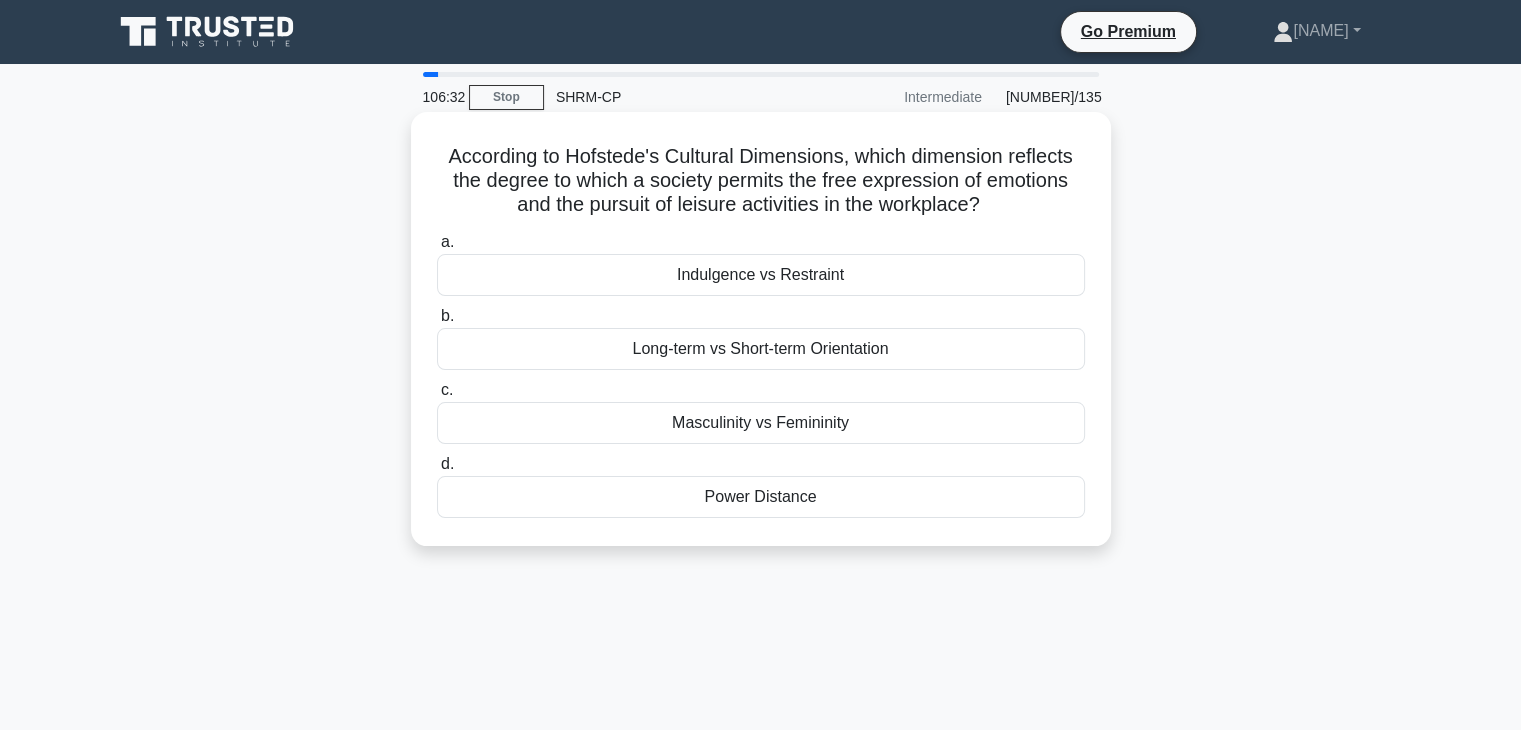 click on "Indulgence vs Restraint" at bounding box center [761, 275] 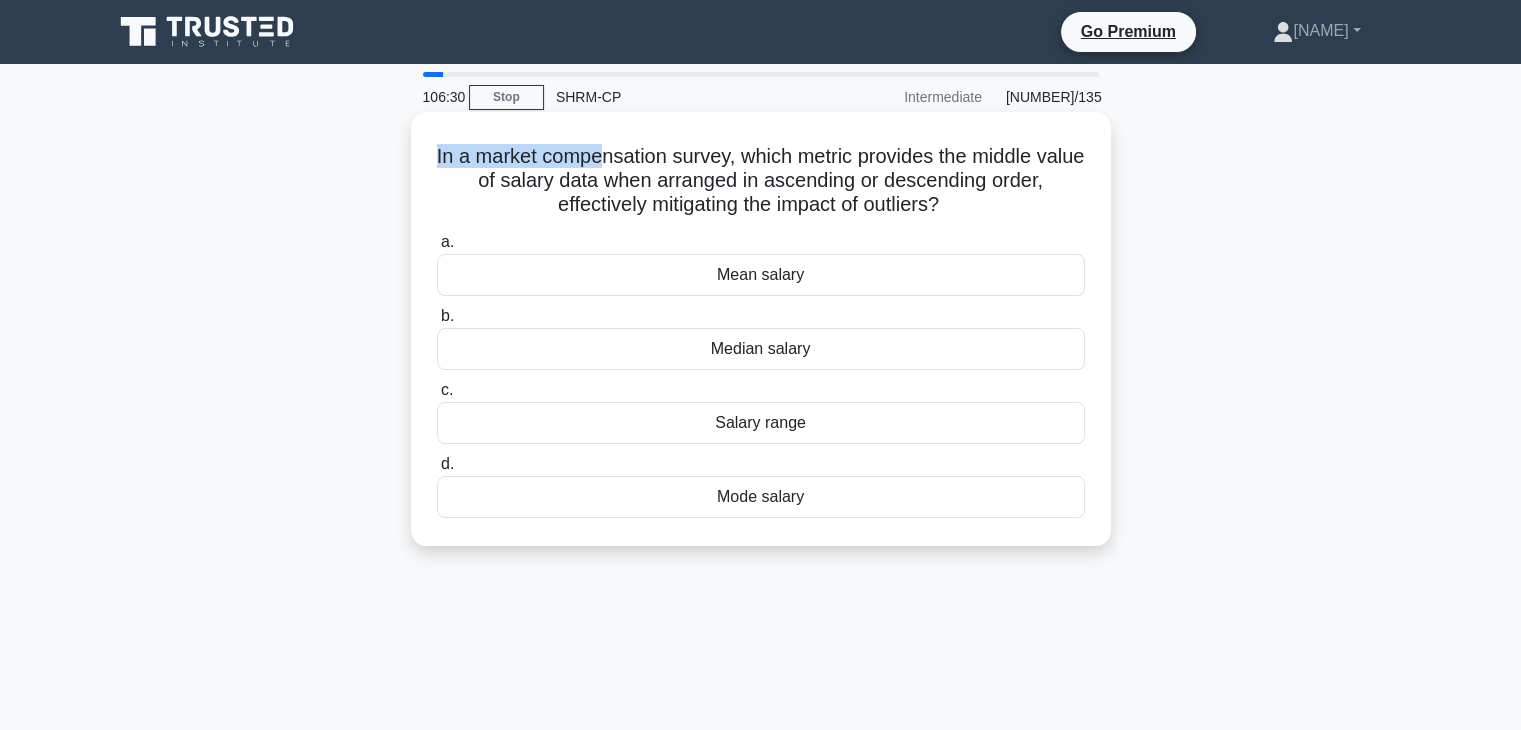 drag, startPoint x: 453, startPoint y: 148, endPoint x: 619, endPoint y: 154, distance: 166.1084 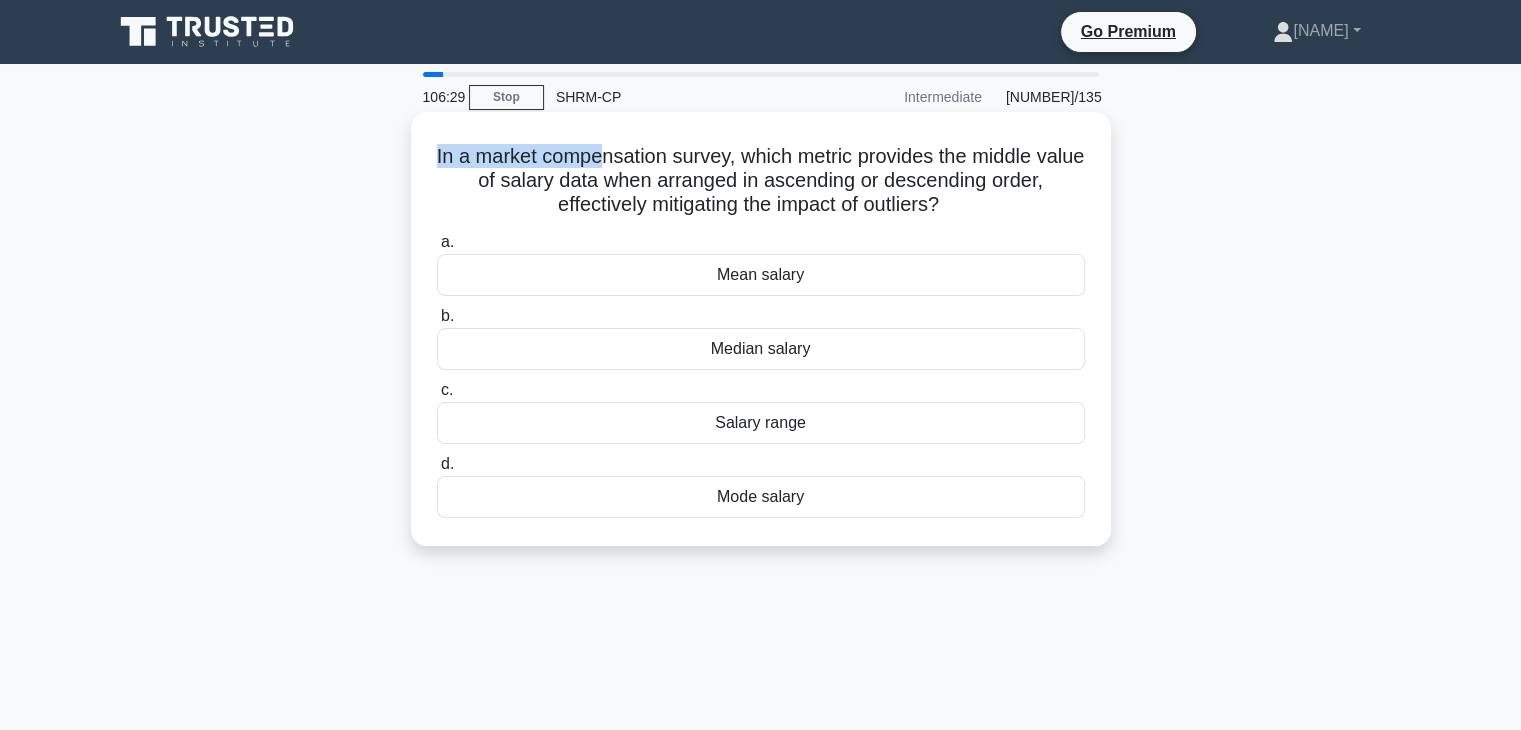 click on "In a market compensation survey, which metric provides the middle value of salary data when arranged in ascending or descending order, effectively mitigating the impact of outliers?
.spinner_0XTQ{transform-origin:center;animation:spinner_y6GP .75s linear infinite}@keyframes spinner_y6GP{100%{transform:rotate(360deg)}}" at bounding box center (761, 181) 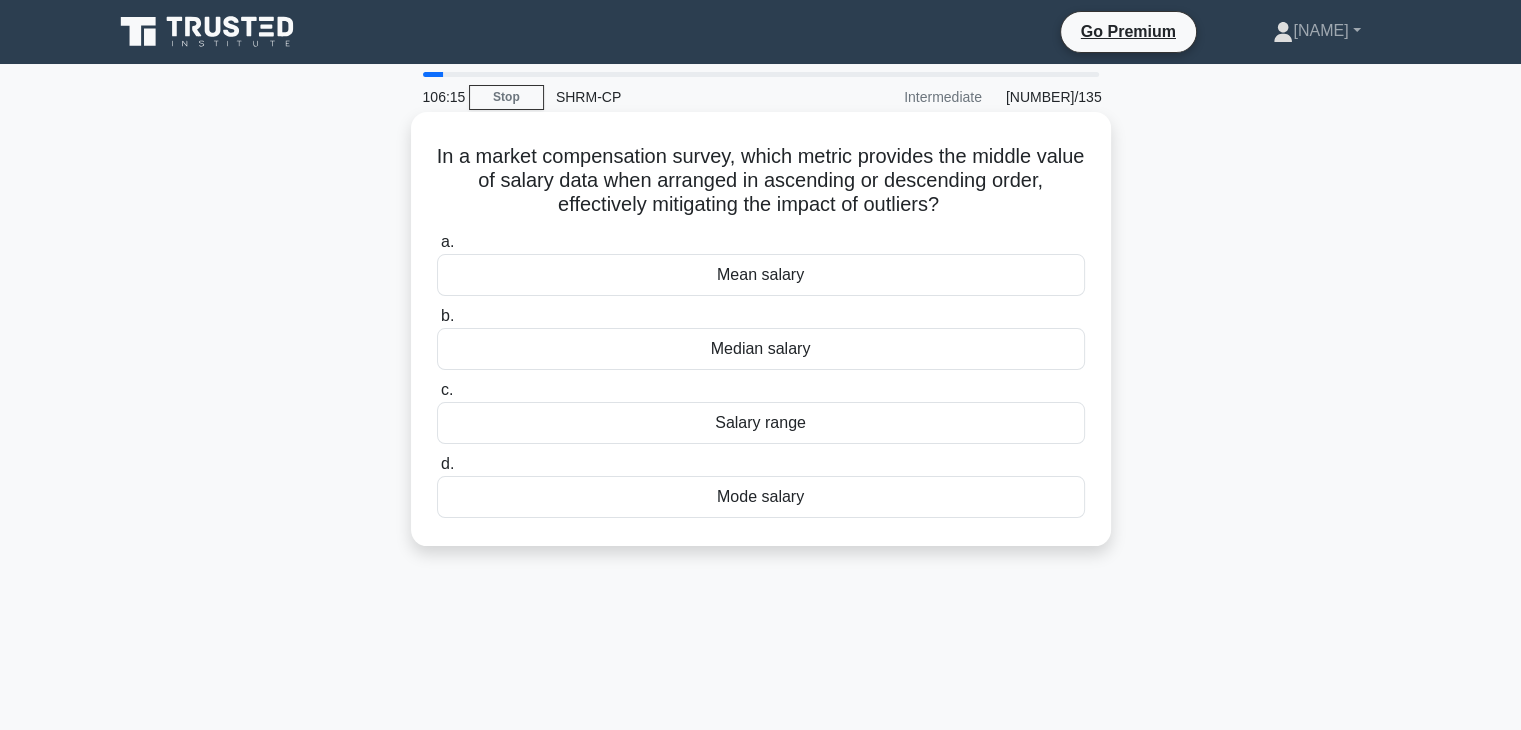 click on "Median salary" at bounding box center (761, 349) 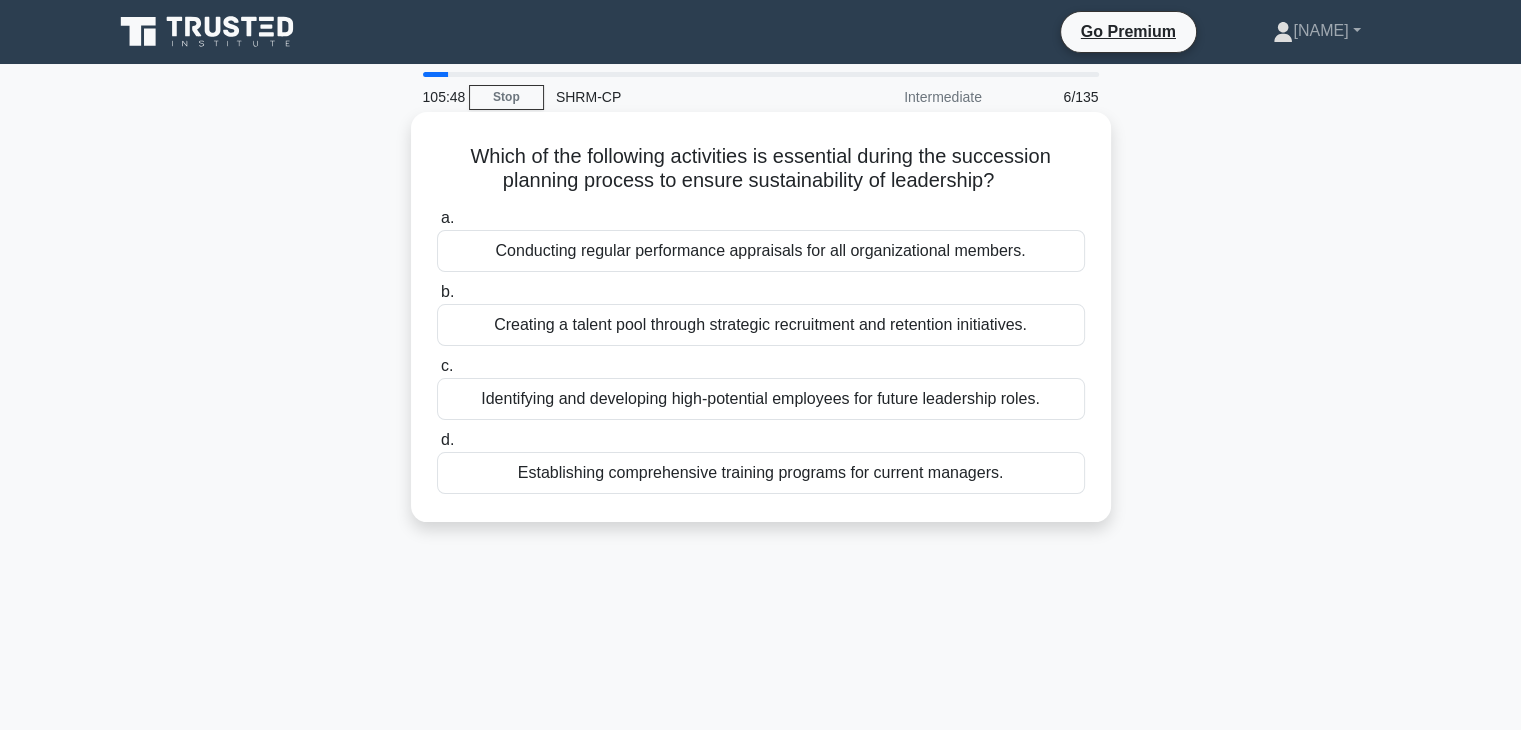 click on "Creating a talent pool through strategic recruitment and retention initiatives." at bounding box center [761, 325] 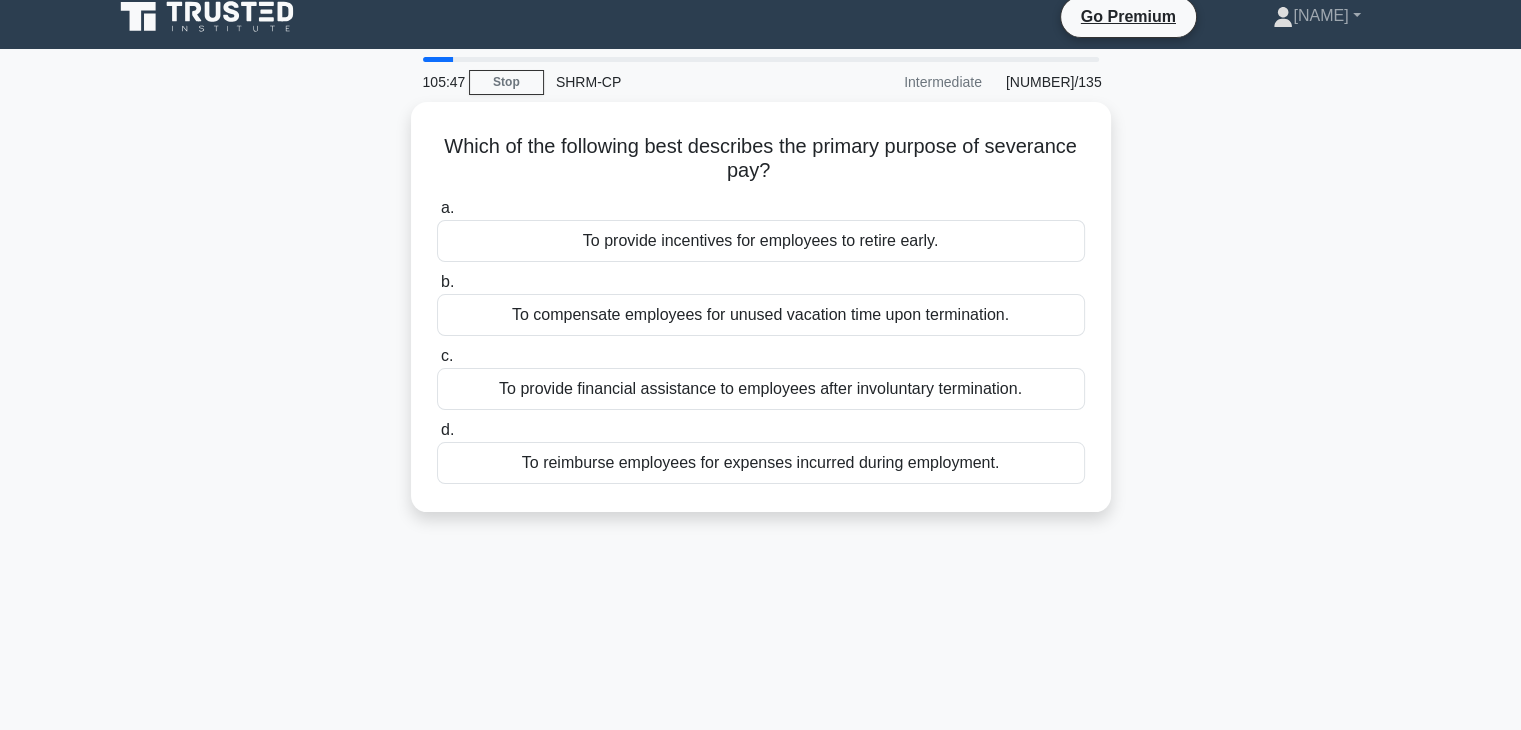 scroll, scrollTop: 16, scrollLeft: 0, axis: vertical 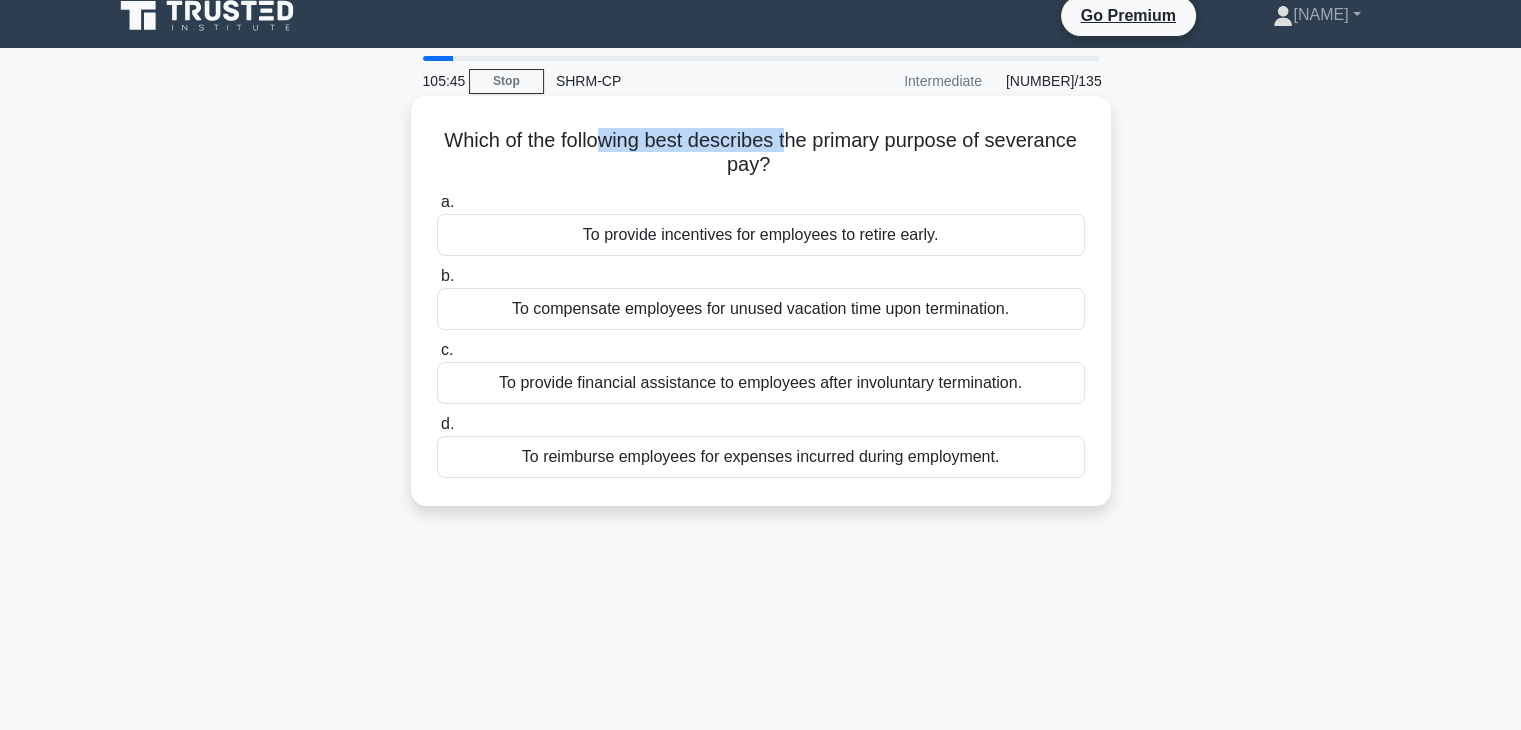 drag, startPoint x: 596, startPoint y: 133, endPoint x: 791, endPoint y: 134, distance: 195.00256 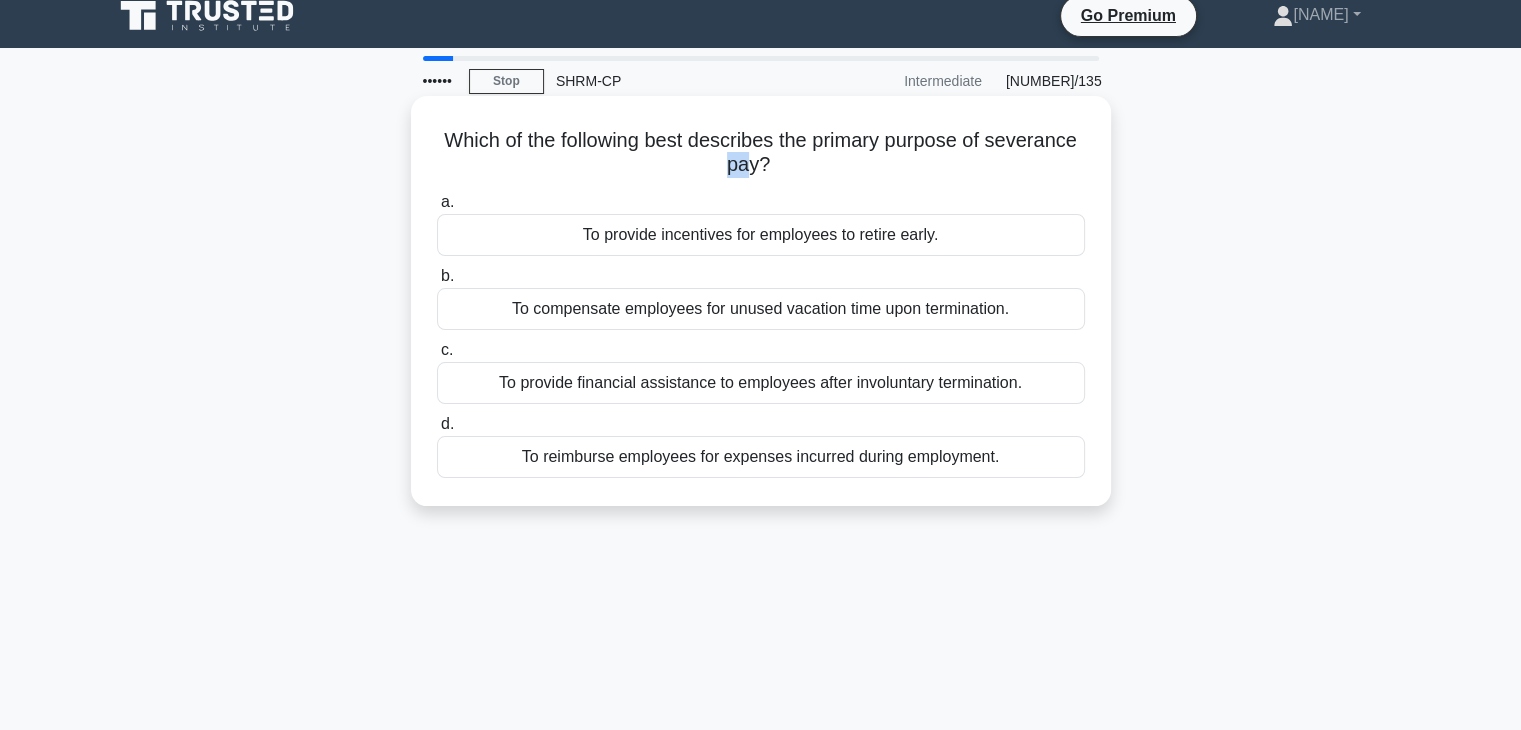 drag, startPoint x: 723, startPoint y: 162, endPoint x: 750, endPoint y: 161, distance: 27.018513 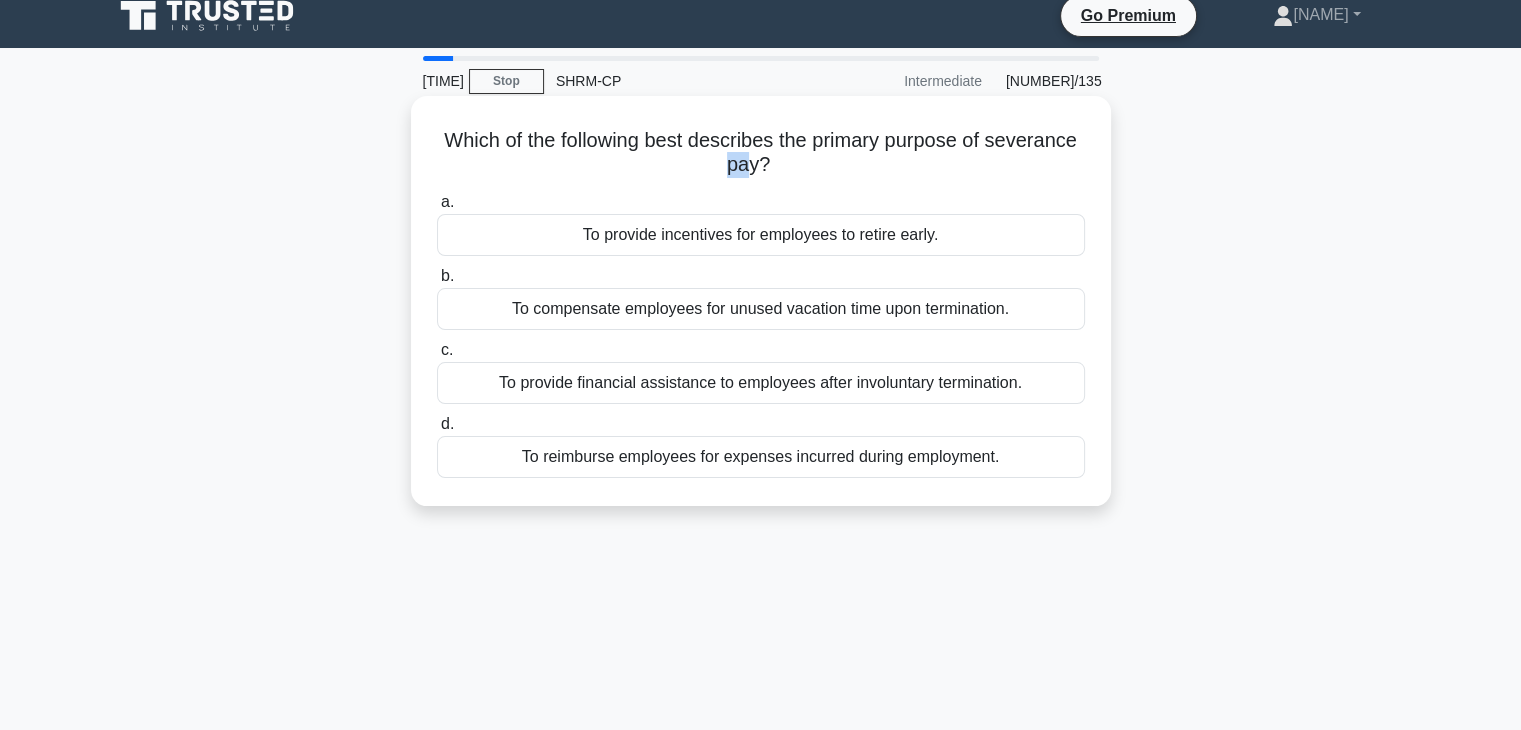 click on "Which of the following best describes the primary purpose of severance pay?
.spinner_0XTQ{transform-origin:center;animation:spinner_y6GP .75s linear infinite}@keyframes spinner_y6GP{100%{transform:rotate(360deg)}}" at bounding box center (761, 153) 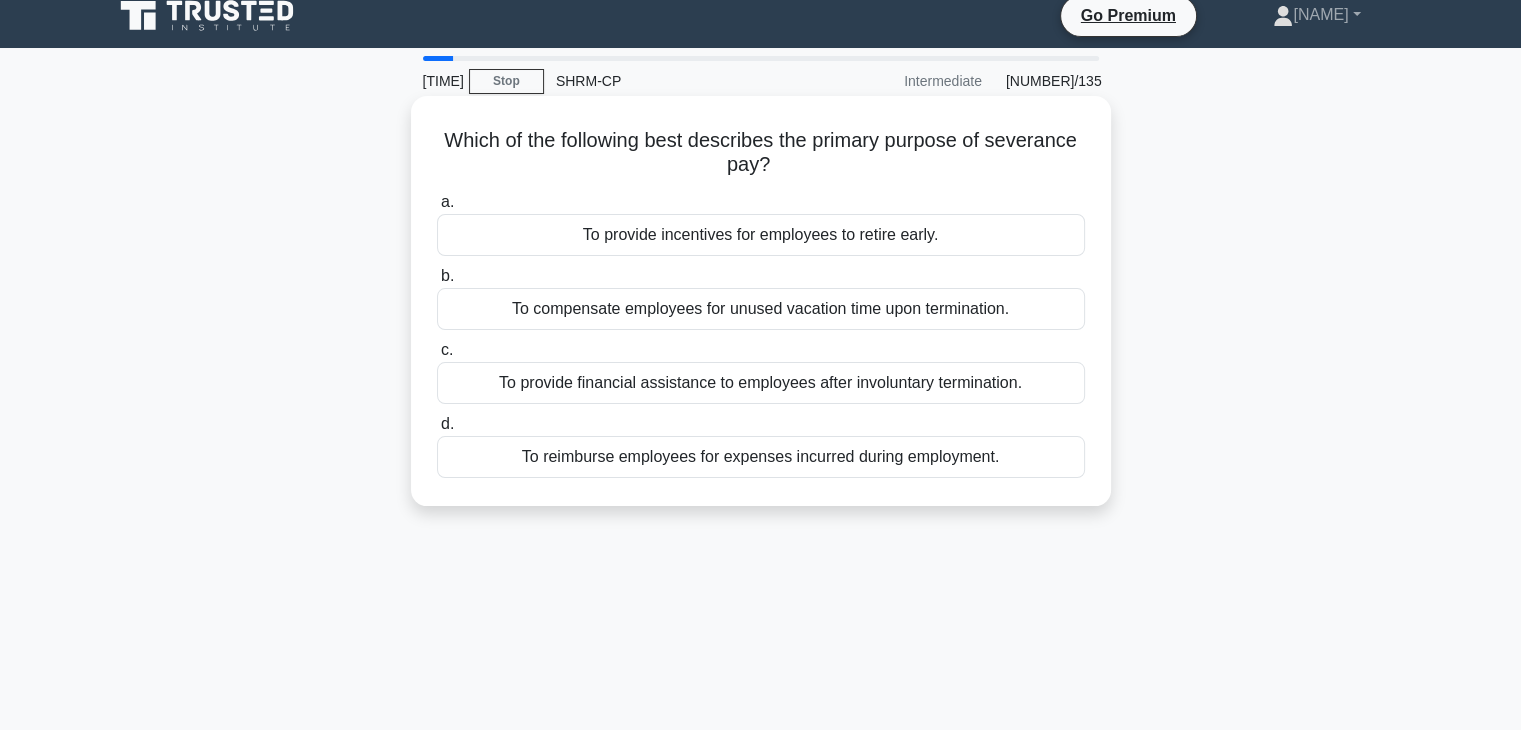 click on "To provide financial assistance to employees after involuntary termination." at bounding box center [761, 383] 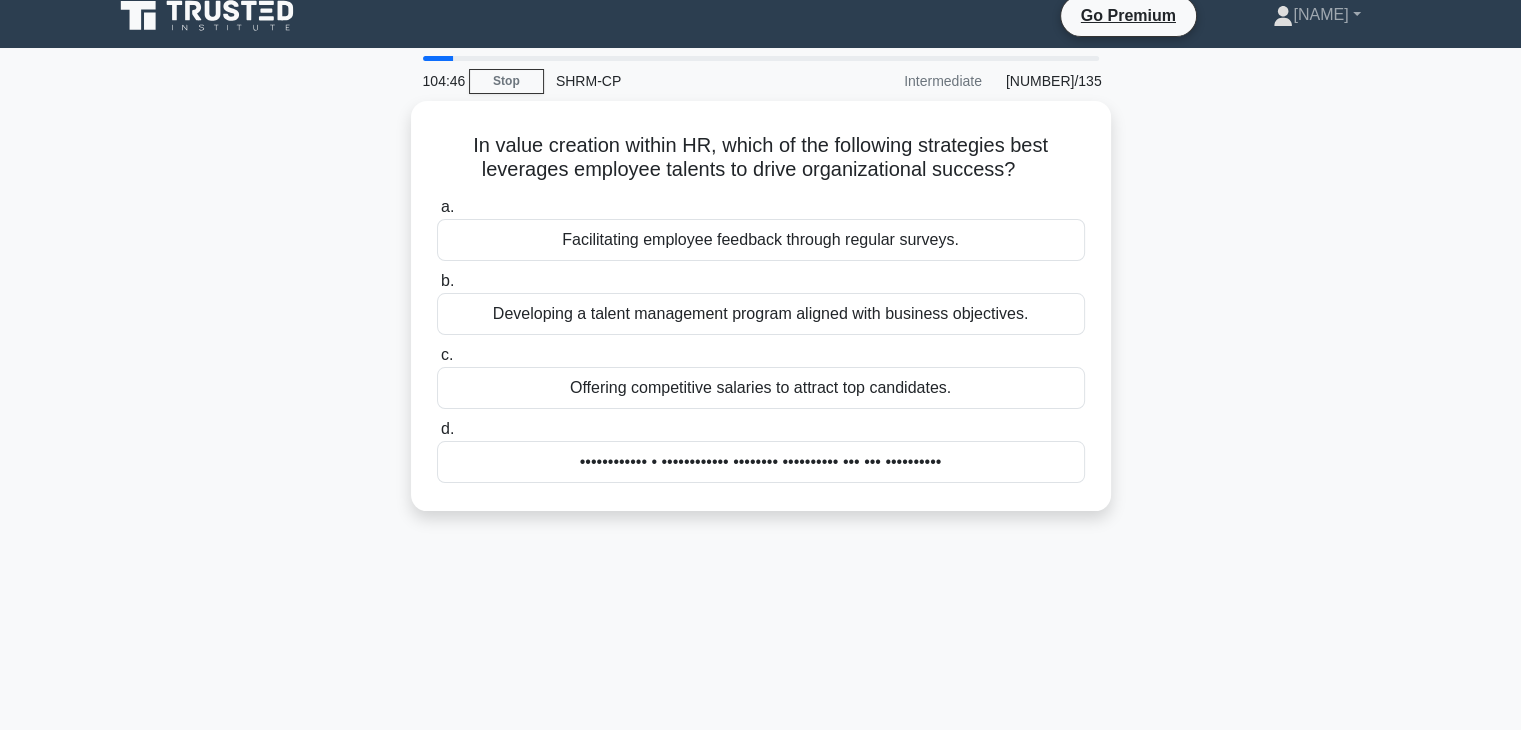 scroll, scrollTop: 0, scrollLeft: 0, axis: both 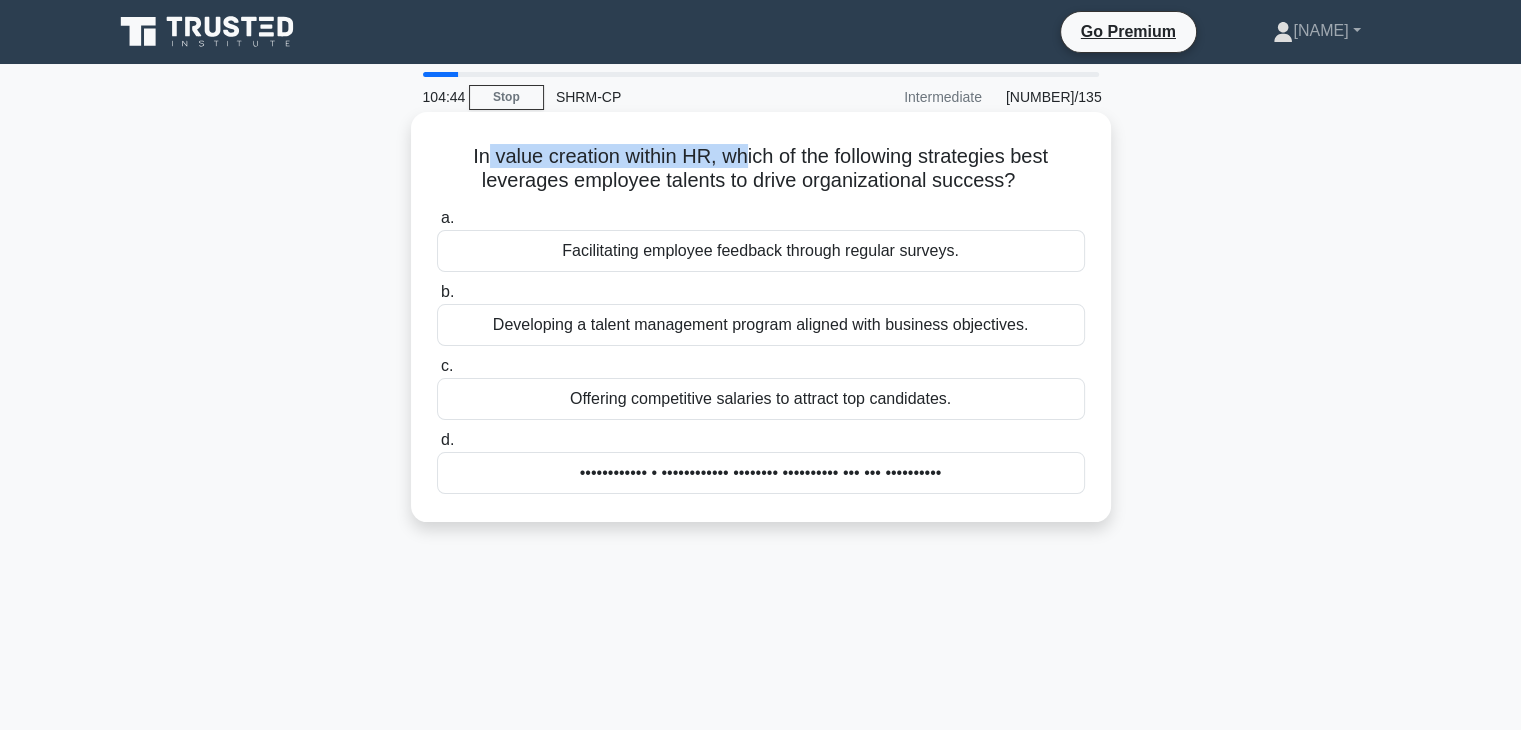 drag, startPoint x: 475, startPoint y: 160, endPoint x: 740, endPoint y: 159, distance: 265.0019 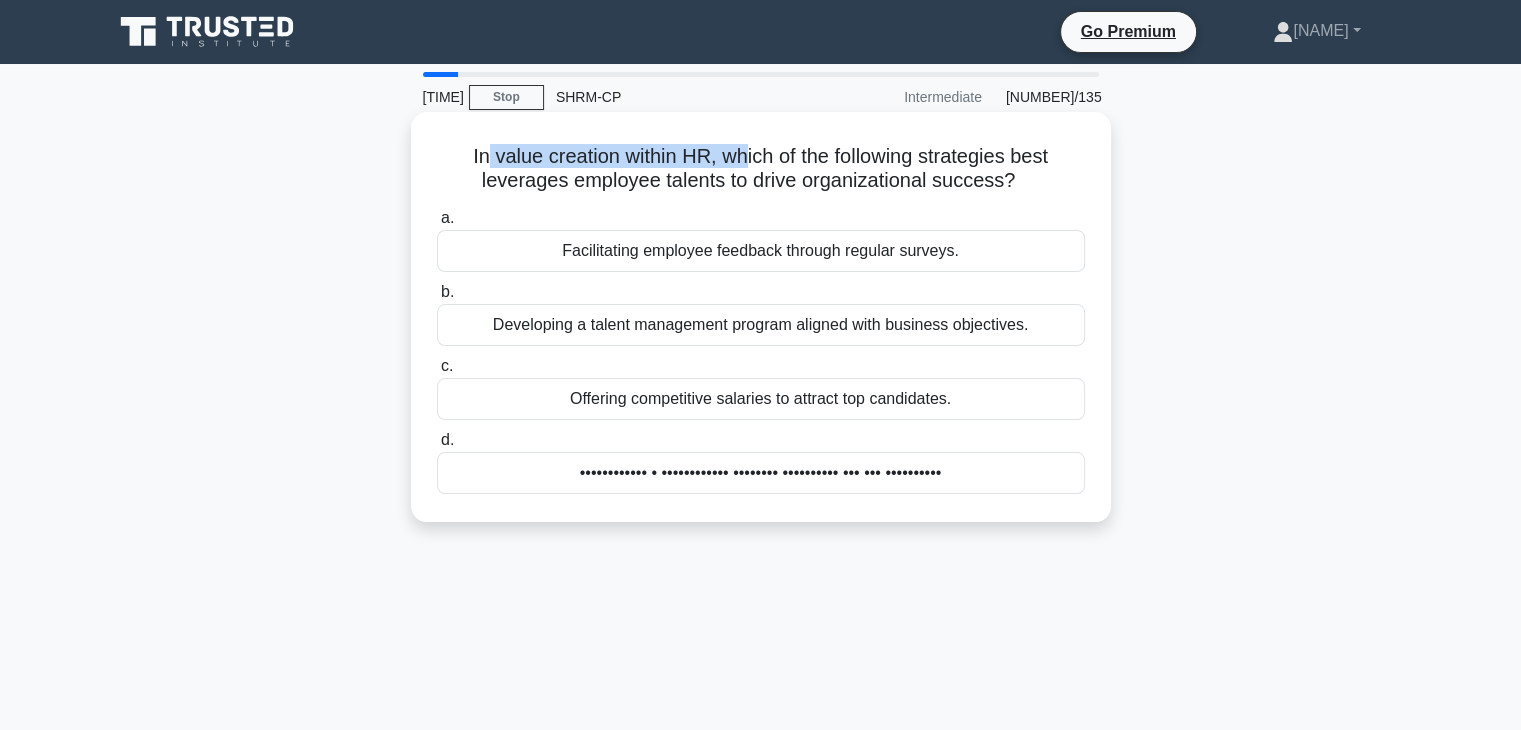 click on "In value creation within HR, which of the following strategies best leverages employee talents to drive organizational success?
.spinner_0XTQ{transform-origin:center;animation:spinner_y6GP .75s linear infinite}@keyframes spinner_y6GP{100%{transform:rotate(360deg)}}" at bounding box center (761, 169) 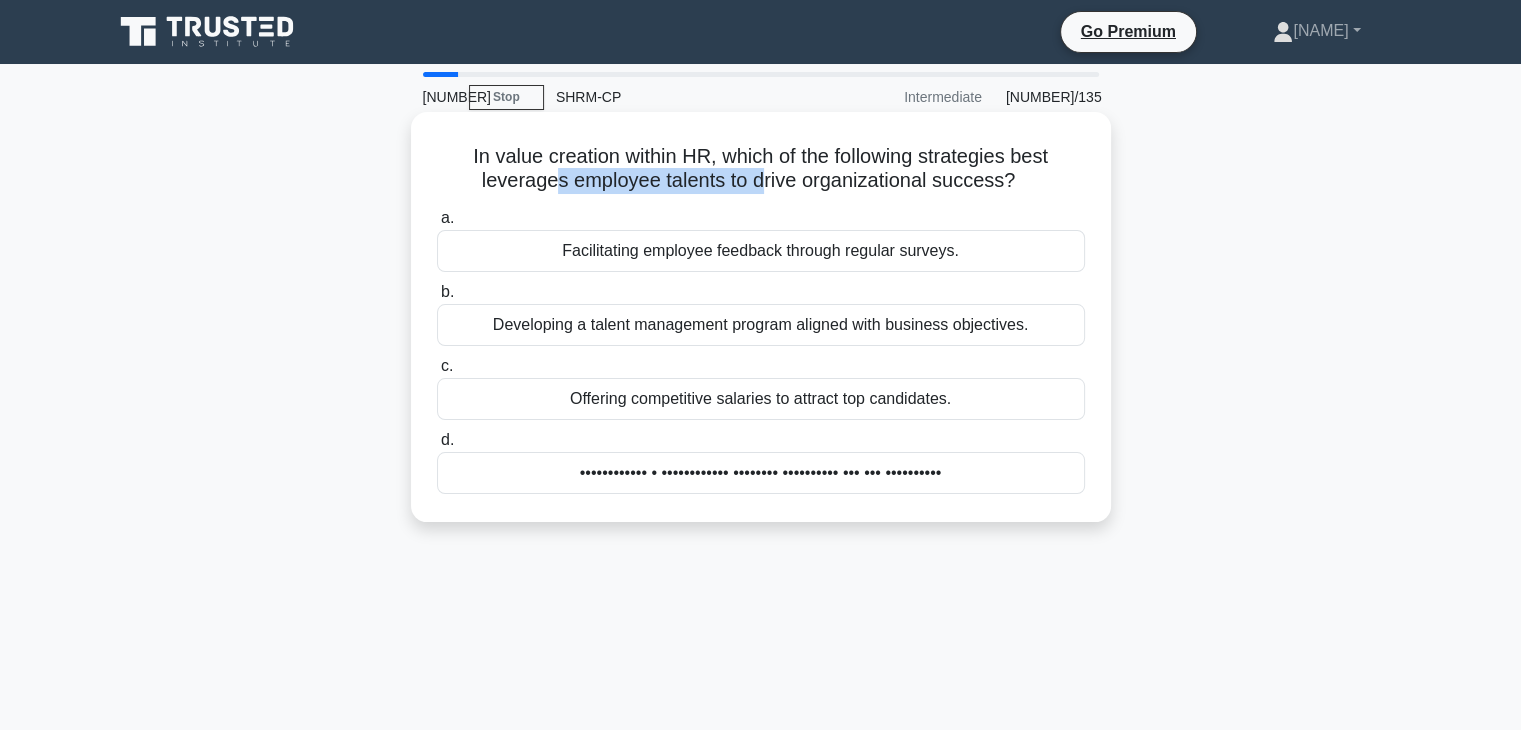 drag, startPoint x: 555, startPoint y: 186, endPoint x: 760, endPoint y: 174, distance: 205.35092 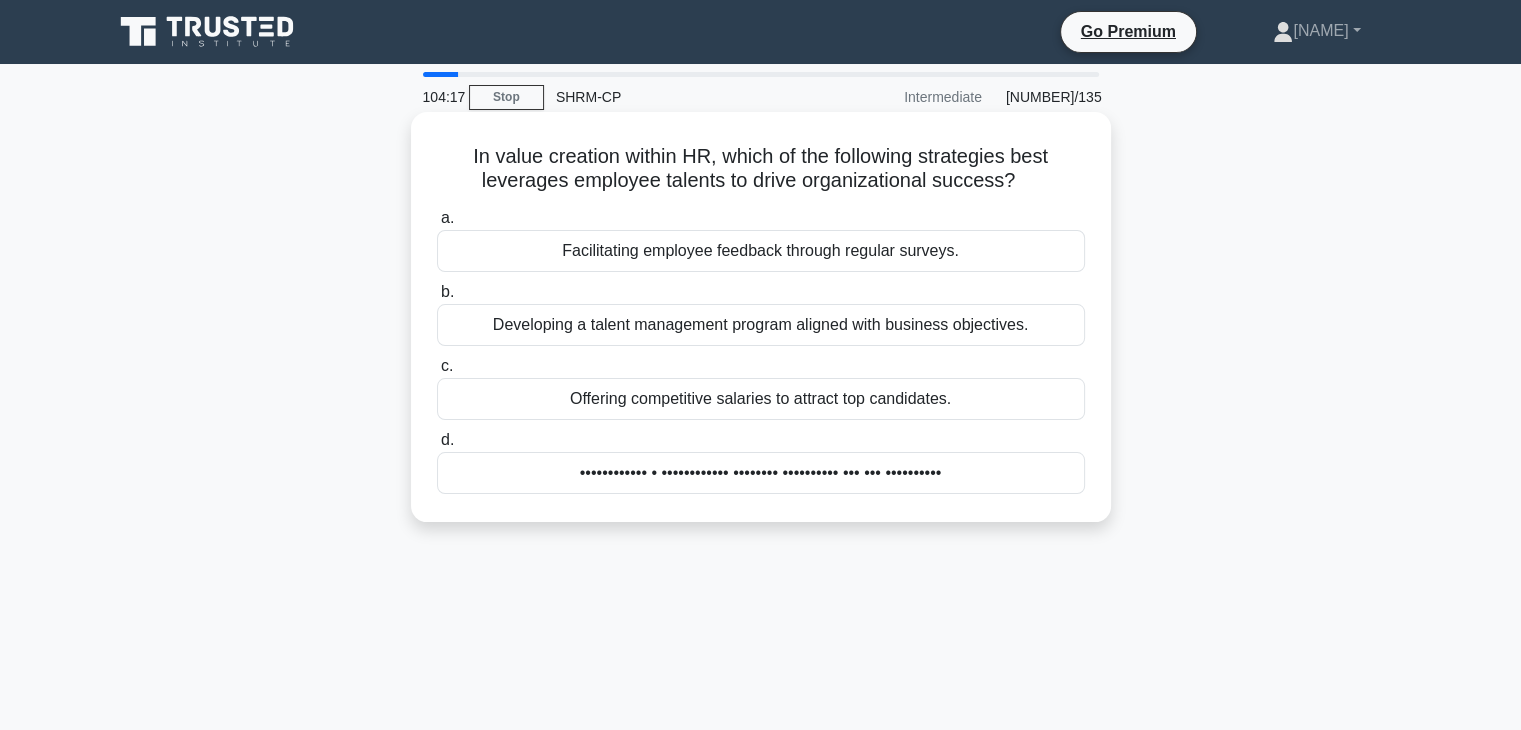 click on "Developing a talent management program aligned with business objectives." at bounding box center [761, 325] 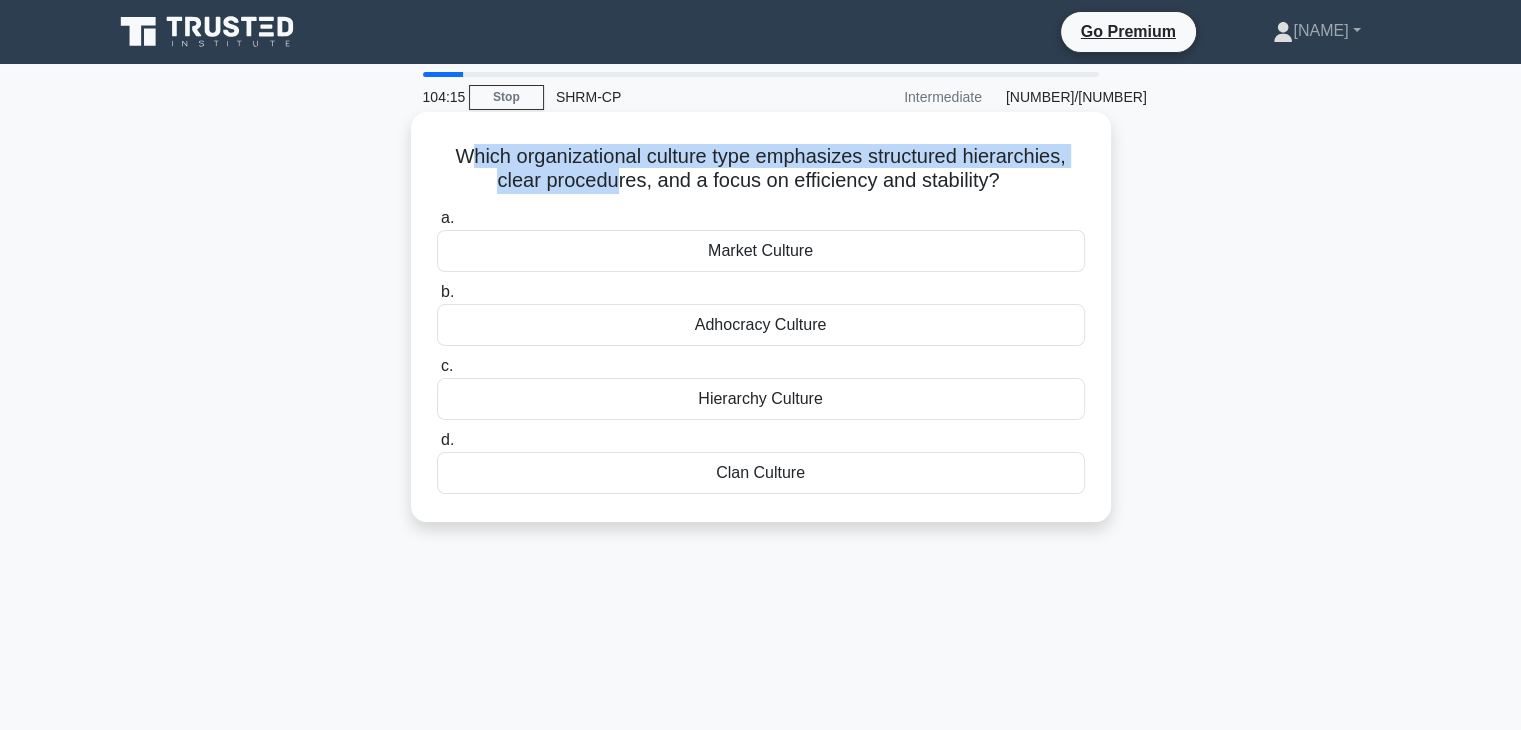 drag, startPoint x: 460, startPoint y: 153, endPoint x: 617, endPoint y: 190, distance: 161.30096 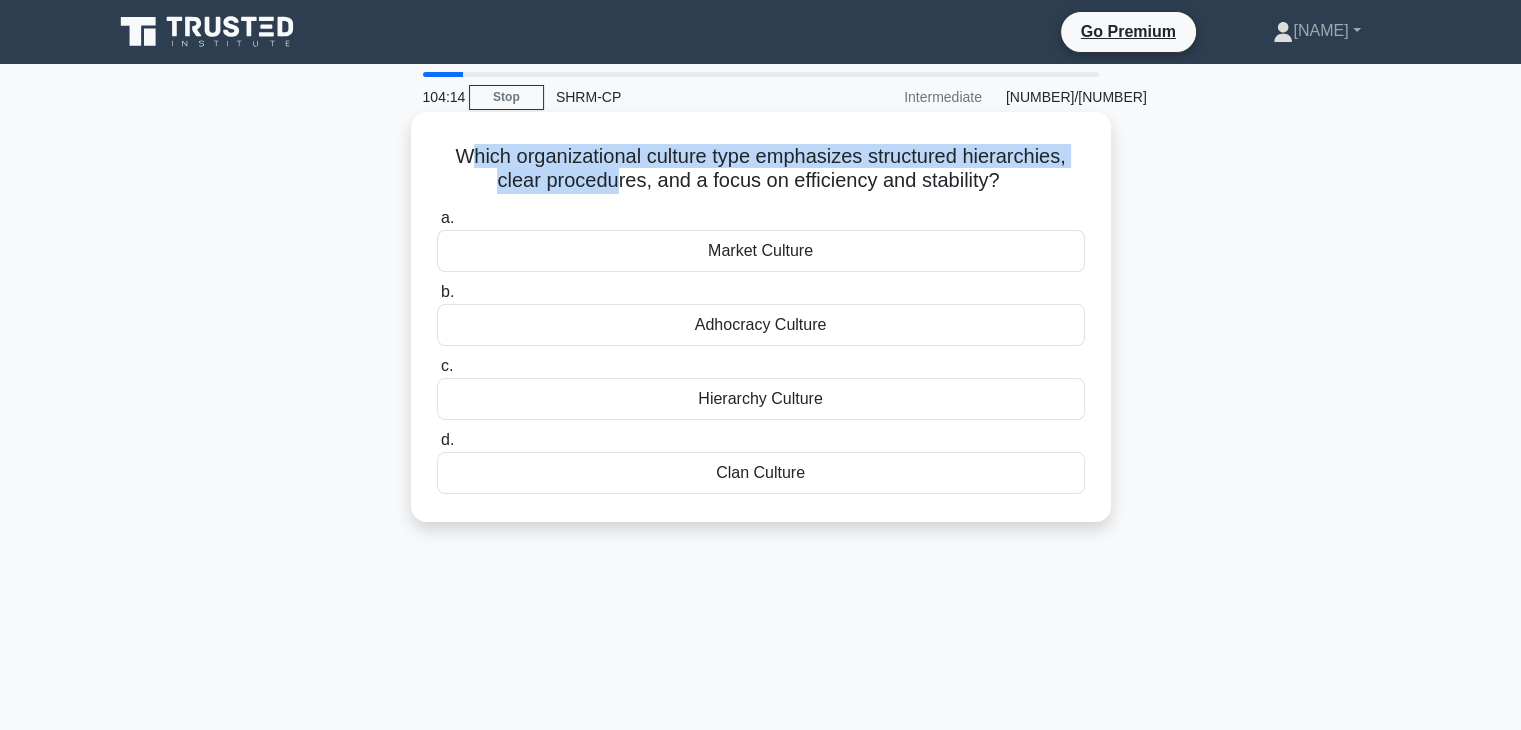 click on "Which organizational culture type emphasizes structured hierarchies, clear procedures, and a focus on efficiency and stability?
.spinner_0XTQ{transform-origin:center;animation:spinner_y6GP .75s linear infinite}@keyframes spinner_y6GP{100%{transform:rotate(360deg)}}" at bounding box center [761, 169] 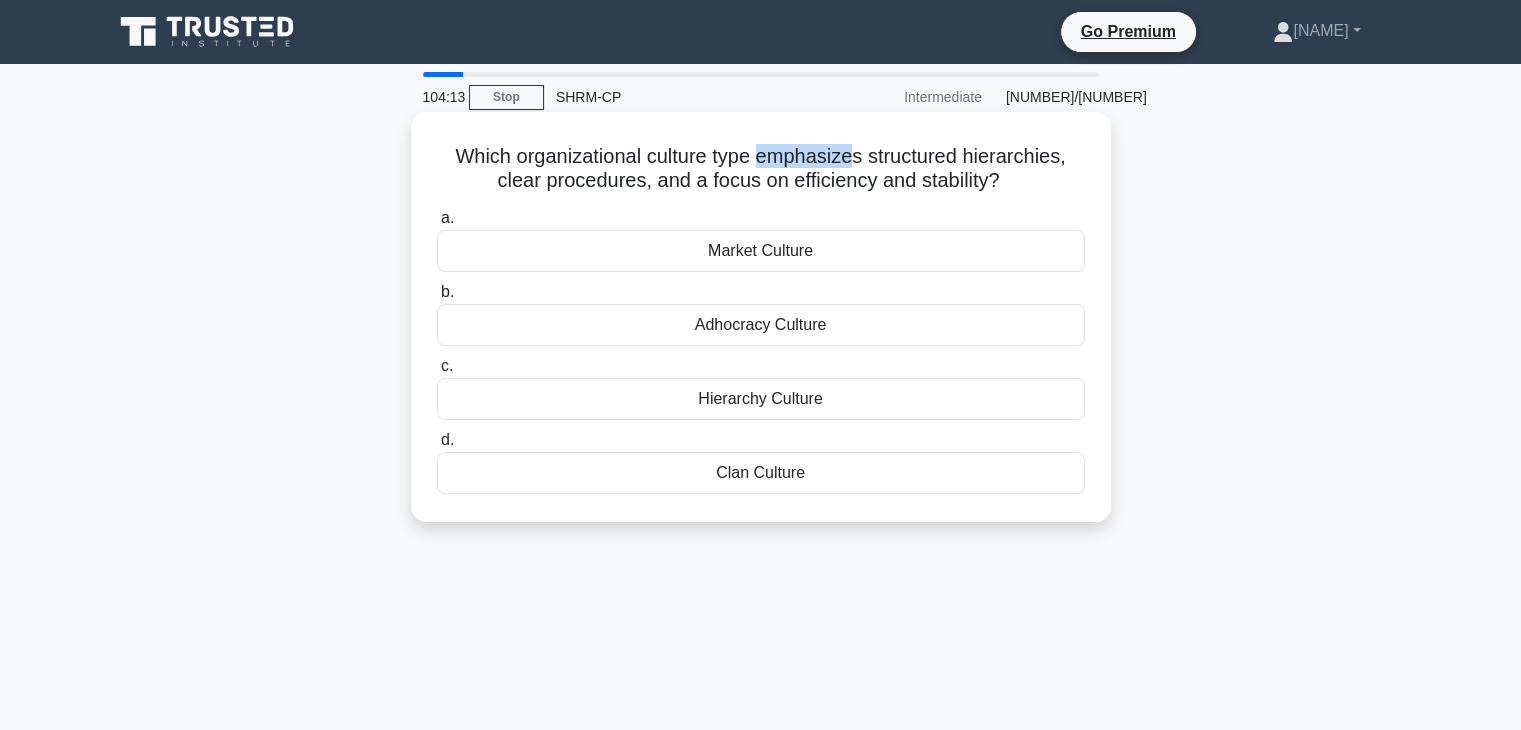 drag, startPoint x: 760, startPoint y: 165, endPoint x: 857, endPoint y: 165, distance: 97 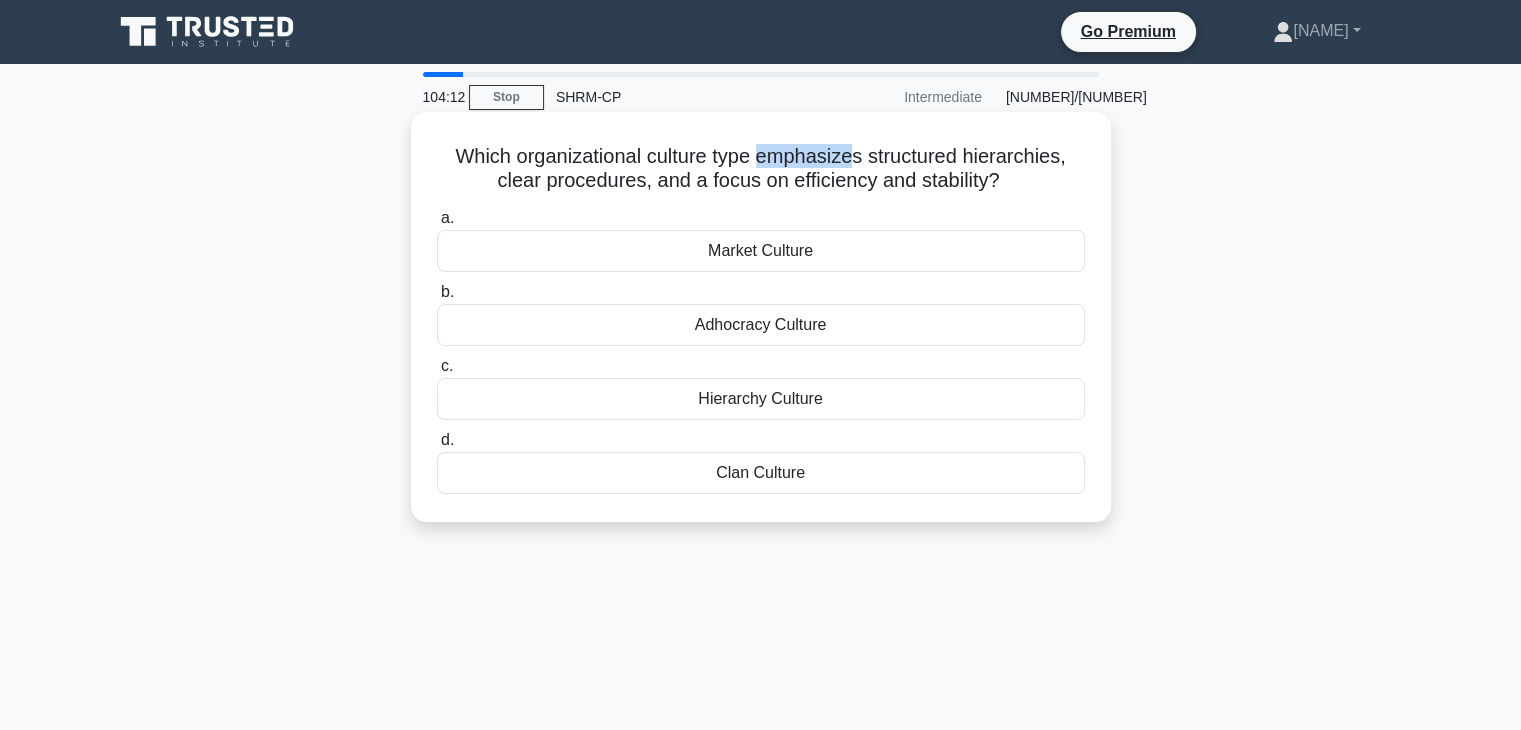 click on "Which organizational culture type emphasizes structured hierarchies, clear procedures, and a focus on efficiency and stability?
.spinner_0XTQ{transform-origin:center;animation:spinner_y6GP .75s linear infinite}@keyframes spinner_y6GP{100%{transform:rotate(360deg)}}" at bounding box center [761, 169] 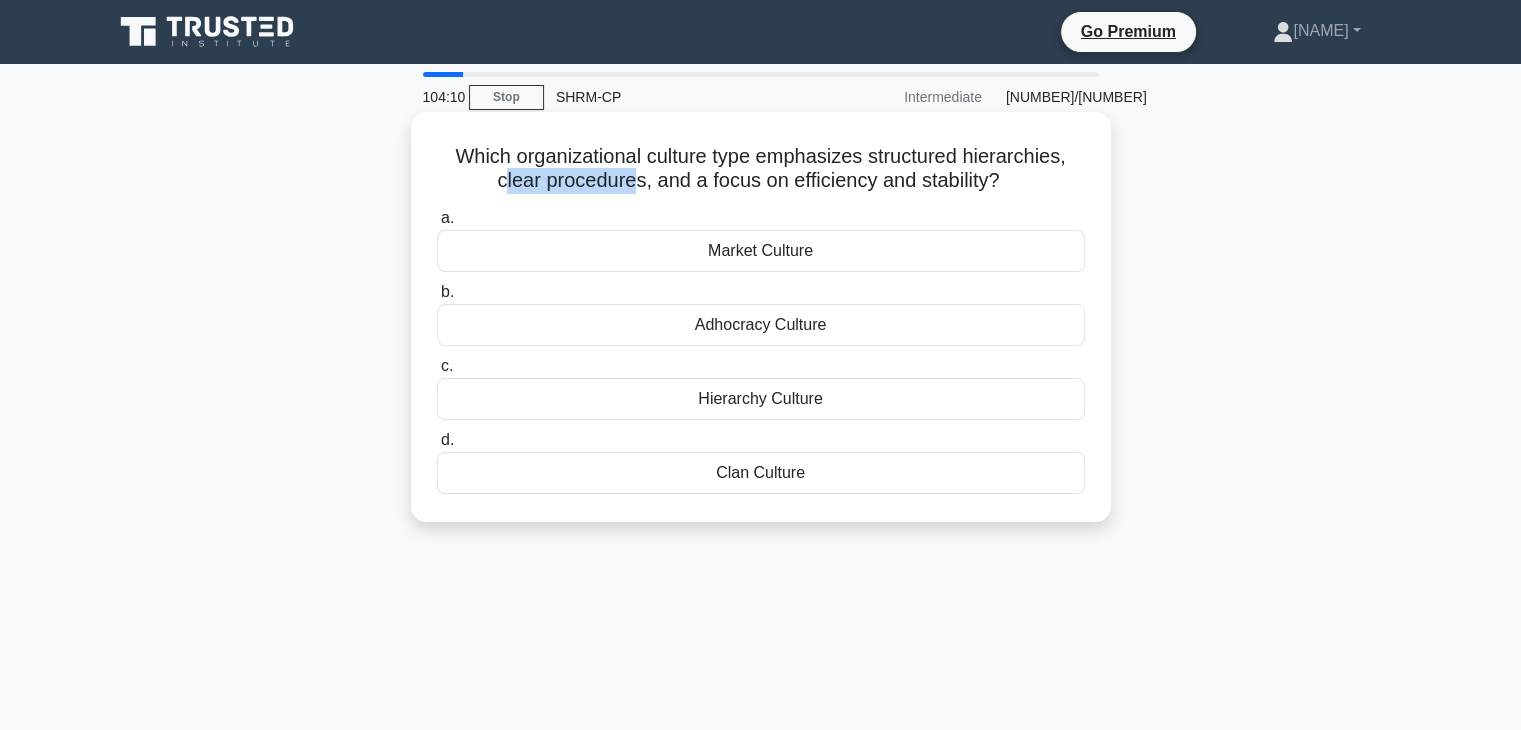 drag, startPoint x: 497, startPoint y: 177, endPoint x: 631, endPoint y: 191, distance: 134.72935 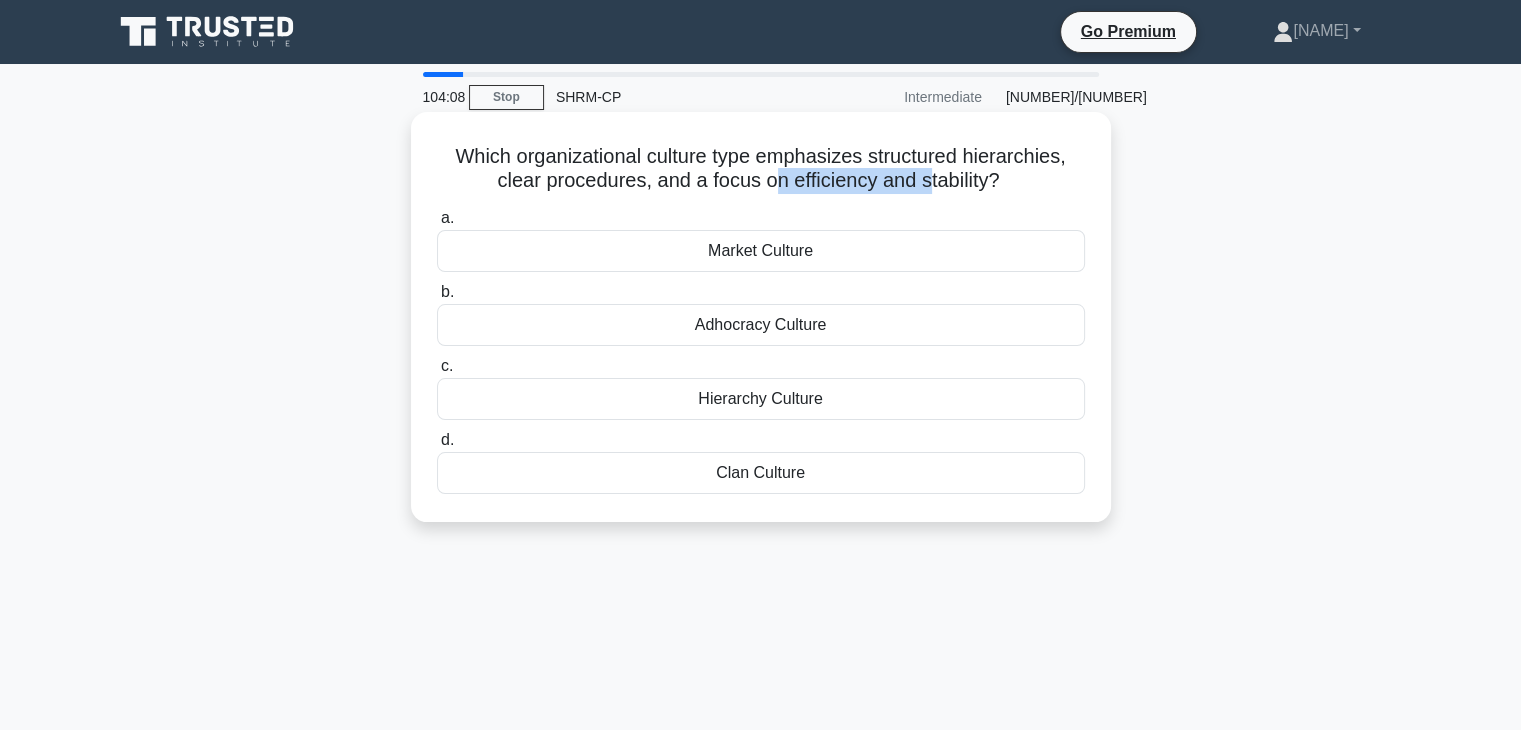 drag, startPoint x: 773, startPoint y: 185, endPoint x: 931, endPoint y: 184, distance: 158.00316 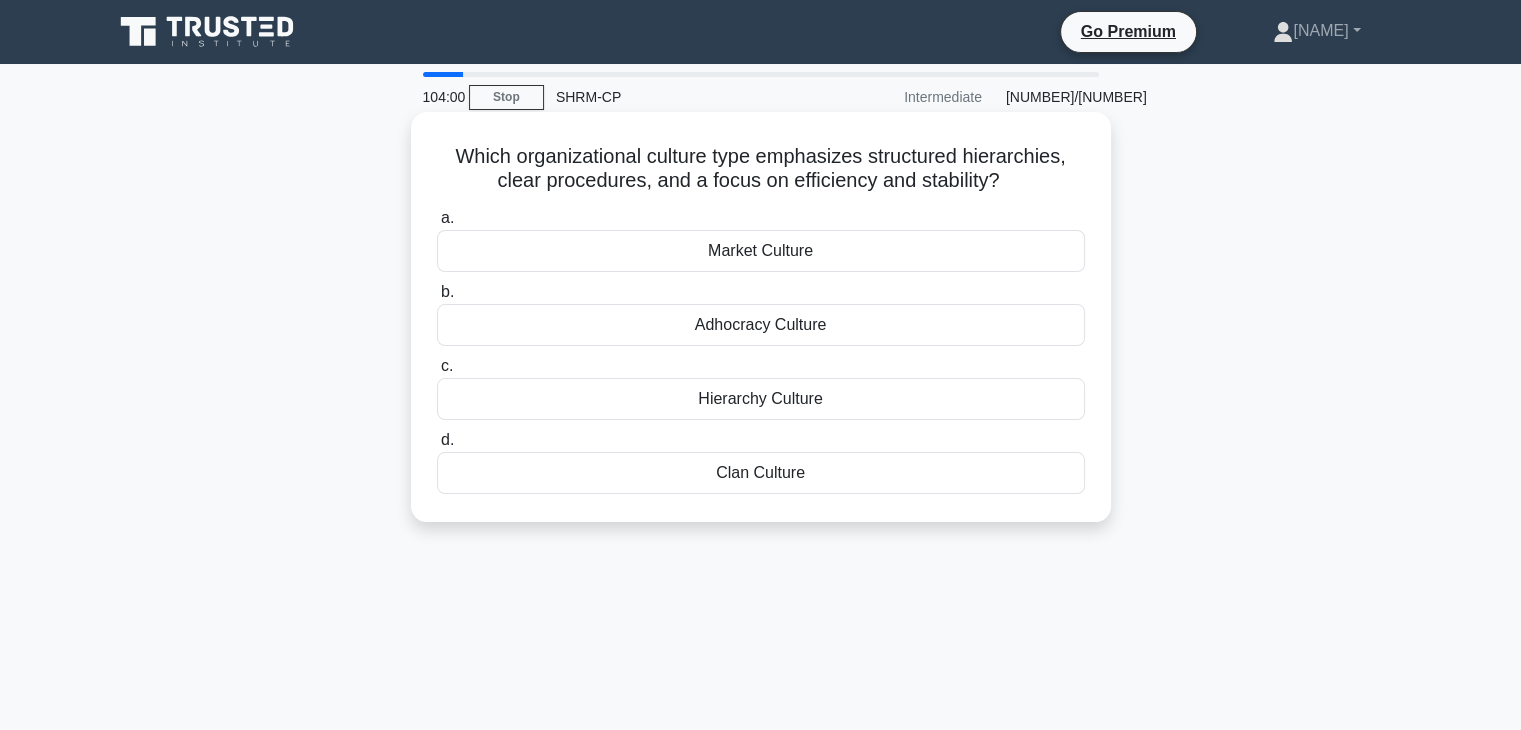 click on "Hierarchy Culture" at bounding box center [761, 399] 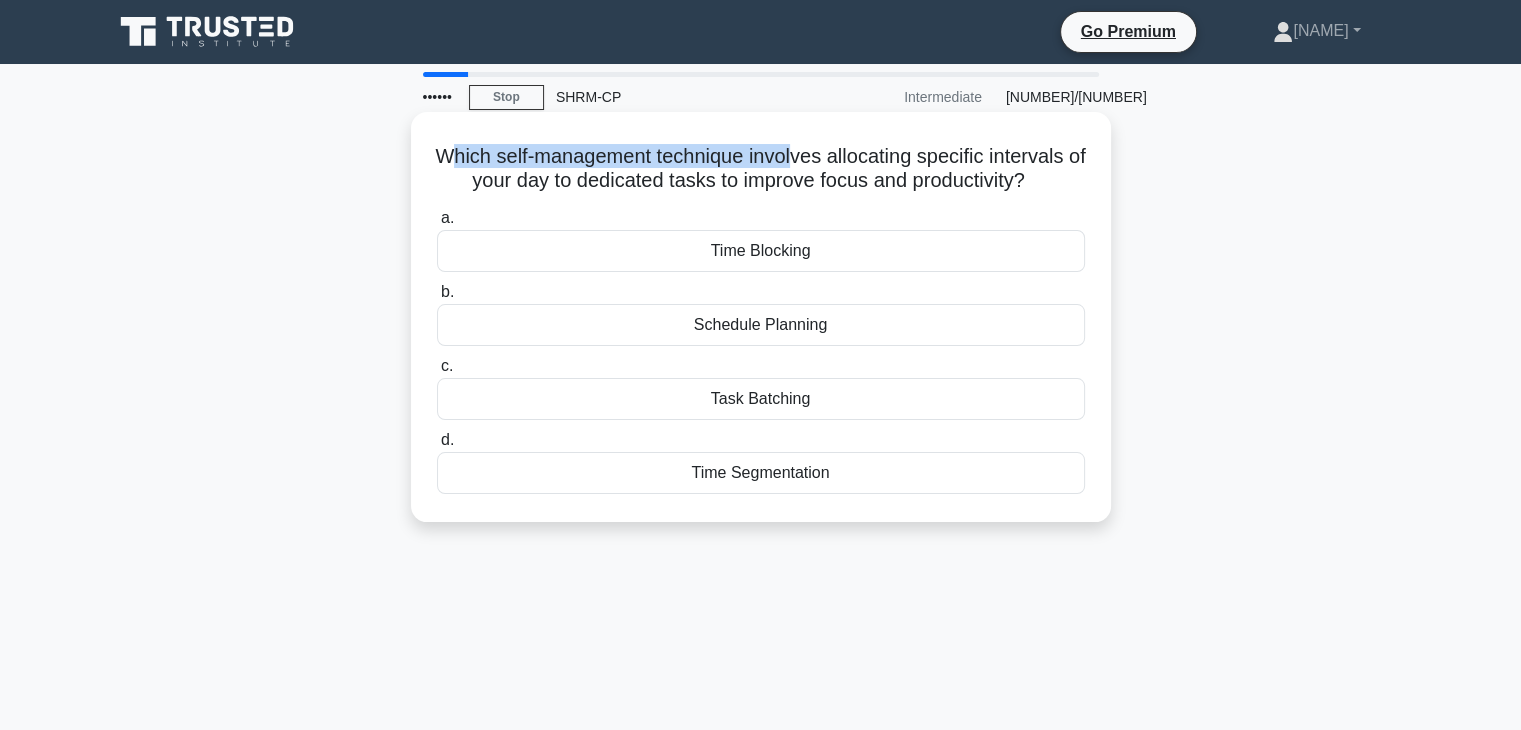 drag, startPoint x: 459, startPoint y: 148, endPoint x: 813, endPoint y: 161, distance: 354.23862 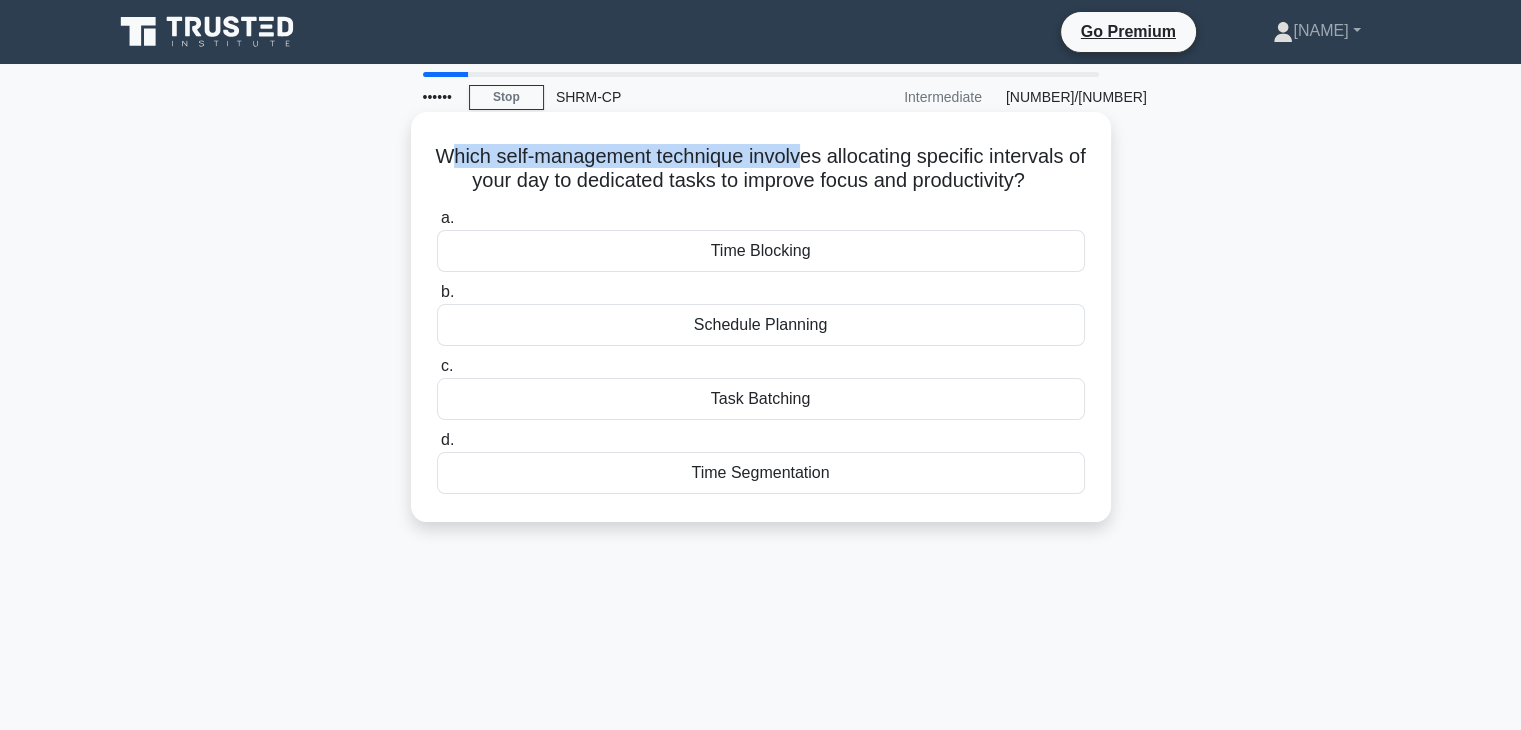 click on "Which self-management technique involves allocating specific intervals of your day to dedicated tasks to improve focus and productivity?
.spinner_0XTQ{transform-origin:center;animation:spinner_y6GP .75s linear infinite}@keyframes spinner_y6GP{100%{transform:rotate(360deg)}}" at bounding box center (761, 169) 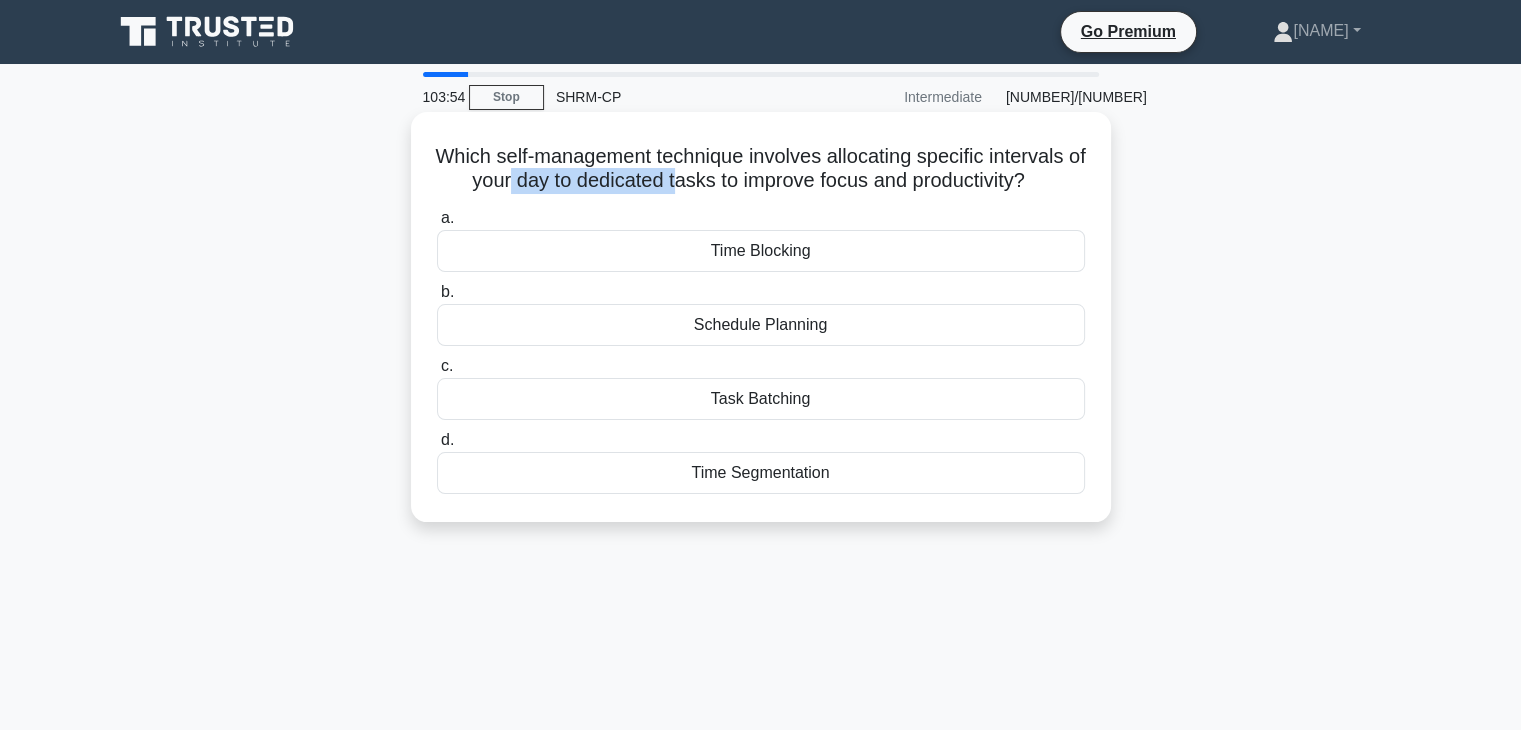 drag, startPoint x: 514, startPoint y: 170, endPoint x: 696, endPoint y: 173, distance: 182.02472 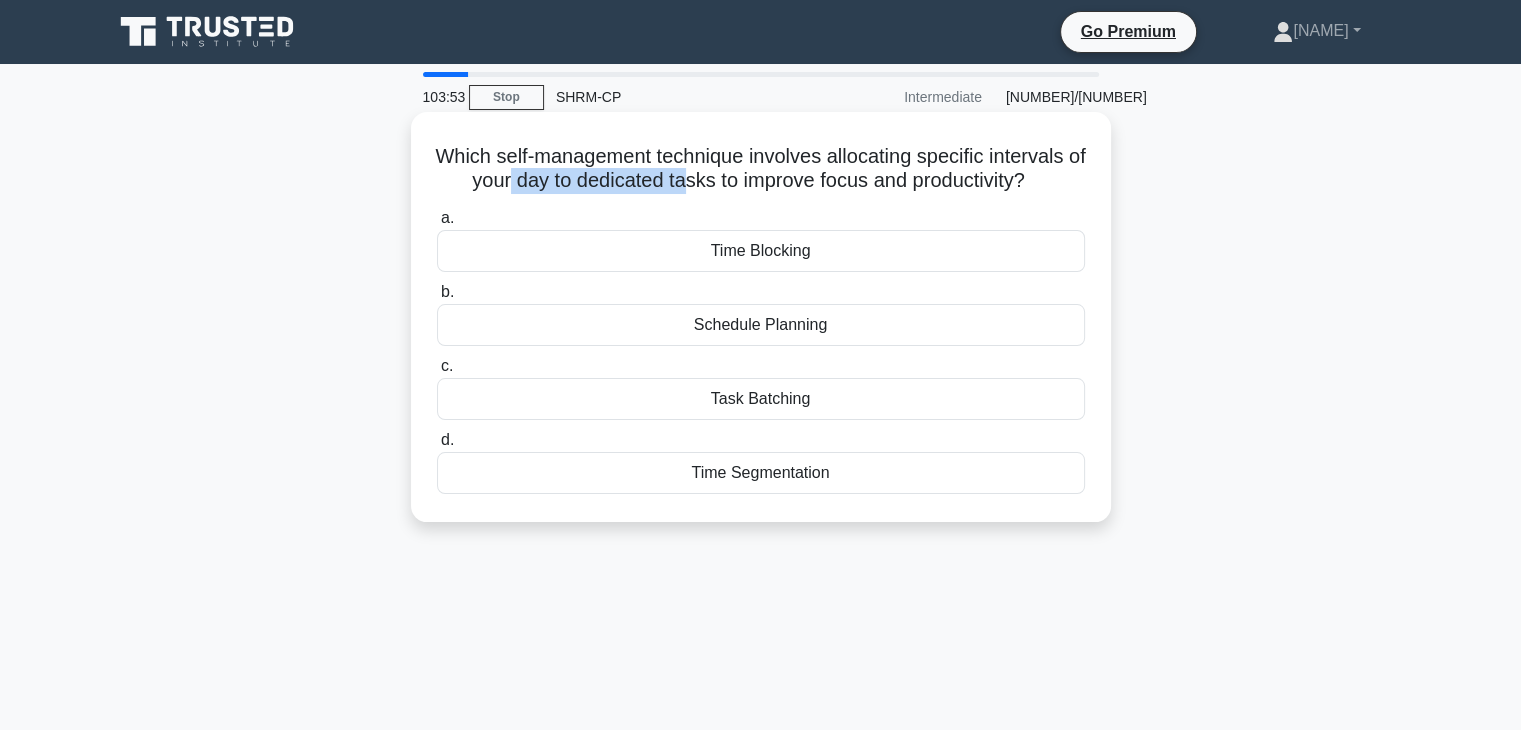 click on "Which self-management technique involves allocating specific intervals of your day to dedicated tasks to improve focus and productivity?
.spinner_0XTQ{transform-origin:center;animation:spinner_y6GP .75s linear infinite}@keyframes spinner_y6GP{100%{transform:rotate(360deg)}}" at bounding box center (761, 169) 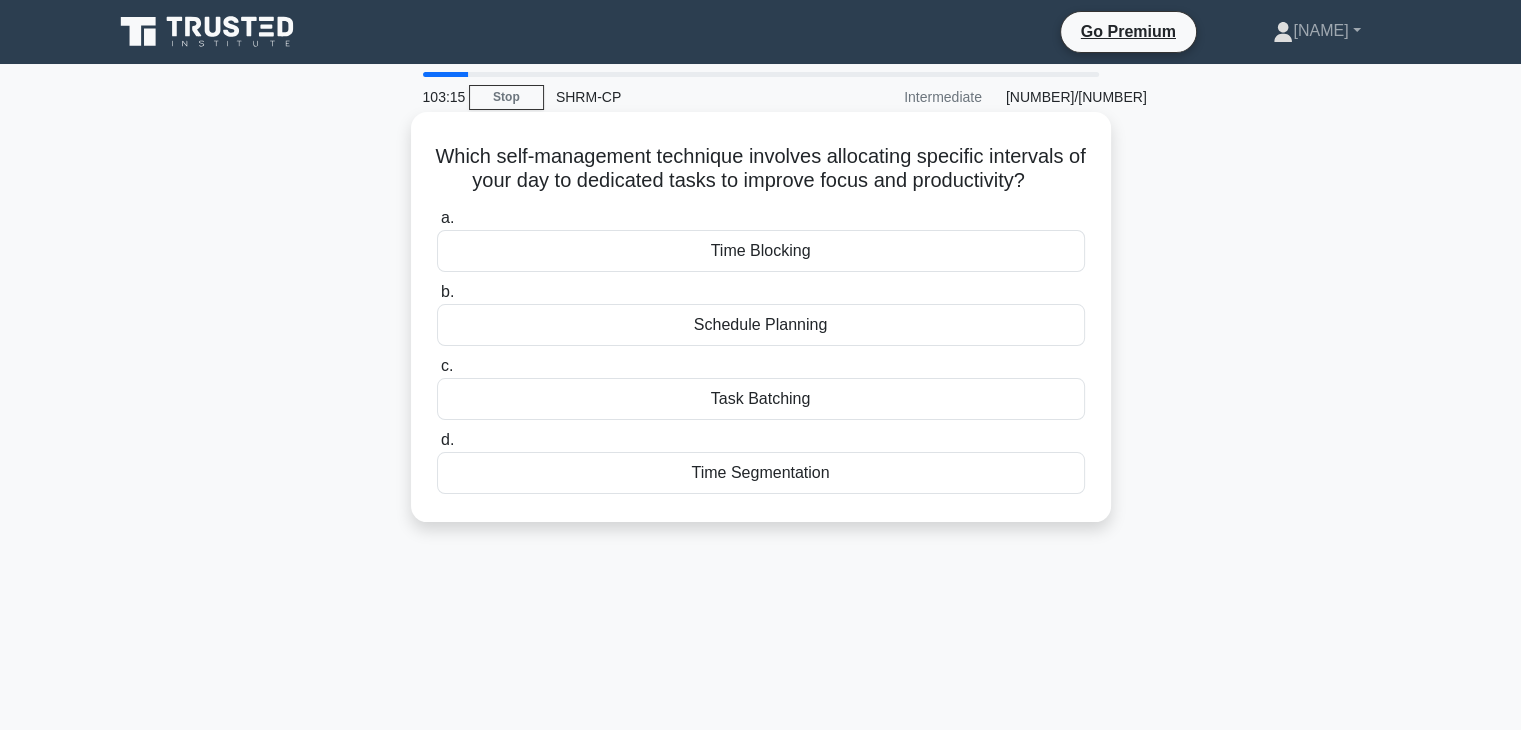 click on "Schedule Planning" at bounding box center [761, 325] 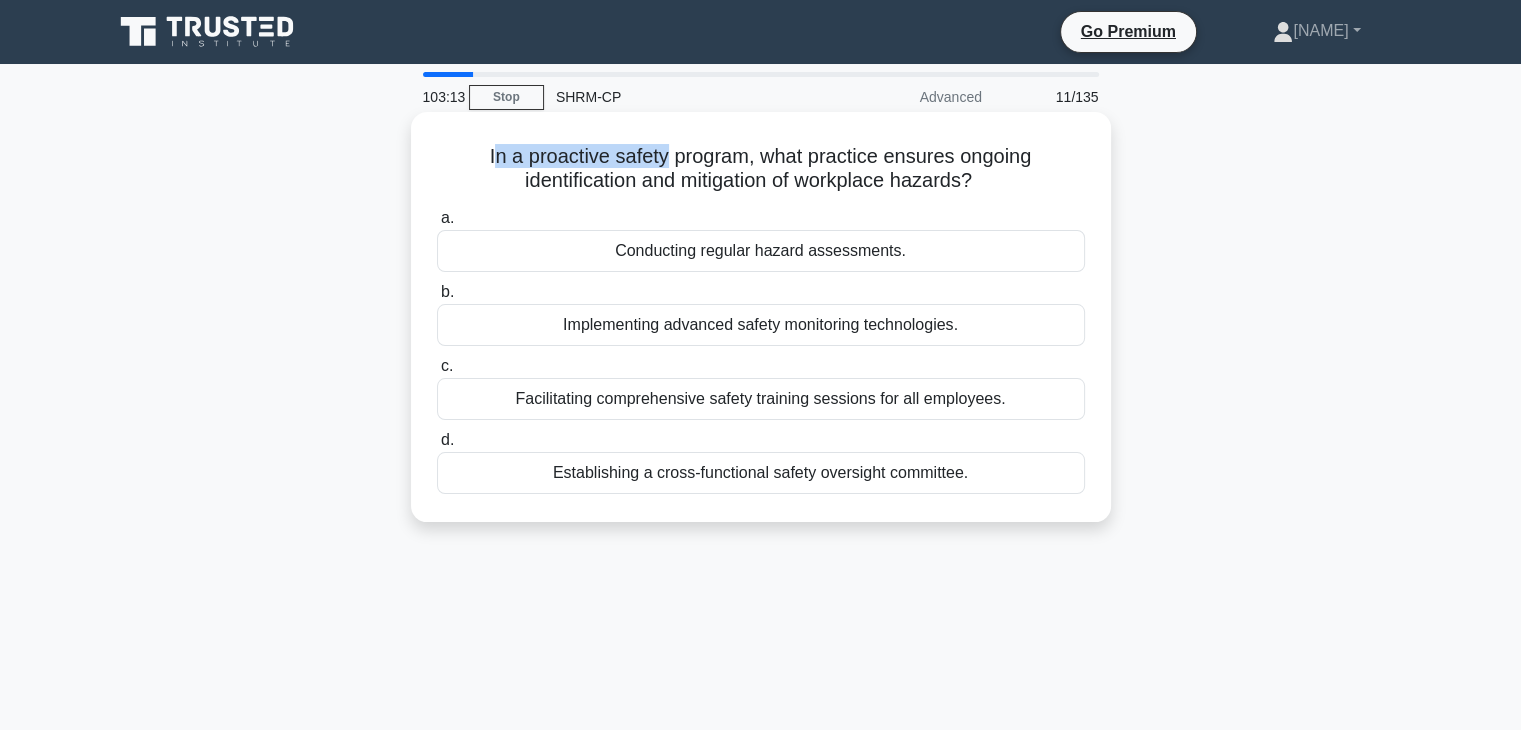 drag, startPoint x: 492, startPoint y: 157, endPoint x: 664, endPoint y: 158, distance: 172.00291 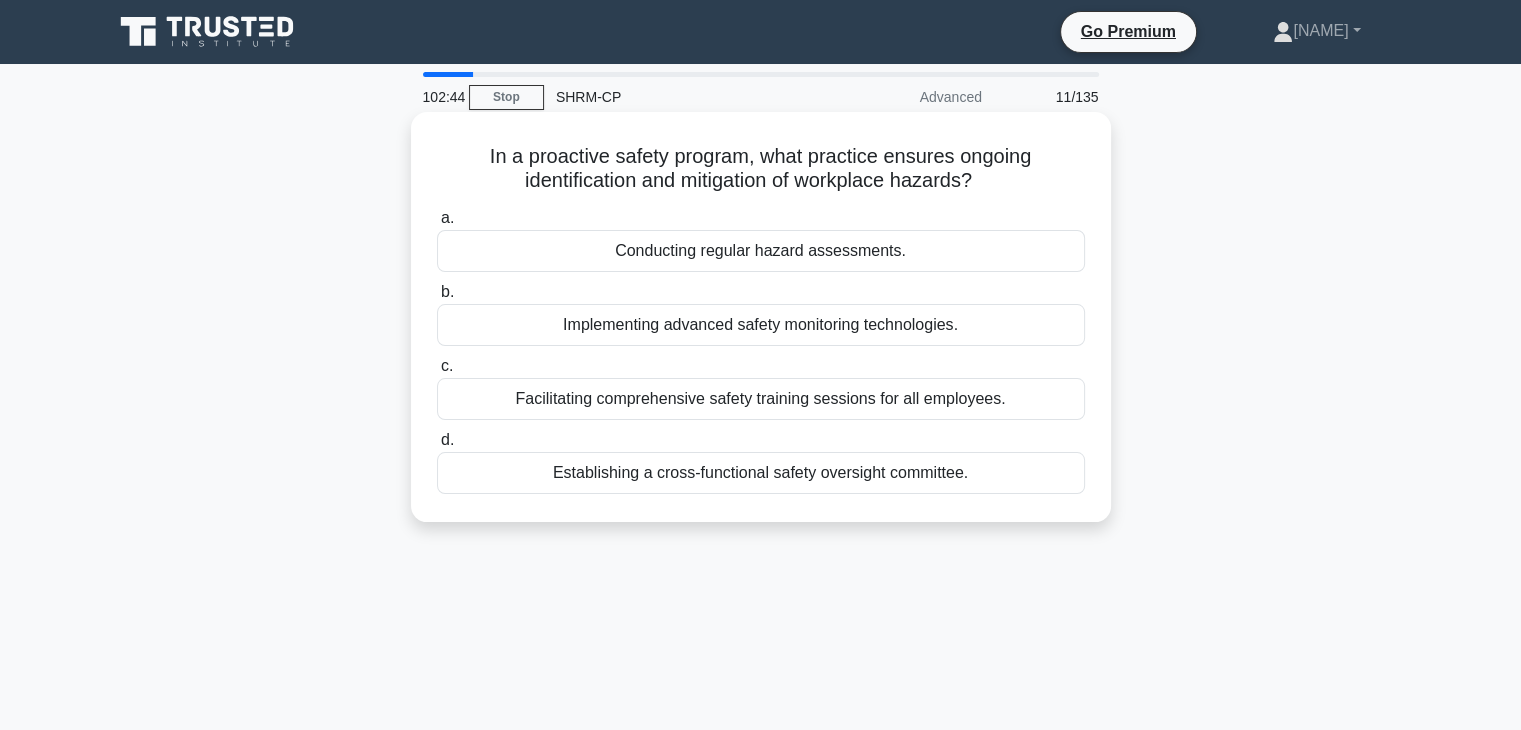 click on "Conducting regular hazard assessments." at bounding box center [761, 251] 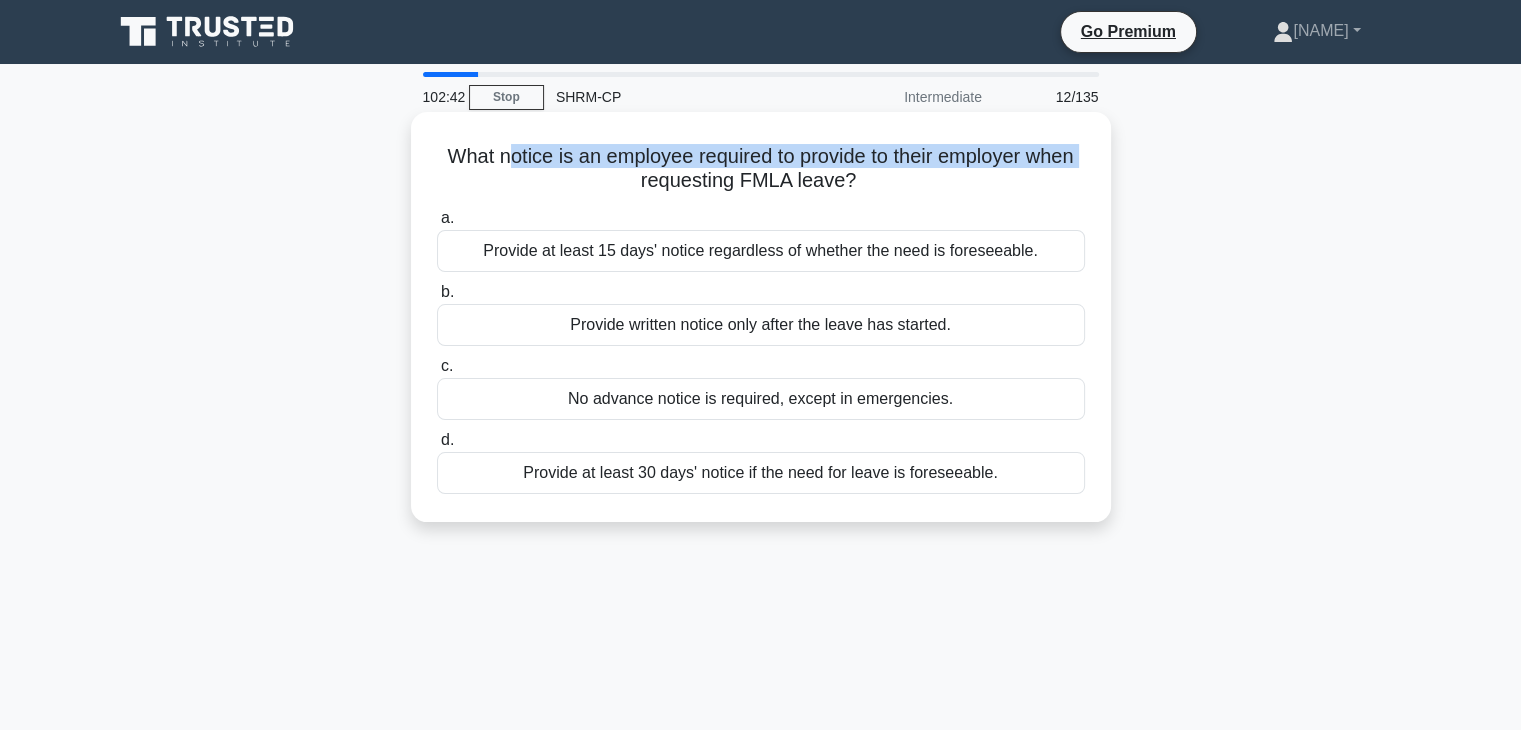 drag, startPoint x: 496, startPoint y: 154, endPoint x: 631, endPoint y: 174, distance: 136.47343 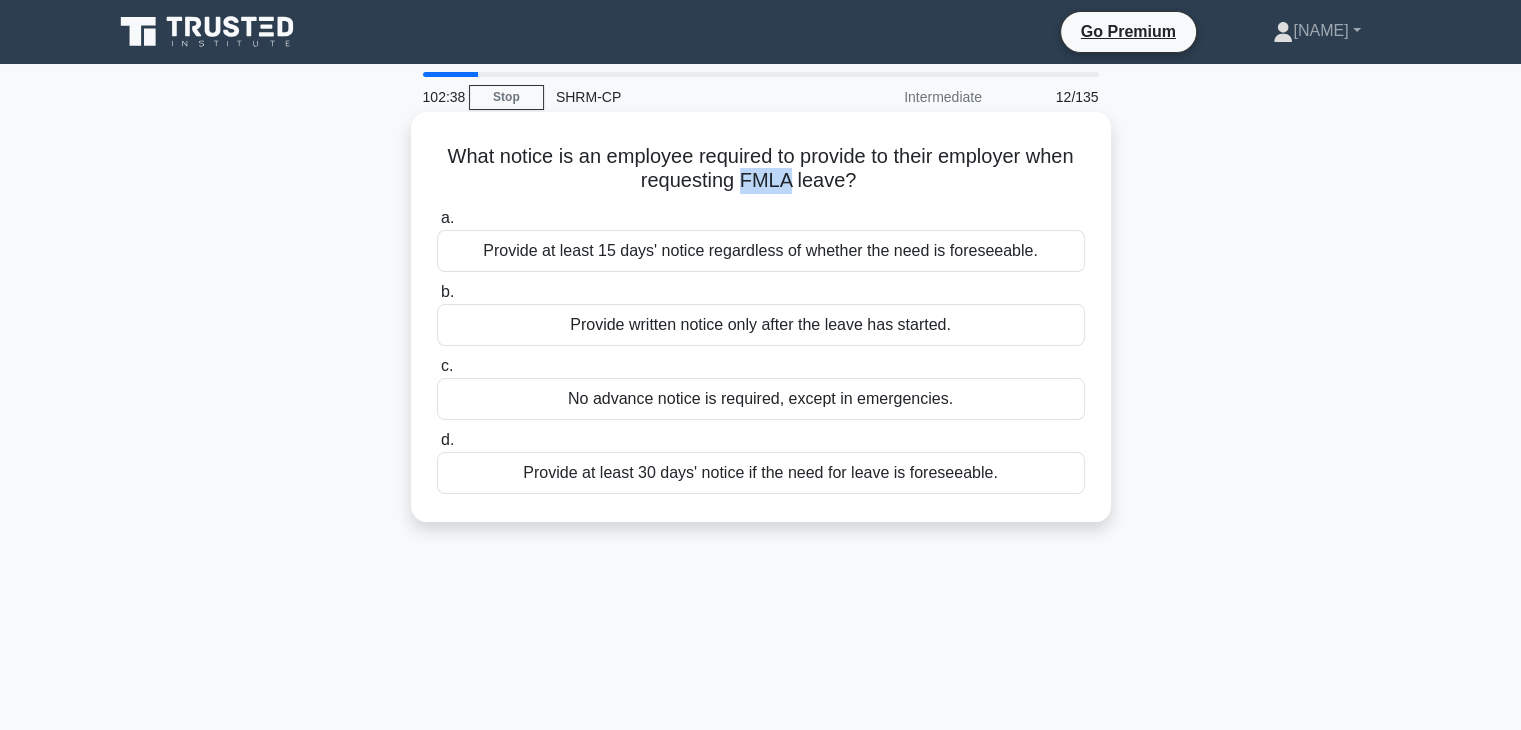 drag, startPoint x: 740, startPoint y: 181, endPoint x: 787, endPoint y: 181, distance: 47 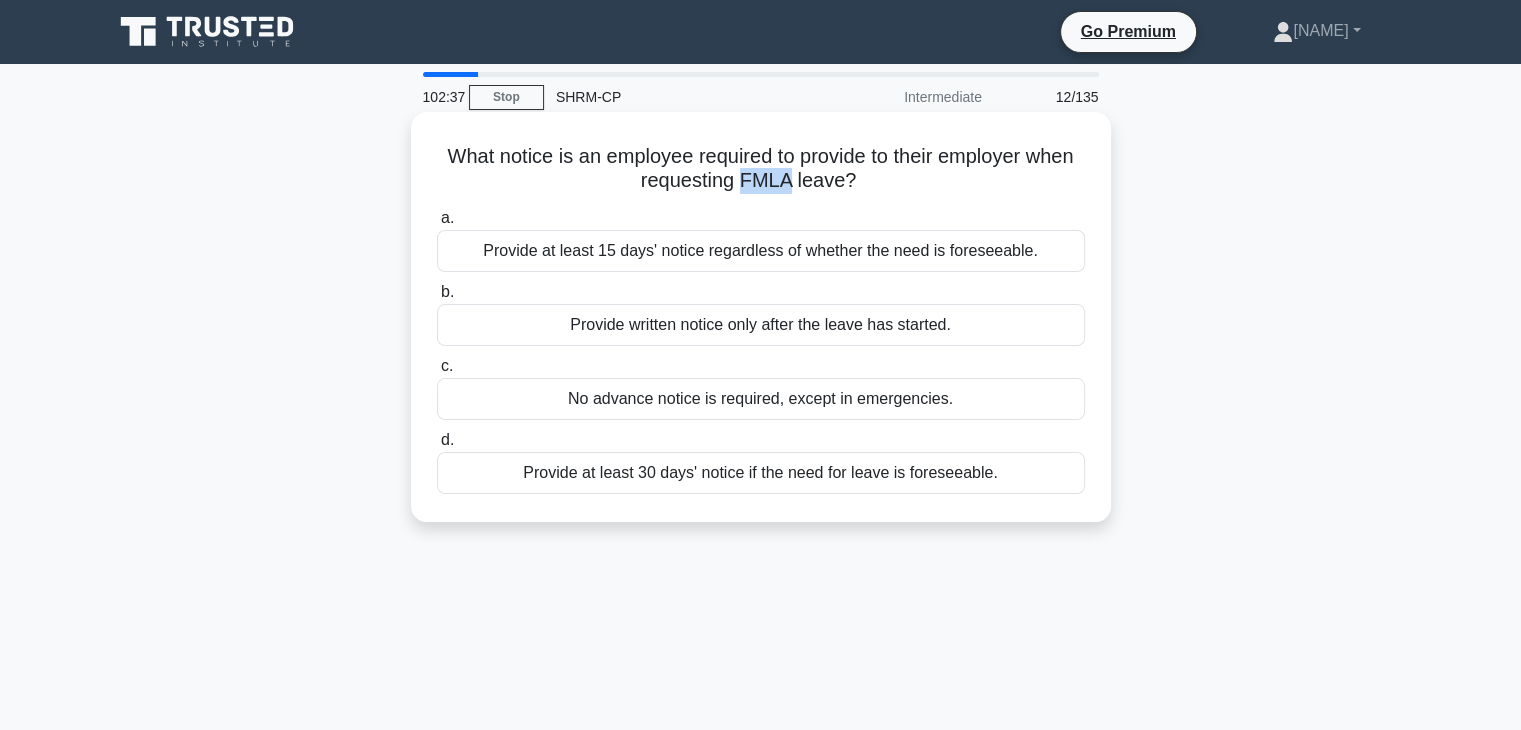 click on "What notice is an employee required to provide to their employer when requesting FMLA leave?
.spinner_0XTQ{transform-origin:center;animation:spinner_y6GP .75s linear infinite}@keyframes spinner_y6GP{100%{transform:rotate(360deg)}}" at bounding box center [761, 169] 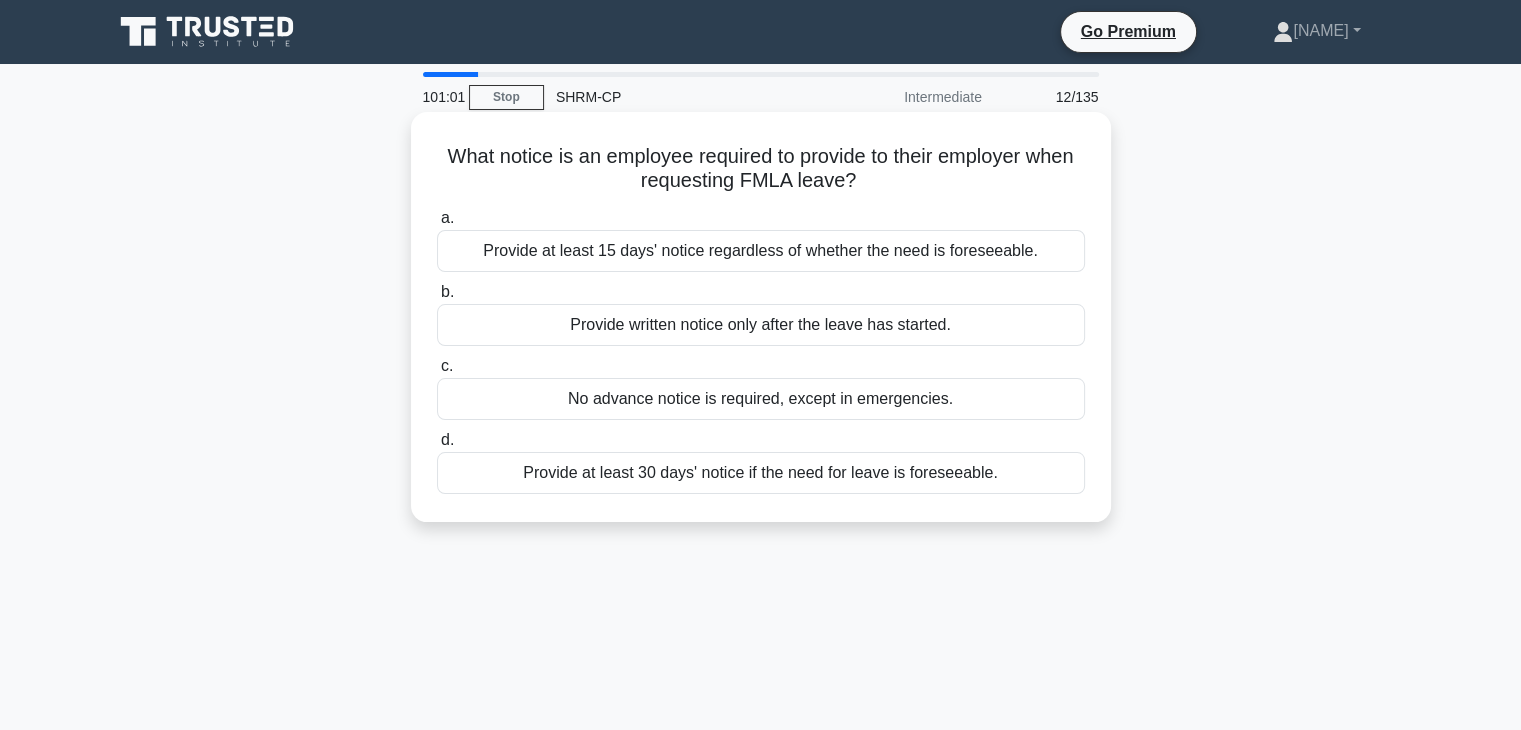 click on "Provide at least 30 days' notice if the need for leave is foreseeable." at bounding box center (761, 473) 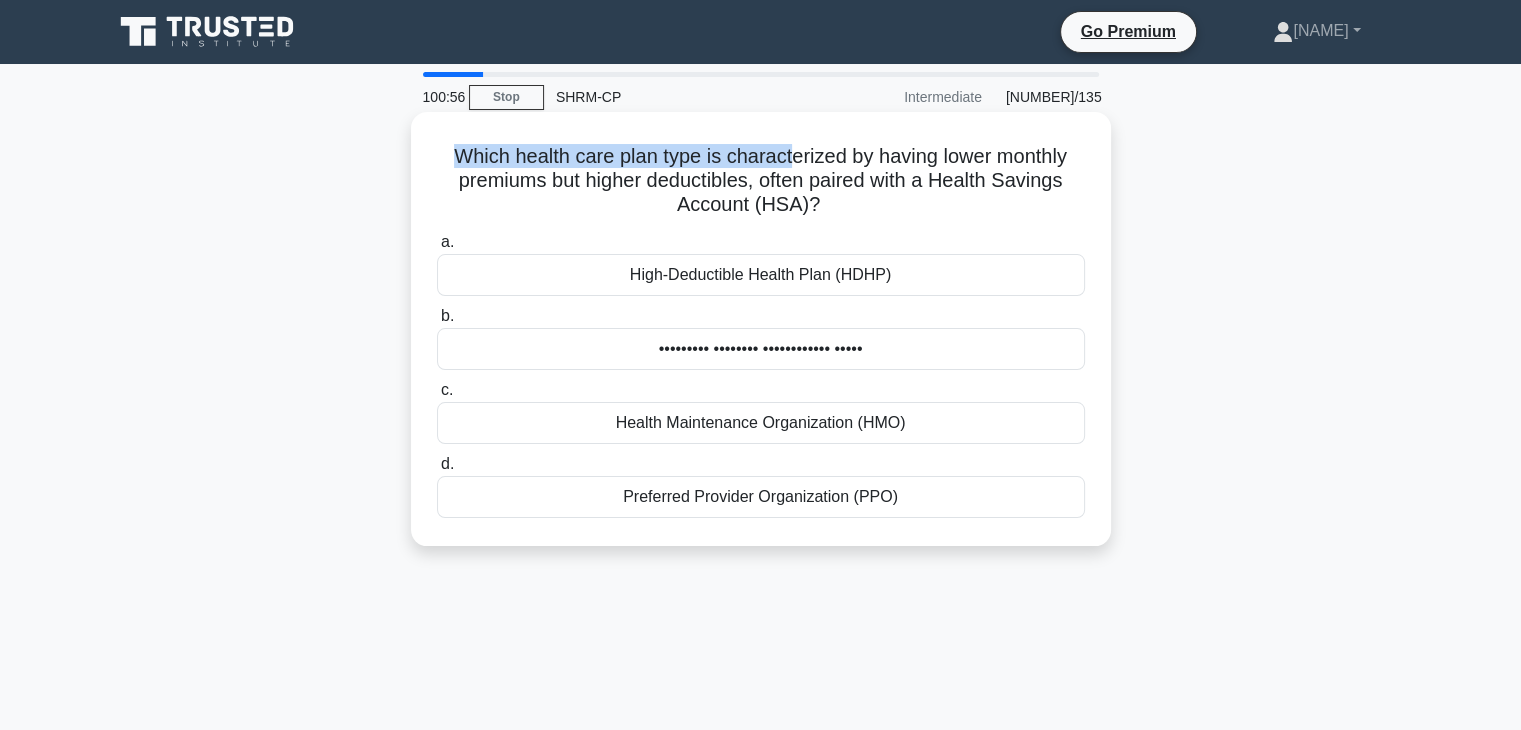 drag, startPoint x: 446, startPoint y: 157, endPoint x: 786, endPoint y: 165, distance: 340.09412 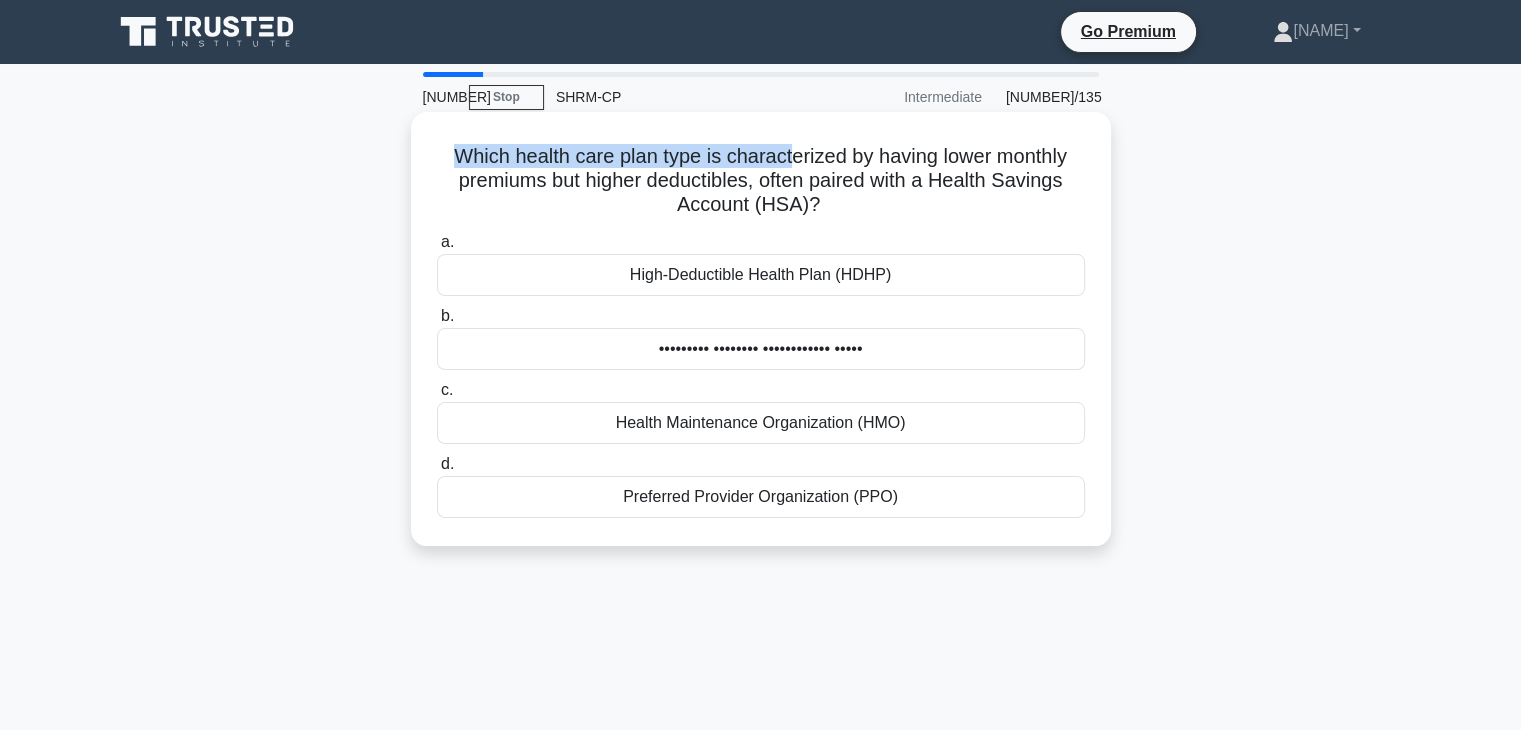 click on "Which health care plan type is characterized by having lower monthly premiums but higher deductibles, often paired with a Health Savings Account (HSA)?
.spinner_0XTQ{transform-origin:center;animation:spinner_y6GP .75s linear infinite}@keyframes spinner_y6GP{100%{transform:rotate(360deg)}}" at bounding box center (761, 181) 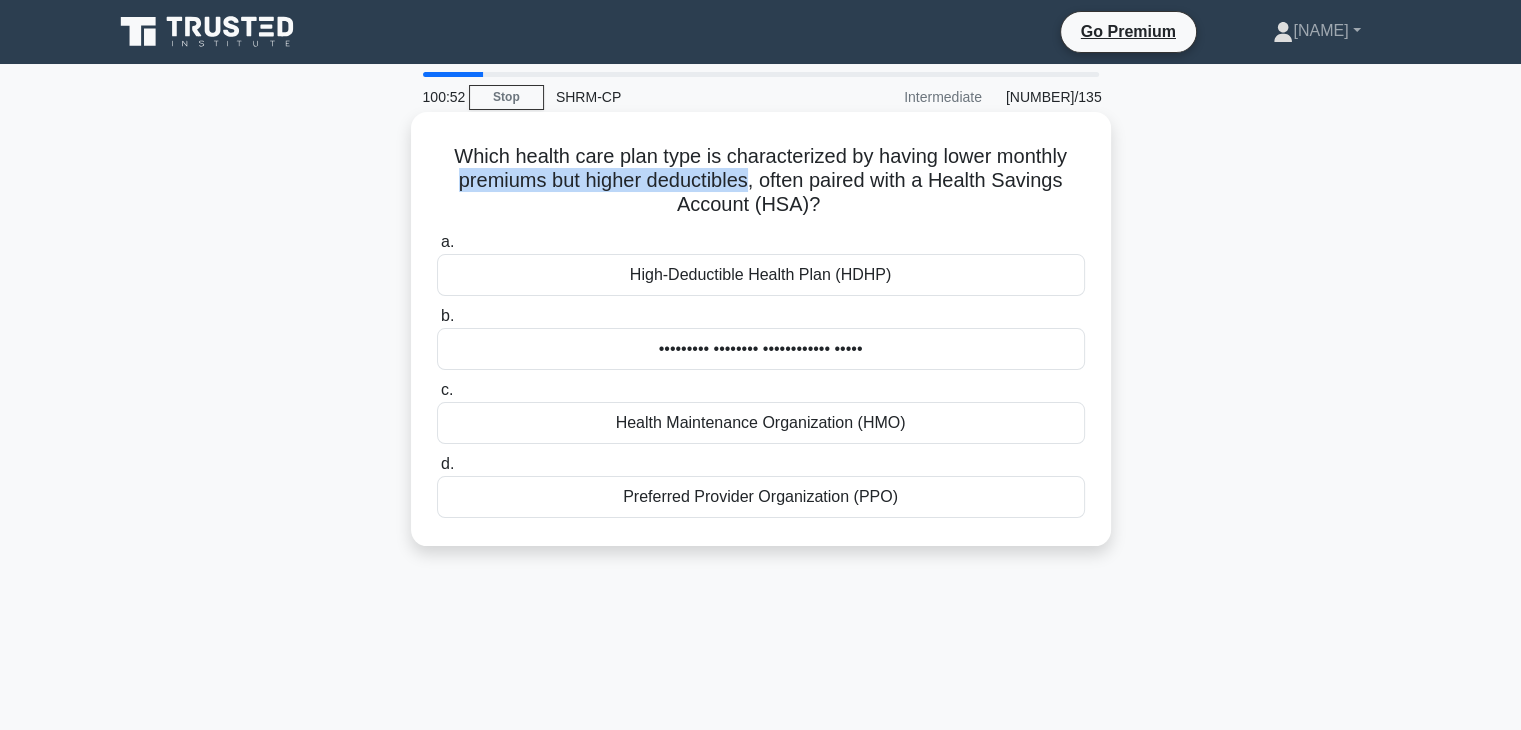 drag, startPoint x: 434, startPoint y: 187, endPoint x: 750, endPoint y: 182, distance: 316.03955 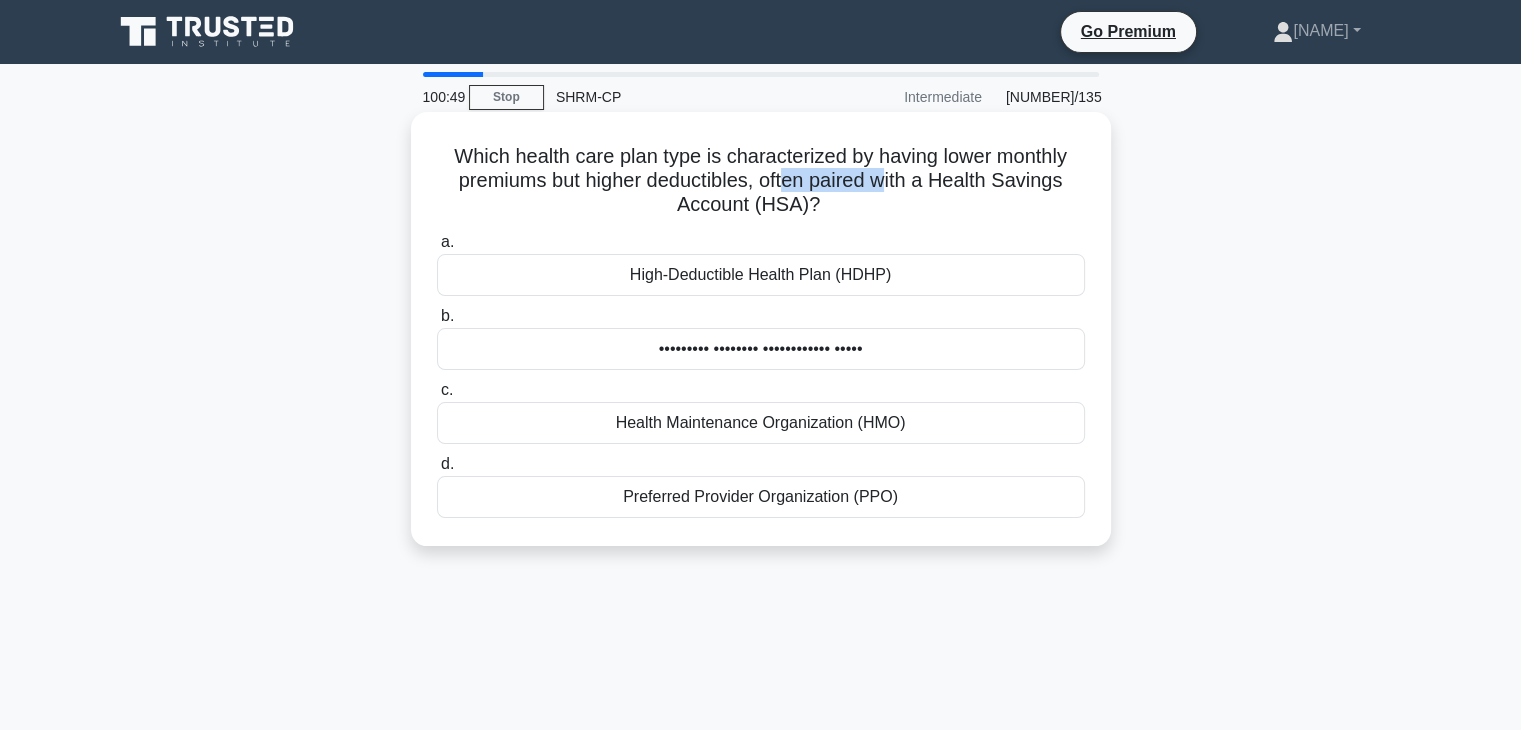 drag, startPoint x: 787, startPoint y: 174, endPoint x: 890, endPoint y: 173, distance: 103.00485 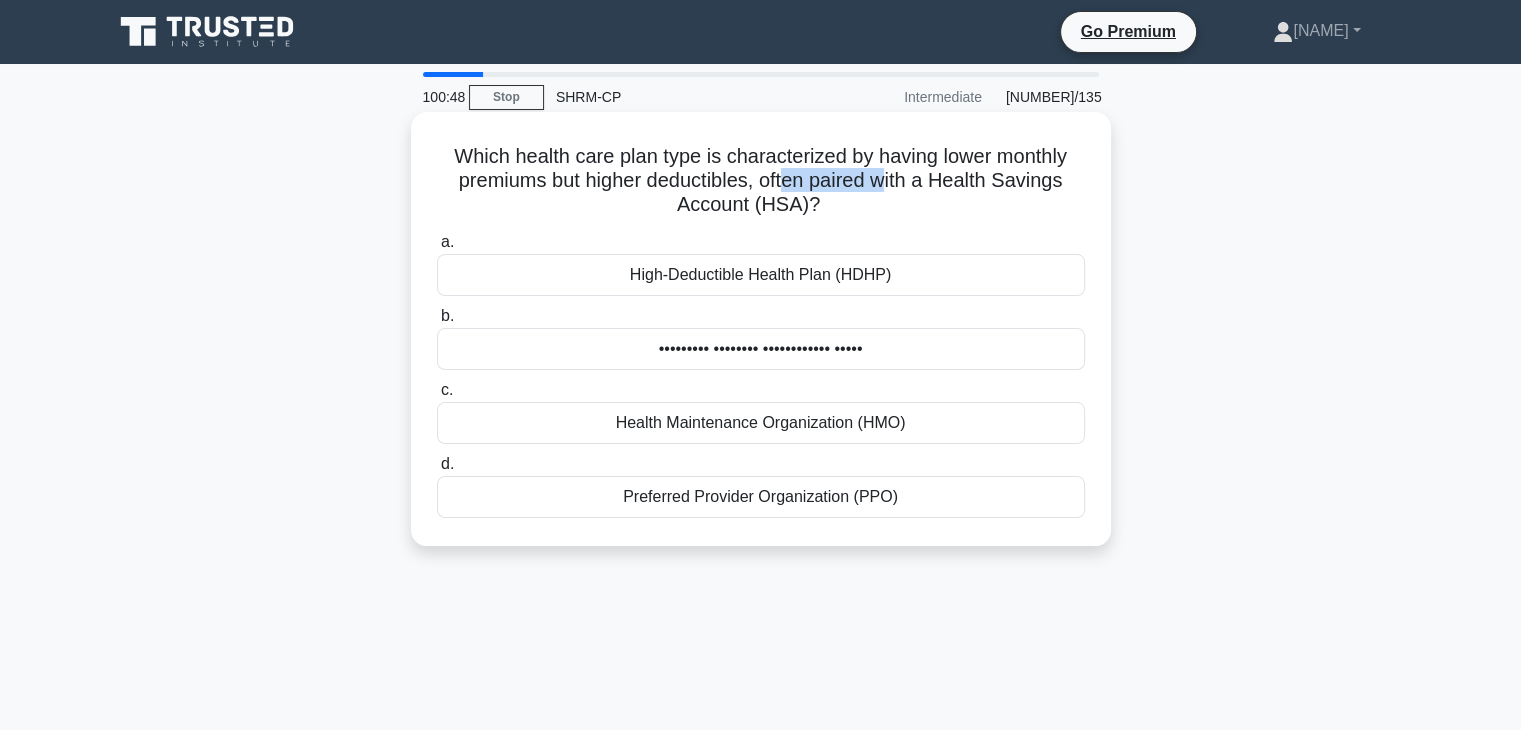 click on "Which health care plan type is characterized by having lower monthly premiums but higher deductibles, often paired with a Health Savings Account (HSA)?
.spinner_0XTQ{transform-origin:center;animation:spinner_y6GP .75s linear infinite}@keyframes spinner_y6GP{100%{transform:rotate(360deg)}}" at bounding box center [761, 181] 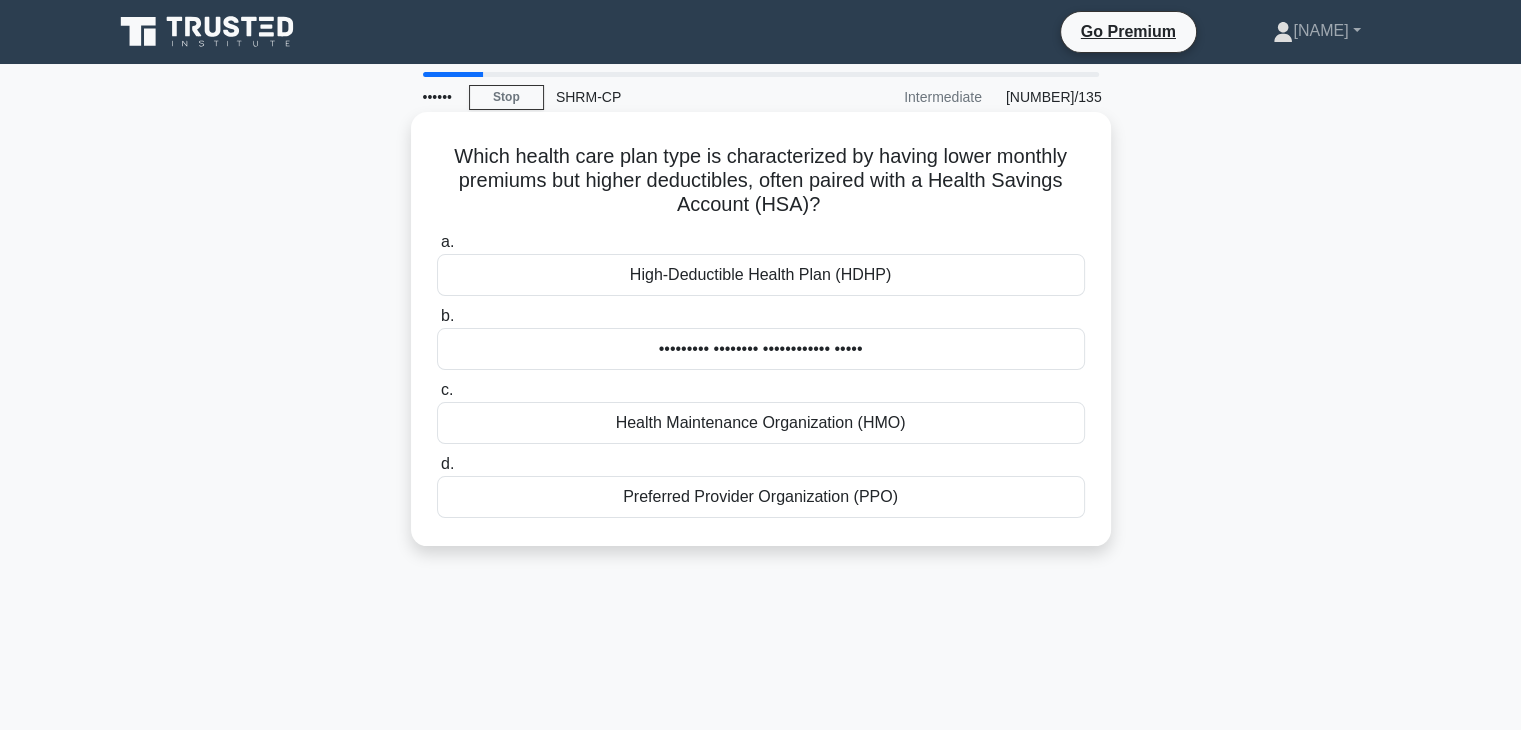 drag, startPoint x: 895, startPoint y: 173, endPoint x: 833, endPoint y: 204, distance: 69.31811 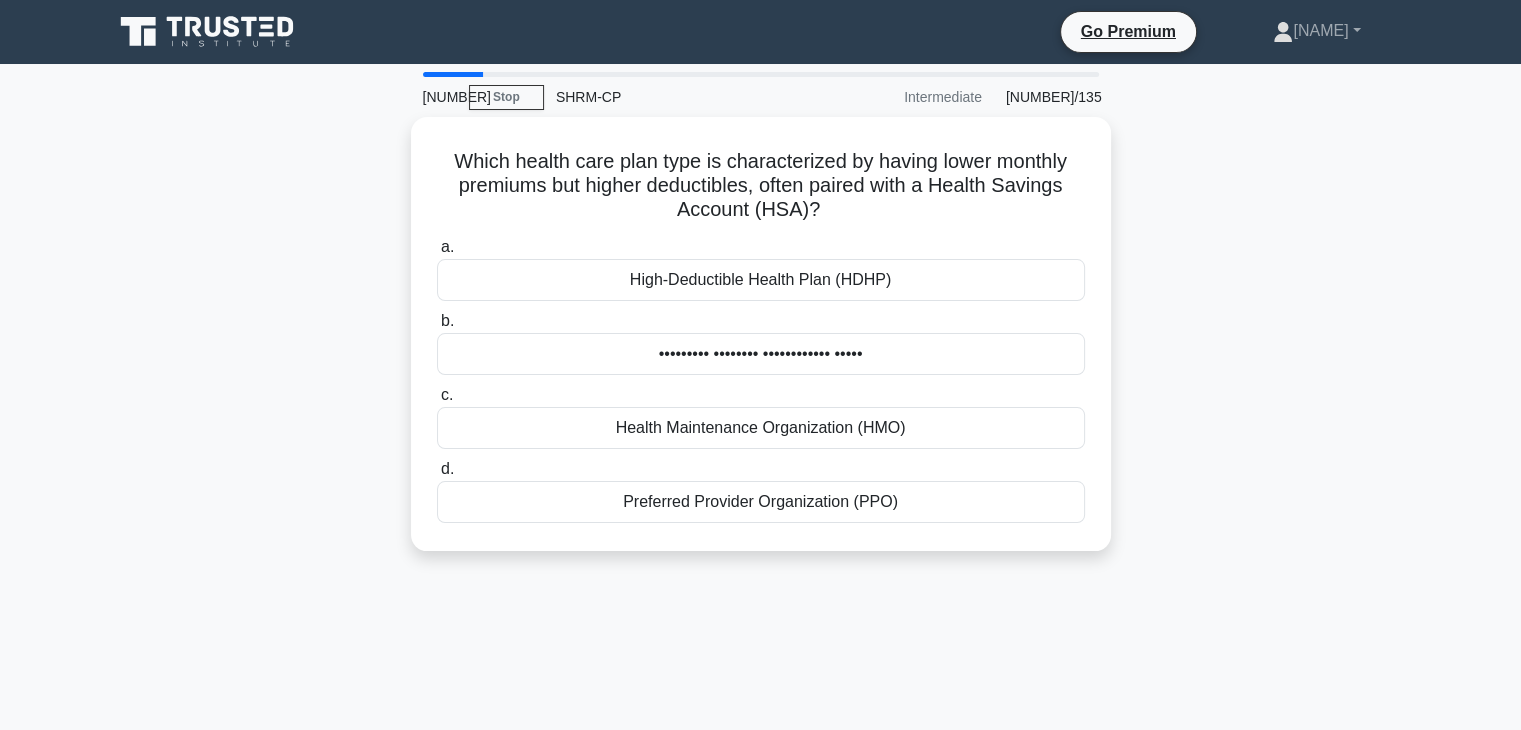 click on "Which health care plan type is characterized by having lower monthly premiums but higher deductibles, often paired with a Health Savings Account (HSA)?
.spinner_0XTQ{transform-origin:center;animation:spinner_y6GP .75s linear infinite}@keyframes spinner_y6GP{100%{transform:rotate(360deg)}}
a.
High-Deductible Health Plan (HDHP)
b. c. d." at bounding box center (761, 346) 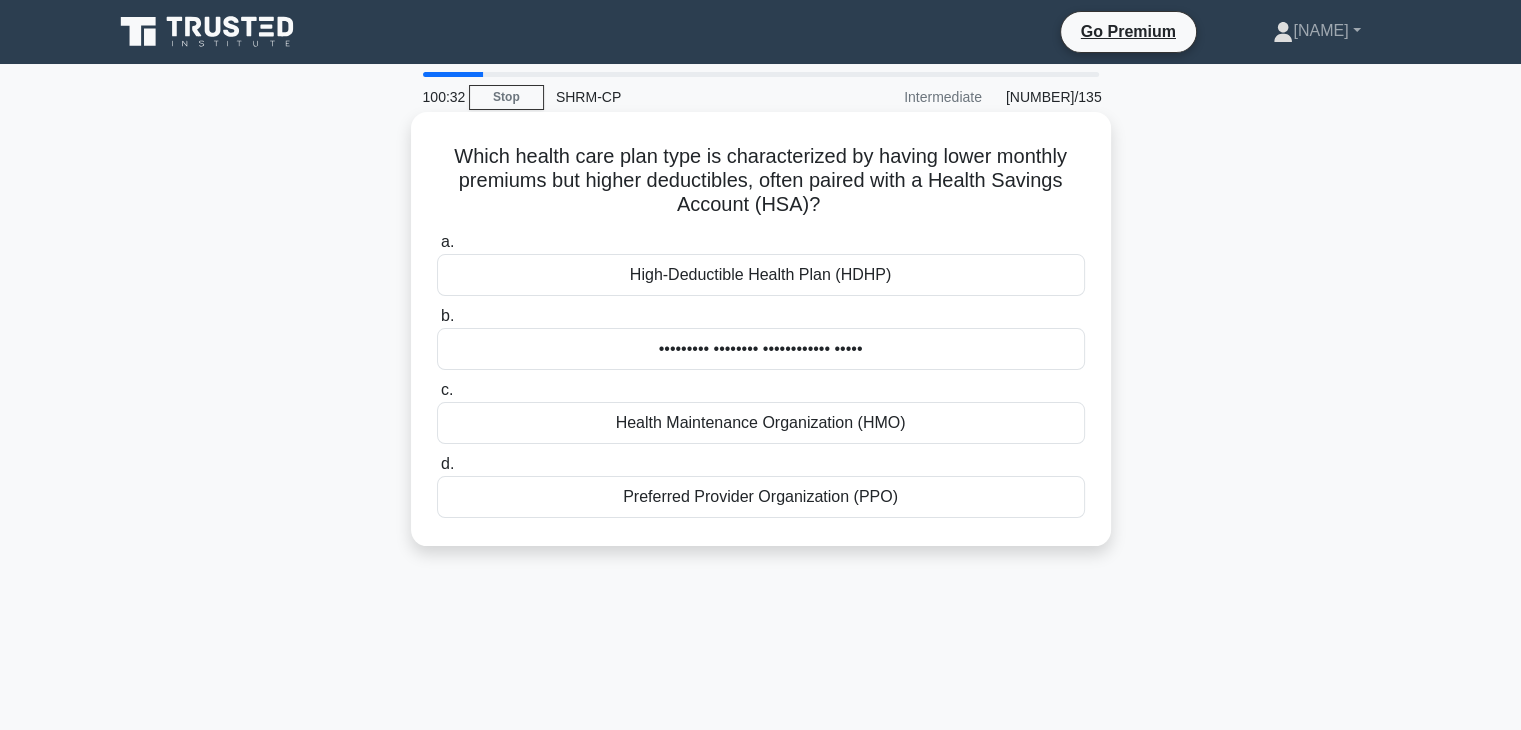 click on "High-Deductible Health Plan (HDHP)" at bounding box center (761, 275) 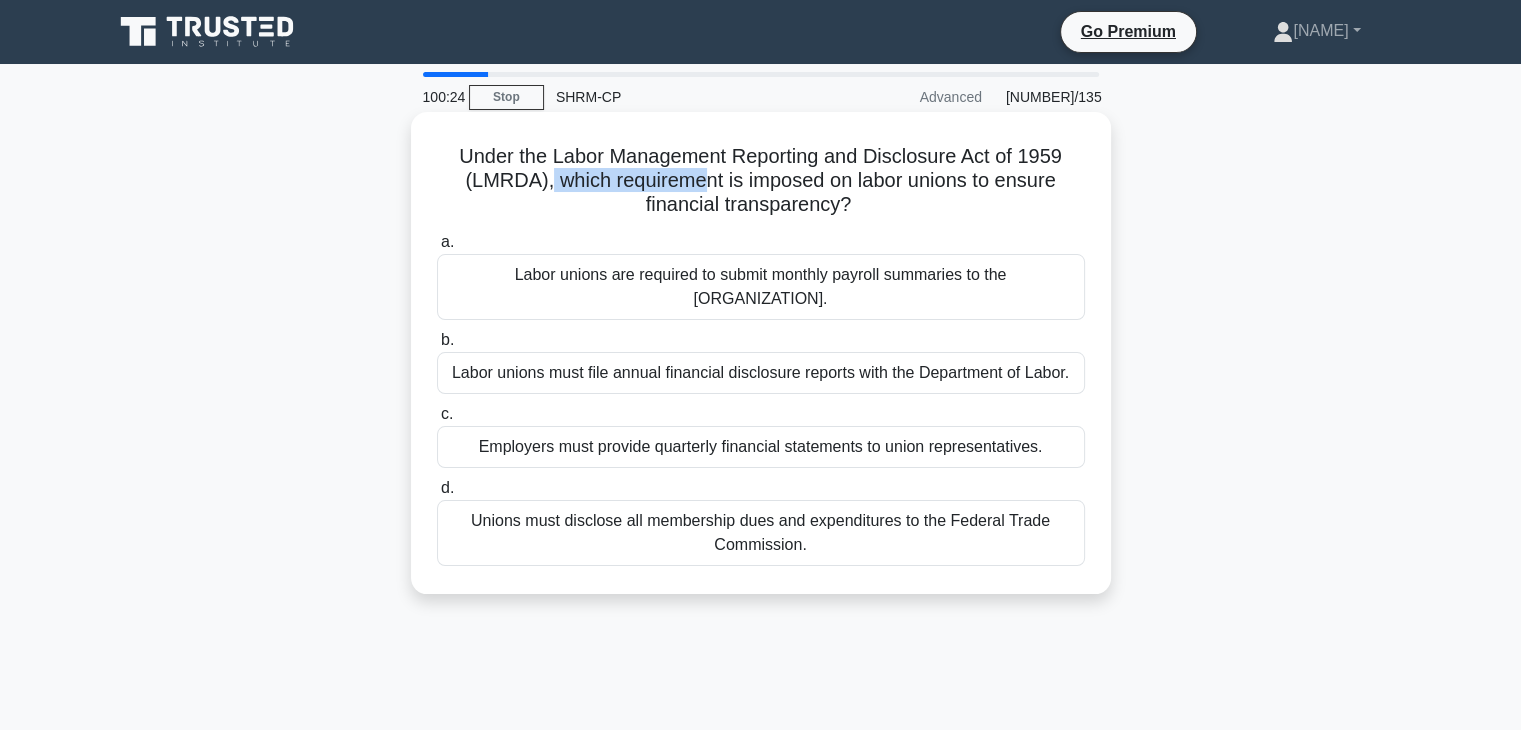 drag, startPoint x: 544, startPoint y: 182, endPoint x: 701, endPoint y: 172, distance: 157.31815 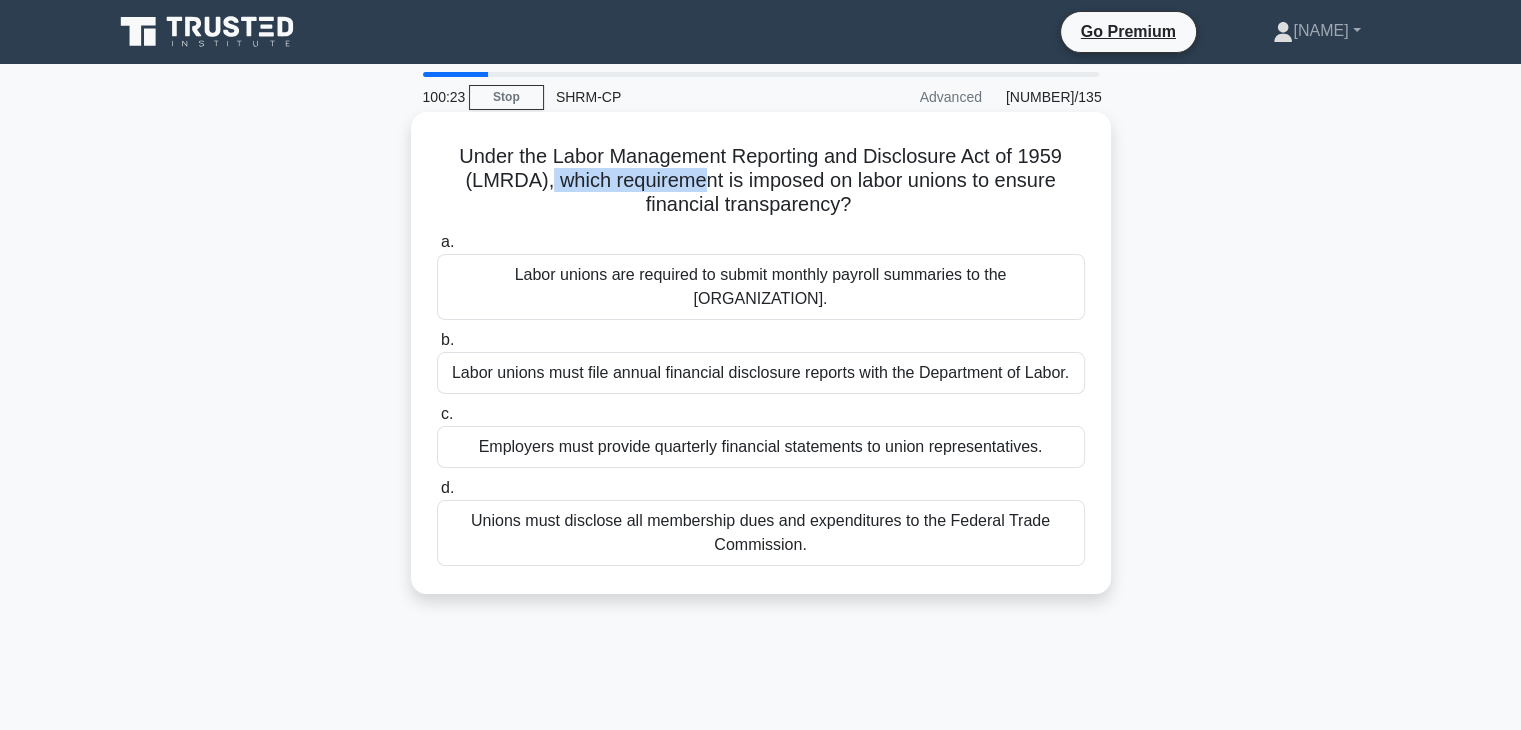 click on "Under the Labor Management Reporting and Disclosure Act of 1959 (LMRDA), which requirement is imposed on labor unions to ensure financial transparency?
.spinner_0XTQ{transform-origin:center;animation:spinner_y6GP .75s linear infinite}@keyframes spinner_y6GP{100%{transform:rotate(360deg)}}" at bounding box center (761, 181) 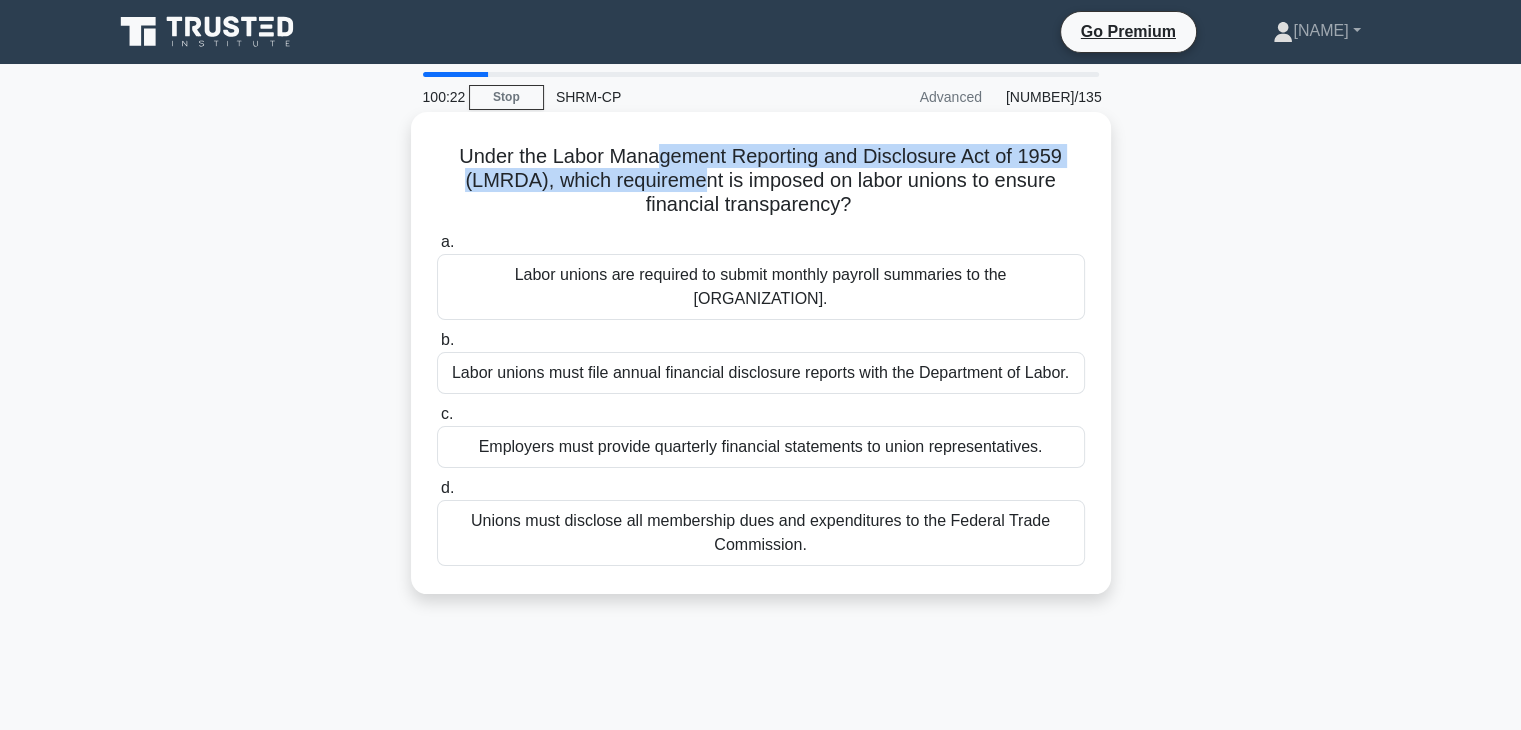 drag, startPoint x: 700, startPoint y: 180, endPoint x: 660, endPoint y: 164, distance: 43.081318 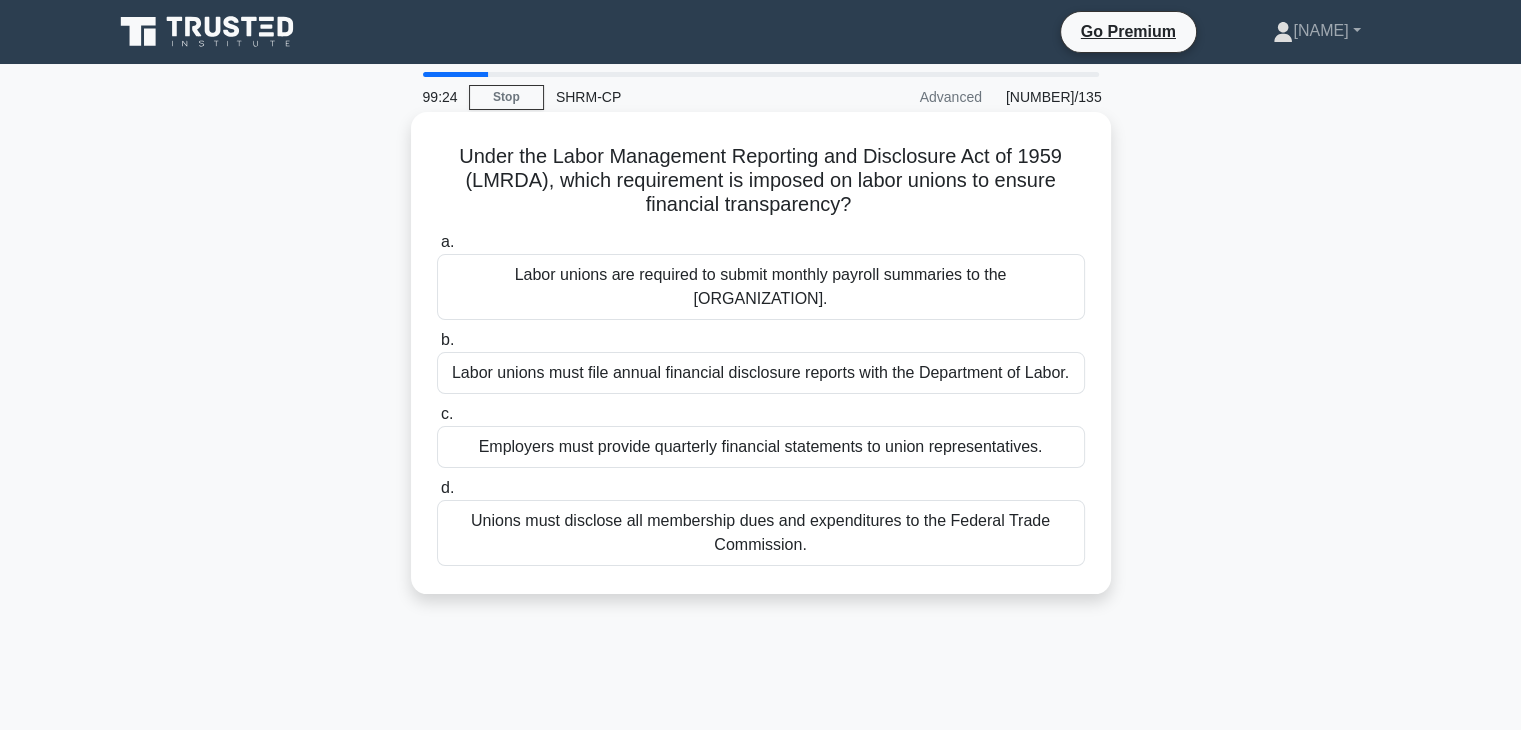 click on "Unions must disclose all membership dues and expenditures to the Federal Trade Commission." at bounding box center [761, 533] 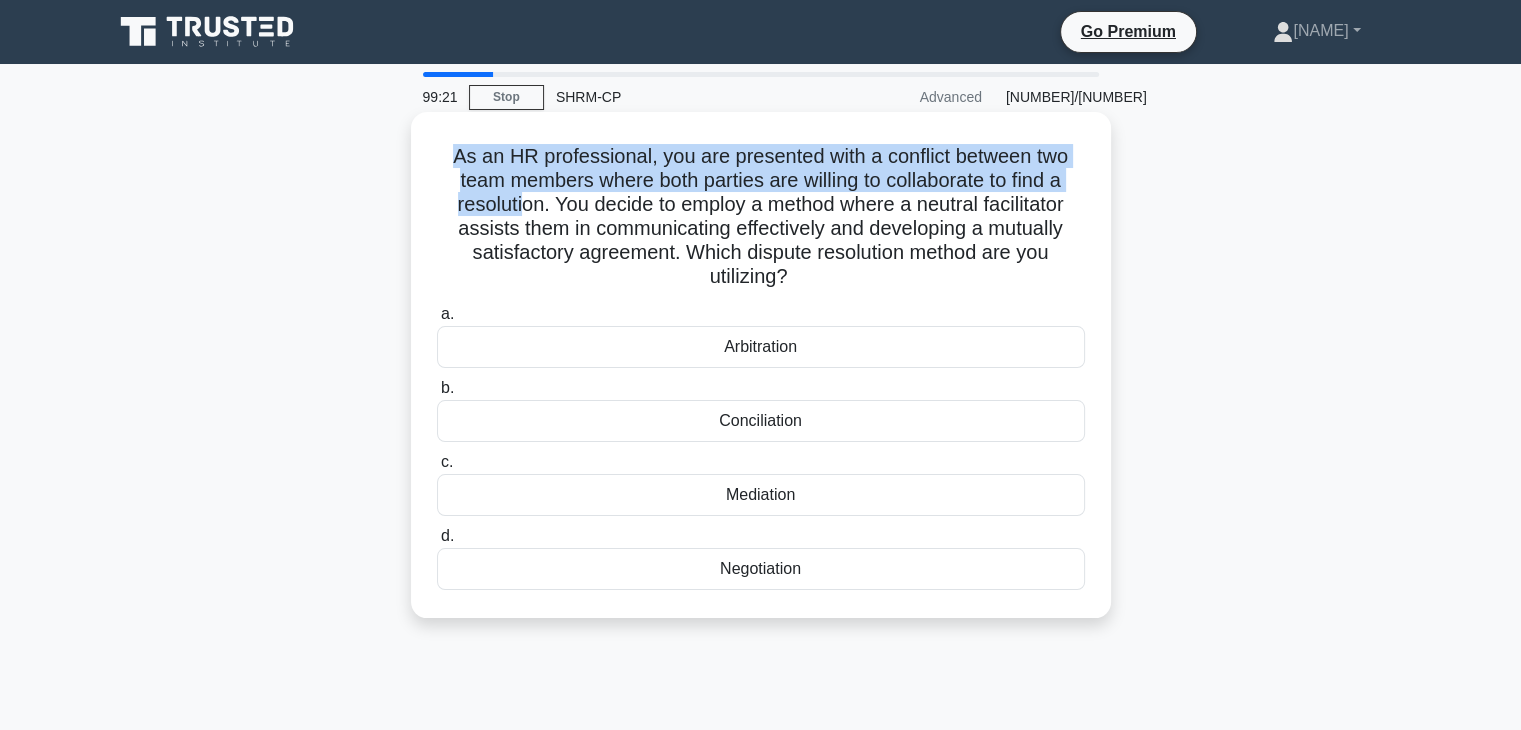 drag, startPoint x: 448, startPoint y: 157, endPoint x: 516, endPoint y: 197, distance: 78.892334 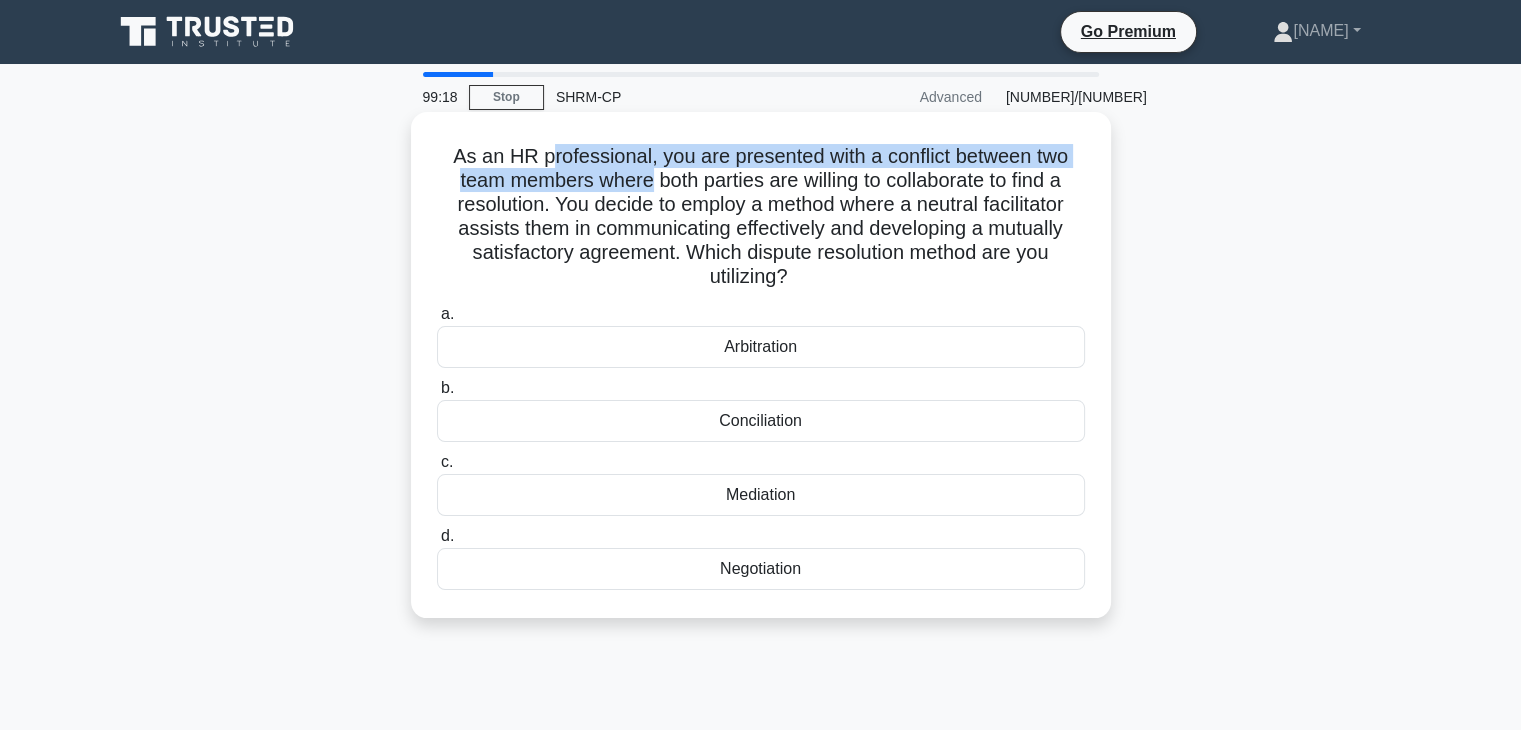 drag, startPoint x: 547, startPoint y: 163, endPoint x: 647, endPoint y: 172, distance: 100.40418 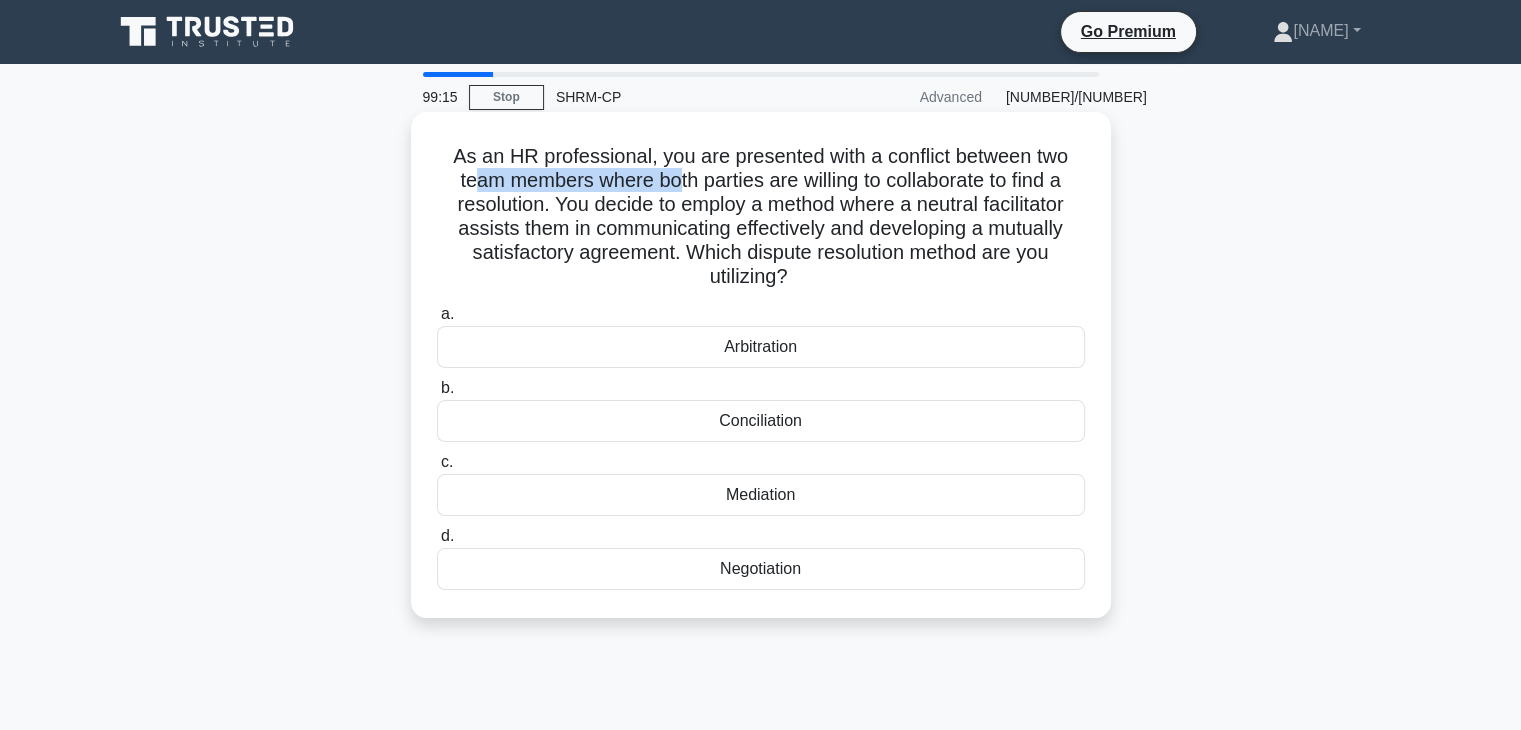 drag, startPoint x: 461, startPoint y: 180, endPoint x: 680, endPoint y: 177, distance: 219.02055 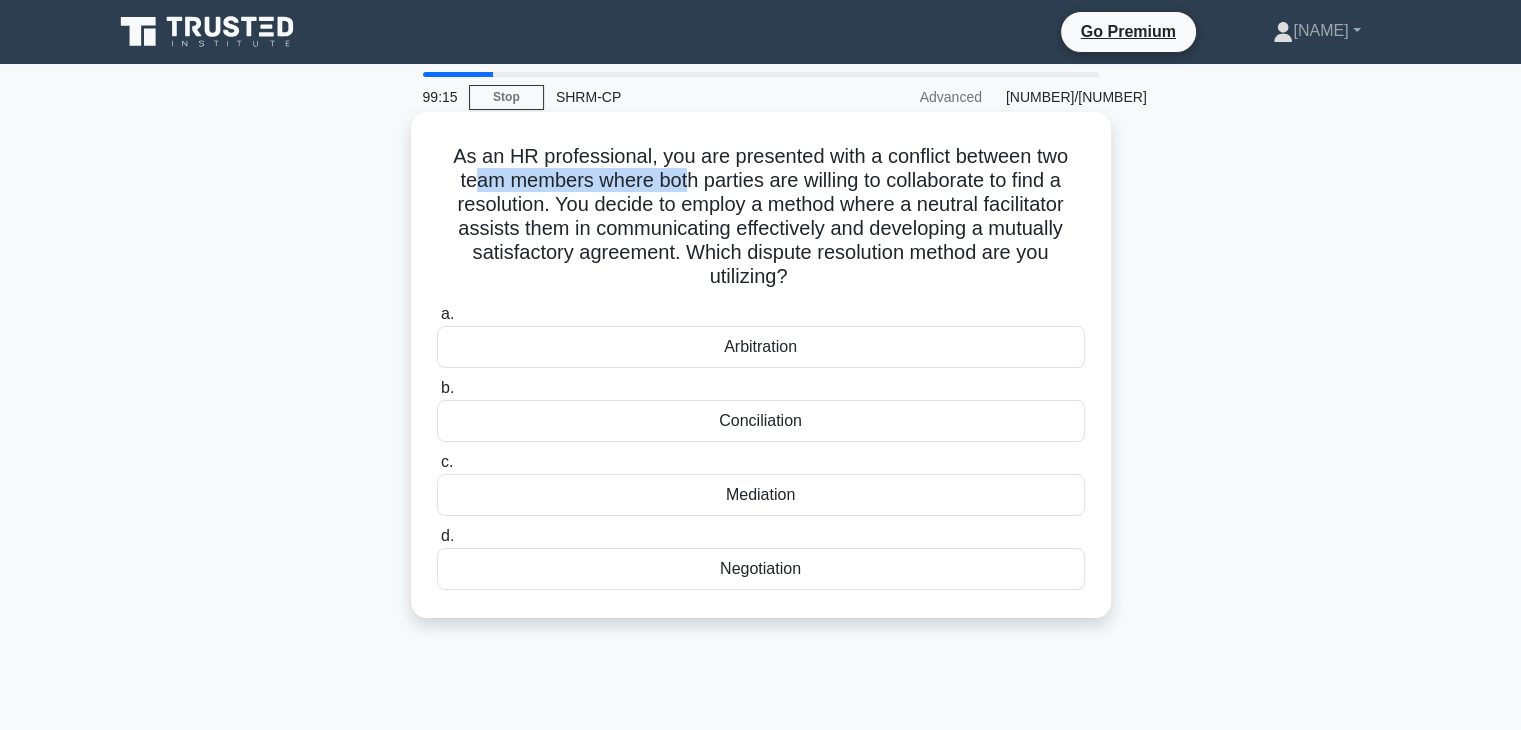 click on "As an HR professional, you are presented with a conflict between two team members where both parties are willing to collaborate to find a resolution. You decide to employ a method where a neutral facilitator assists them in communicating effectively and developing a mutually satisfactory agreement. Which dispute resolution method are you utilizing?
.spinner_0XTQ{transform-origin:center;animation:spinner_y6GP .75s linear infinite}@keyframes spinner_y6GP{100%{transform:rotate(360deg)}}" at bounding box center [761, 217] 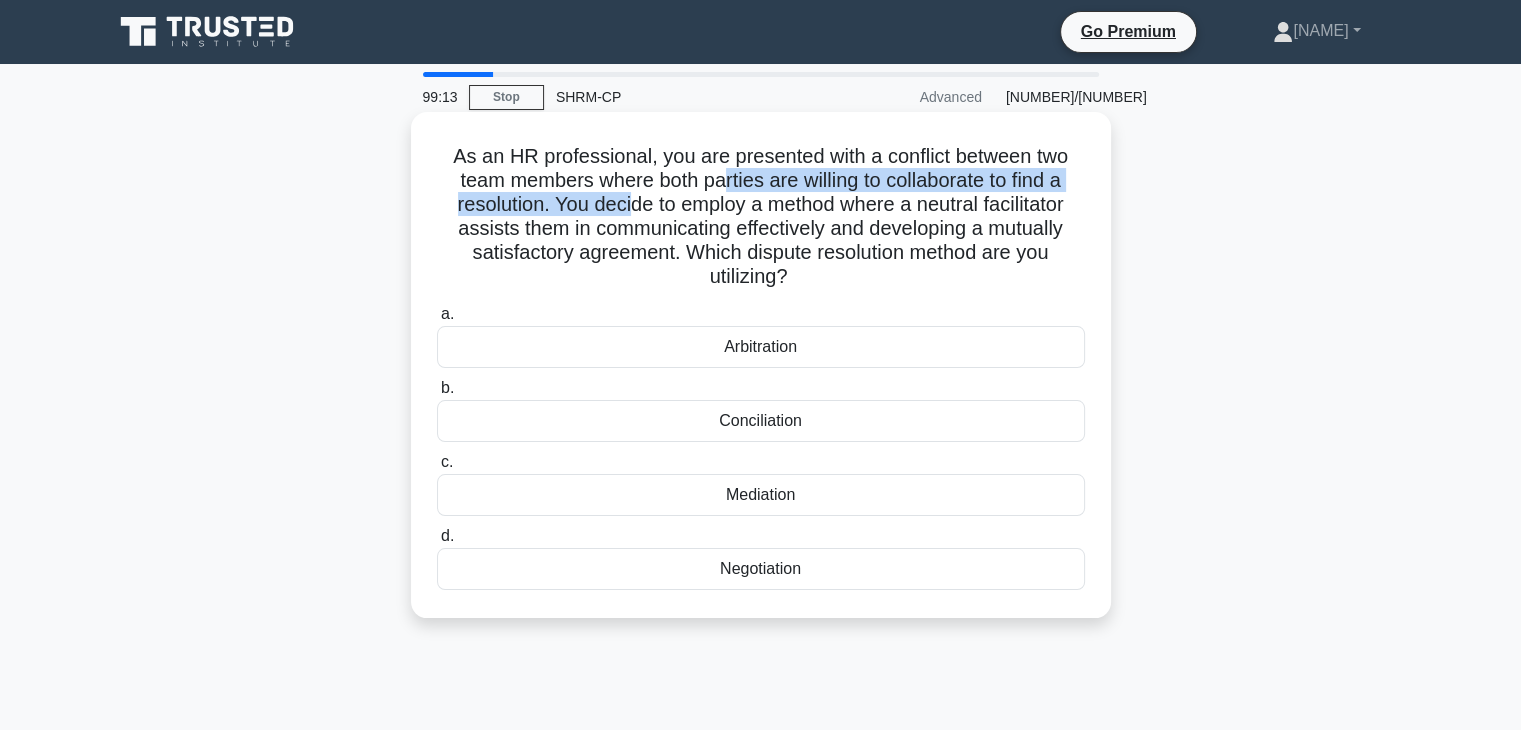 drag, startPoint x: 721, startPoint y: 180, endPoint x: 626, endPoint y: 207, distance: 98.762344 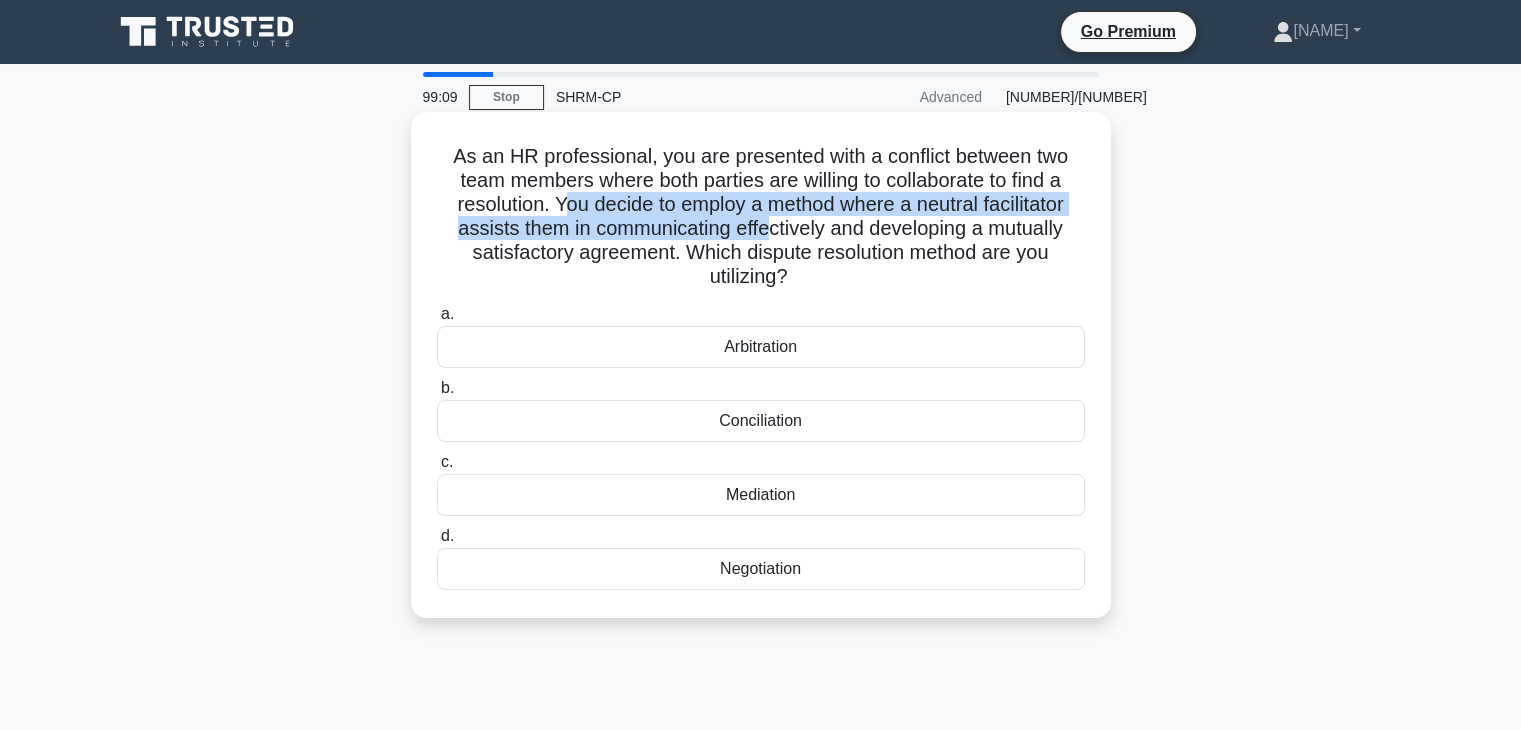 drag, startPoint x: 558, startPoint y: 210, endPoint x: 770, endPoint y: 226, distance: 212.60292 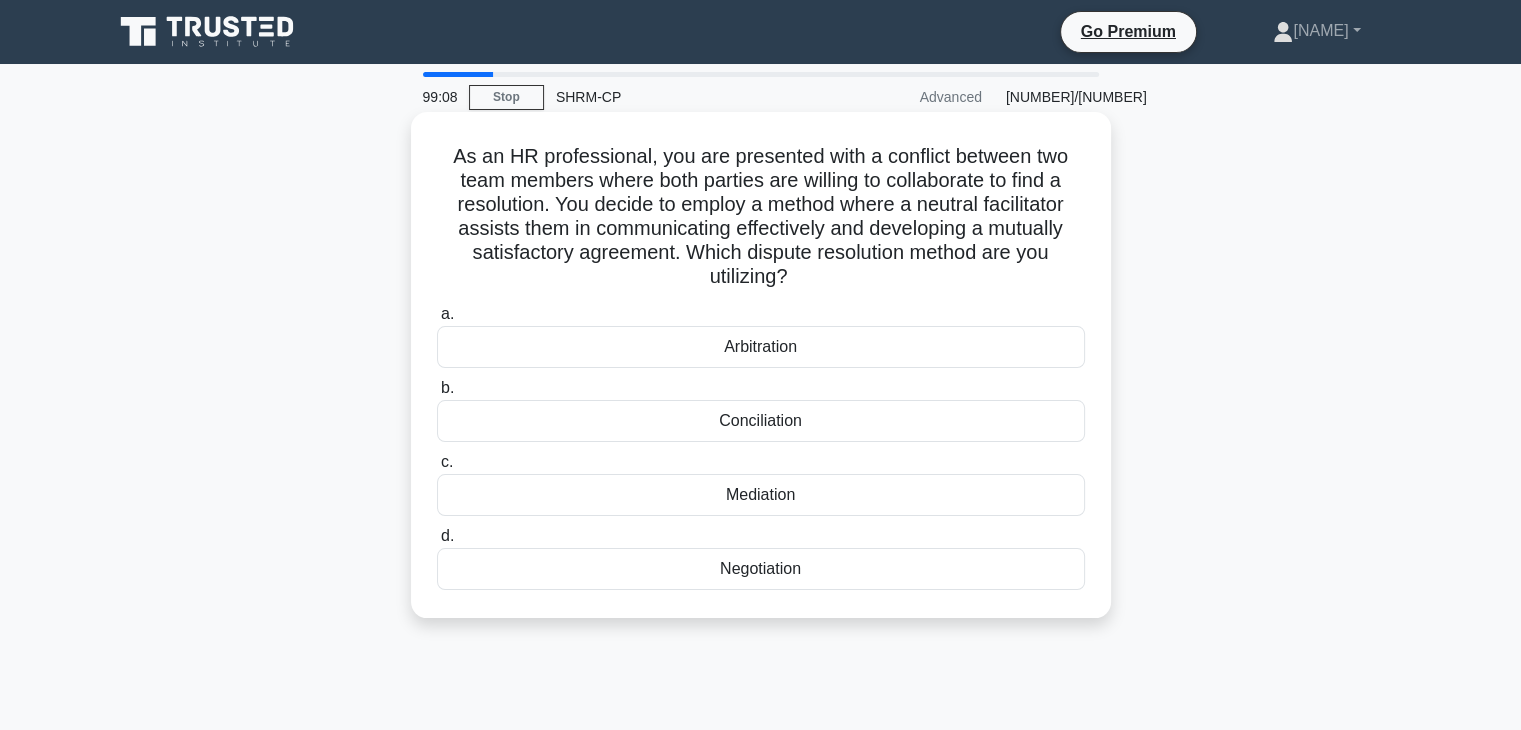 click on "As an HR professional, you are presented with a conflict between two team members where both parties are willing to collaborate to find a resolution. You decide to employ a method where a neutral facilitator assists them in communicating effectively and developing a mutually satisfactory agreement. Which dispute resolution method are you utilizing?
.spinner_0XTQ{transform-origin:center;animation:spinner_y6GP .75s linear infinite}@keyframes spinner_y6GP{100%{transform:rotate(360deg)}}" at bounding box center (761, 217) 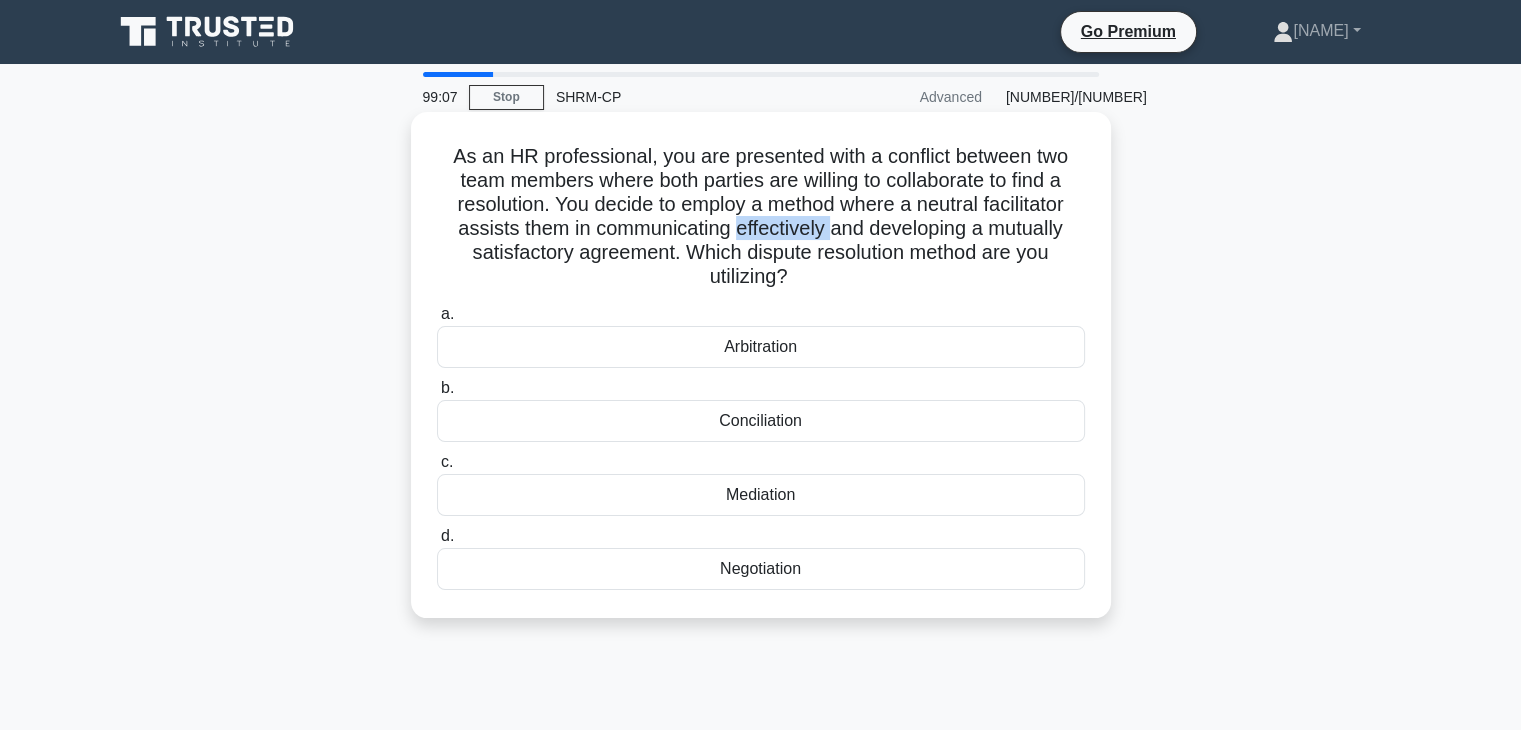 click on "As an HR professional, you are presented with a conflict between two team members where both parties are willing to collaborate to find a resolution. You decide to employ a method where a neutral facilitator assists them in communicating effectively and developing a mutually satisfactory agreement. Which dispute resolution method are you utilizing?
.spinner_0XTQ{transform-origin:center;animation:spinner_y6GP .75s linear infinite}@keyframes spinner_y6GP{100%{transform:rotate(360deg)}}" at bounding box center [761, 217] 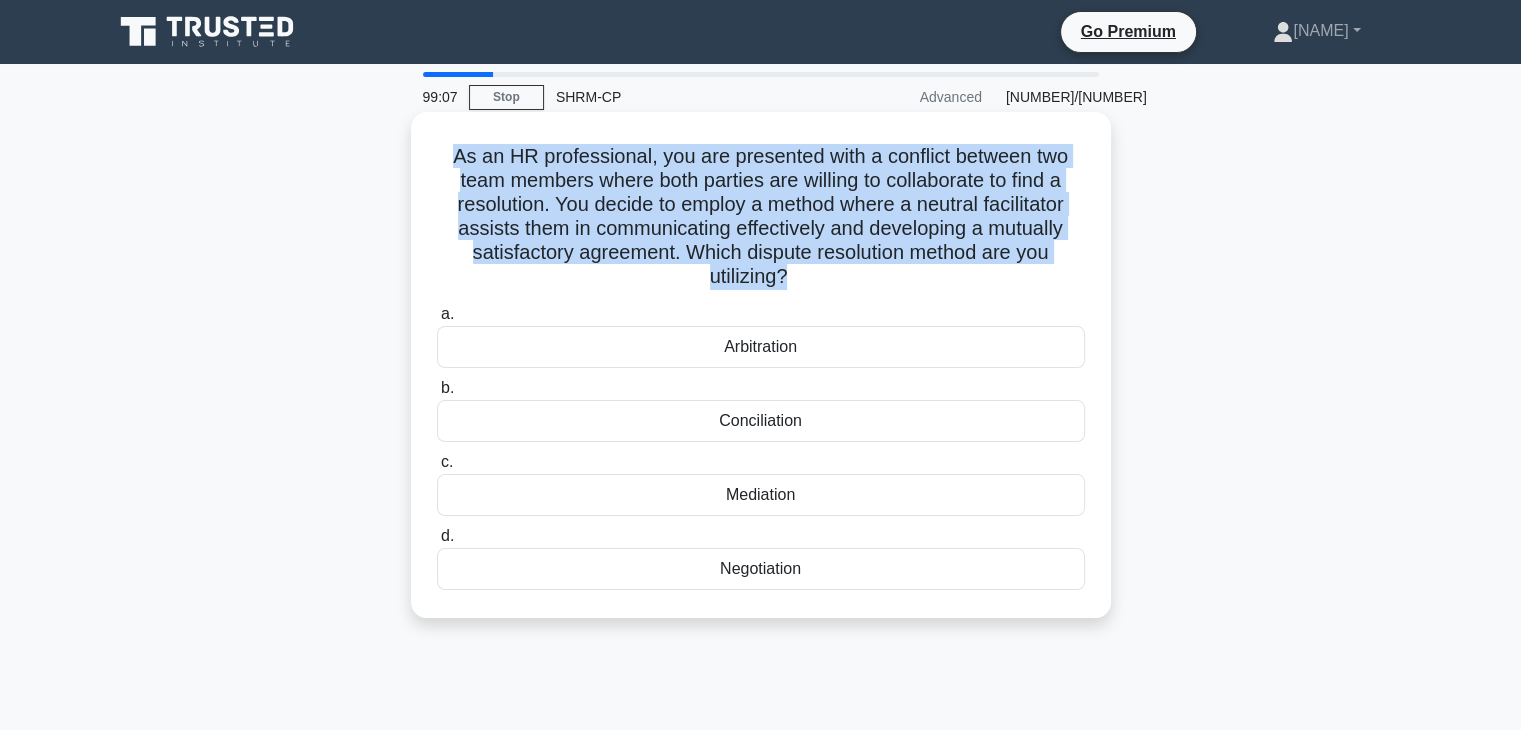 click on "As an HR professional, you are presented with a conflict between two team members where both parties are willing to collaborate to find a resolution. You decide to employ a method where a neutral facilitator assists them in communicating effectively and developing a mutually satisfactory agreement. Which dispute resolution method are you utilizing?
.spinner_0XTQ{transform-origin:center;animation:spinner_y6GP .75s linear infinite}@keyframes spinner_y6GP{100%{transform:rotate(360deg)}}" at bounding box center (761, 217) 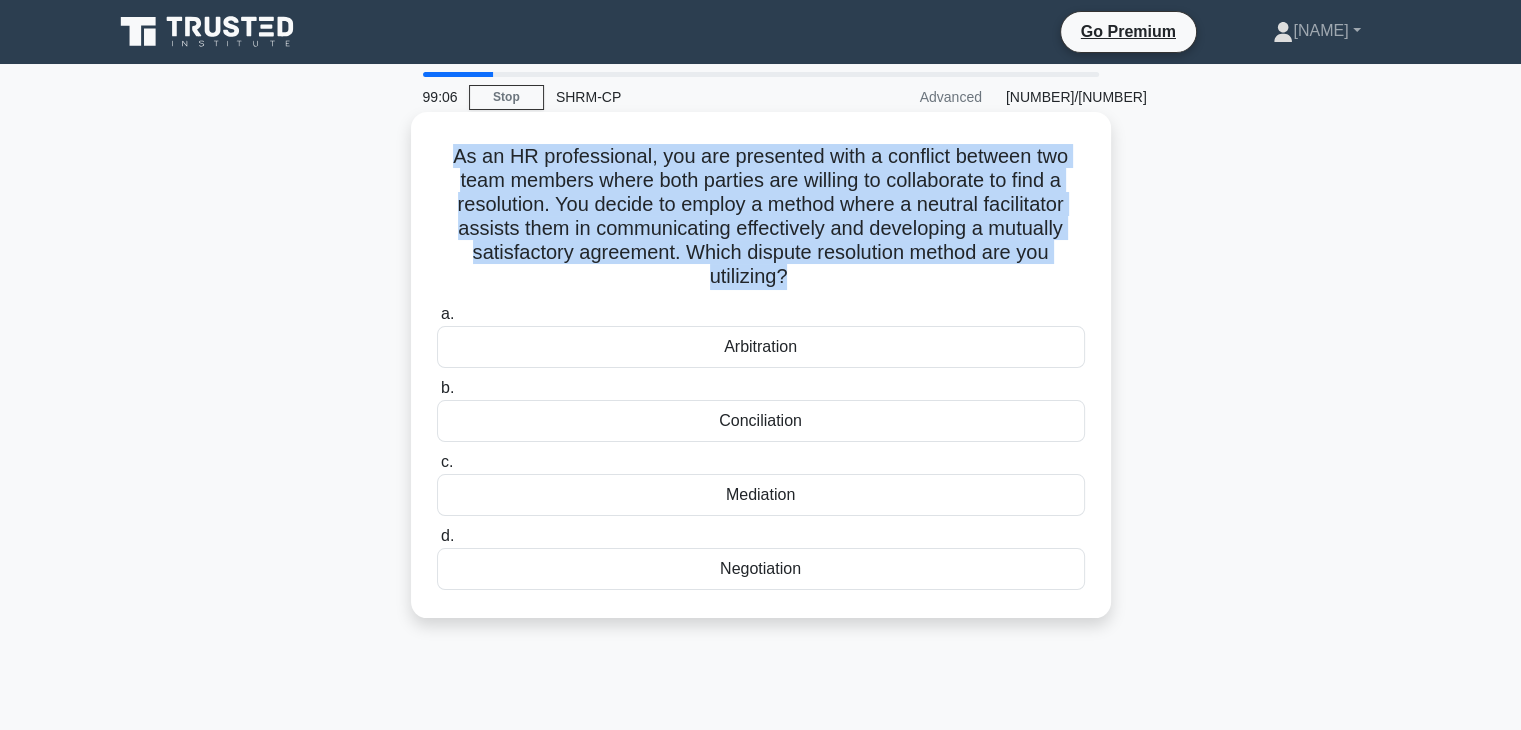 click on "As an HR professional, you are presented with a conflict between two team members where both parties are willing to collaborate to find a resolution. You decide to employ a method where a neutral facilitator assists them in communicating effectively and developing a mutually satisfactory agreement. Which dispute resolution method are you utilizing?
.spinner_0XTQ{transform-origin:center;animation:spinner_y6GP .75s linear infinite}@keyframes spinner_y6GP{100%{transform:rotate(360deg)}}" at bounding box center (761, 217) 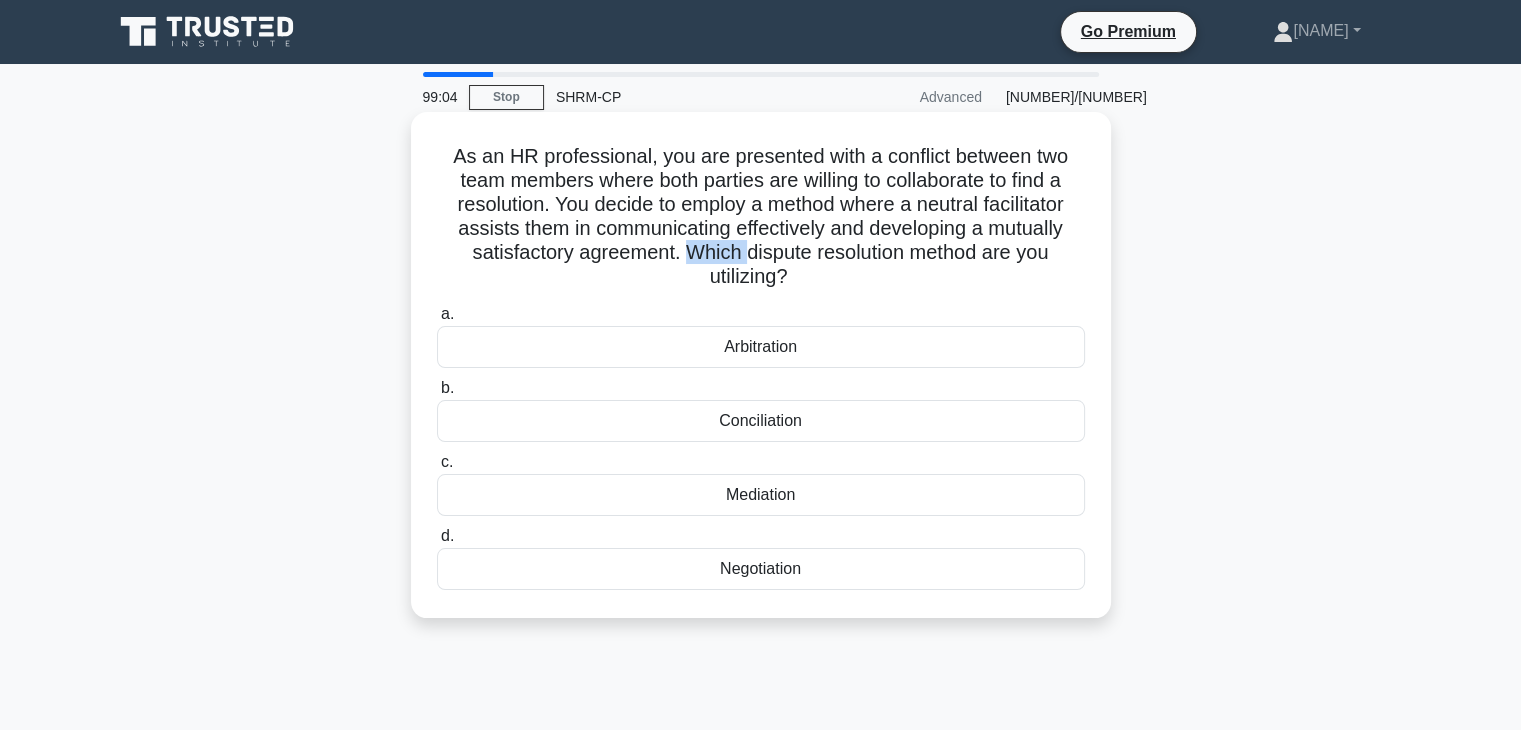 drag, startPoint x: 687, startPoint y: 246, endPoint x: 747, endPoint y: 251, distance: 60.207973 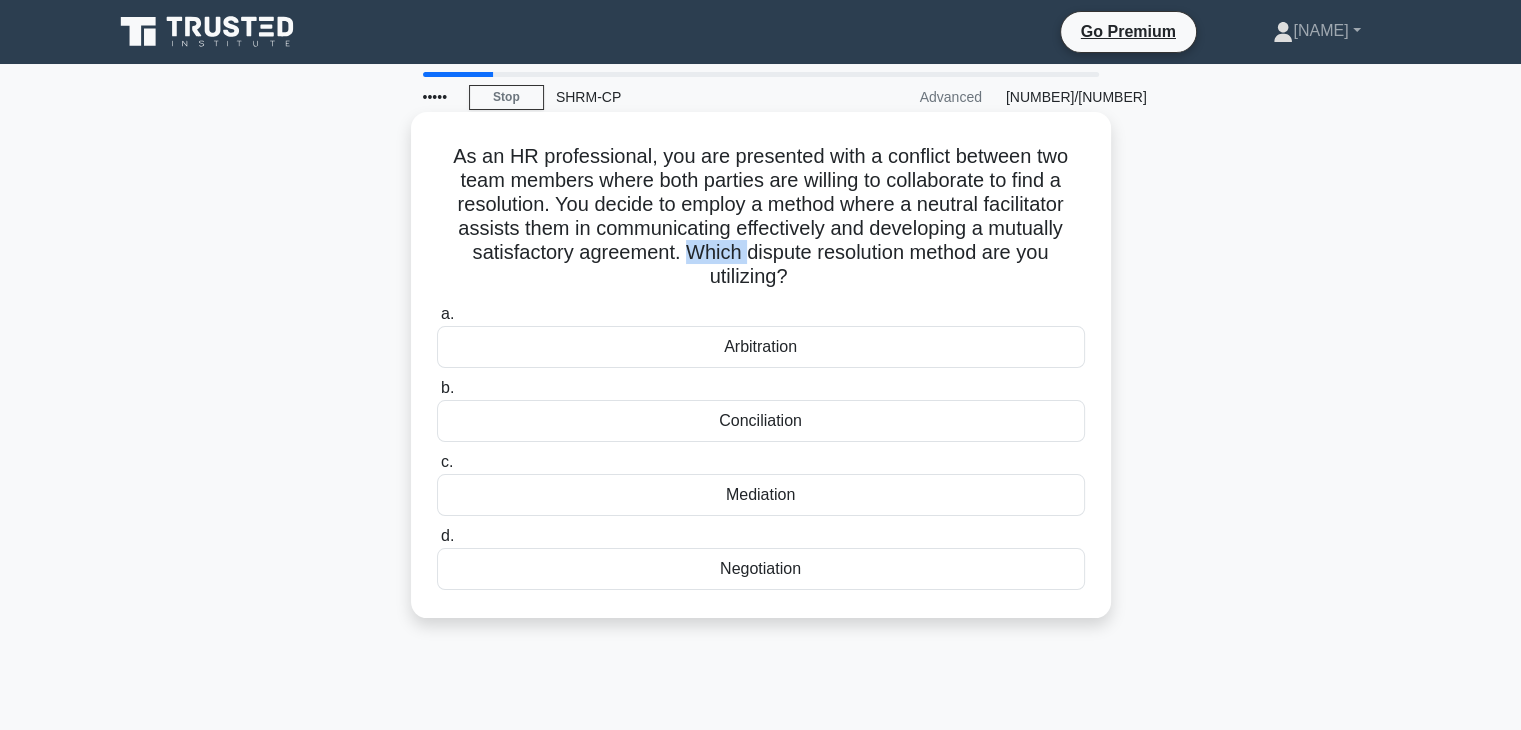 click on "As an HR professional, you are presented with a conflict between two team members where both parties are willing to collaborate to find a resolution. You decide to employ a method where a neutral facilitator assists them in communicating effectively and developing a mutually satisfactory agreement. Which dispute resolution method are you utilizing?
.spinner_0XTQ{transform-origin:center;animation:spinner_y6GP .75s linear infinite}@keyframes spinner_y6GP{100%{transform:rotate(360deg)}}" at bounding box center (761, 217) 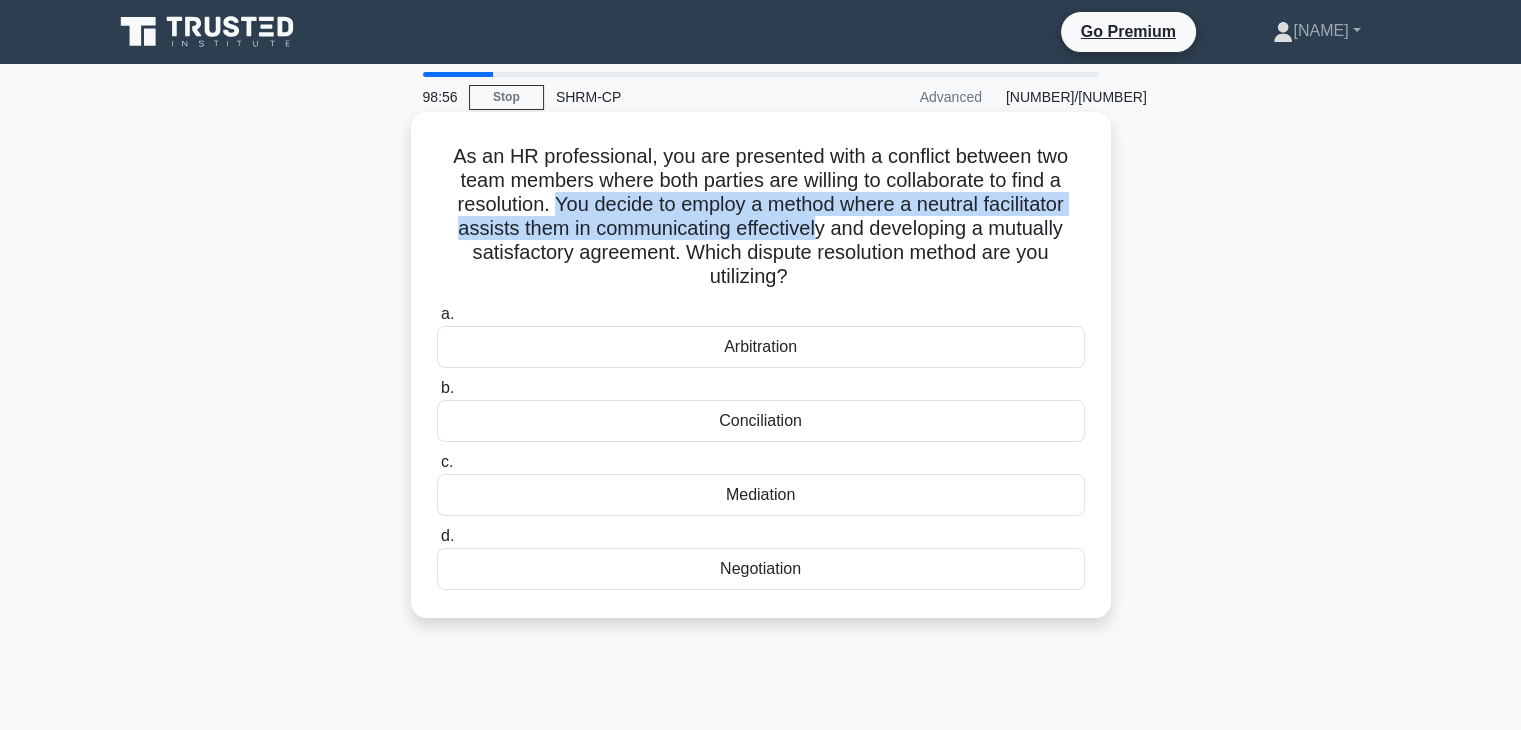 drag, startPoint x: 550, startPoint y: 205, endPoint x: 820, endPoint y: 232, distance: 271.34665 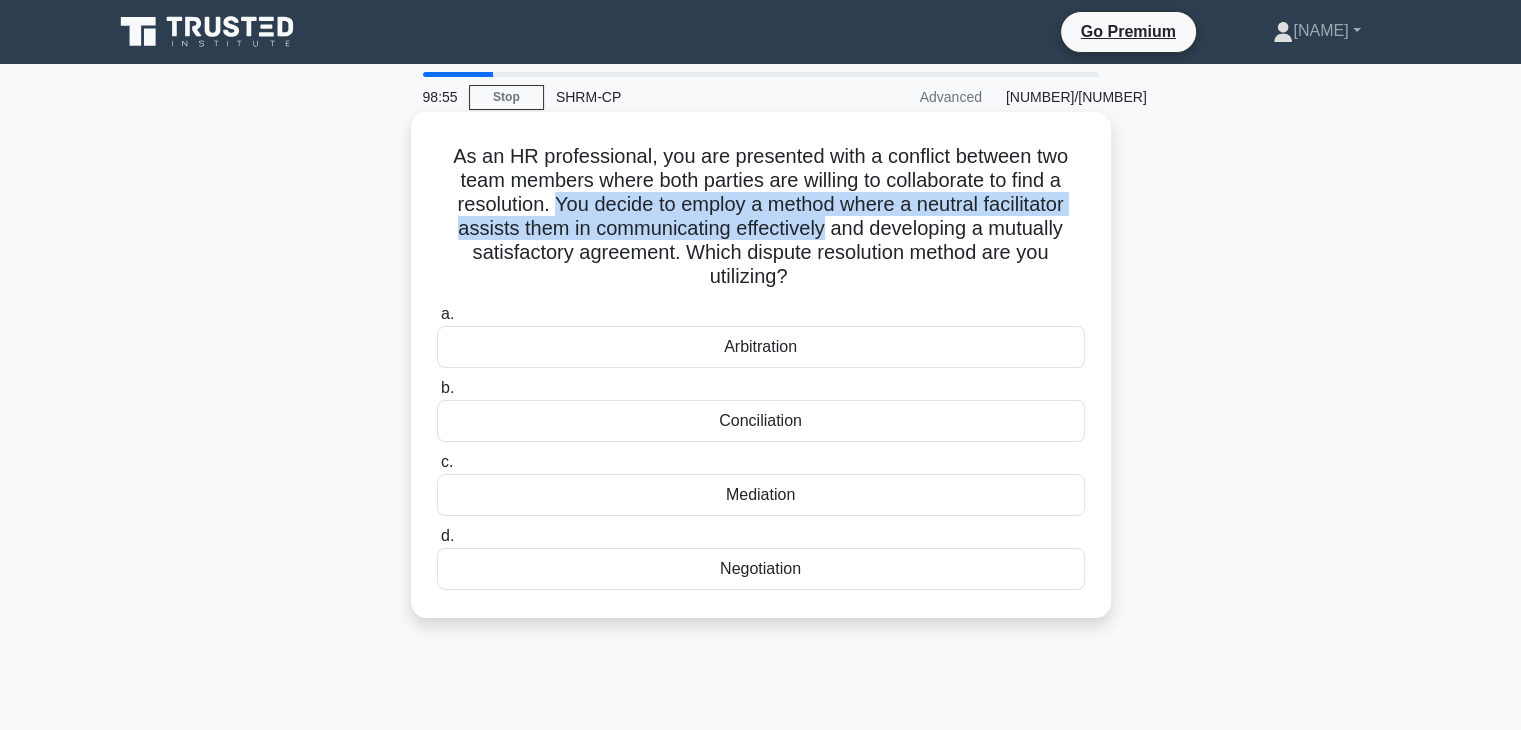 click on "As an HR professional, you are presented with a conflict between two team members where both parties are willing to collaborate to find a resolution. You decide to employ a method where a neutral facilitator assists them in communicating effectively and developing a mutually satisfactory agreement. Which dispute resolution method are you utilizing?
.spinner_0XTQ{transform-origin:center;animation:spinner_y6GP .75s linear infinite}@keyframes spinner_y6GP{100%{transform:rotate(360deg)}}" at bounding box center (761, 217) 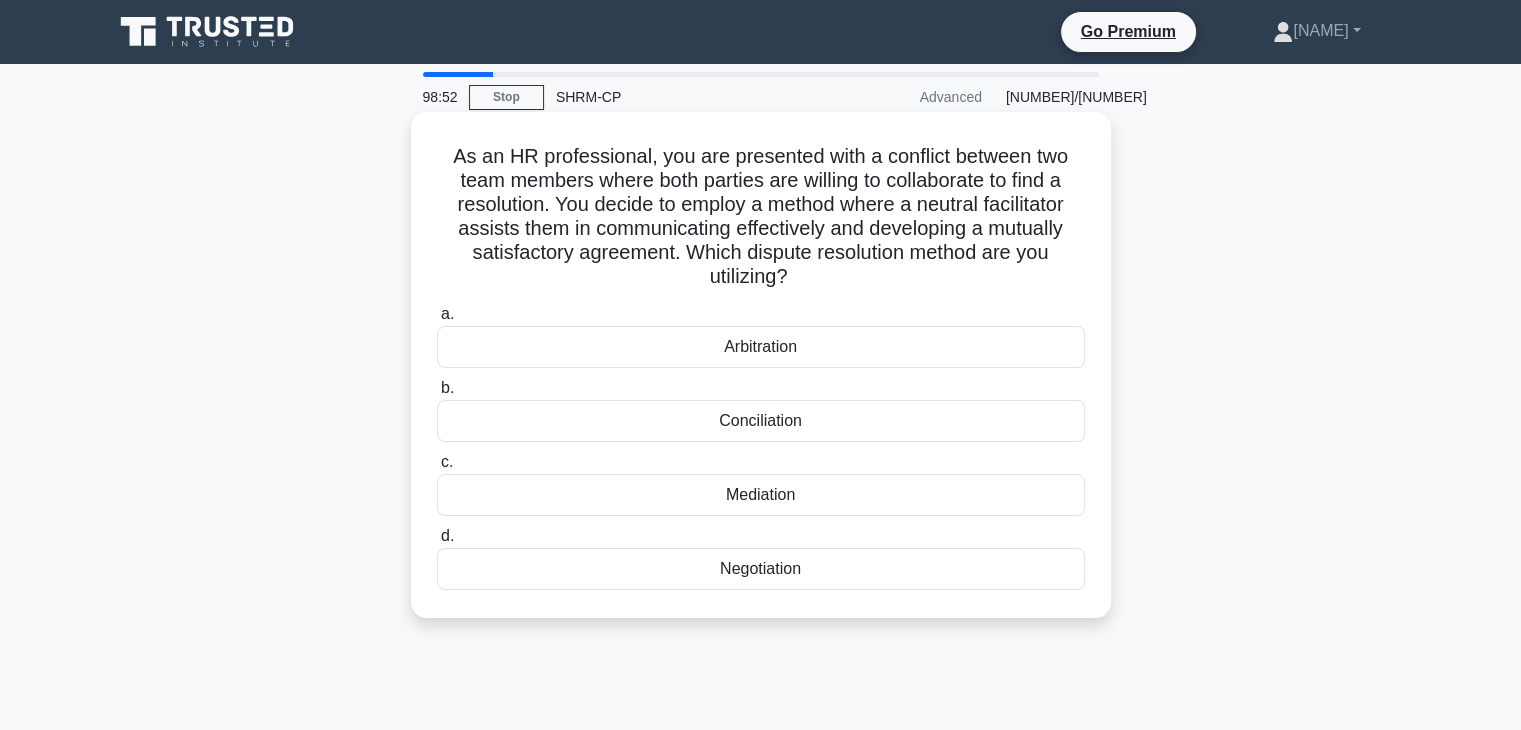 click on "Mediation" at bounding box center [761, 495] 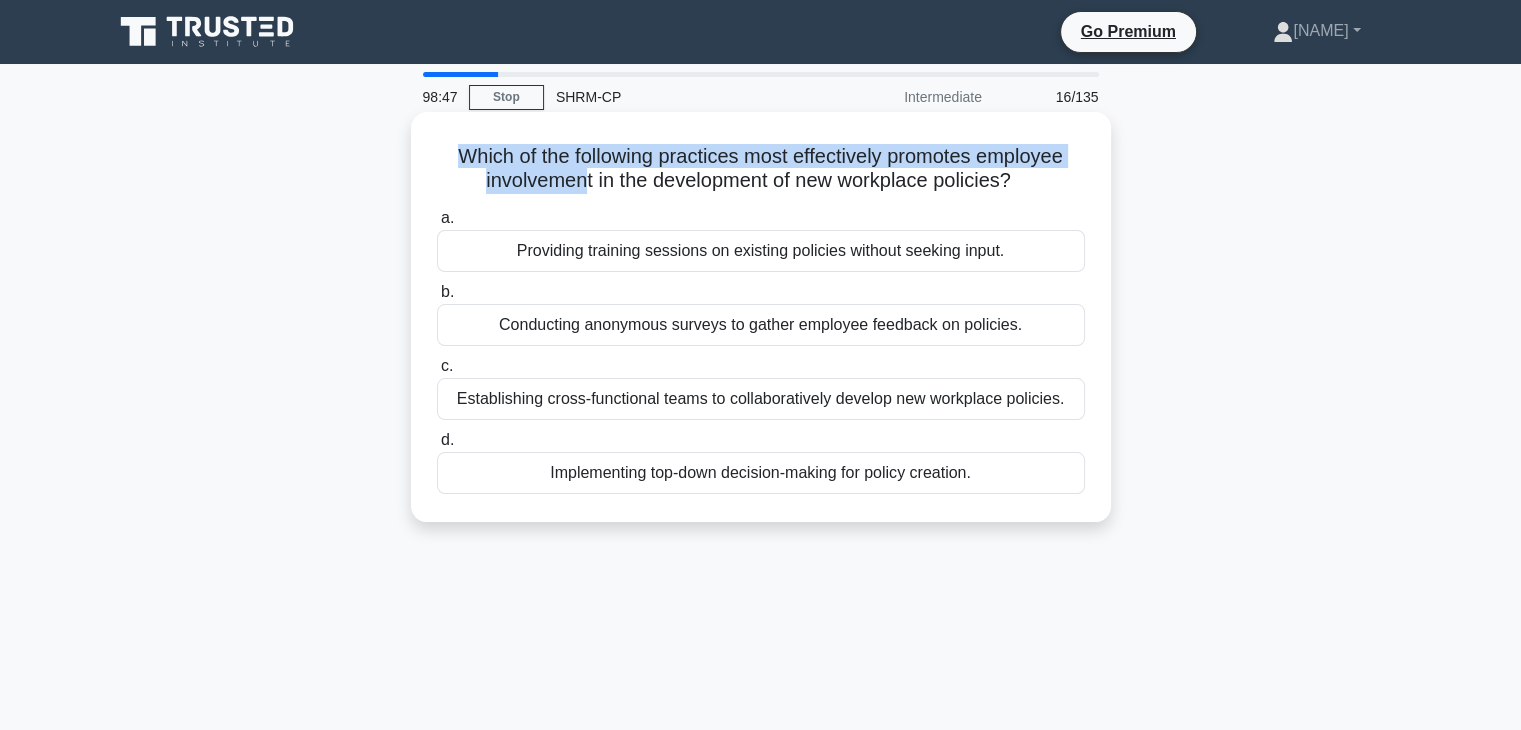 drag, startPoint x: 446, startPoint y: 154, endPoint x: 580, endPoint y: 179, distance: 136.31215 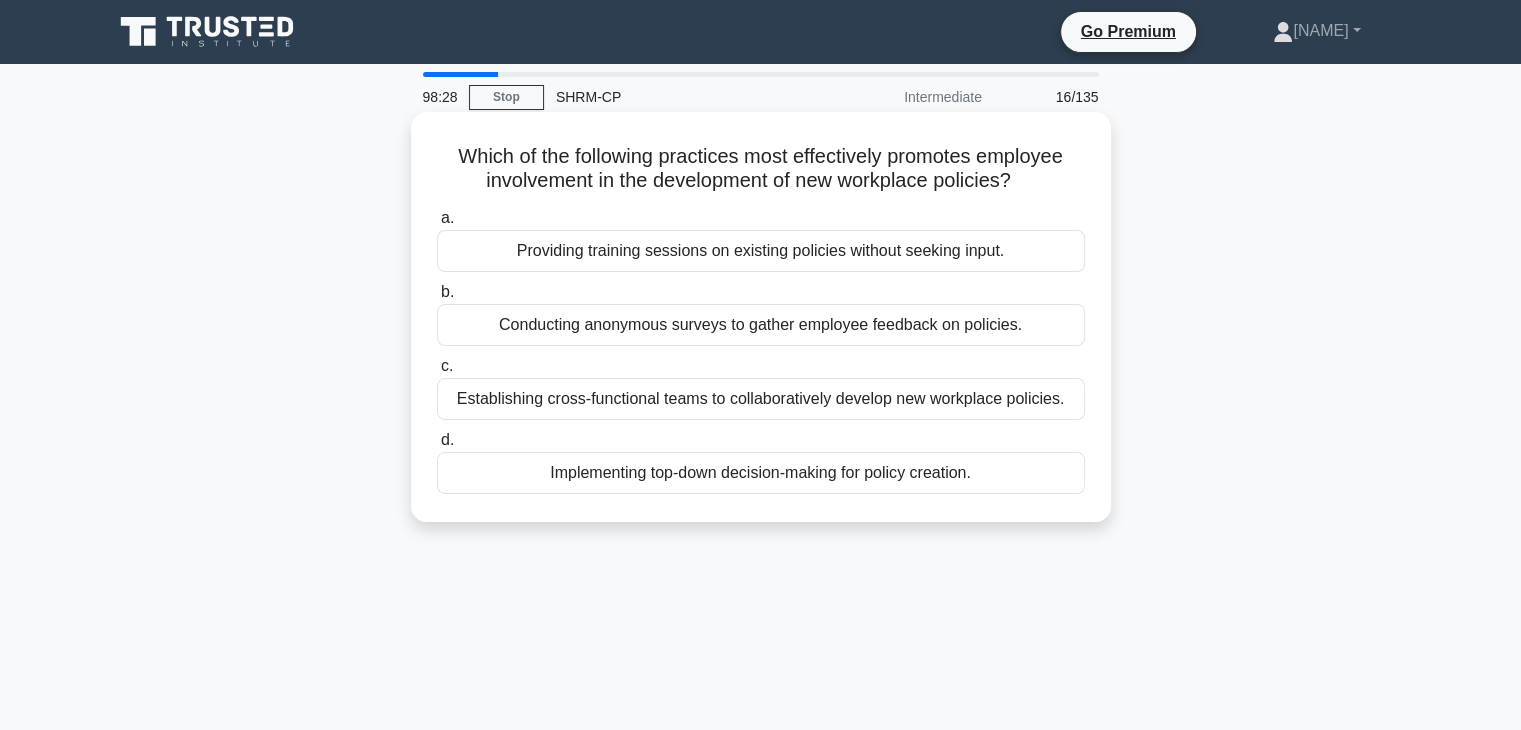 click on "Implementing top-down decision-making for policy creation." at bounding box center (761, 473) 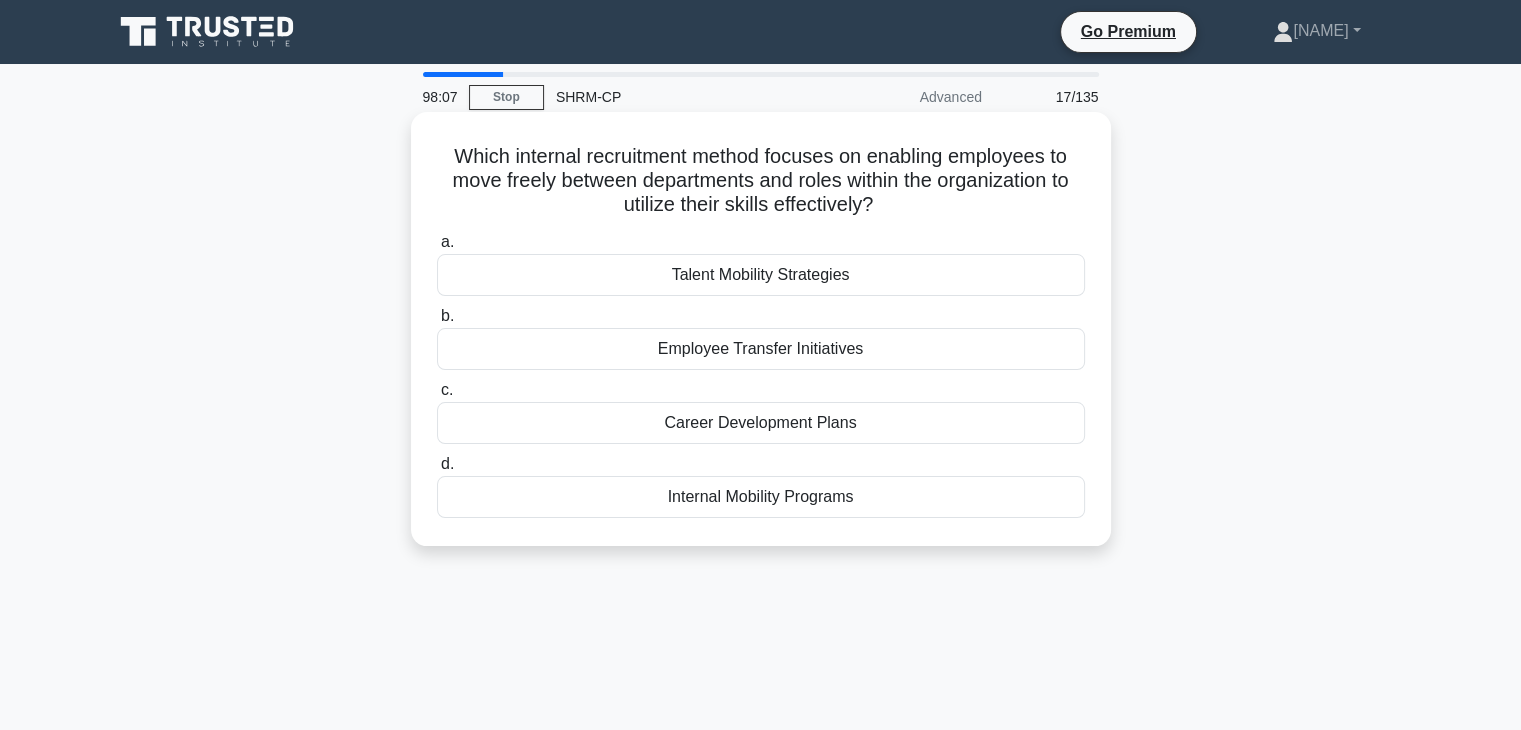 click on "Internal Mobility Programs" at bounding box center (761, 497) 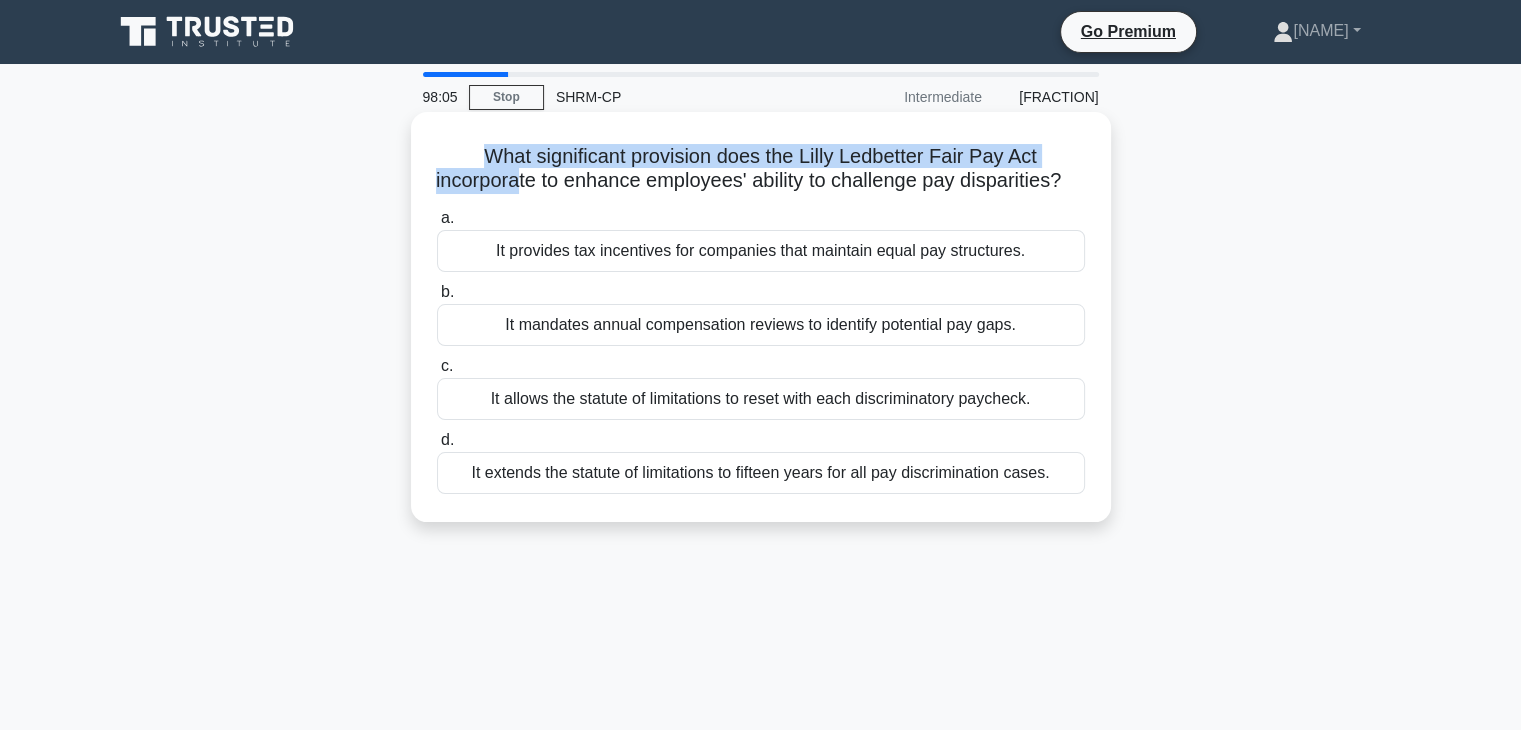 drag, startPoint x: 484, startPoint y: 152, endPoint x: 521, endPoint y: 181, distance: 47.010635 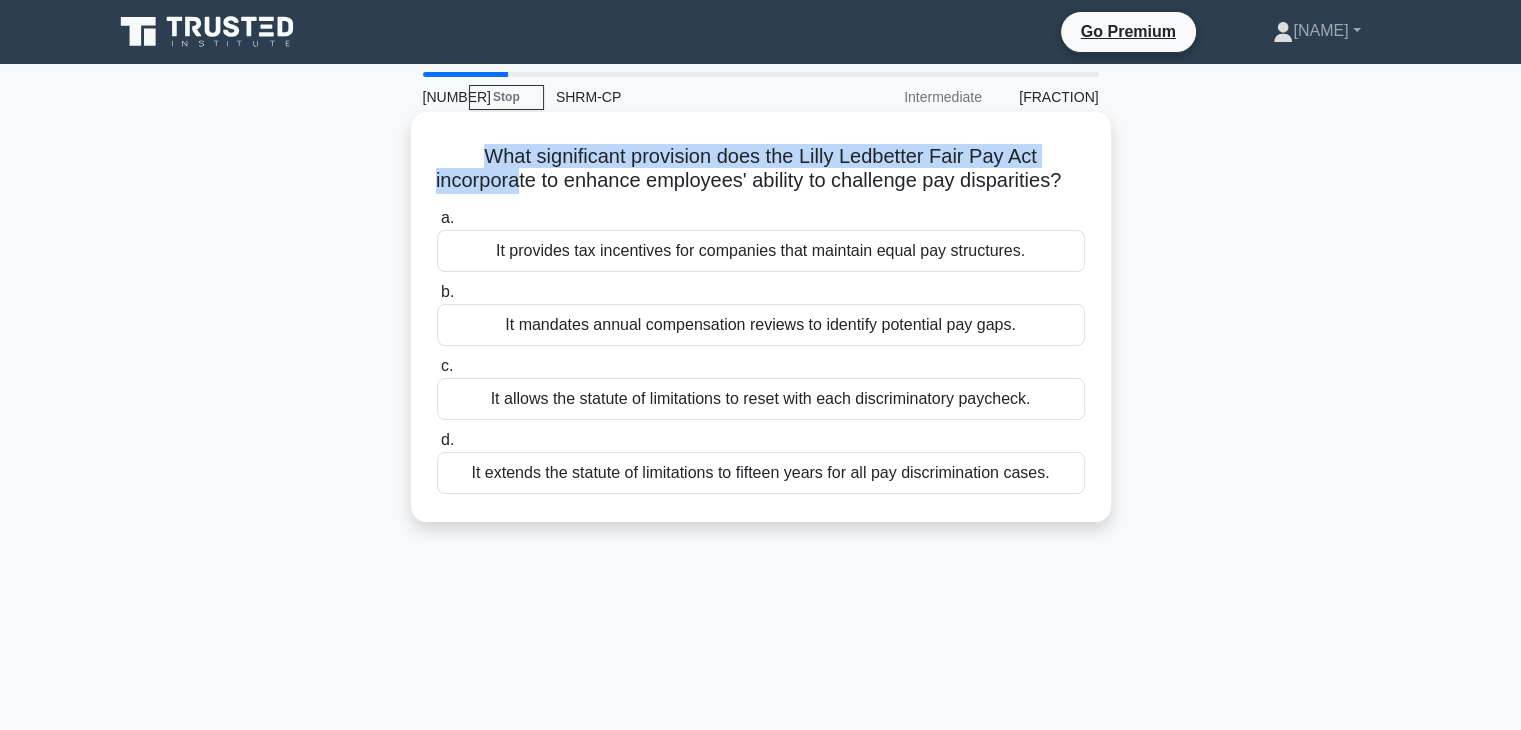 click on "What significant provision does the Lilly Ledbetter Fair Pay Act incorporate to enhance employees' ability to challenge pay disparities?
.spinner_0XTQ{transform-origin:center;animation:spinner_y6GP .75s linear infinite}@keyframes spinner_y6GP{100%{transform:rotate(360deg)}}" at bounding box center (761, 169) 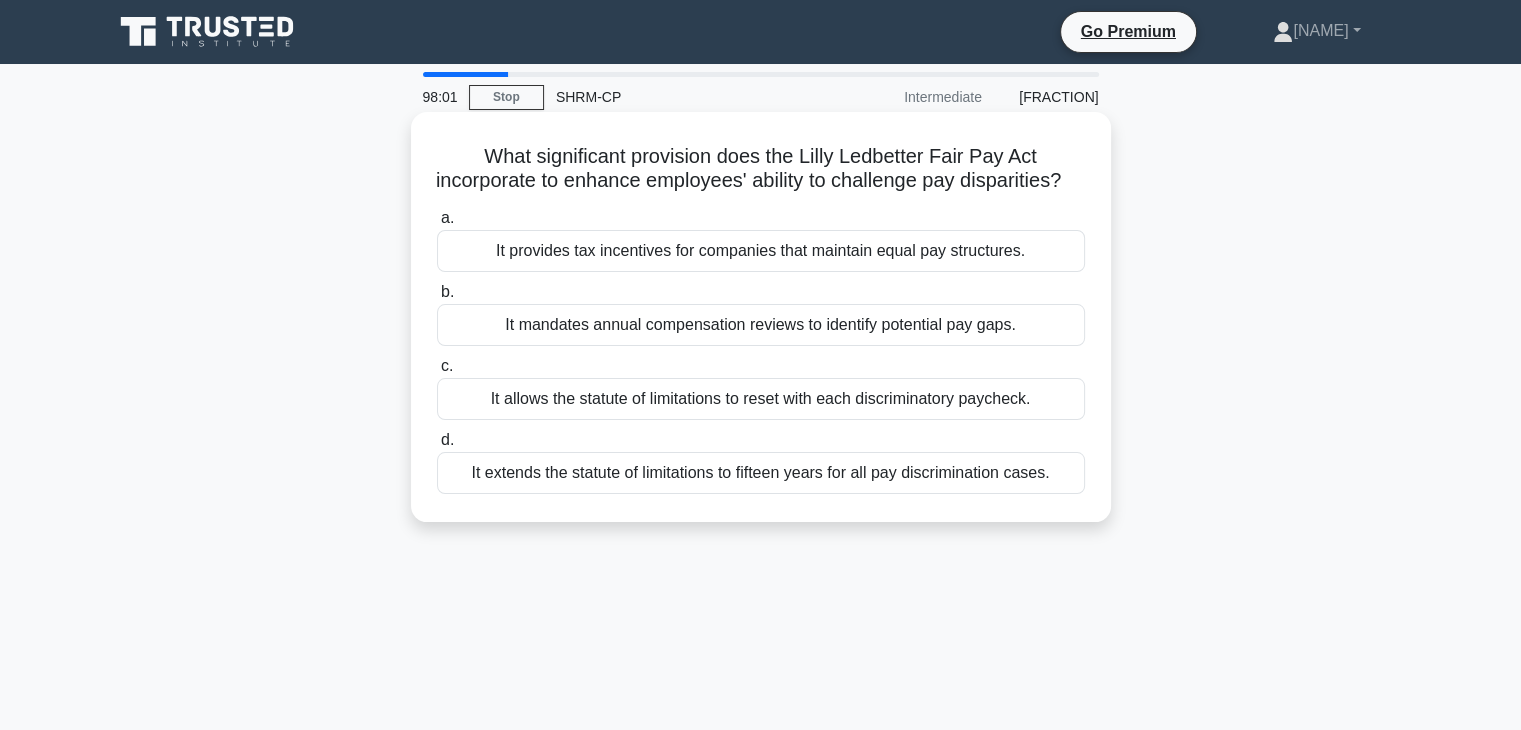 click on "What significant provision does the Lilly Ledbetter Fair Pay Act incorporate to enhance employees' ability to challenge pay disparities?
.spinner_0XTQ{transform-origin:center;animation:spinner_y6GP .75s linear infinite}@keyframes spinner_y6GP{100%{transform:rotate(360deg)}}" at bounding box center (761, 169) 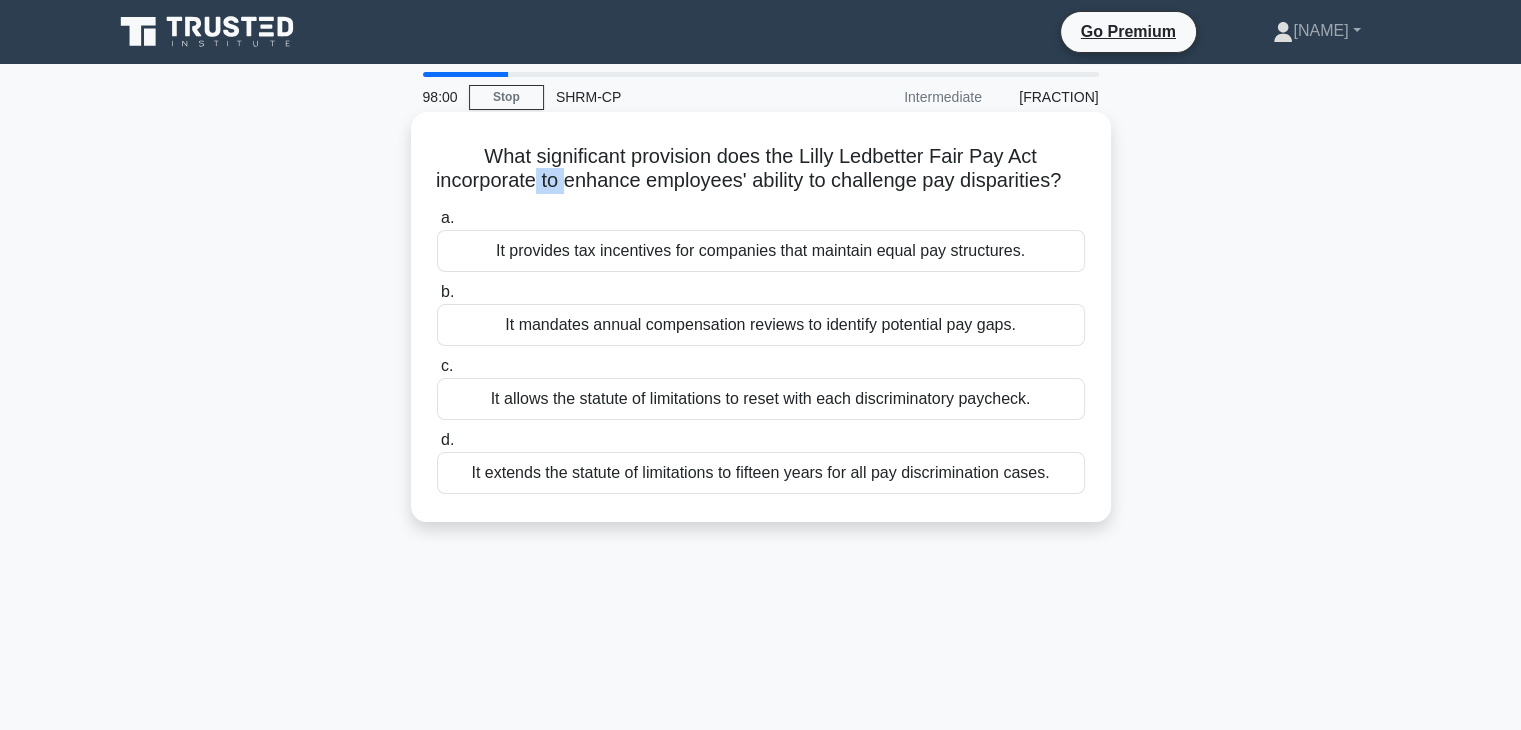 drag, startPoint x: 545, startPoint y: 180, endPoint x: 579, endPoint y: 172, distance: 34.928497 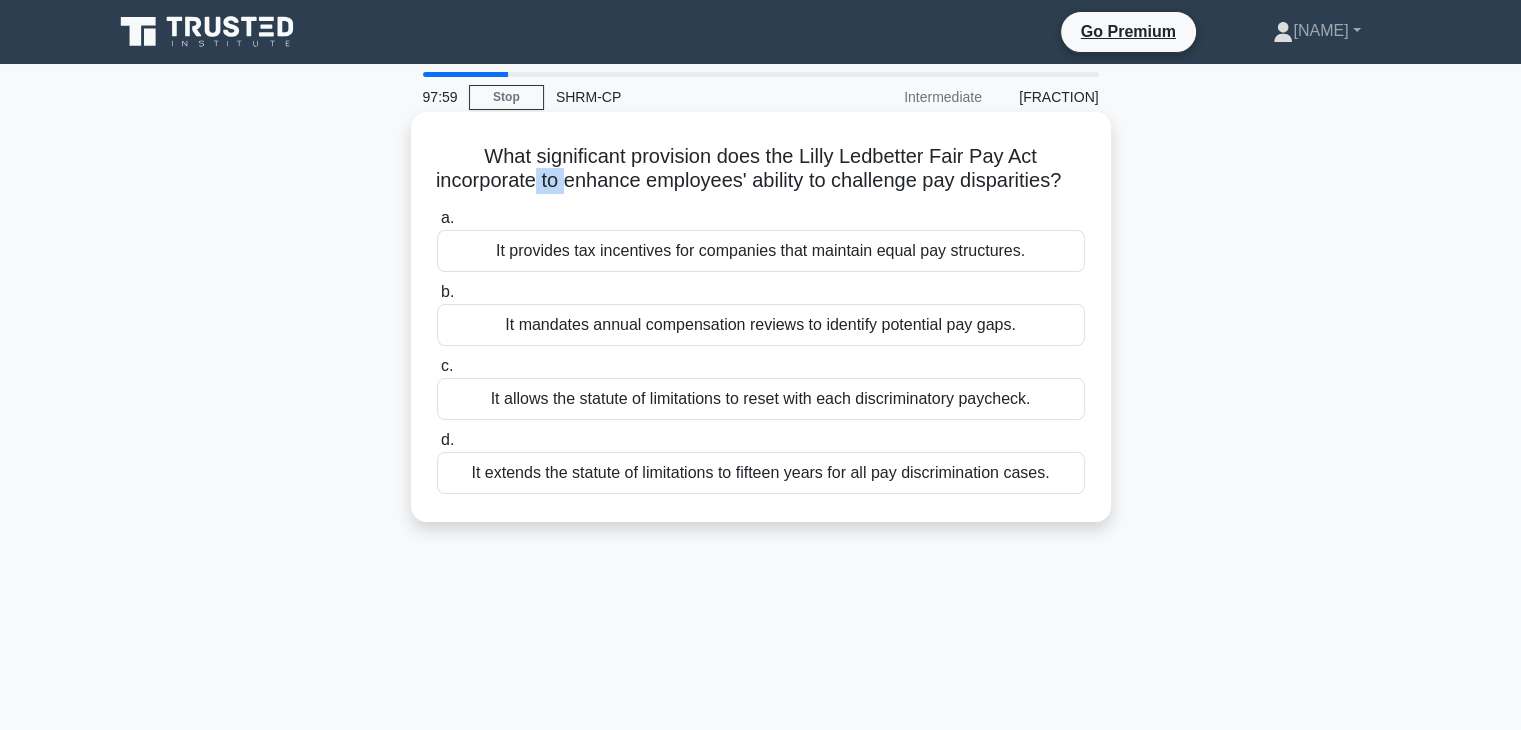 click on "What significant provision does the Lilly Ledbetter Fair Pay Act incorporate to enhance employees' ability to challenge pay disparities?
.spinner_0XTQ{transform-origin:center;animation:spinner_y6GP .75s linear infinite}@keyframes spinner_y6GP{100%{transform:rotate(360deg)}}" at bounding box center (761, 169) 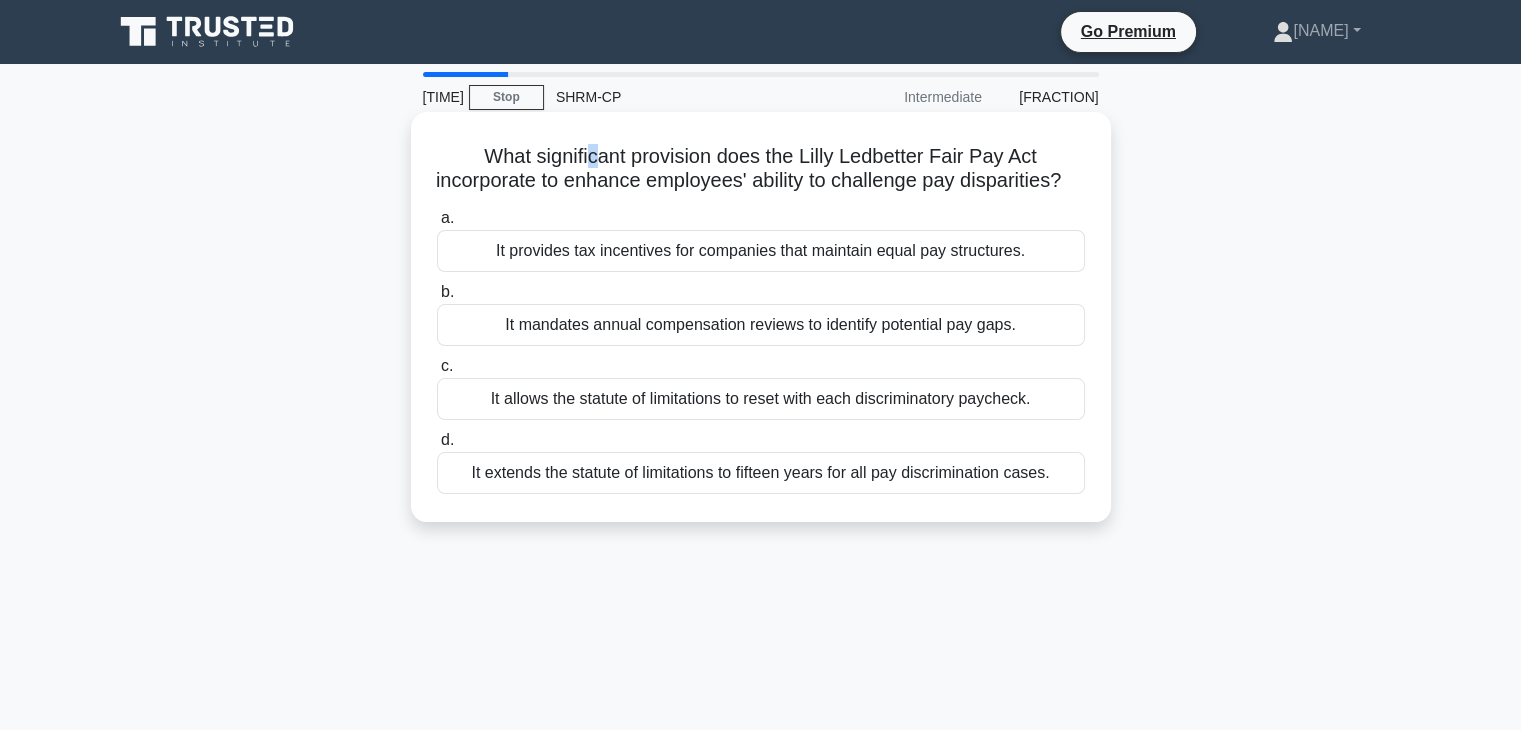 click on "What significant provision does the Lilly Ledbetter Fair Pay Act incorporate to enhance employees' ability to challenge pay disparities?
.spinner_0XTQ{transform-origin:center;animation:spinner_y6GP .75s linear infinite}@keyframes spinner_y6GP{100%{transform:rotate(360deg)}}" at bounding box center [761, 169] 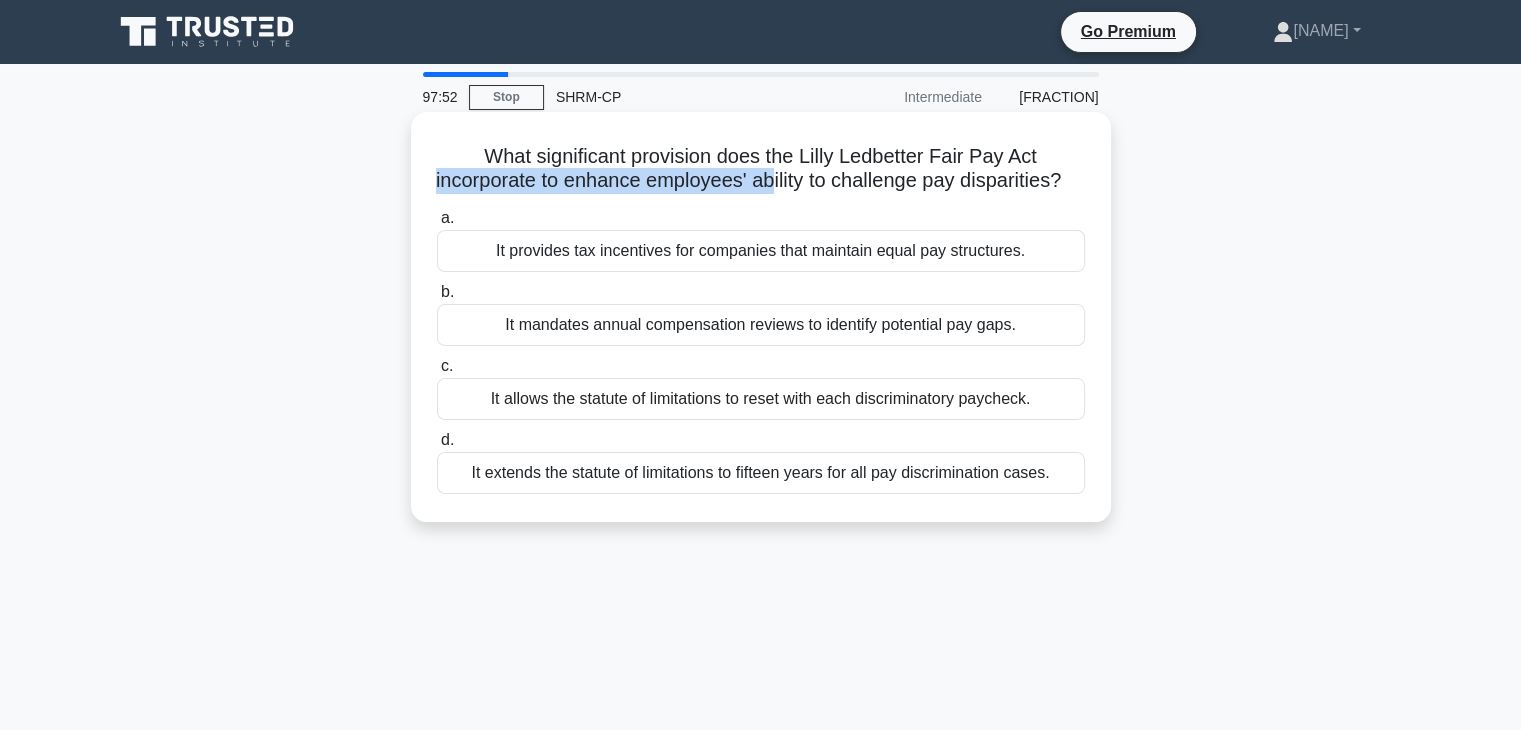 drag, startPoint x: 439, startPoint y: 184, endPoint x: 784, endPoint y: 183, distance: 345.00143 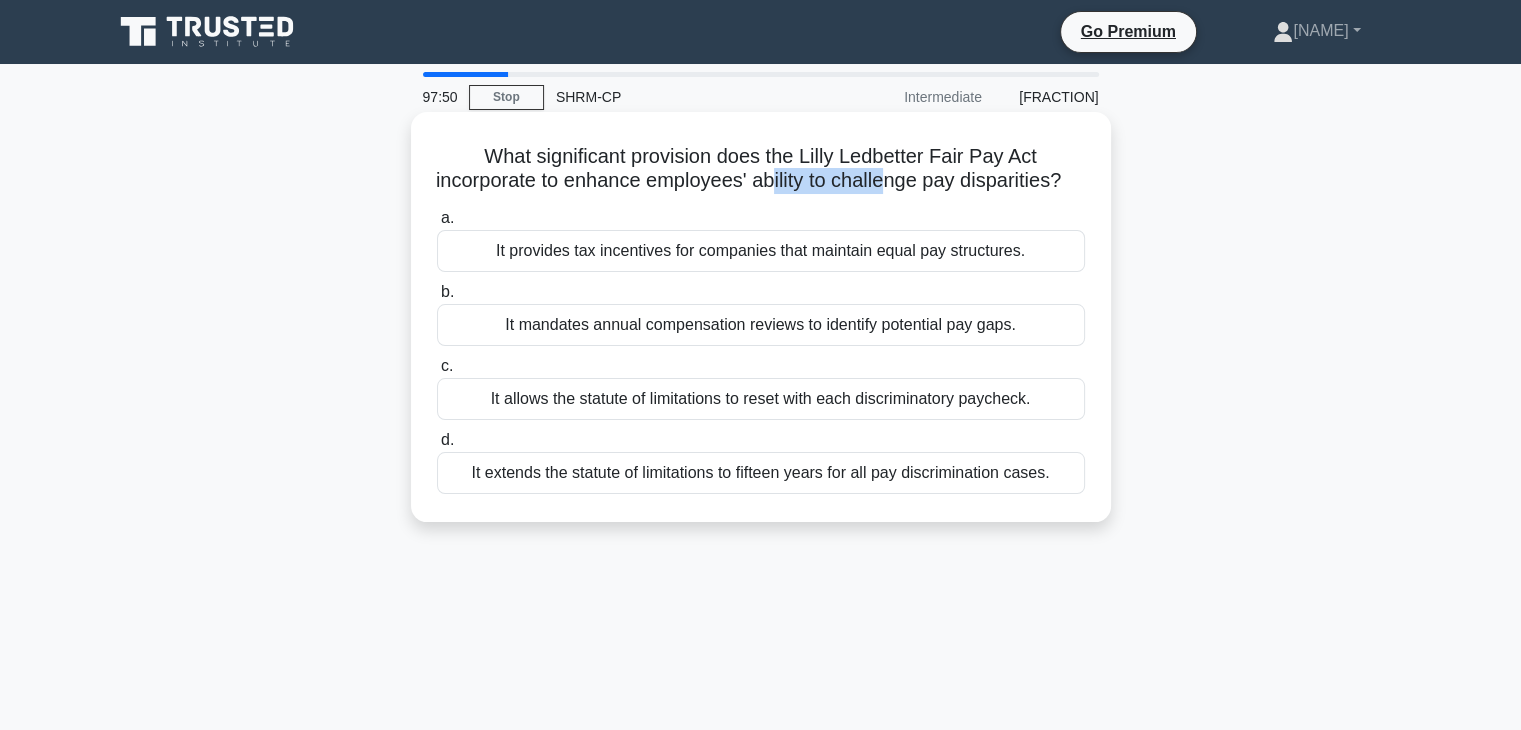 drag, startPoint x: 904, startPoint y: 181, endPoint x: 781, endPoint y: 183, distance: 123.01626 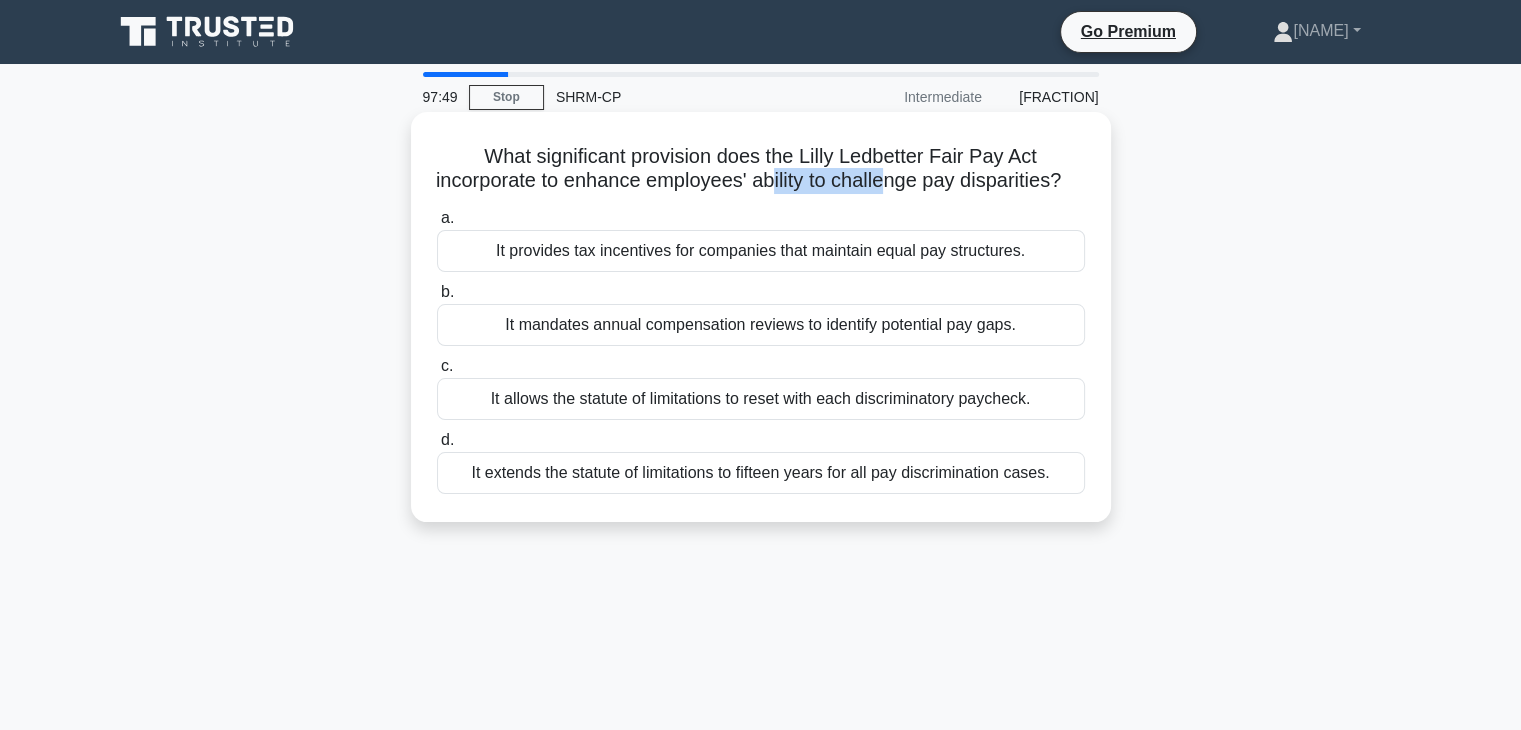 click on "What significant provision does the Lilly Ledbetter Fair Pay Act incorporate to enhance employees' ability to challenge pay disparities?
.spinner_0XTQ{transform-origin:center;animation:spinner_y6GP .75s linear infinite}@keyframes spinner_y6GP{100%{transform:rotate(360deg)}}" at bounding box center (761, 169) 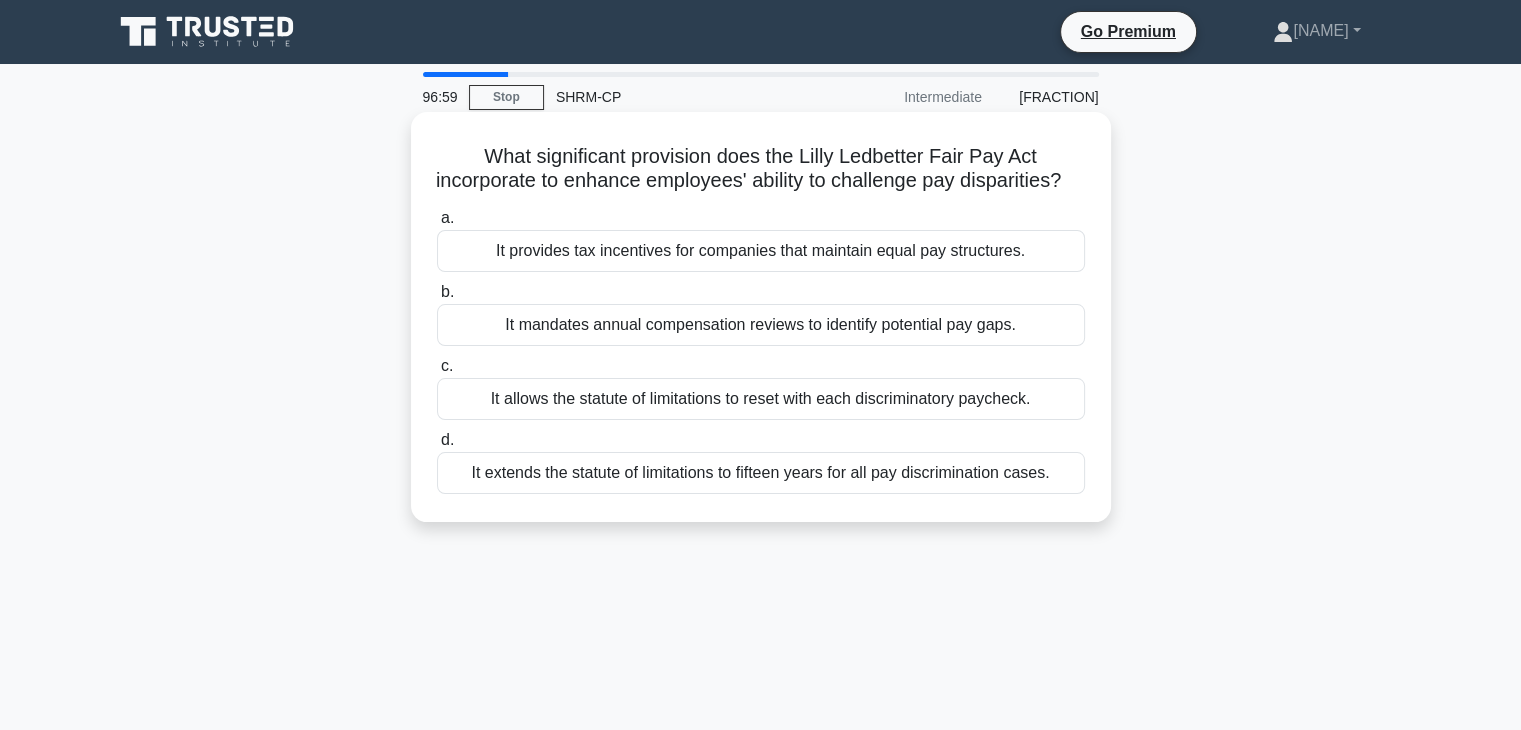 click on "It provides tax incentives for companies that maintain equal pay structures." at bounding box center (761, 251) 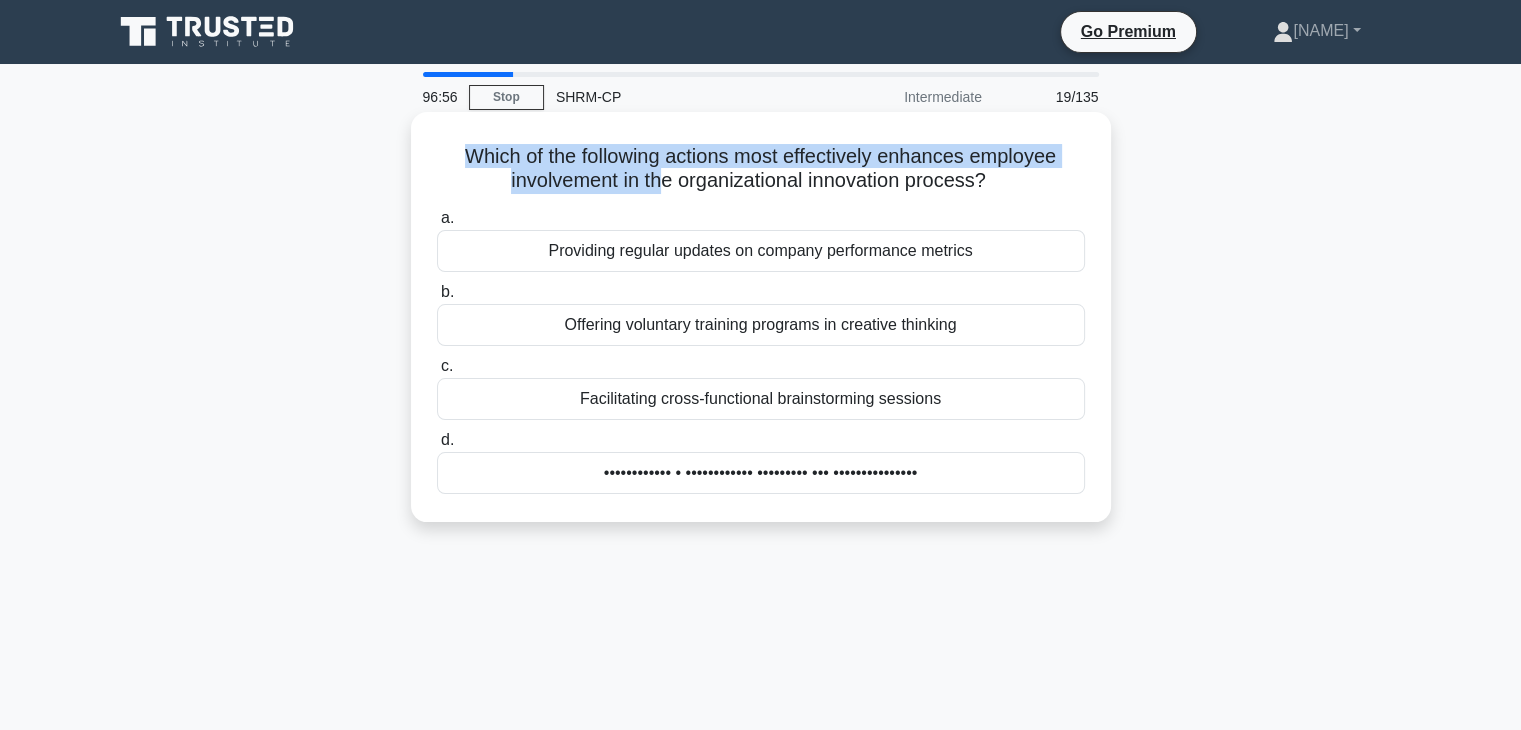 drag, startPoint x: 453, startPoint y: 154, endPoint x: 652, endPoint y: 190, distance: 202.23007 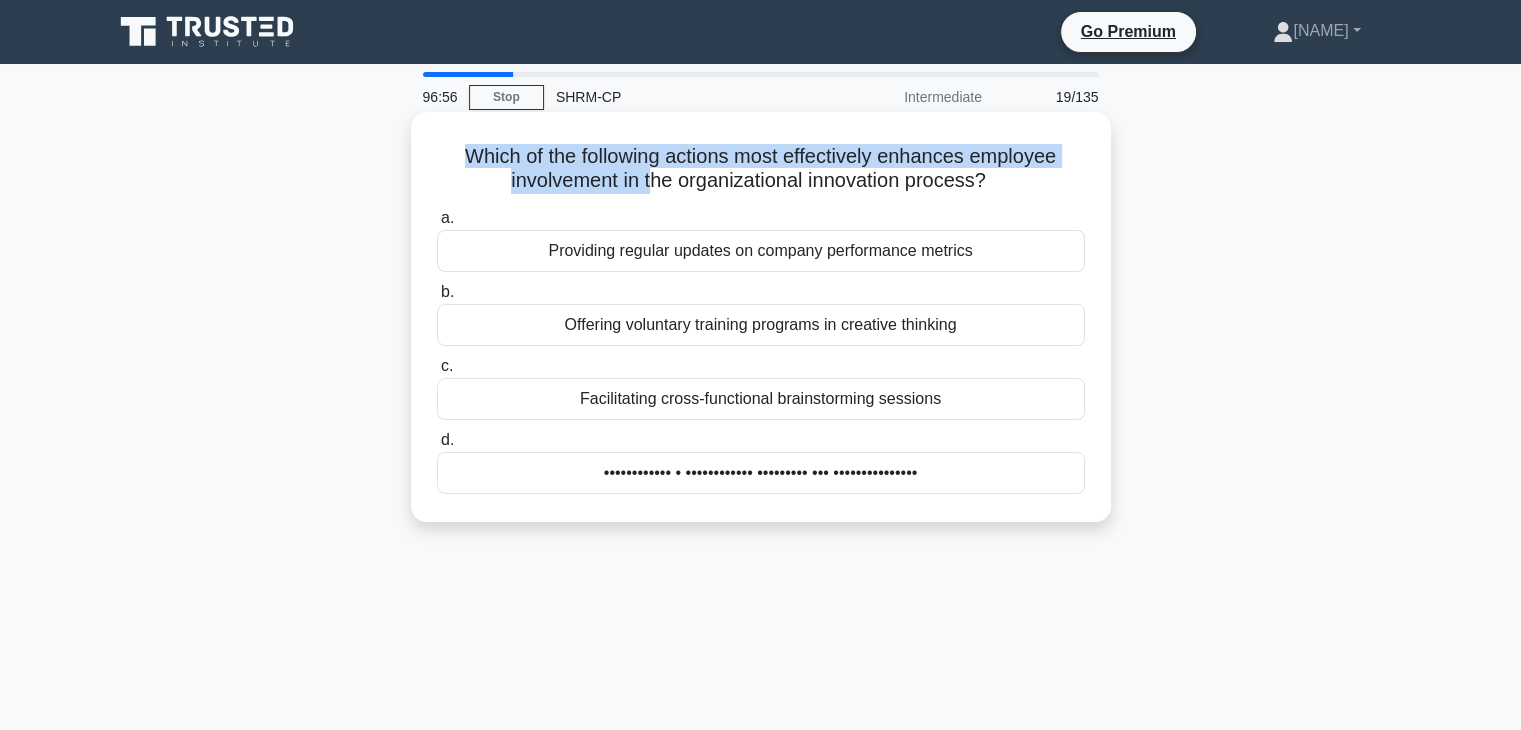 click on "••••• •• ••• ••••••••• ••••••• •••• ••••••••••• •••••••• •••••••• ••••••••••• •• ••• •••••••••••••• •••••••••• ••••••••
•••••••••••••••••••••••••••••••••••••••••••••••••••••••••••• •••• •••••• ••••••••••••••••••• ••••••••••••••••••••••••••••••••••••••••••••" at bounding box center [761, 169] 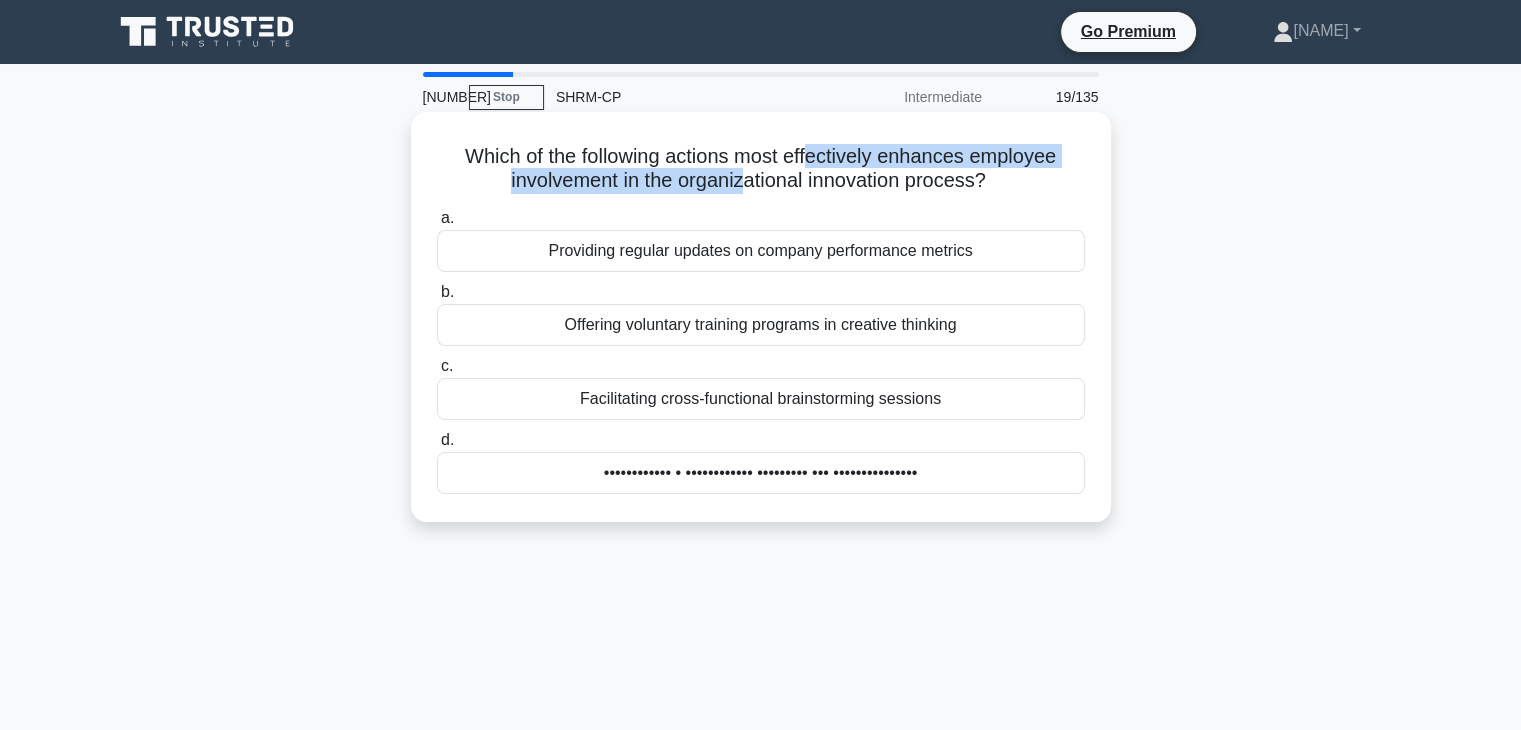drag, startPoint x: 745, startPoint y: 178, endPoint x: 816, endPoint y: 169, distance: 71.568146 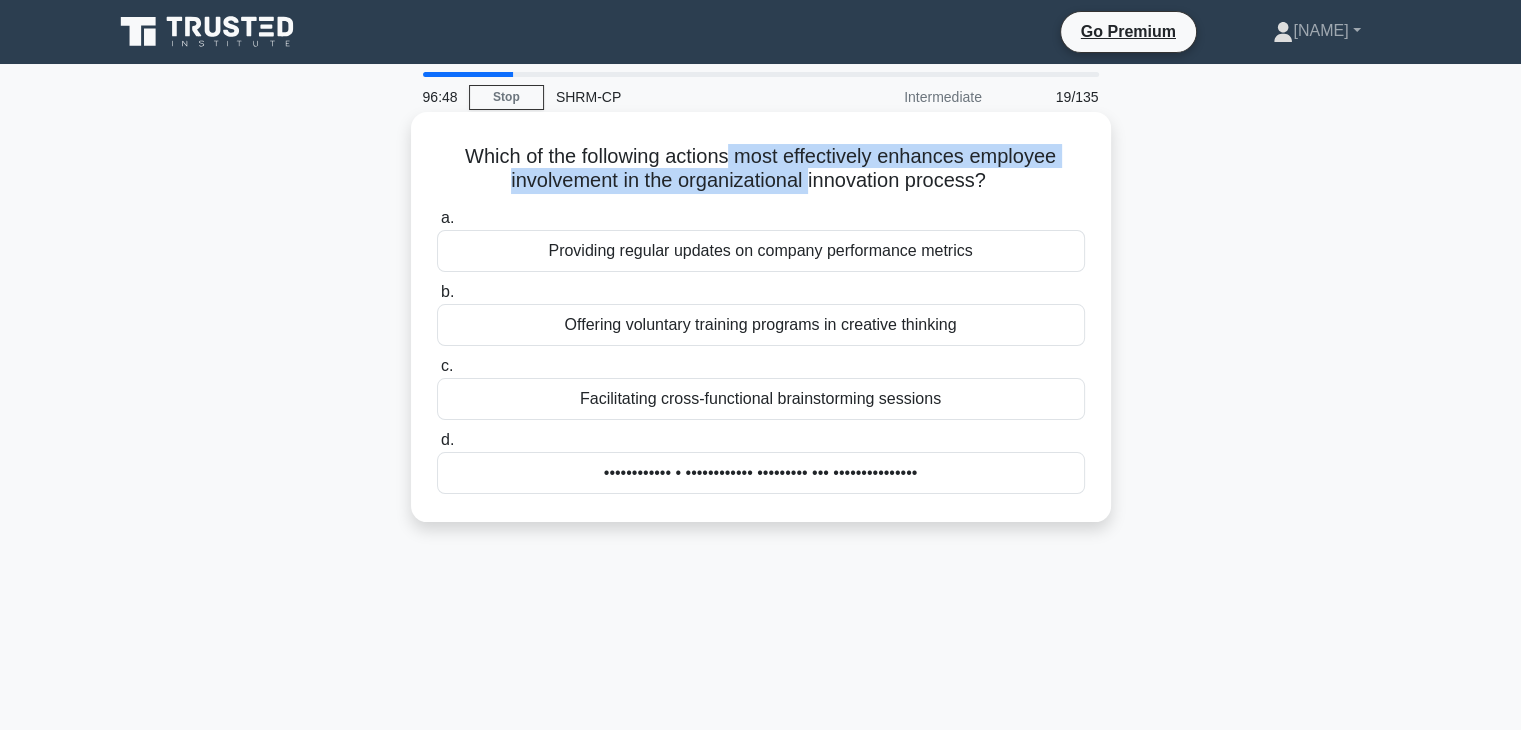 drag, startPoint x: 733, startPoint y: 162, endPoint x: 809, endPoint y: 183, distance: 78.84795 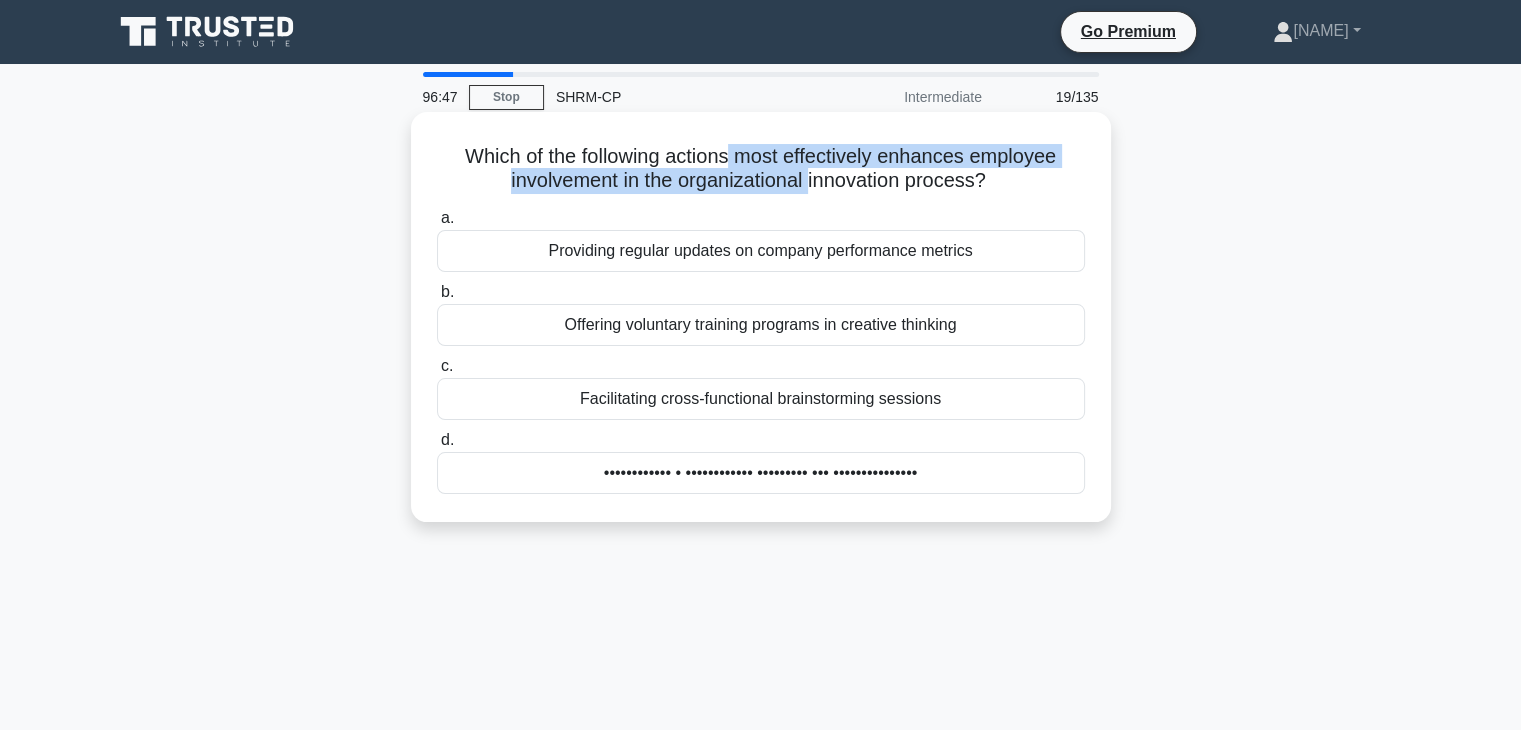 click on "••••• •• ••• ••••••••• ••••••• •••• ••••••••••• •••••••• •••••••• ••••••••••• •• ••• •••••••••••••• •••••••••• ••••••••
•••••••••••••••••••••••••••••••••••••••••••••••••••••••••••• •••• •••••• ••••••••••••••••••• ••••••••••••••••••••••••••••••••••••••••••••" at bounding box center (761, 169) 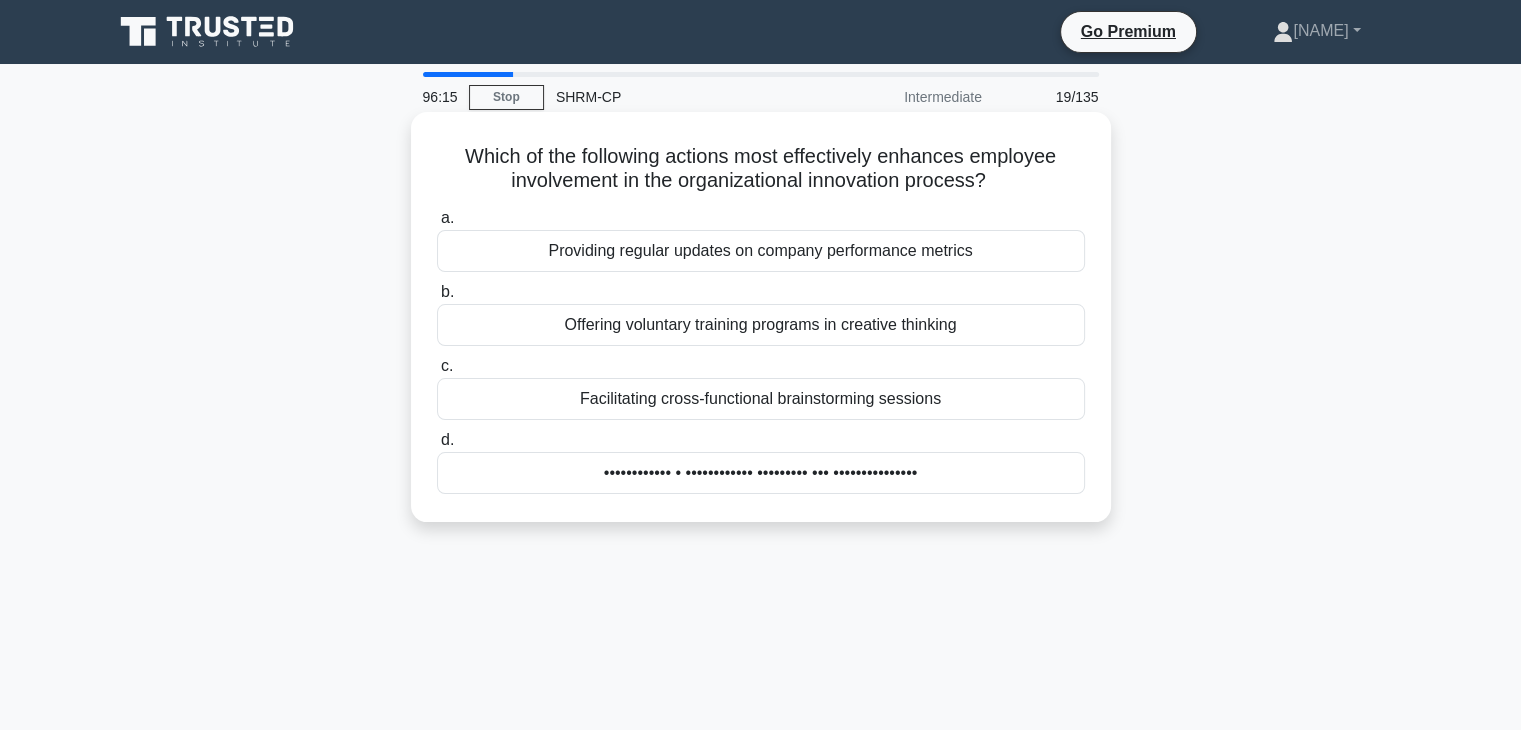 click on "•••••••••••• • •••••••••••• ••••••••• ••• •••••••••••••••" at bounding box center [761, 473] 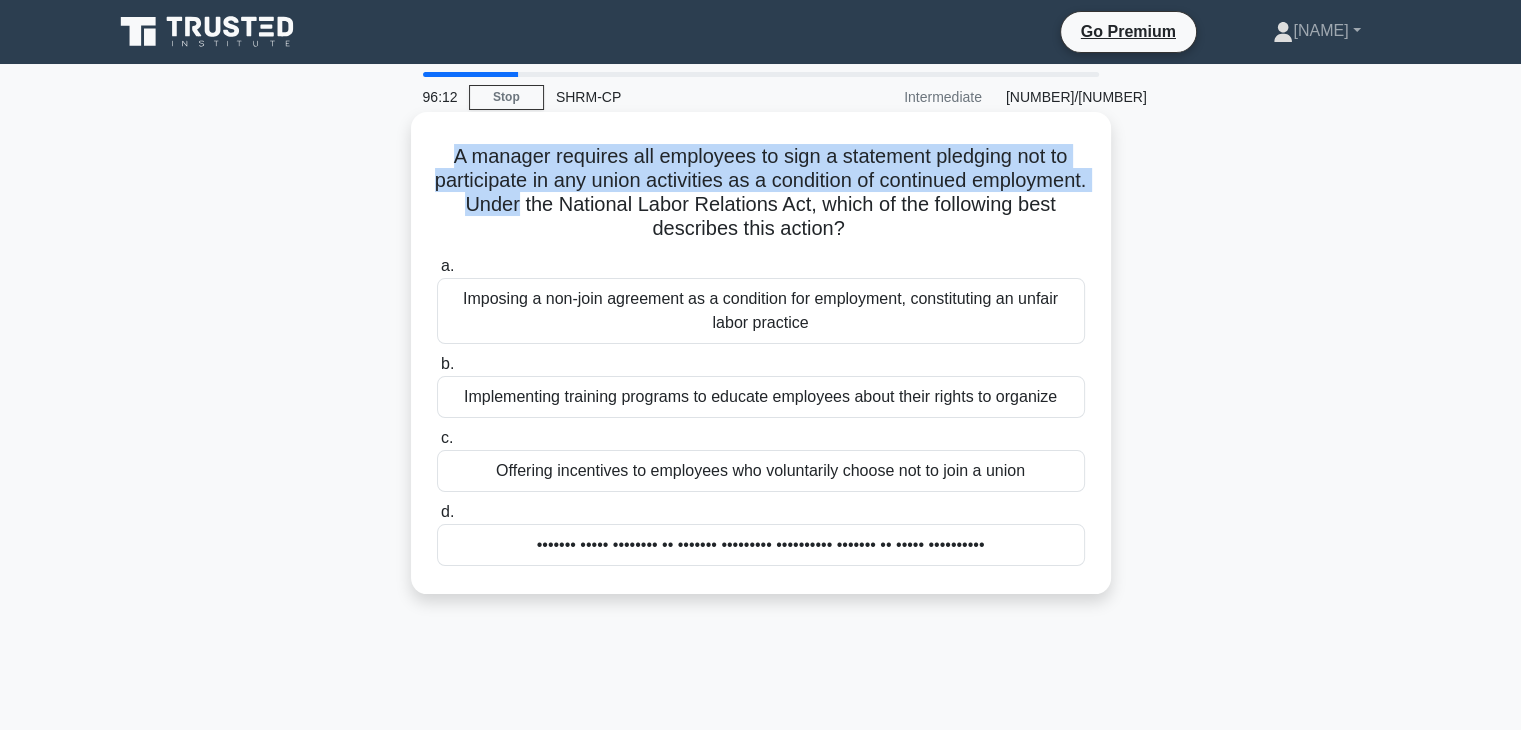 drag, startPoint x: 436, startPoint y: 152, endPoint x: 640, endPoint y: 200, distance: 209.57098 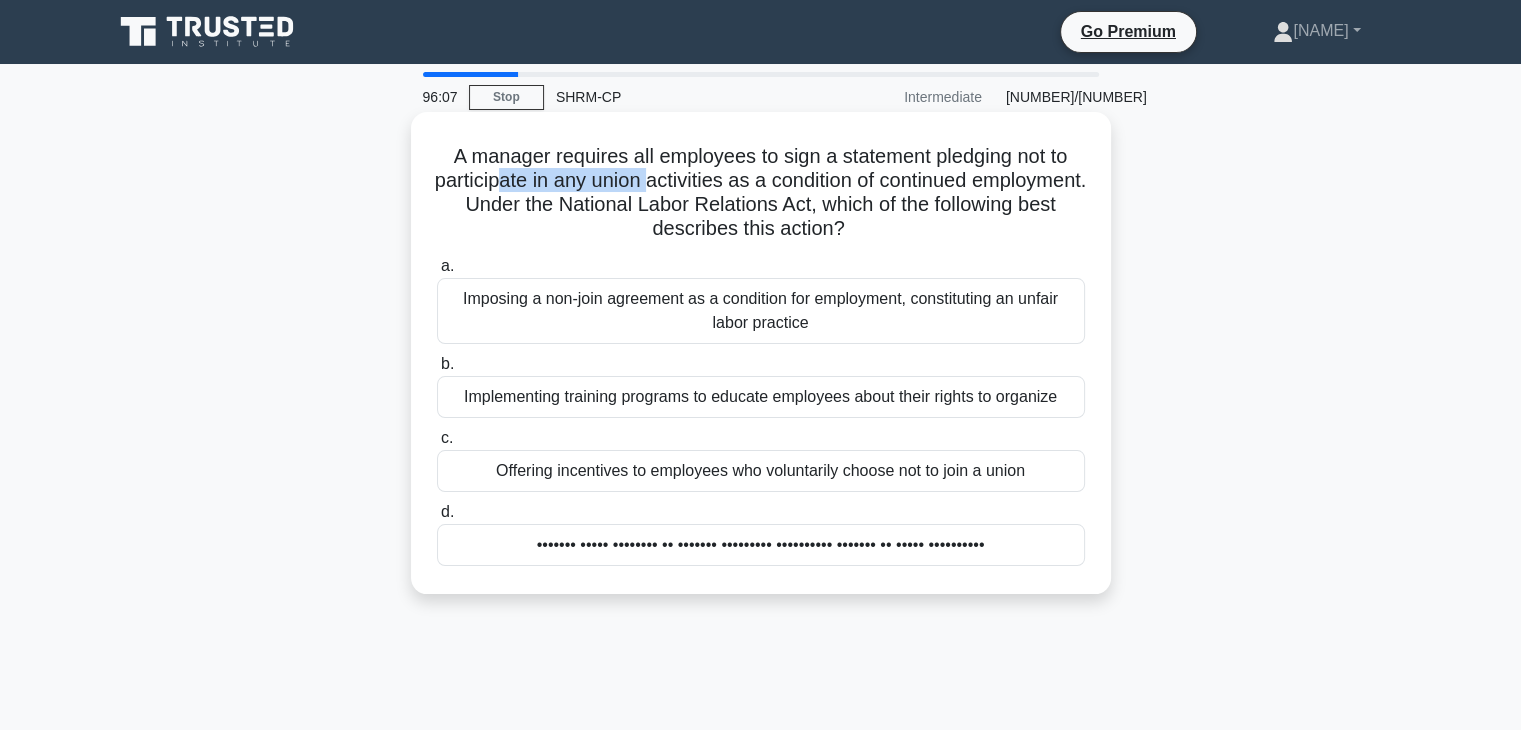 drag, startPoint x: 553, startPoint y: 173, endPoint x: 710, endPoint y: 181, distance: 157.20369 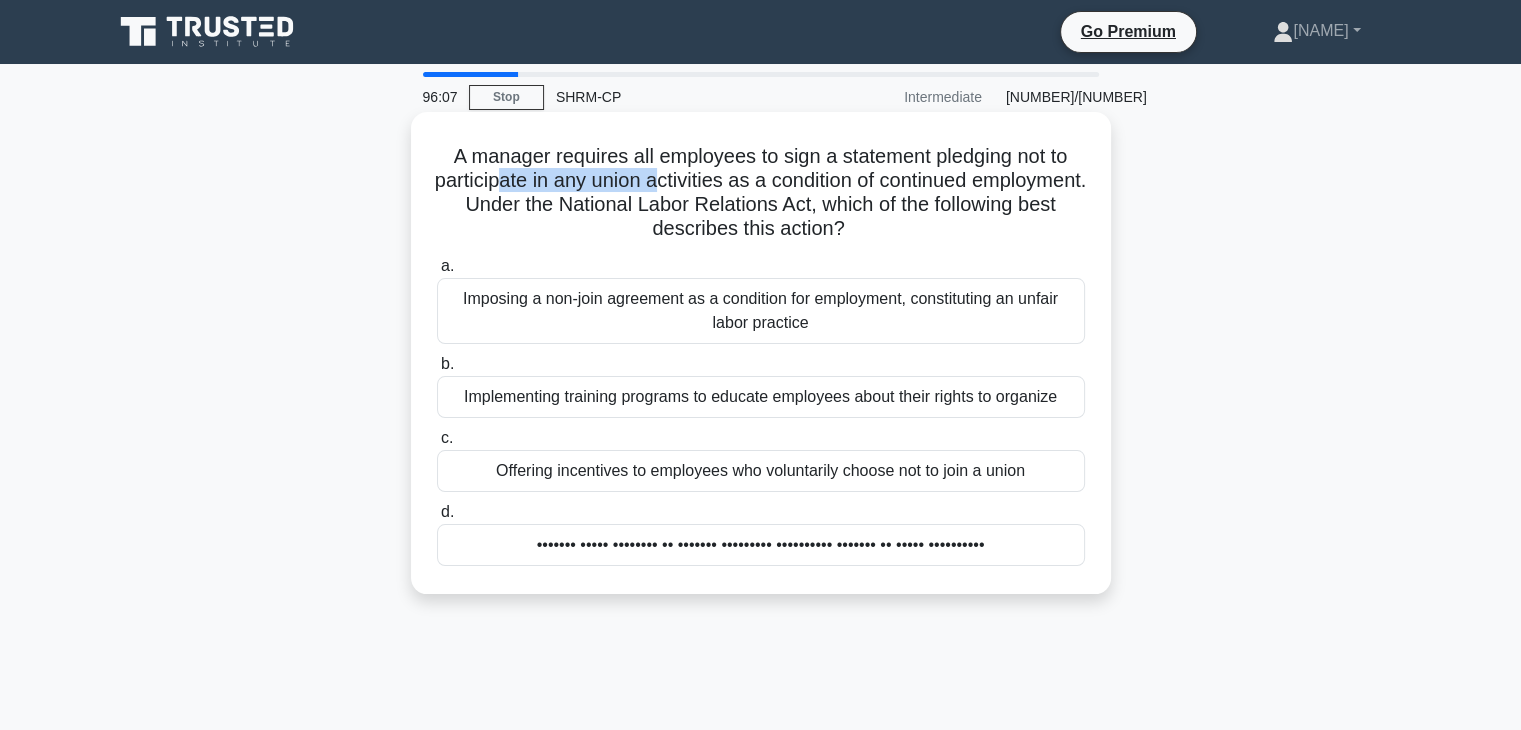 click on "A manager requires all employees to sign a statement pledging not to participate in any union activities as a condition of continued employment. Under the National Labor Relations Act, which of the following best describes this action?" at bounding box center [761, 193] 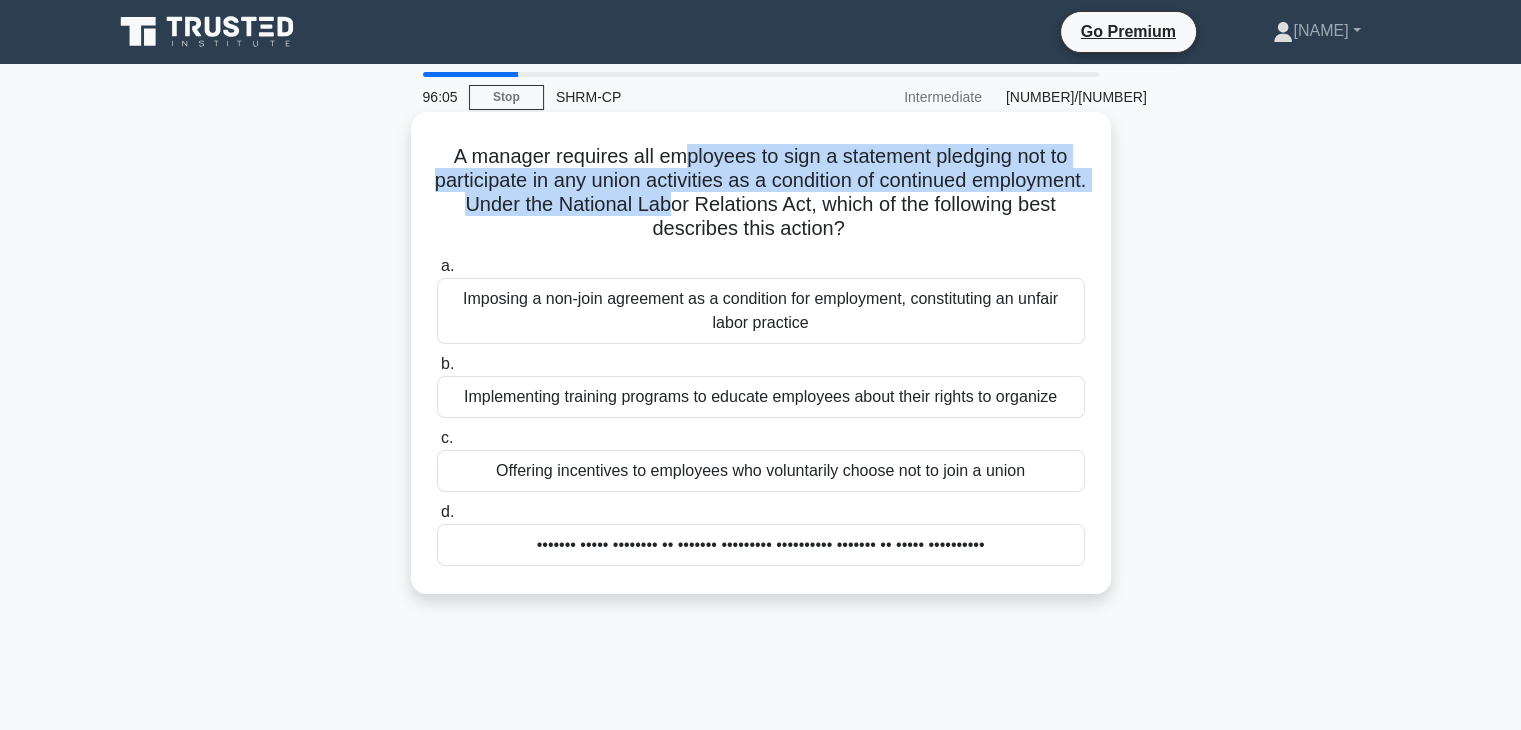 drag, startPoint x: 679, startPoint y: 166, endPoint x: 797, endPoint y: 210, distance: 125.93649 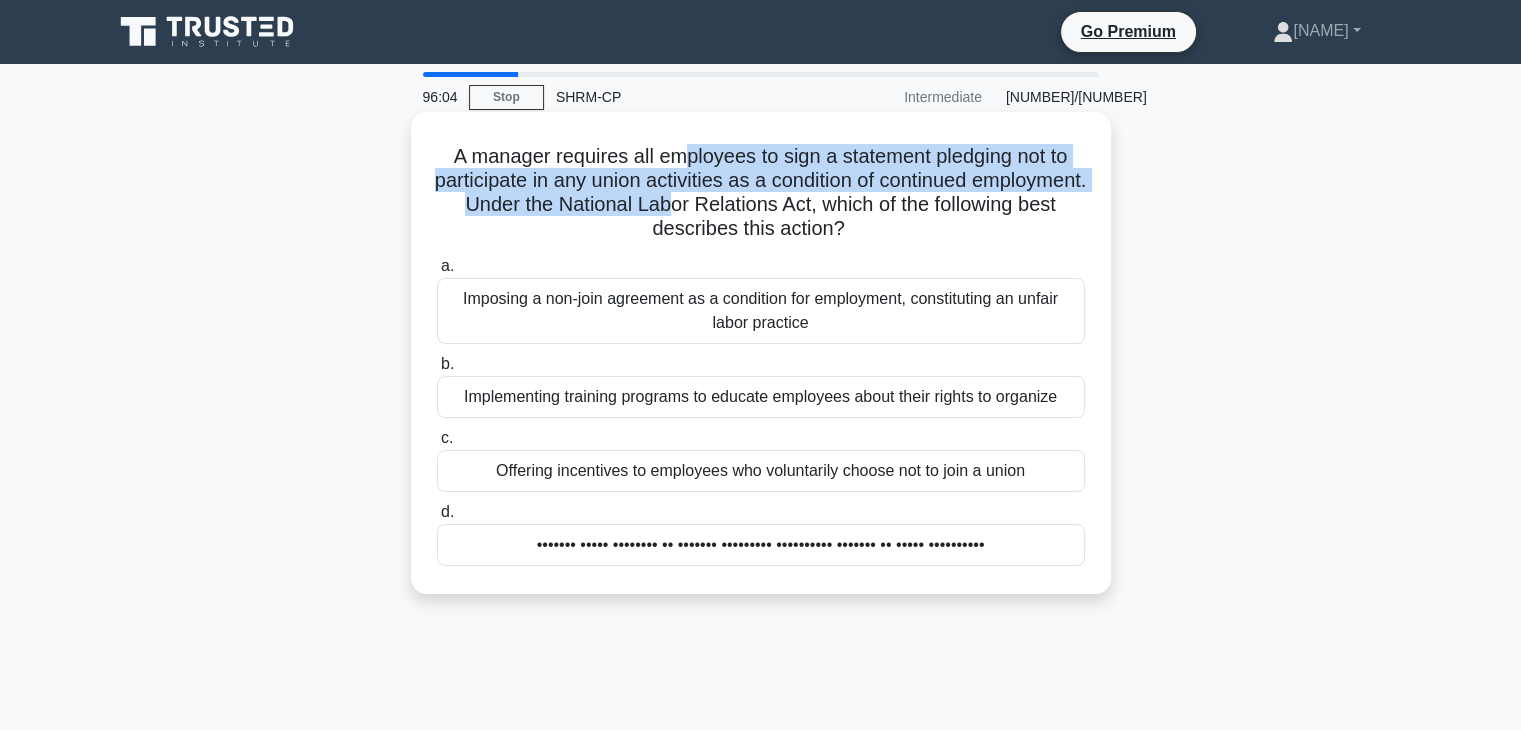 click on "A manager requires all employees to sign a statement pledging not to participate in any union activities as a condition of continued employment. Under the National Labor Relations Act, which of the following best describes this action?" at bounding box center [761, 193] 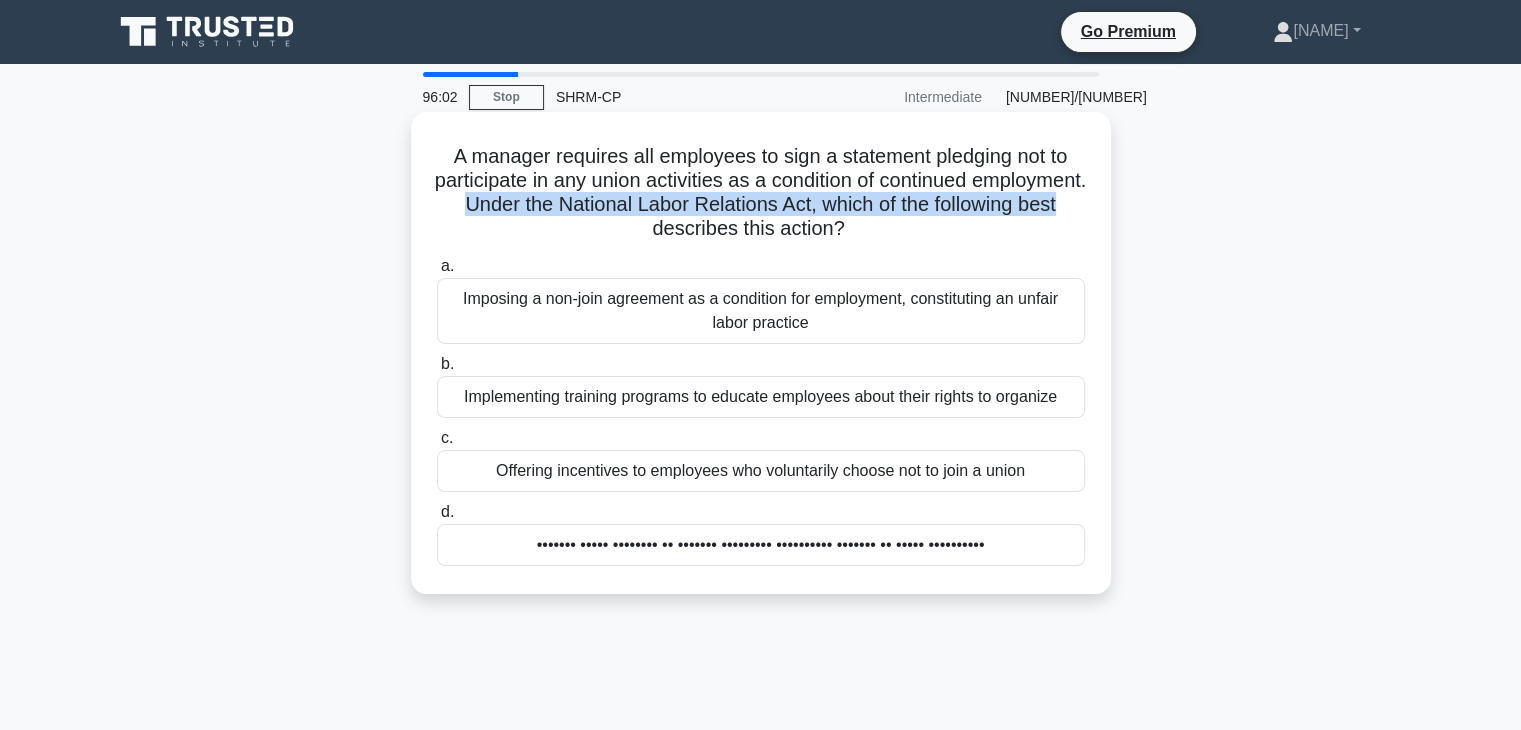 drag, startPoint x: 589, startPoint y: 200, endPoint x: 711, endPoint y: 221, distance: 123.79418 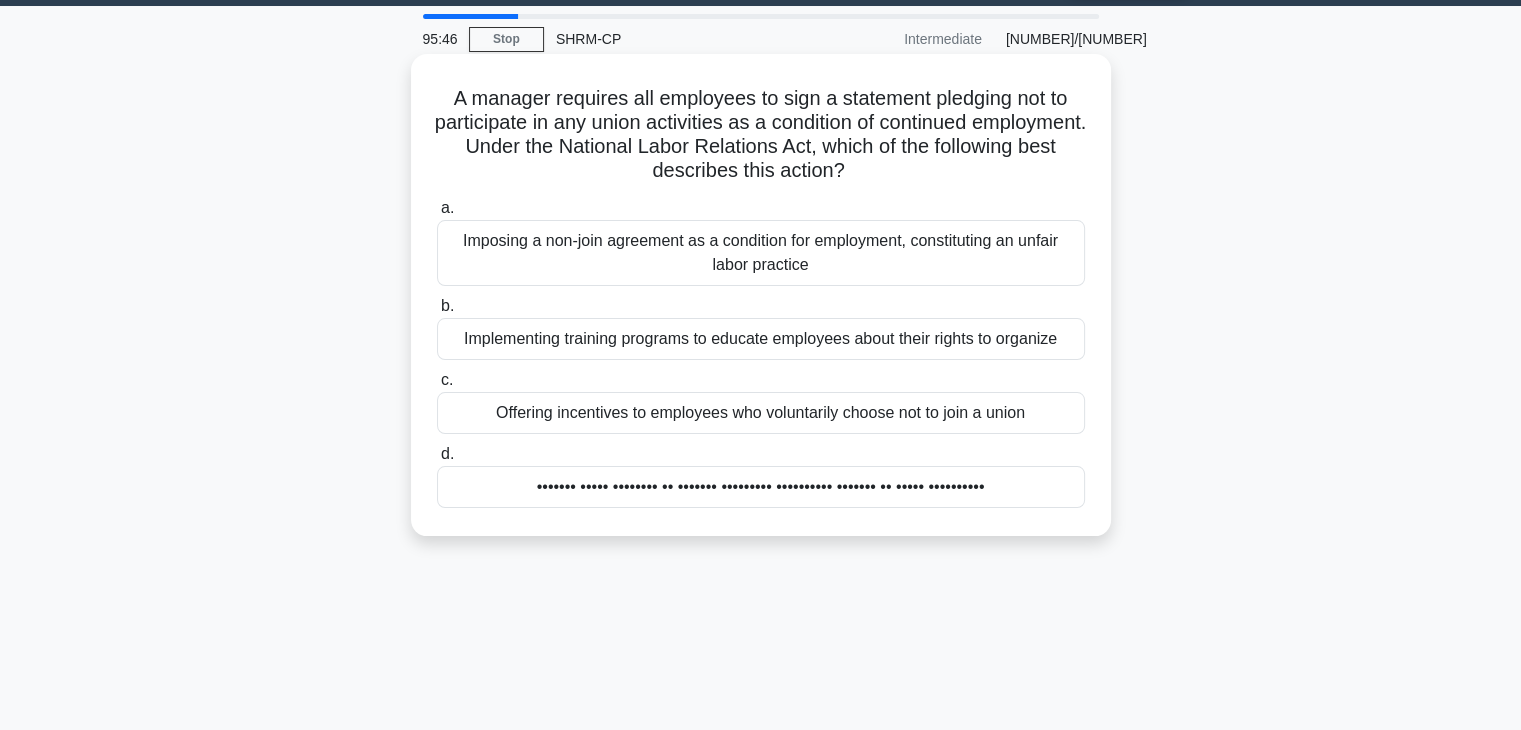 scroll, scrollTop: 48, scrollLeft: 0, axis: vertical 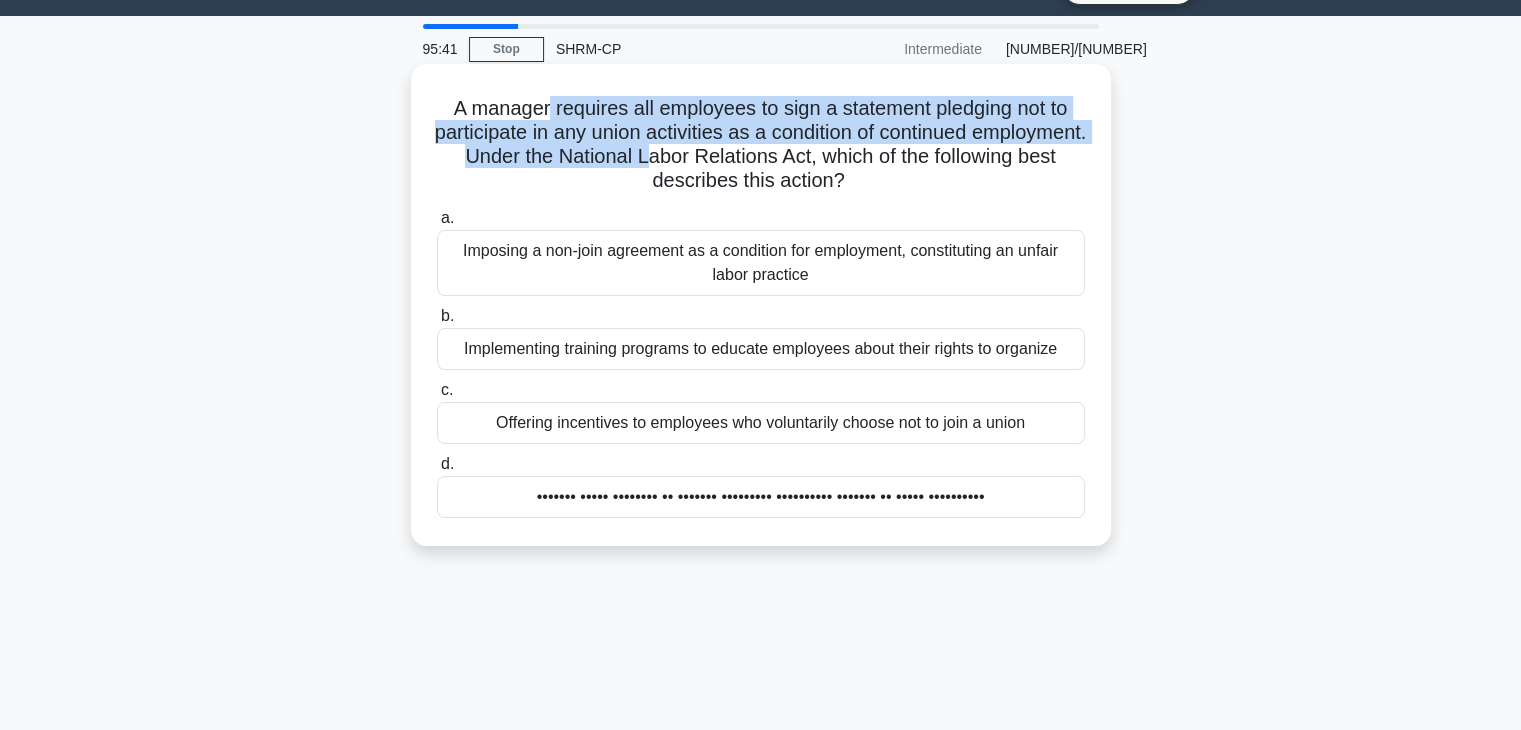 drag, startPoint x: 544, startPoint y: 105, endPoint x: 772, endPoint y: 151, distance: 232.59407 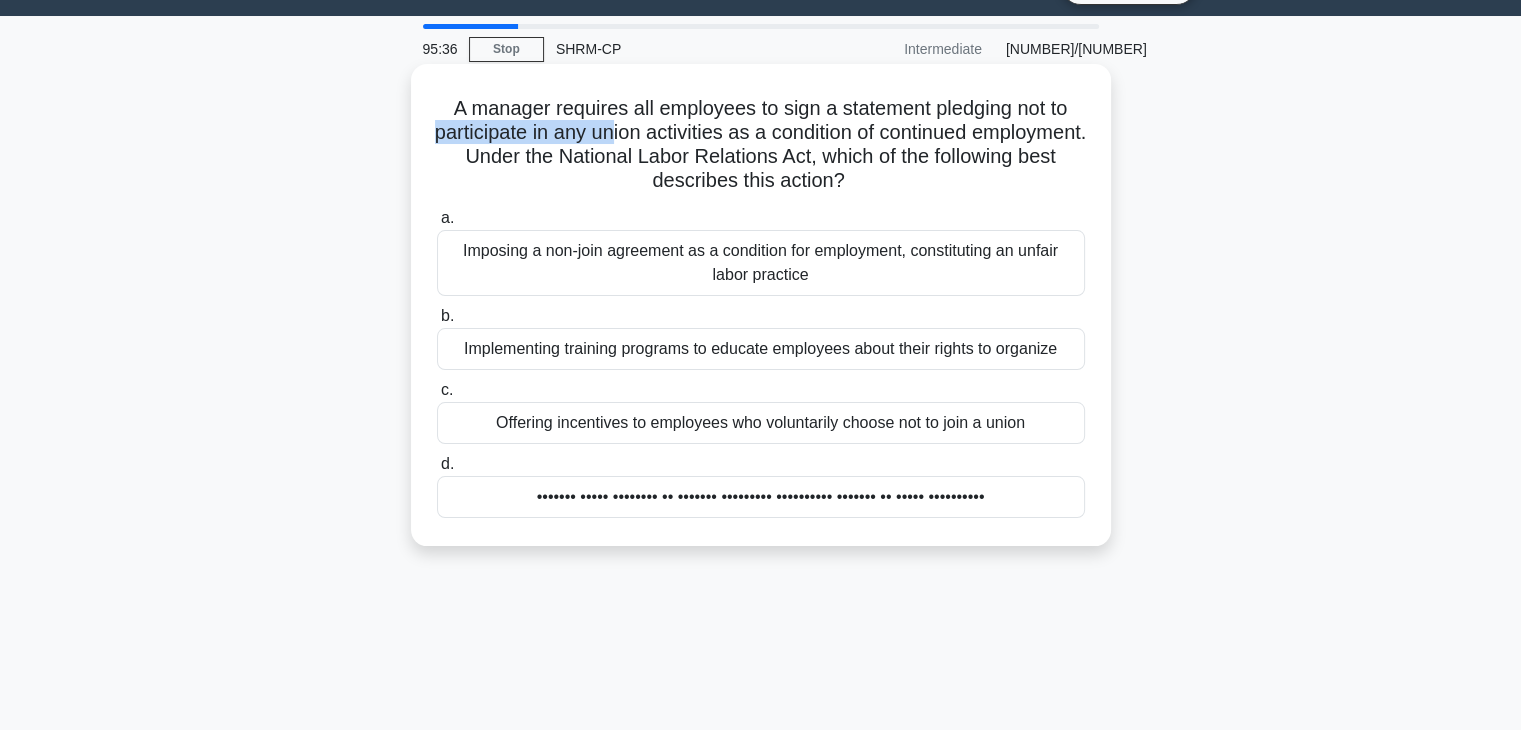 drag, startPoint x: 484, startPoint y: 129, endPoint x: 670, endPoint y: 137, distance: 186.17197 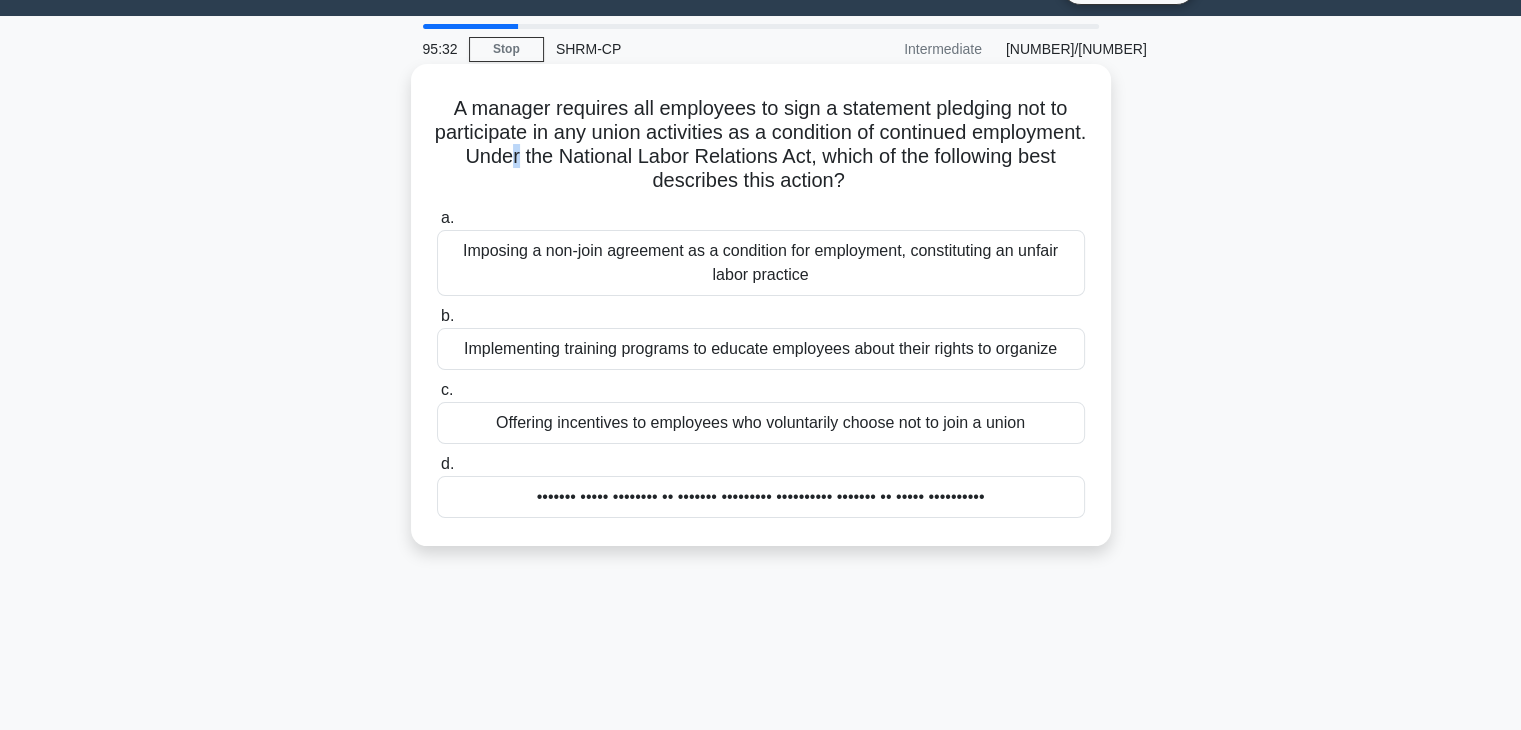 drag, startPoint x: 628, startPoint y: 153, endPoint x: 640, endPoint y: 162, distance: 15 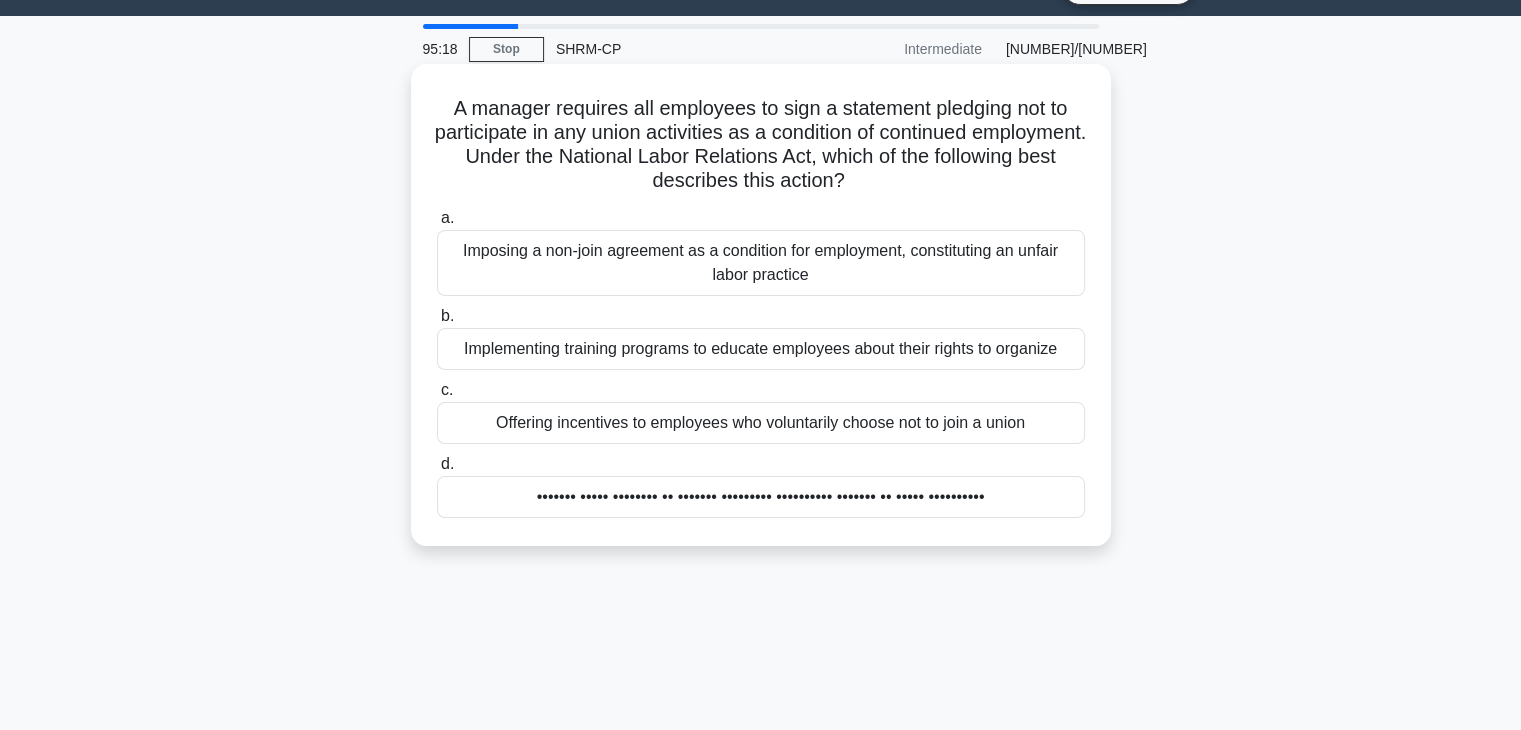 click on "Imposing a non-join agreement as a condition for employment, constituting an unfair labor practice" at bounding box center (761, 263) 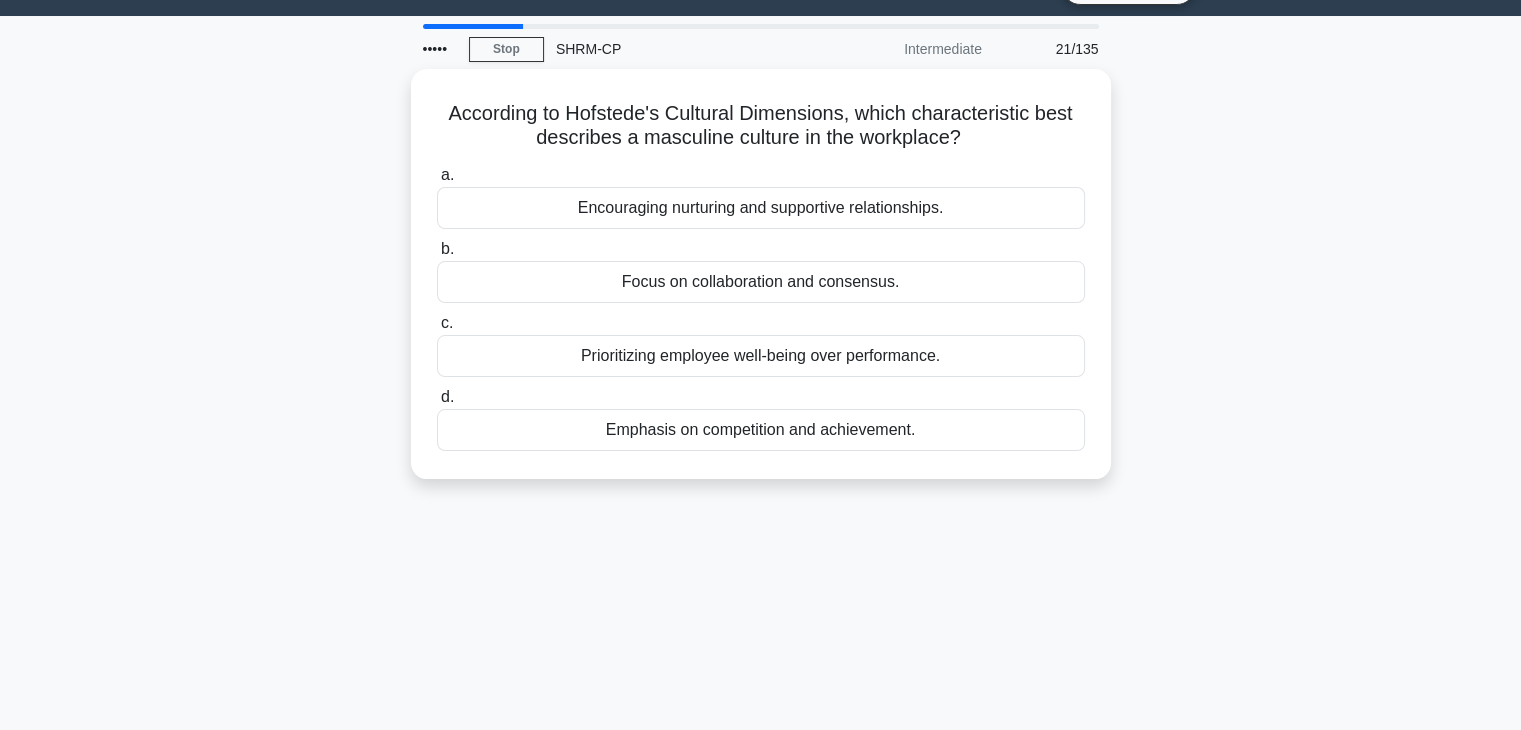 scroll, scrollTop: 0, scrollLeft: 0, axis: both 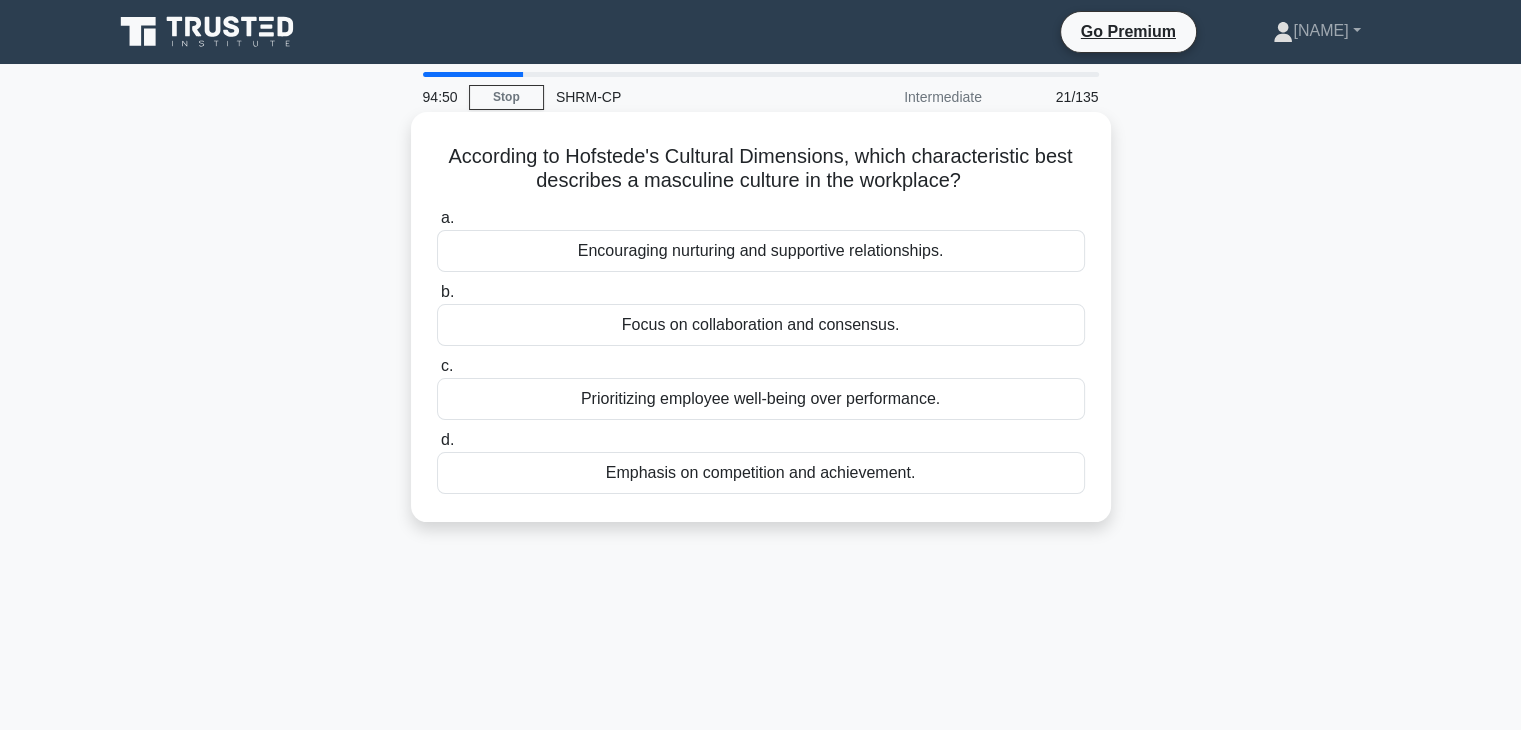 click on "Emphasis on competition and achievement." at bounding box center (761, 473) 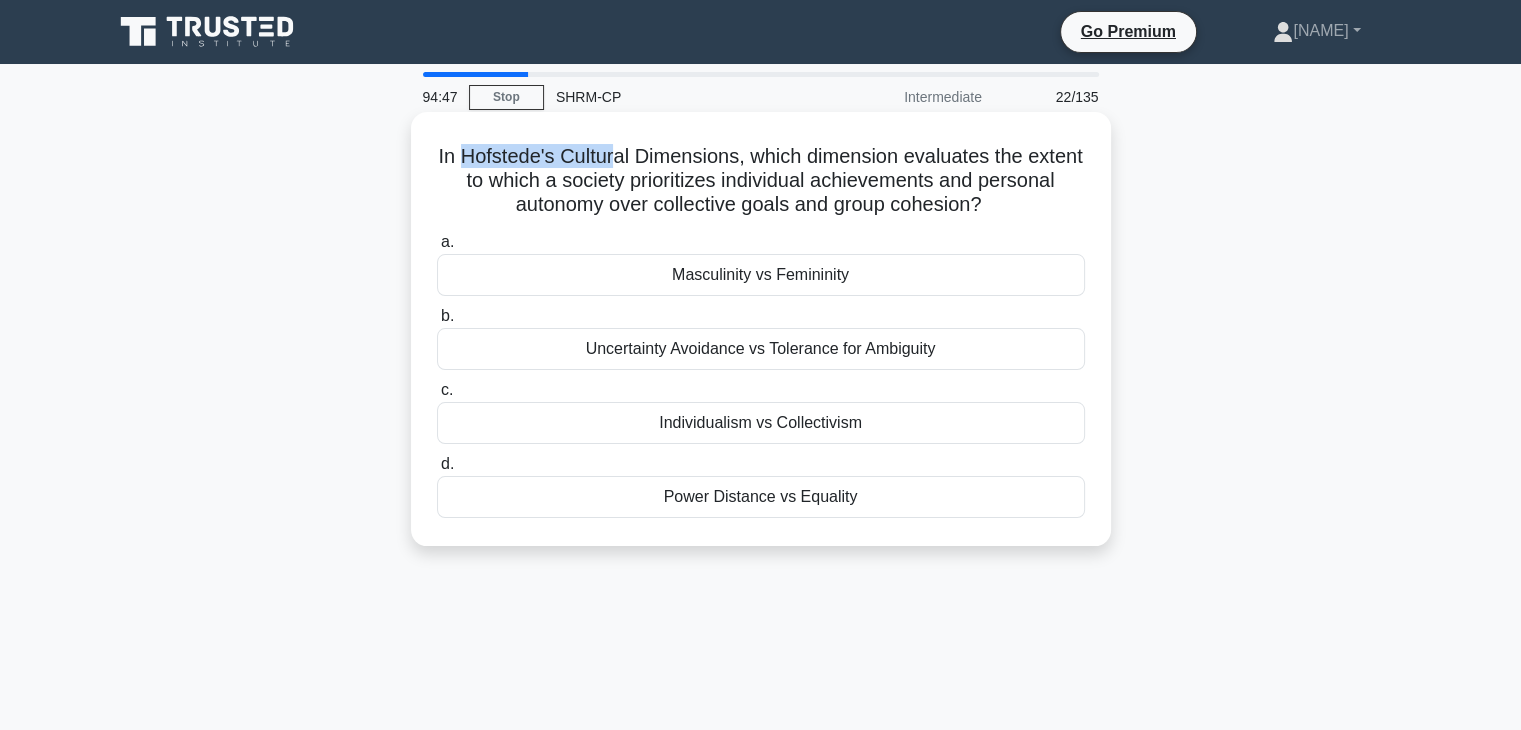 drag, startPoint x: 488, startPoint y: 156, endPoint x: 642, endPoint y: 153, distance: 154.02922 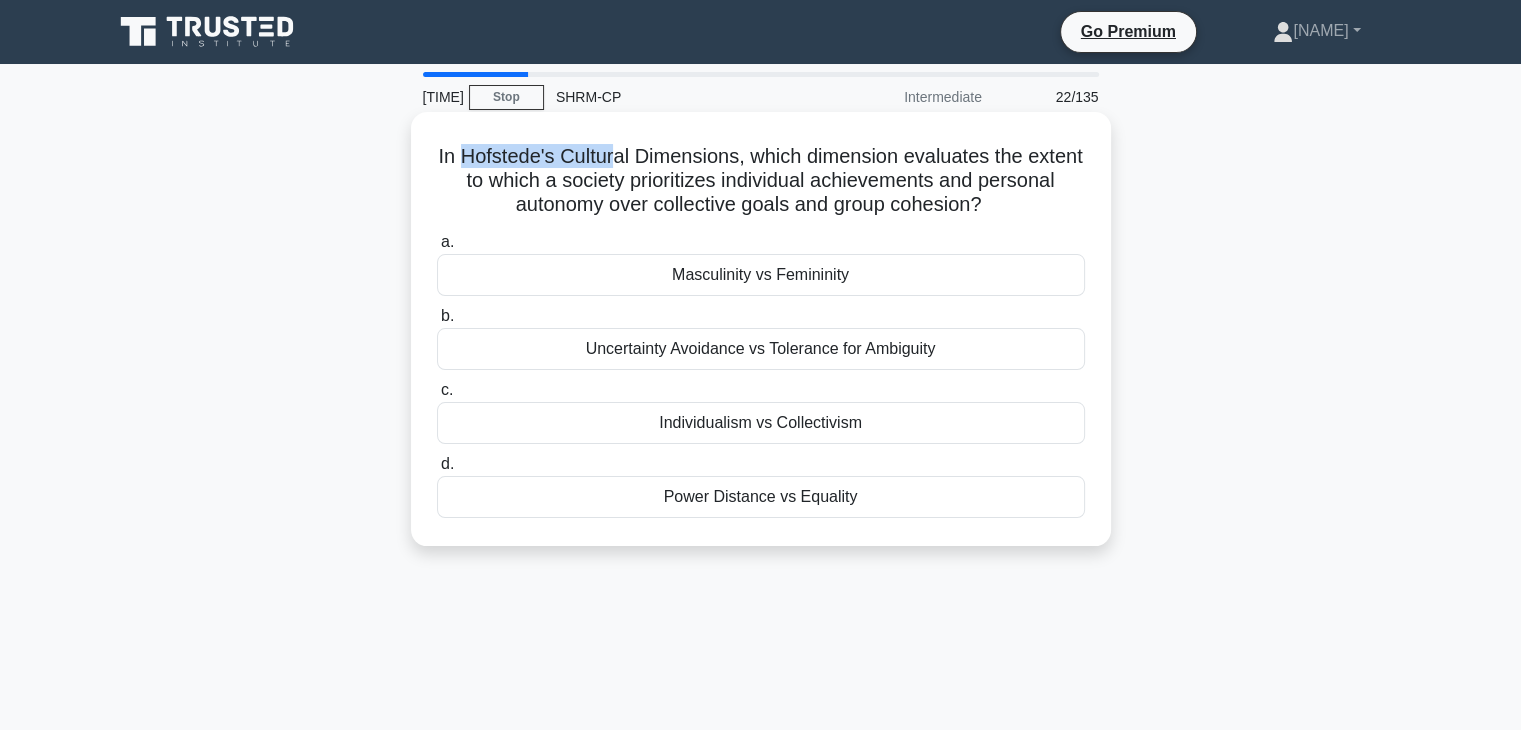 click on "In Hofstede's Cultural Dimensions, which dimension evaluates the extent to which a society prioritizes individual achievements and personal autonomy over collective goals and group cohesion?
.spinner_0XTQ{transform-origin:center;animation:spinner_y6GP .75s linear infinite}@keyframes spinner_y6GP{100%{transform:rotate(360deg)}}" at bounding box center (761, 181) 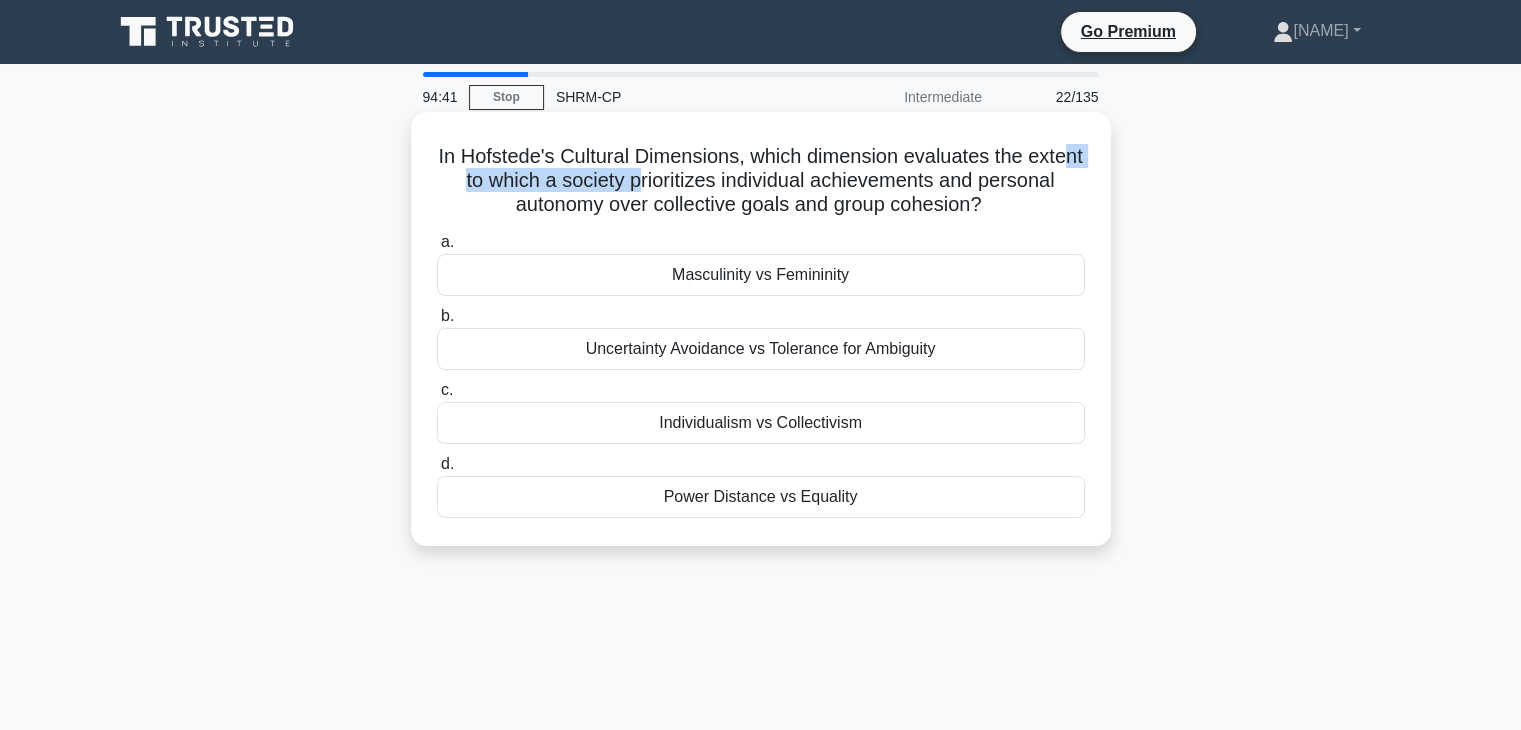 drag, startPoint x: 504, startPoint y: 176, endPoint x: 712, endPoint y: 178, distance: 208.00961 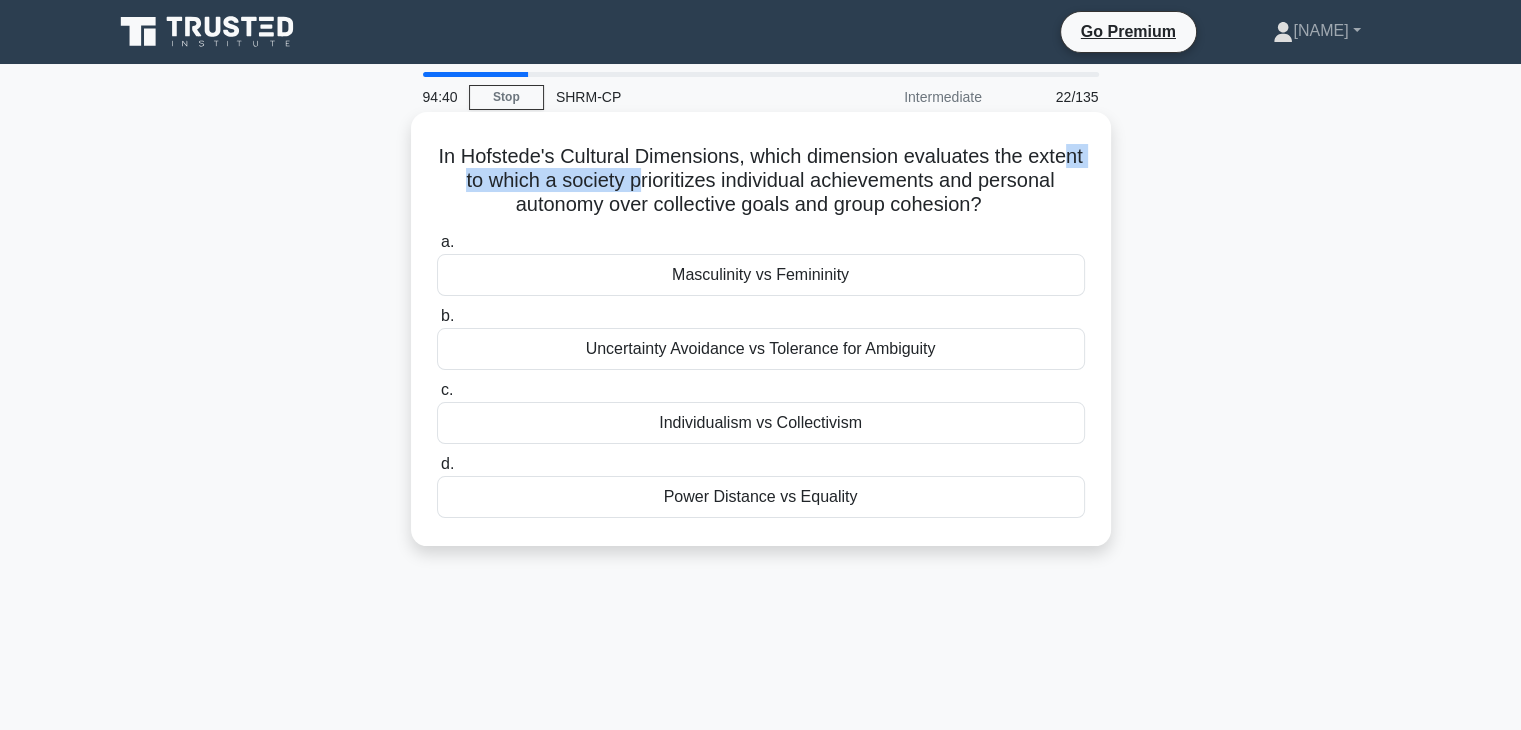 click on "In Hofstede's Cultural Dimensions, which dimension evaluates the extent to which a society prioritizes individual achievements and personal autonomy over collective goals and group cohesion?
.spinner_0XTQ{transform-origin:center;animation:spinner_y6GP .75s linear infinite}@keyframes spinner_y6GP{100%{transform:rotate(360deg)}}" at bounding box center (761, 181) 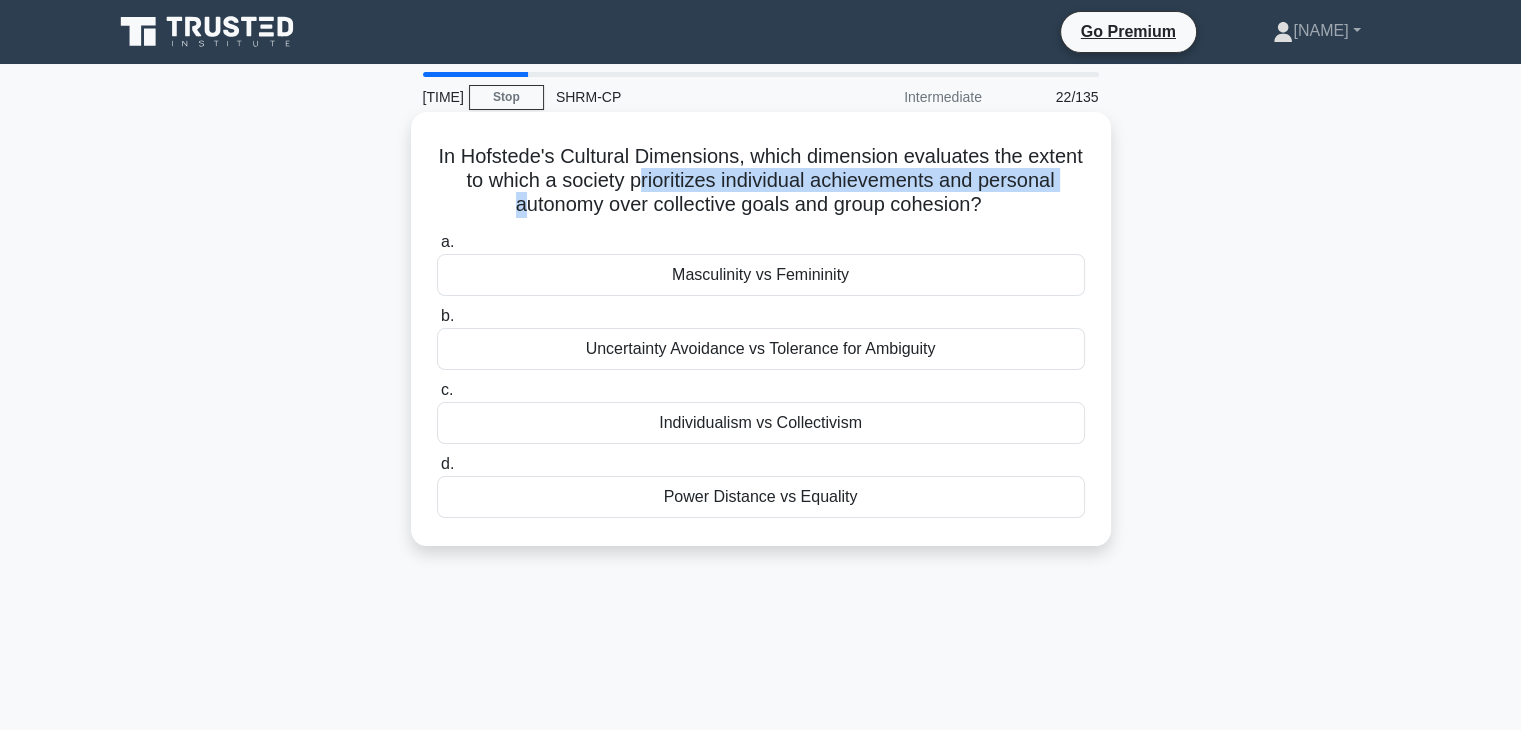 drag, startPoint x: 564, startPoint y: 200, endPoint x: 706, endPoint y: 182, distance: 143.13629 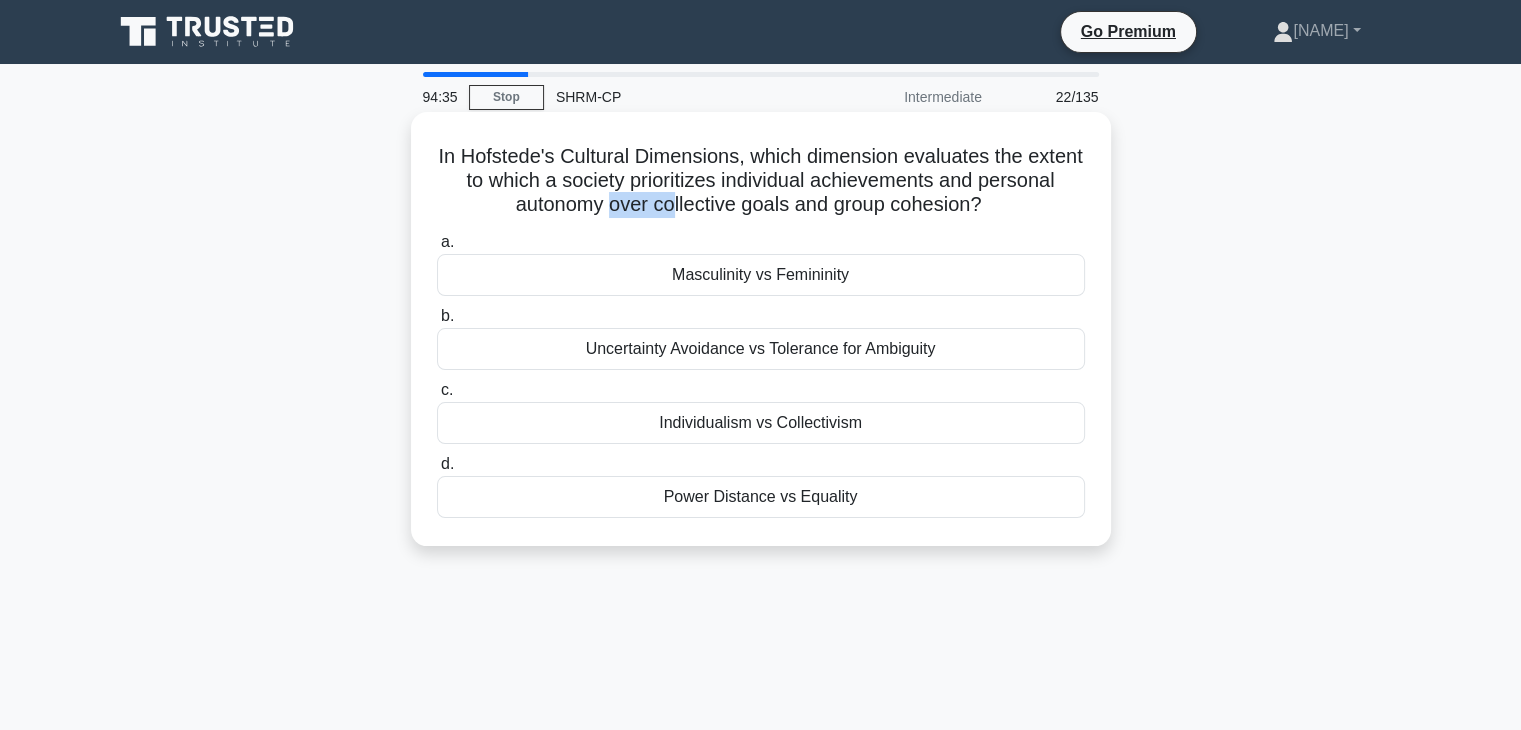 drag, startPoint x: 713, startPoint y: 195, endPoint x: 645, endPoint y: 194, distance: 68.007355 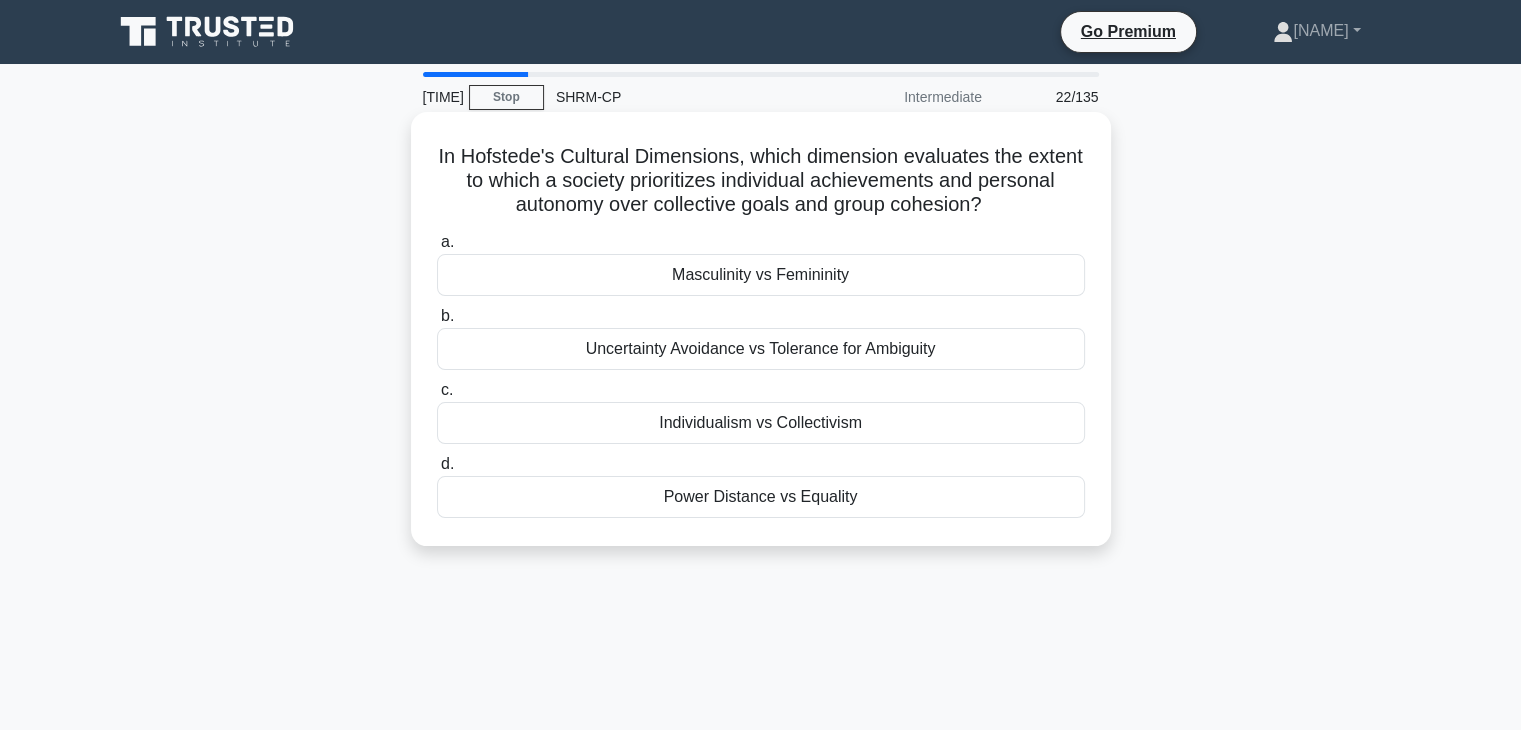 click on "Masculinity vs Femininity" at bounding box center (761, 275) 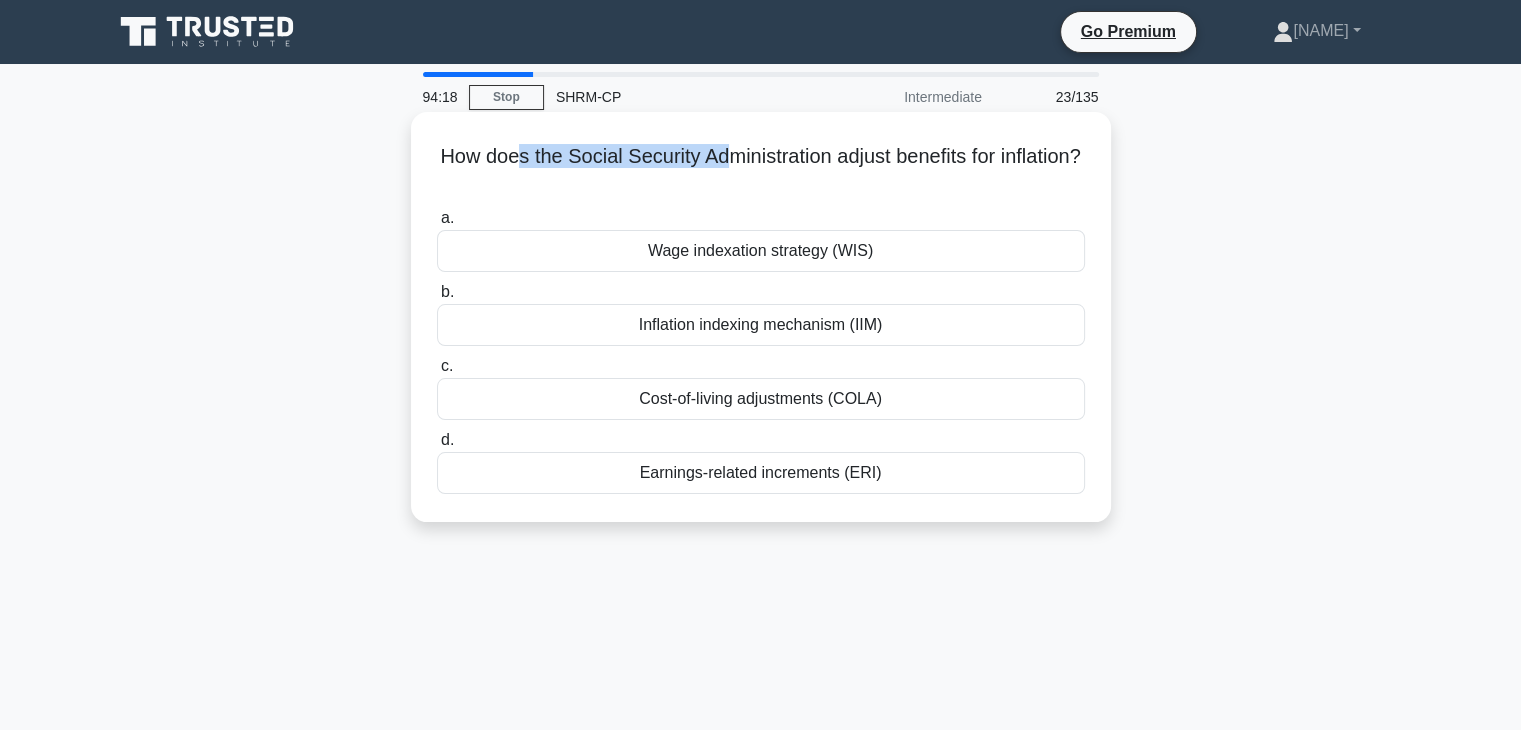 drag, startPoint x: 552, startPoint y: 154, endPoint x: 770, endPoint y: 165, distance: 218.27734 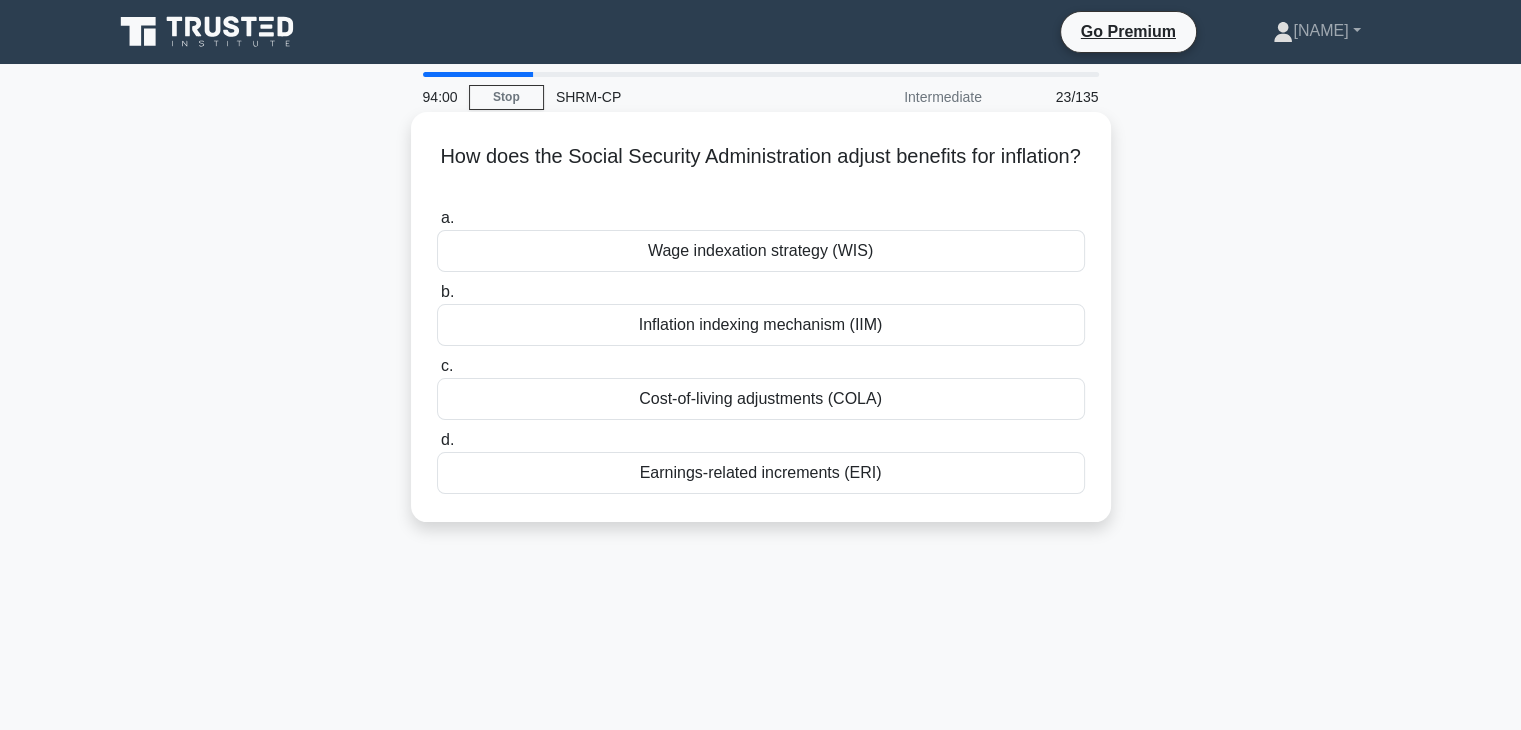 click on "Inflation indexing mechanism (IIM)" at bounding box center (761, 325) 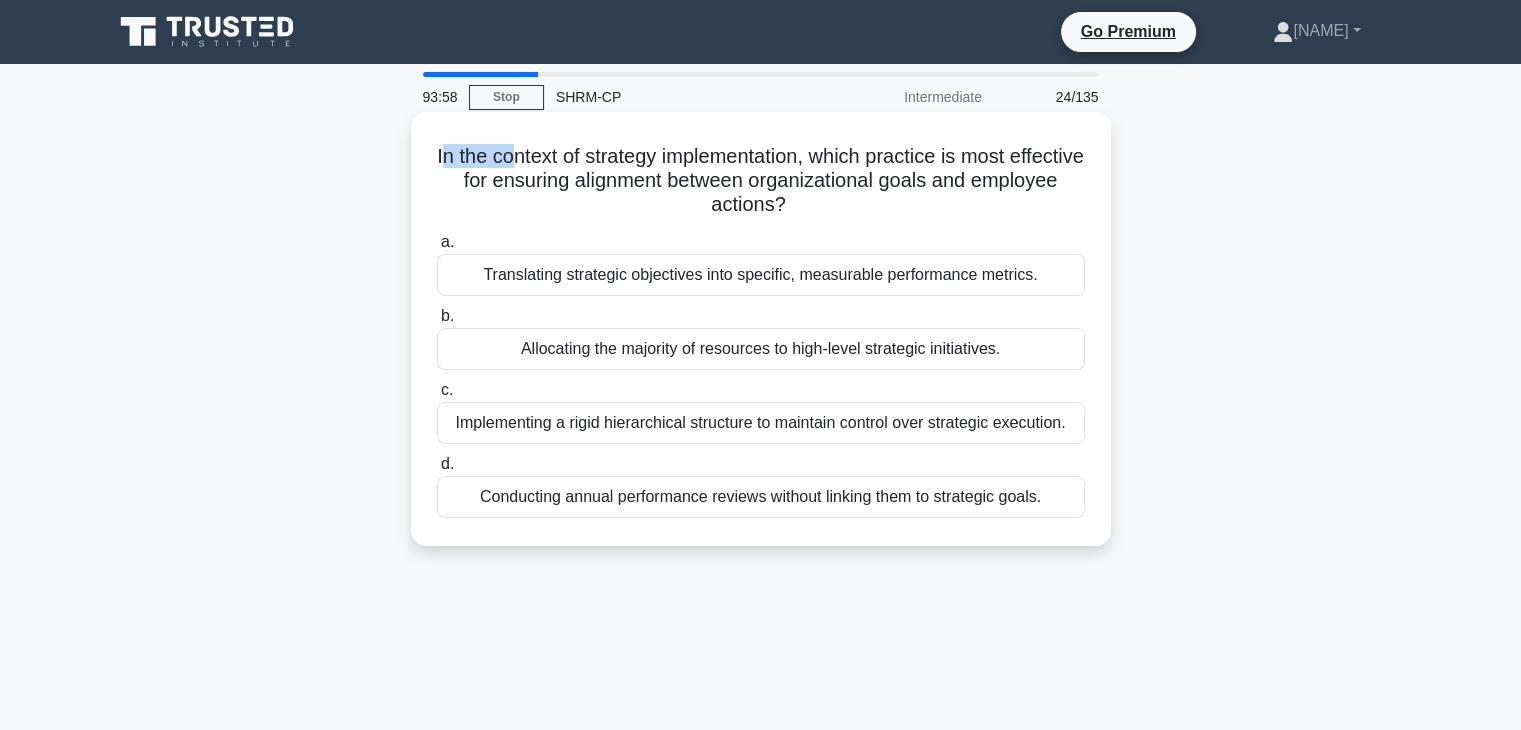 drag, startPoint x: 468, startPoint y: 161, endPoint x: 541, endPoint y: 166, distance: 73.171036 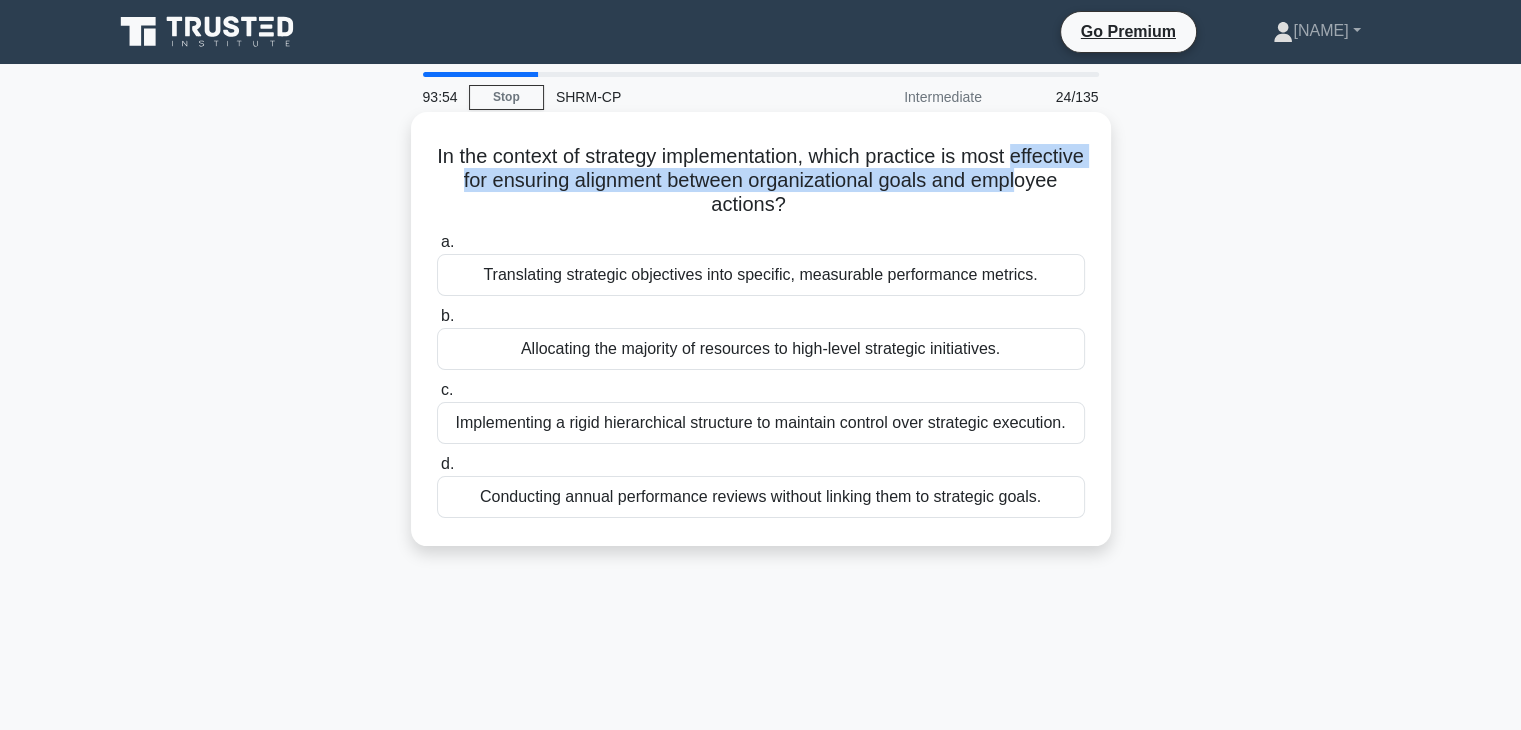 drag, startPoint x: 457, startPoint y: 183, endPoint x: 708, endPoint y: 197, distance: 251.39014 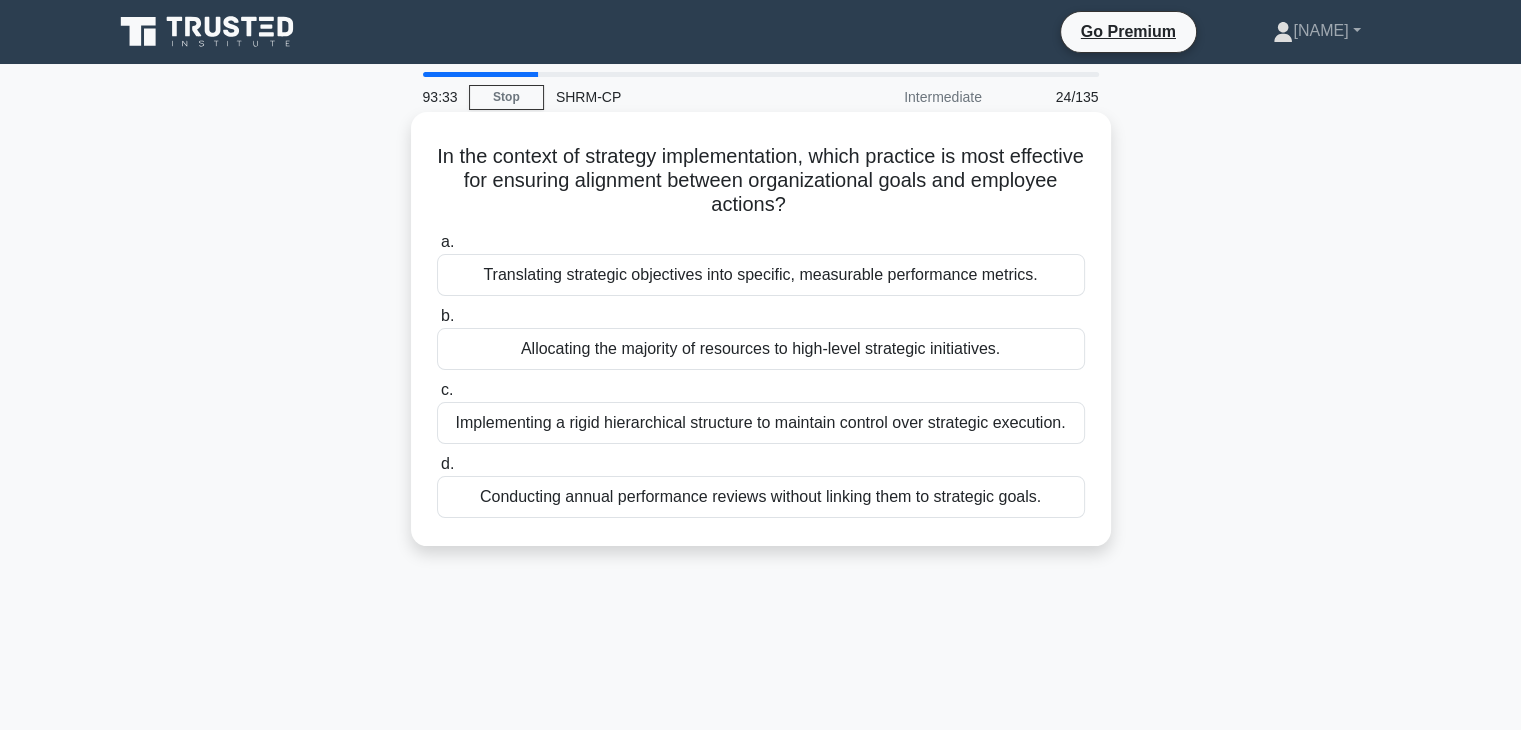 click on "Implementing a rigid hierarchical structure to maintain control over strategic execution." at bounding box center (761, 423) 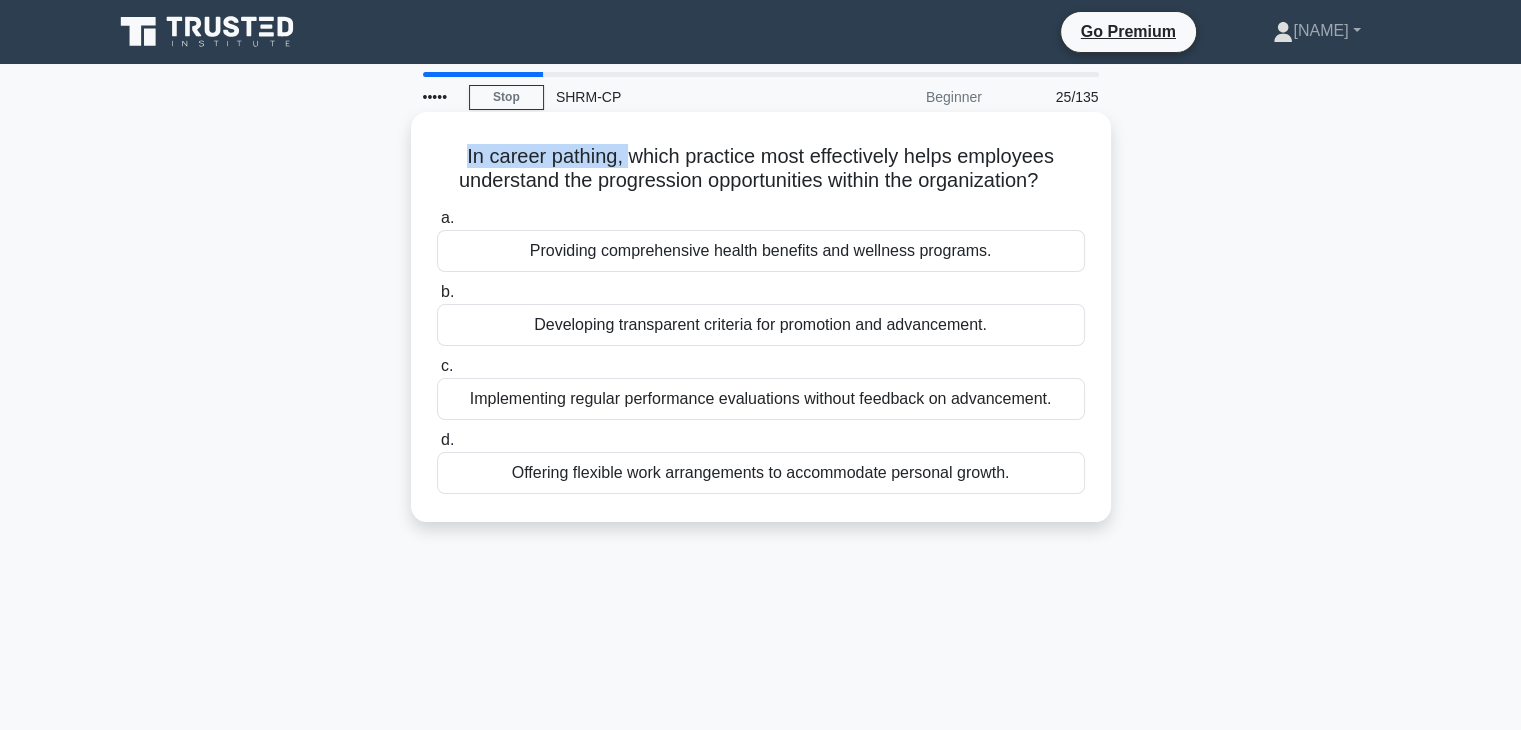 drag, startPoint x: 460, startPoint y: 153, endPoint x: 628, endPoint y: 153, distance: 168 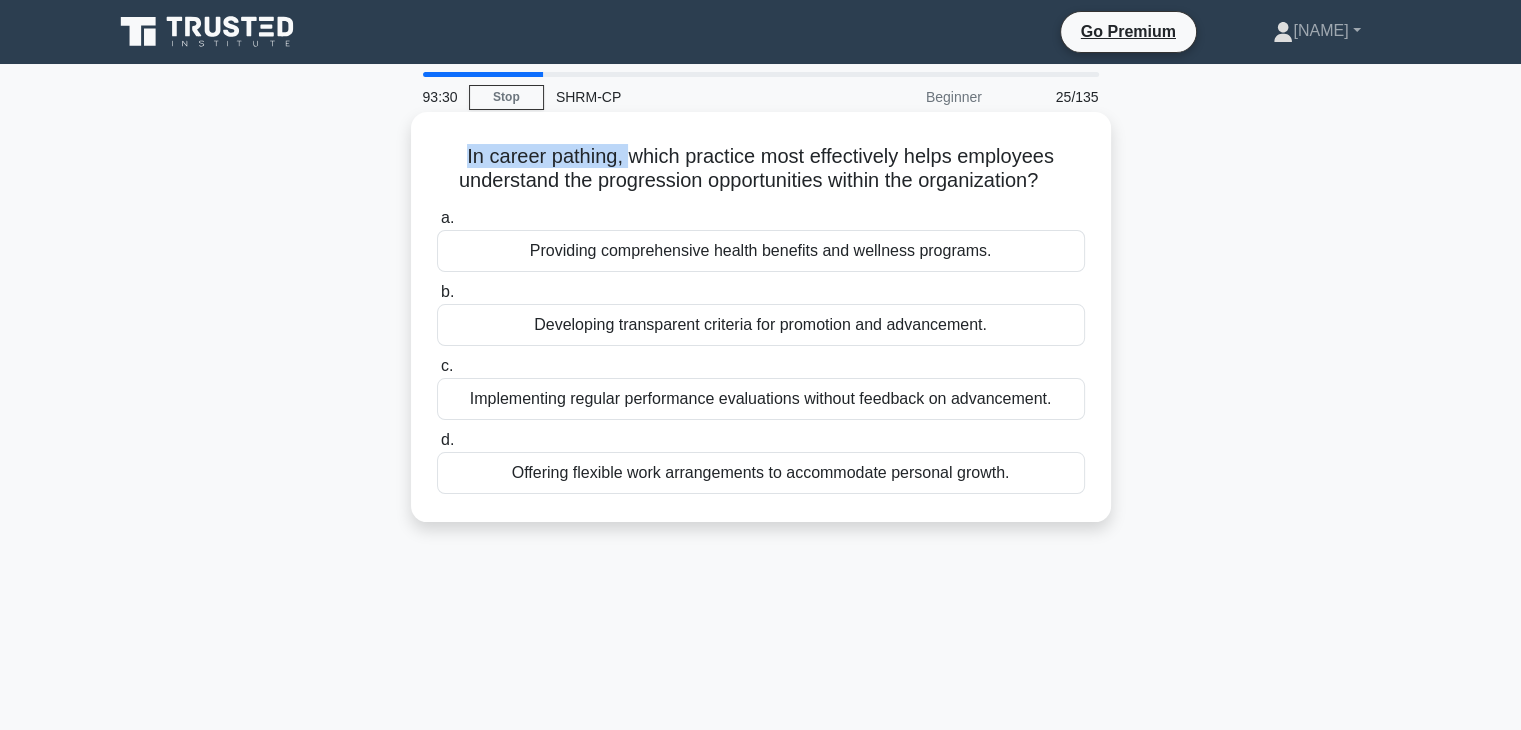 click on "In career pathing, which practice most effectively helps employees understand the progression opportunities within the organization?
.spinner_0XTQ{transform-origin:center;animation:spinner_y6GP .75s linear infinite}@keyframes spinner_y6GP{100%{transform:rotate(360deg)}}" at bounding box center (761, 169) 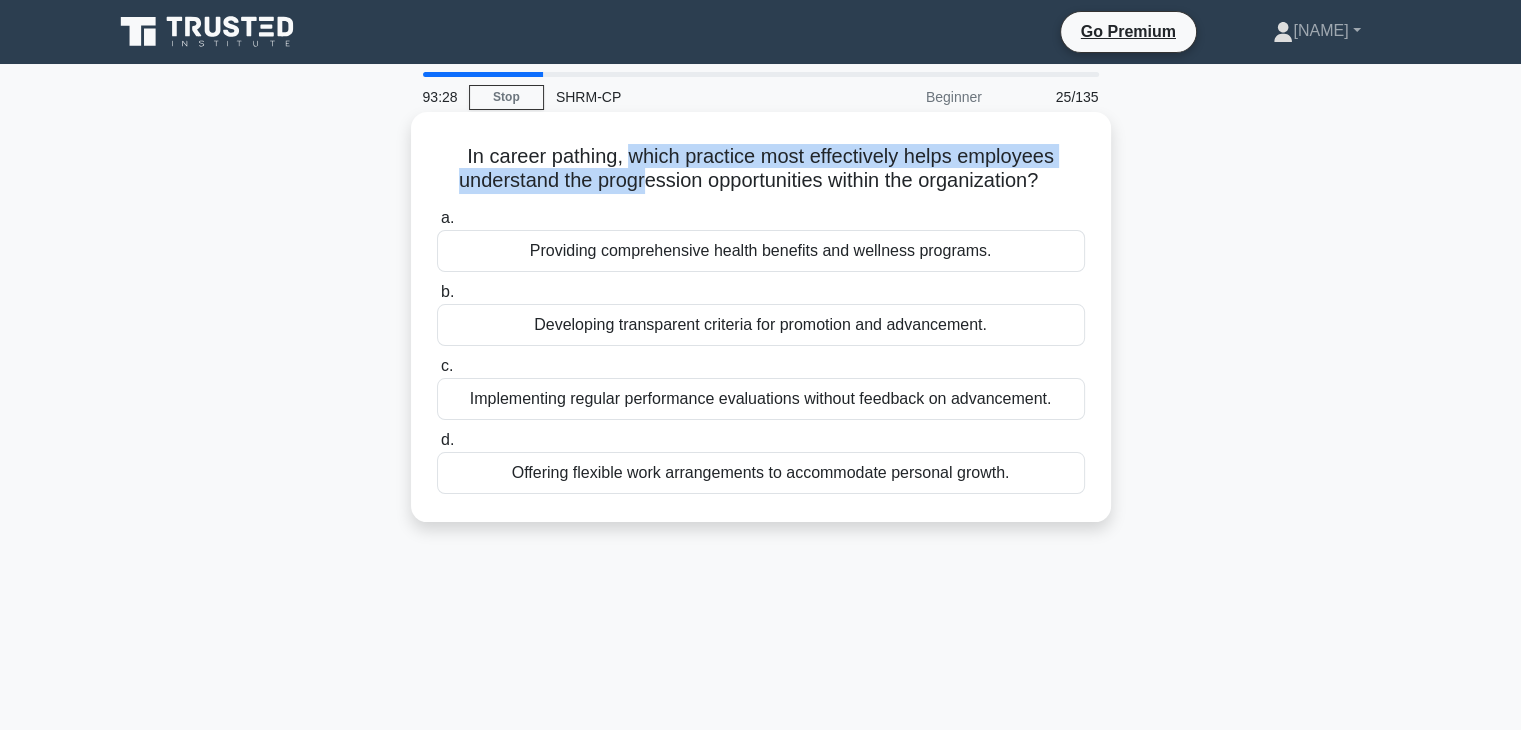 drag, startPoint x: 627, startPoint y: 162, endPoint x: 641, endPoint y: 169, distance: 15.652476 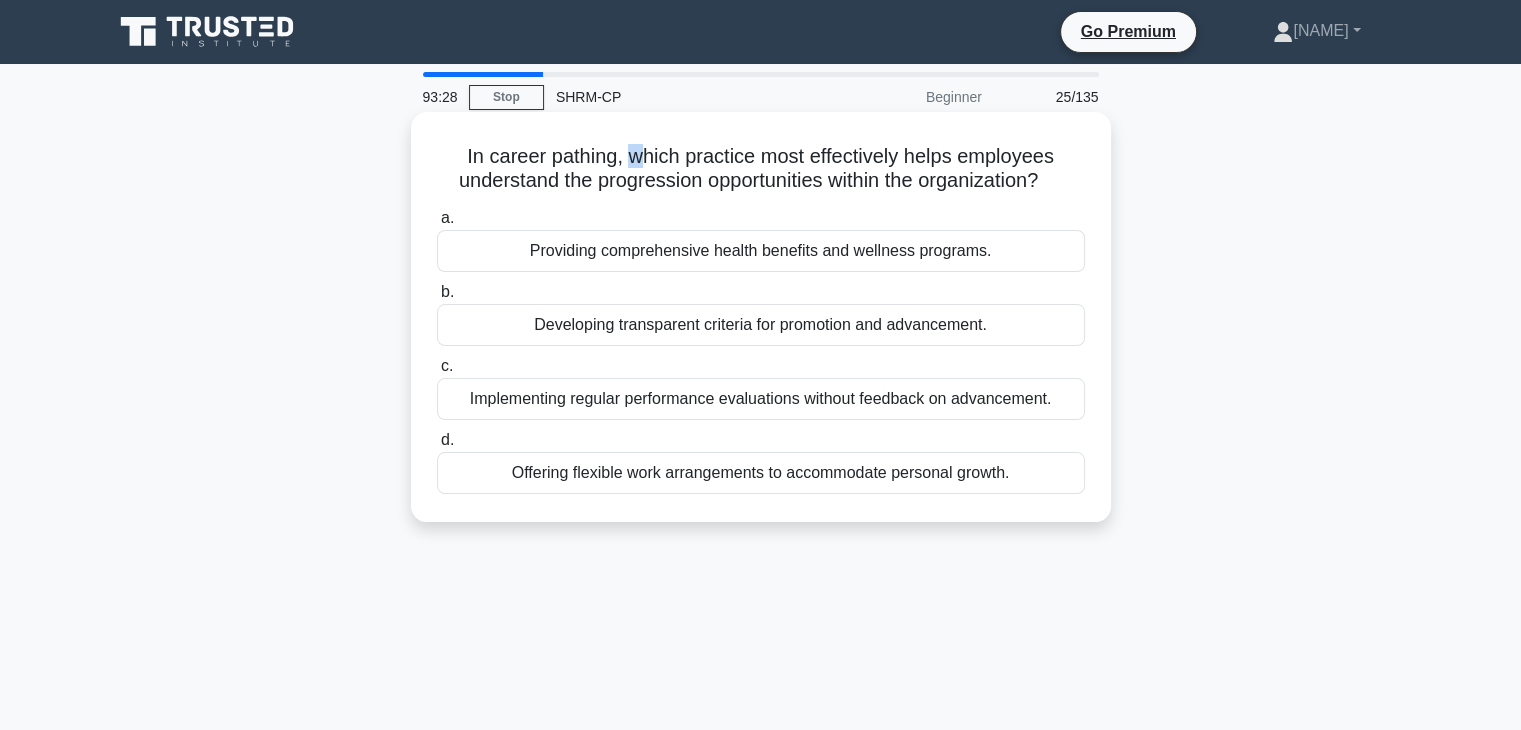 click on "In career pathing, which practice most effectively helps employees understand the progression opportunities within the organization?
.spinner_0XTQ{transform-origin:center;animation:spinner_y6GP .75s linear infinite}@keyframes spinner_y6GP{100%{transform:rotate(360deg)}}" at bounding box center [761, 169] 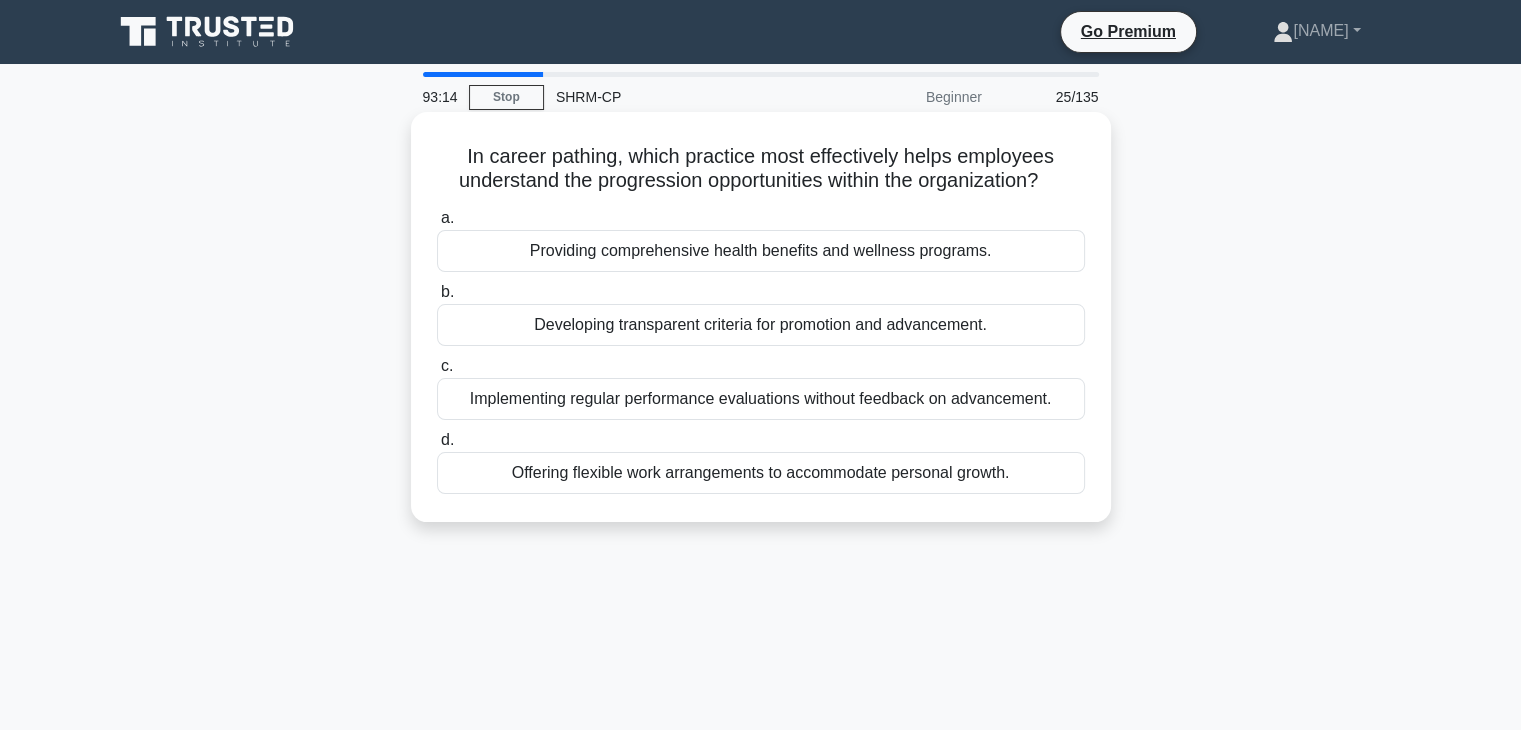 click on "Developing transparent criteria for promotion and advancement." at bounding box center [761, 325] 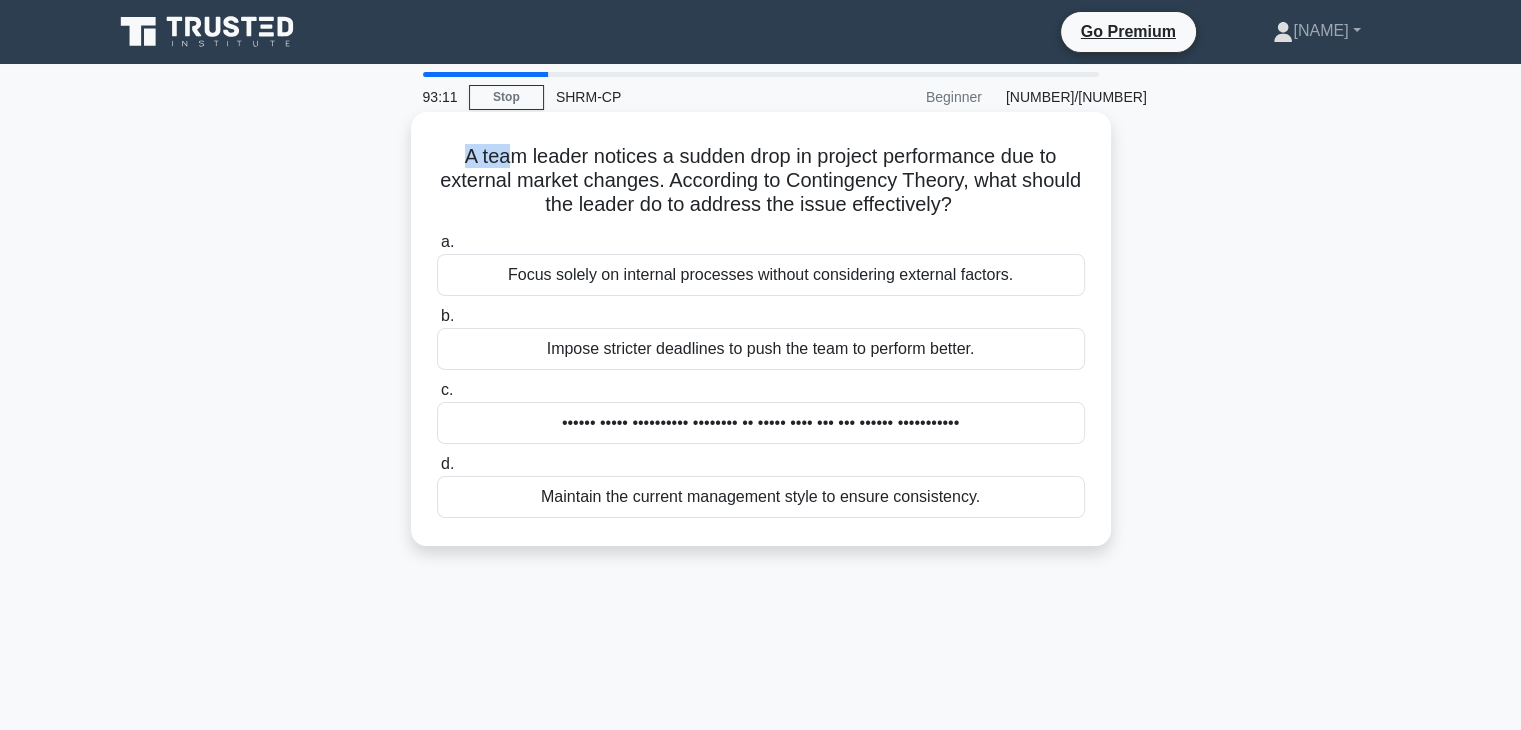 drag, startPoint x: 460, startPoint y: 159, endPoint x: 504, endPoint y: 167, distance: 44.72136 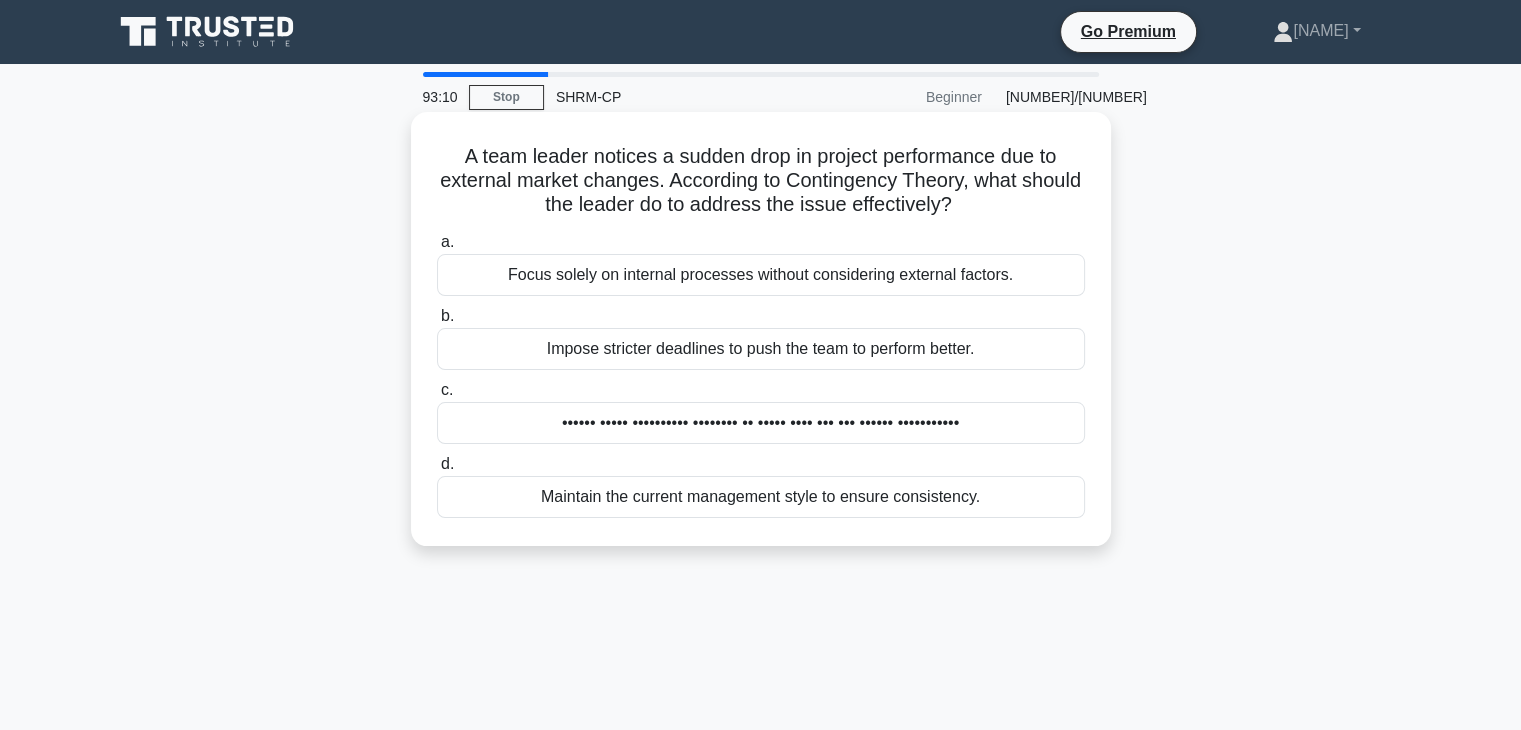 click on "A team leader notices a sudden drop in project performance due to external market changes. According to Contingency Theory, what should the leader do to address the issue effectively?
.spinner_0XTQ{transform-origin:center;animation:spinner_y6GP .75s linear infinite}@keyframes spinner_y6GP{100%{transform:rotate(360deg)}}" at bounding box center (761, 181) 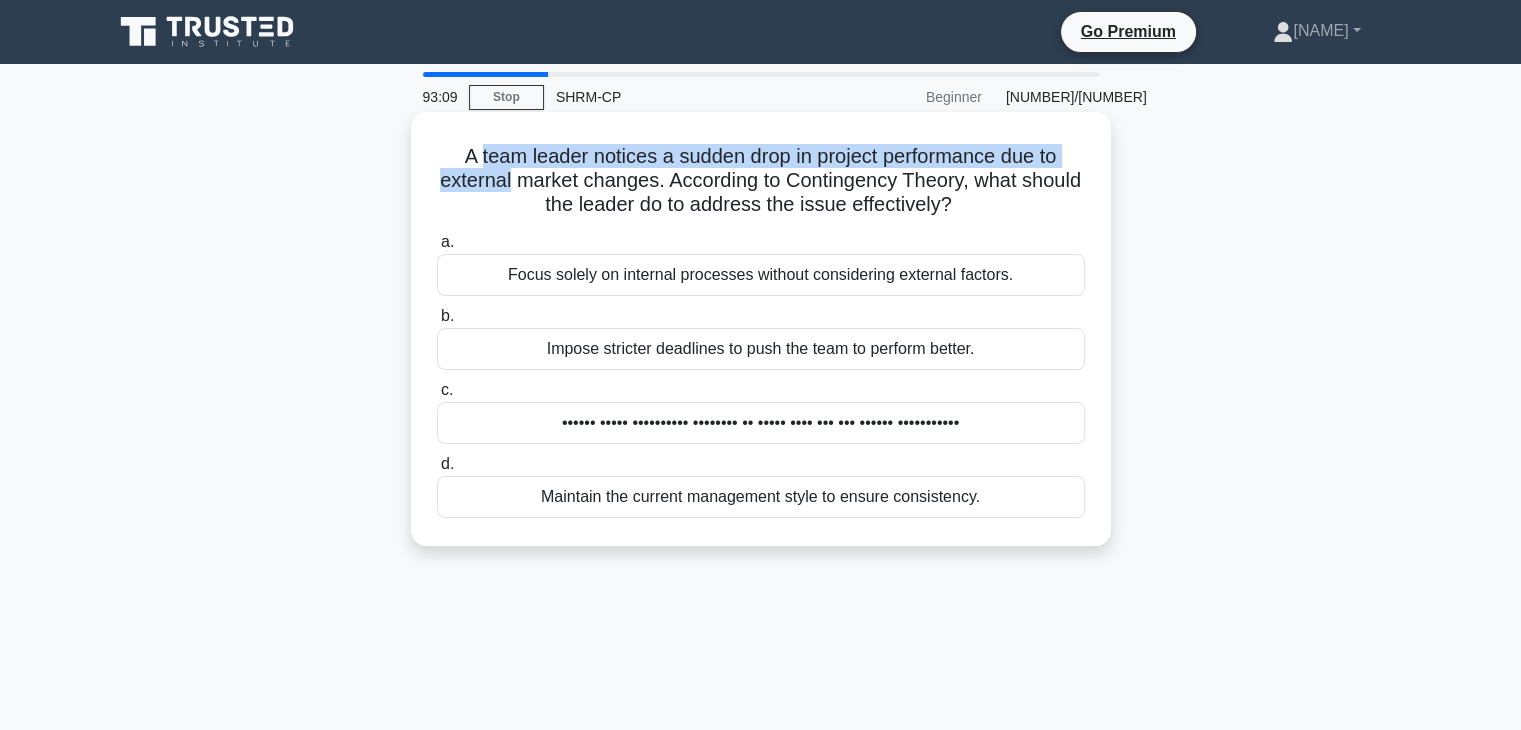 drag, startPoint x: 504, startPoint y: 167, endPoint x: 529, endPoint y: 186, distance: 31.400637 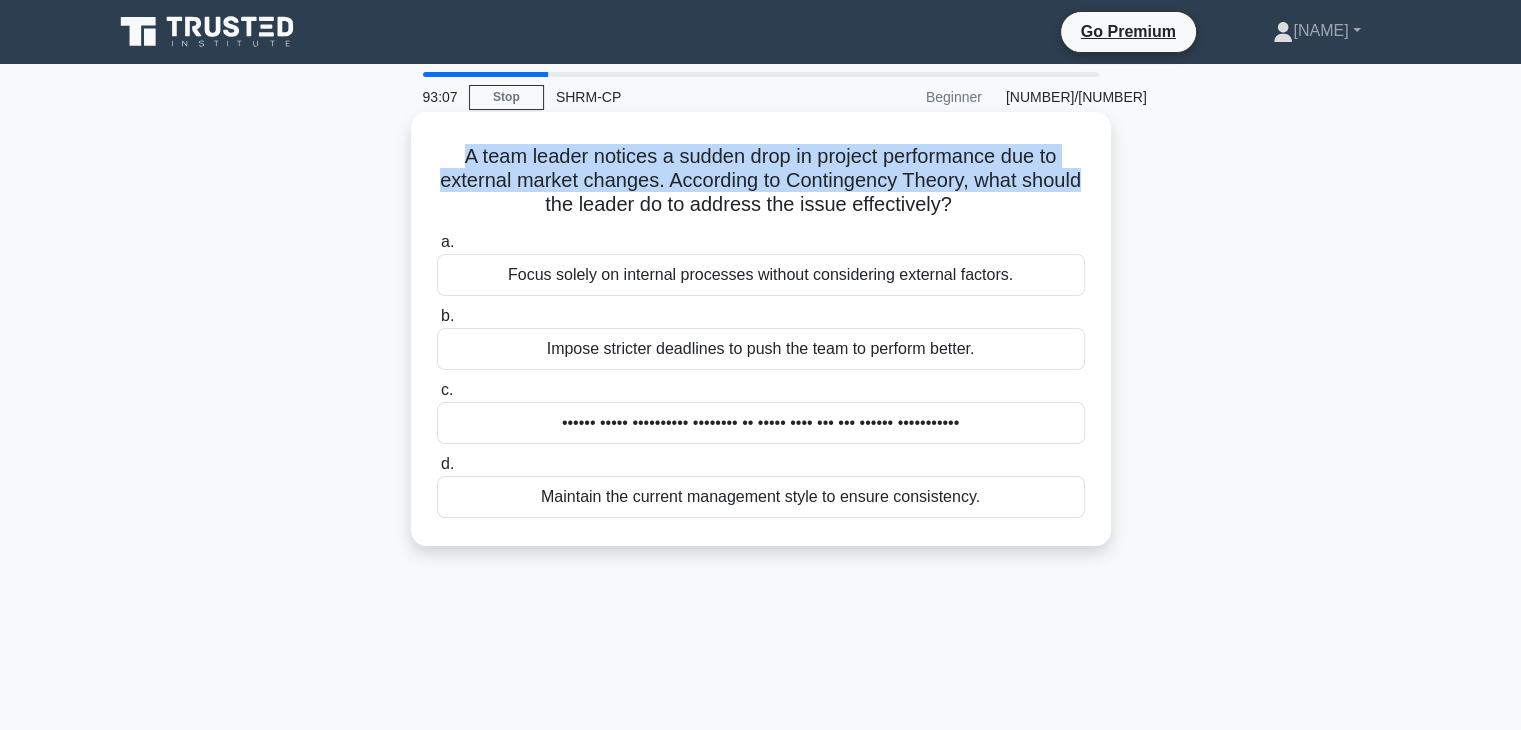 drag, startPoint x: 448, startPoint y: 156, endPoint x: 569, endPoint y: 193, distance: 126.53063 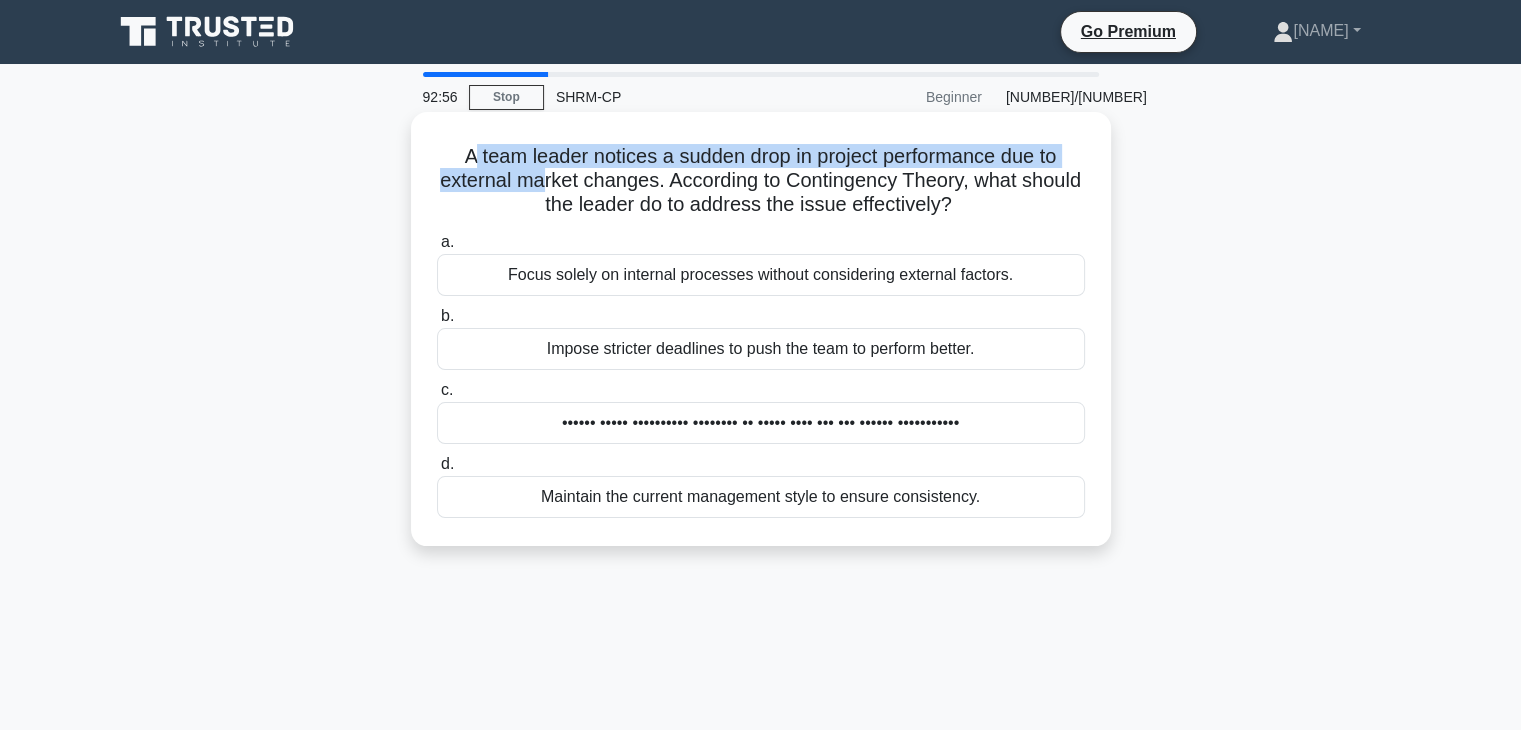 drag, startPoint x: 470, startPoint y: 164, endPoint x: 570, endPoint y: 191, distance: 103.58089 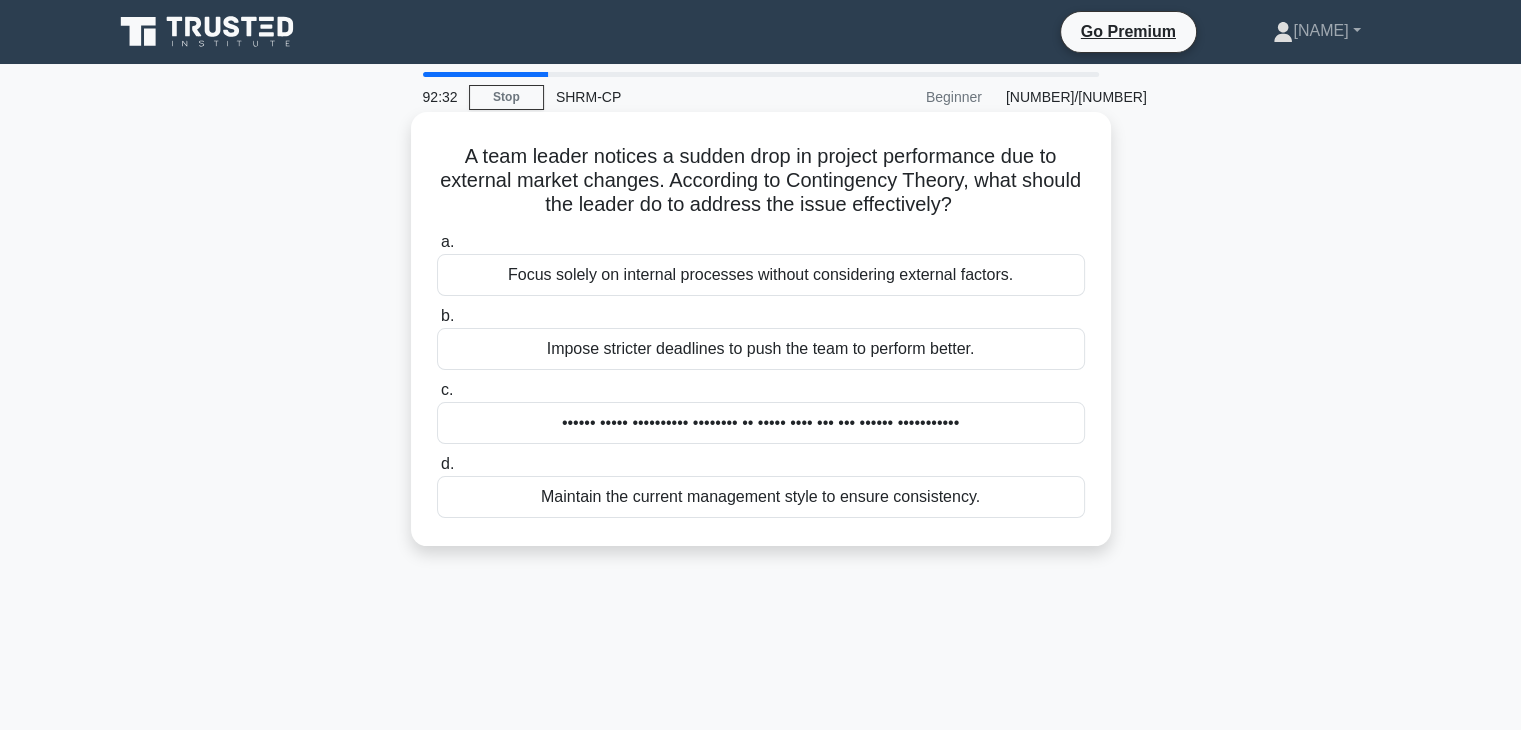 click on "•••••• ••••• •••••••••• •••••••• •• ••••• •••• ••• ••• •••••• •••••••••••" at bounding box center [761, 423] 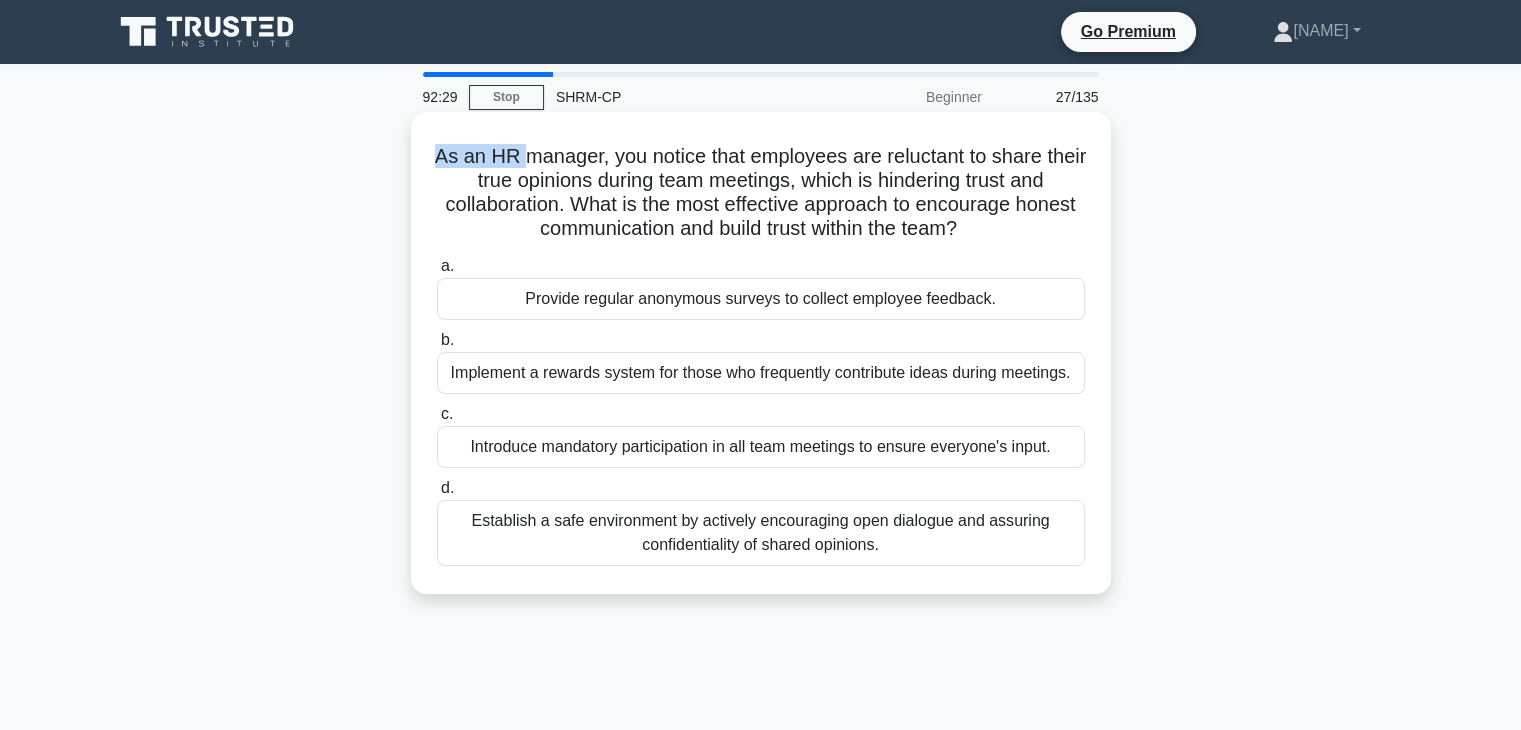 drag, startPoint x: 456, startPoint y: 158, endPoint x: 539, endPoint y: 168, distance: 83.60024 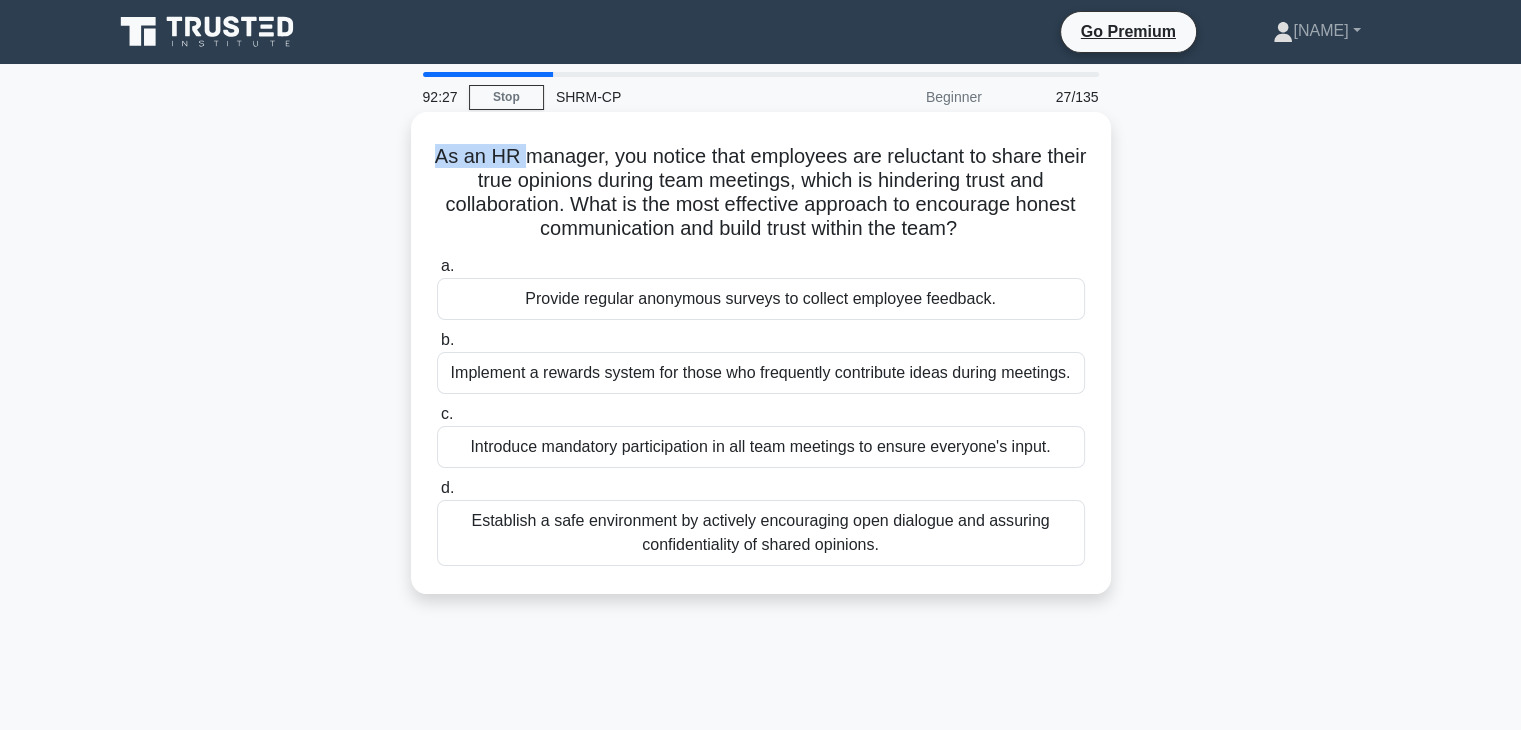 click on "As an HR manager, you notice that employees are reluctant to share their true opinions during team meetings, which is hindering trust and collaboration. What is the most effective approach to encourage honest communication and build trust within the team?" at bounding box center [761, 193] 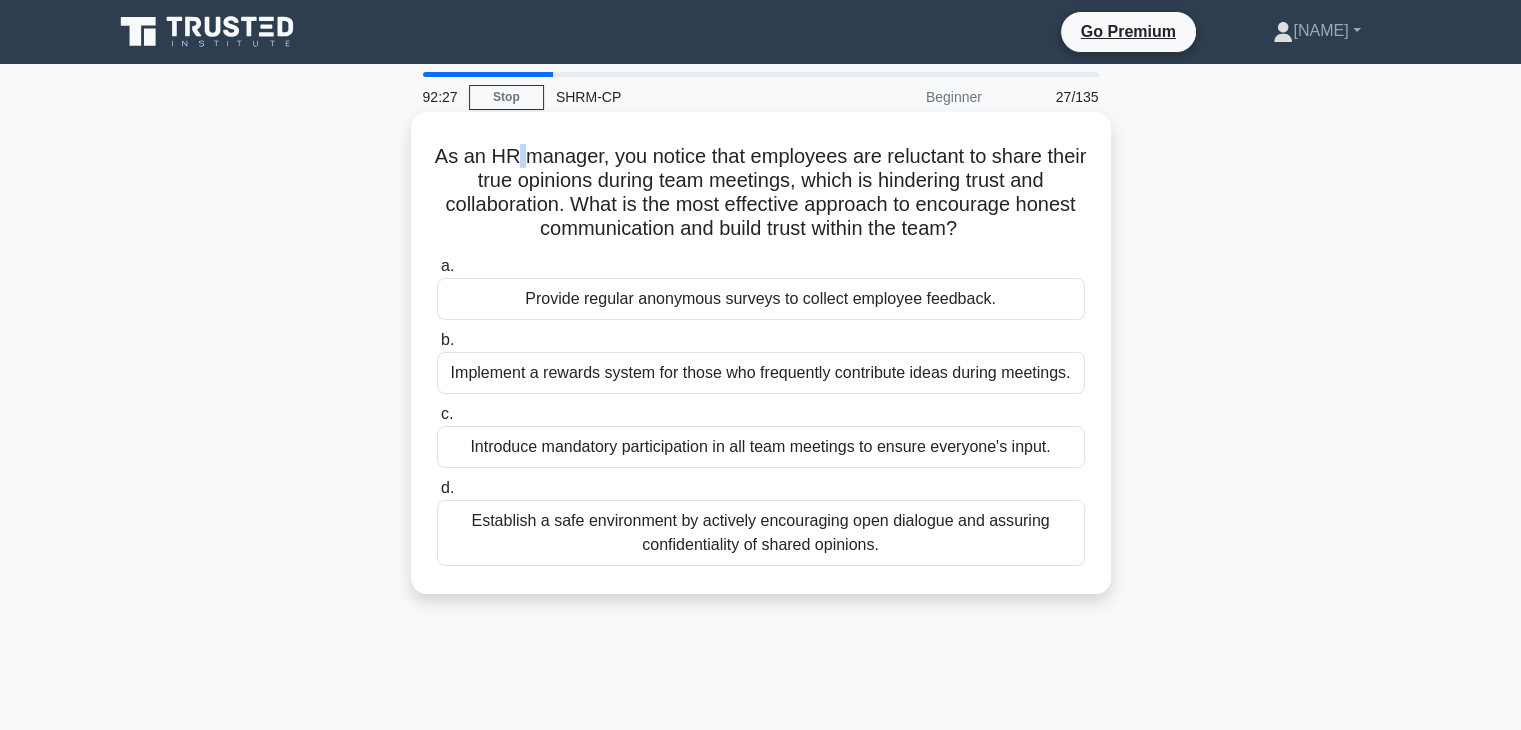 click on "As an HR manager, you notice that employees are reluctant to share their true opinions during team meetings, which is hindering trust and collaboration. What is the most effective approach to encourage honest communication and build trust within the team?" at bounding box center (761, 193) 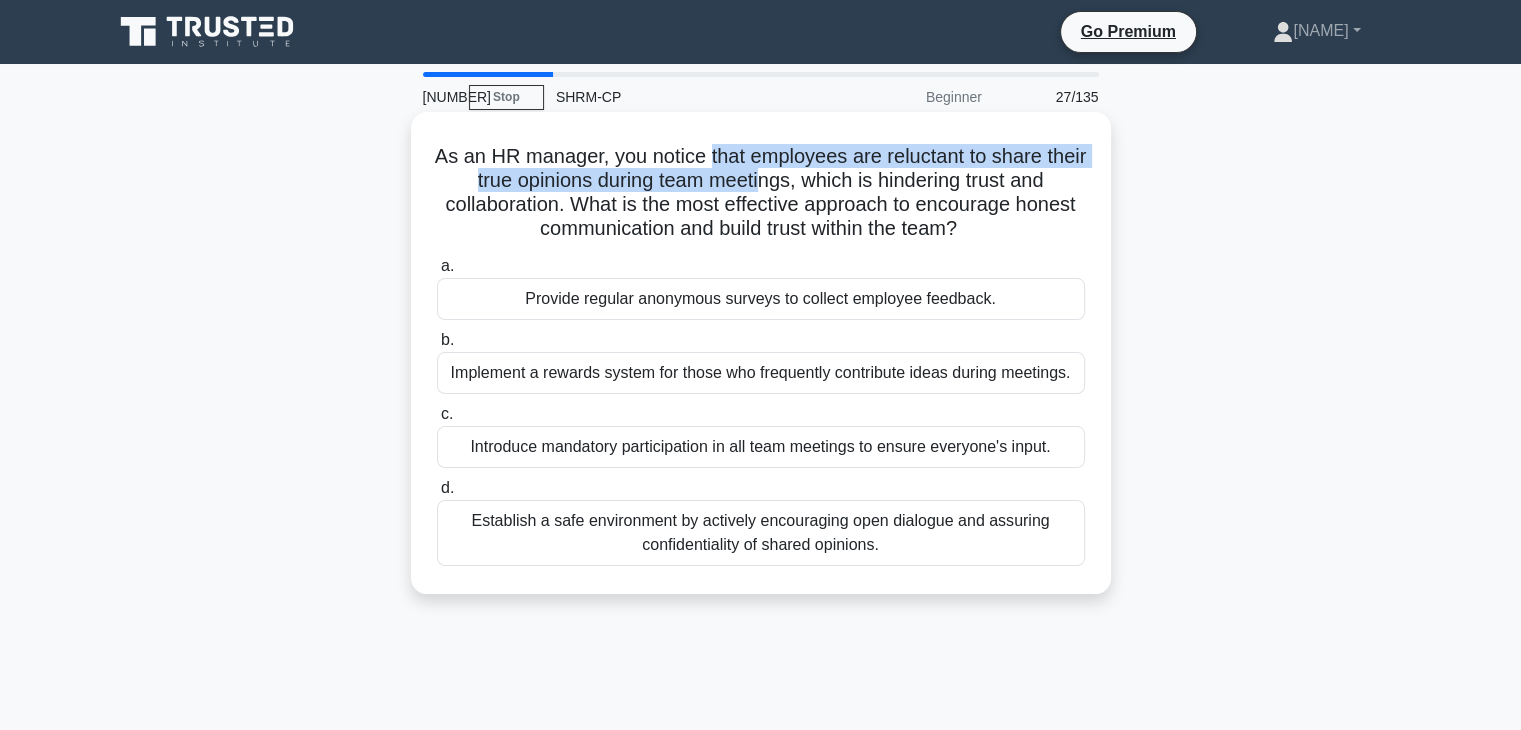 drag, startPoint x: 731, startPoint y: 163, endPoint x: 787, endPoint y: 177, distance: 57.72348 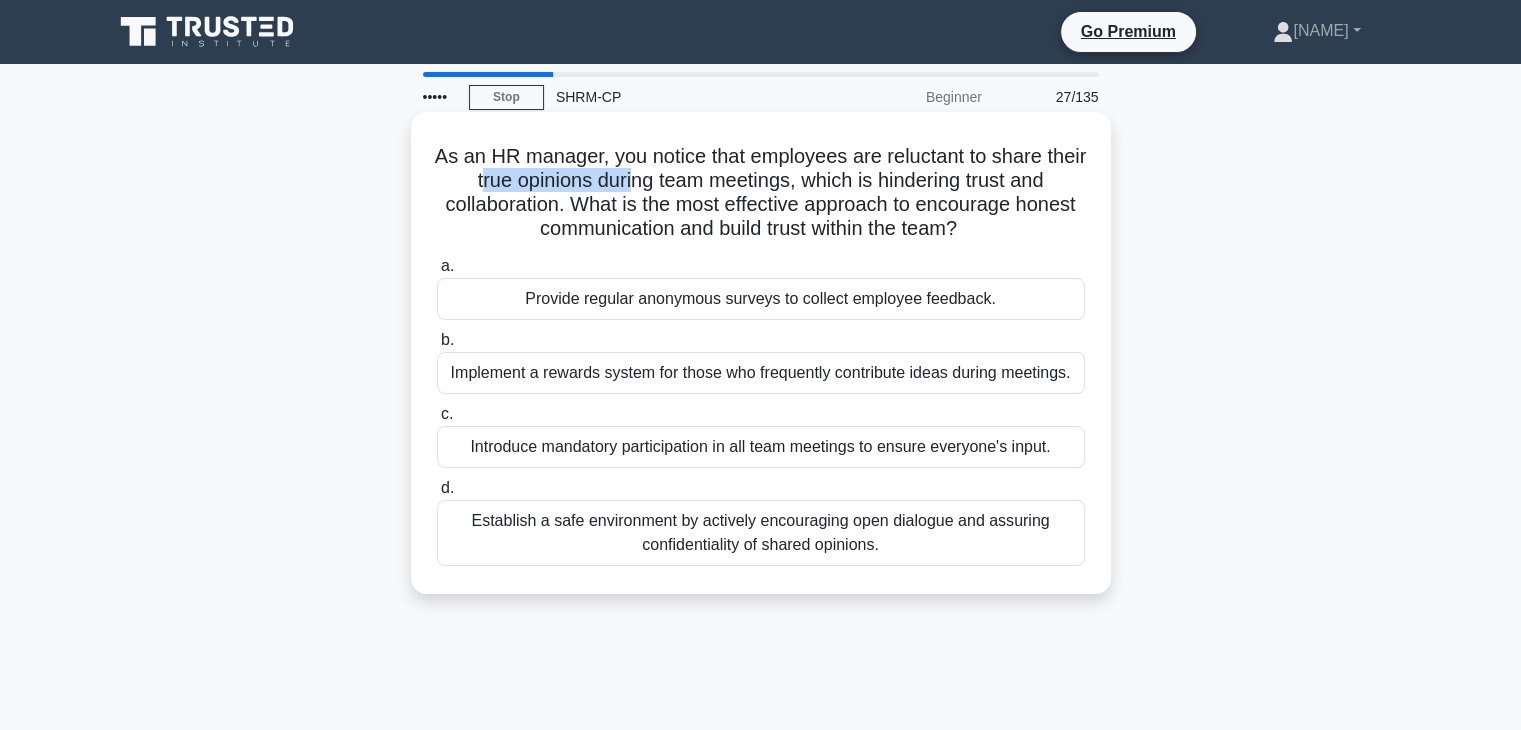 drag, startPoint x: 496, startPoint y: 183, endPoint x: 656, endPoint y: 181, distance: 160.0125 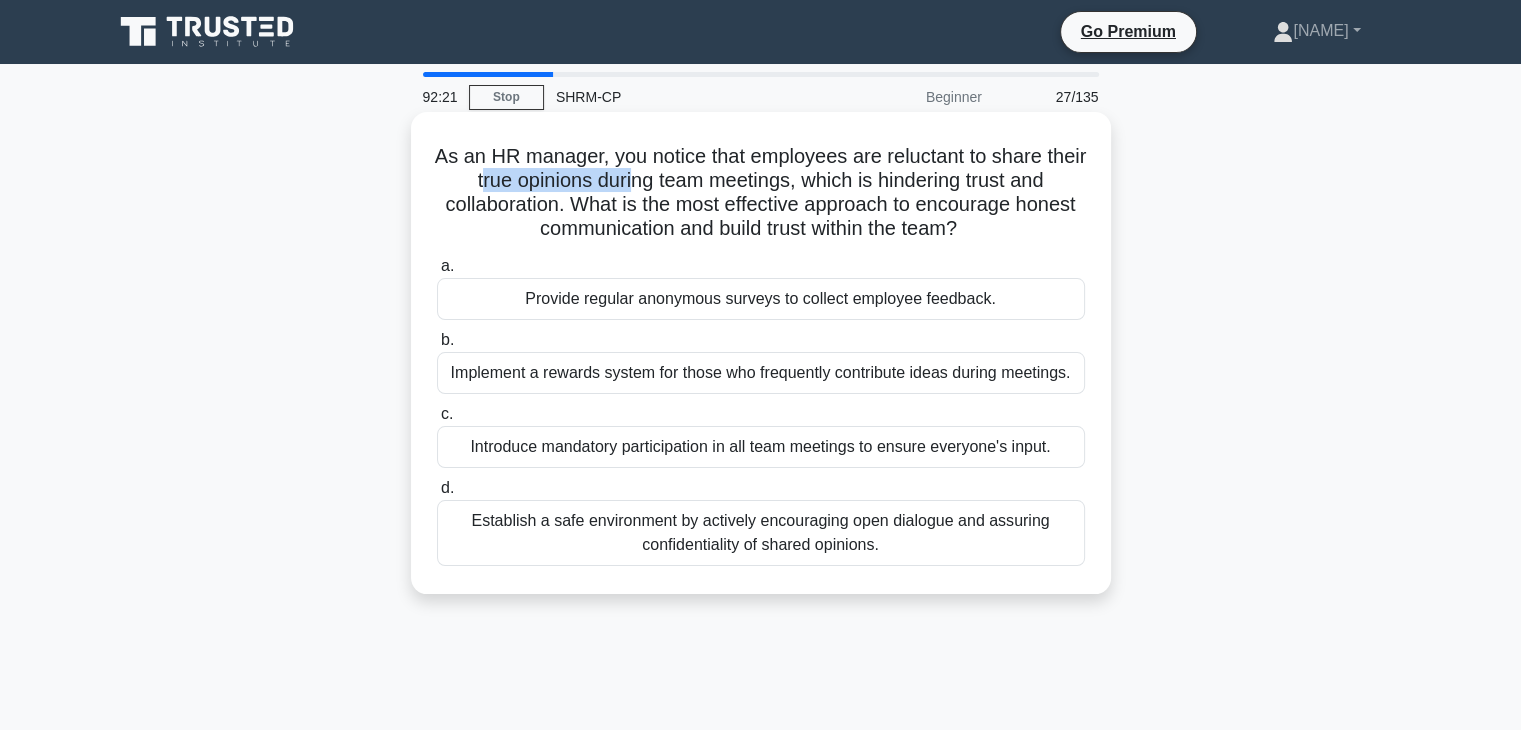 click on "As an HR manager, you notice that employees are reluctant to share their true opinions during team meetings, which is hindering trust and collaboration. What is the most effective approach to encourage honest communication and build trust within the team?" at bounding box center (761, 193) 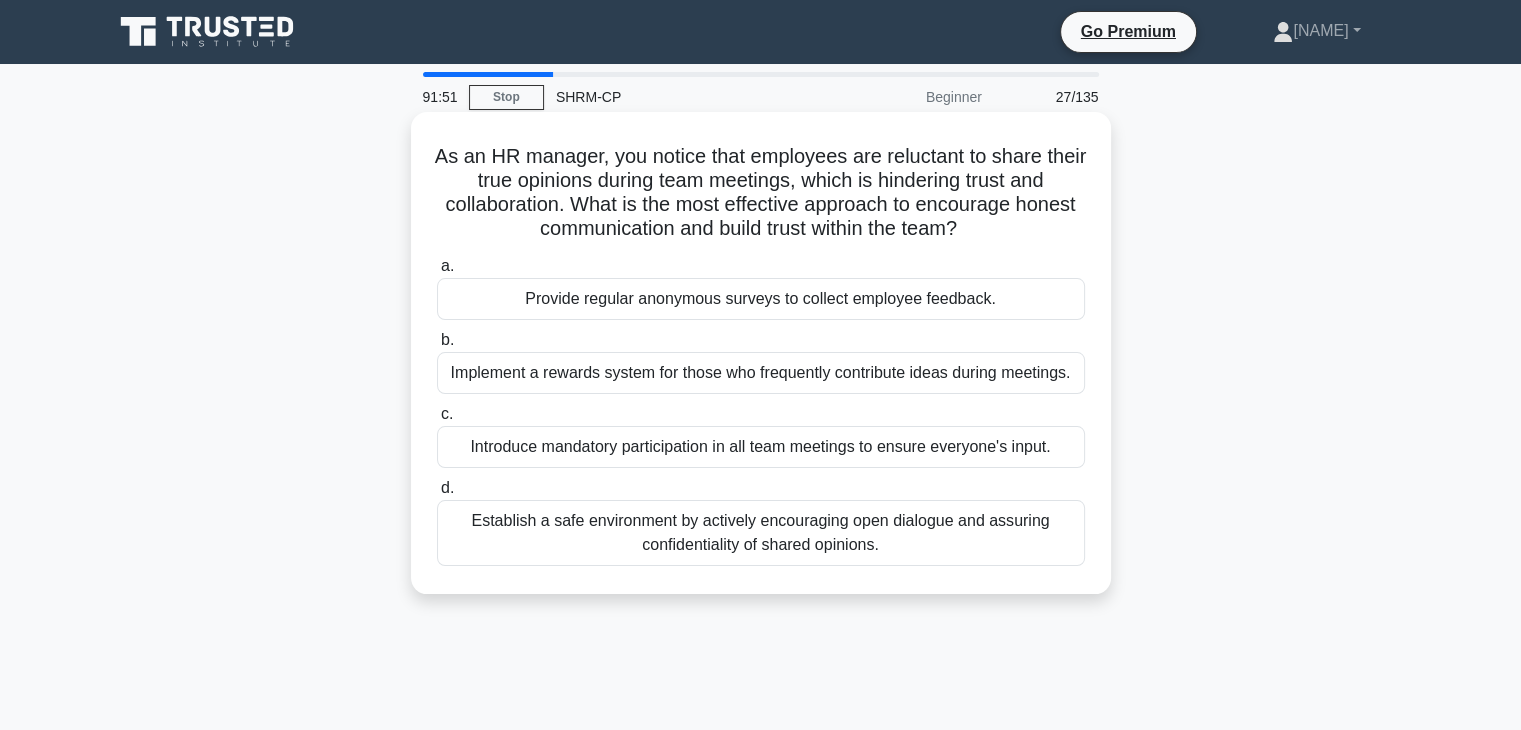 click on "Establish a safe environment by actively encouraging open dialogue and assuring confidentiality of shared opinions." at bounding box center [761, 533] 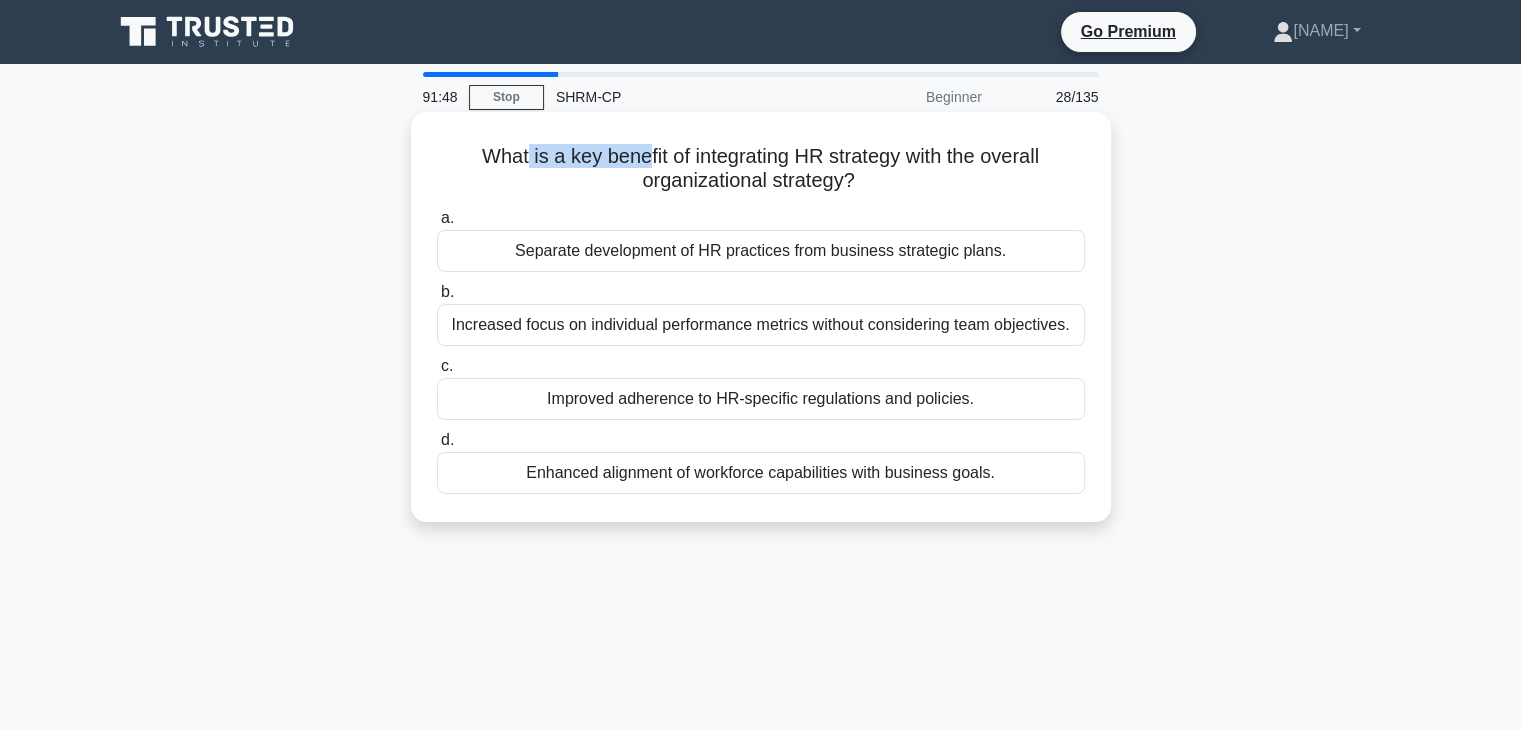 drag, startPoint x: 516, startPoint y: 159, endPoint x: 640, endPoint y: 167, distance: 124.2578 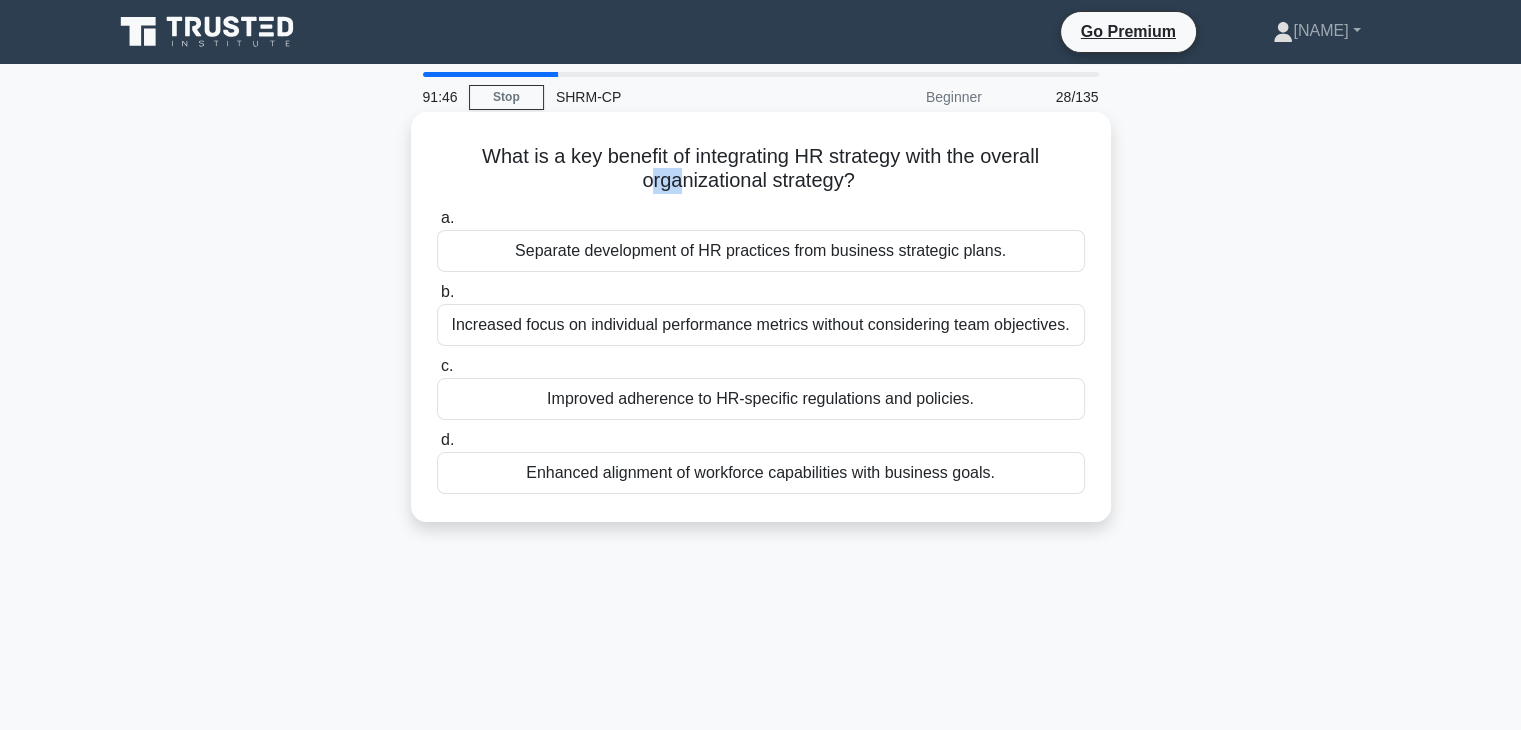 drag, startPoint x: 644, startPoint y: 190, endPoint x: 686, endPoint y: 188, distance: 42.047592 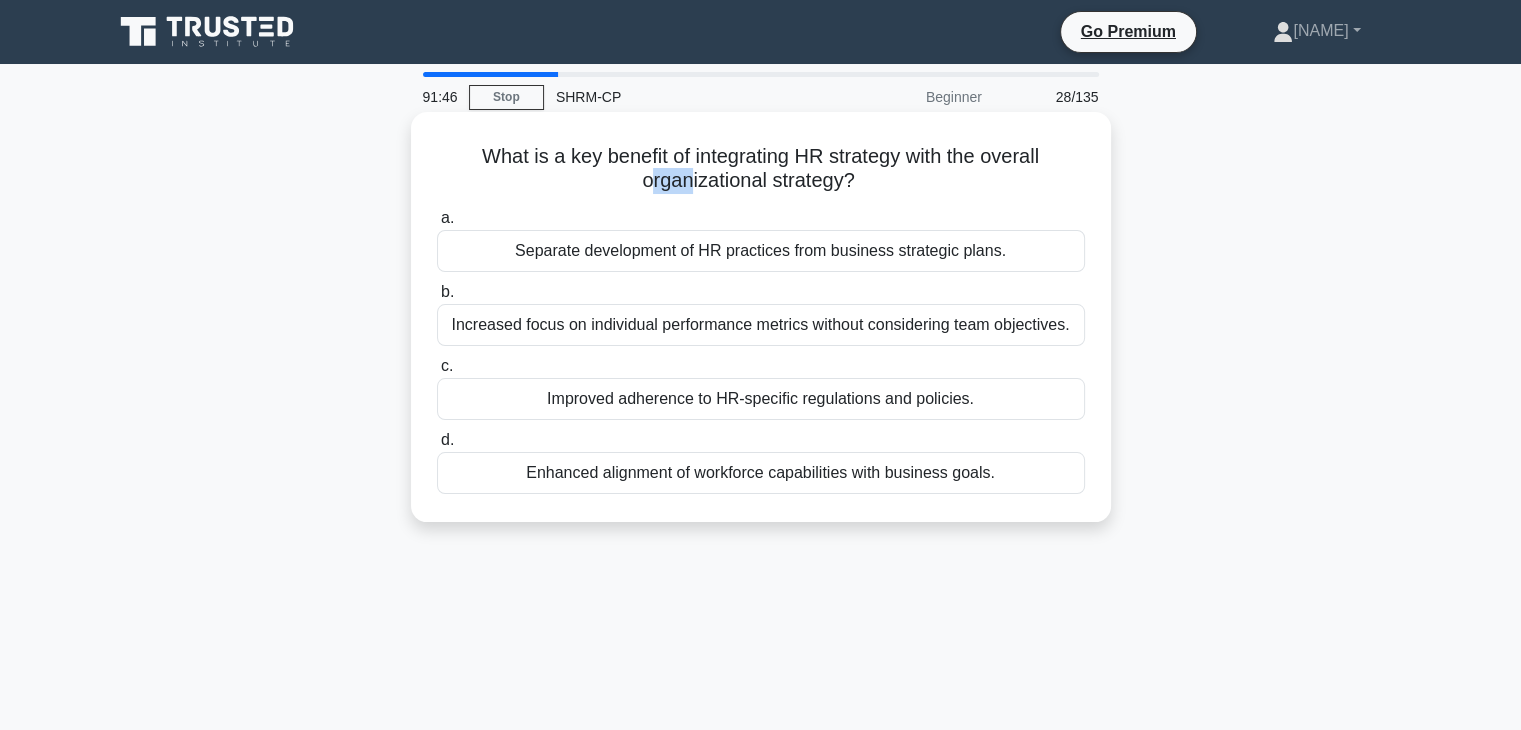 click on "What is a key benefit of integrating HR strategy with the overall organizational strategy?
.spinner_0XTQ{transform-origin:center;animation:spinner_y6GP .75s linear infinite}@keyframes spinner_y6GP{100%{transform:rotate(360deg)}}" at bounding box center (761, 169) 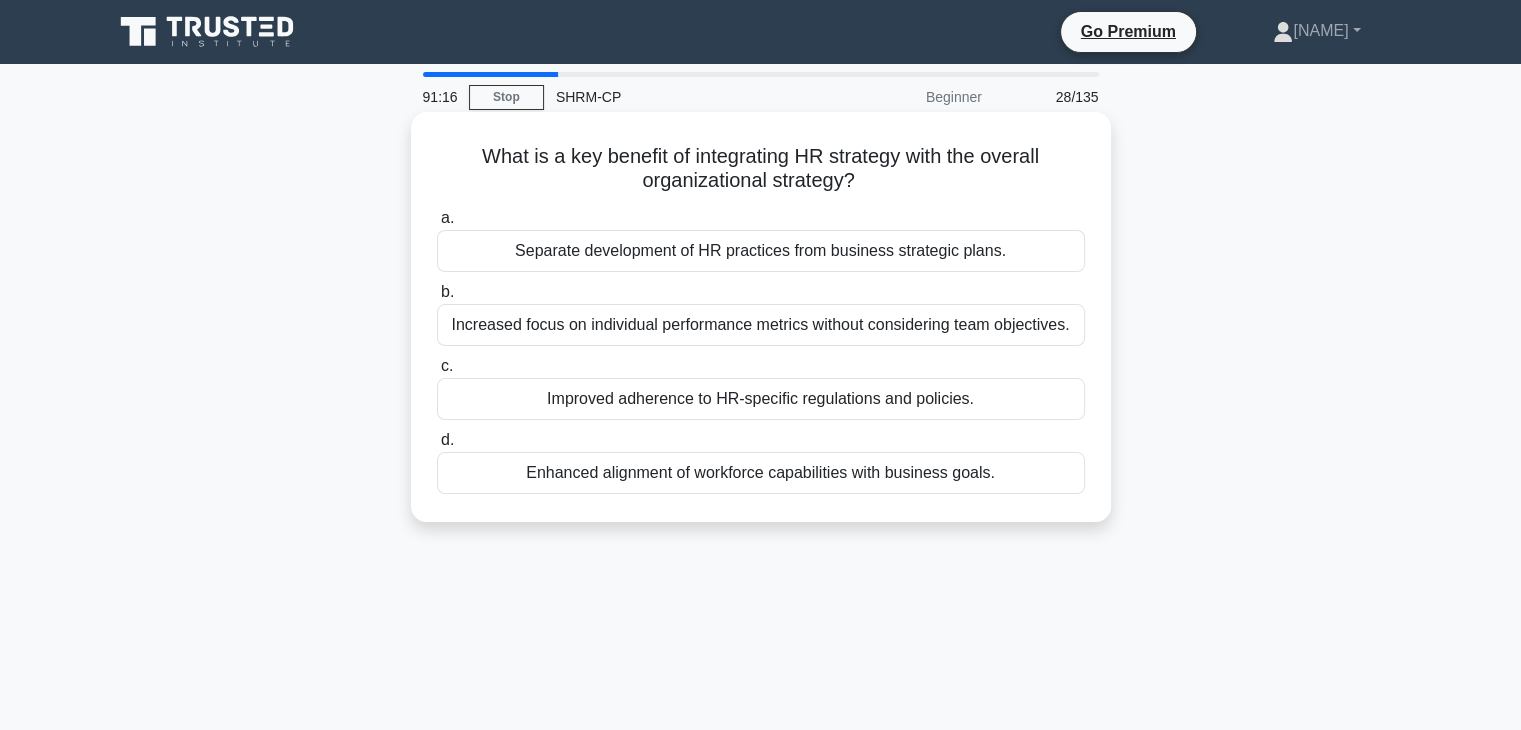 click on "Enhanced alignment of workforce capabilities with business goals." at bounding box center [761, 473] 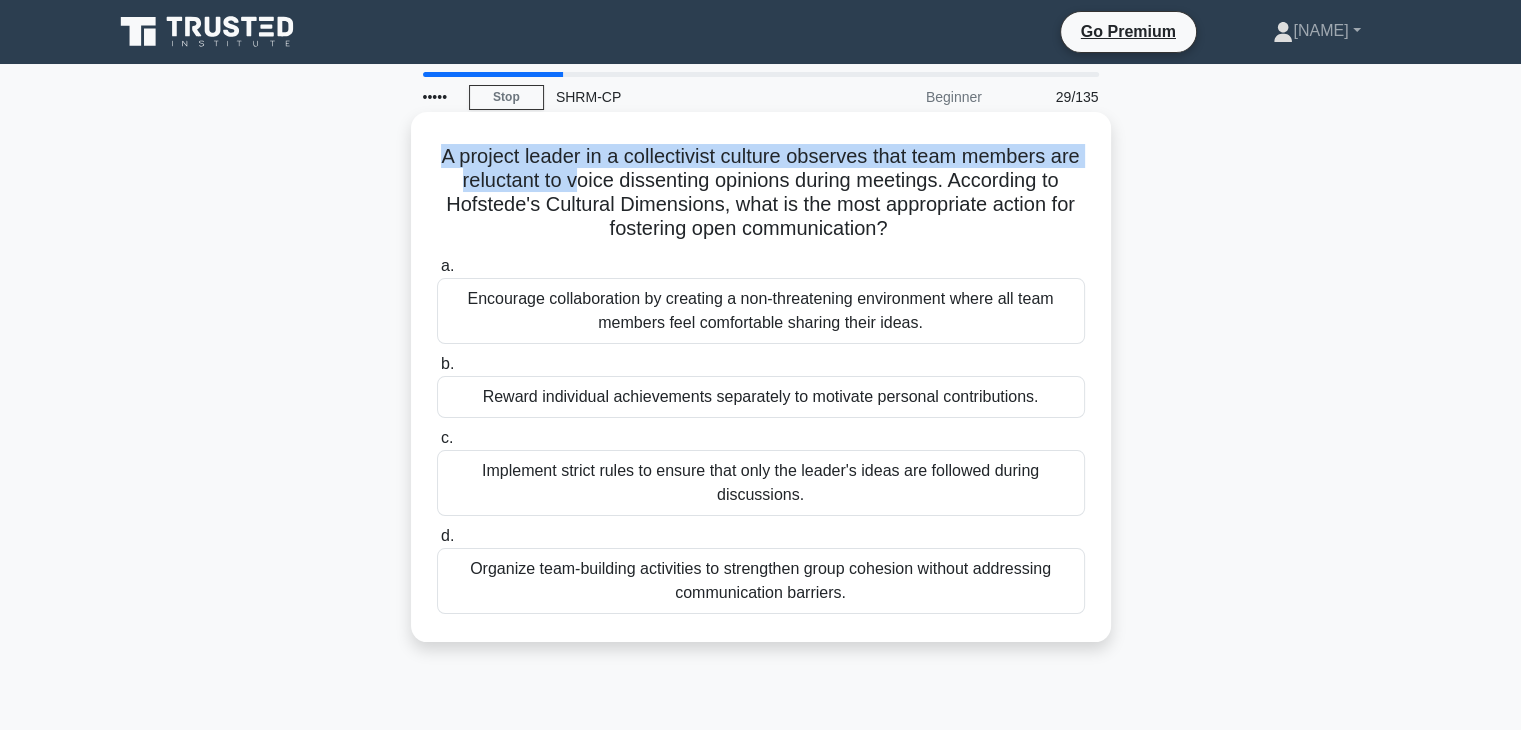 drag, startPoint x: 448, startPoint y: 159, endPoint x: 595, endPoint y: 174, distance: 147.76332 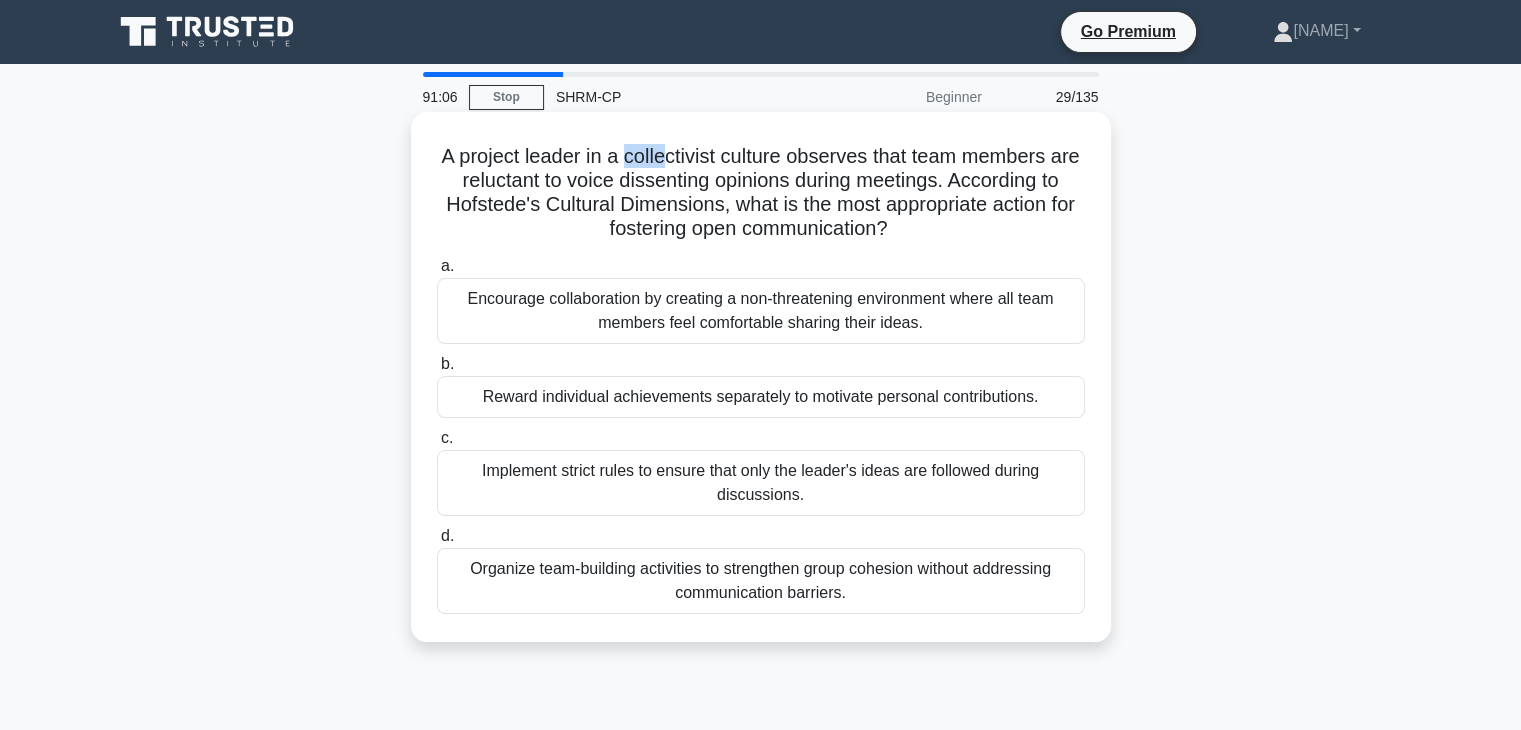 drag, startPoint x: 638, startPoint y: 161, endPoint x: 676, endPoint y: 165, distance: 38.209946 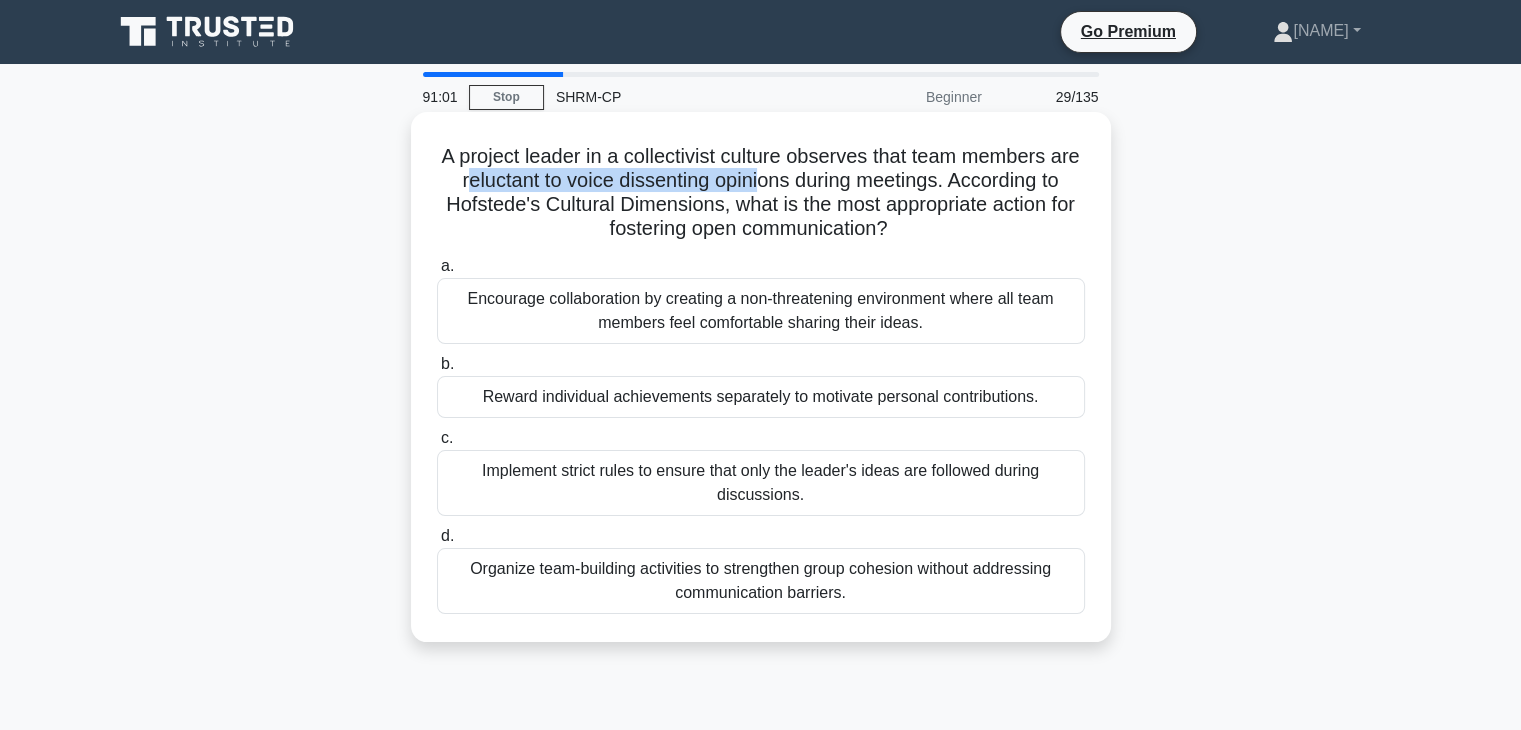 drag, startPoint x: 490, startPoint y: 179, endPoint x: 787, endPoint y: 186, distance: 297.0825 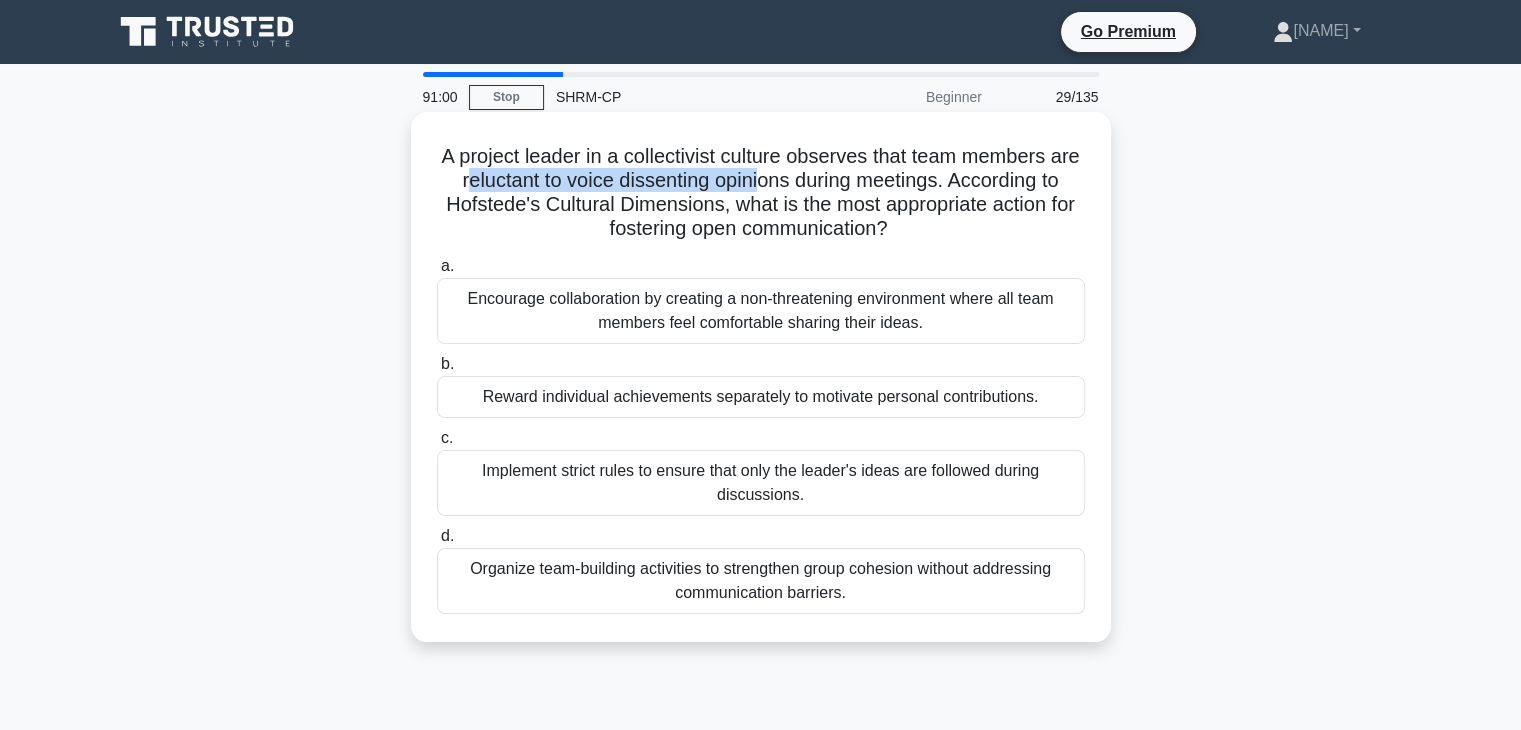 click on "A project leader in a collectivist culture observes that team members are reluctant to voice dissenting opinions during meetings. According to Hofstede's Cultural Dimensions, what is the most appropriate action for fostering open communication?
.spinner_0XTQ{transform-origin:center;animation:spinner_y6GP .75s linear infinite}@keyframes spinner_y6GP{100%{transform:rotate(360deg)}}" at bounding box center [761, 193] 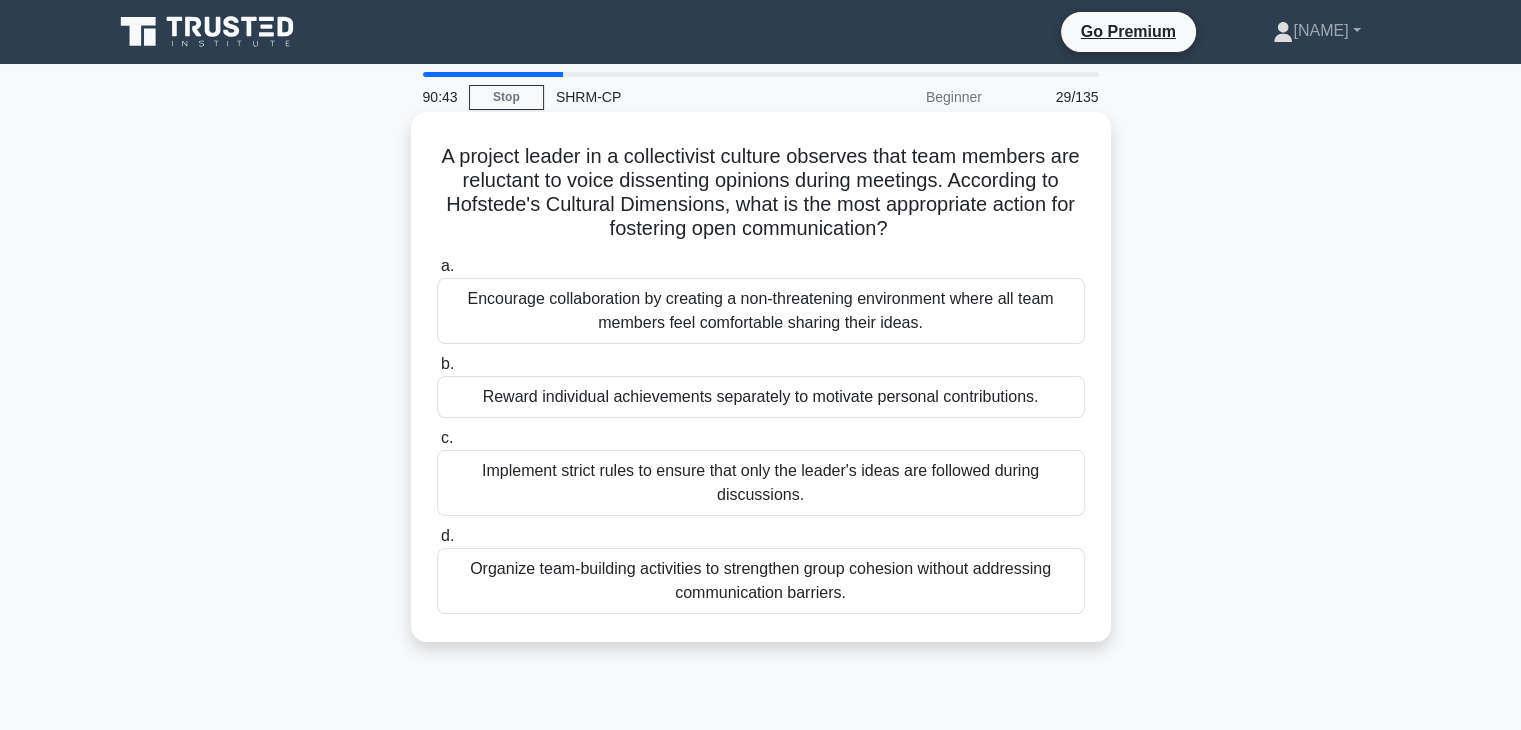 click on "Encourage collaboration by creating a non-threatening environment where all team members feel comfortable sharing their ideas." at bounding box center [761, 311] 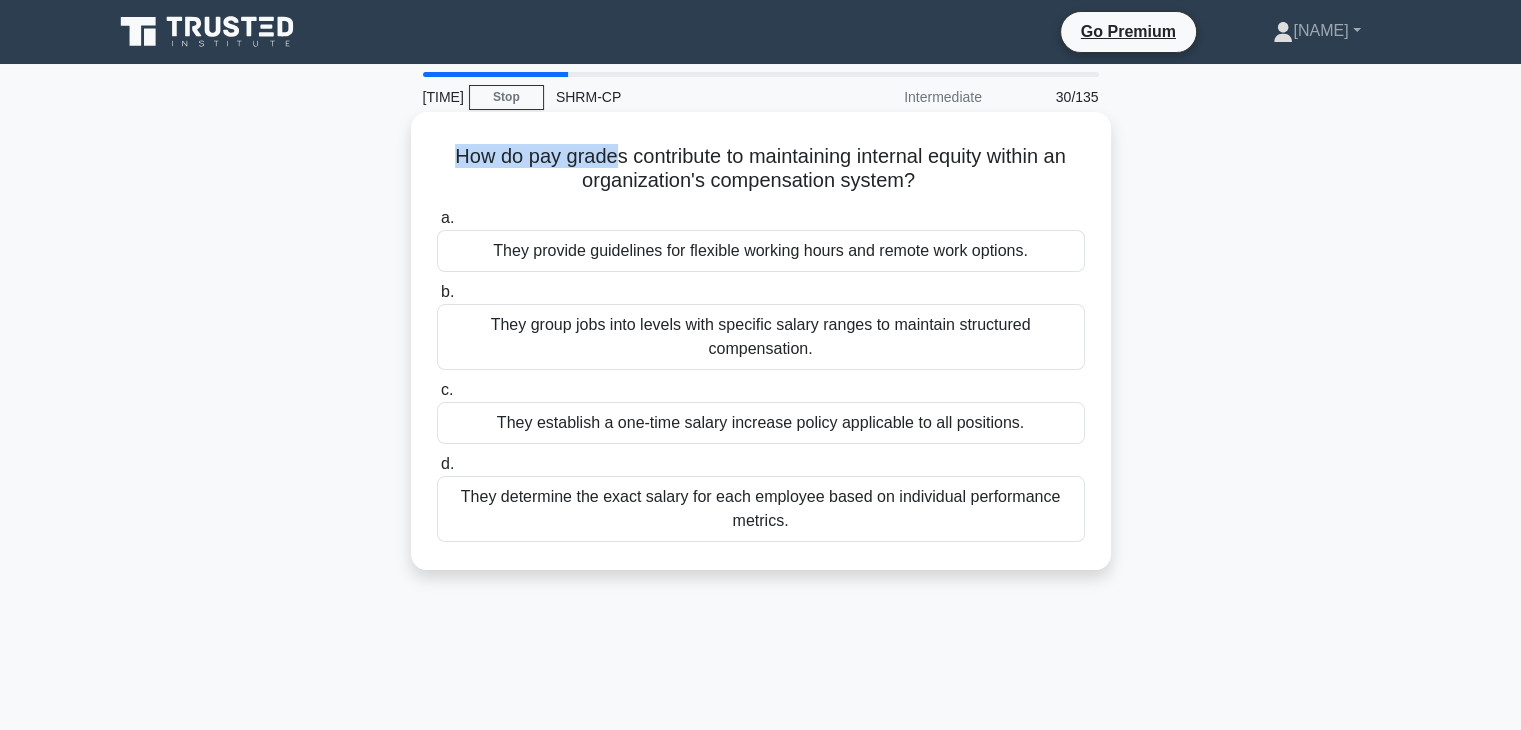 drag, startPoint x: 445, startPoint y: 157, endPoint x: 604, endPoint y: 161, distance: 159.05031 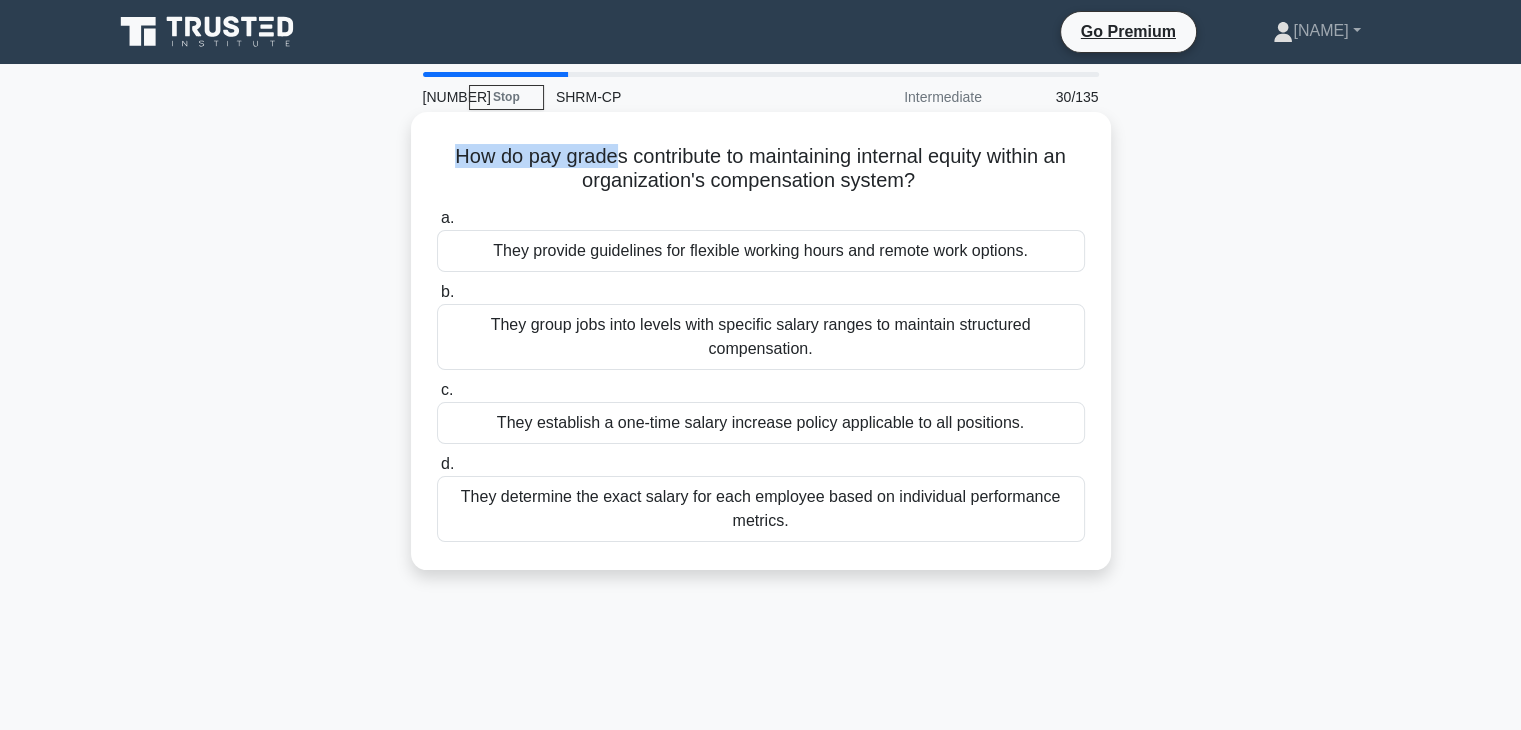 click on "How do pay grades contribute to maintaining internal equity within an organization's compensation system?
.spinner_0XTQ{transform-origin:center;animation:spinner_y6GP .75s linear infinite}@keyframes spinner_y6GP{100%{transform:rotate(360deg)}}" at bounding box center [761, 169] 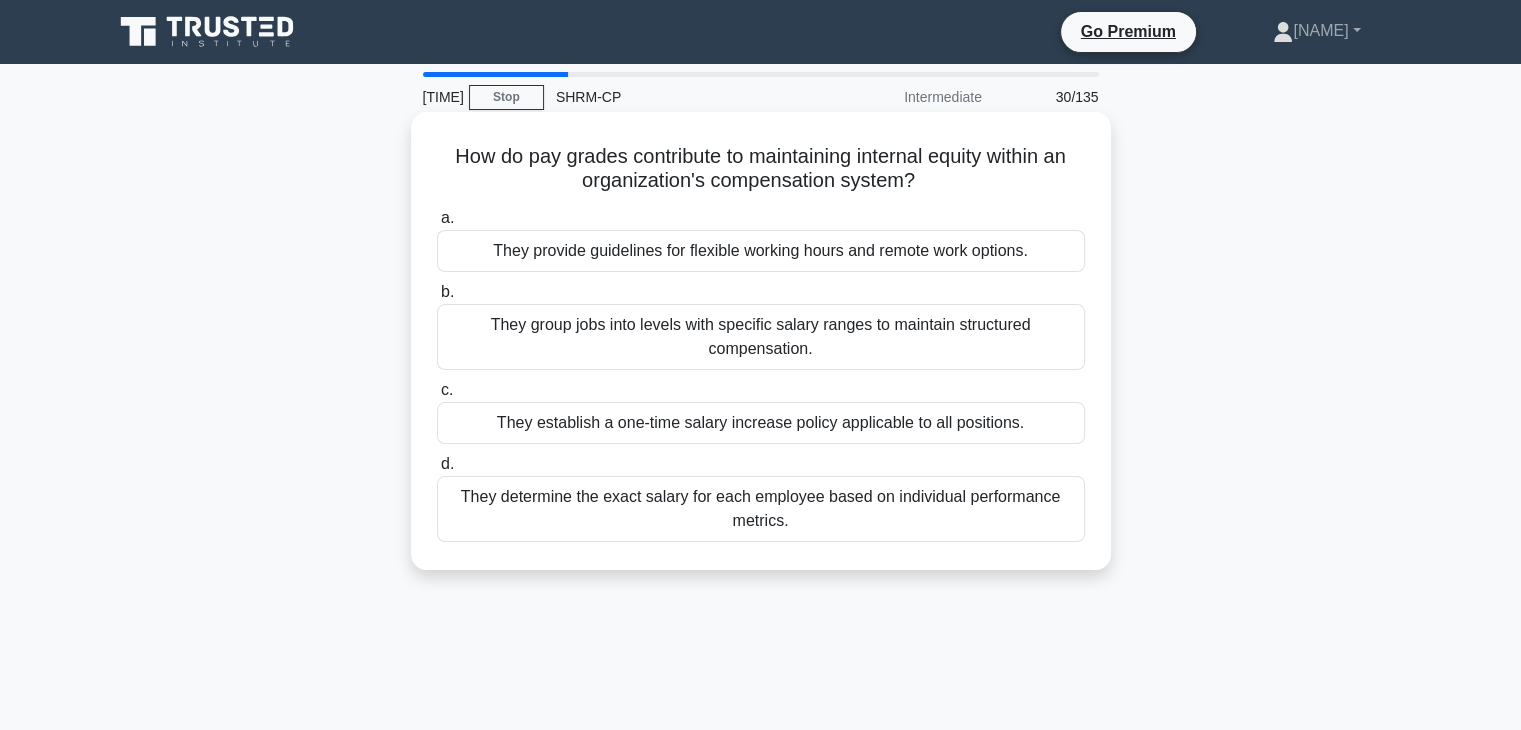 click on "They group jobs into levels with specific salary ranges to maintain structured compensation." at bounding box center (761, 337) 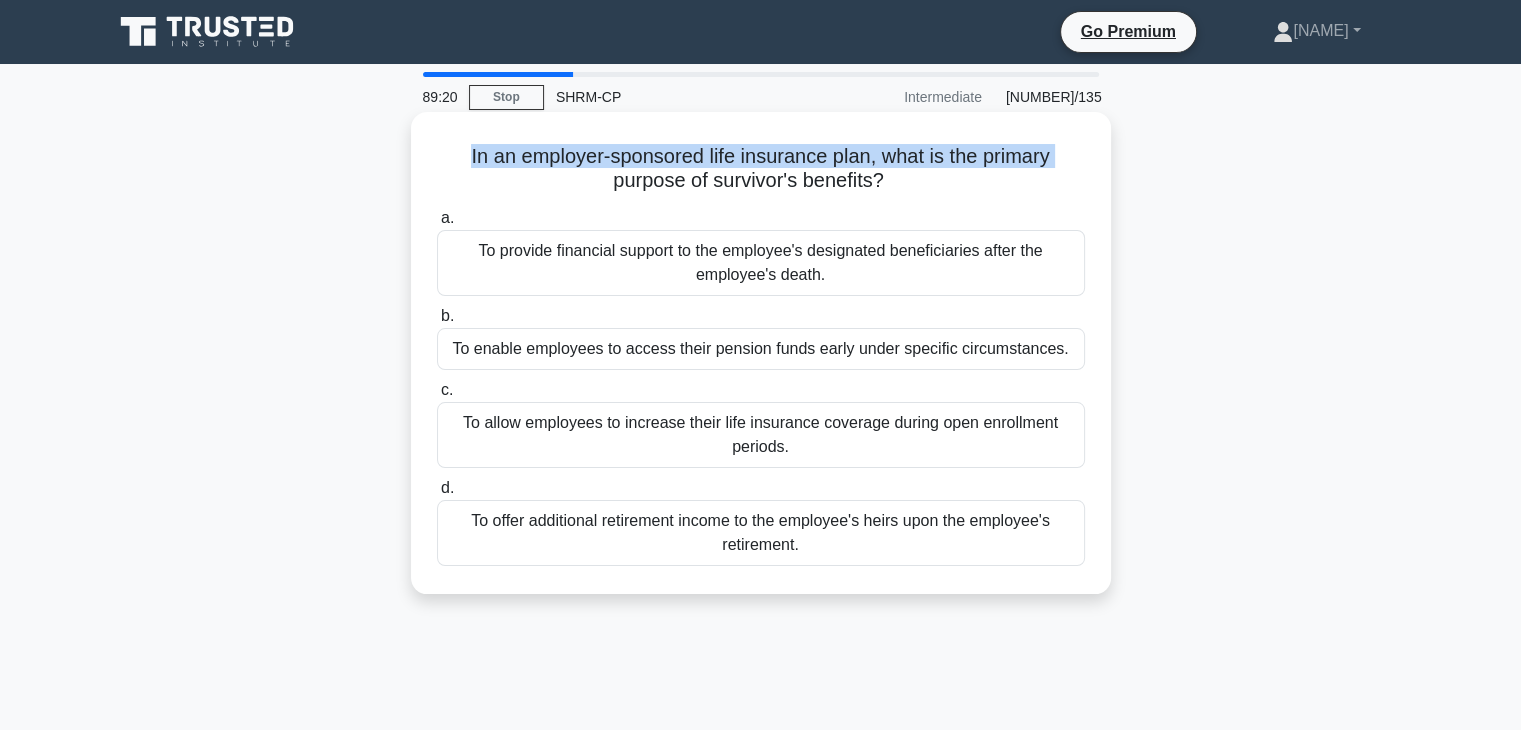 drag, startPoint x: 462, startPoint y: 157, endPoint x: 564, endPoint y: 169, distance: 102.70345 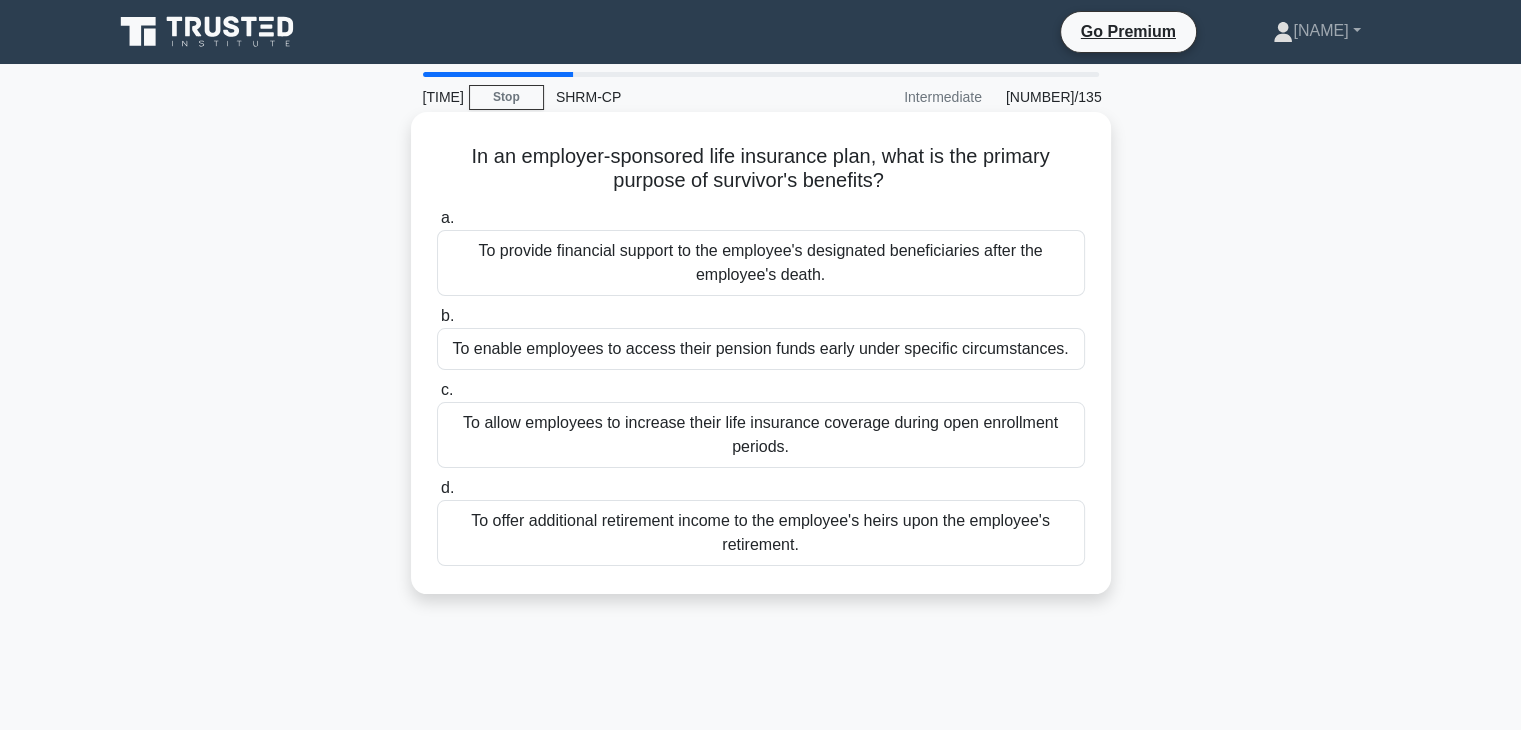 click on "In an employer-sponsored life insurance plan, what is the primary purpose of survivor's benefits?
.spinner_0XTQ{transform-origin:center;animation:spinner_y6GP .75s linear infinite}@keyframes spinner_y6GP{100%{transform:rotate(360deg)}}" at bounding box center [761, 169] 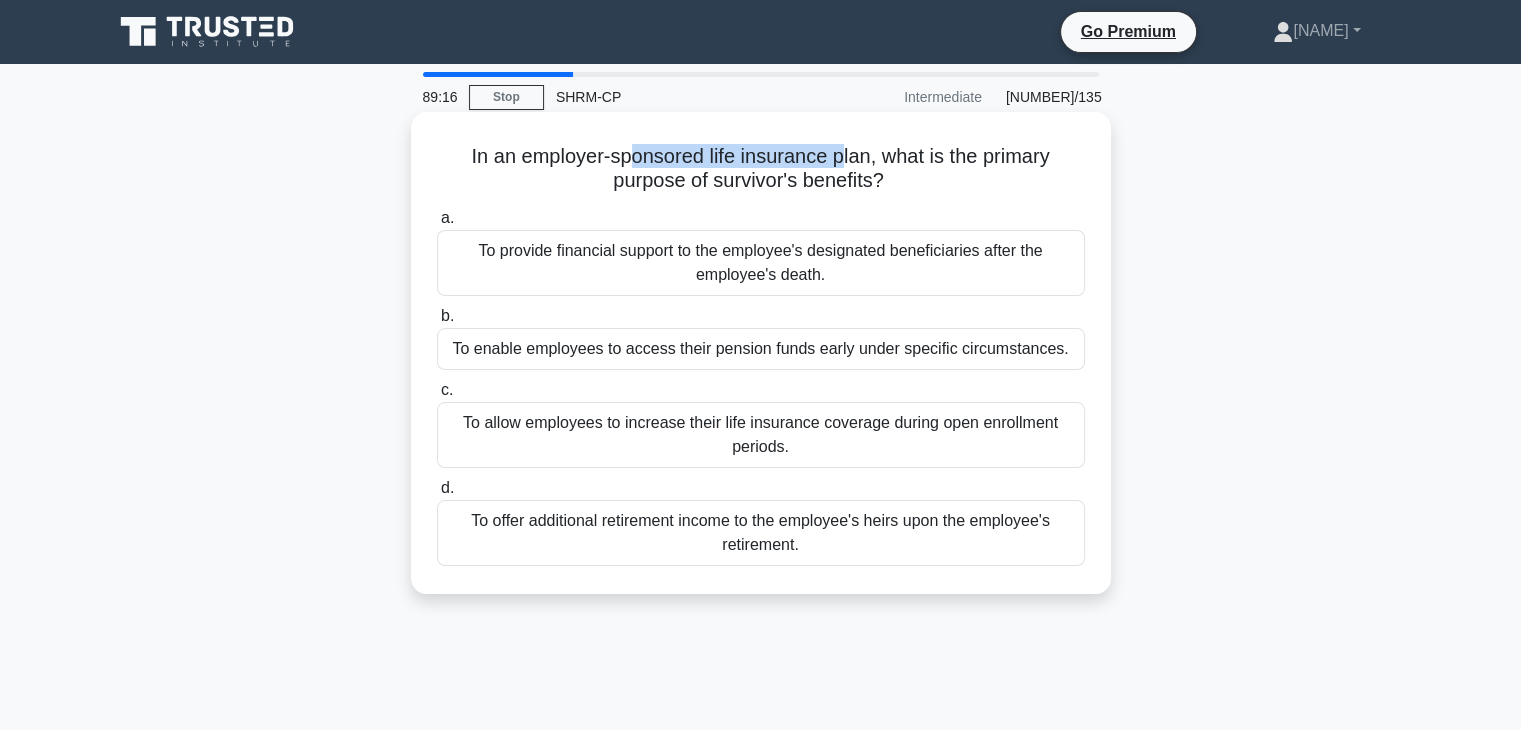 drag, startPoint x: 629, startPoint y: 155, endPoint x: 838, endPoint y: 153, distance: 209.00957 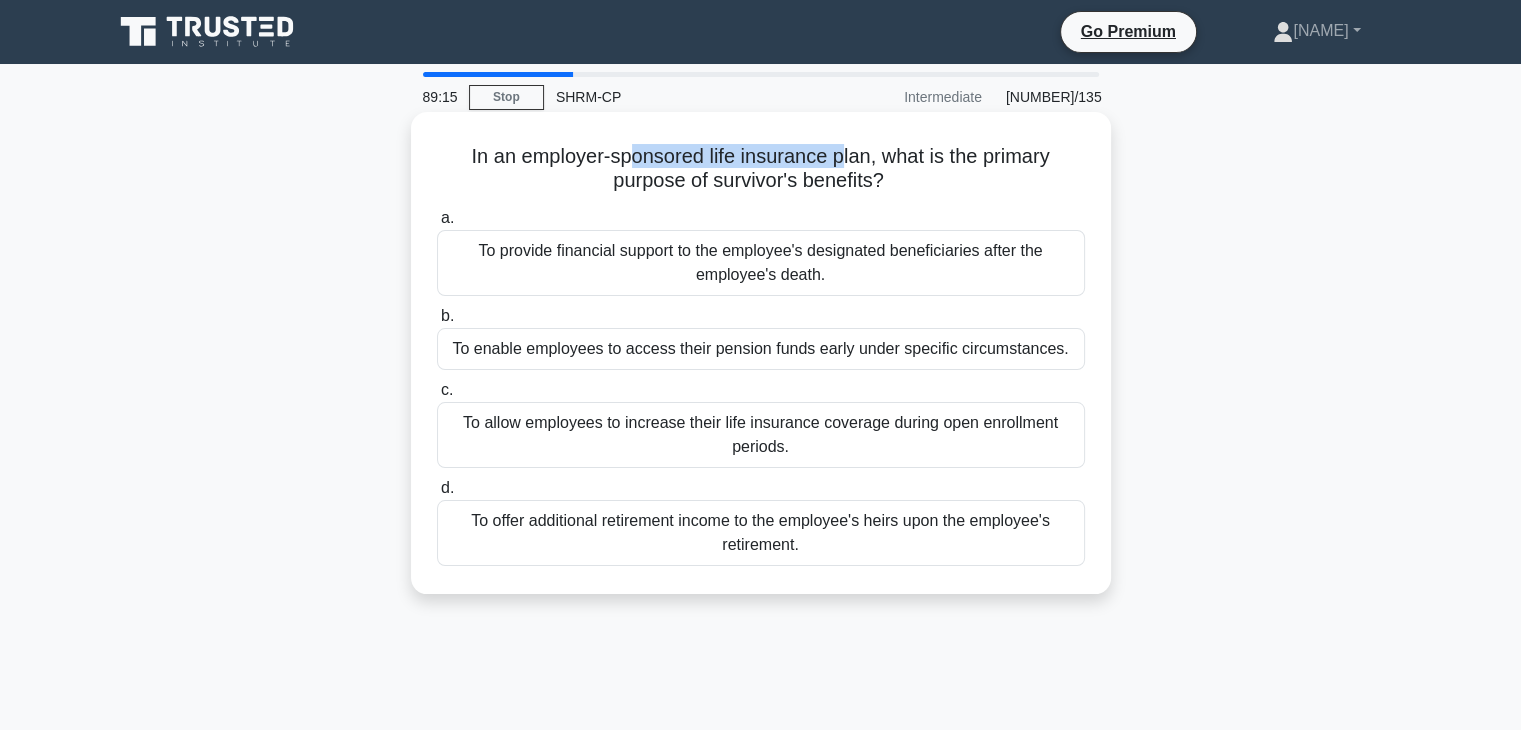 click on "In an employer-sponsored life insurance plan, what is the primary purpose of survivor's benefits?
.spinner_0XTQ{transform-origin:center;animation:spinner_y6GP .75s linear infinite}@keyframes spinner_y6GP{100%{transform:rotate(360deg)}}" at bounding box center (761, 169) 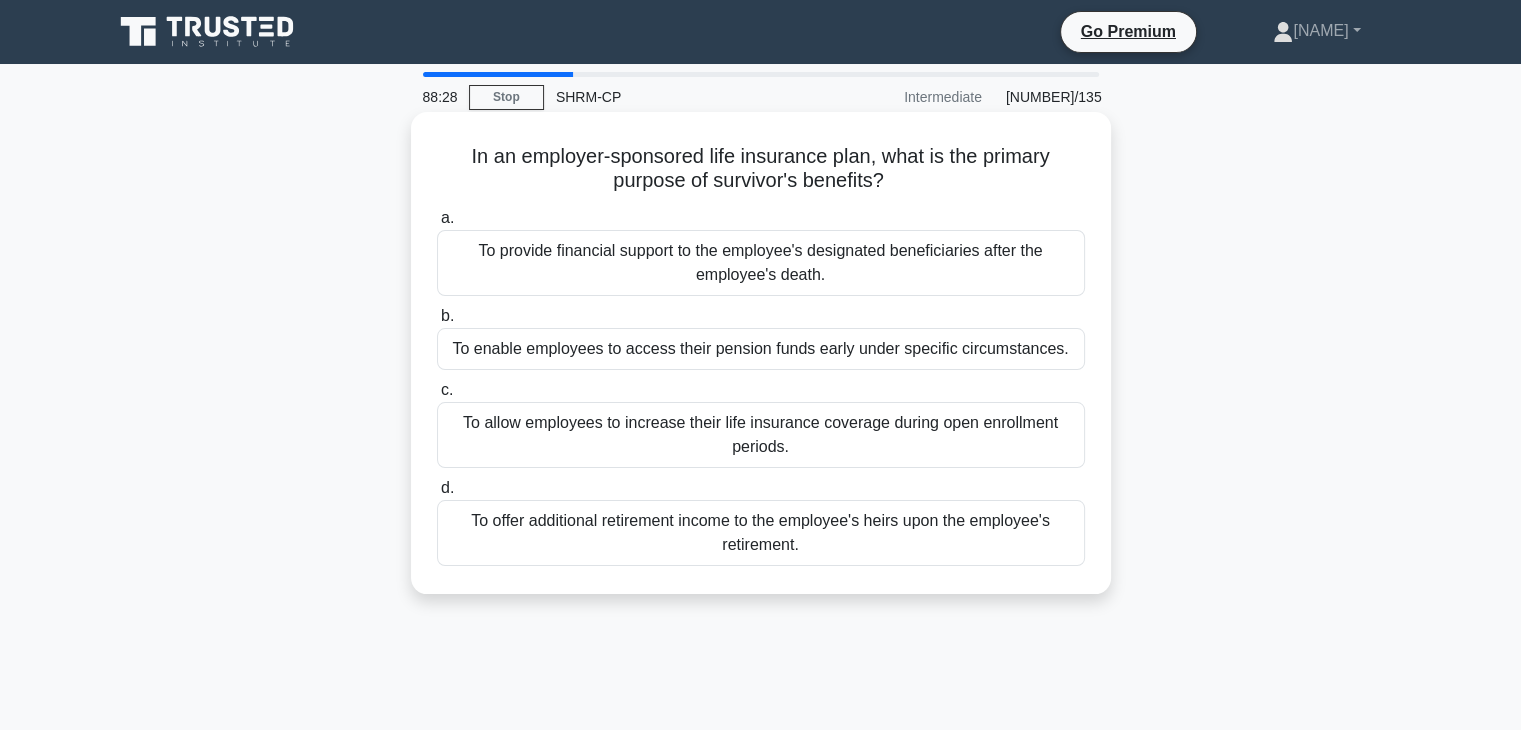 click on "To provide financial support to the employee's designated beneficiaries after the employee's death." at bounding box center [761, 263] 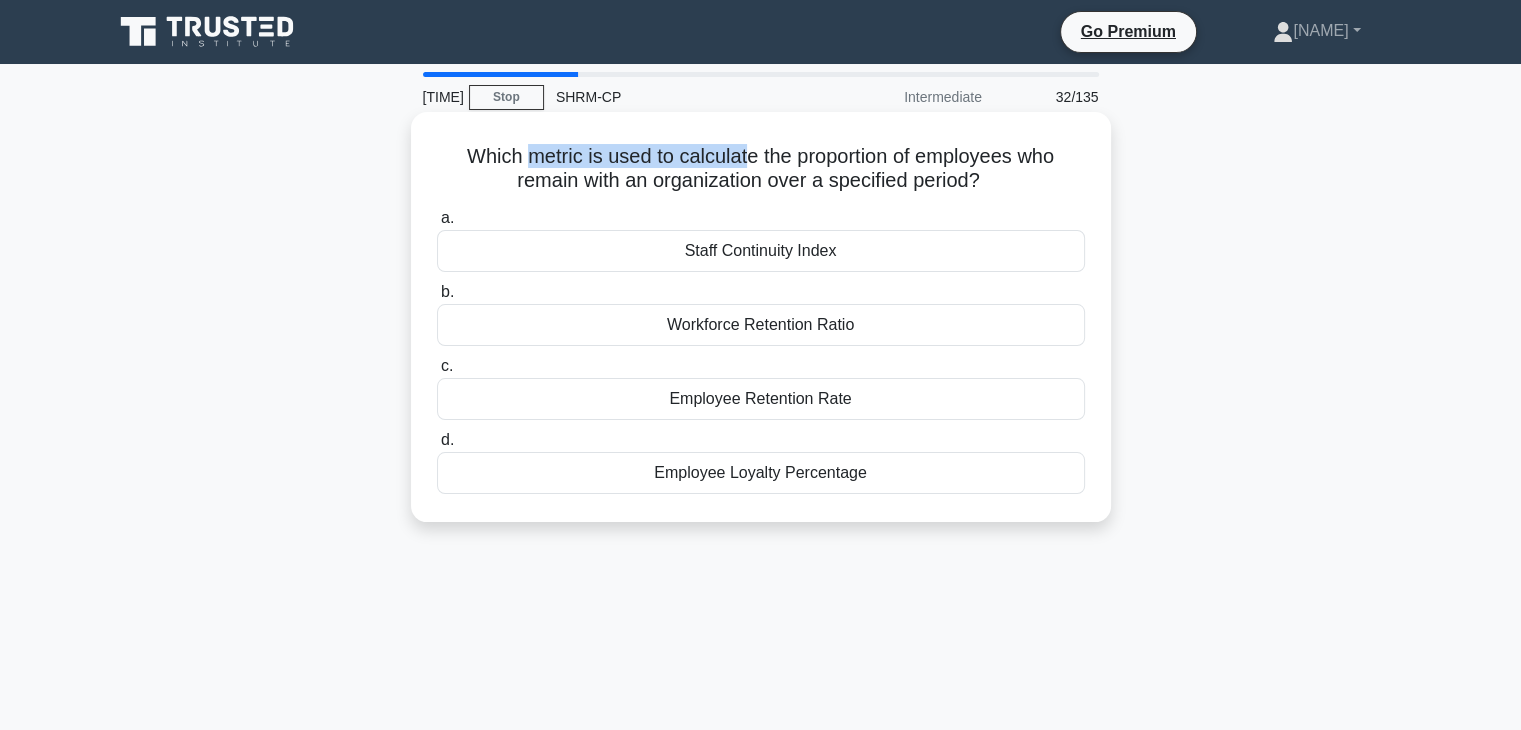drag, startPoint x: 521, startPoint y: 154, endPoint x: 751, endPoint y: 149, distance: 230.05434 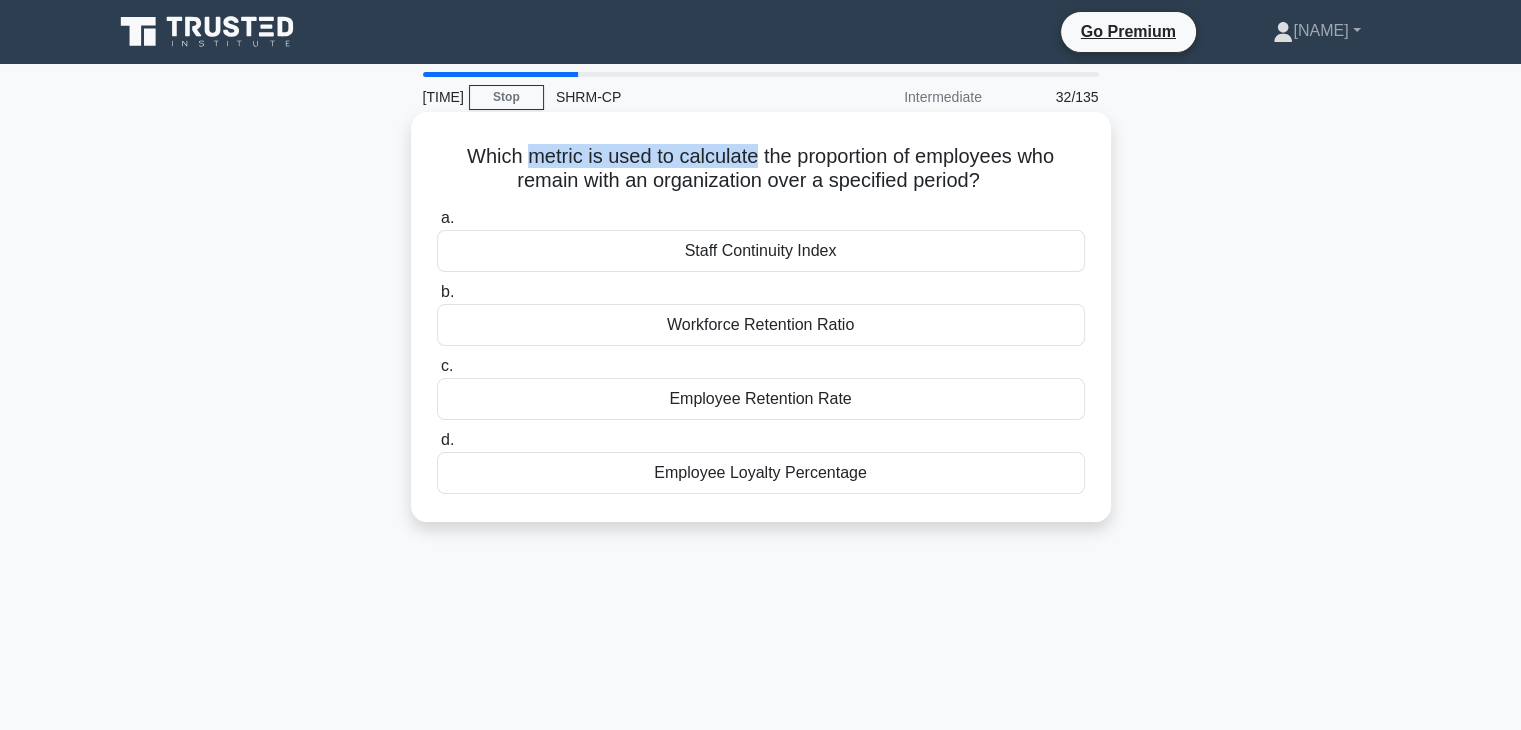 click on "Which metric is used to calculate the proportion of employees who remain with an organization over a specified period?
.spinner_0XTQ{transform-origin:center;animation:spinner_y6GP .75s linear infinite}@keyframes spinner_y6GP{100%{transform:rotate(360deg)}}" at bounding box center [761, 169] 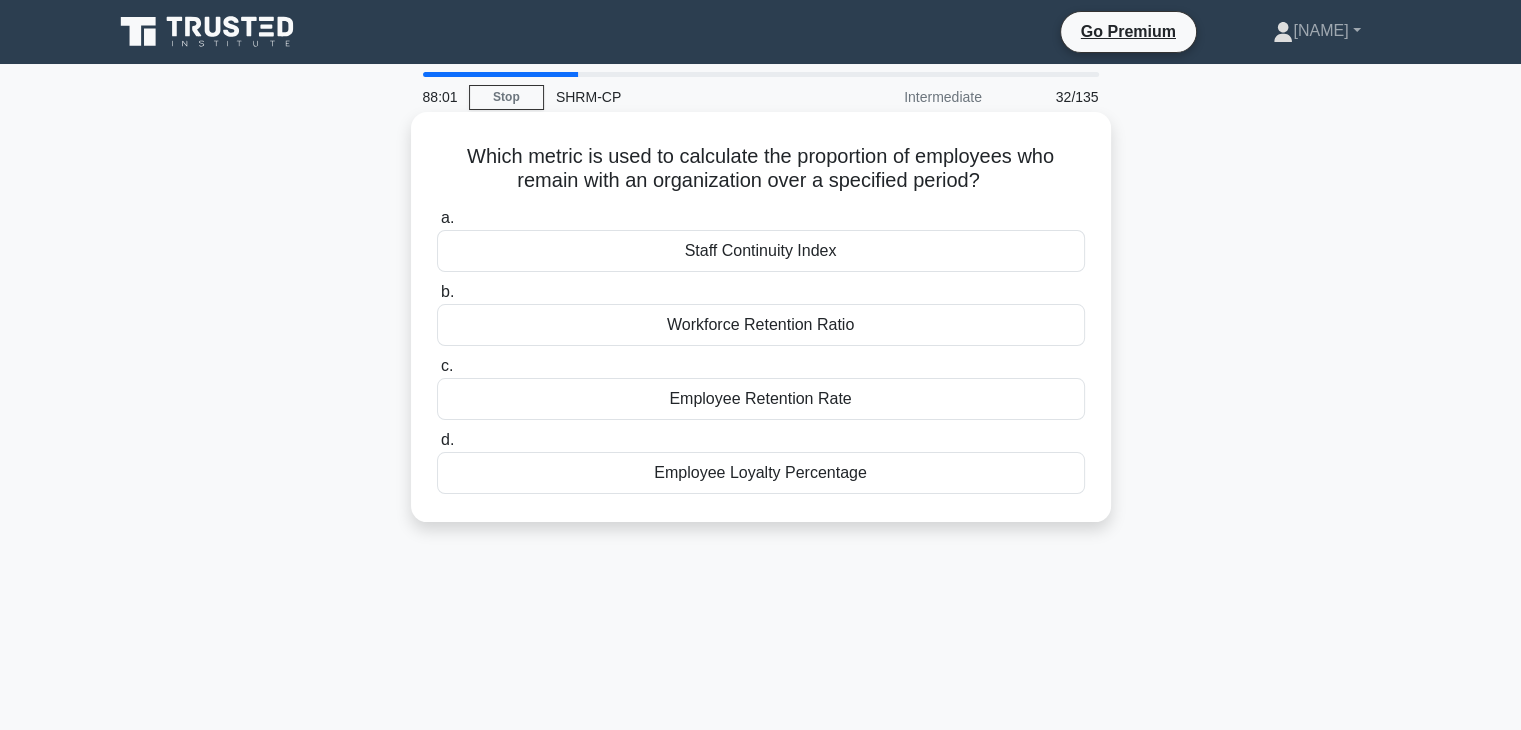 click on "Employee Retention Rate" at bounding box center (761, 399) 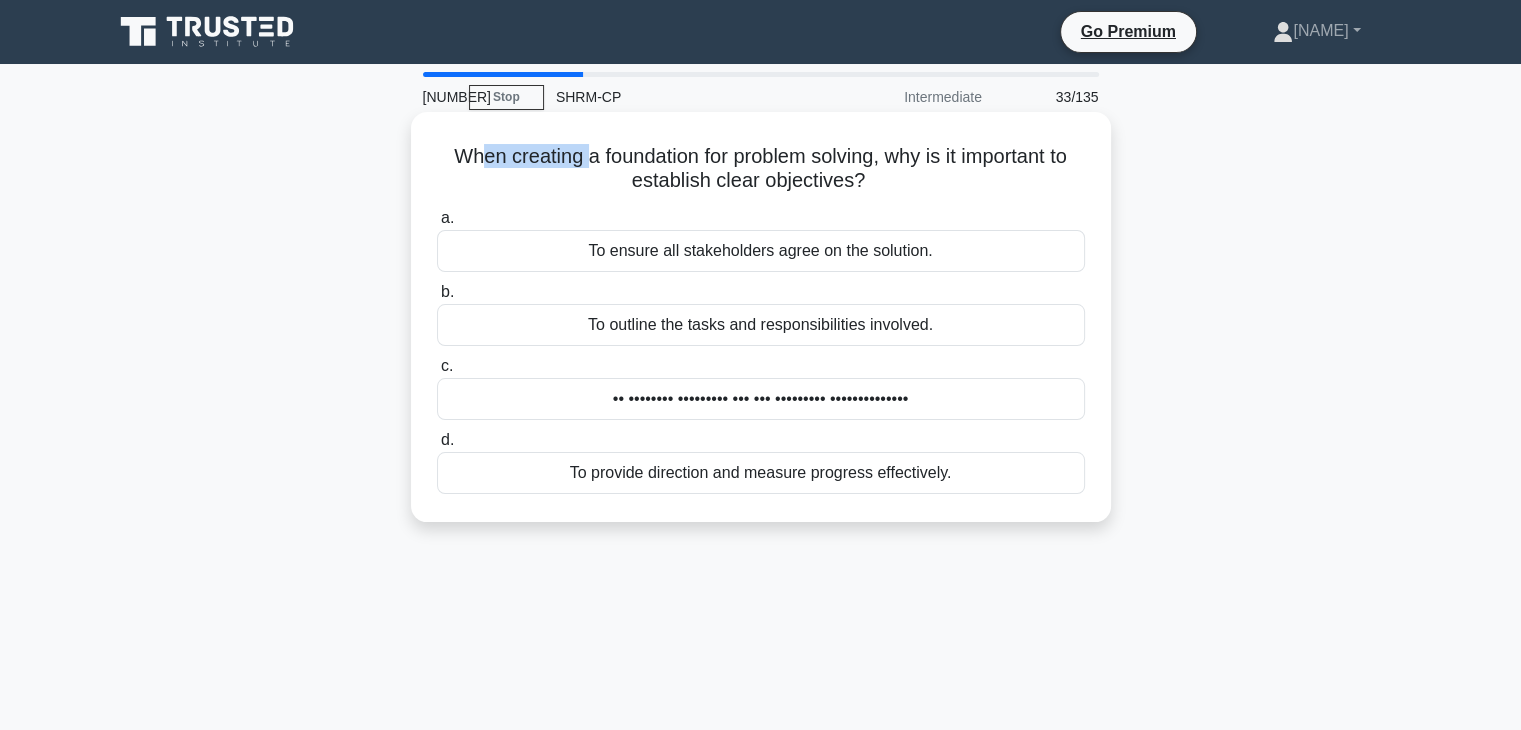 drag, startPoint x: 471, startPoint y: 157, endPoint x: 580, endPoint y: 162, distance: 109.11462 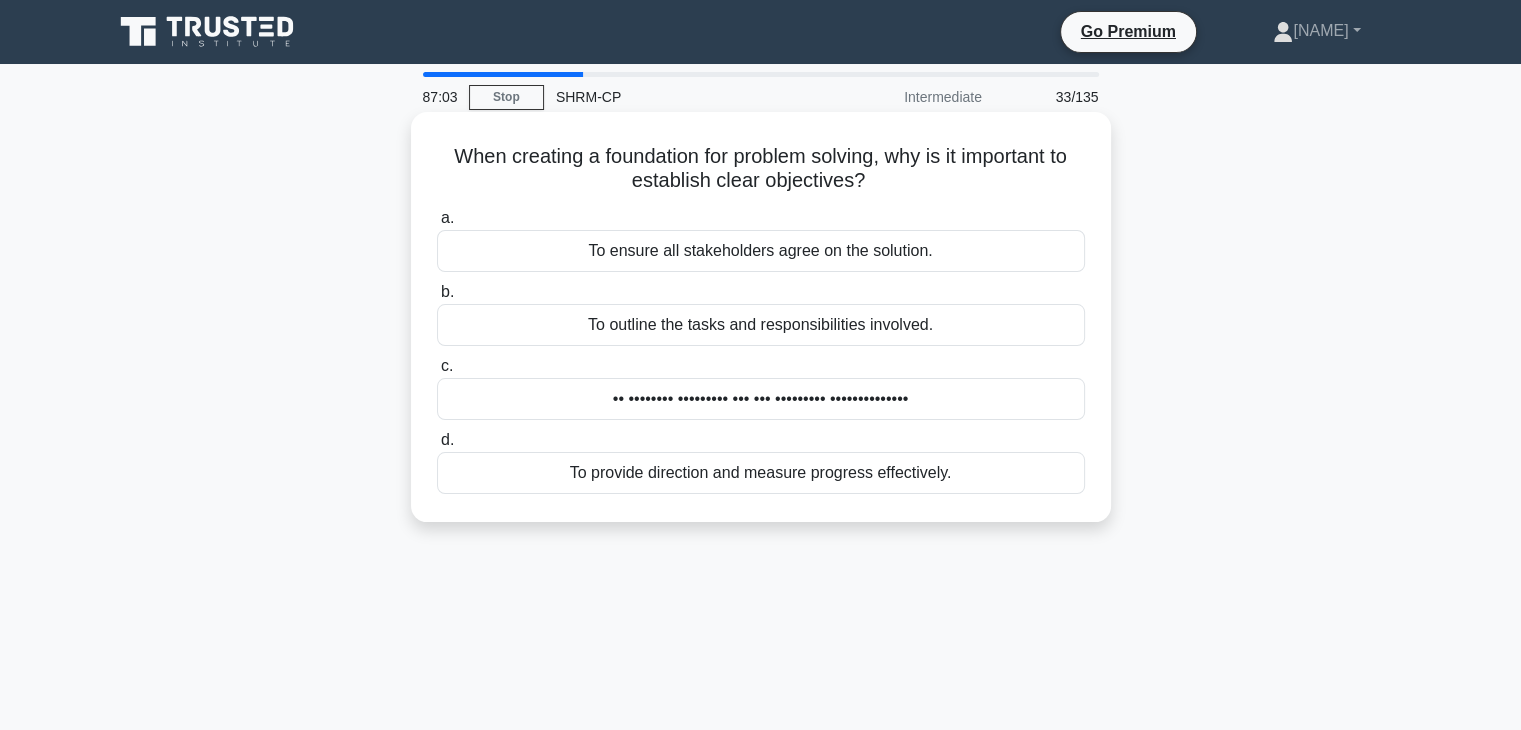click on "To outline the tasks and responsibilities involved." at bounding box center (761, 325) 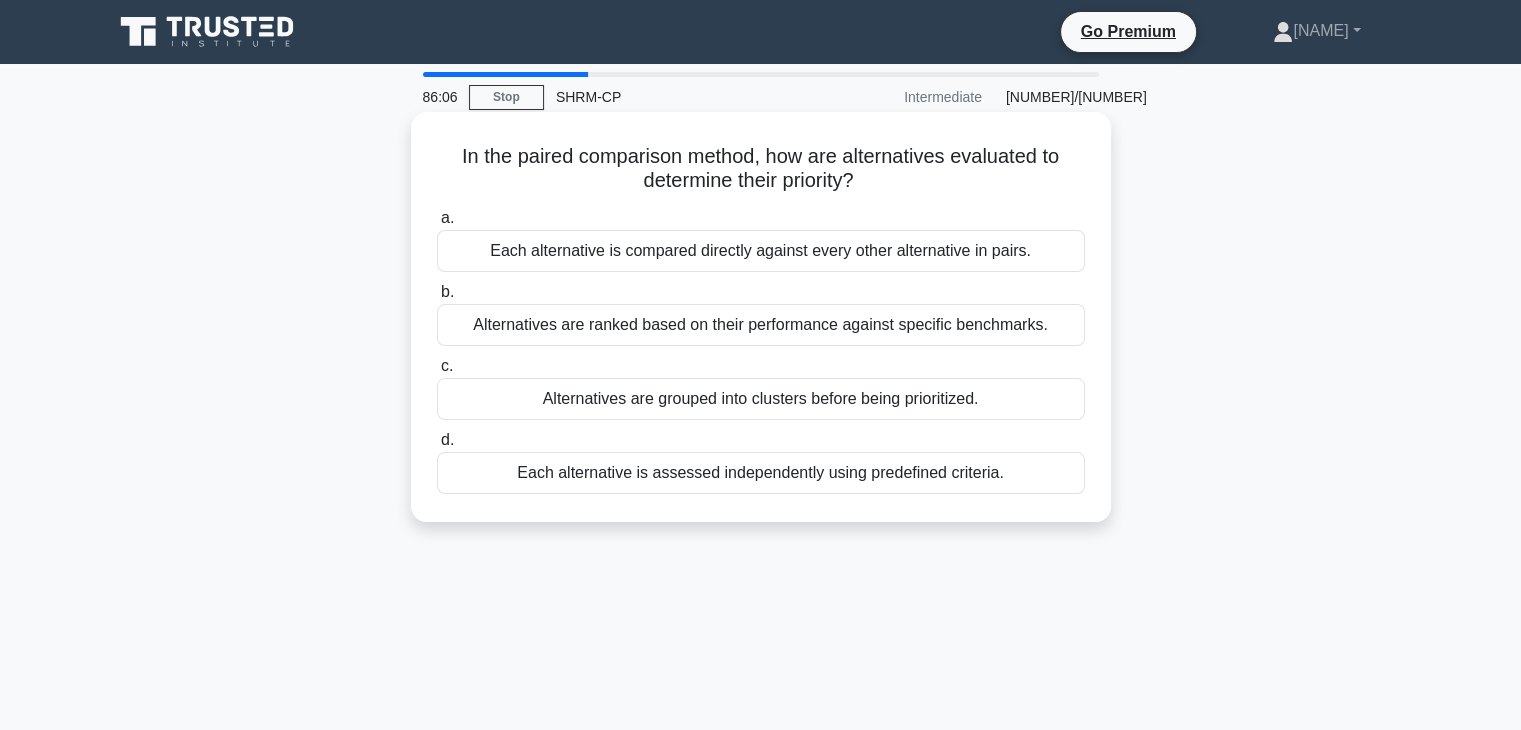 click on "Each alternative is assessed independently using predefined criteria." at bounding box center [761, 473] 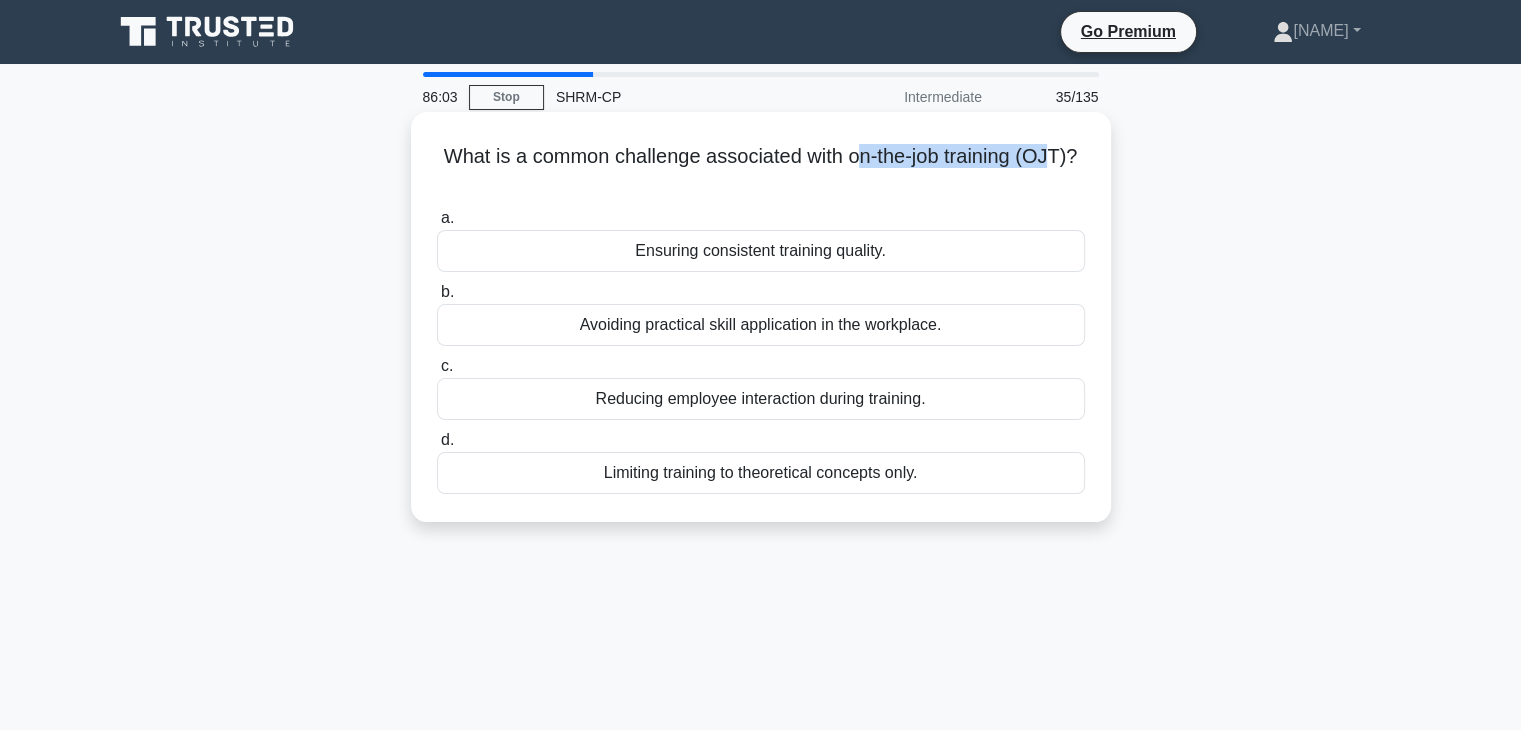 drag, startPoint x: 856, startPoint y: 151, endPoint x: 1058, endPoint y: 149, distance: 202.0099 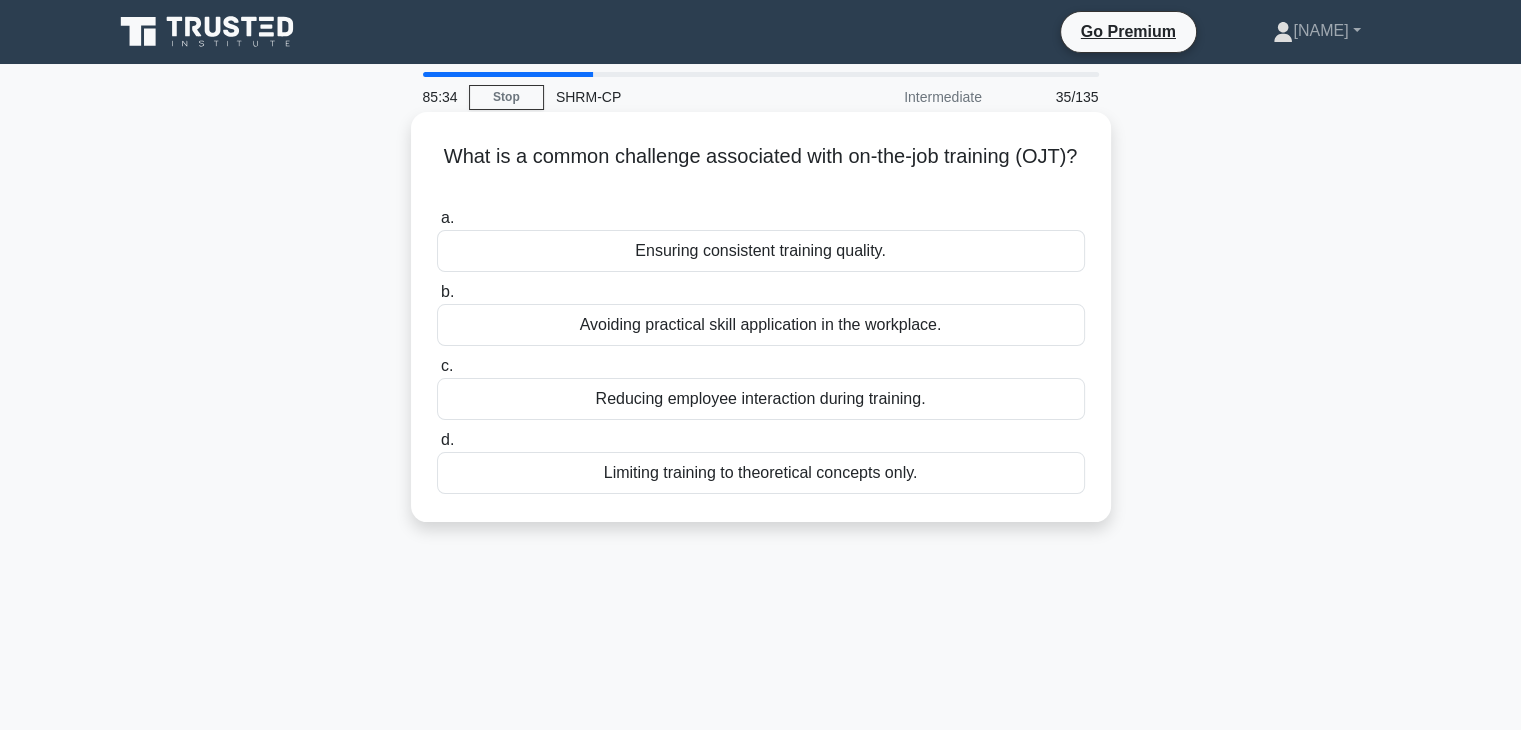 click on "Ensuring consistent training quality." at bounding box center [761, 251] 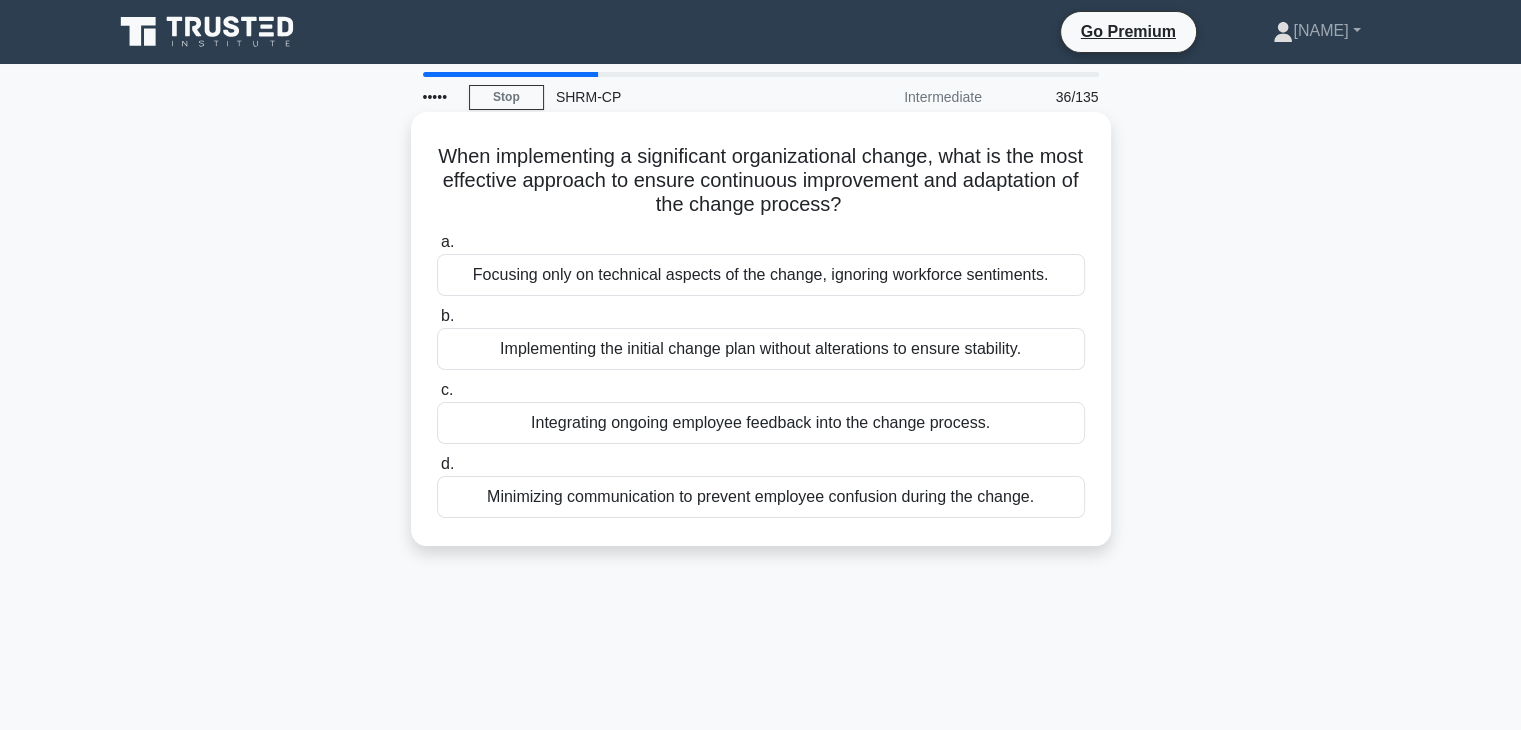 click on "Implementing the initial change plan without alterations to ensure stability." at bounding box center (761, 349) 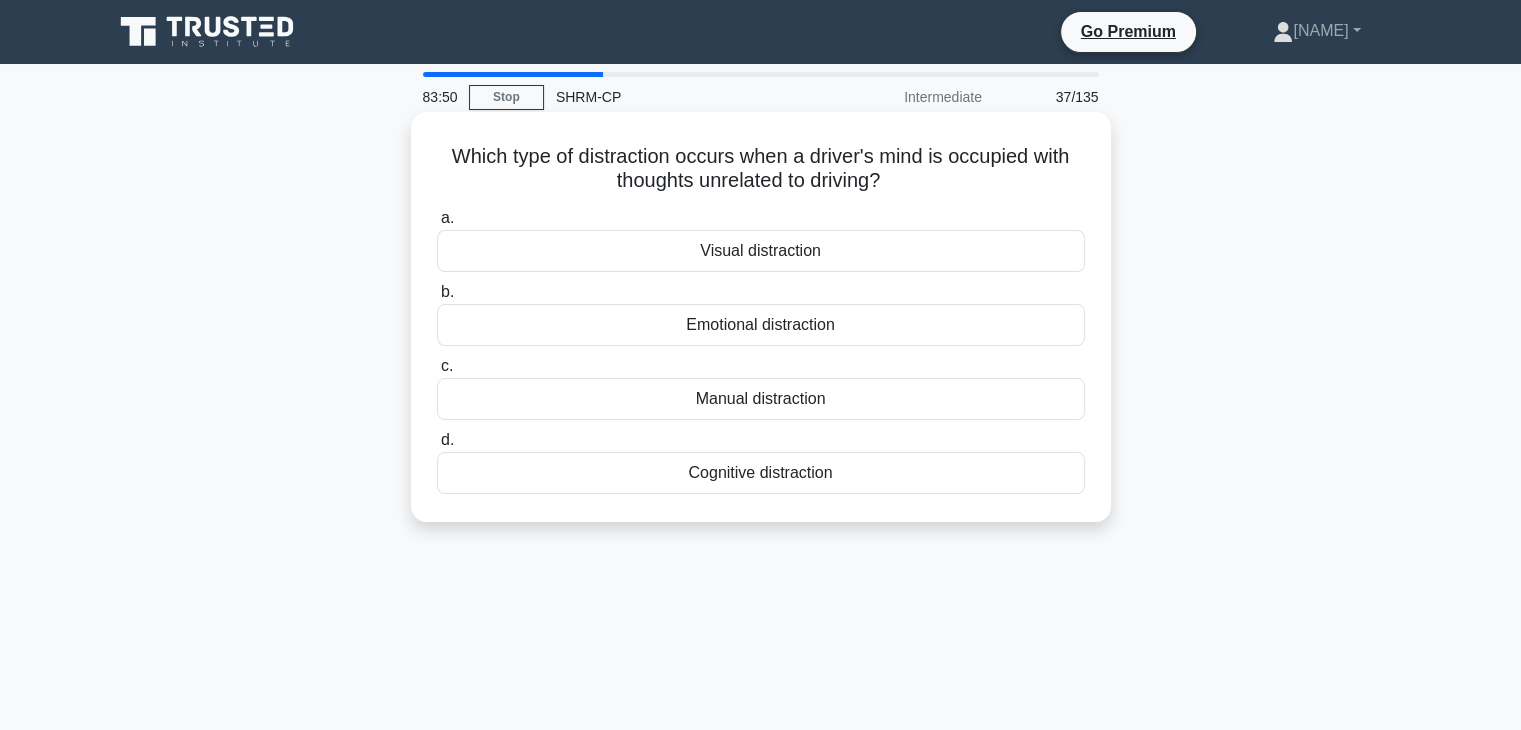 click on "Cognitive distraction" at bounding box center [761, 473] 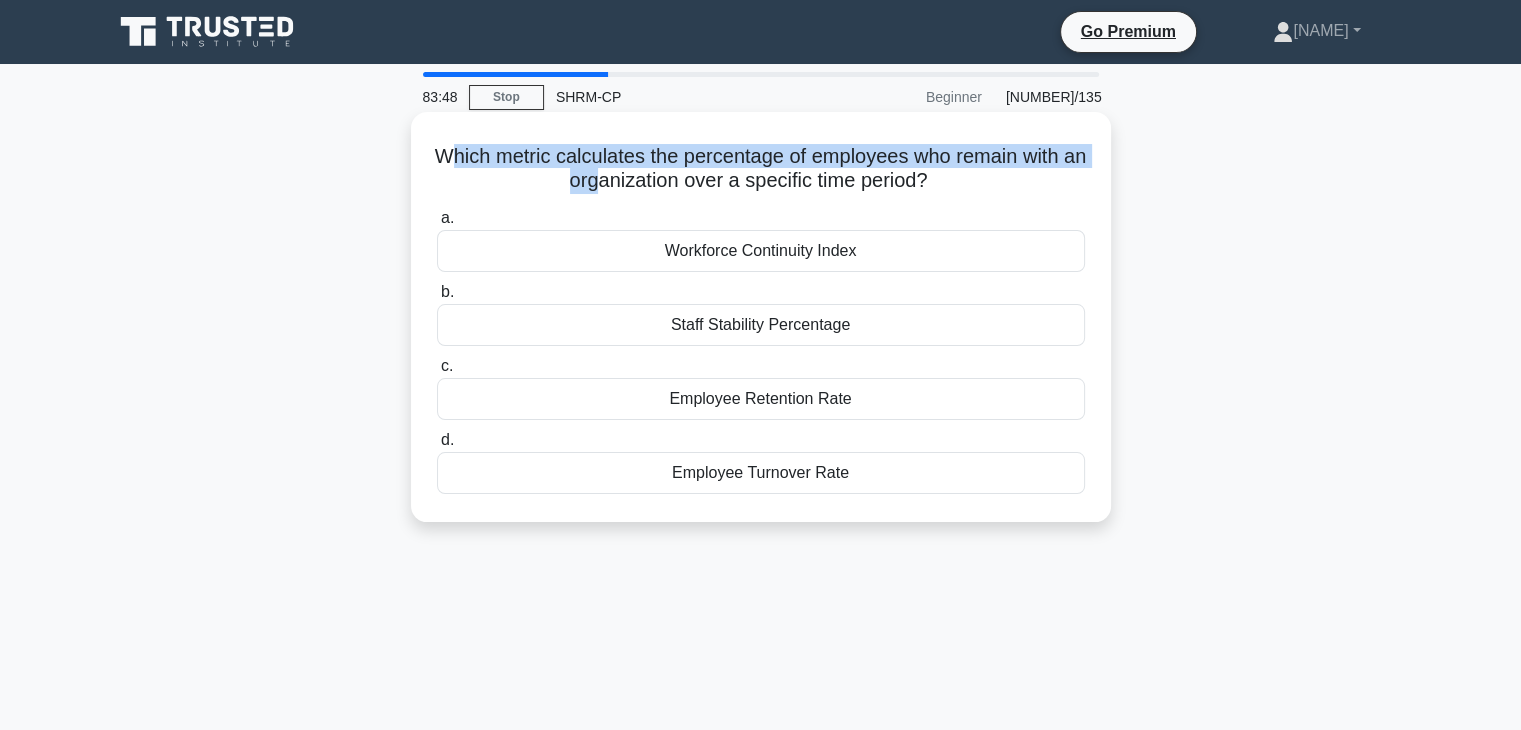drag, startPoint x: 450, startPoint y: 150, endPoint x: 607, endPoint y: 176, distance: 159.1383 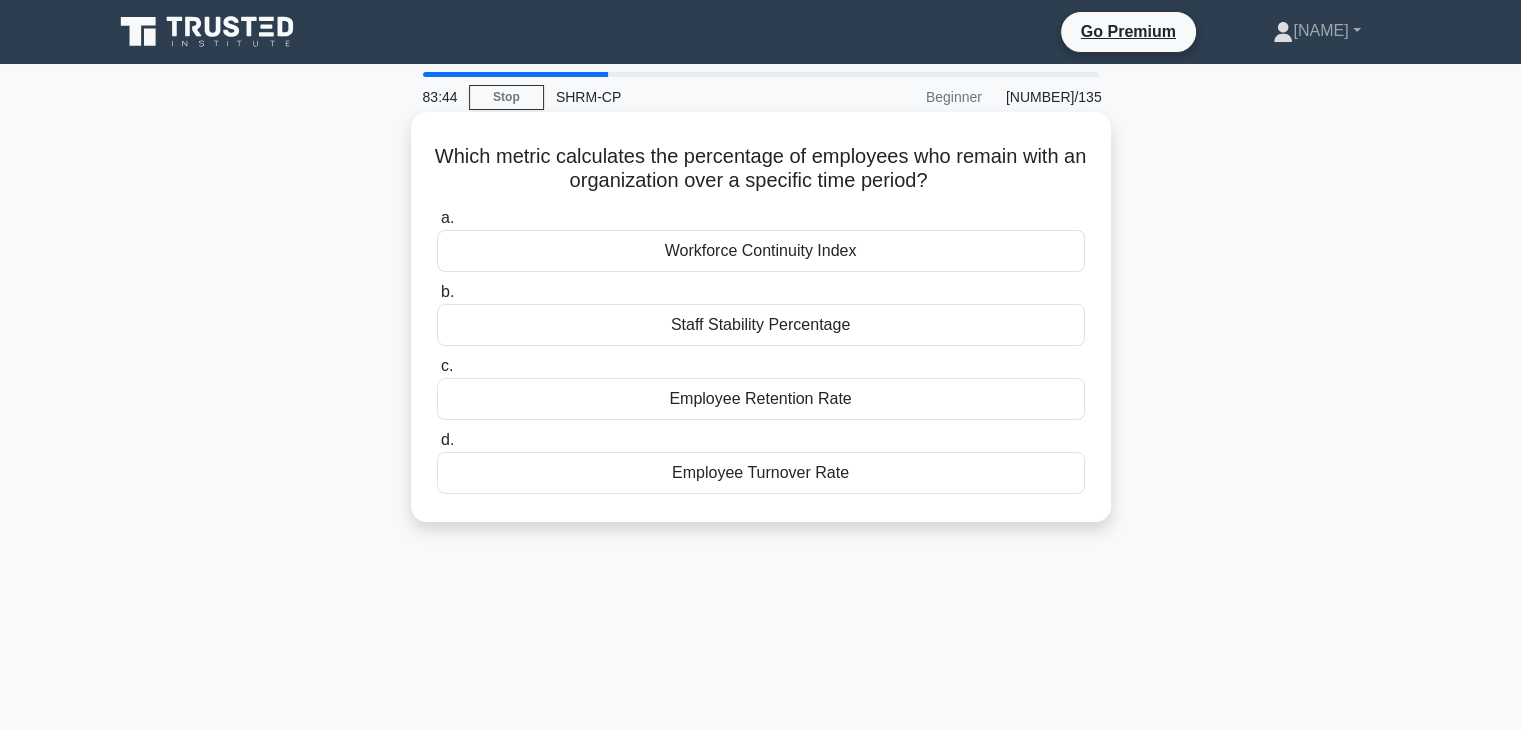 click on "Which metric calculates the percentage of employees who remain with an organization over a specific time period?" at bounding box center [761, 169] 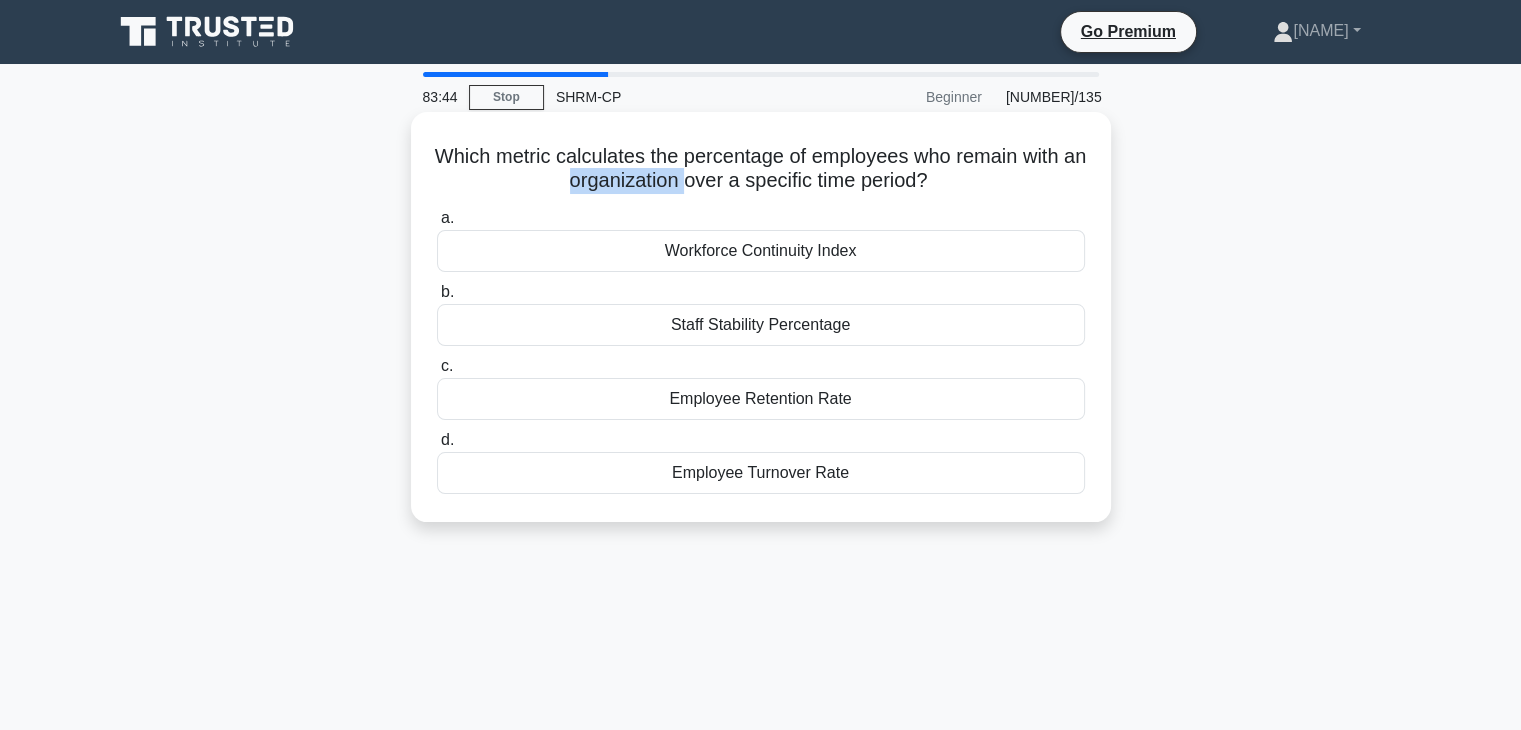 click on "Which metric calculates the percentage of employees who remain with an organization over a specific time period?" at bounding box center (761, 169) 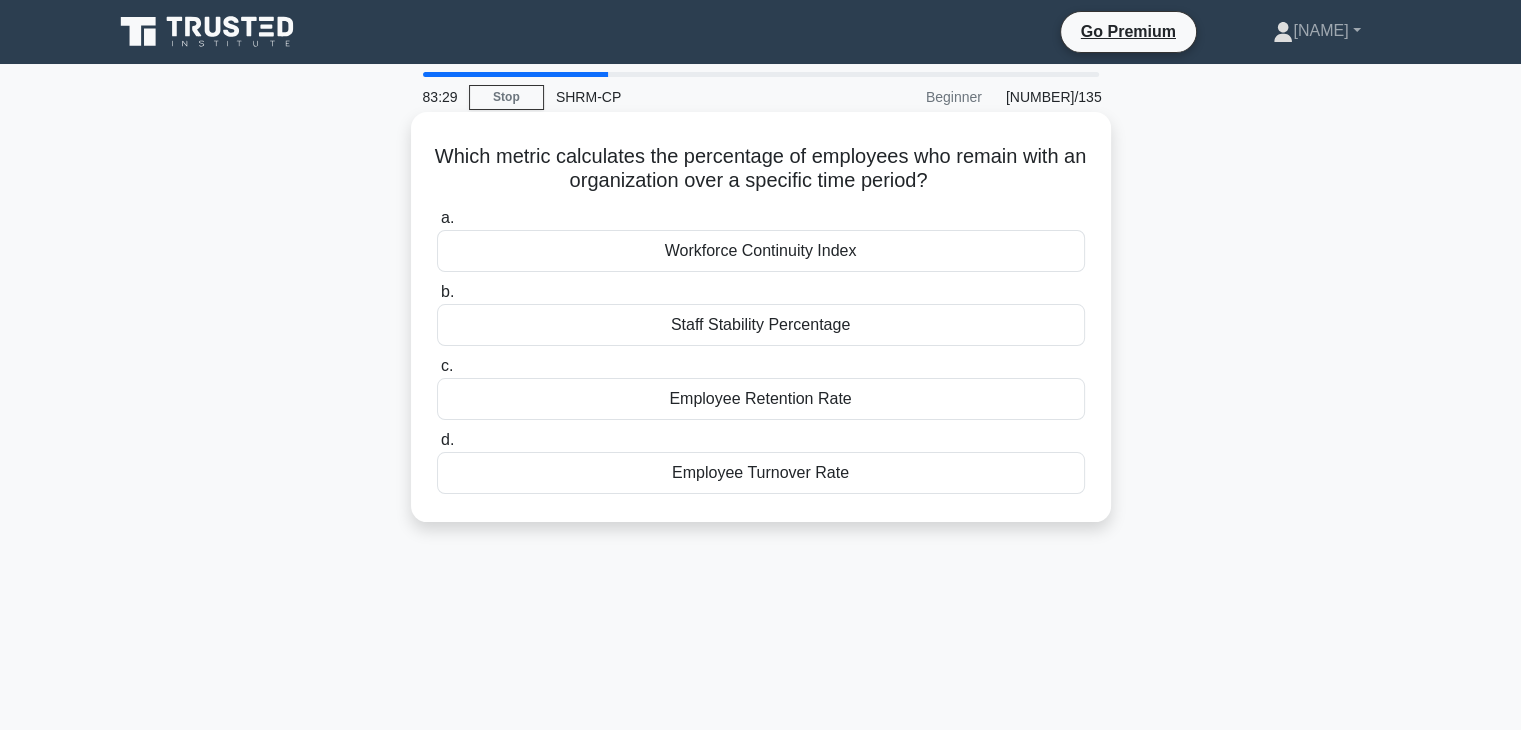 click on "Employee Retention Rate" at bounding box center (761, 399) 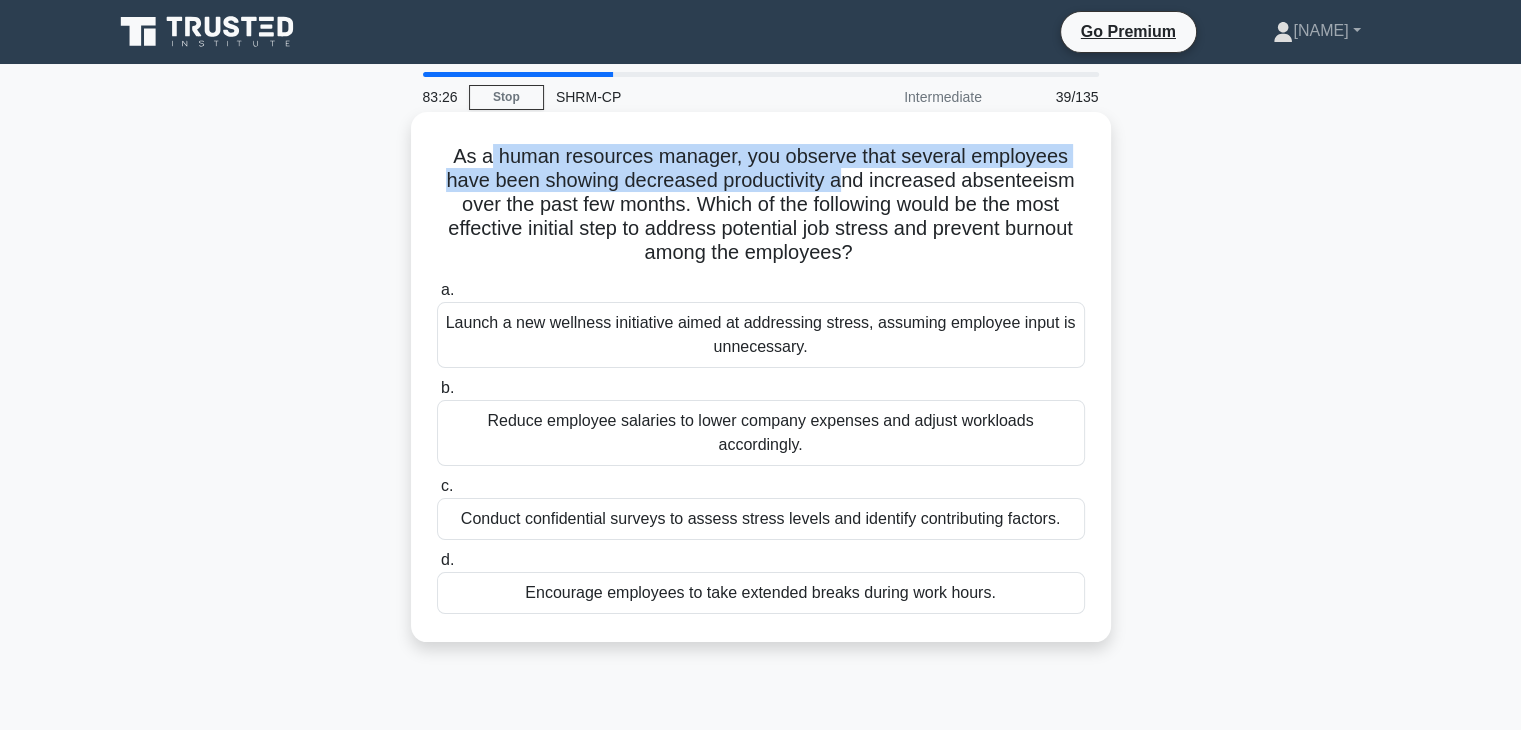 drag, startPoint x: 486, startPoint y: 167, endPoint x: 845, endPoint y: 171, distance: 359.02228 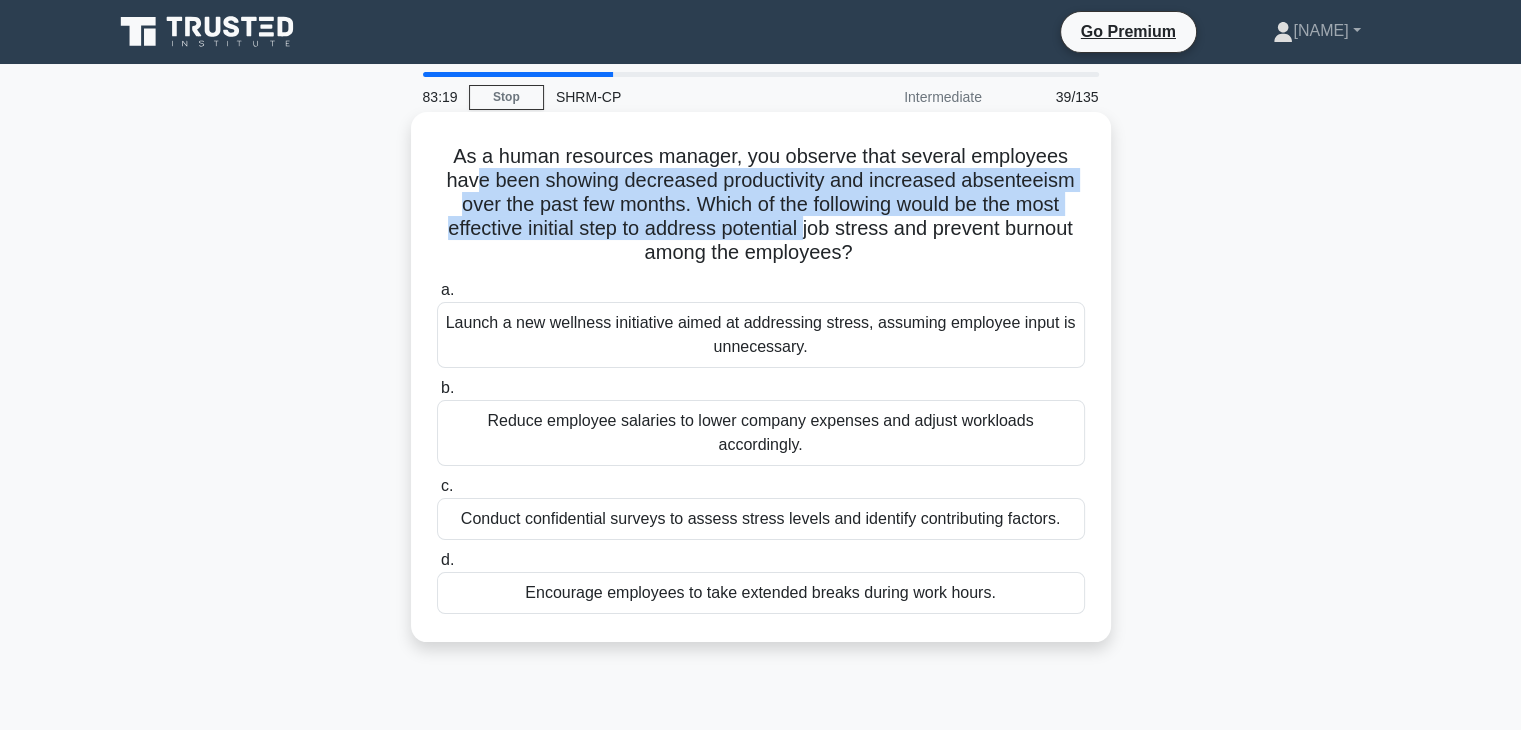 drag, startPoint x: 476, startPoint y: 182, endPoint x: 804, endPoint y: 235, distance: 332.25443 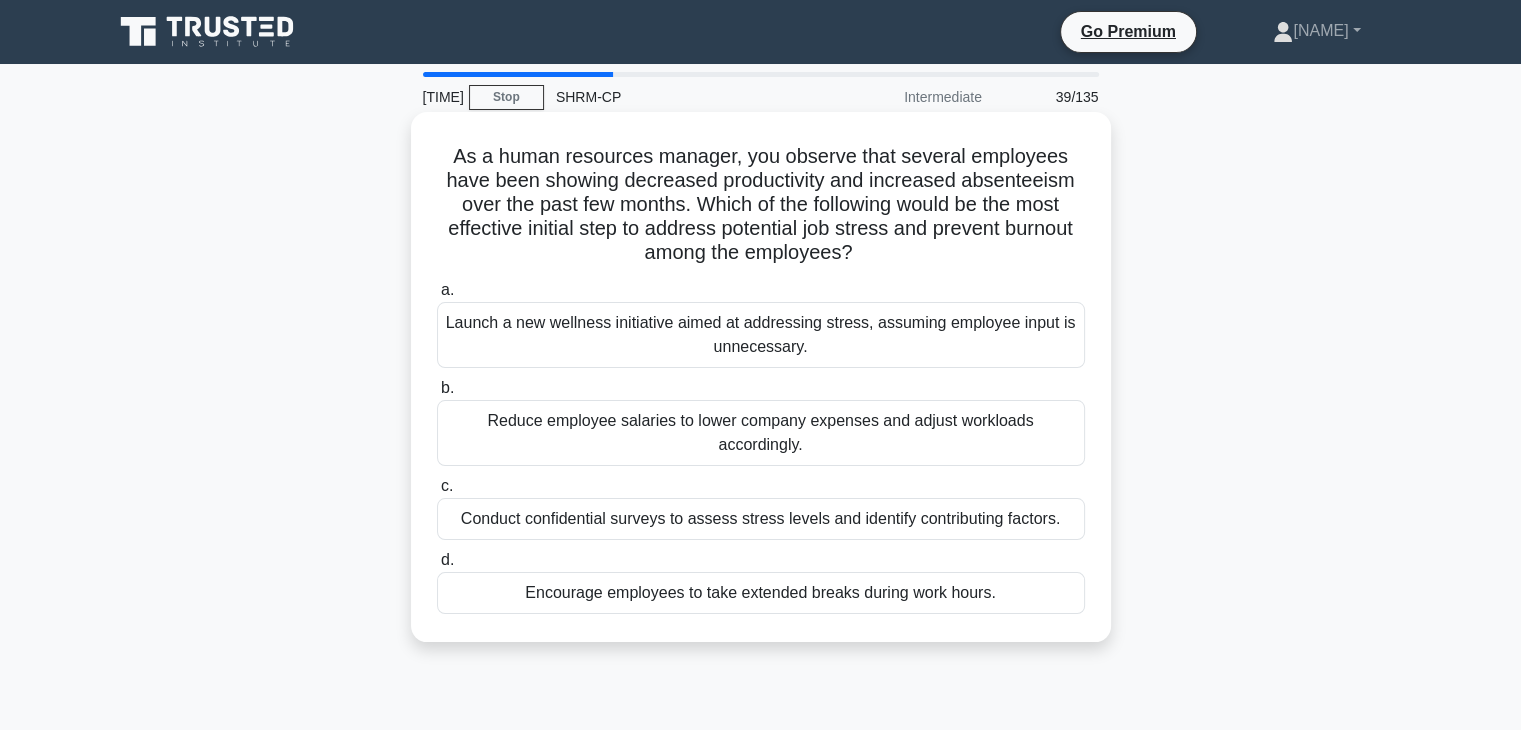 click on "Conduct confidential surveys to assess stress levels and identify contributing factors." at bounding box center (761, 519) 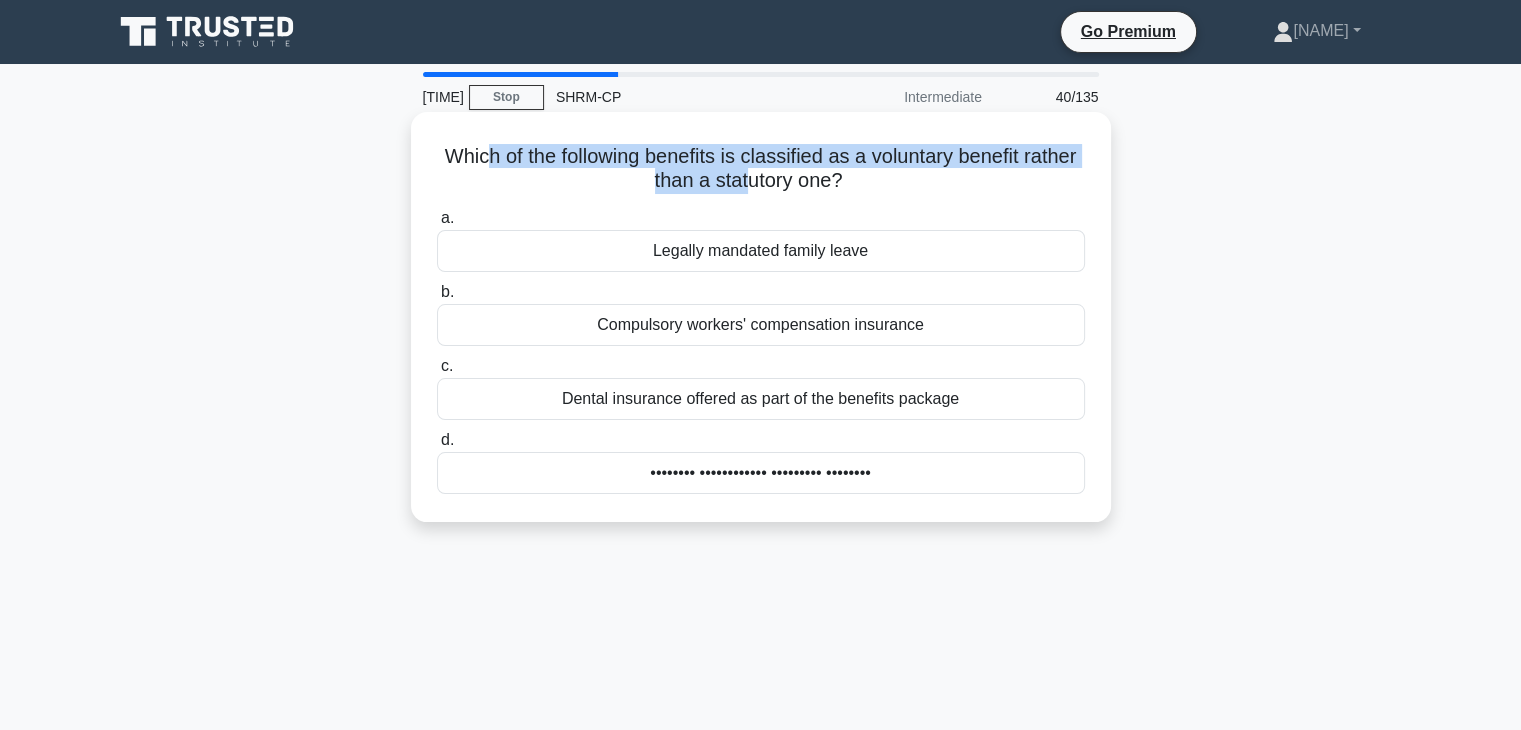 drag, startPoint x: 504, startPoint y: 158, endPoint x: 777, endPoint y: 183, distance: 274.1423 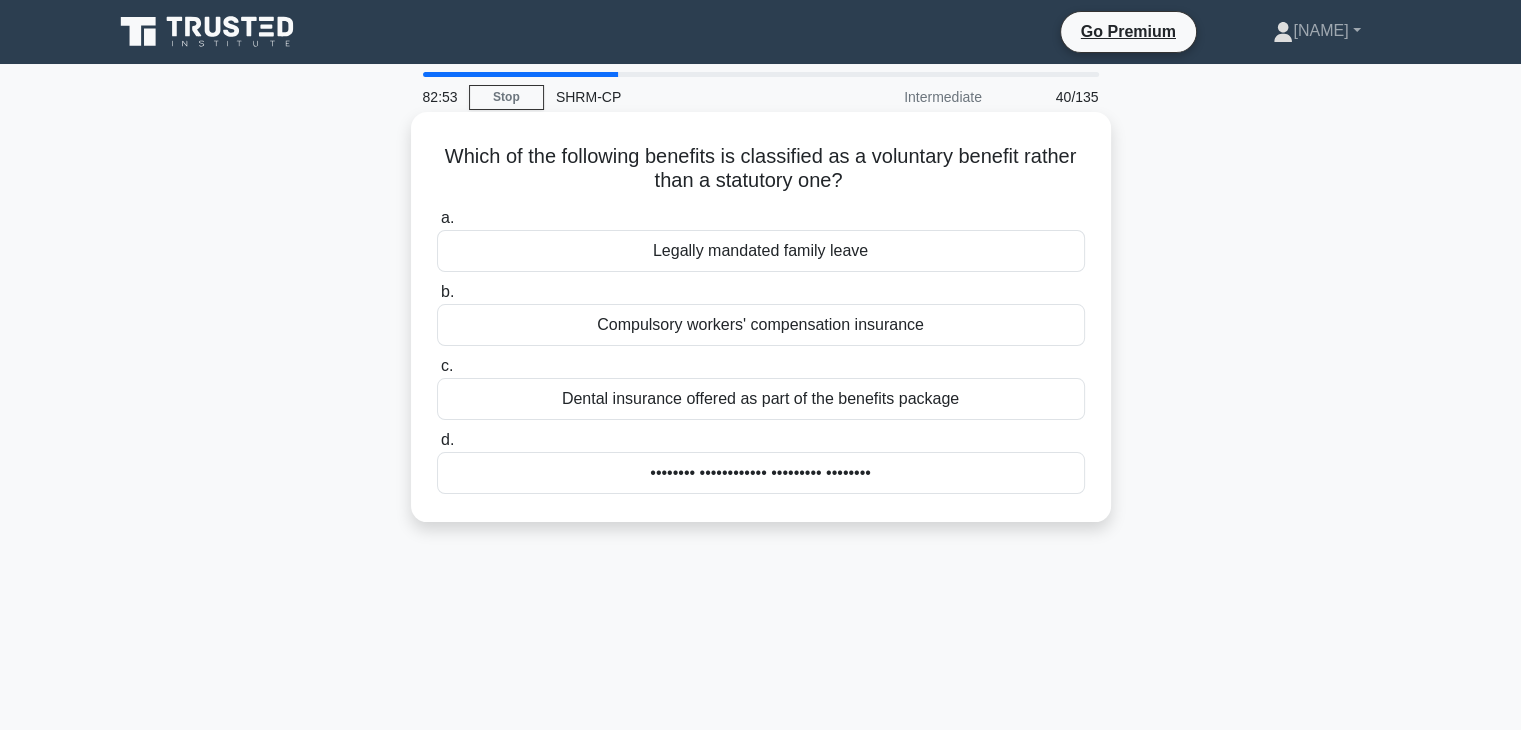 click on "Which of the following benefits is classified as a voluntary benefit rather than a statutory one?
.spinner_0XTQ{transform-origin:center;animation:spinner_y6GP .75s linear infinite}@keyframes spinner_y6GP{100%{transform:rotate(360deg)}}" at bounding box center [761, 169] 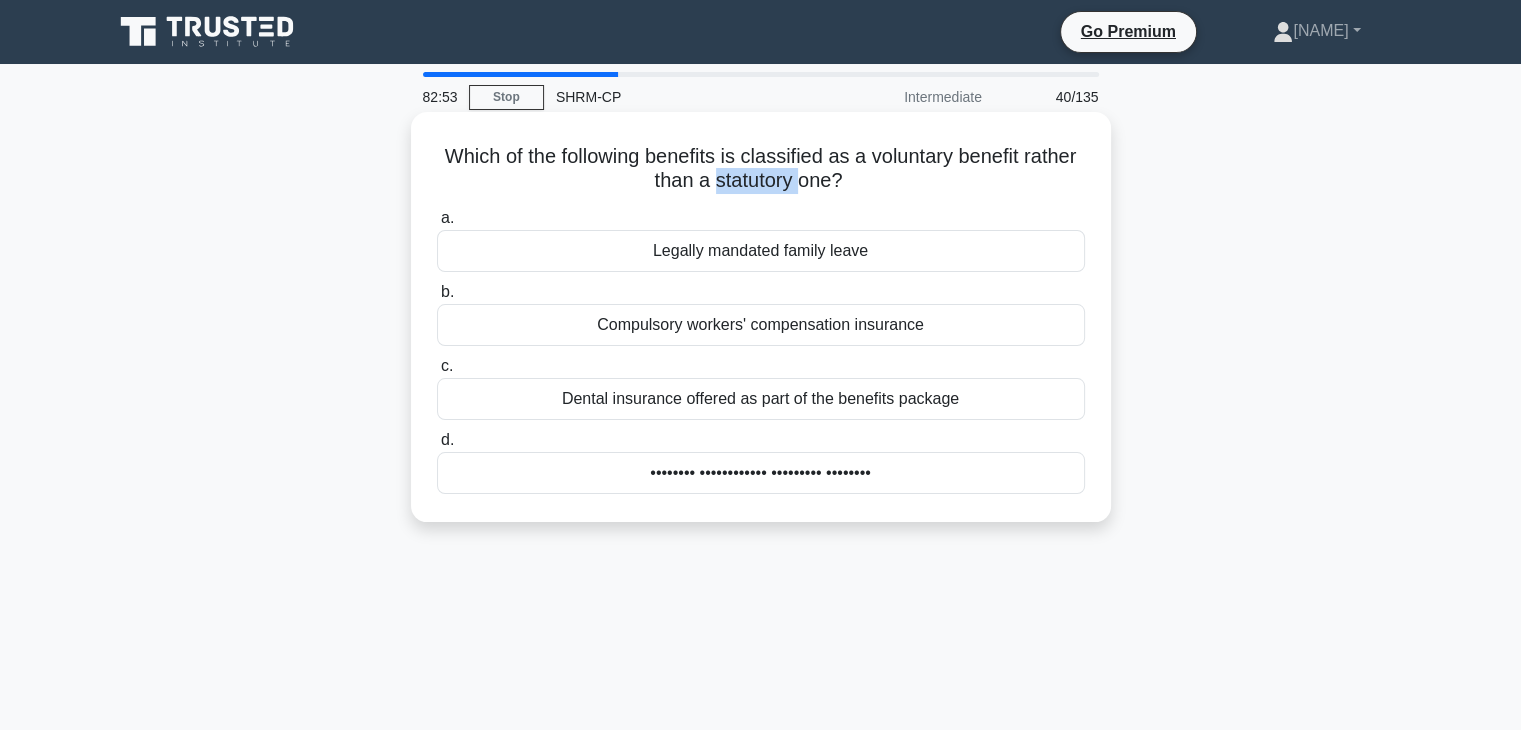 click on "Which of the following benefits is classified as a voluntary benefit rather than a statutory one?
.spinner_0XTQ{transform-origin:center;animation:spinner_y6GP .75s linear infinite}@keyframes spinner_y6GP{100%{transform:rotate(360deg)}}" at bounding box center (761, 169) 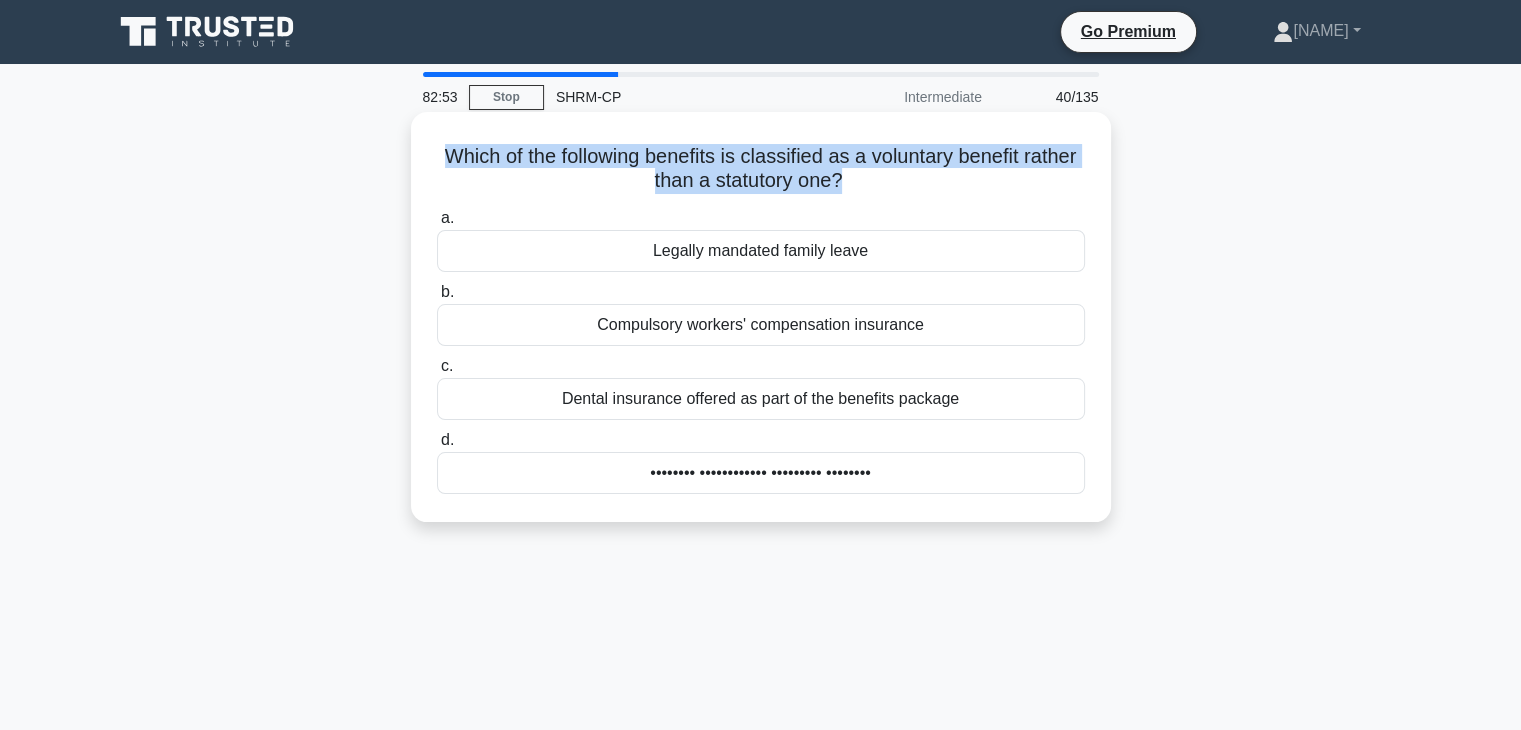 click on "Which of the following benefits is classified as a voluntary benefit rather than a statutory one?
.spinner_0XTQ{transform-origin:center;animation:spinner_y6GP .75s linear infinite}@keyframes spinner_y6GP{100%{transform:rotate(360deg)}}" at bounding box center [761, 169] 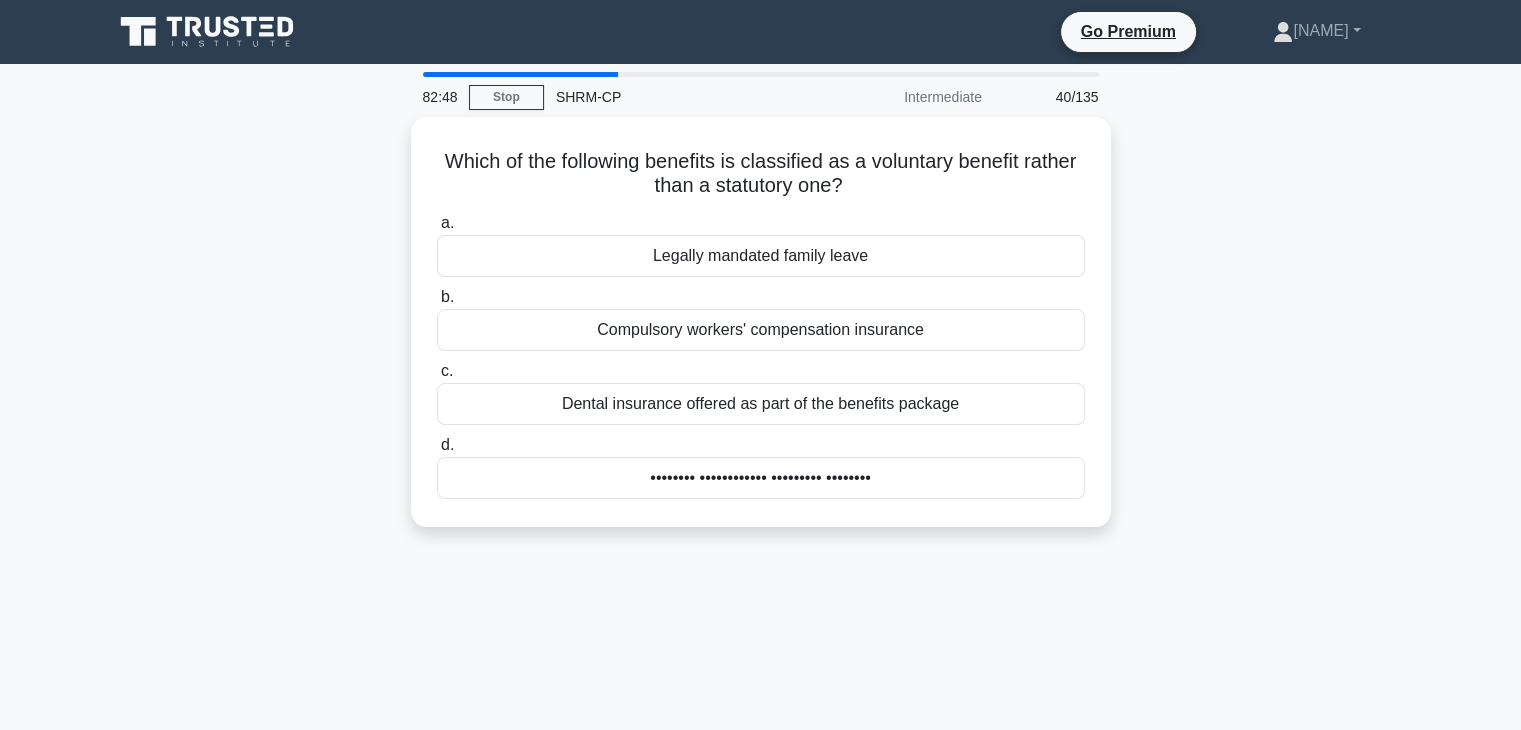 click on "82:48
Stop
SHRM-CP
Intermediate
40/135
Which of the following benefits is classified as a voluntary benefit rather than a statutory one?
.spinner_0XTQ{transform-origin:center;animation:spinner_y6GP .75s linear infinite}@keyframes spinner_y6GP{100%{transform:rotate(360deg)}}
a.
b. c. d." at bounding box center [761, 572] 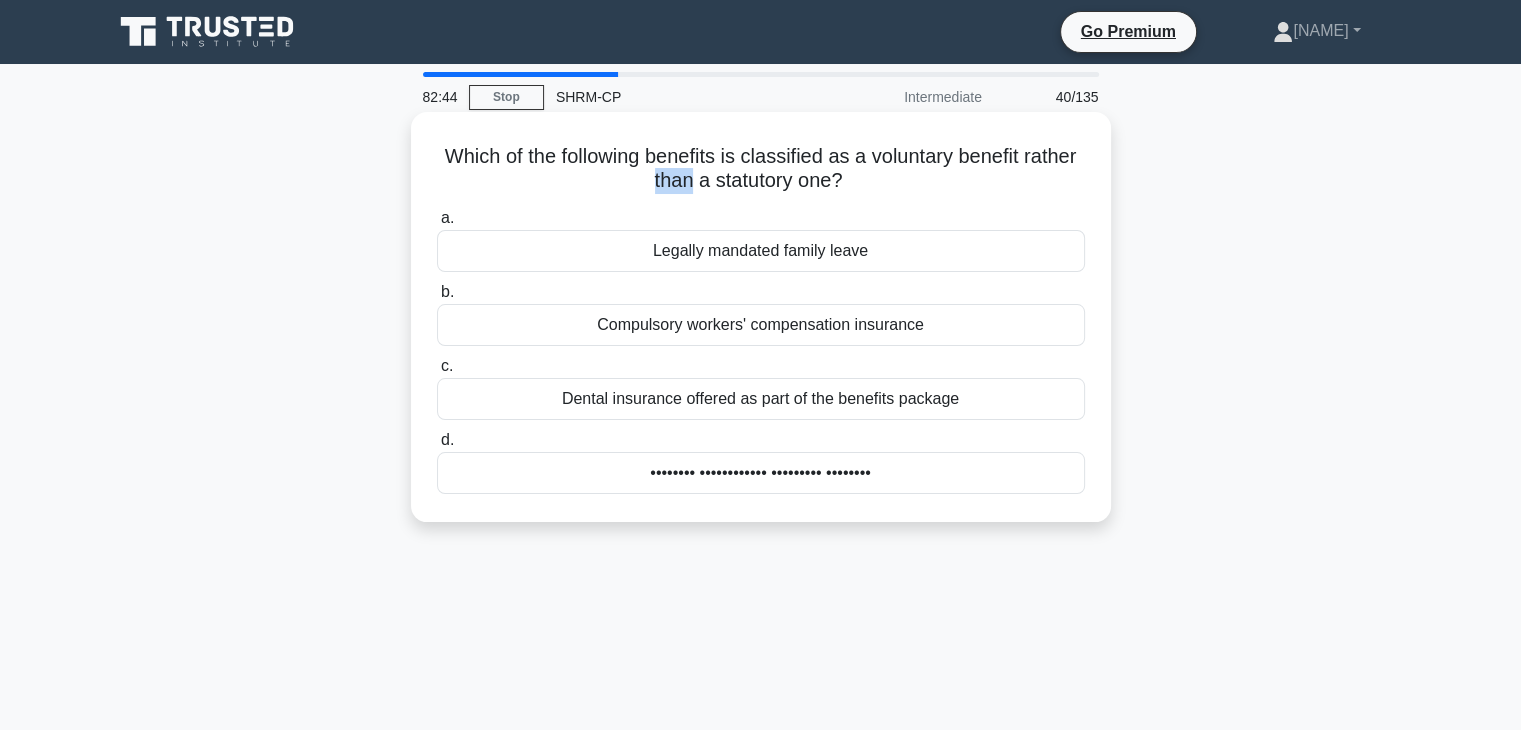 drag, startPoint x: 676, startPoint y: 181, endPoint x: 717, endPoint y: 181, distance: 41 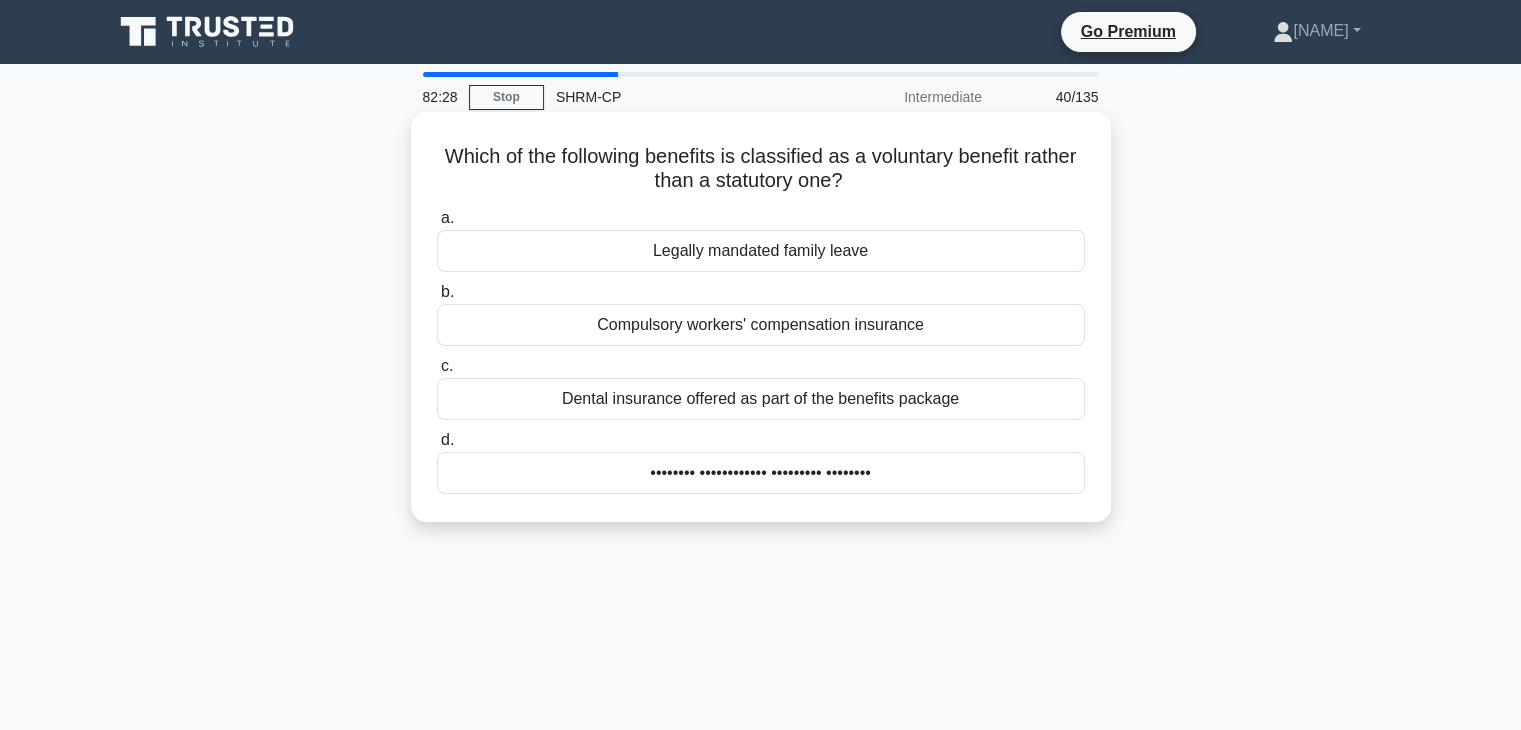 click on "Dental insurance offered as part of the benefits package" at bounding box center (761, 399) 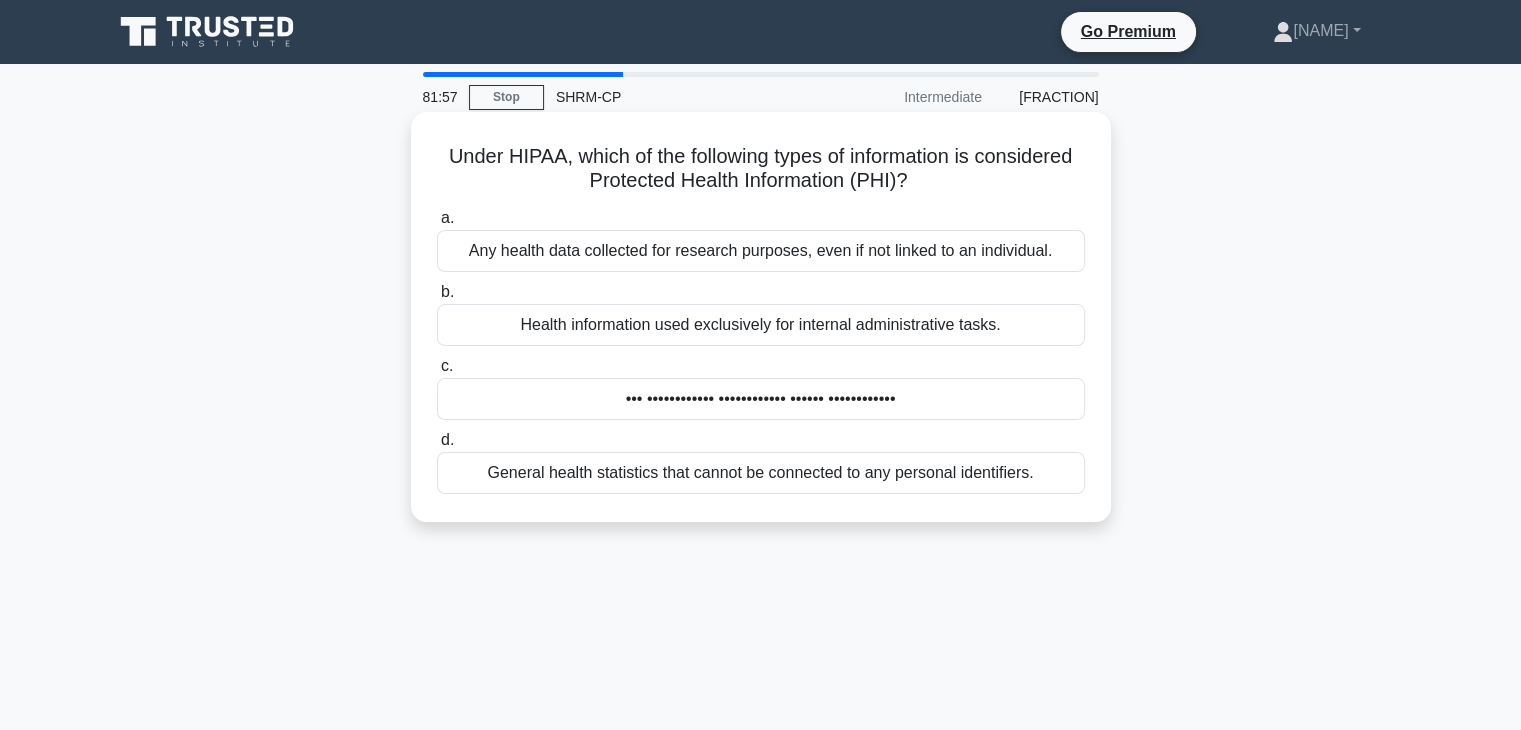 click on "••• •••••••••••• •••••••••••• •••••• ••••••••••••" at bounding box center [761, 399] 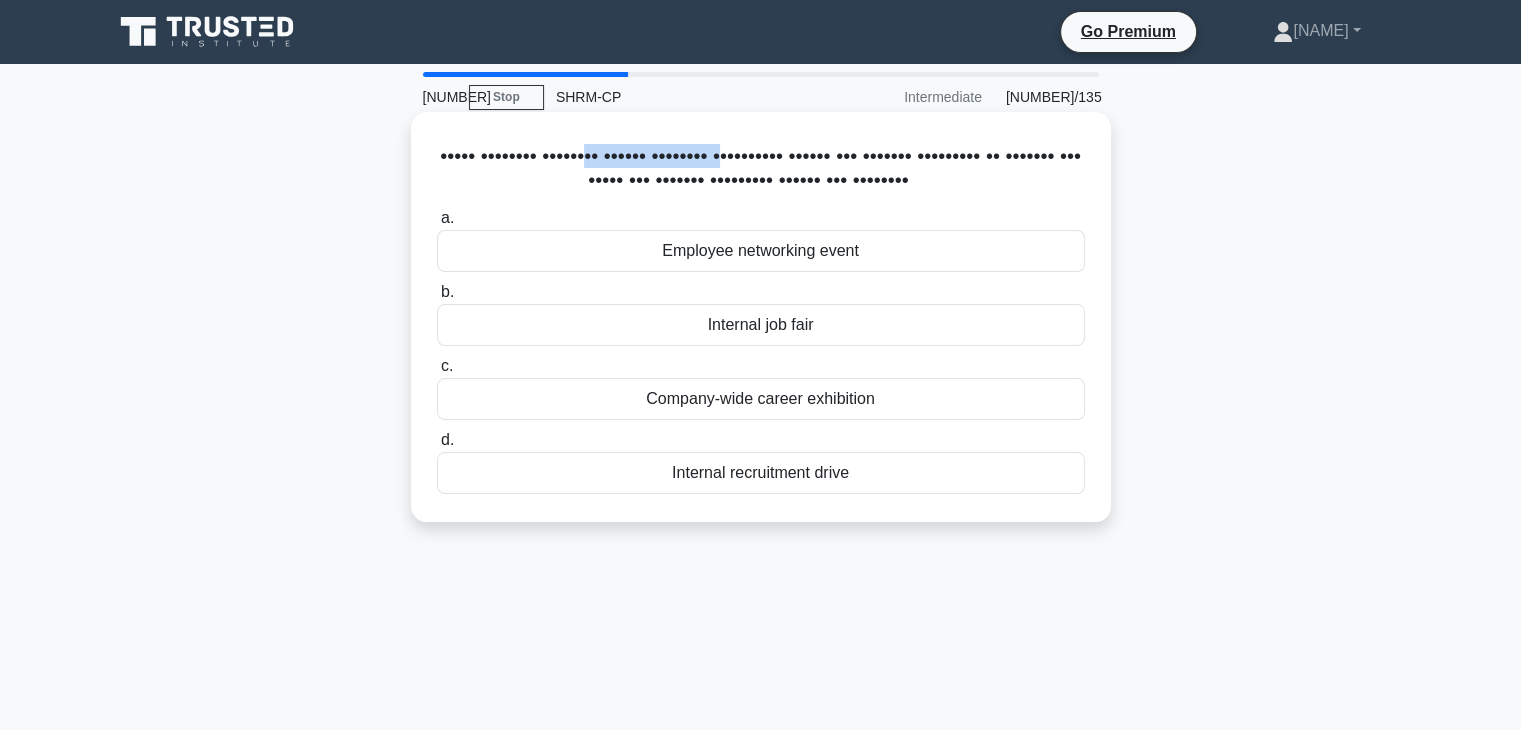 drag, startPoint x: 634, startPoint y: 159, endPoint x: 831, endPoint y: 165, distance: 197.09135 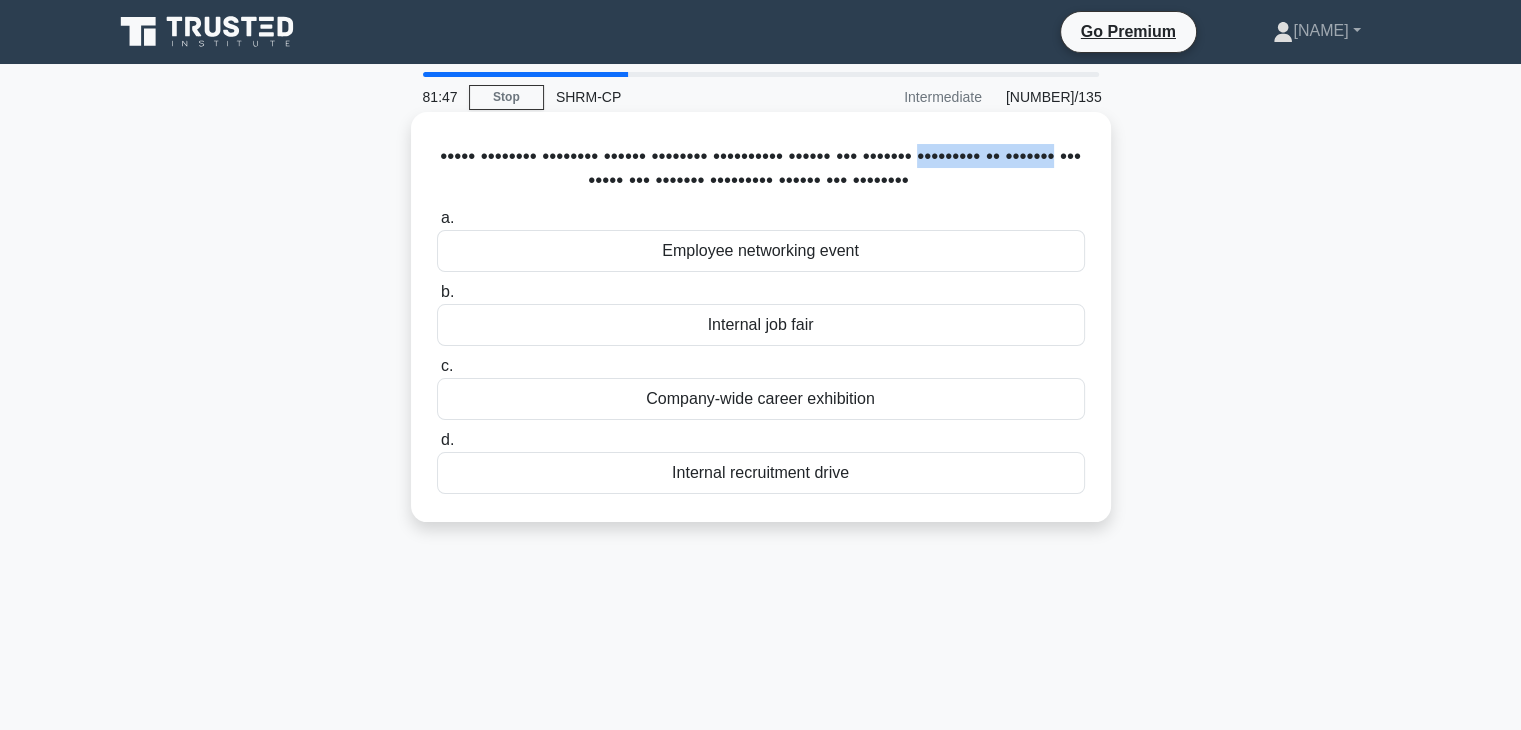 drag, startPoint x: 475, startPoint y: 176, endPoint x: 664, endPoint y: 182, distance: 189.09521 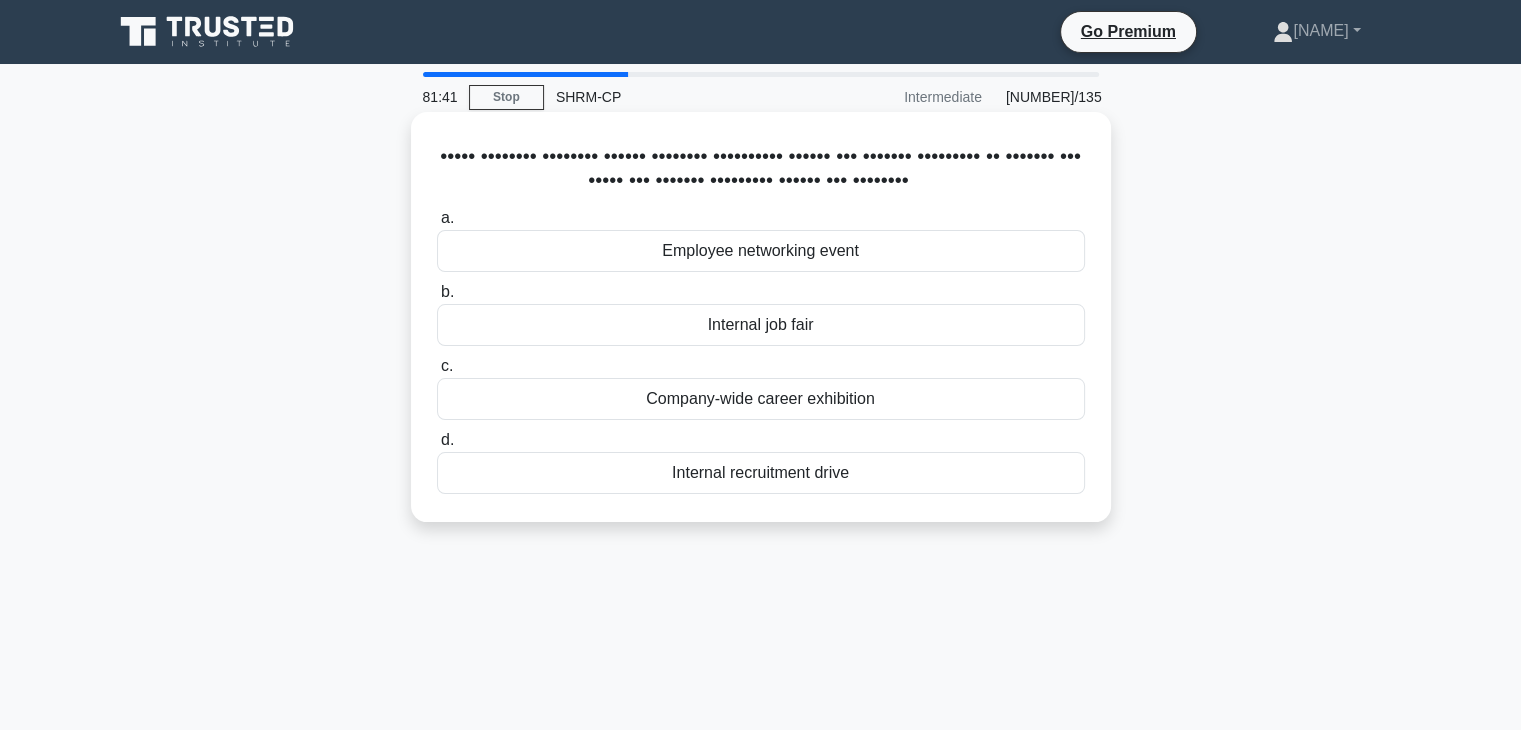 click on "Which internal sourcing method involves organizing events for current employees to explore and apply for various positions within the company?
.spinner_0XTQ{transform-origin:center;animation:spinner_y6GP .75s linear infinite}@keyframes spinner_y6GP{100%{transform:rotate(360deg)}}" at bounding box center (761, 169) 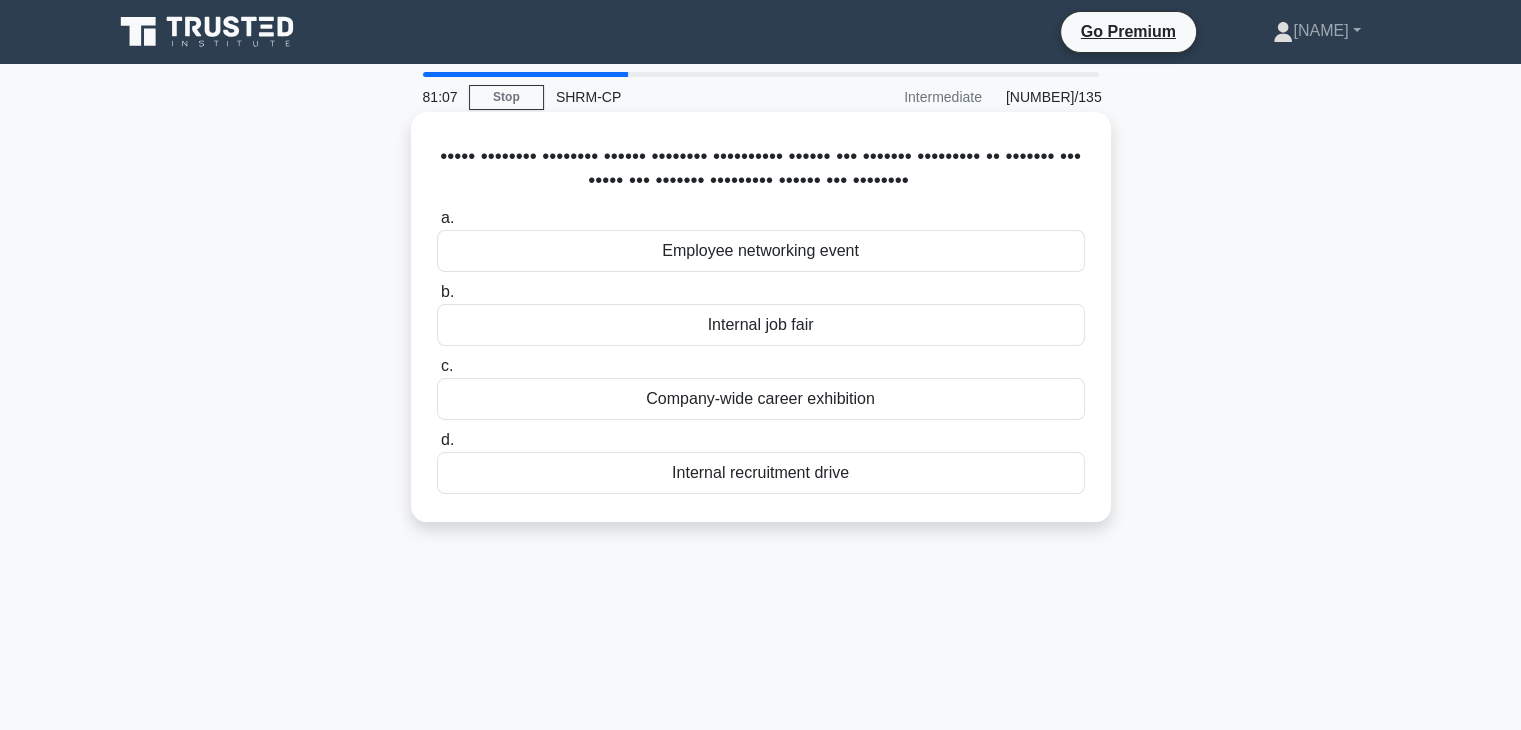 click on "Internal job fair" at bounding box center [761, 325] 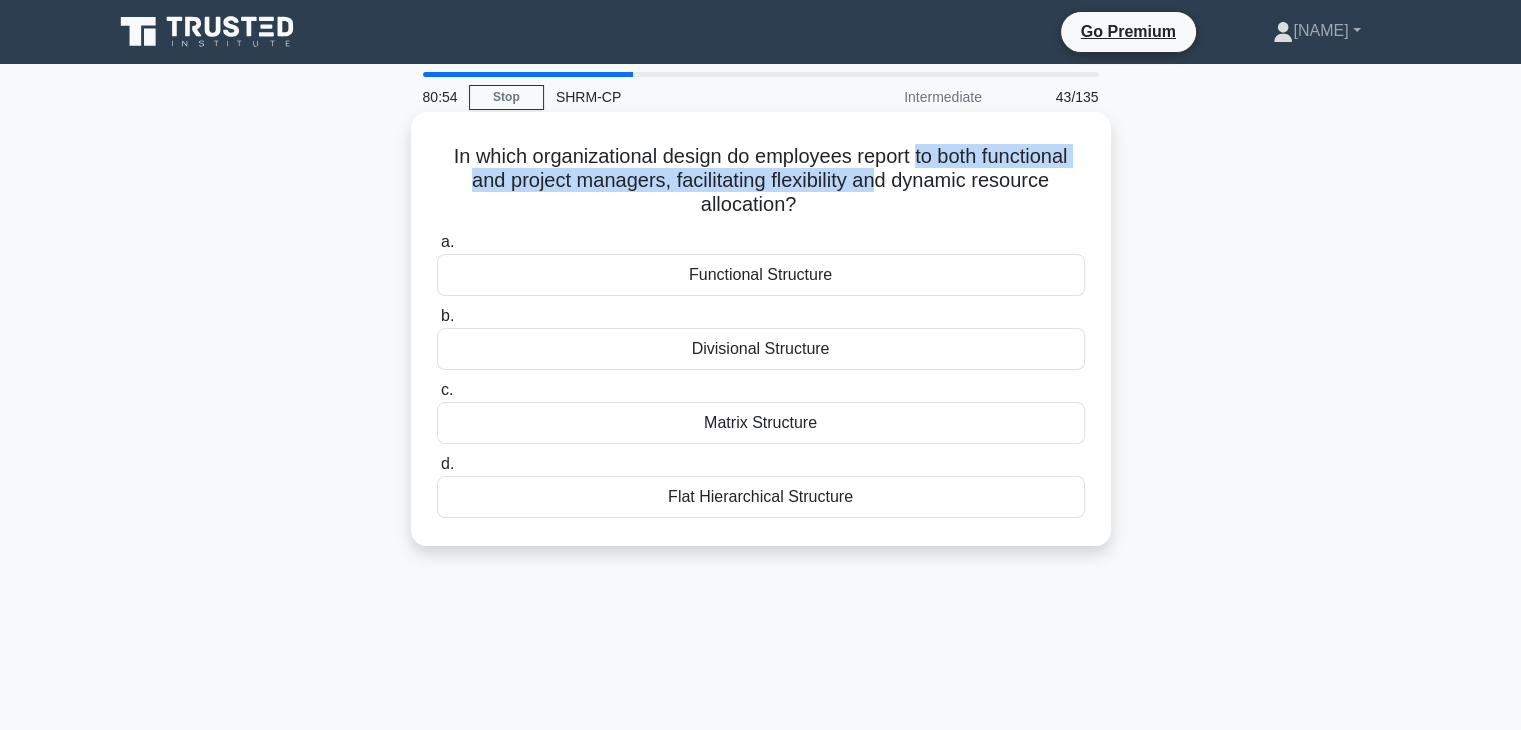 drag, startPoint x: 920, startPoint y: 160, endPoint x: 887, endPoint y: 184, distance: 40.804413 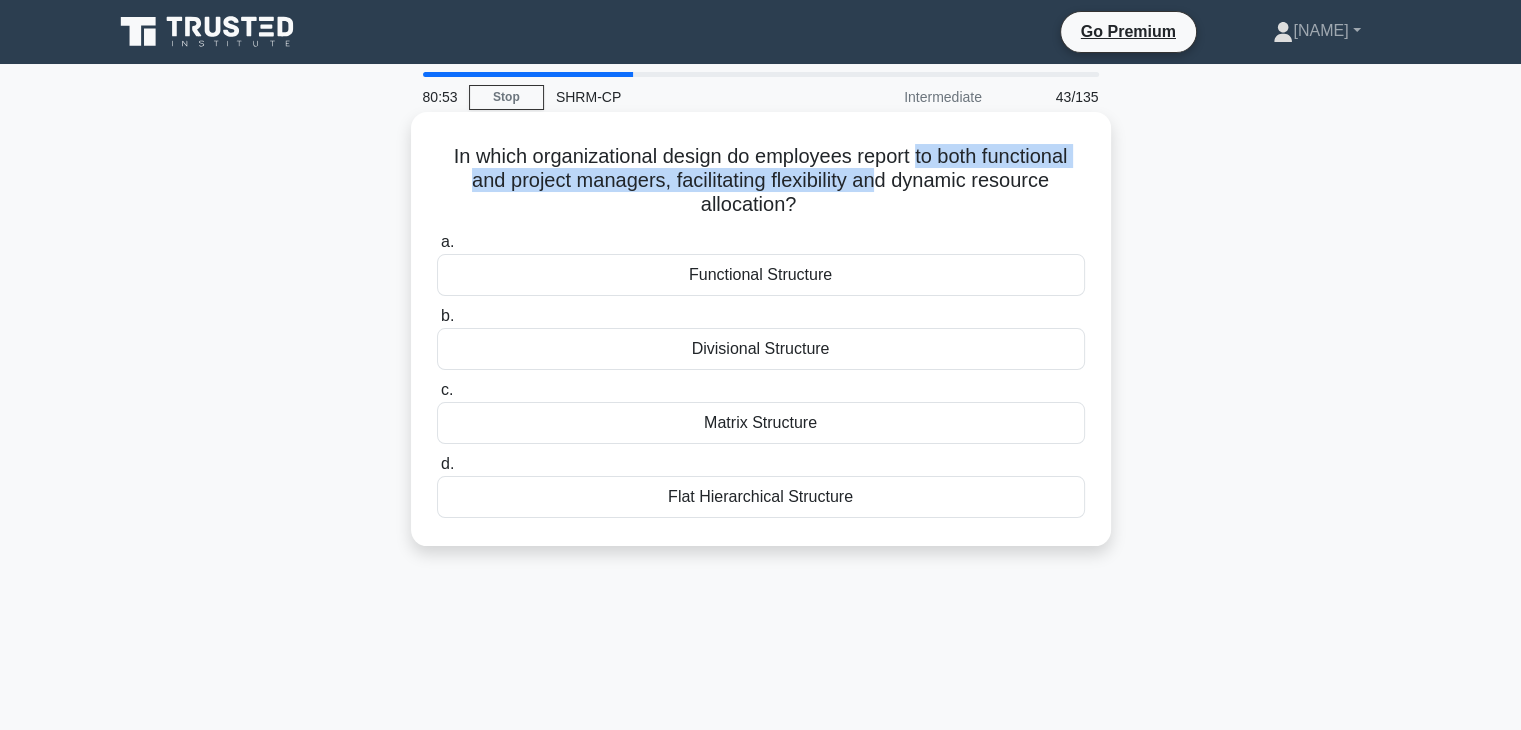 click on "In which organizational design do employees report to both functional and project managers, facilitating flexibility and dynamic resource allocation?
.spinner_0XTQ{transform-origin:center;animation:spinner_y6GP .75s linear infinite}@keyframes spinner_y6GP{100%{transform:rotate(360deg)}}" at bounding box center (761, 181) 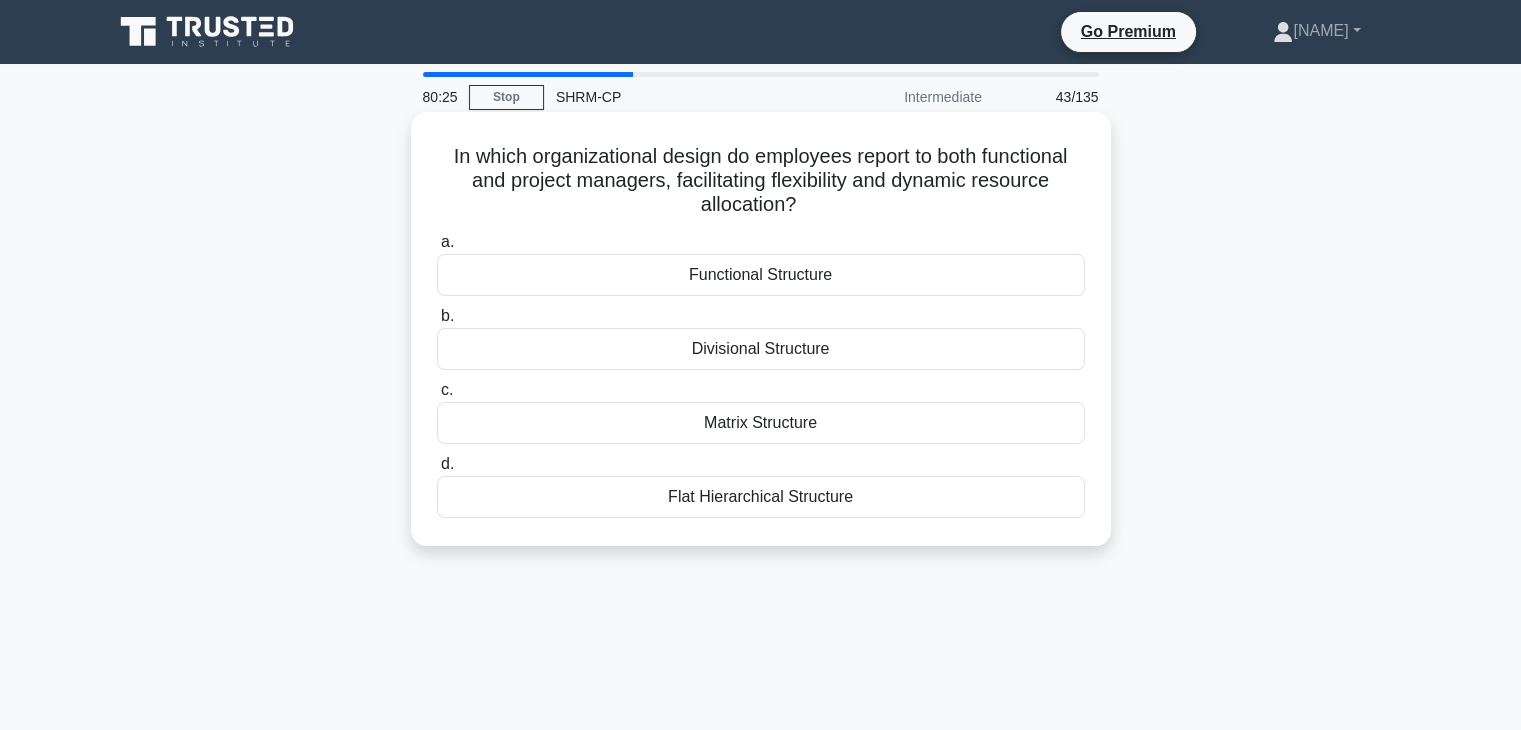 click on "Divisional Structure" at bounding box center [761, 349] 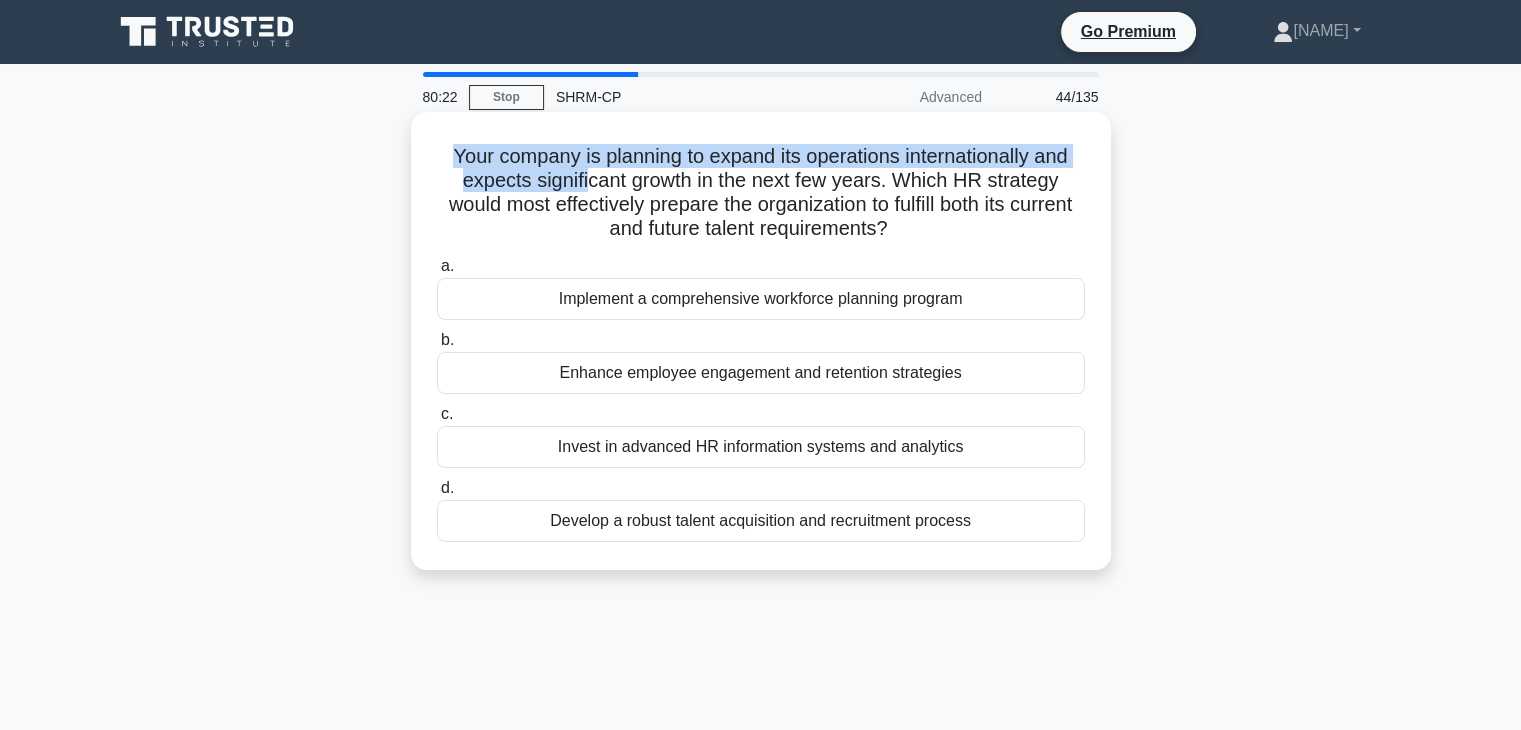drag, startPoint x: 443, startPoint y: 148, endPoint x: 587, endPoint y: 167, distance: 145.24806 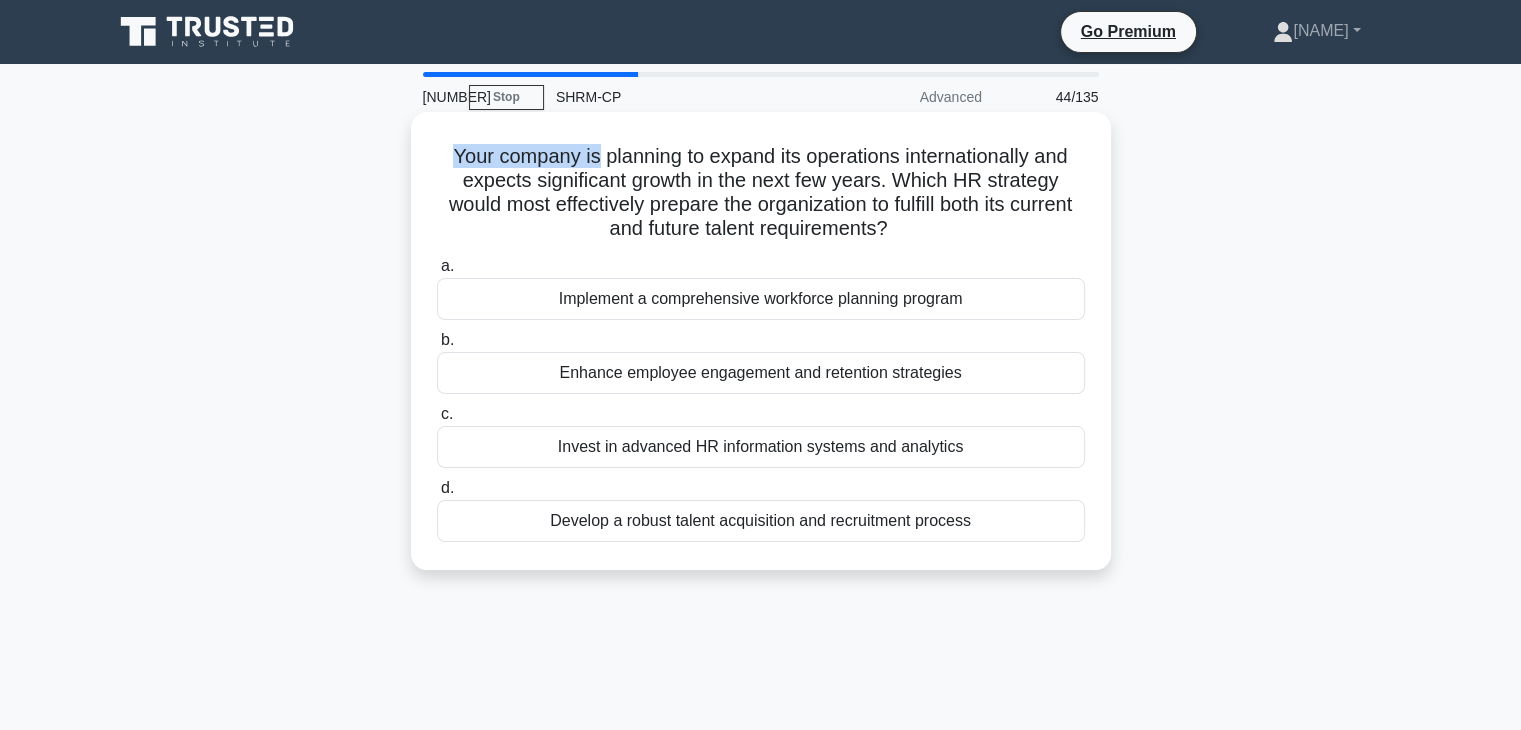 click on "Your company is planning to expand its operations internationally and expects significant growth in the next few years. Which HR strategy would most effectively prepare the organization to fulfill both its current and future talent requirements?" at bounding box center [761, 193] 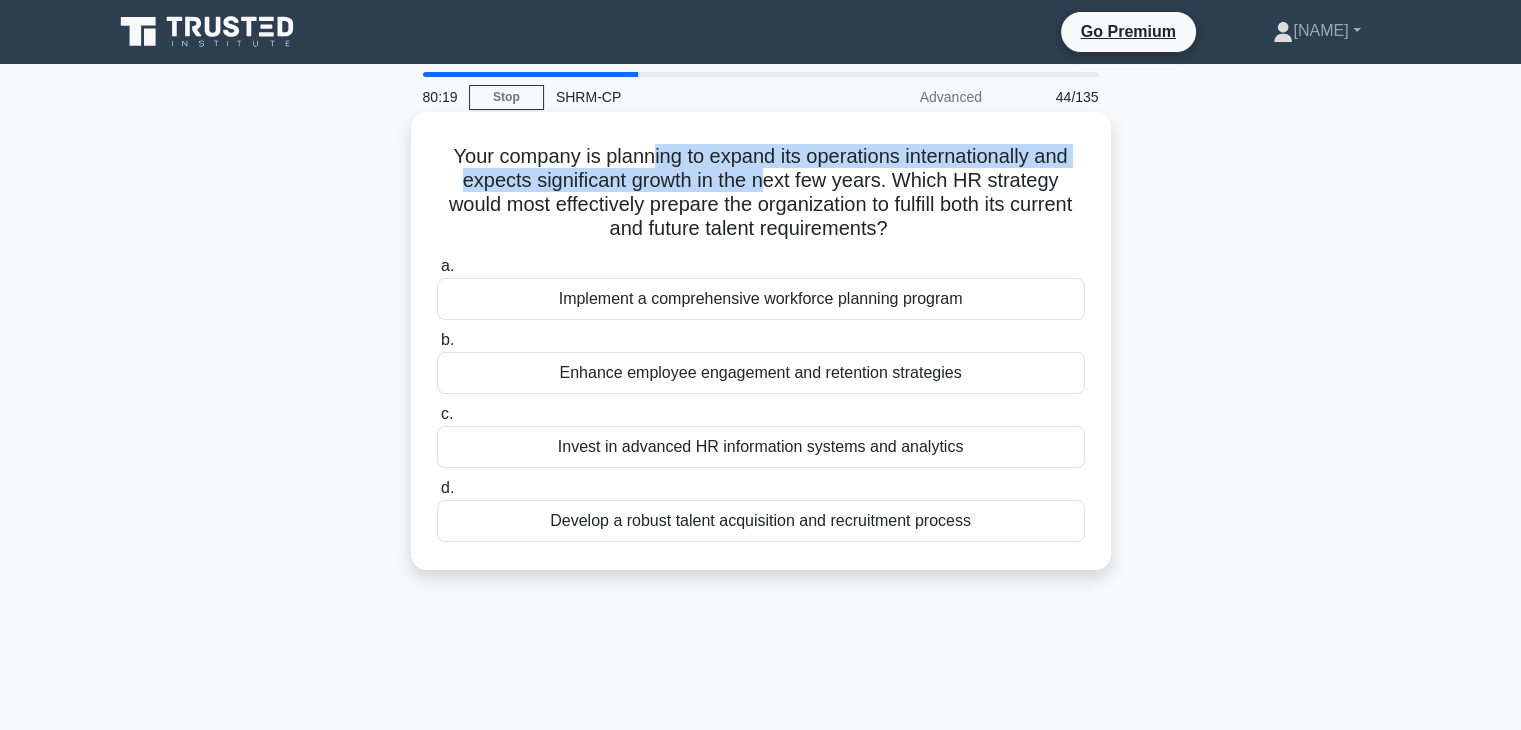 drag, startPoint x: 649, startPoint y: 149, endPoint x: 767, endPoint y: 190, distance: 124.919975 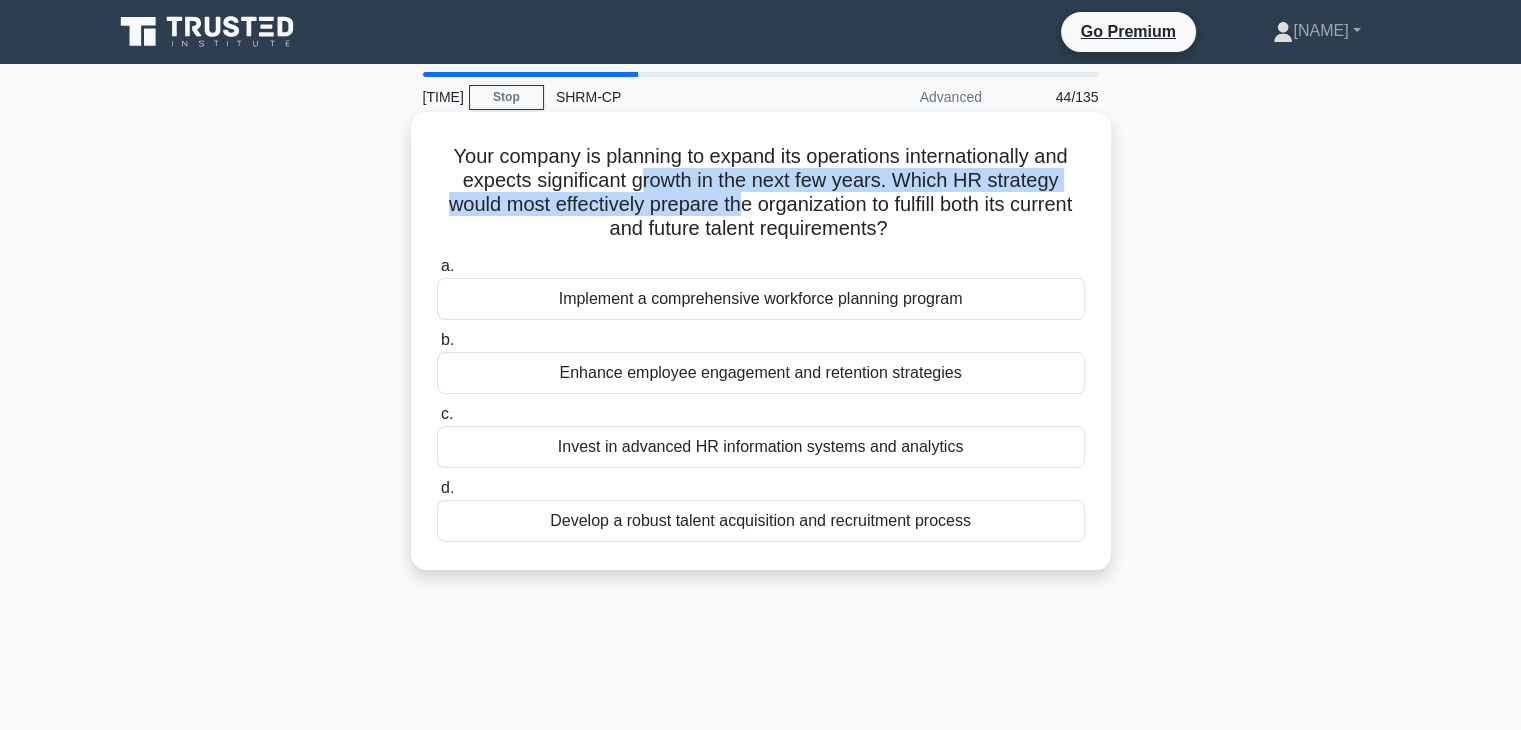drag, startPoint x: 643, startPoint y: 176, endPoint x: 771, endPoint y: 210, distance: 132.43866 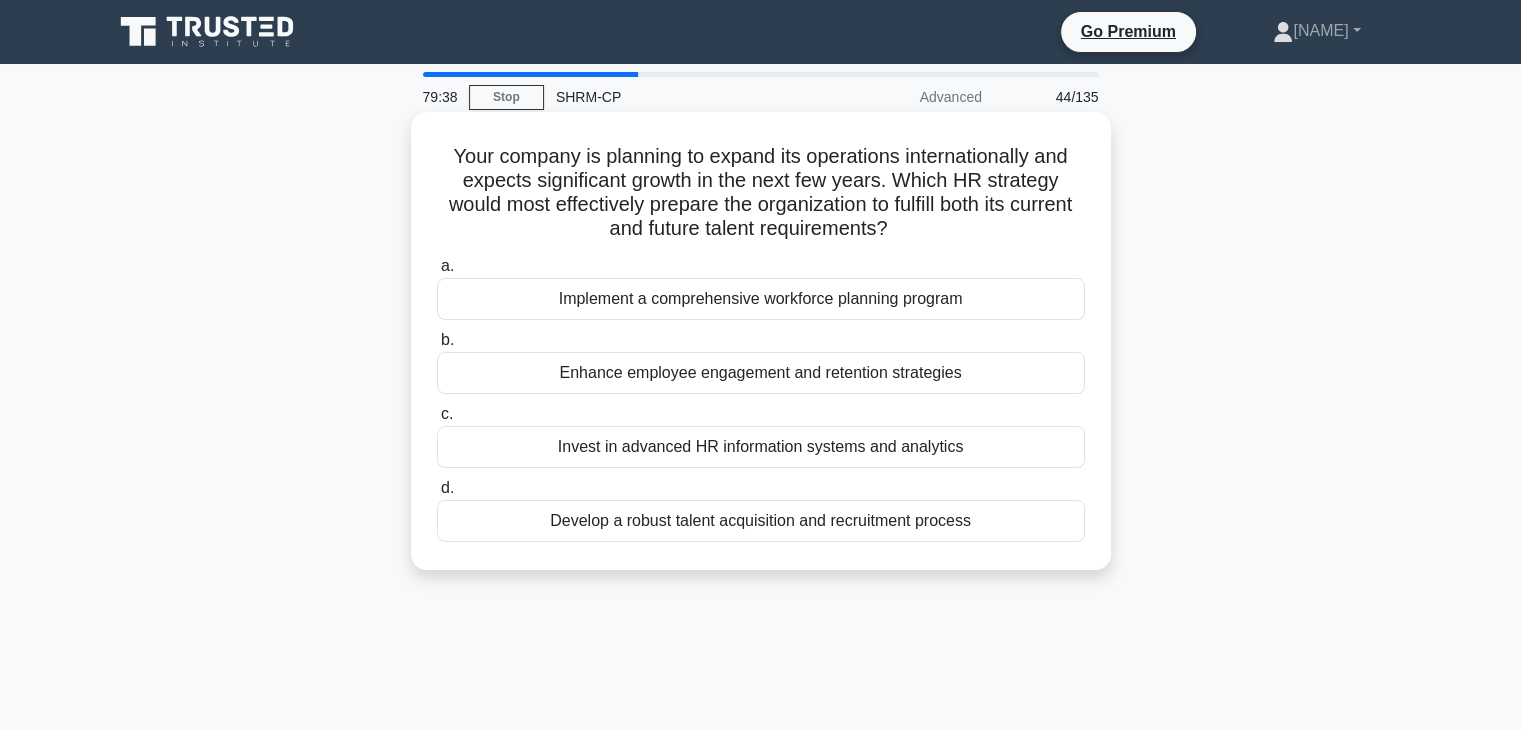 click on "Implement a comprehensive workforce planning program" at bounding box center [761, 299] 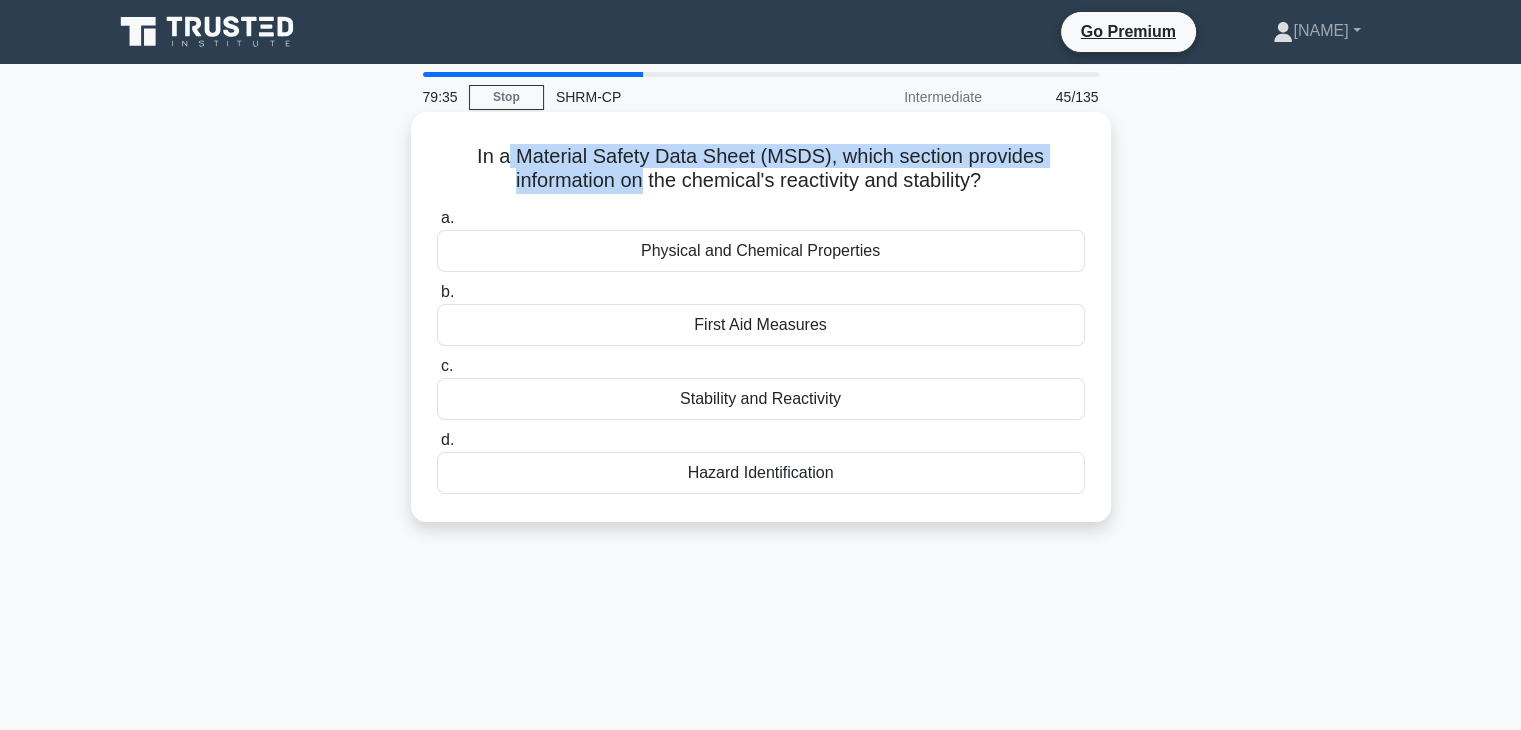 drag, startPoint x: 508, startPoint y: 154, endPoint x: 636, endPoint y: 175, distance: 129.71121 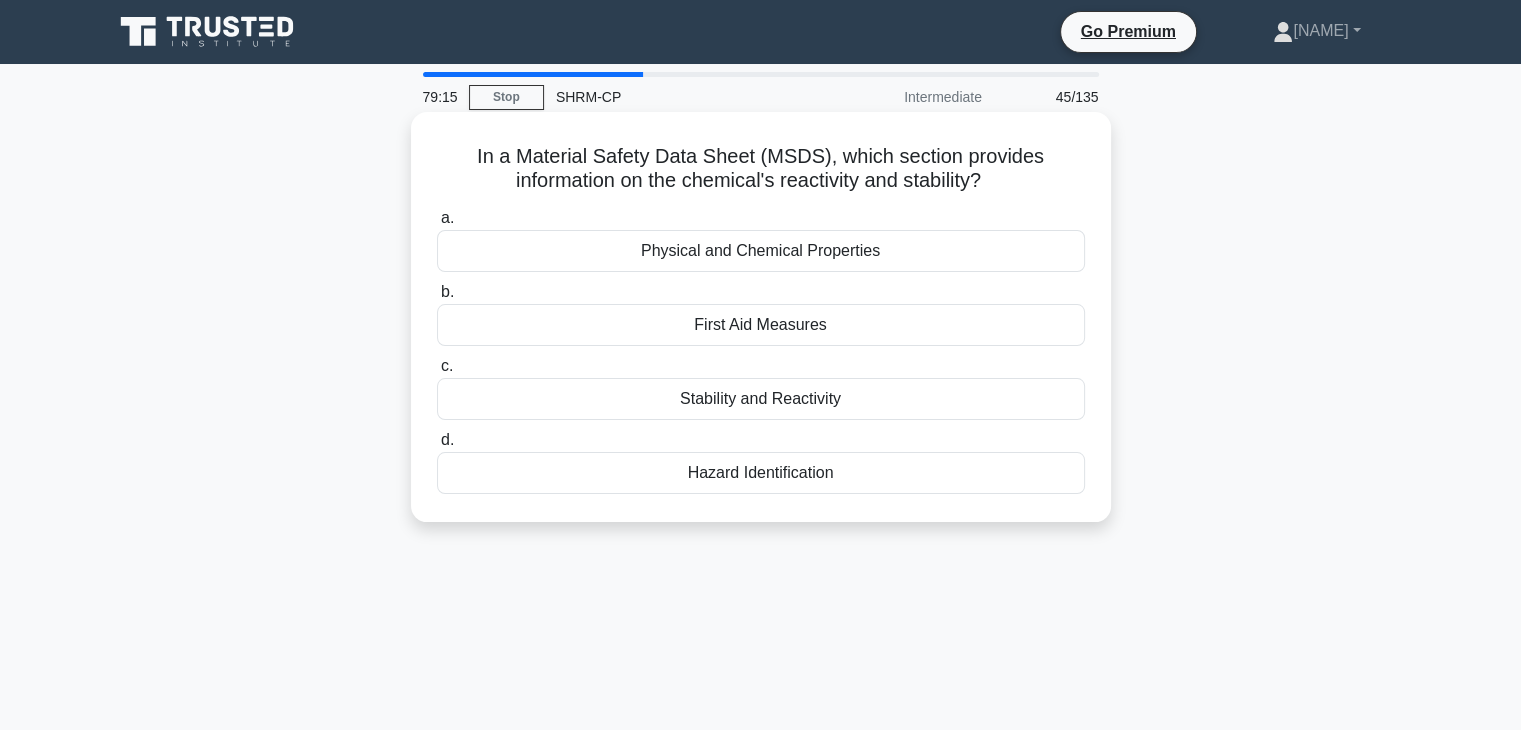 click on "Stability and Reactivity" at bounding box center (761, 399) 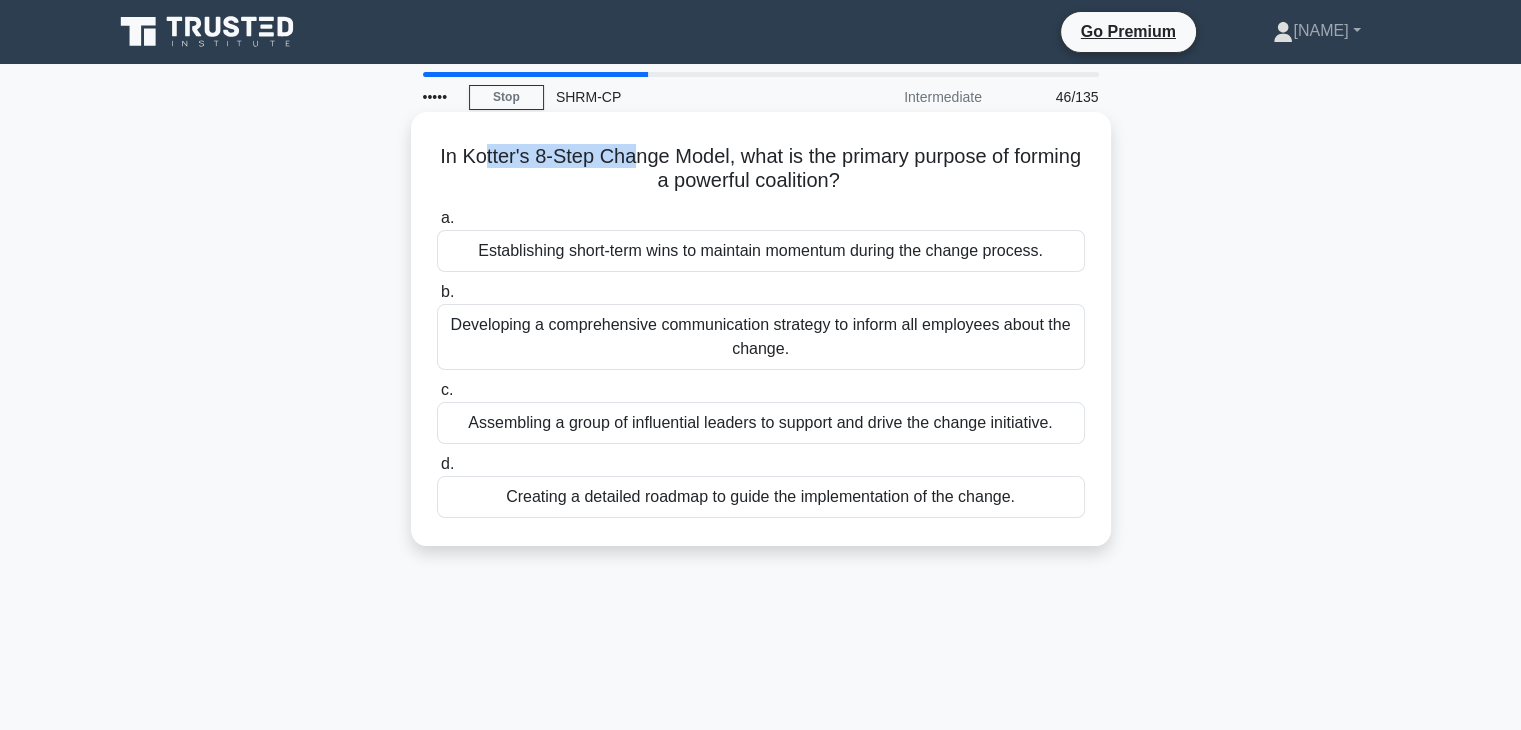 drag, startPoint x: 518, startPoint y: 161, endPoint x: 664, endPoint y: 167, distance: 146.12323 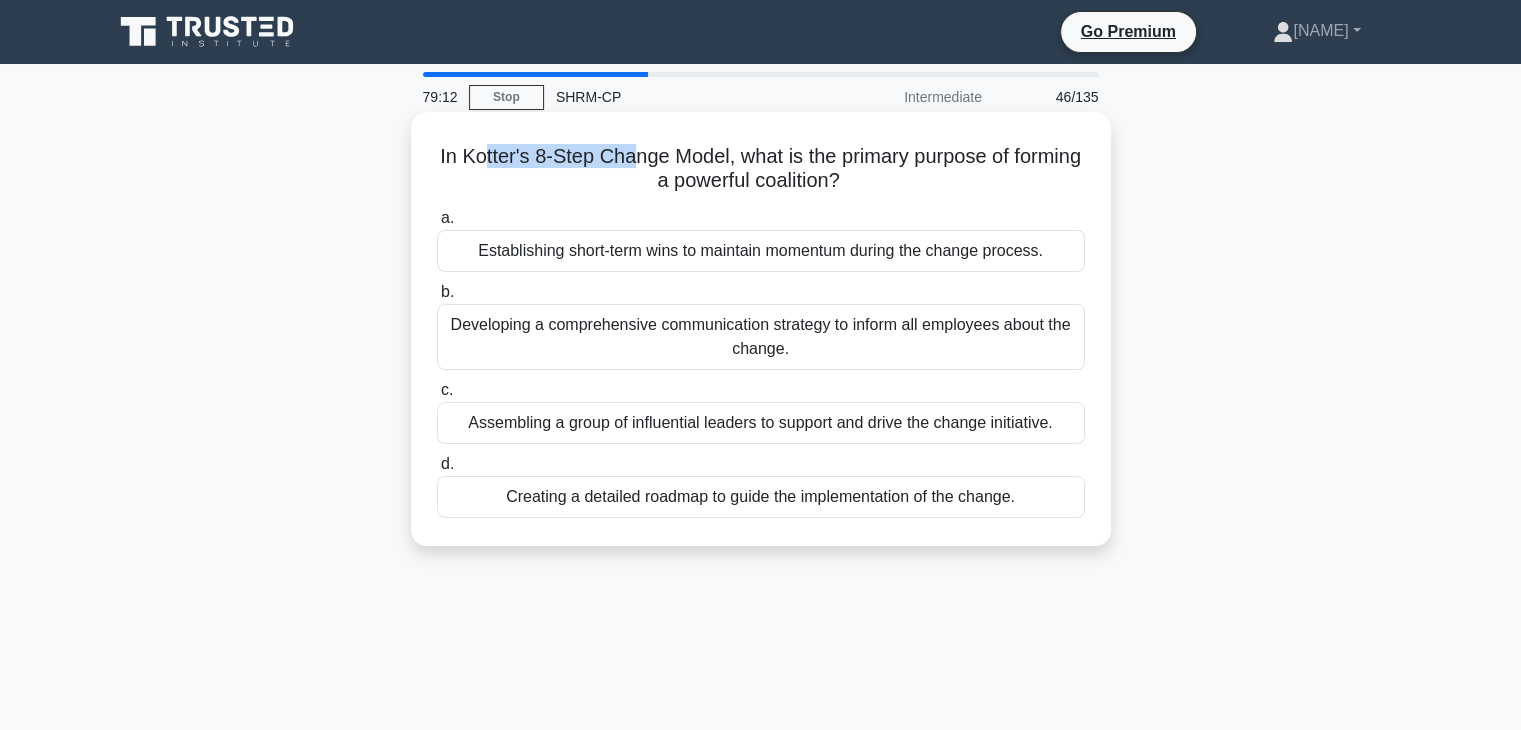 click on "In Kotter's 8-Step Change Model, what is the primary purpose of forming a powerful coalition?" at bounding box center (761, 169) 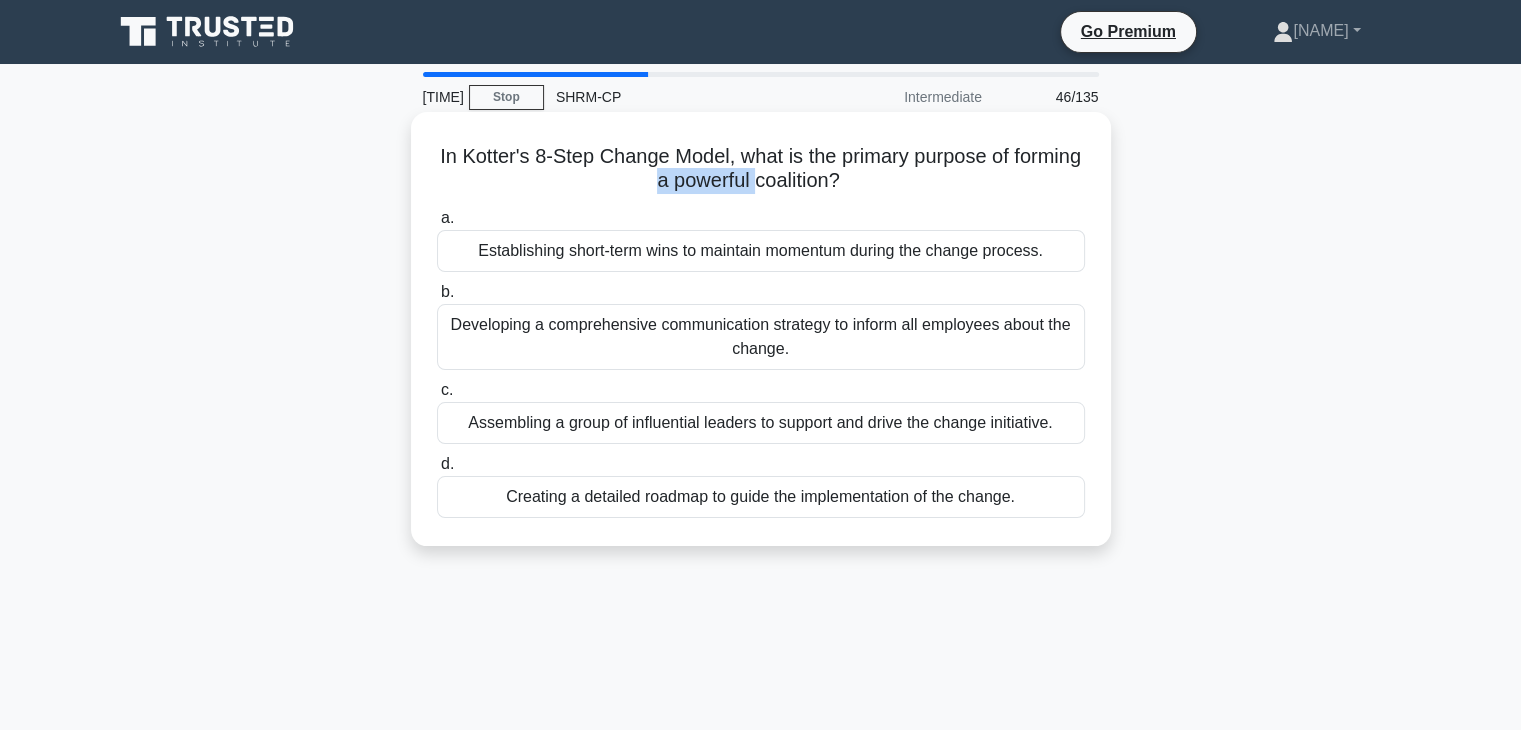 drag, startPoint x: 693, startPoint y: 186, endPoint x: 793, endPoint y: 177, distance: 100.40418 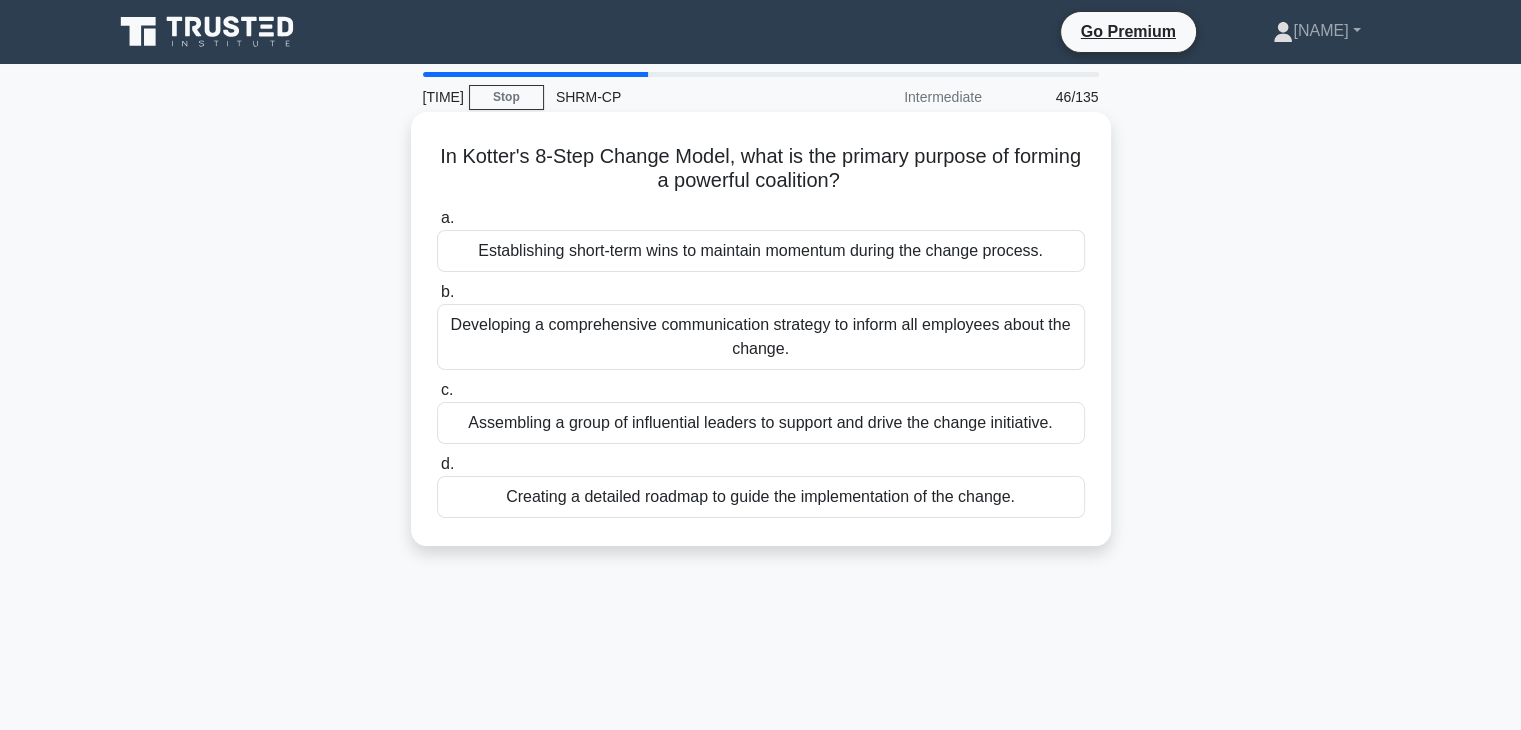 click on "Creating a detailed roadmap to guide the implementation of the change." at bounding box center (761, 497) 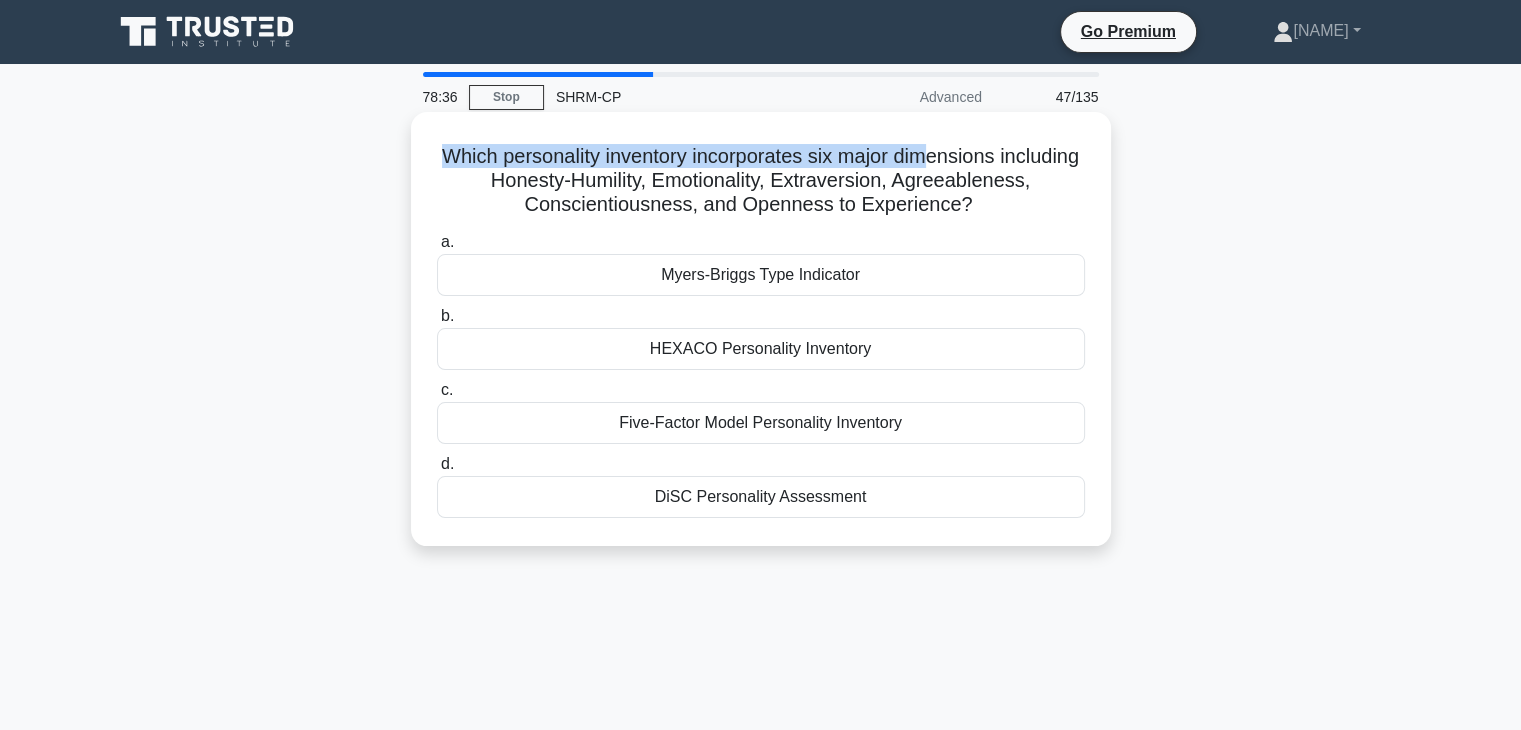 drag, startPoint x: 481, startPoint y: 157, endPoint x: 982, endPoint y: 153, distance: 501.01596 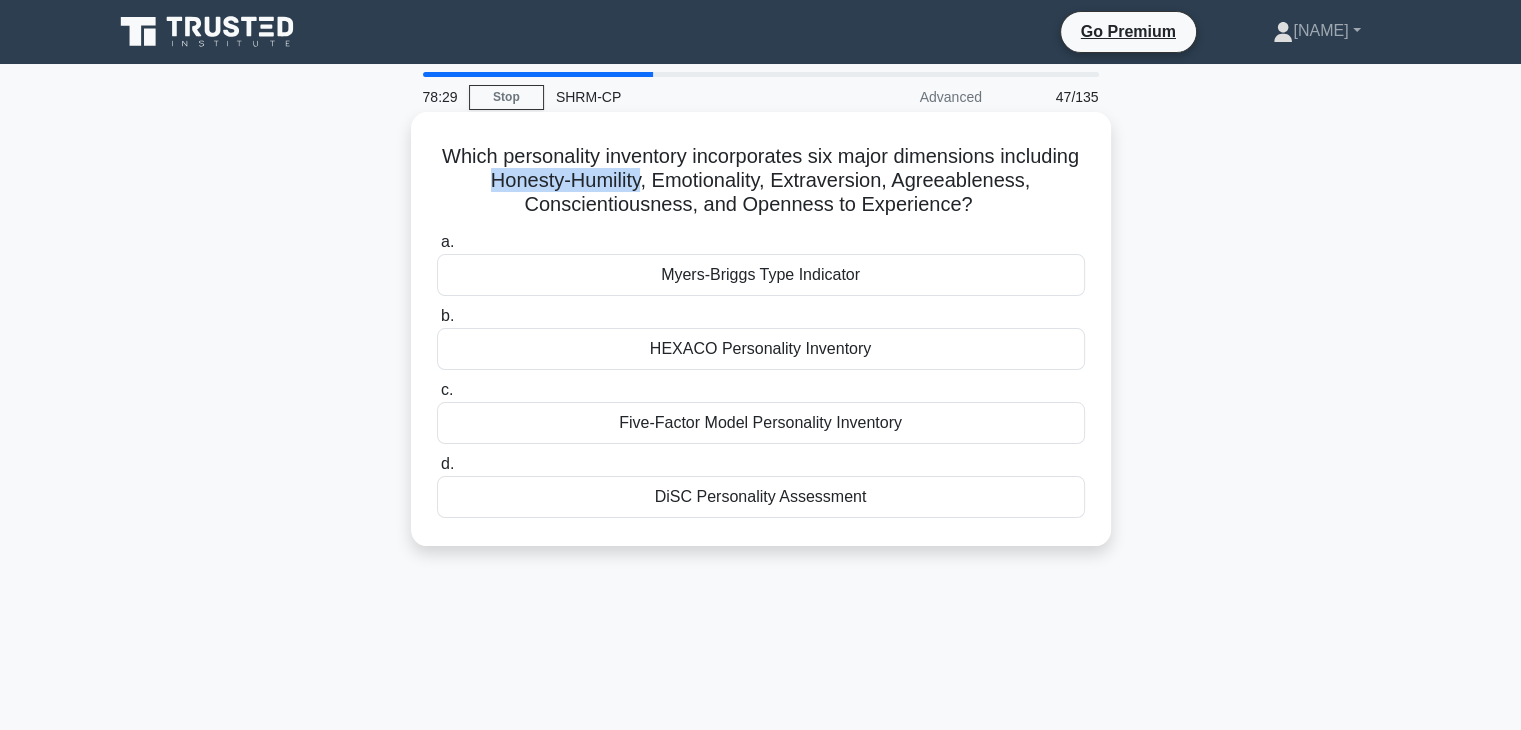 drag, startPoint x: 523, startPoint y: 184, endPoint x: 688, endPoint y: 177, distance: 165.14842 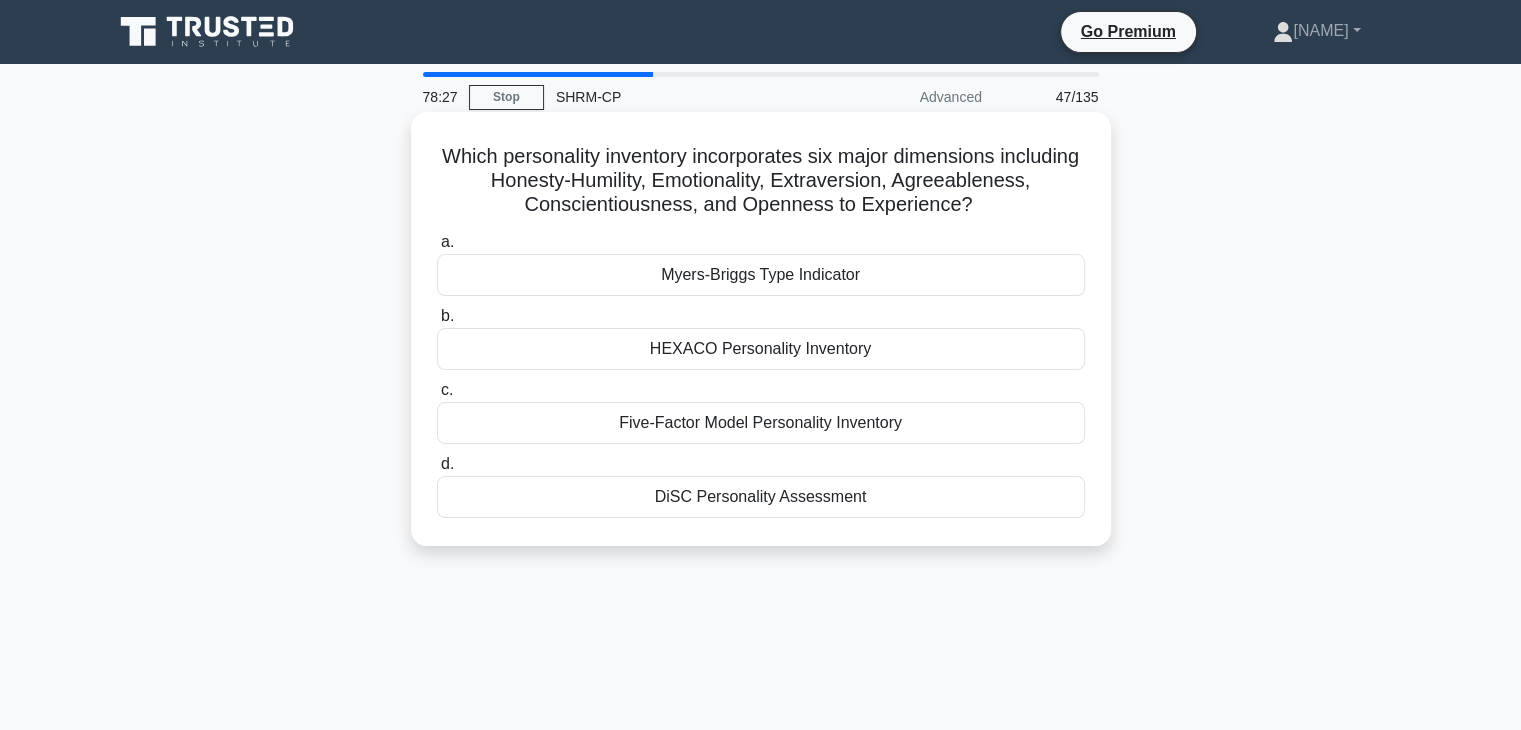click on "Which personality inventory incorporates six major dimensions including Honesty-Humility, Emotionality, Extraversion, Agreeableness, Conscientiousness, and Openness to Experience?
.spinner_0XTQ{transform-origin:center;animation:spinner_y6GP .75s linear infinite}@keyframes spinner_y6GP{100%{transform:rotate(360deg)}}" at bounding box center [761, 181] 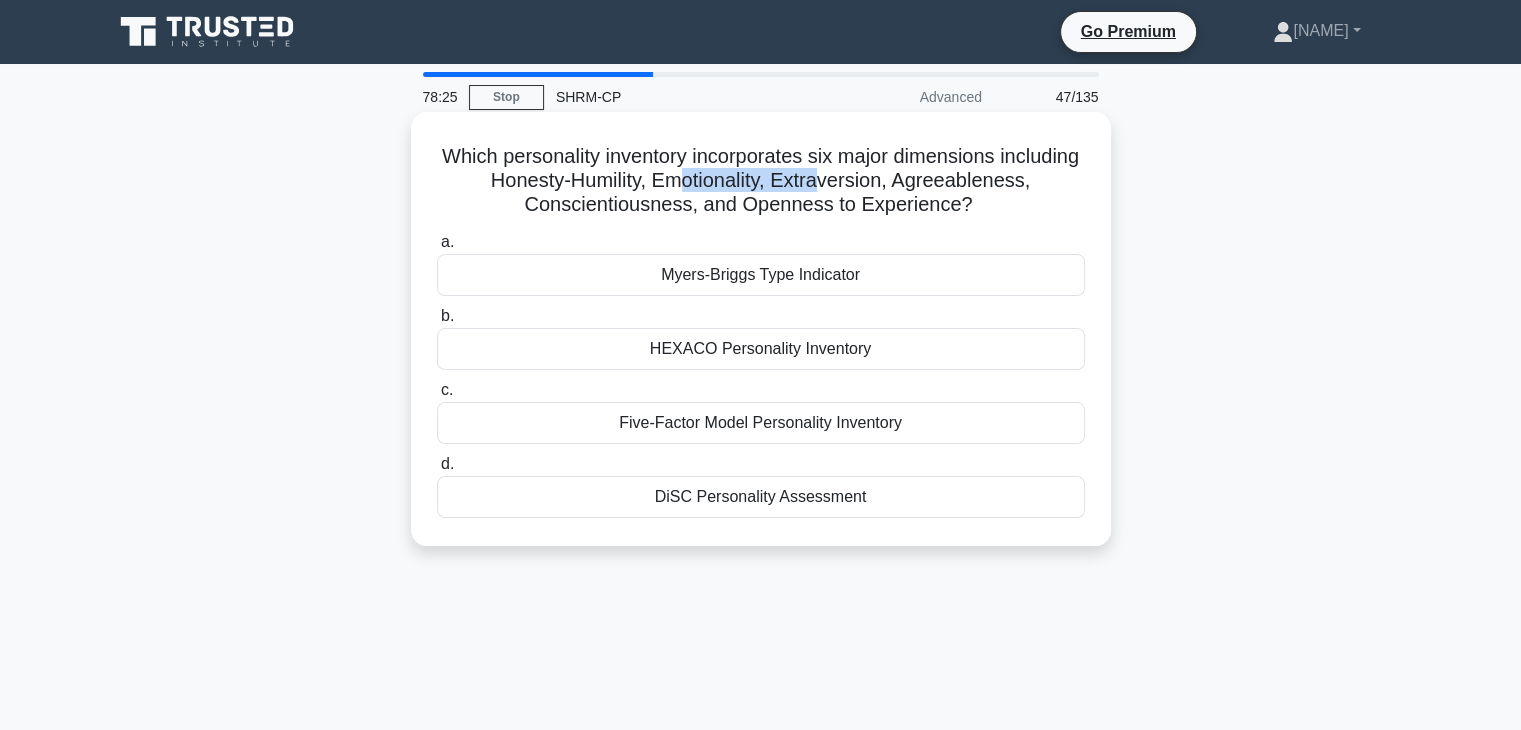 drag, startPoint x: 723, startPoint y: 186, endPoint x: 865, endPoint y: 189, distance: 142.0317 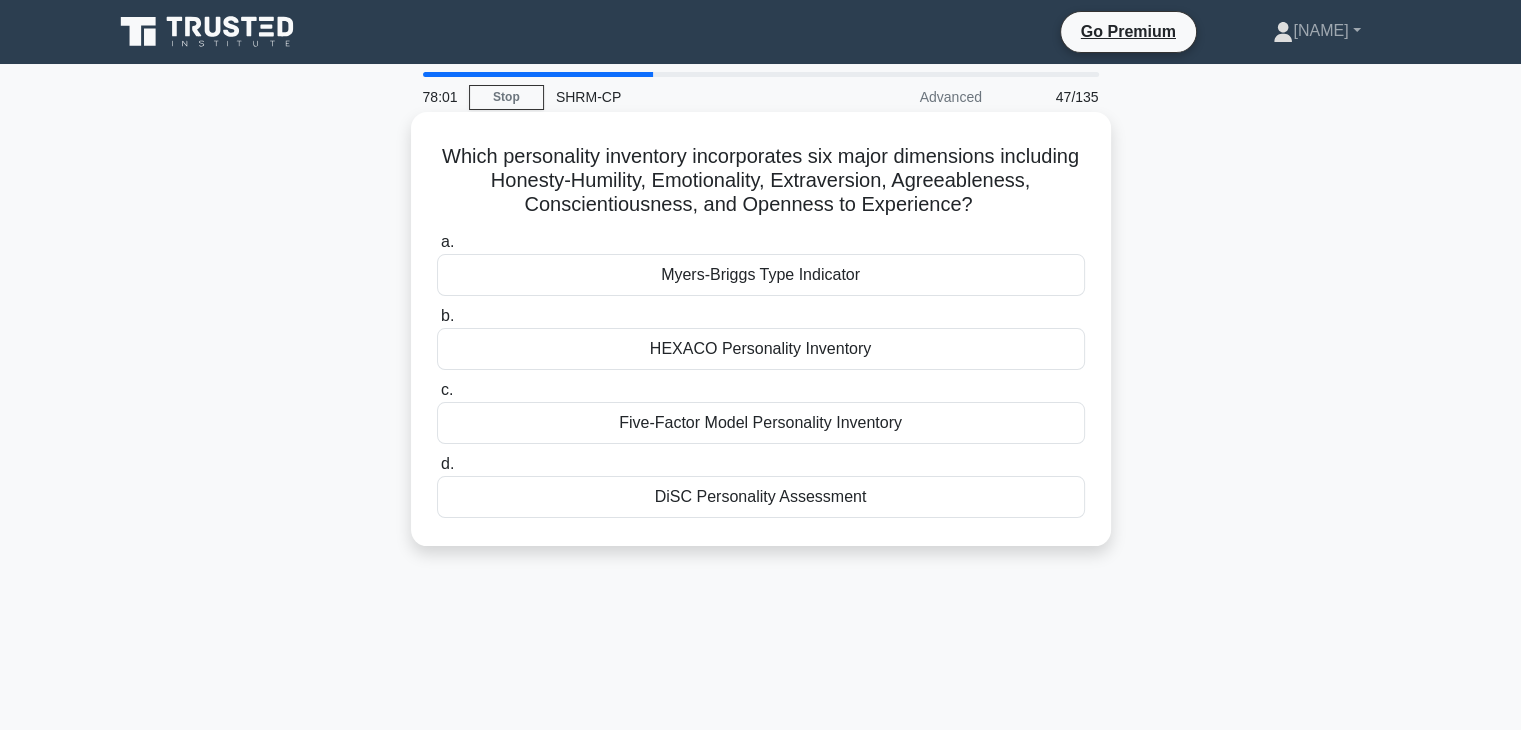 click on "HEXACO Personality Inventory" at bounding box center [761, 349] 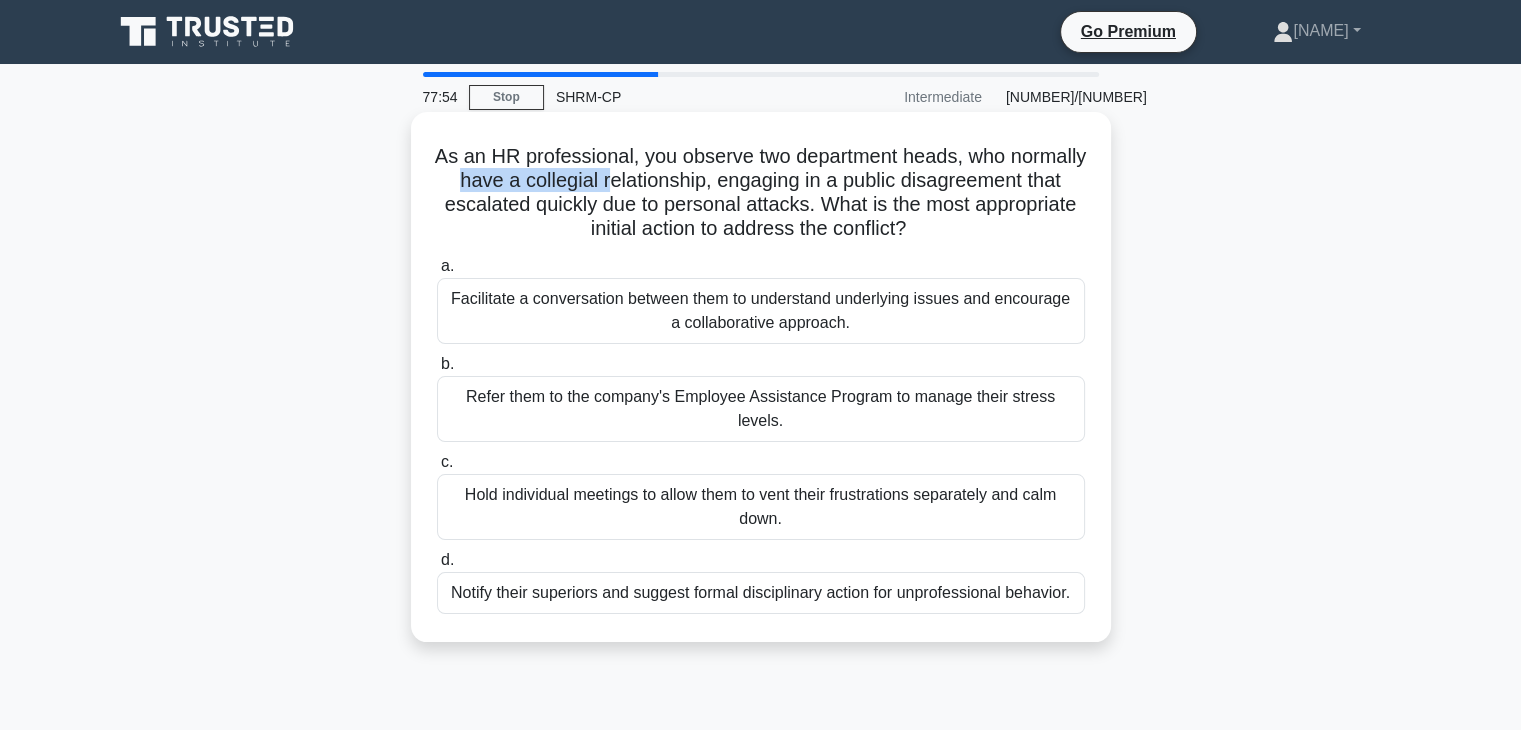 drag, startPoint x: 579, startPoint y: 189, endPoint x: 732, endPoint y: 173, distance: 153.83432 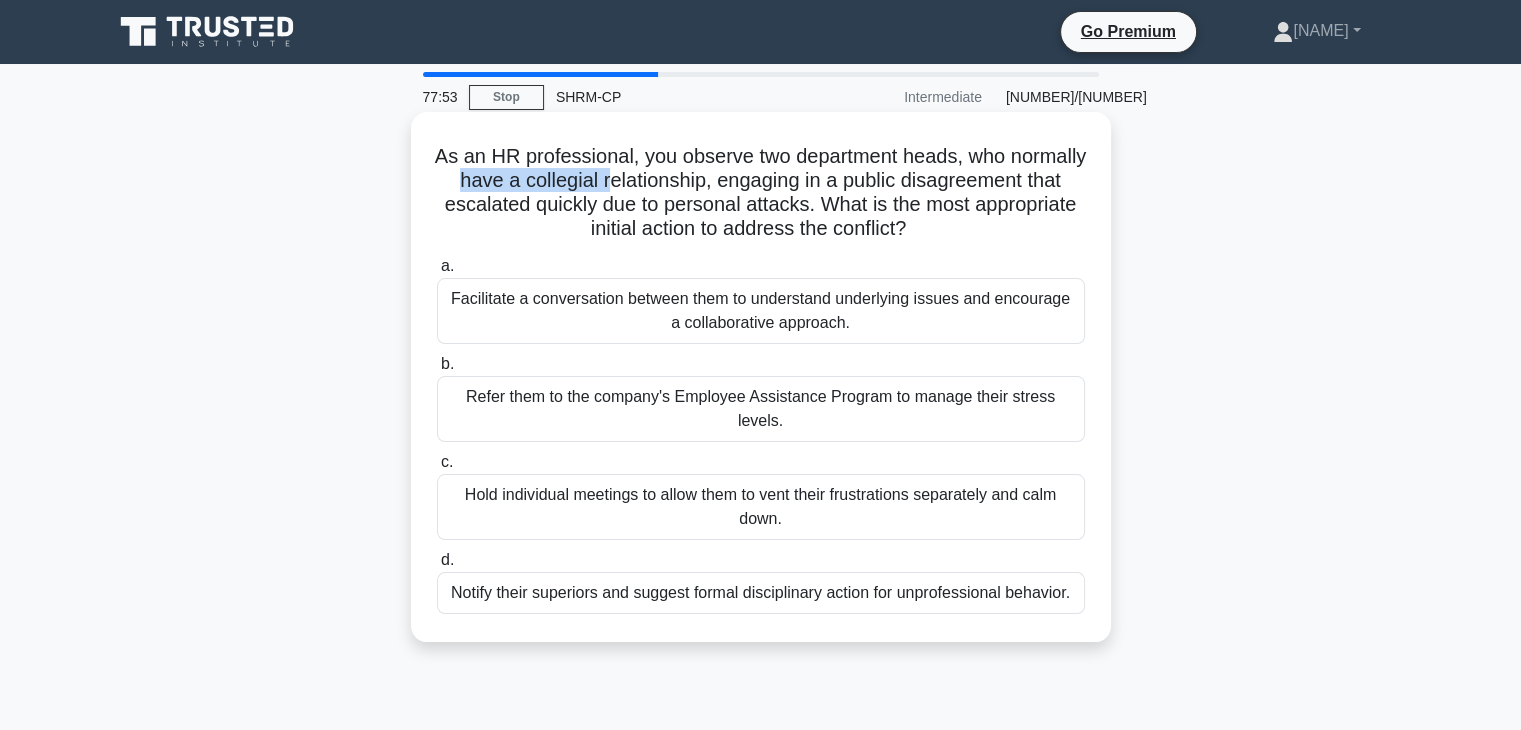 click on "As an HR professional, you observe two department heads, who normally have a collegial relationship, engaging in a public disagreement that escalated quickly due to personal attacks. What is the most appropriate initial action to address the conflict?
.spinner_0XTQ{transform-origin:center;animation:spinner_y6GP .75s linear infinite}@keyframes spinner_y6GP{100%{transform:rotate(360deg)}}" at bounding box center [761, 193] 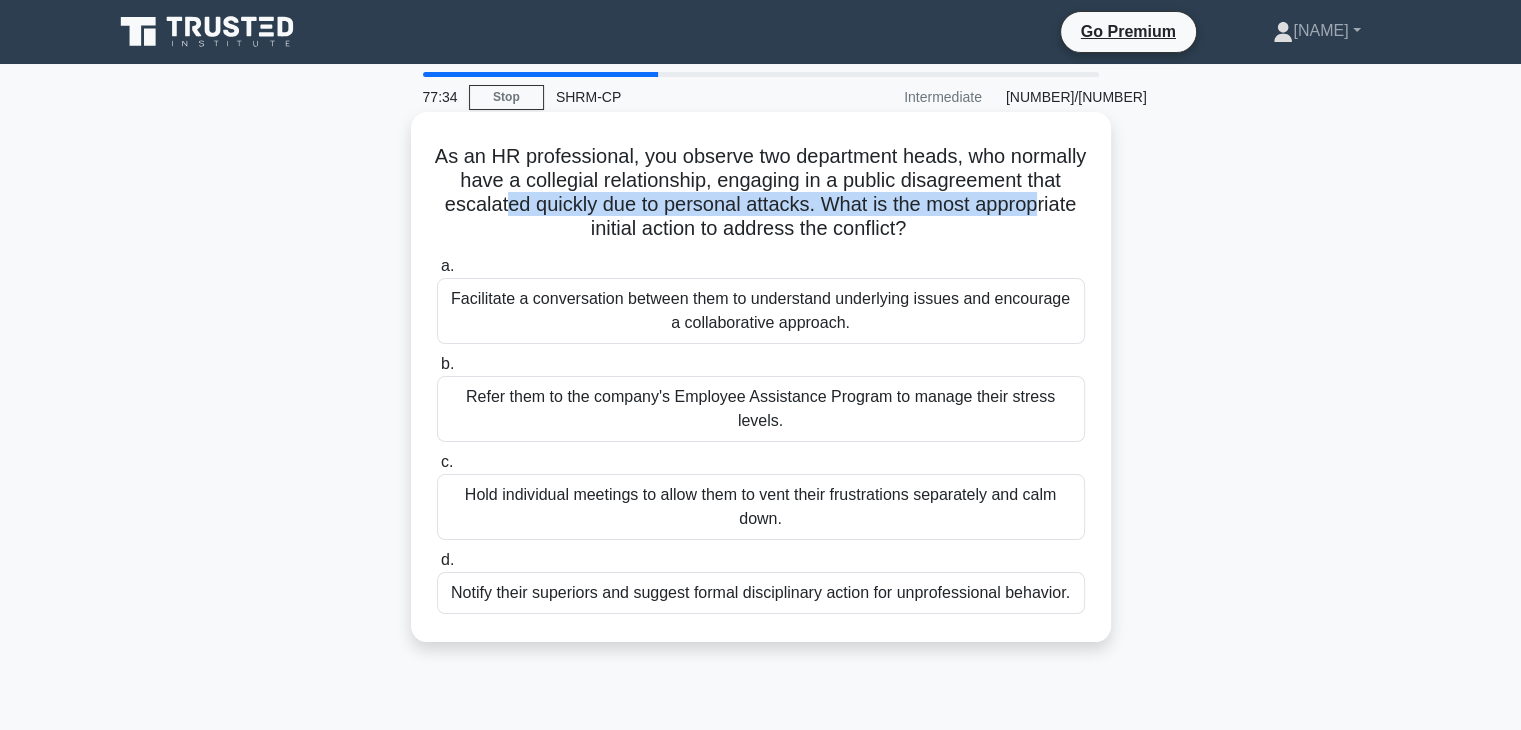 drag, startPoint x: 636, startPoint y: 226, endPoint x: 681, endPoint y: 214, distance: 46.572525 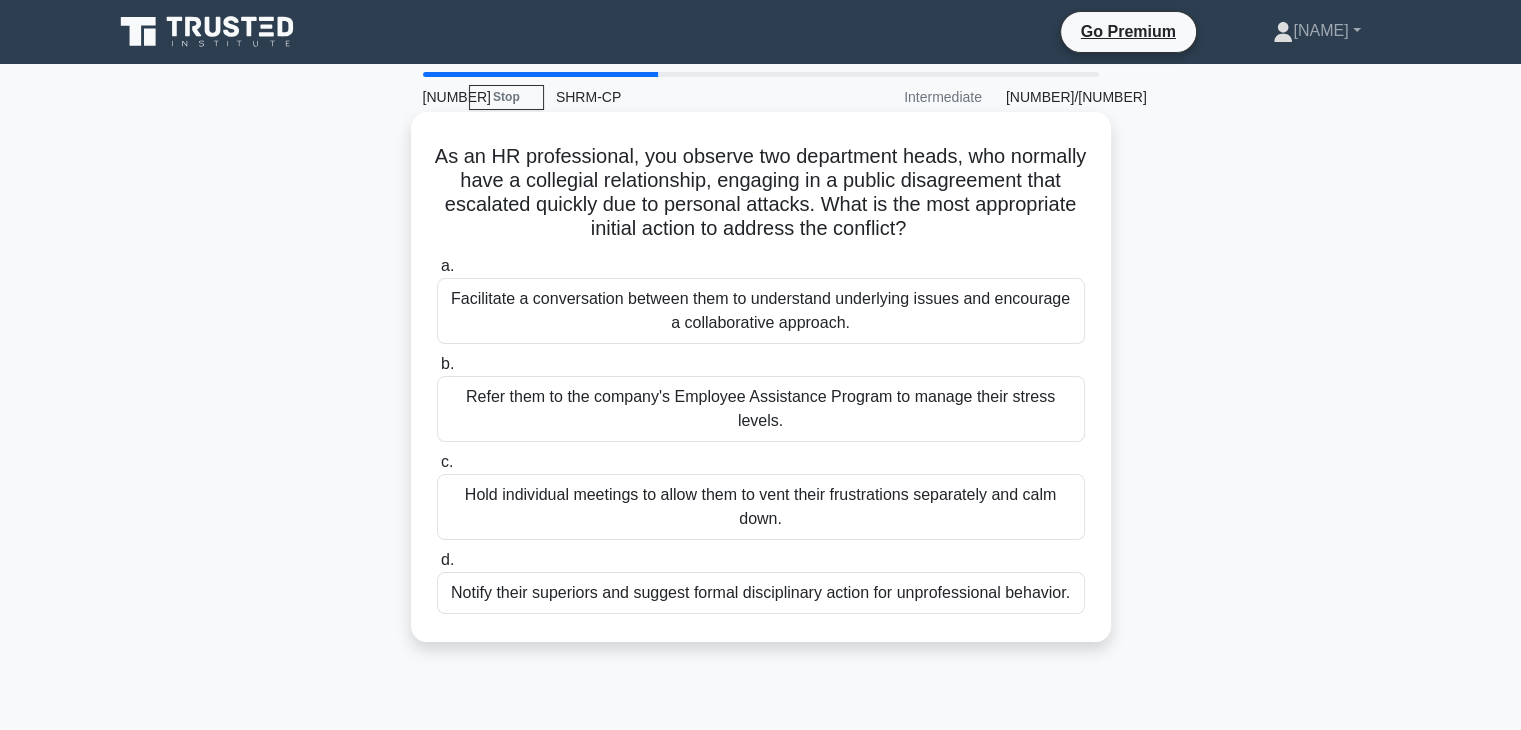 click on "As an HR professional, you observe two department heads, who normally have a collegial relationship, engaging in a public disagreement that escalated quickly due to personal attacks. What is the most appropriate initial action to address the conflict?
.spinner_0XTQ{transform-origin:center;animation:spinner_y6GP .75s linear infinite}@keyframes spinner_y6GP{100%{transform:rotate(360deg)}}" at bounding box center [761, 193] 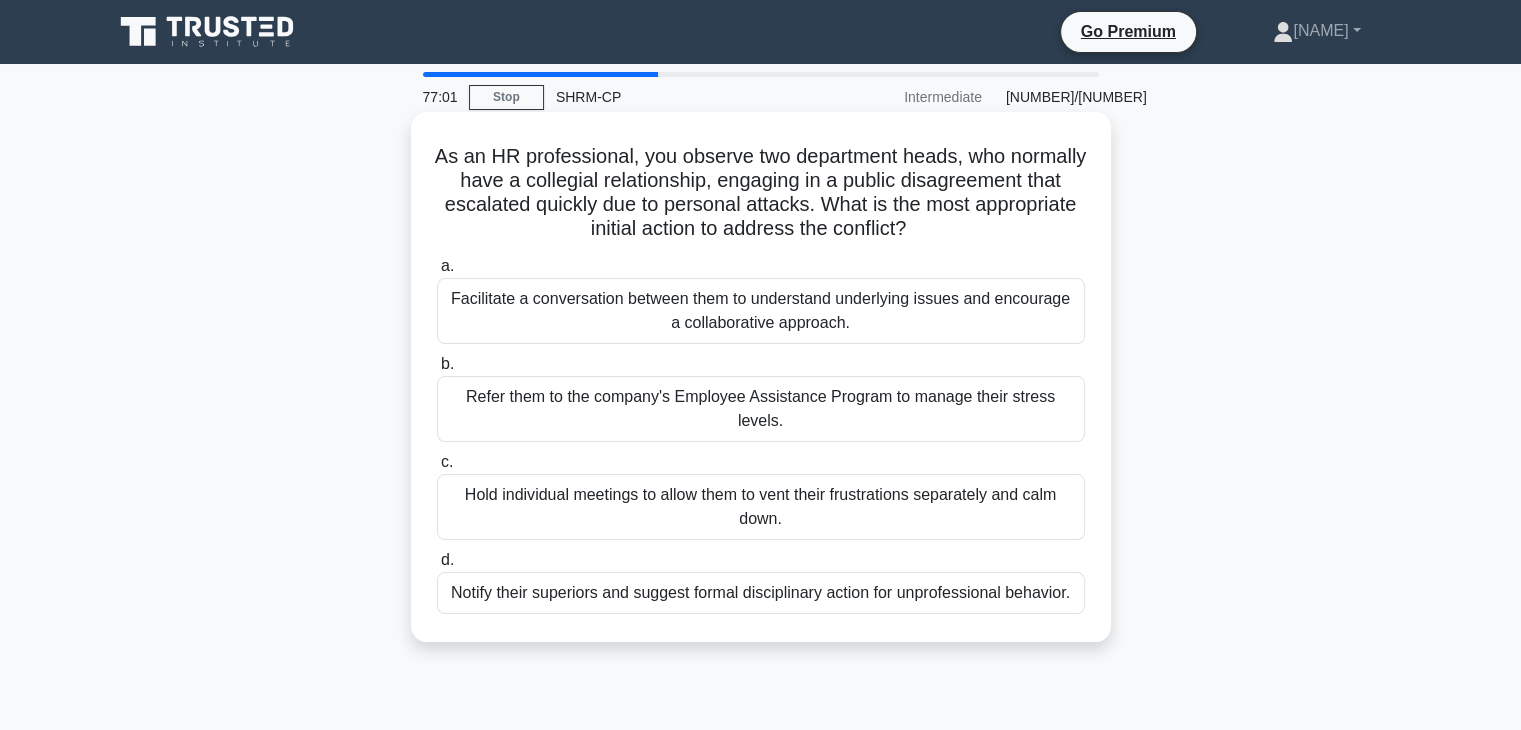 click on "Facilitate a conversation between them to understand underlying issues and encourage a collaborative approach." at bounding box center [761, 311] 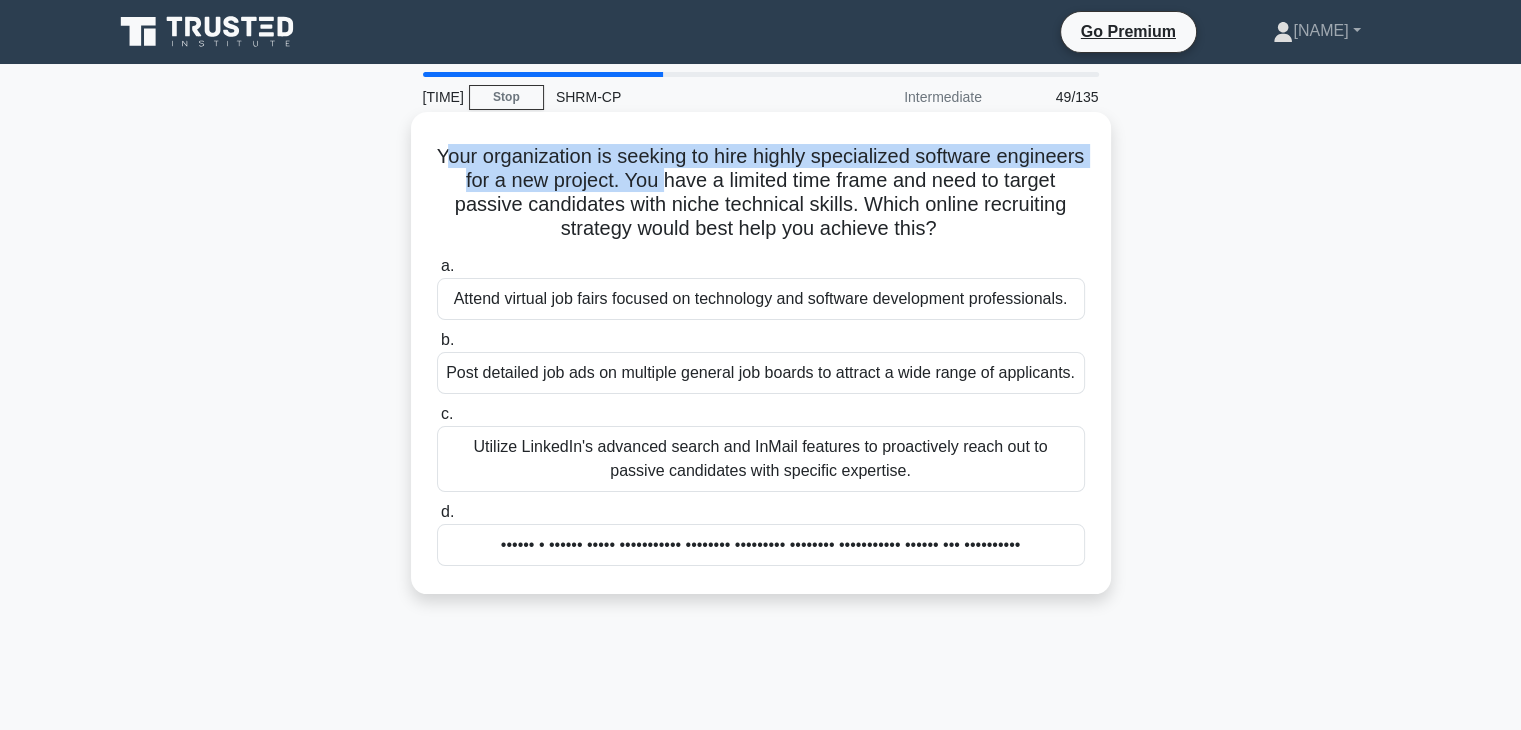 drag, startPoint x: 488, startPoint y: 158, endPoint x: 736, endPoint y: 179, distance: 248.88753 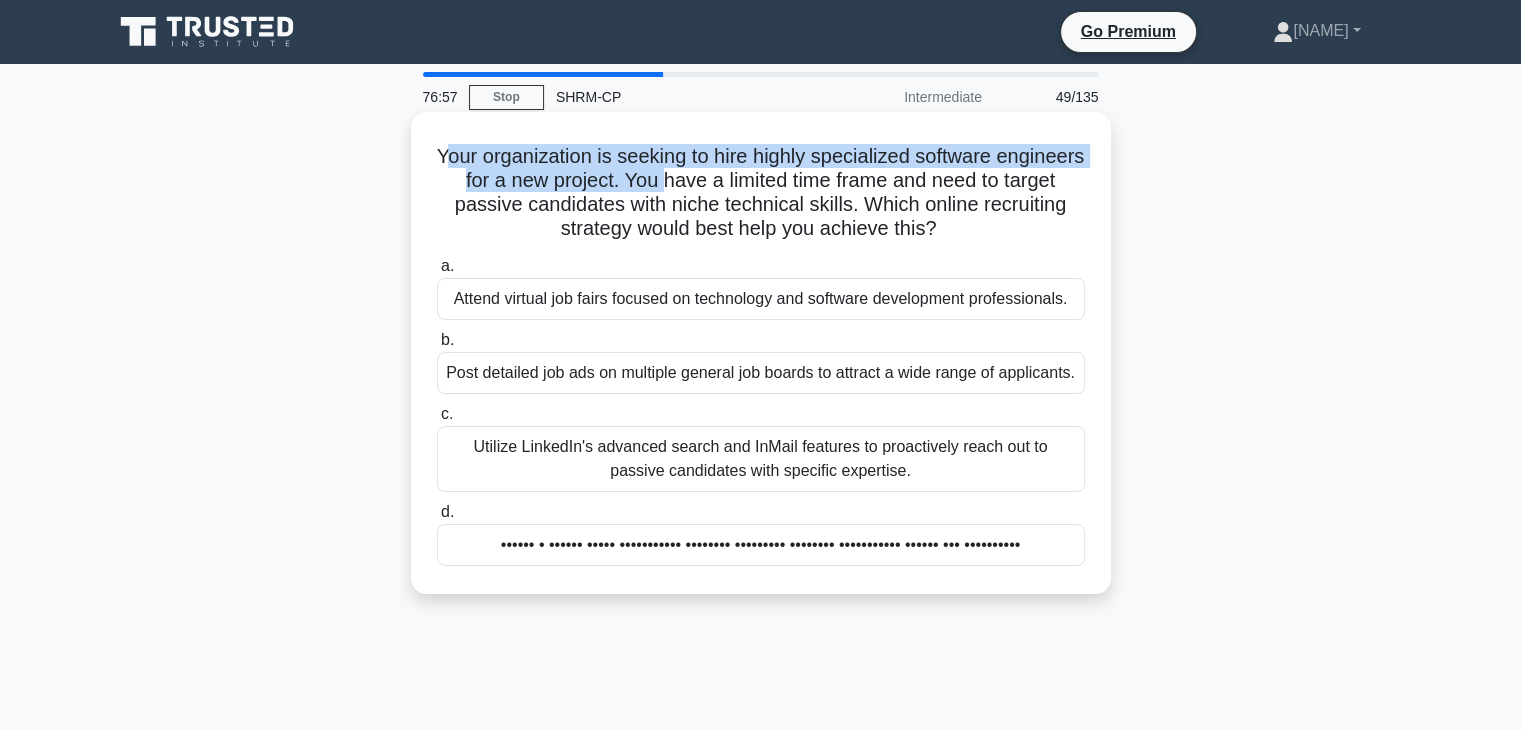 click on "Your organization is seeking to hire highly specialized software engineers for a new project. You have a limited time frame and need to target passive candidates with niche technical skills. Which online recruiting strategy would best help you achieve this?
.spinner_0XTQ{transform-origin:center;animation:spinner_y6GP .75s linear infinite}@keyframes spinner_y6GP{100%{transform:rotate(360deg)}}" at bounding box center (761, 193) 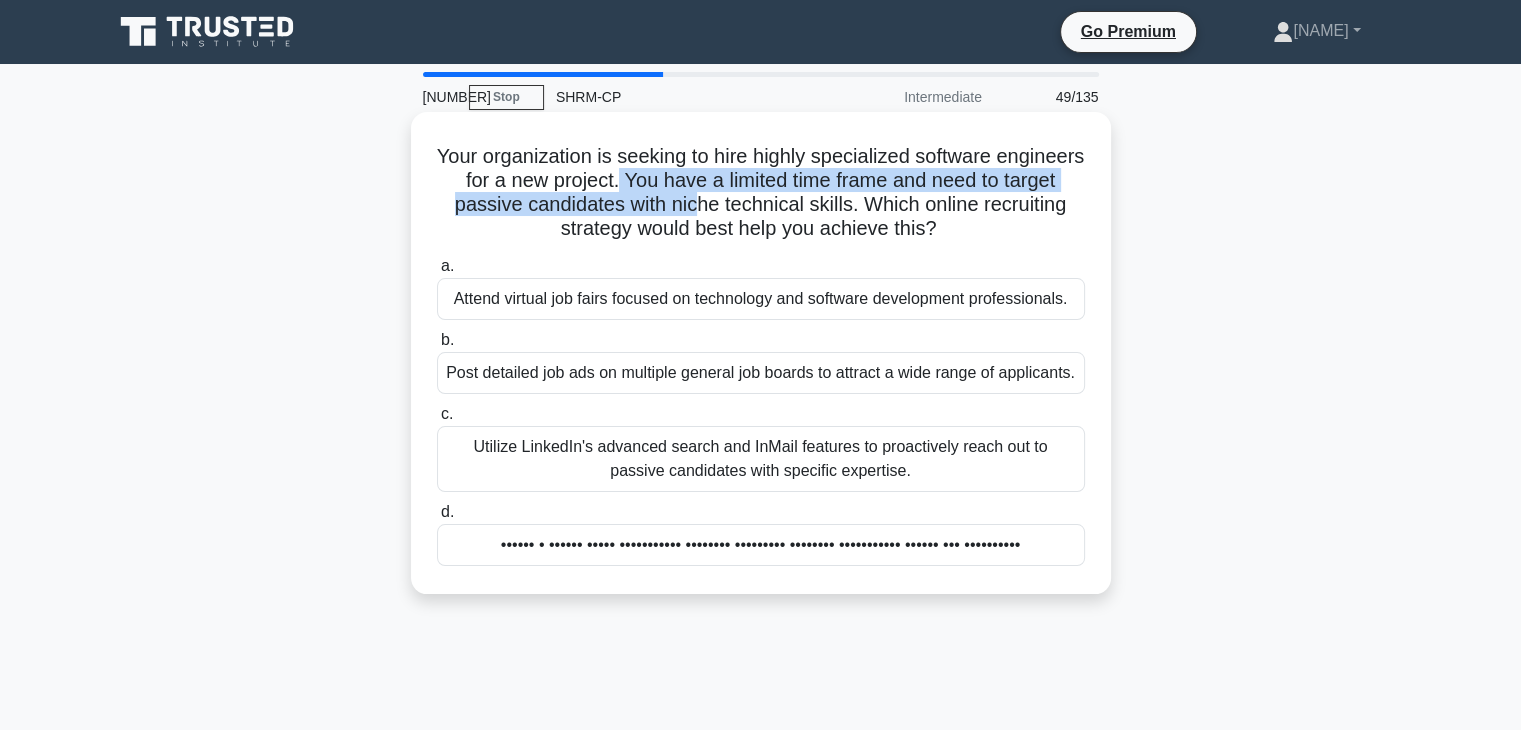 drag, startPoint x: 693, startPoint y: 182, endPoint x: 768, endPoint y: 195, distance: 76.11833 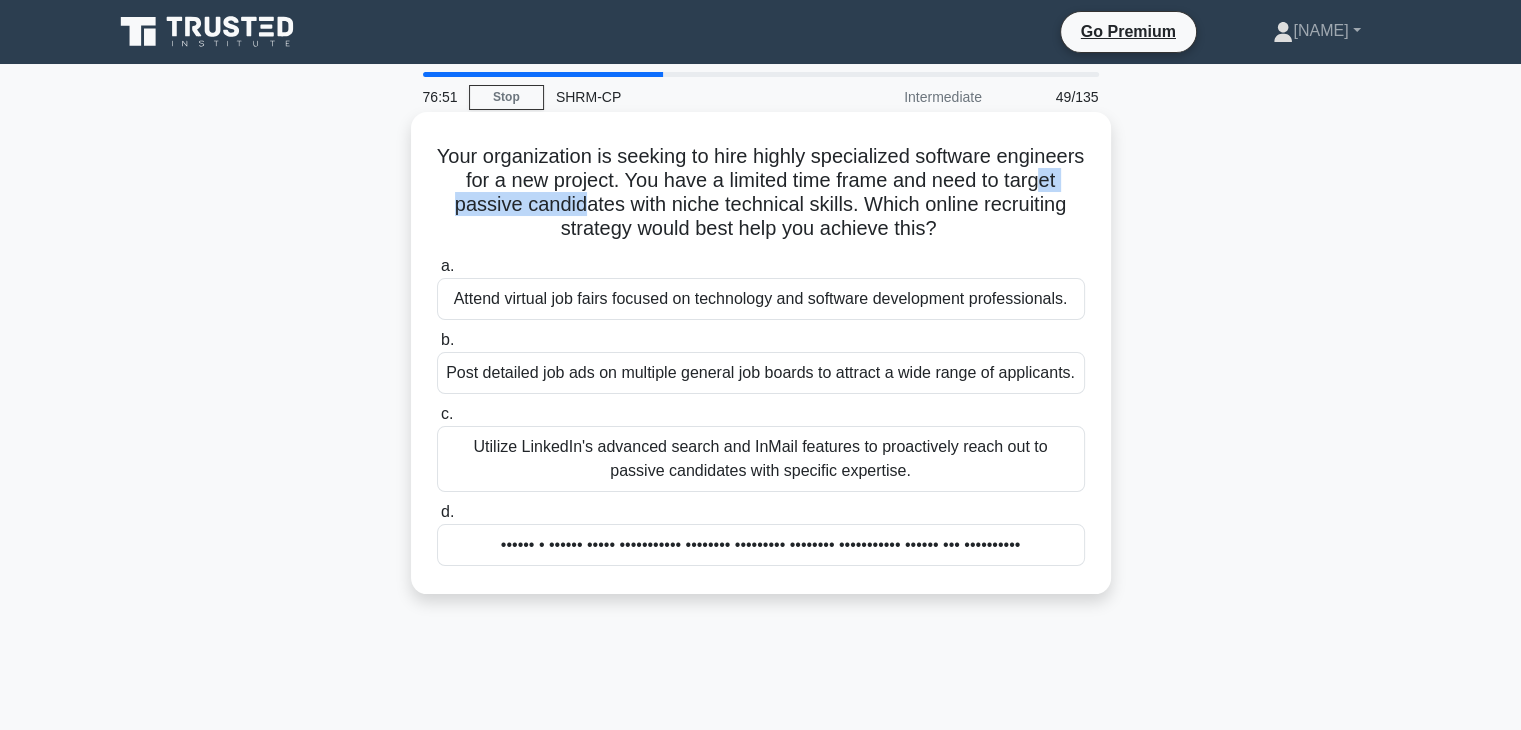 drag, startPoint x: 504, startPoint y: 197, endPoint x: 655, endPoint y: 199, distance: 151.01324 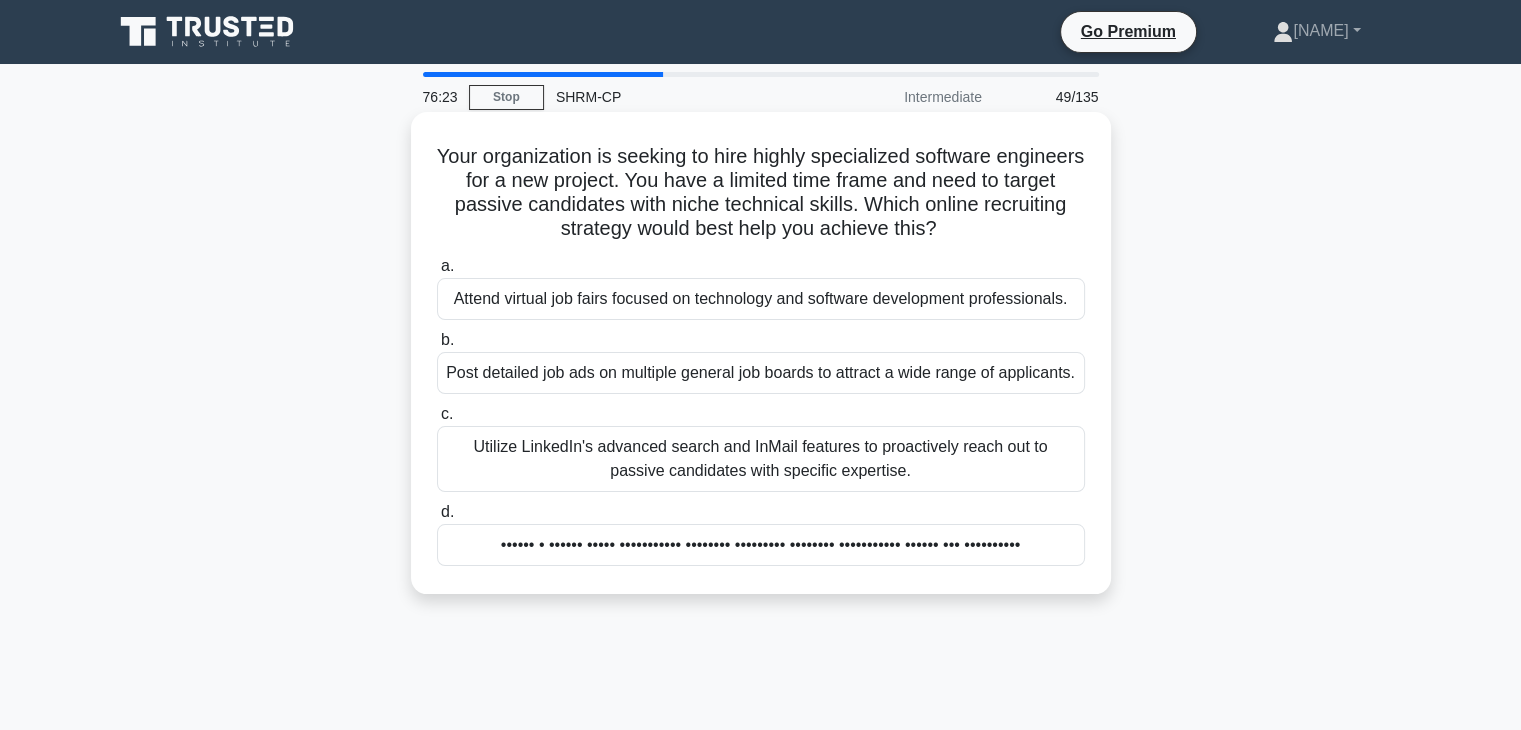 click on "•••••• • •••••• ••••• ••••••••••• •••••••• ••••••••• •••••••• ••••••••••• •••••• ••• ••••••••••" at bounding box center [761, 545] 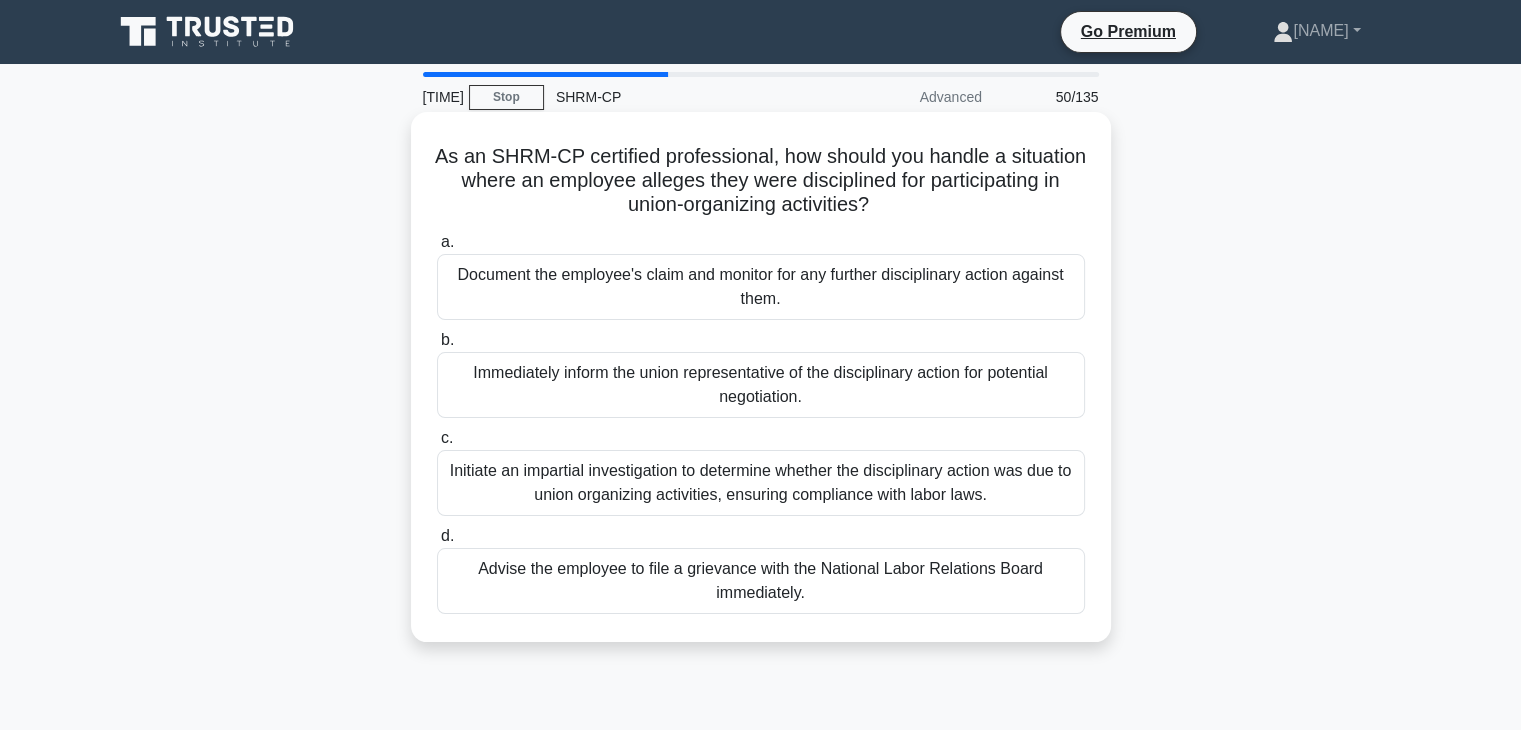 click on "Initiate an impartial investigation to determine whether the disciplinary action was due to union organizing activities, ensuring compliance with labor laws." at bounding box center (761, 483) 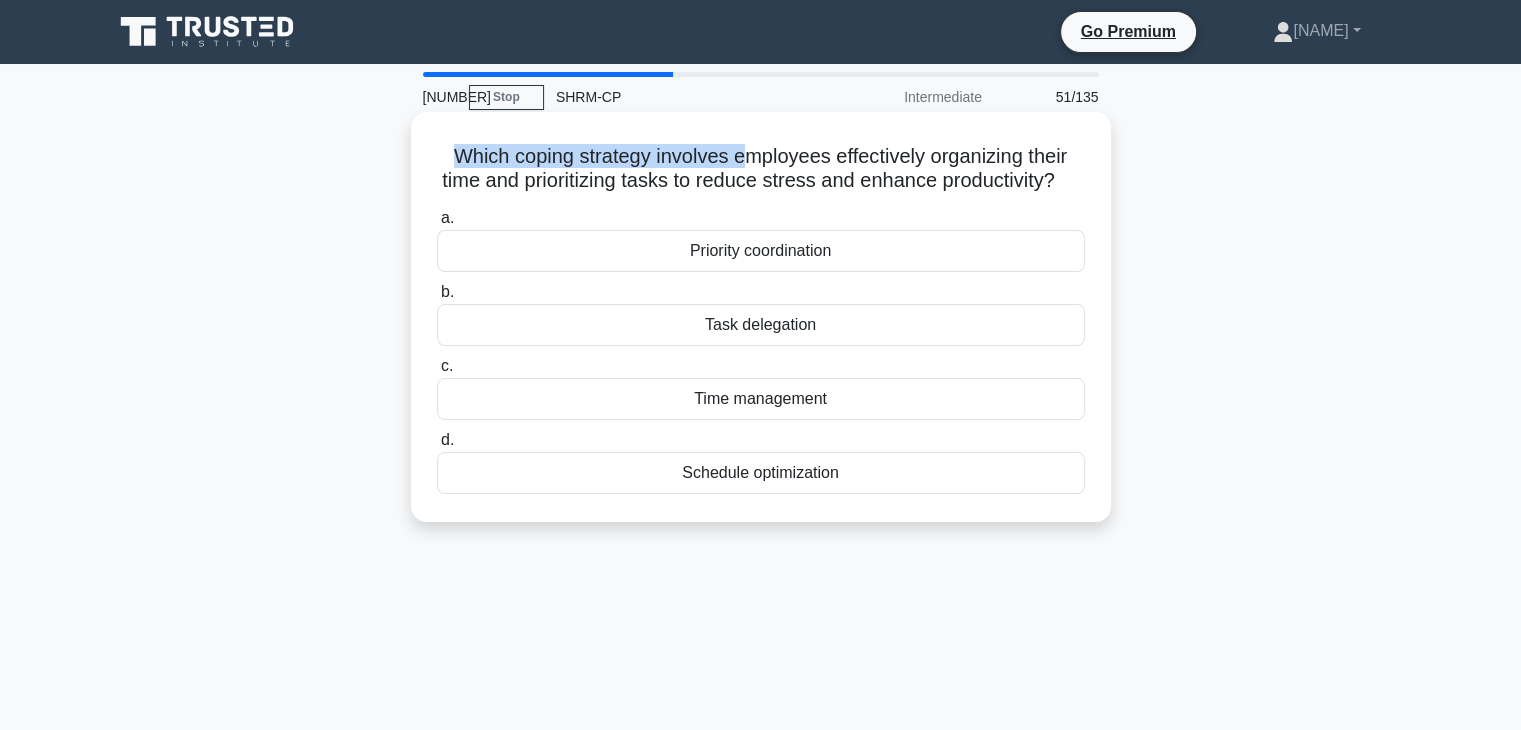 drag, startPoint x: 444, startPoint y: 157, endPoint x: 740, endPoint y: 150, distance: 296.08276 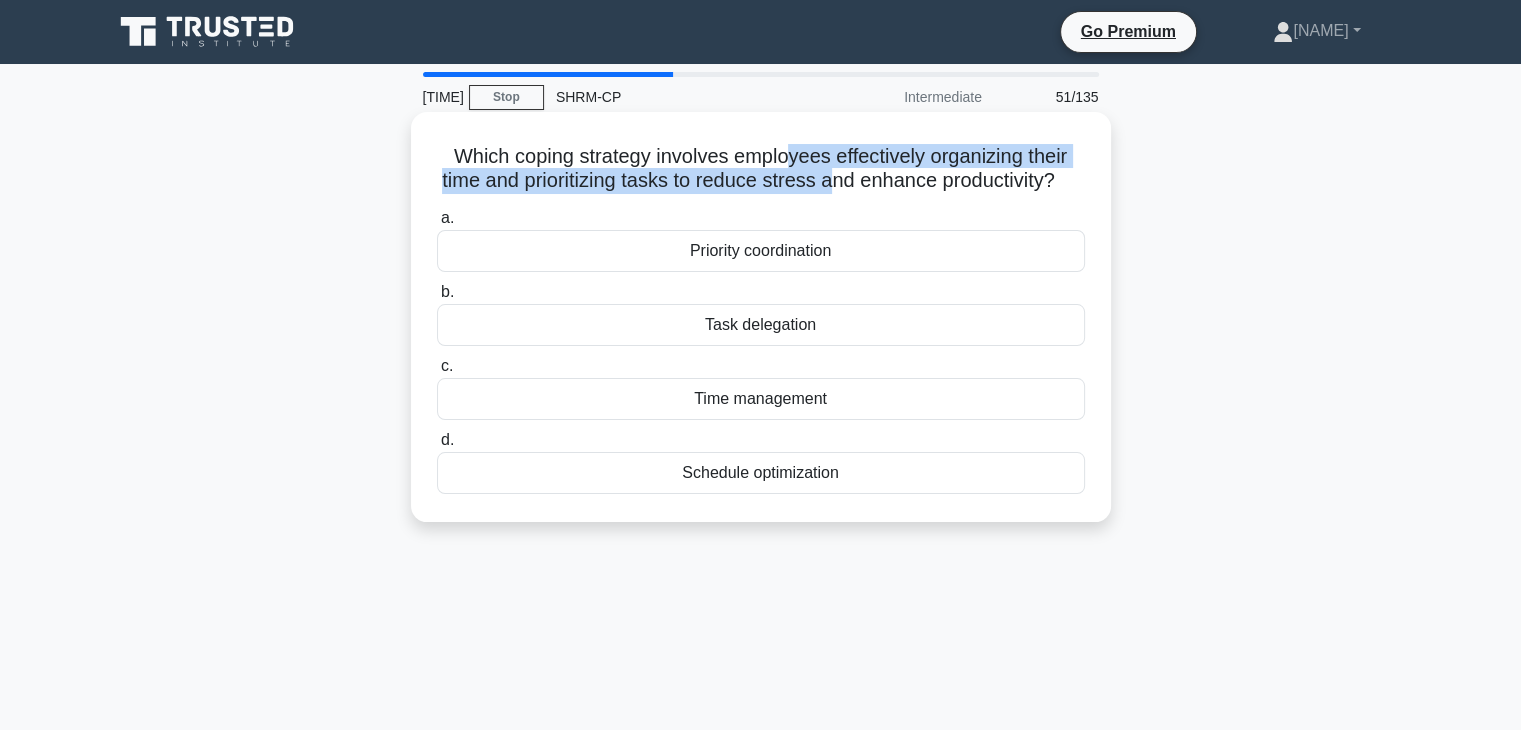 drag, startPoint x: 788, startPoint y: 153, endPoint x: 845, endPoint y: 182, distance: 63.953106 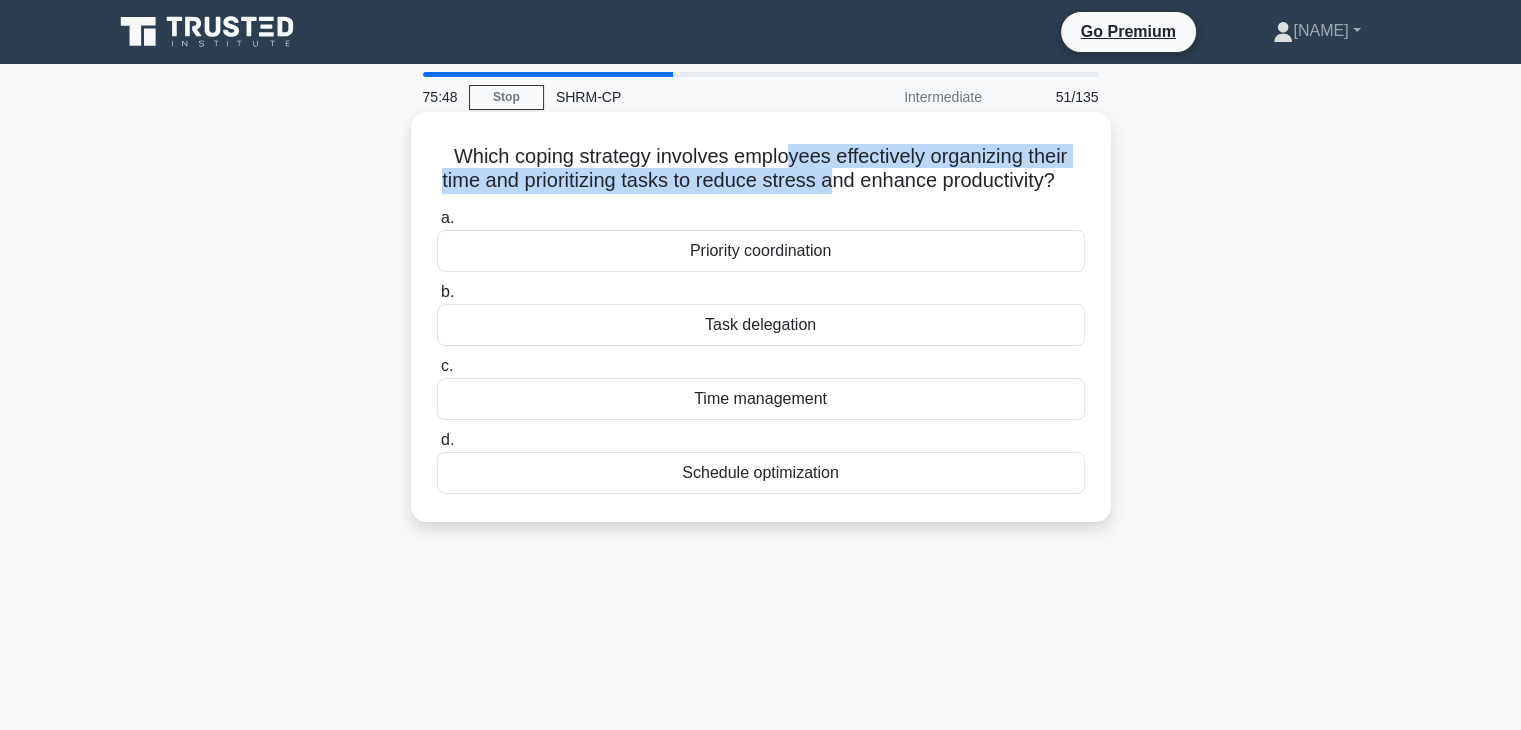 click on "Which coping strategy involves employees effectively organizing their time and prioritizing tasks to reduce stress and enhance productivity?
.spinner_0XTQ{transform-origin:center;animation:spinner_y6GP .75s linear infinite}@keyframes spinner_y6GP{100%{transform:rotate(360deg)}}" at bounding box center [761, 169] 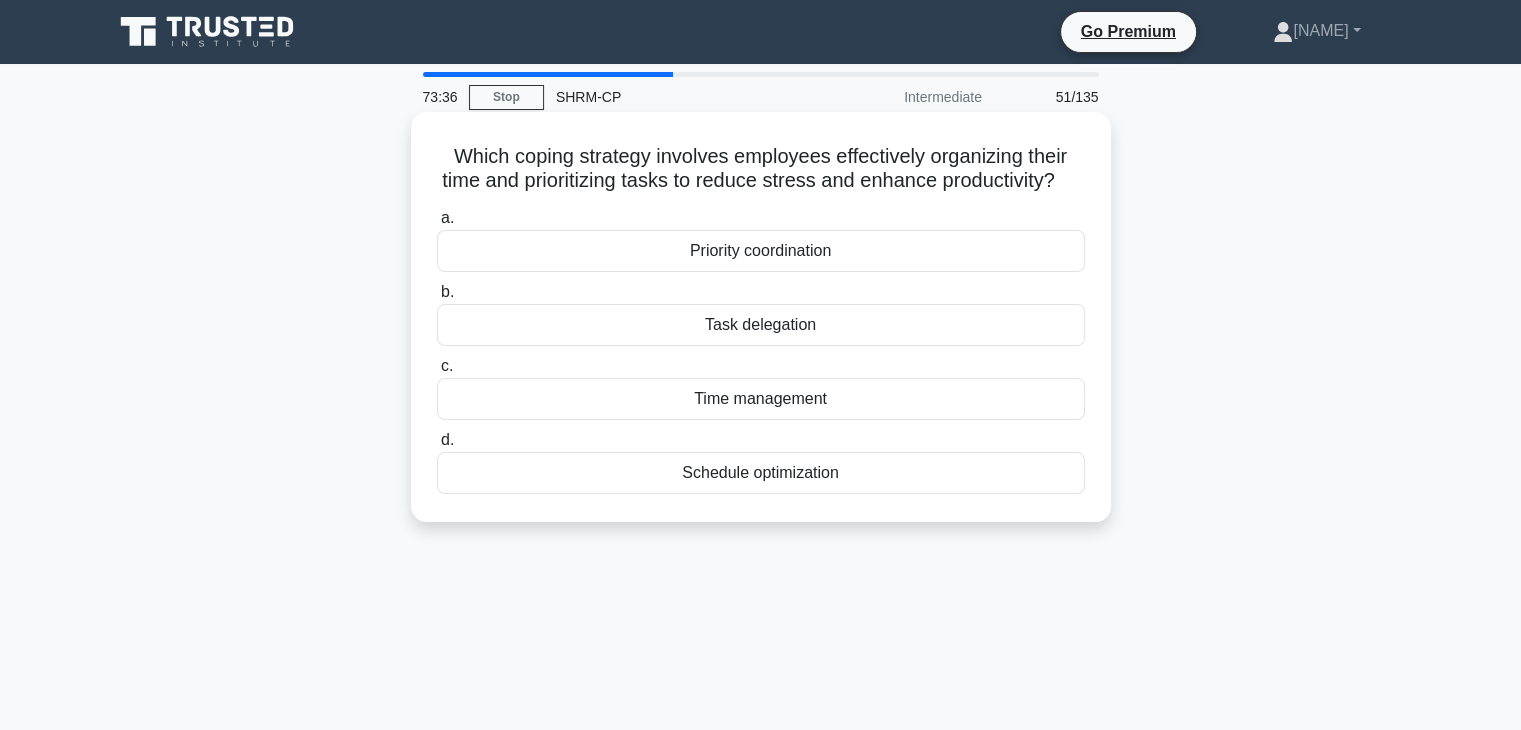 click on "Time management" at bounding box center [761, 399] 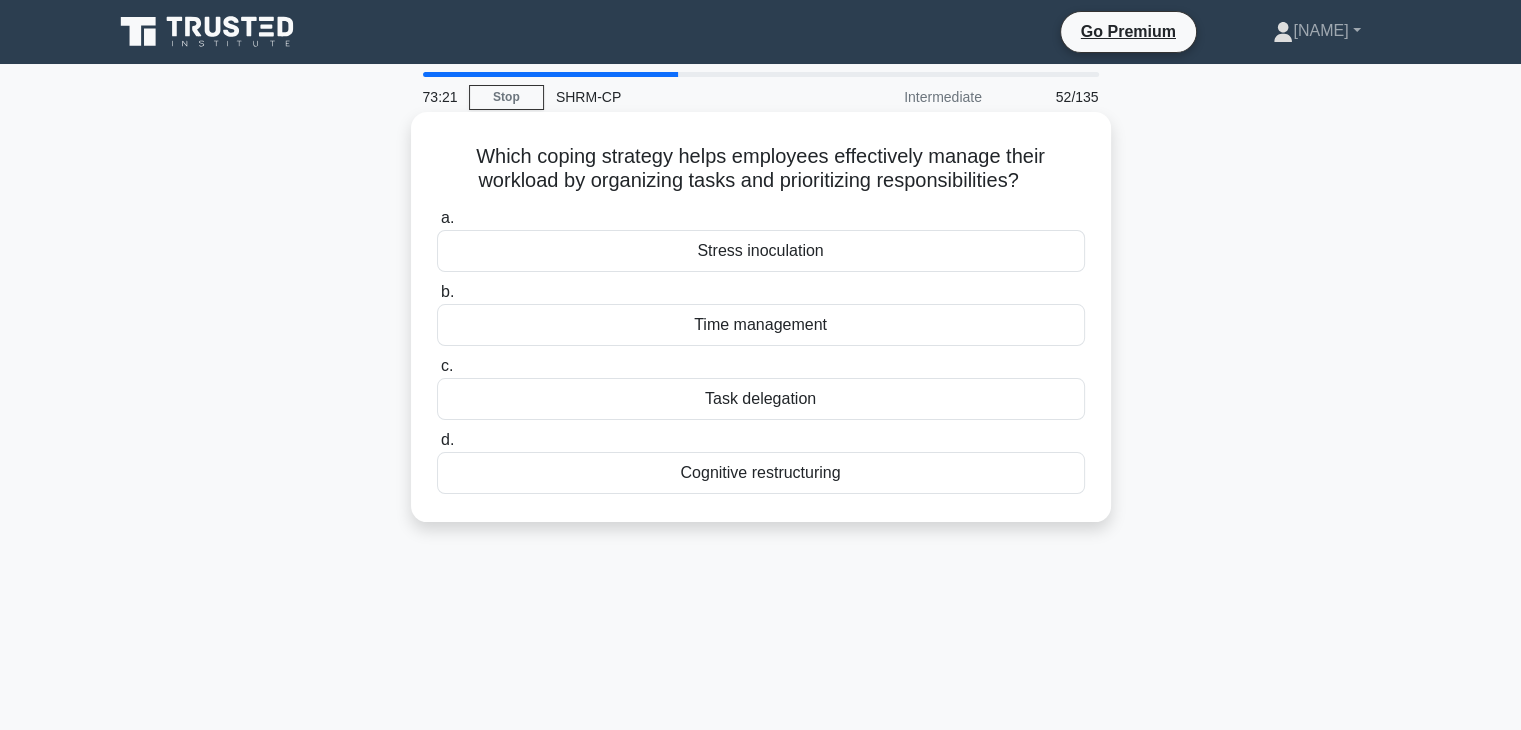 click on "Time management" at bounding box center [761, 325] 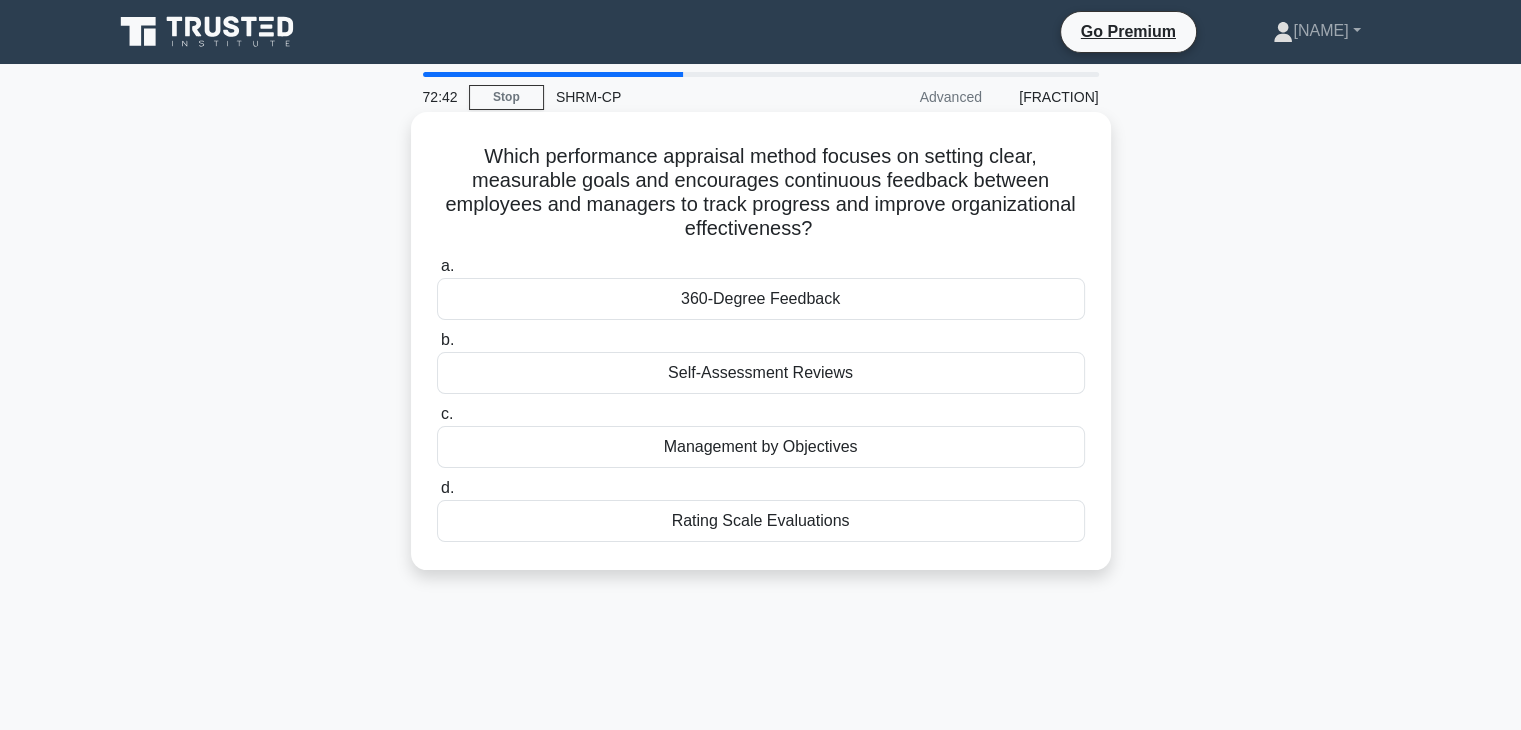 click on "360-Degree Feedback" at bounding box center [761, 299] 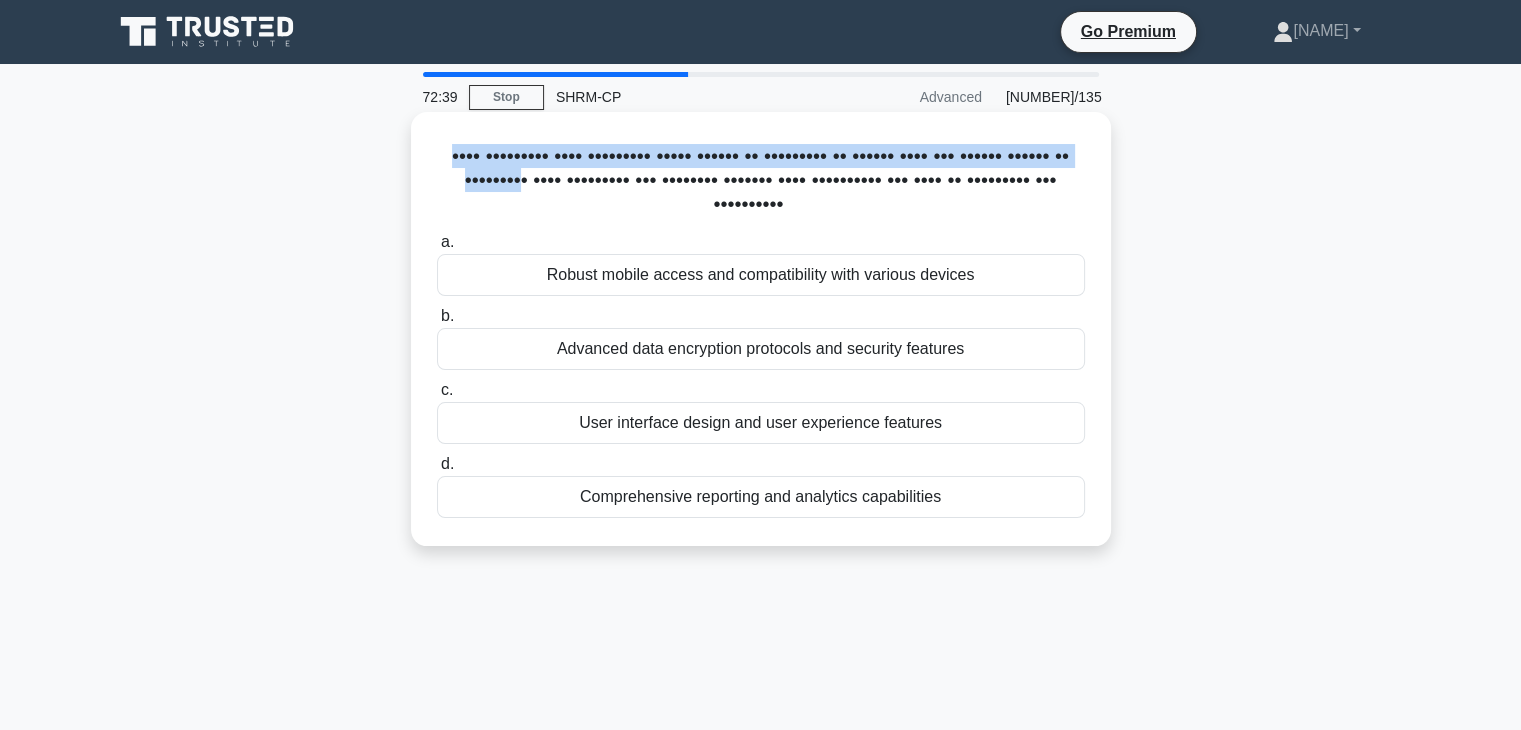 drag, startPoint x: 448, startPoint y: 156, endPoint x: 700, endPoint y: 175, distance: 252.71526 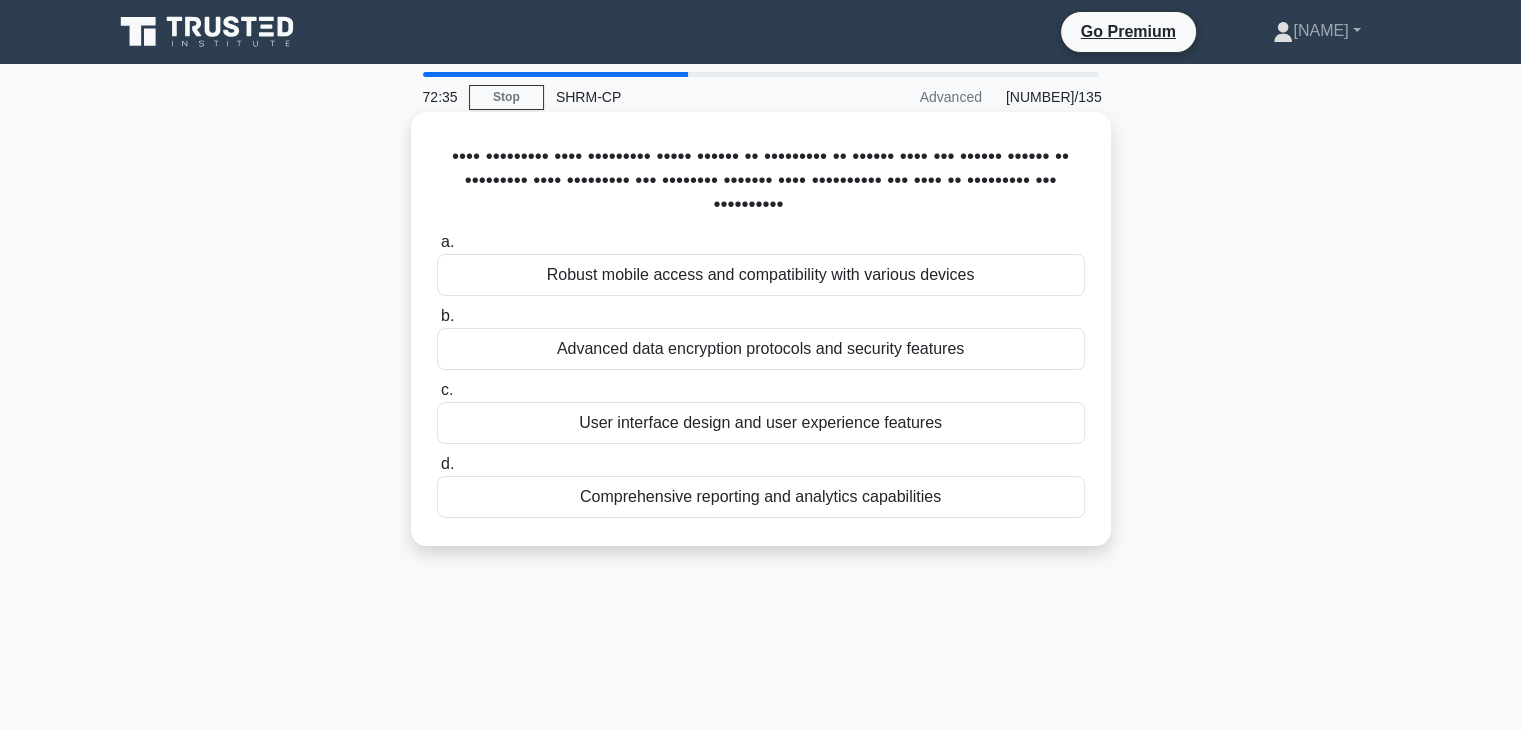 click on "When selecting HRIS software, which factor is essential to ensure that the system offers an intuitive user interface and enhances overall user experience for both HR personnel and employees?
.spinner_0XTQ{transform-origin:center;animation:spinner_y6GP .75s linear infinite}@keyframes spinner_y6GP{100%{transform:rotate(360deg)}}" at bounding box center (761, 181) 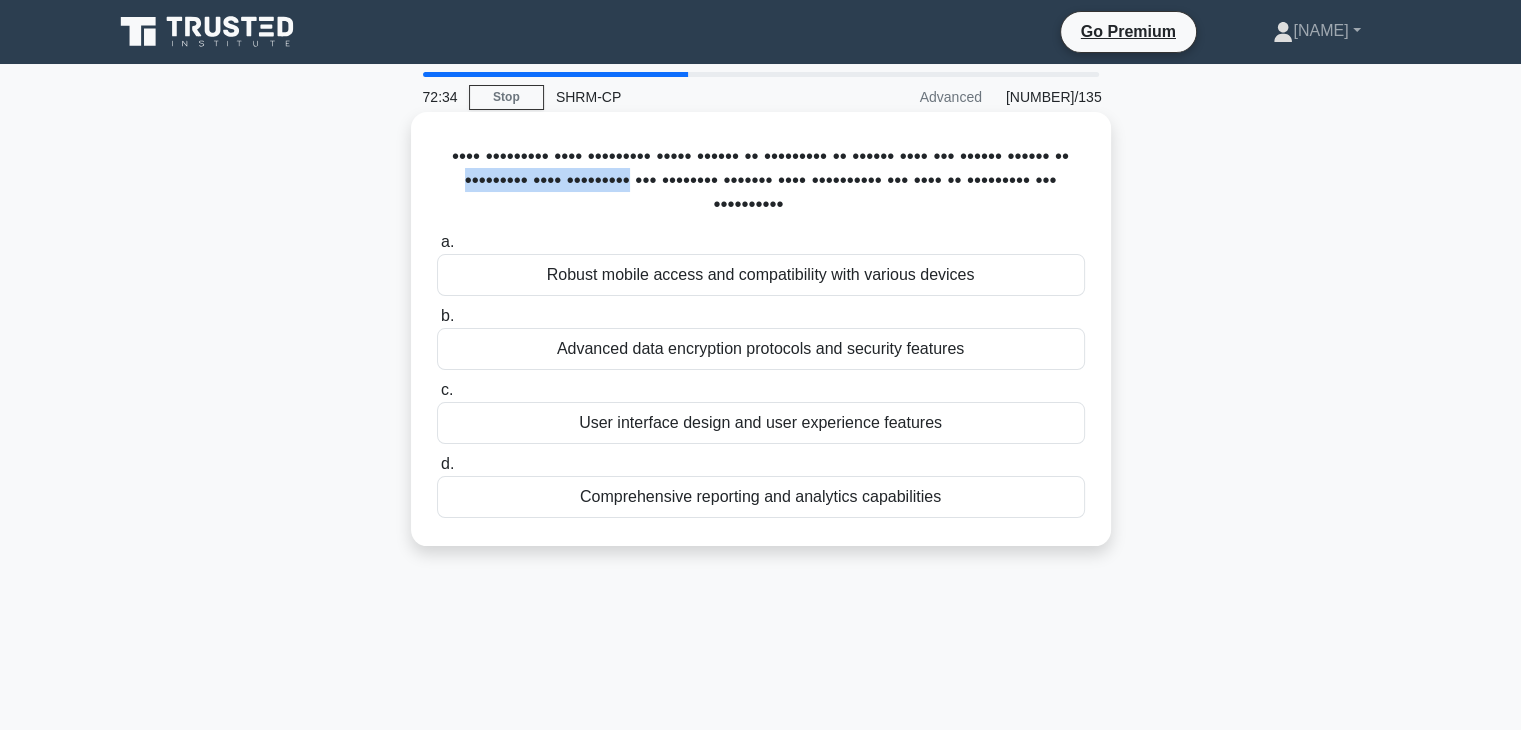drag, startPoint x: 627, startPoint y: 178, endPoint x: 756, endPoint y: 185, distance: 129.18979 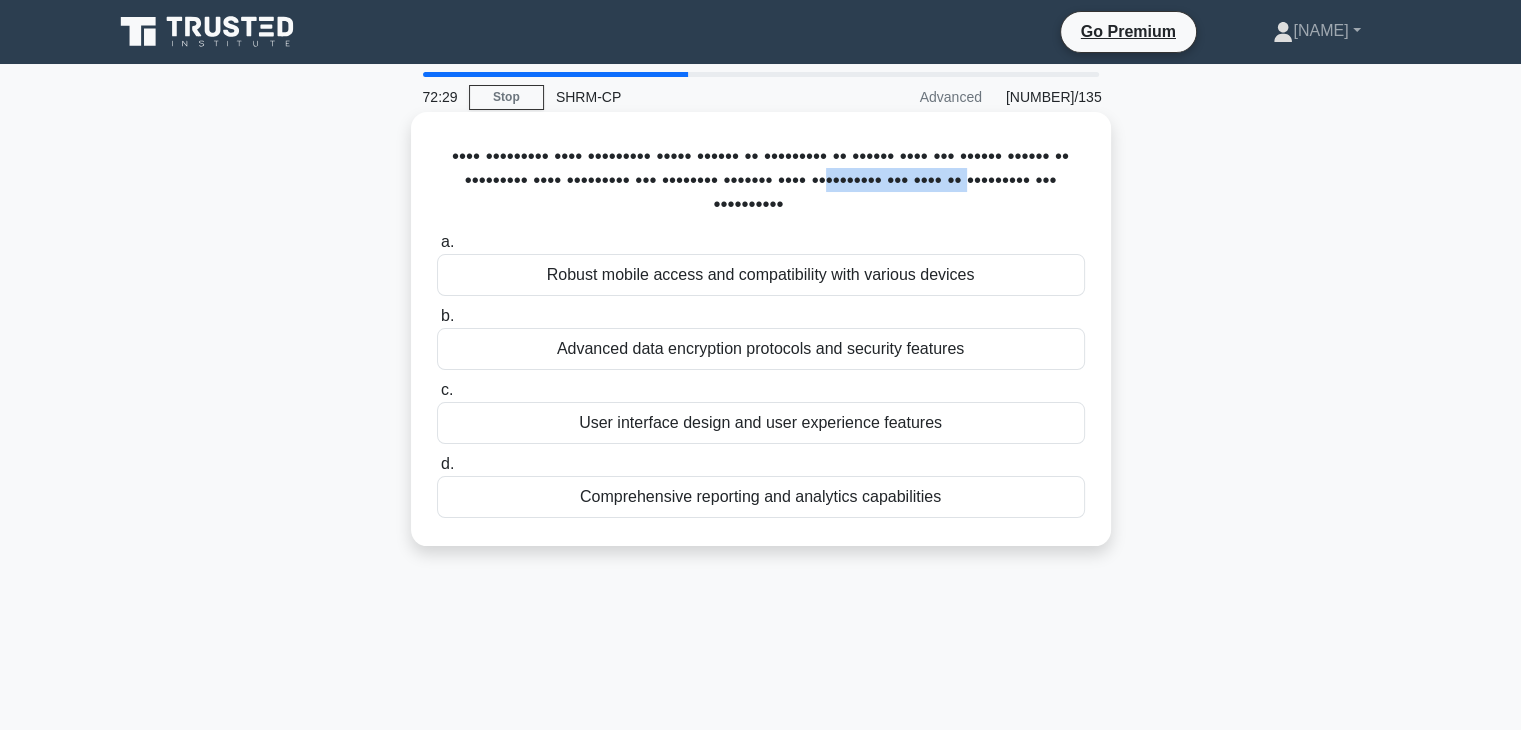 drag, startPoint x: 533, startPoint y: 200, endPoint x: 734, endPoint y: 209, distance: 201.20139 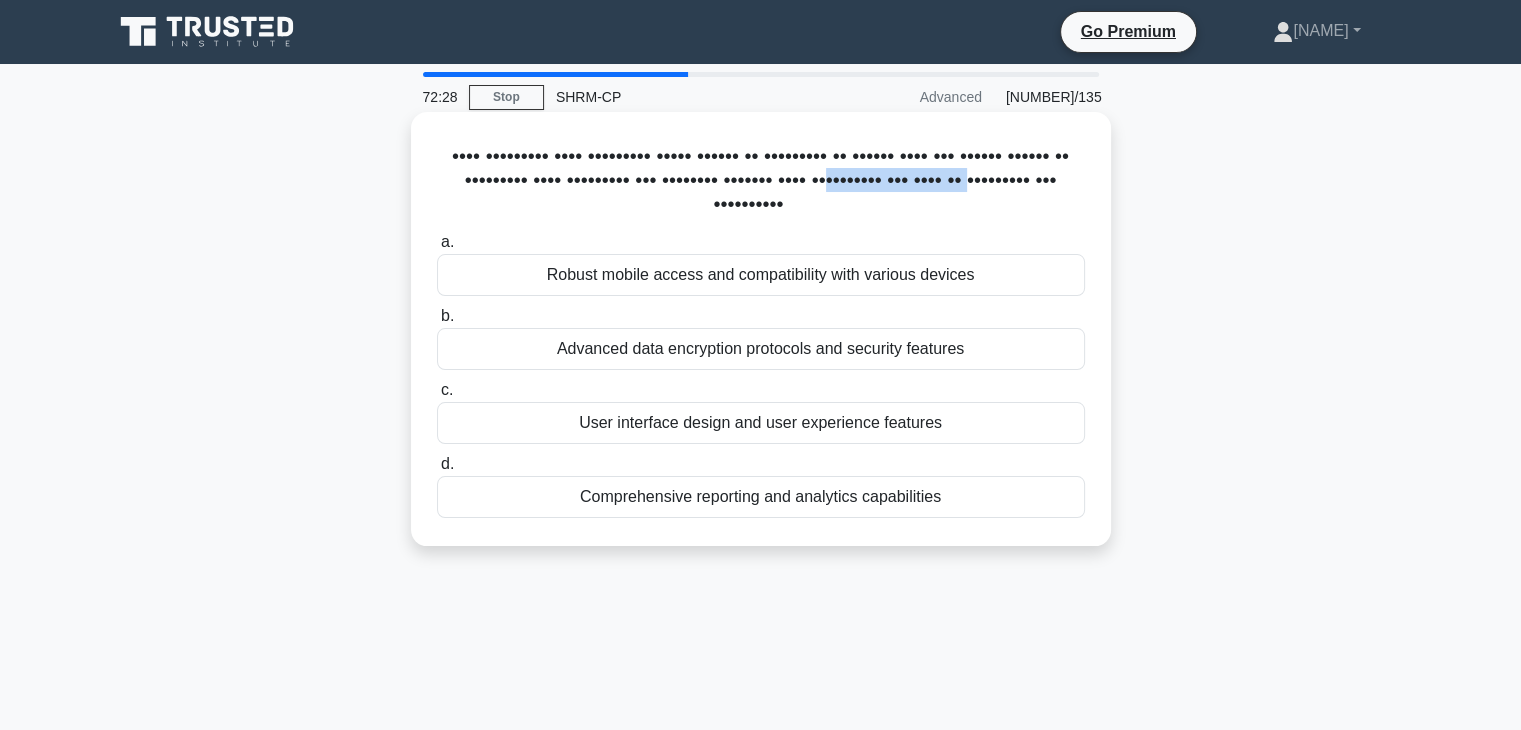 click on "When selecting HRIS software, which factor is essential to ensure that the system offers an intuitive user interface and enhances overall user experience for both HR personnel and employees?
.spinner_0XTQ{transform-origin:center;animation:spinner_y6GP .75s linear infinite}@keyframes spinner_y6GP{100%{transform:rotate(360deg)}}" at bounding box center [761, 181] 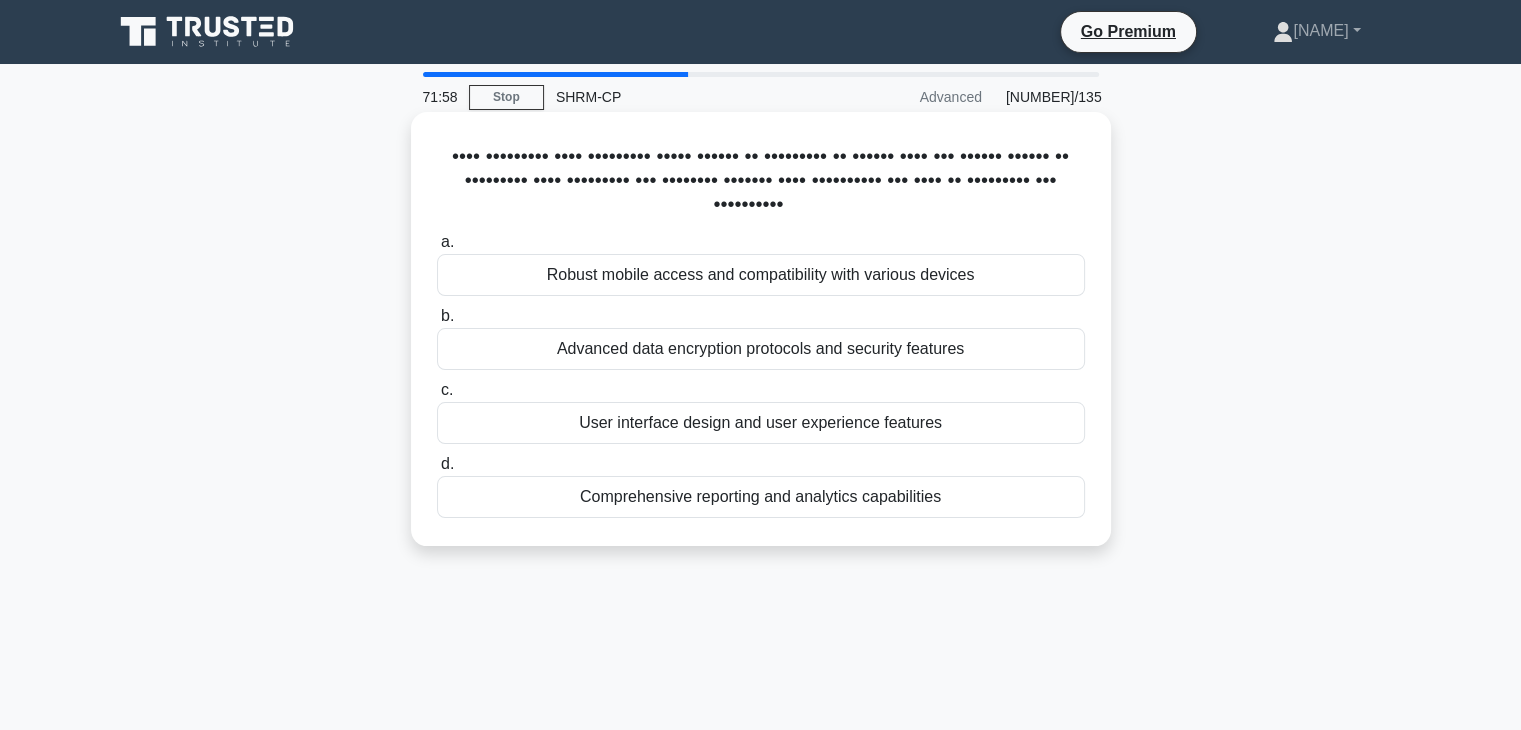 click on "Robust mobile access and compatibility with various devices" at bounding box center [761, 275] 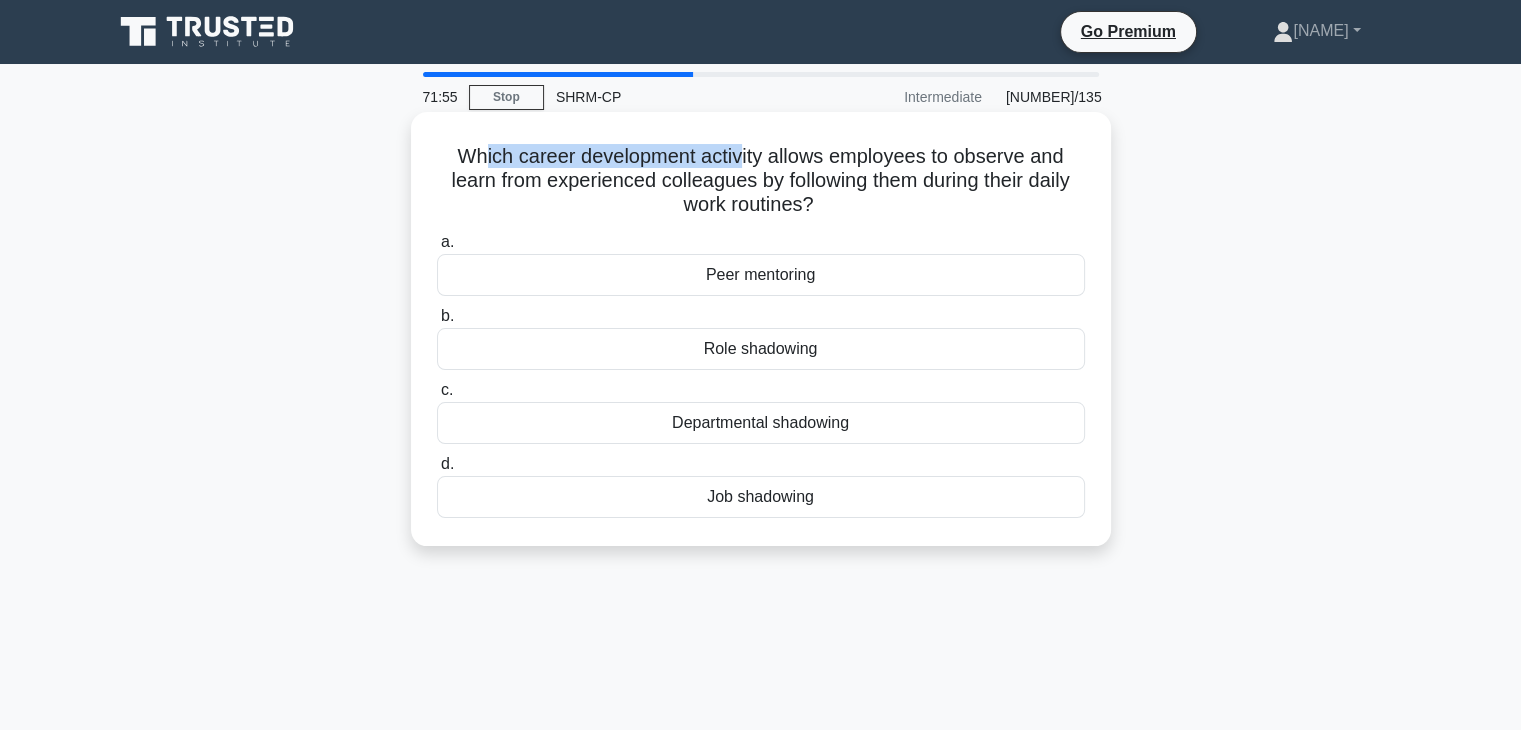 drag, startPoint x: 476, startPoint y: 157, endPoint x: 737, endPoint y: 165, distance: 261.1226 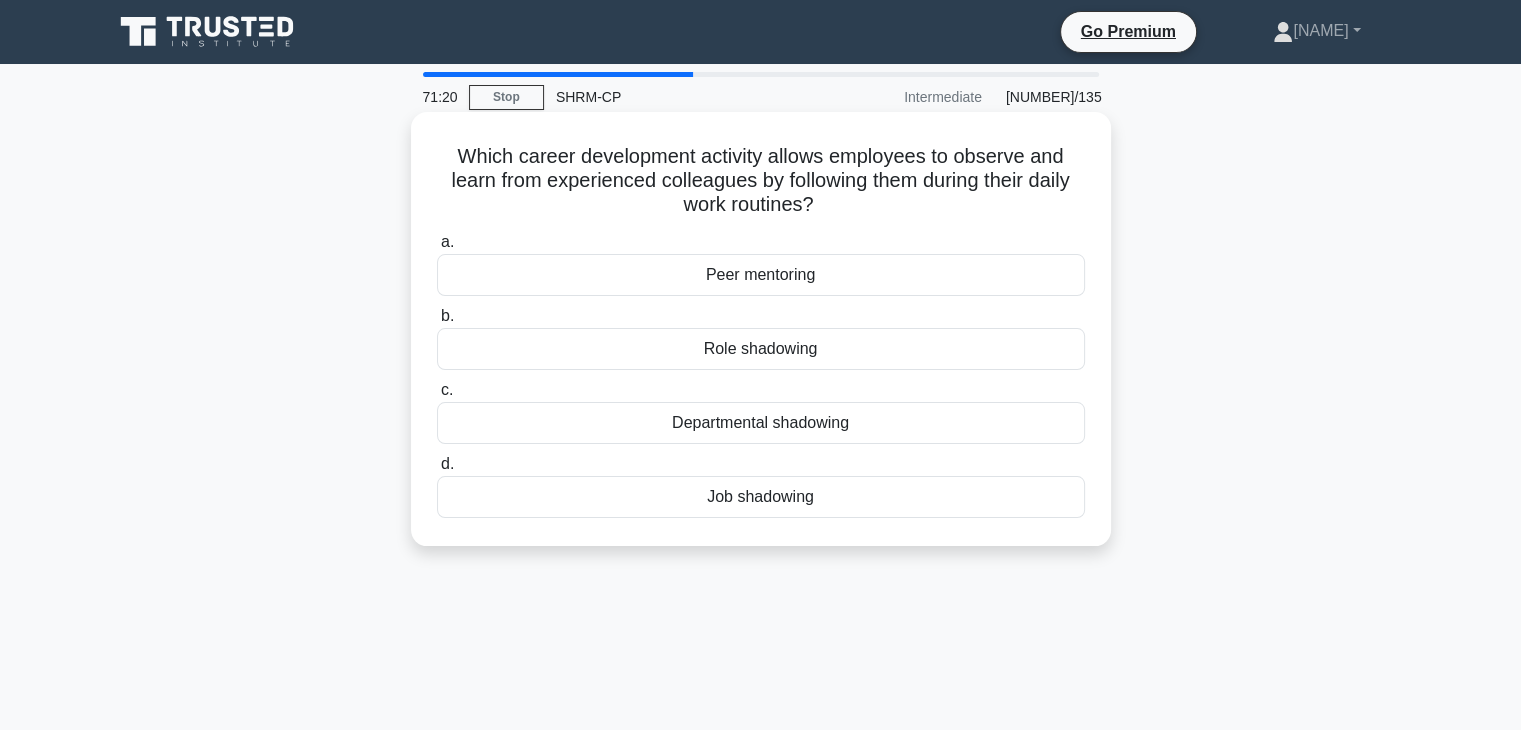 click on "Role shadowing" at bounding box center [761, 349] 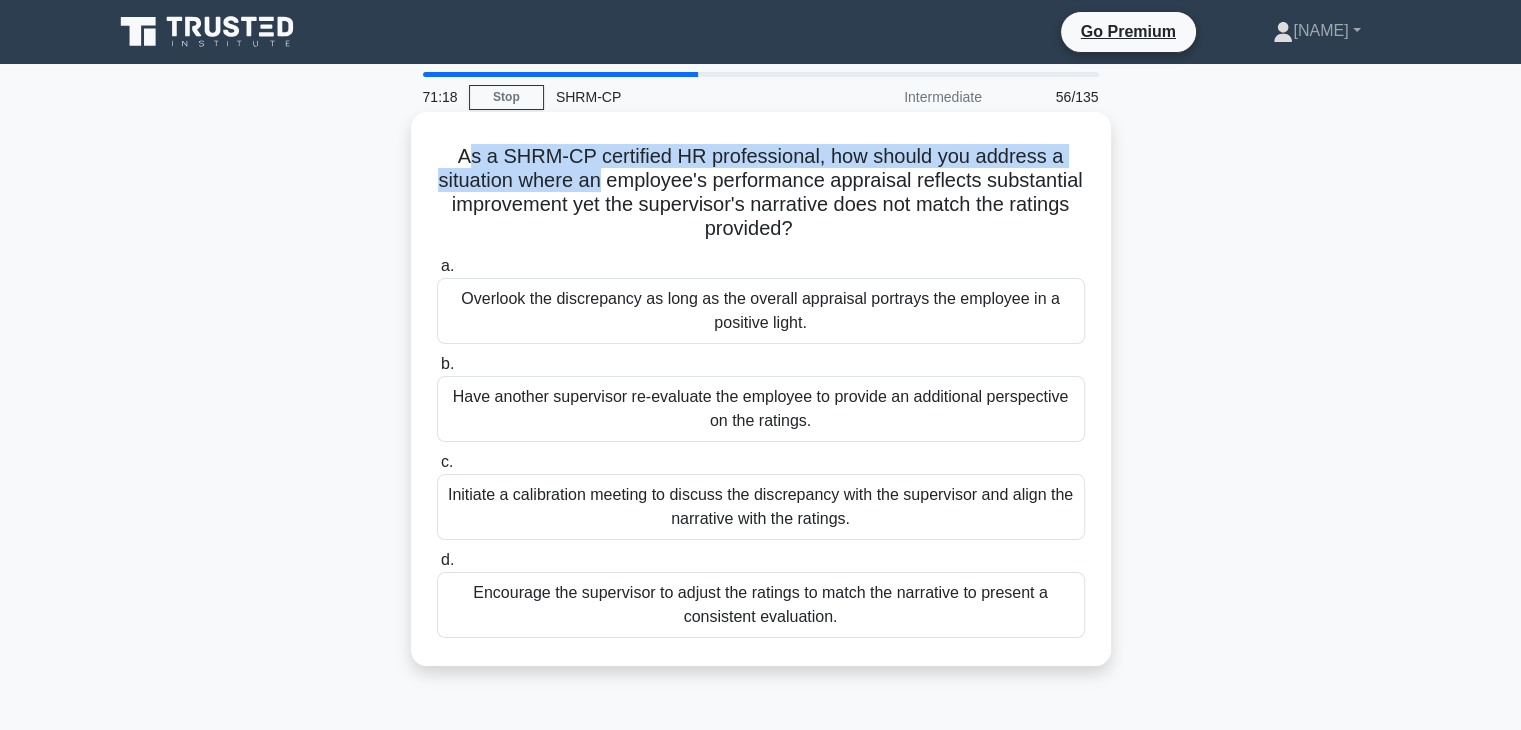 drag, startPoint x: 474, startPoint y: 156, endPoint x: 652, endPoint y: 169, distance: 178.47409 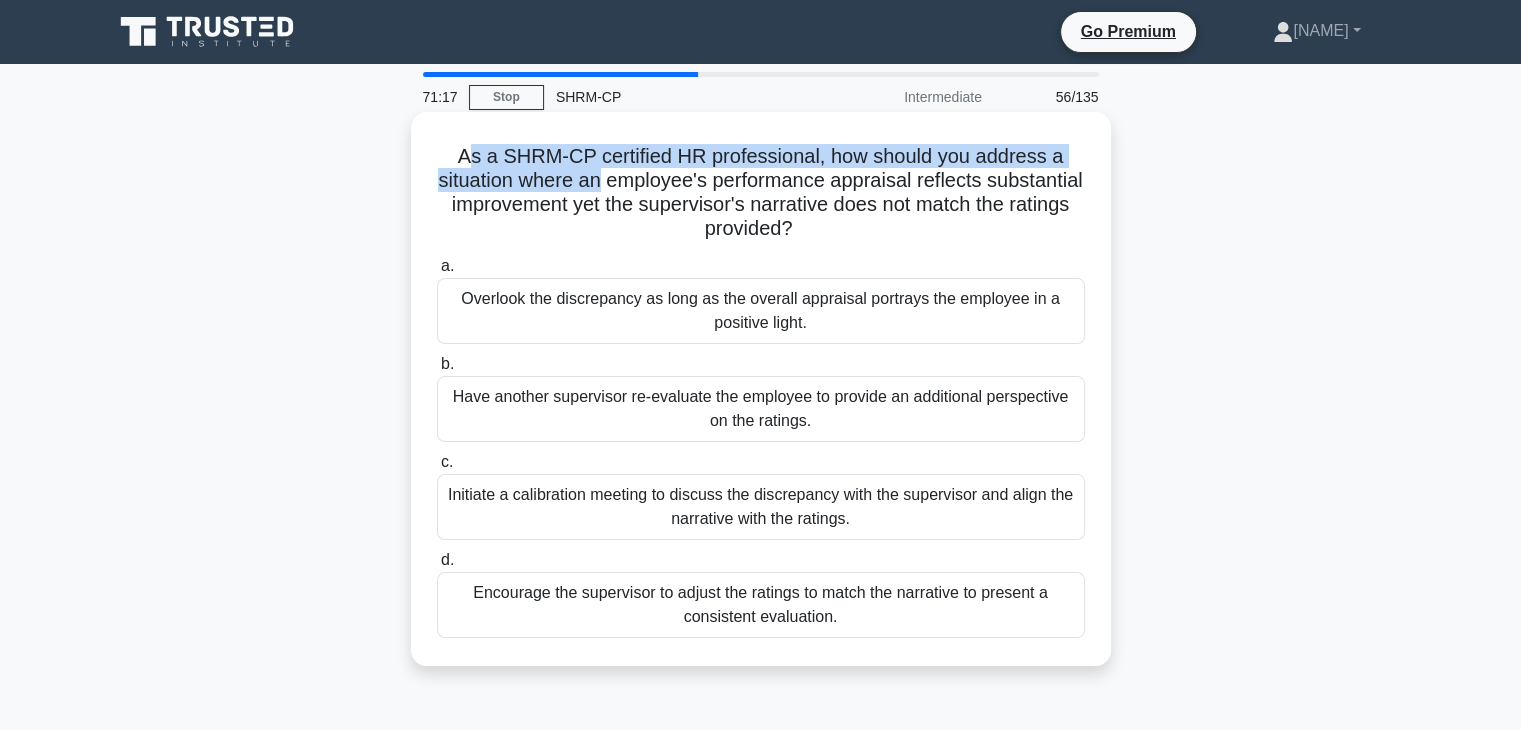 click on "As a SHRM-CP certified HR professional, how should you address a situation where an employee's performance appraisal reflects substantial improvement yet the supervisor's narrative does not match the ratings provided?
.spinner_0XTQ{transform-origin:center;animation:spinner_y6GP .75s linear infinite}@keyframes spinner_y6GP{100%{transform:rotate(360deg)}}" at bounding box center (761, 193) 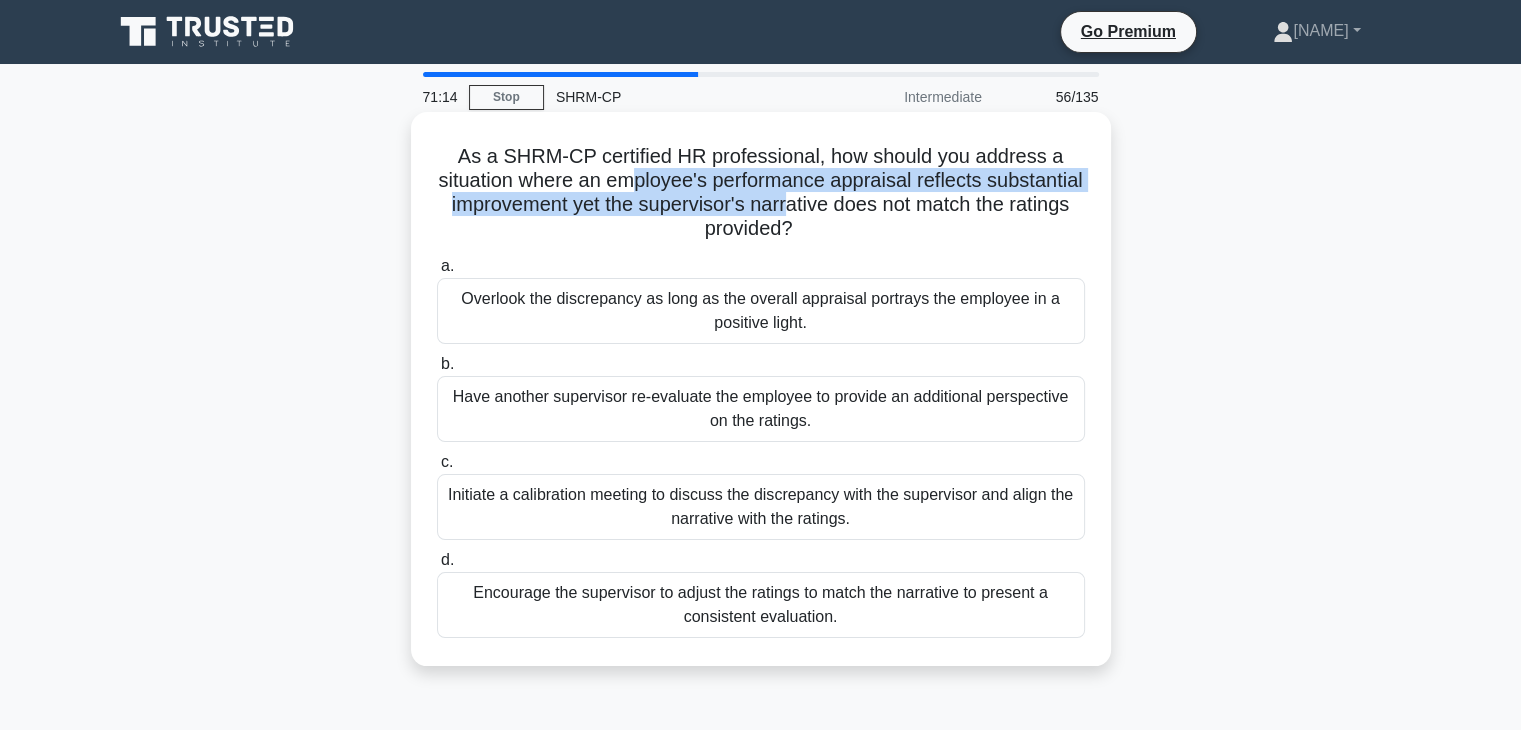 drag, startPoint x: 679, startPoint y: 181, endPoint x: 888, endPoint y: 205, distance: 210.37347 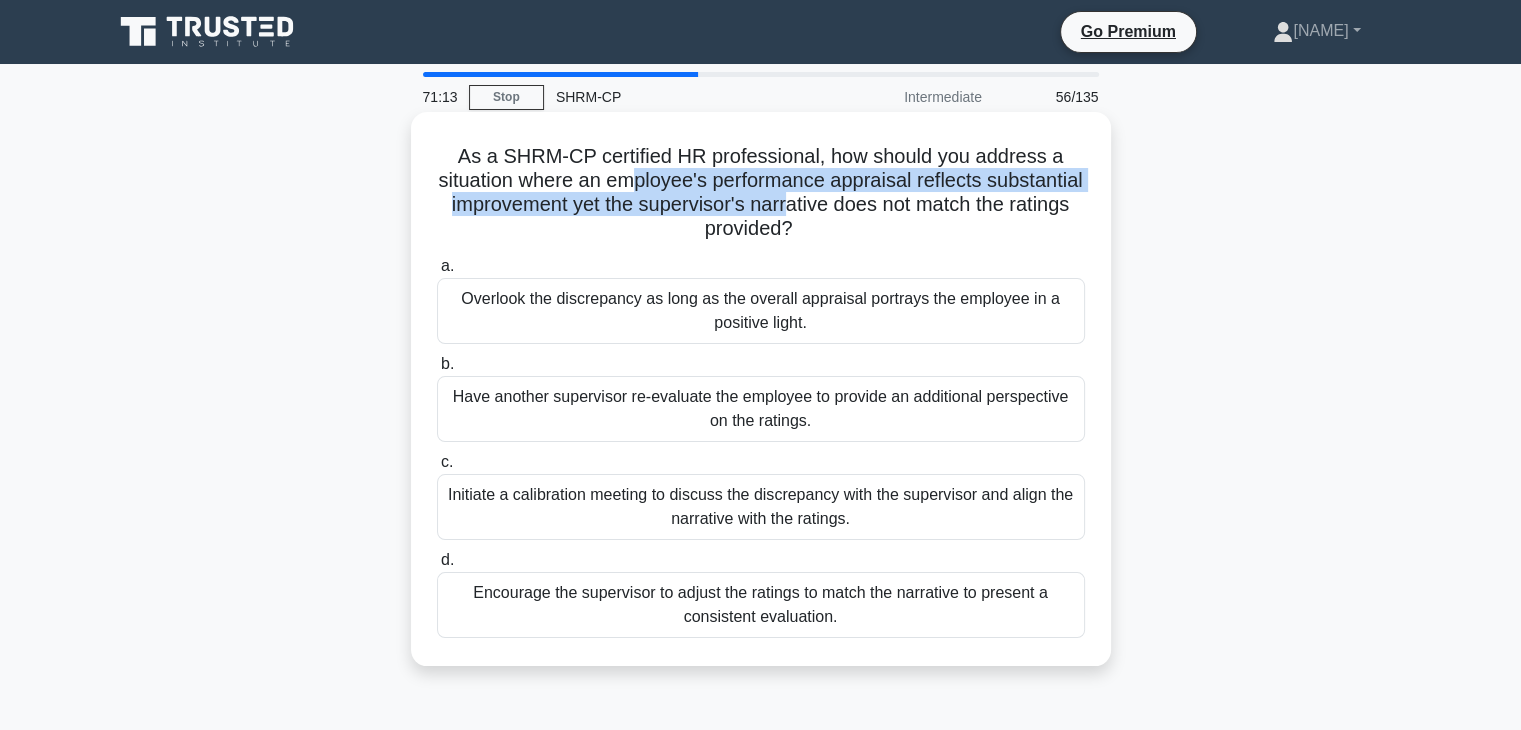 click on "As a SHRM-CP certified HR professional, how should you address a situation where an employee's performance appraisal reflects substantial improvement yet the supervisor's narrative does not match the ratings provided?
.spinner_0XTQ{transform-origin:center;animation:spinner_y6GP .75s linear infinite}@keyframes spinner_y6GP{100%{transform:rotate(360deg)}}" at bounding box center [761, 193] 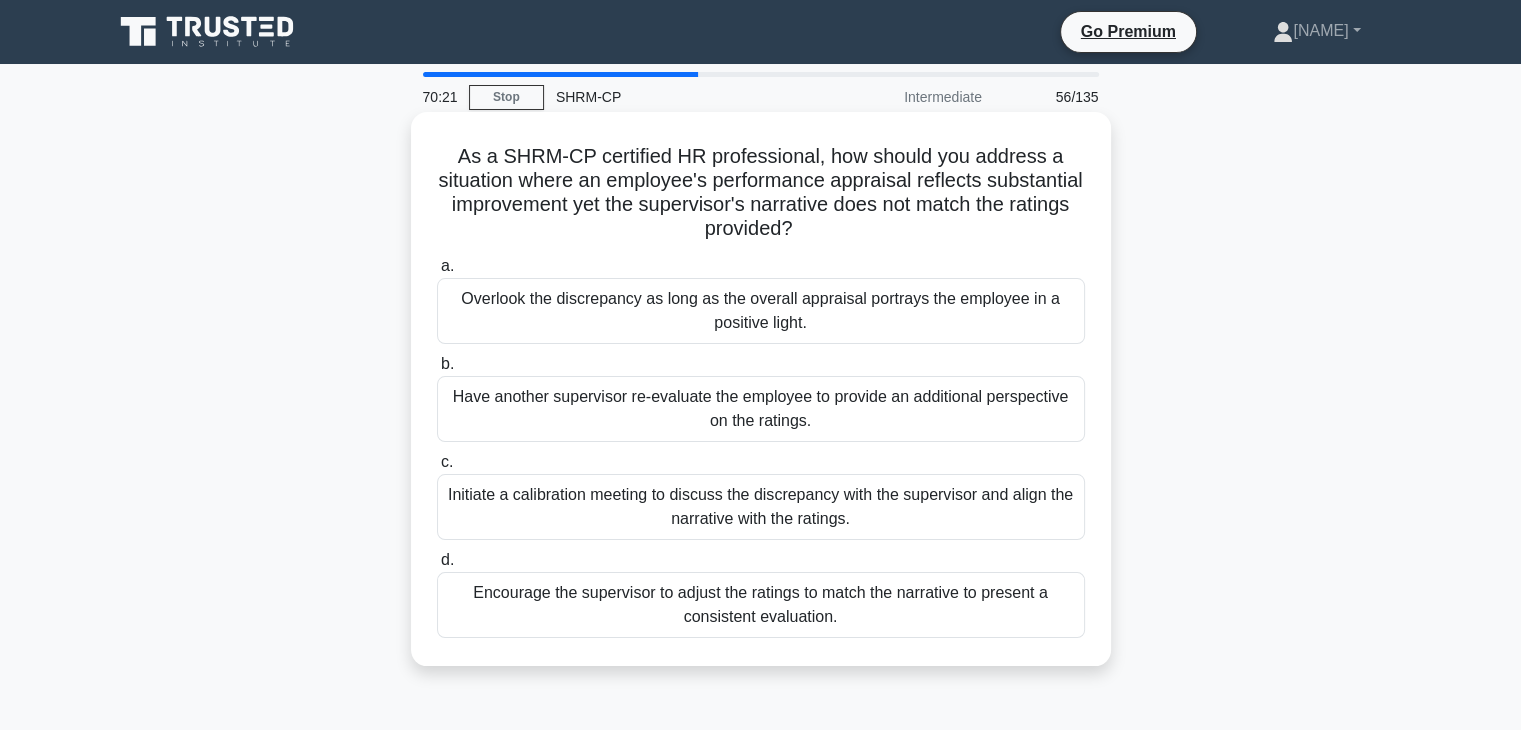 click on "Initiate a calibration meeting to discuss the discrepancy with the supervisor and align the narrative with the ratings." at bounding box center [761, 507] 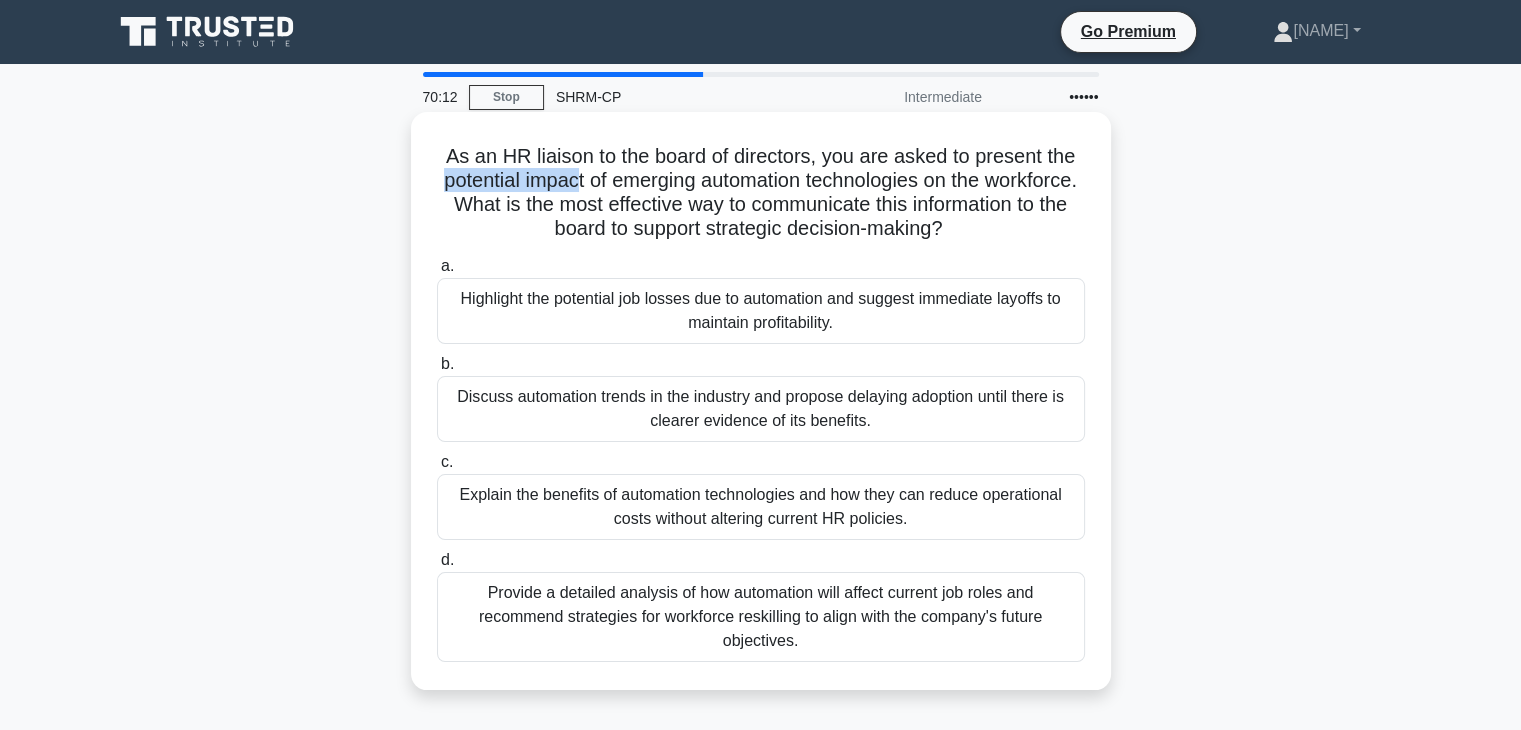 drag, startPoint x: 481, startPoint y: 178, endPoint x: 621, endPoint y: 171, distance: 140.1749 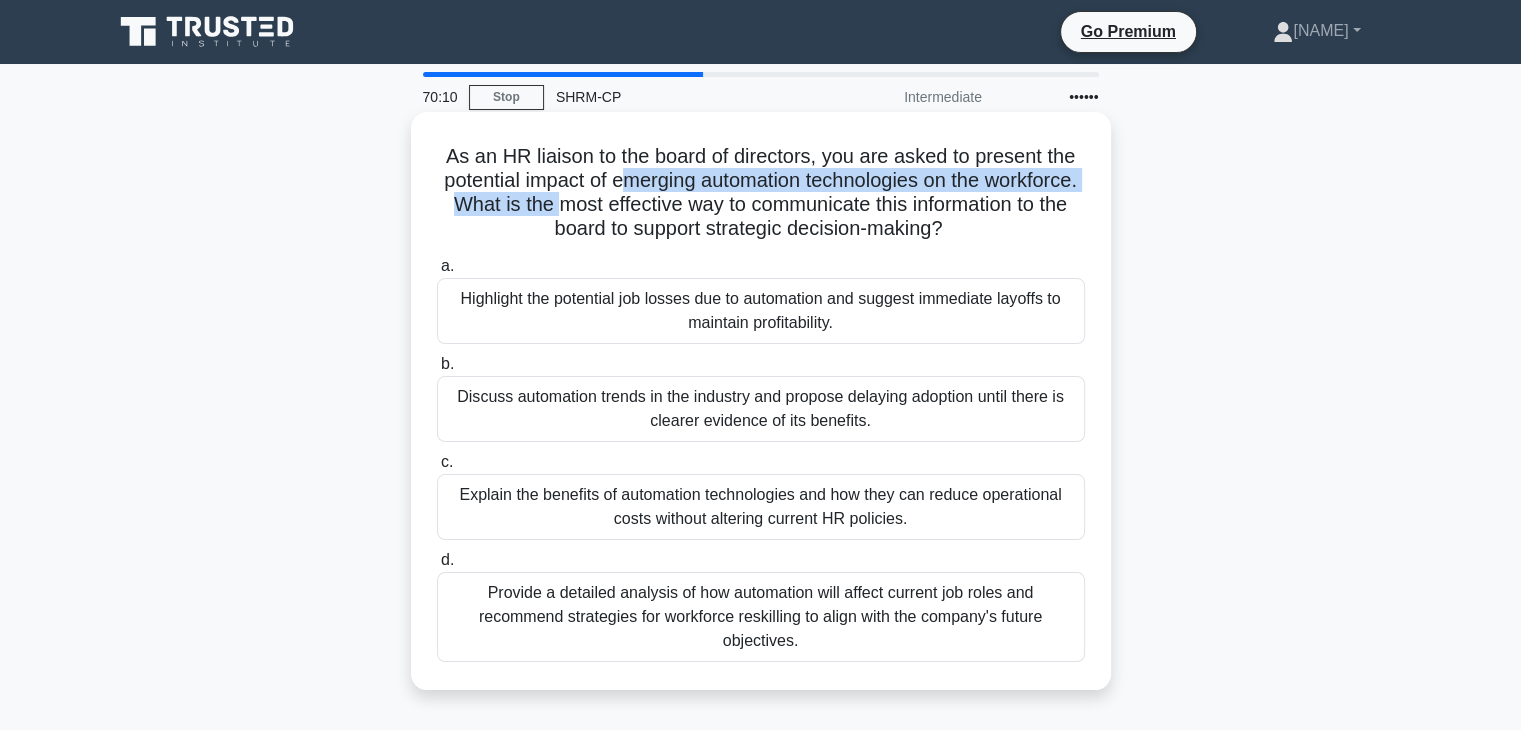 drag, startPoint x: 672, startPoint y: 186, endPoint x: 688, endPoint y: 197, distance: 19.416489 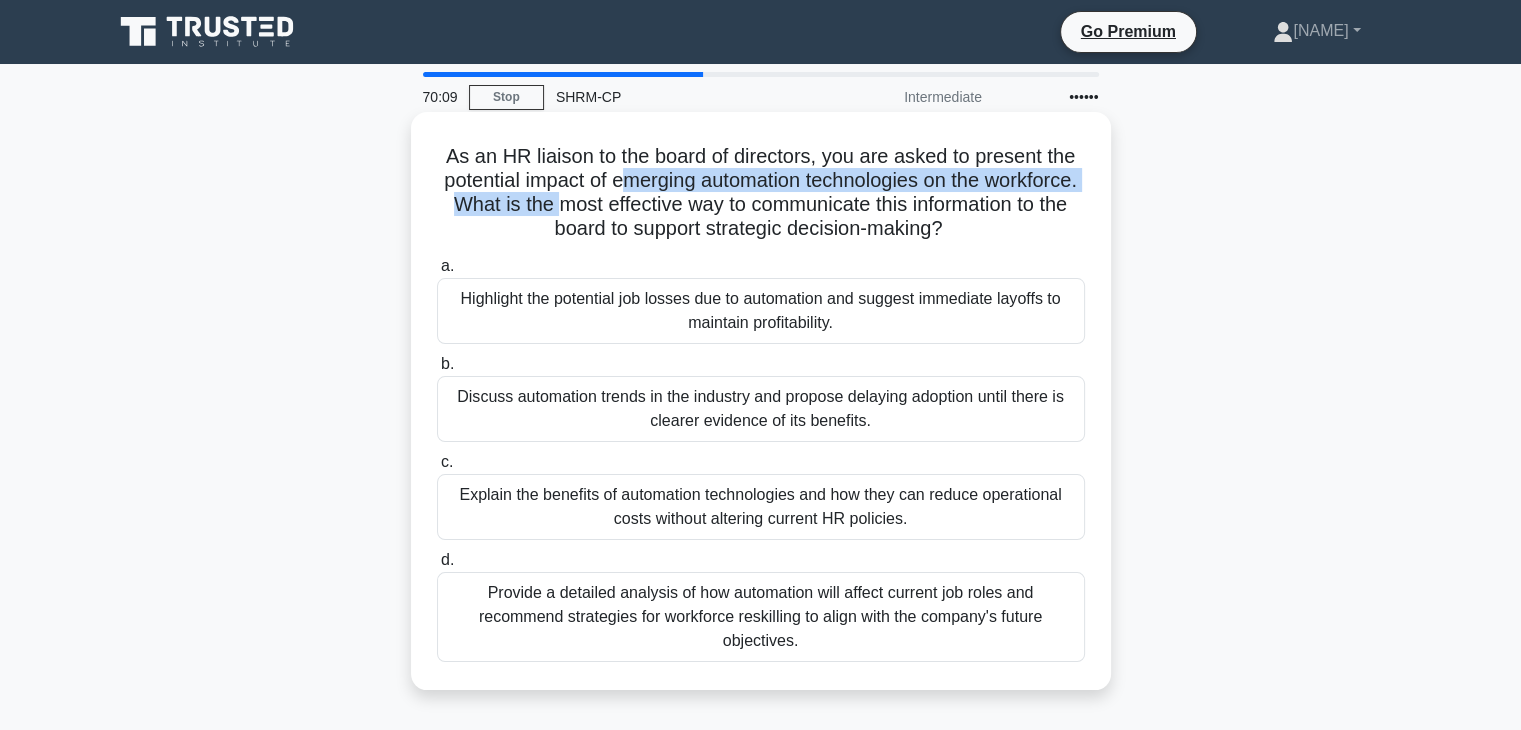 click on "As an HR liaison to the board of directors, you are asked to present the potential impact of emerging automation technologies on the workforce. What is the most effective way to communicate this information to the board to support strategic decision-making?
.spinner_0XTQ{transform-origin:center;animation:spinner_y6GP .75s linear infinite}@keyframes spinner_y6GP{100%{transform:rotate(360deg)}}" at bounding box center [761, 193] 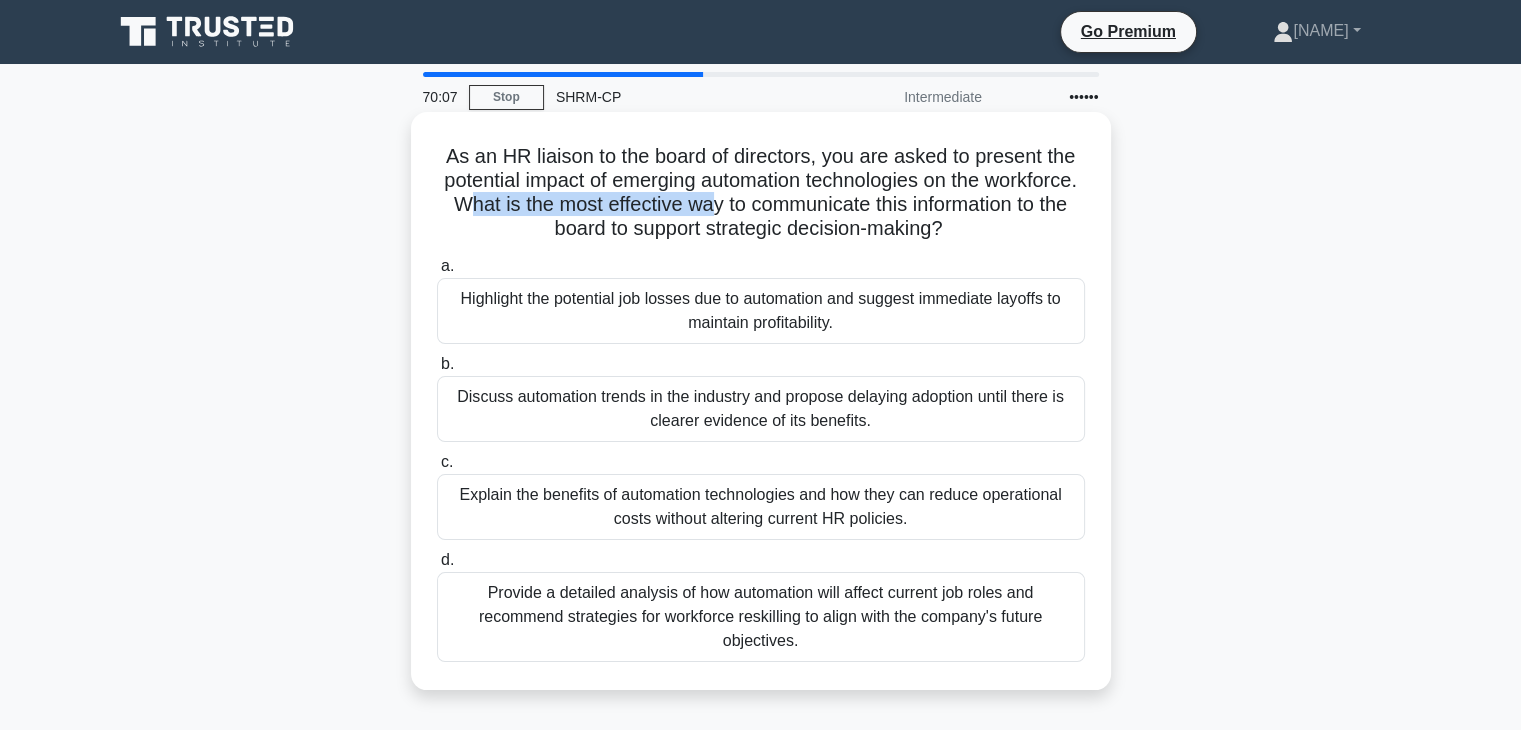 drag, startPoint x: 599, startPoint y: 205, endPoint x: 837, endPoint y: 201, distance: 238.03362 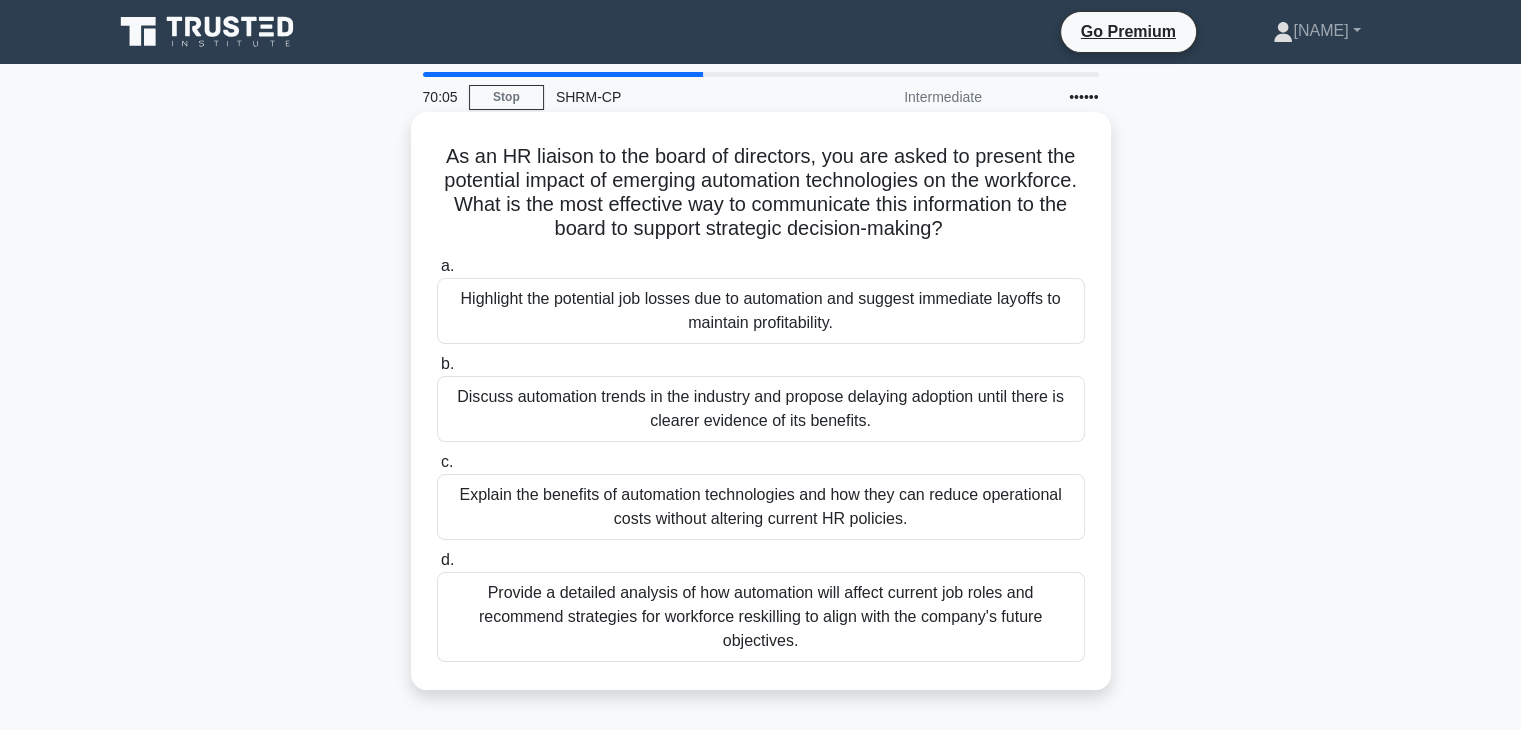 click on "As an HR liaison to the board of directors, you are asked to present the potential impact of emerging automation technologies on the workforce. What is the most effective way to communicate this information to the board to support strategic decision-making?
.spinner_0XTQ{transform-origin:center;animation:spinner_y6GP .75s linear infinite}@keyframes spinner_y6GP{100%{transform:rotate(360deg)}}" at bounding box center [761, 193] 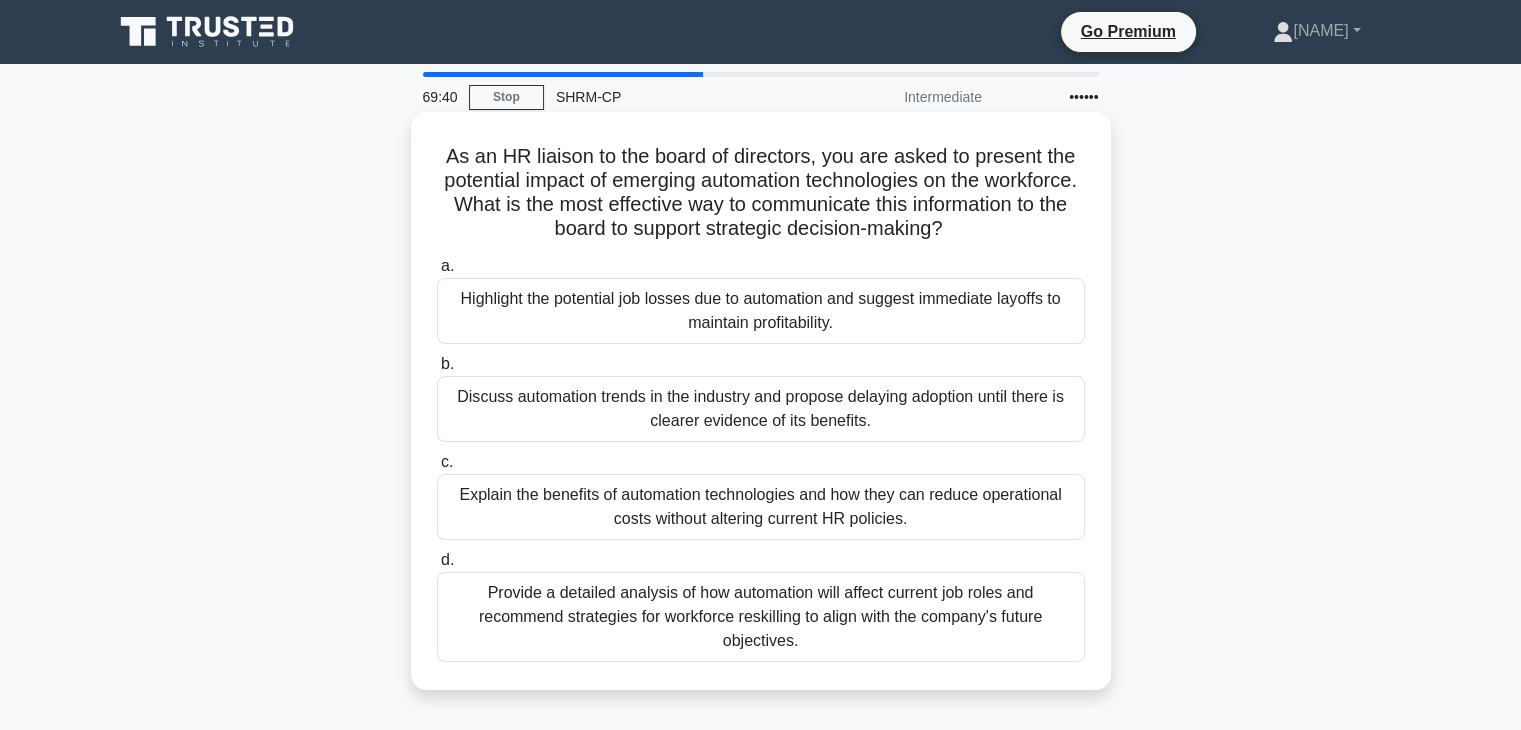 click on "Provide a detailed analysis of how automation will affect current job roles and recommend strategies for workforce reskilling to align with the company's future objectives." at bounding box center [761, 617] 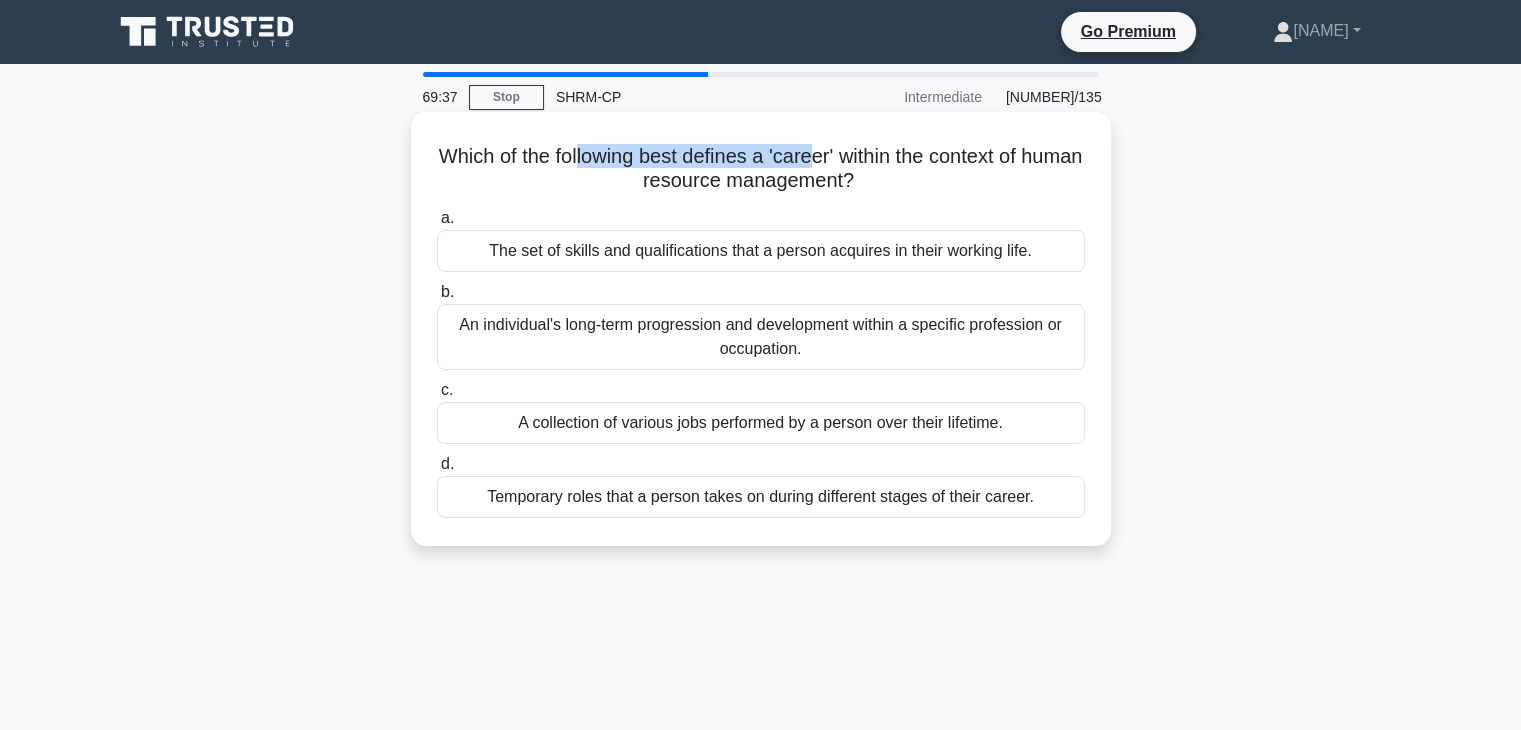 drag, startPoint x: 603, startPoint y: 156, endPoint x: 848, endPoint y: 161, distance: 245.05101 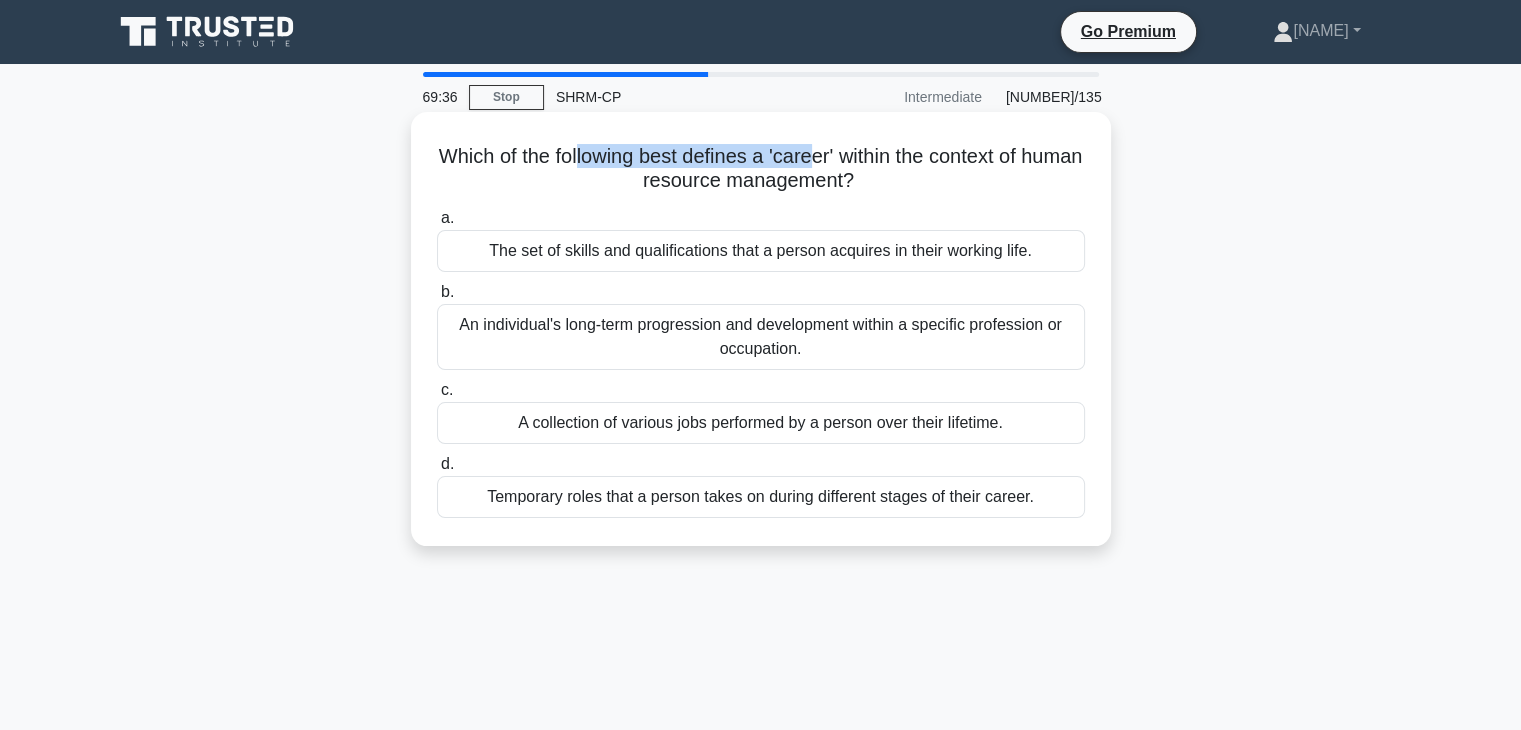 click on "Which of the following best defines a 'career' within the context of human resource management?
.spinner_0XTQ{transform-origin:center;animation:spinner_y6GP .75s linear infinite}@keyframes spinner_y6GP{100%{transform:rotate(360deg)}}" at bounding box center [761, 169] 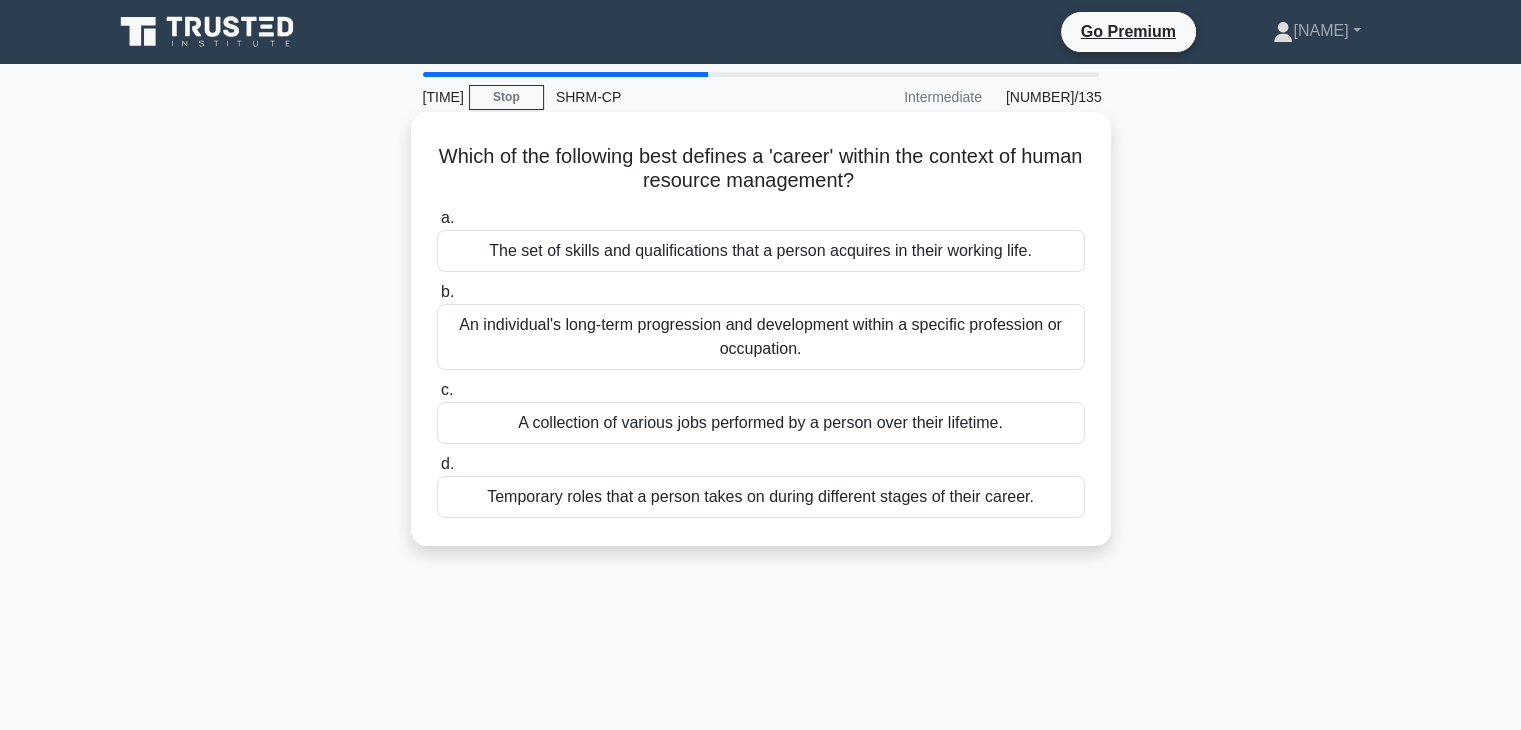 click on "An individual's long-term progression and development within a specific profession or occupation." at bounding box center [761, 337] 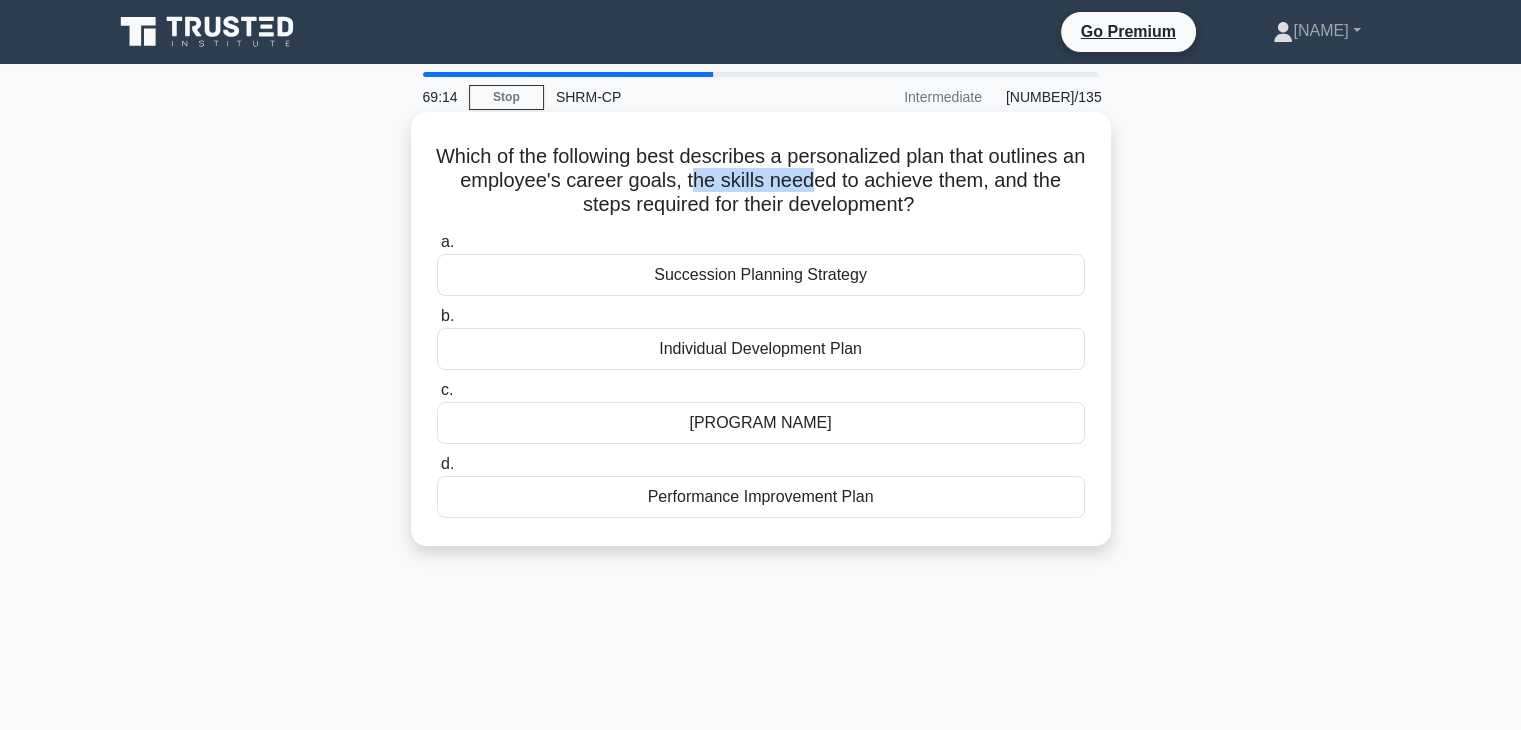 drag, startPoint x: 703, startPoint y: 188, endPoint x: 827, endPoint y: 189, distance: 124.004036 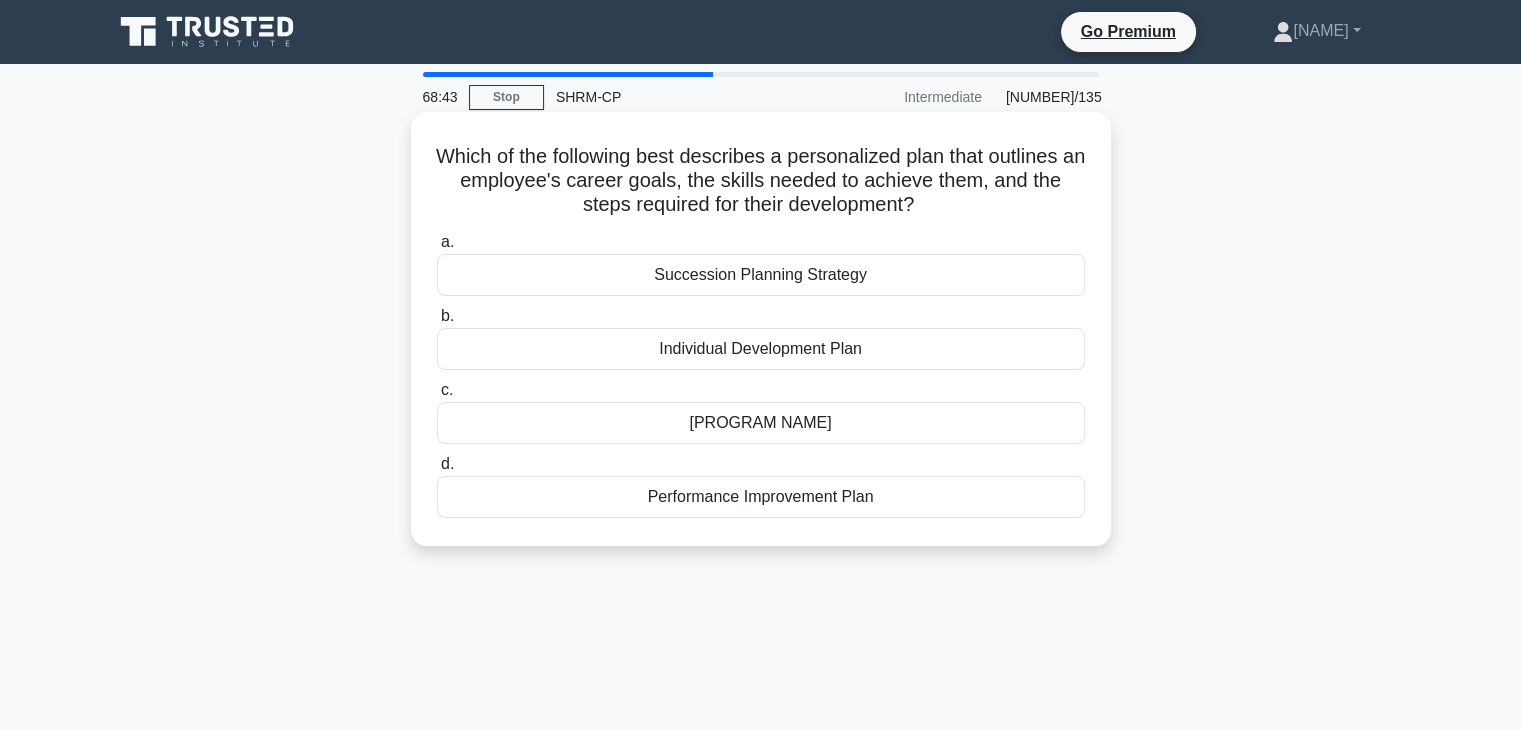 click on "Individual Development Plan" at bounding box center [761, 349] 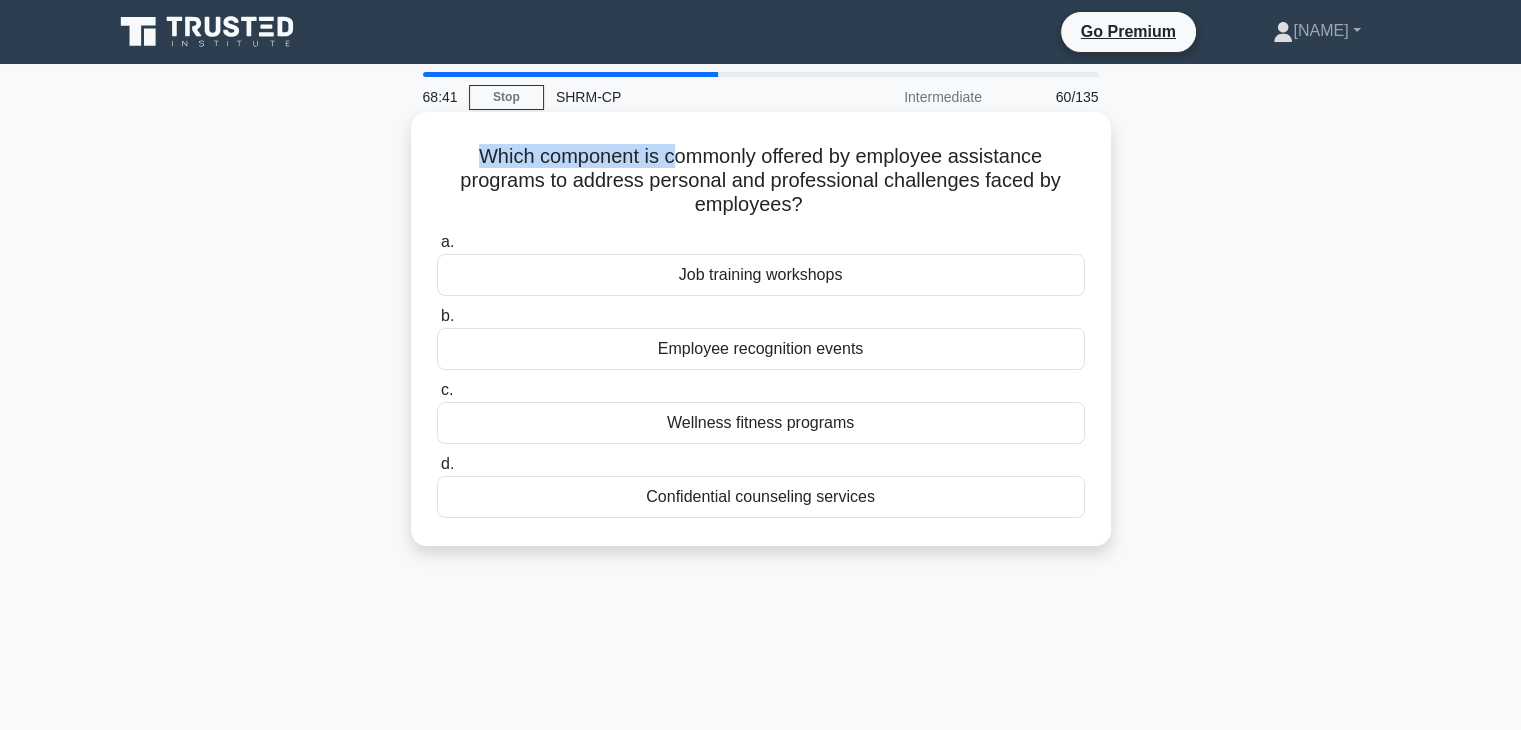 drag, startPoint x: 476, startPoint y: 156, endPoint x: 673, endPoint y: 165, distance: 197.20547 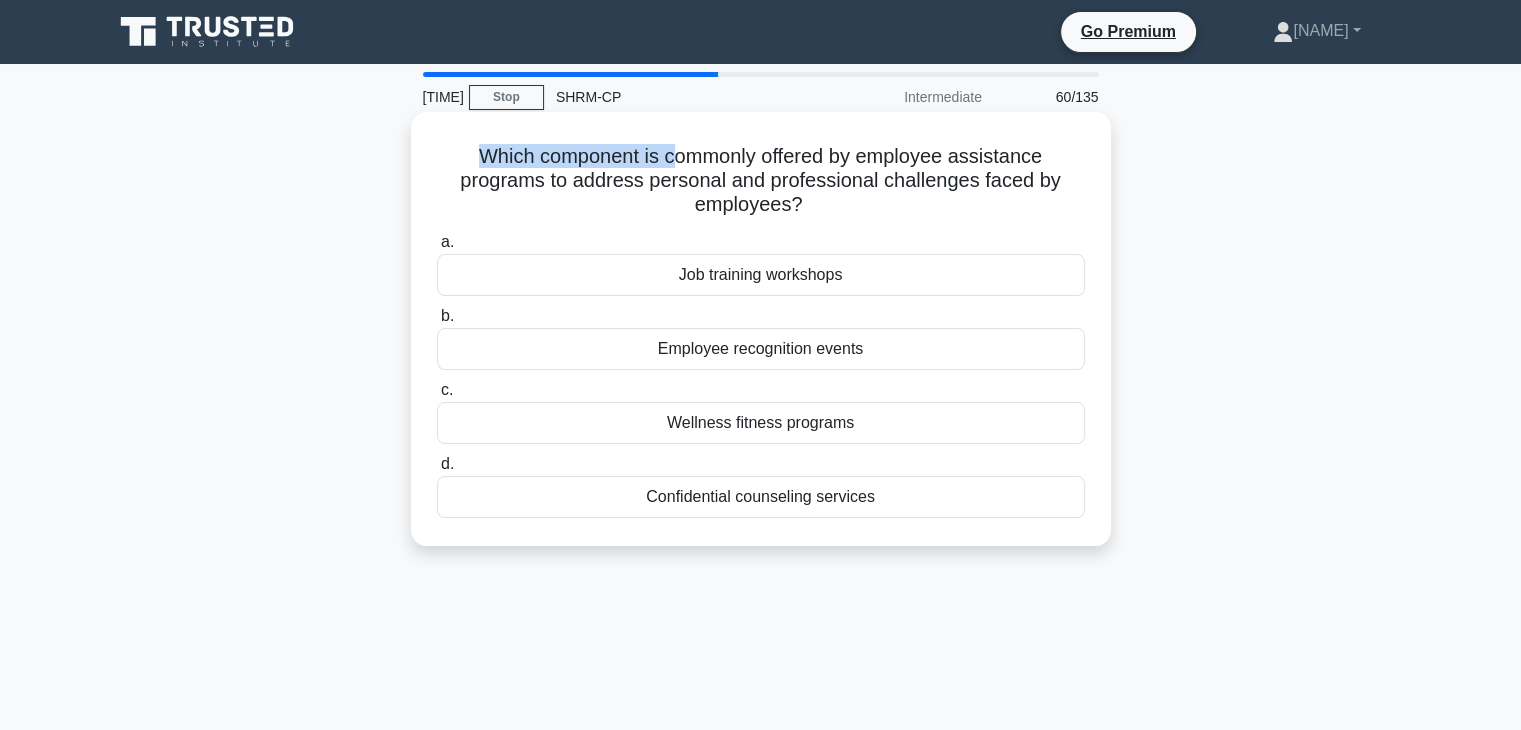 click on "Which component is commonly offered by employee assistance programs to address personal and professional challenges faced by employees?
.spinner_0XTQ{transform-origin:center;animation:spinner_y6GP .75s linear infinite}@keyframes spinner_y6GP{100%{transform:rotate(360deg)}}" at bounding box center (761, 181) 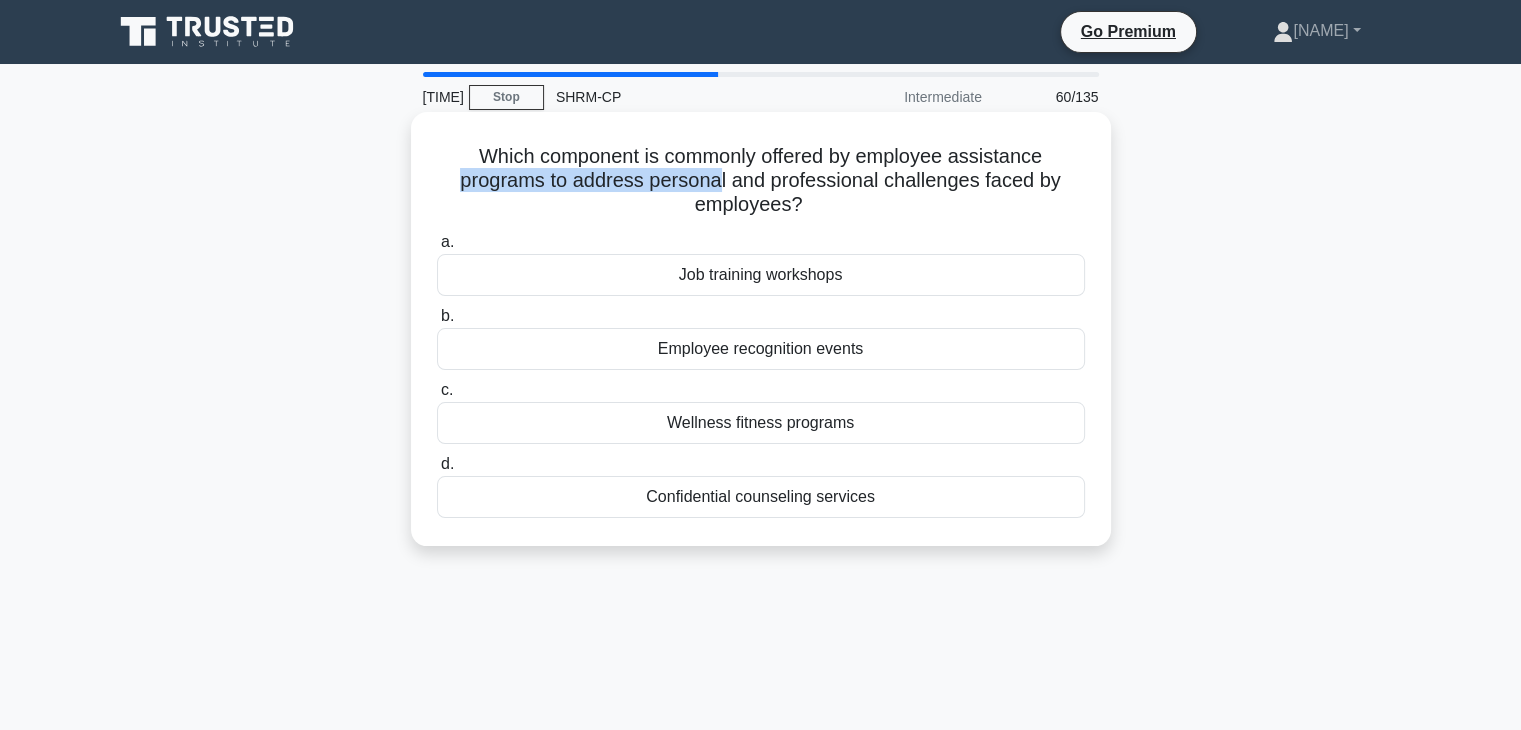 drag, startPoint x: 450, startPoint y: 173, endPoint x: 720, endPoint y: 185, distance: 270.26654 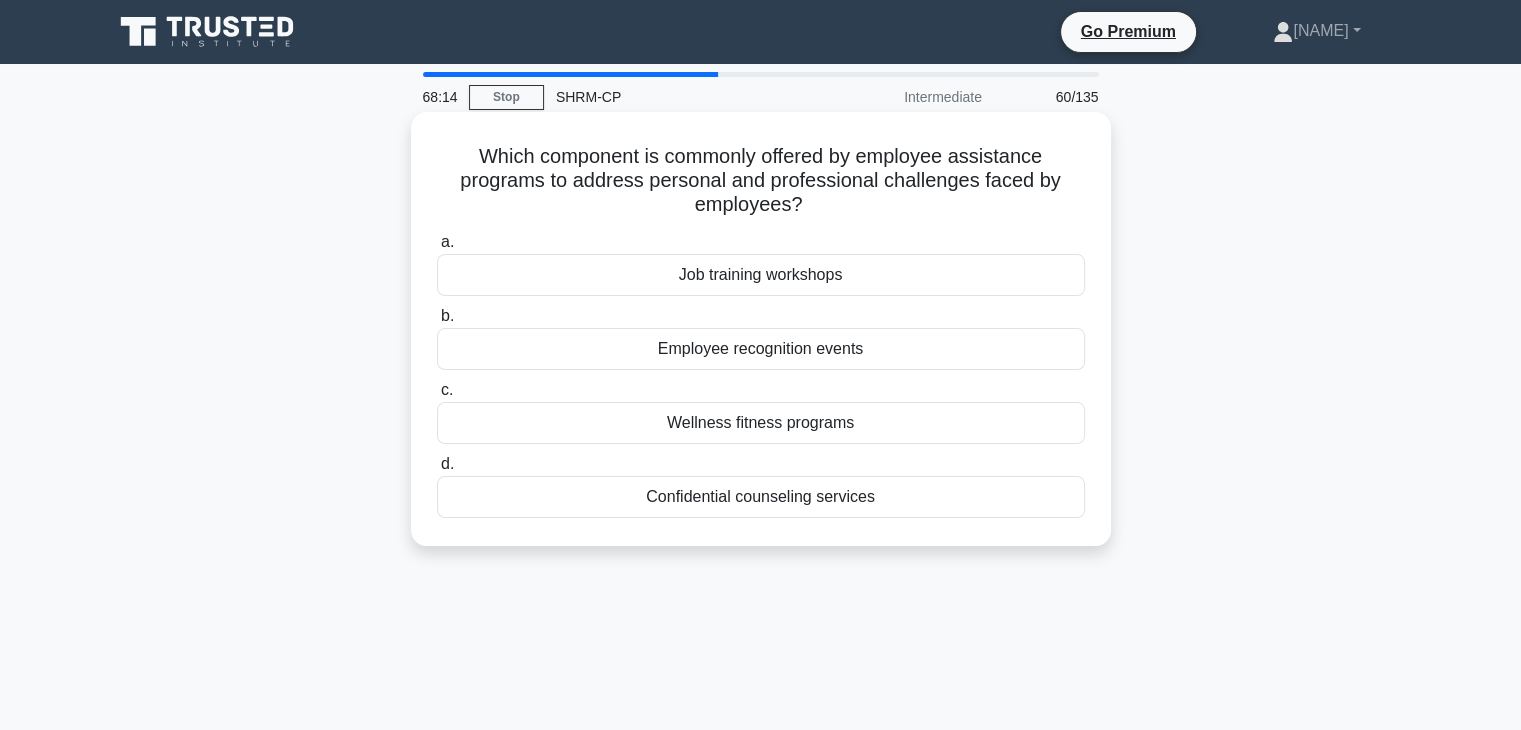 click on "Confidential counseling services" at bounding box center [761, 497] 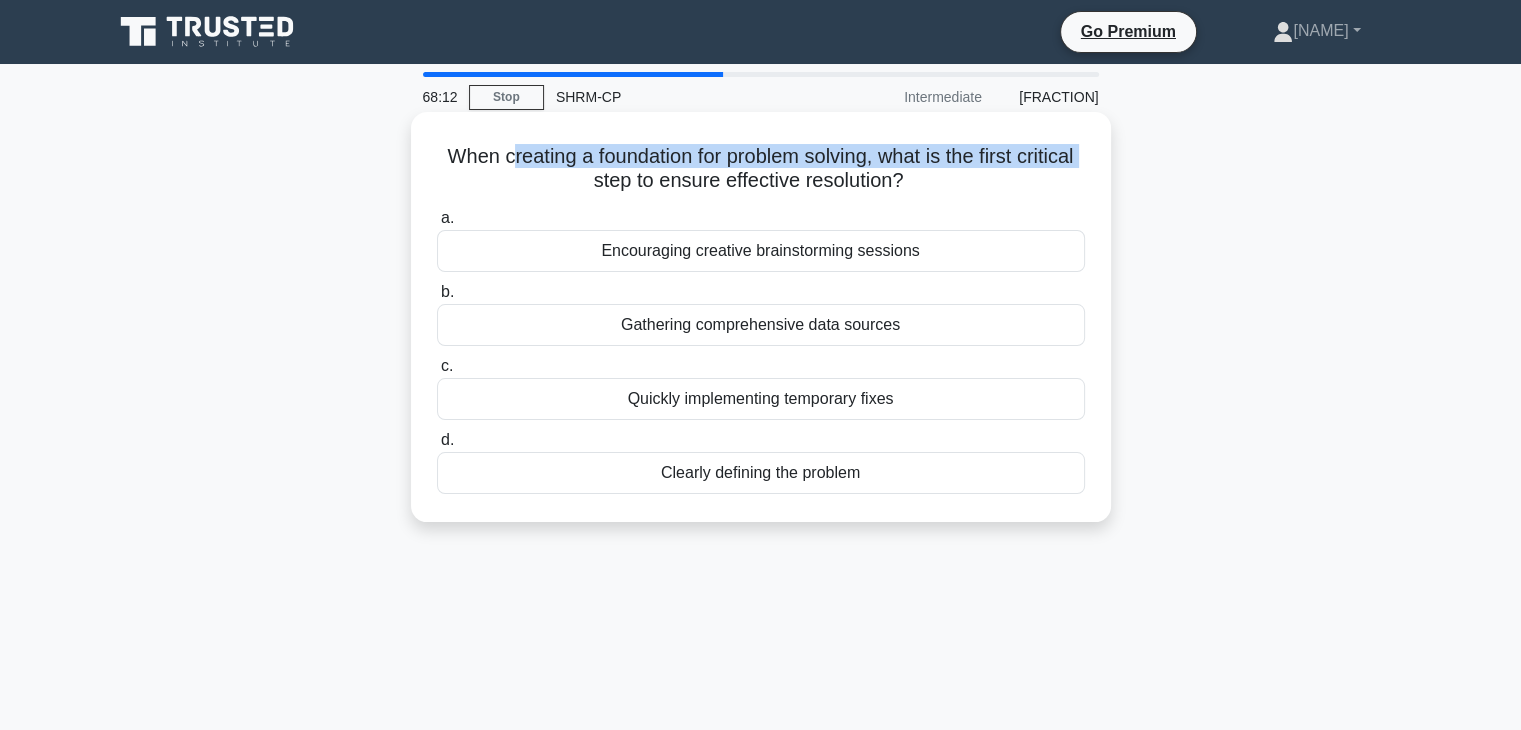 drag, startPoint x: 532, startPoint y: 160, endPoint x: 624, endPoint y: 178, distance: 93.74433 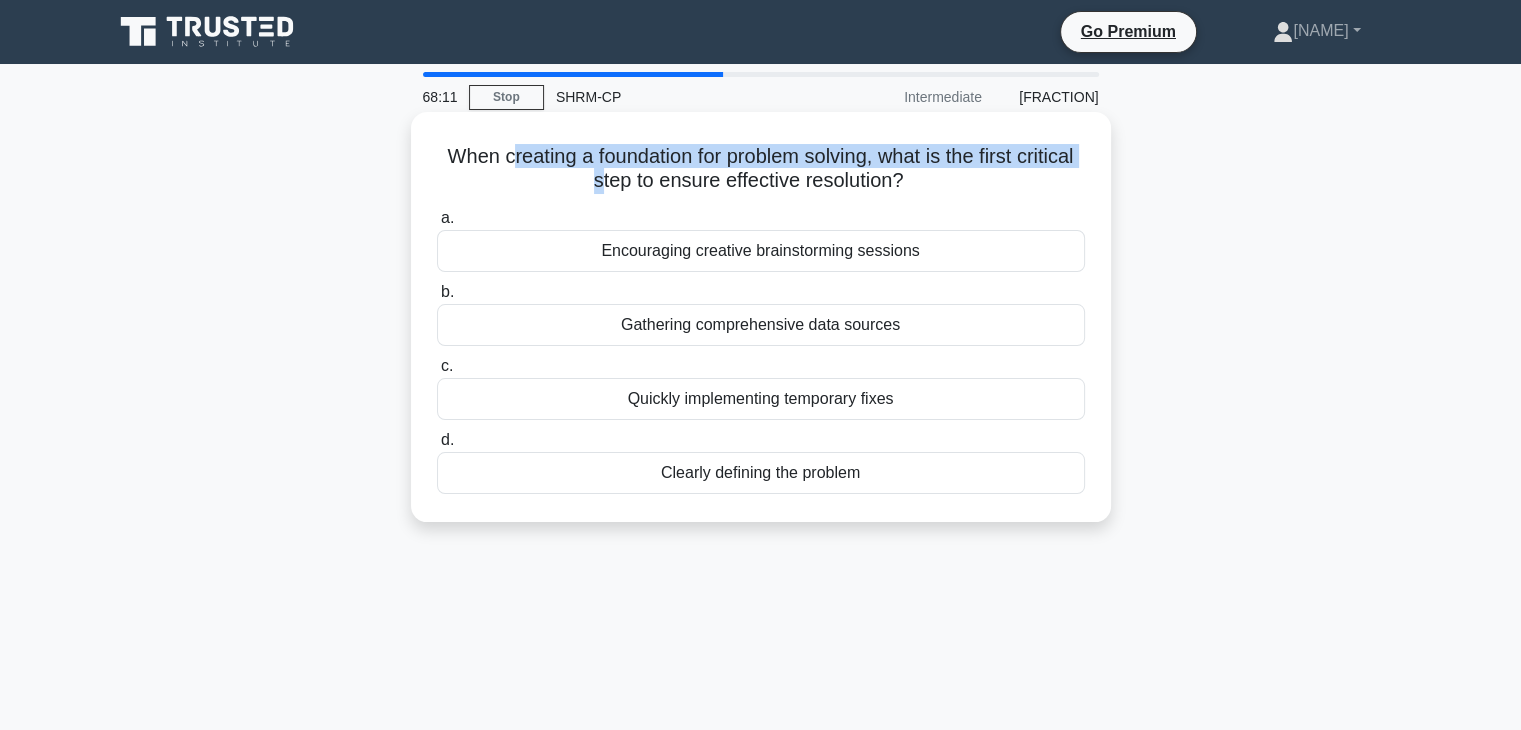 click on "When creating a foundation for problem solving, what is the first critical step to ensure effective resolution?
.spinner_0XTQ{transform-origin:center;animation:spinner_y6GP .75s linear infinite}@keyframes spinner_y6GP{100%{transform:rotate(360deg)}}" at bounding box center [761, 169] 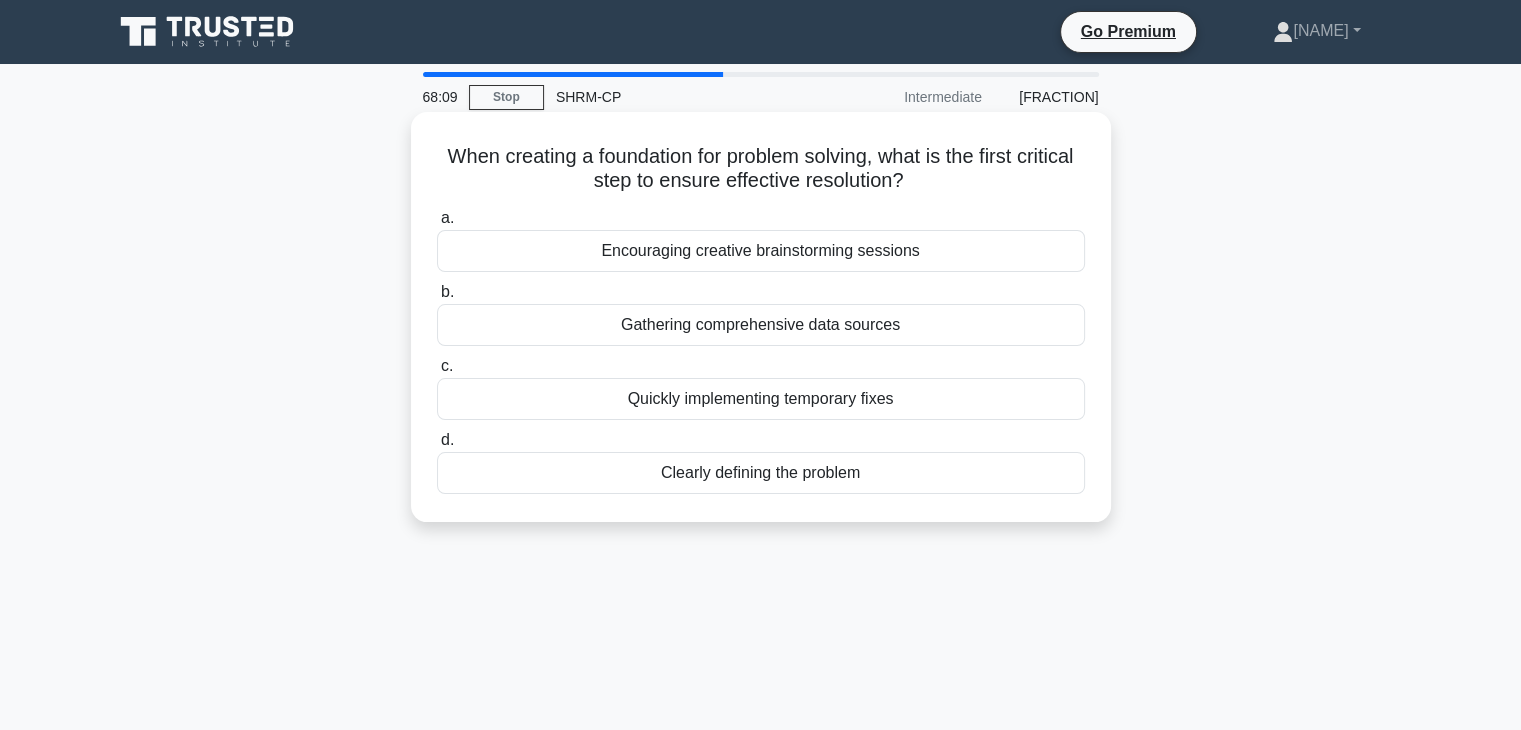 click on "When creating a foundation for problem solving, what is the first critical step to ensure effective resolution?
.spinner_0XTQ{transform-origin:center;animation:spinner_y6GP .75s linear infinite}@keyframes spinner_y6GP{100%{transform:rotate(360deg)}}" at bounding box center (761, 169) 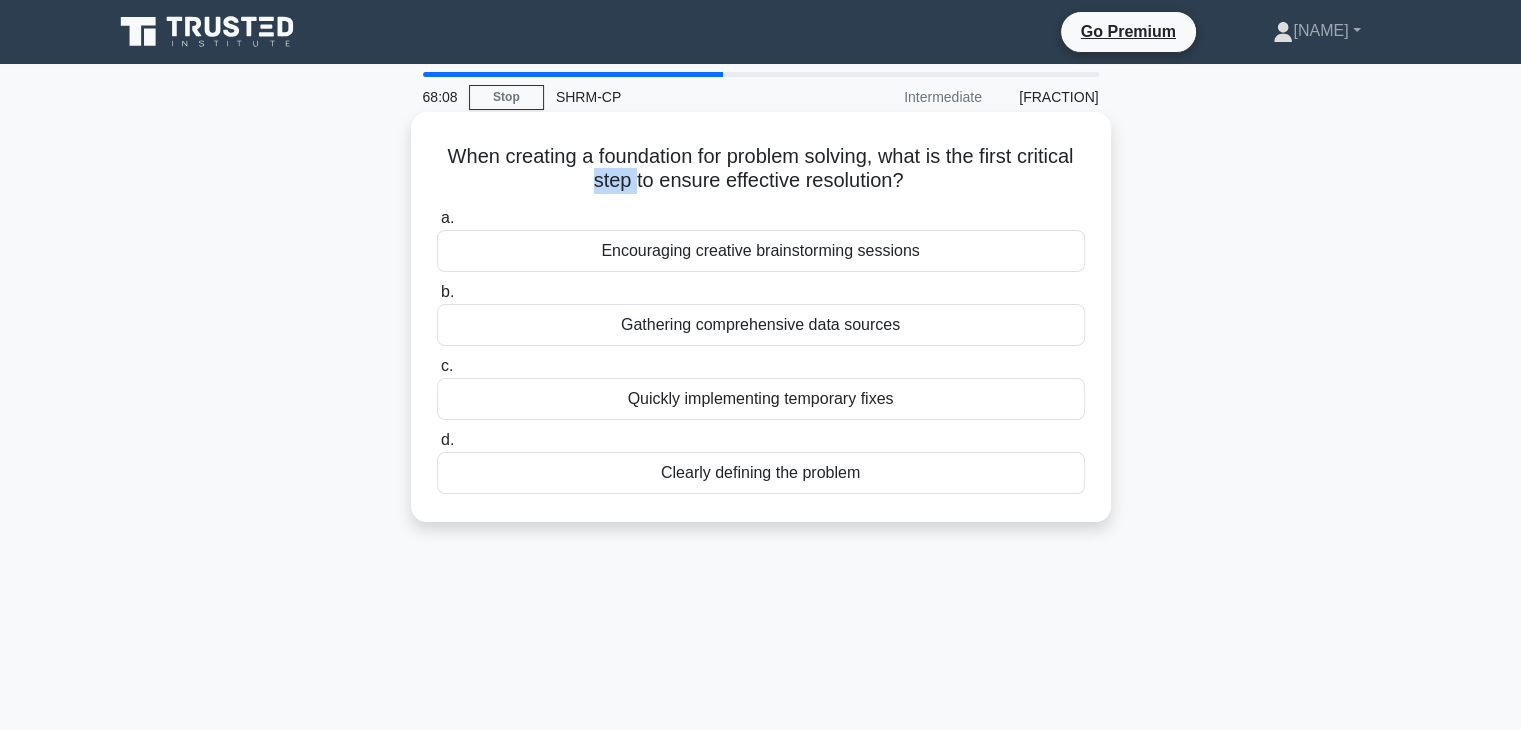 click on "When creating a foundation for problem solving, what is the first critical step to ensure effective resolution?
.spinner_0XTQ{transform-origin:center;animation:spinner_y6GP .75s linear infinite}@keyframes spinner_y6GP{100%{transform:rotate(360deg)}}" at bounding box center [761, 169] 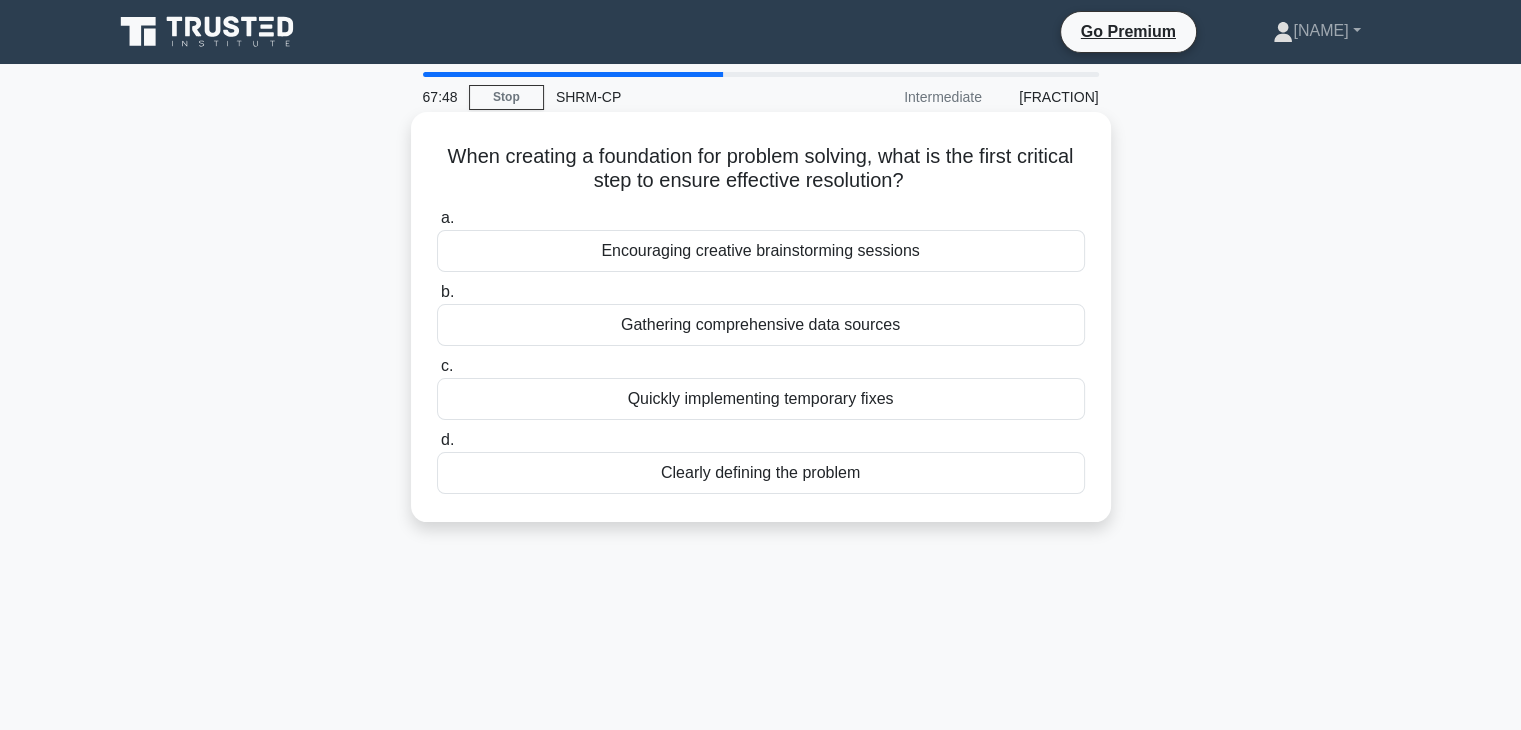 click on "Clearly defining the problem" at bounding box center [761, 473] 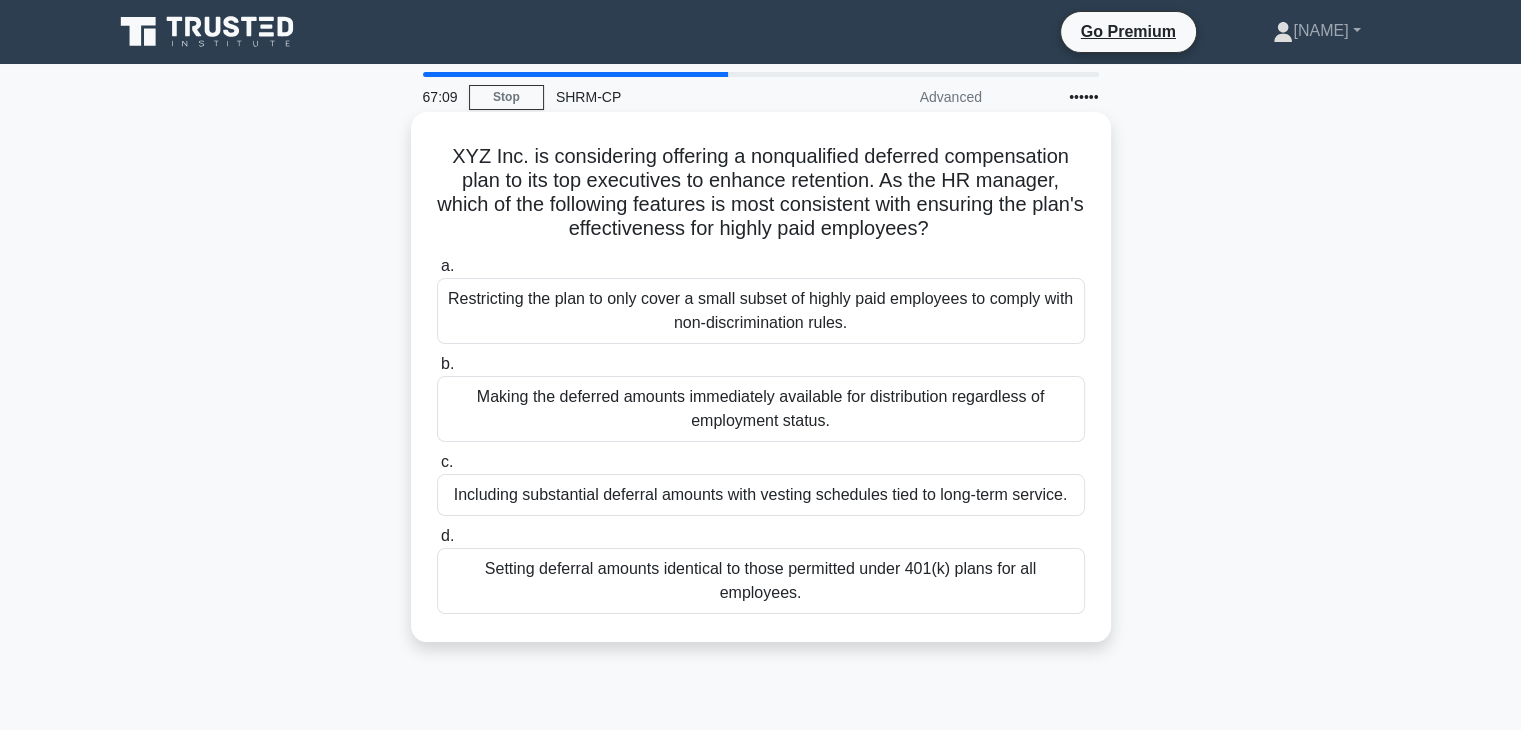 click on "Setting deferral amounts identical to those permitted under 401(k) plans for all employees." at bounding box center (761, 581) 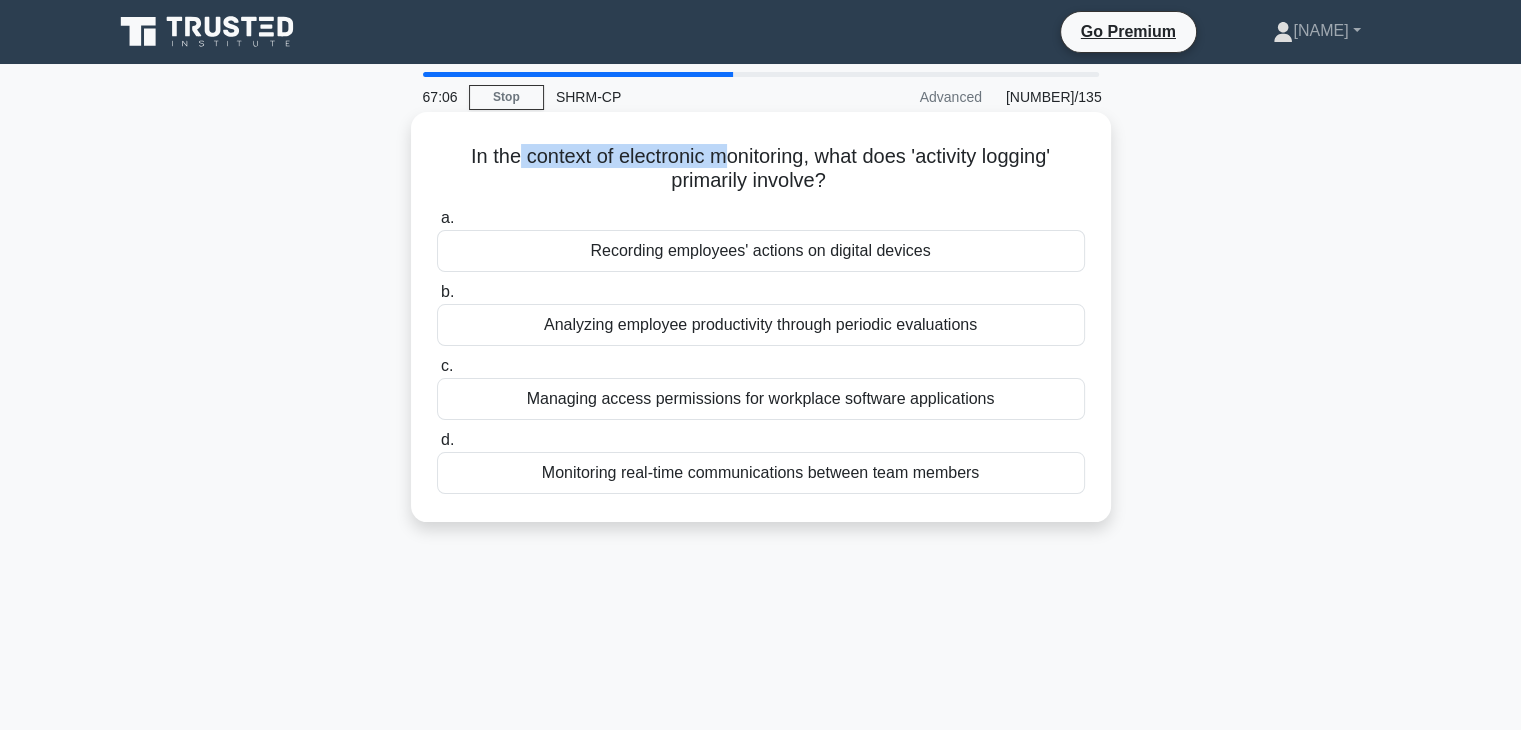 drag, startPoint x: 509, startPoint y: 141, endPoint x: 718, endPoint y: 138, distance: 209.02153 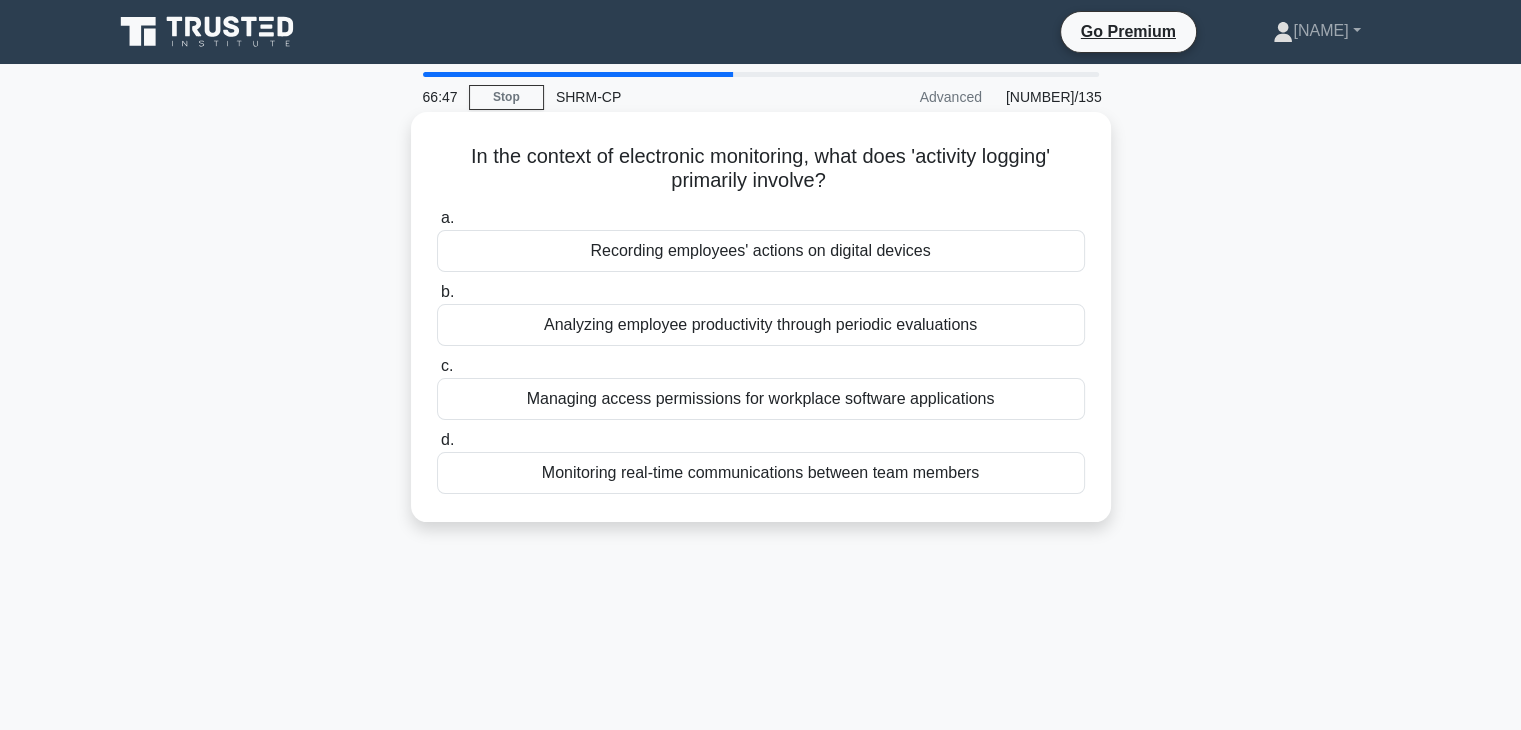 click on "Recording employees' actions on digital devices" at bounding box center (761, 251) 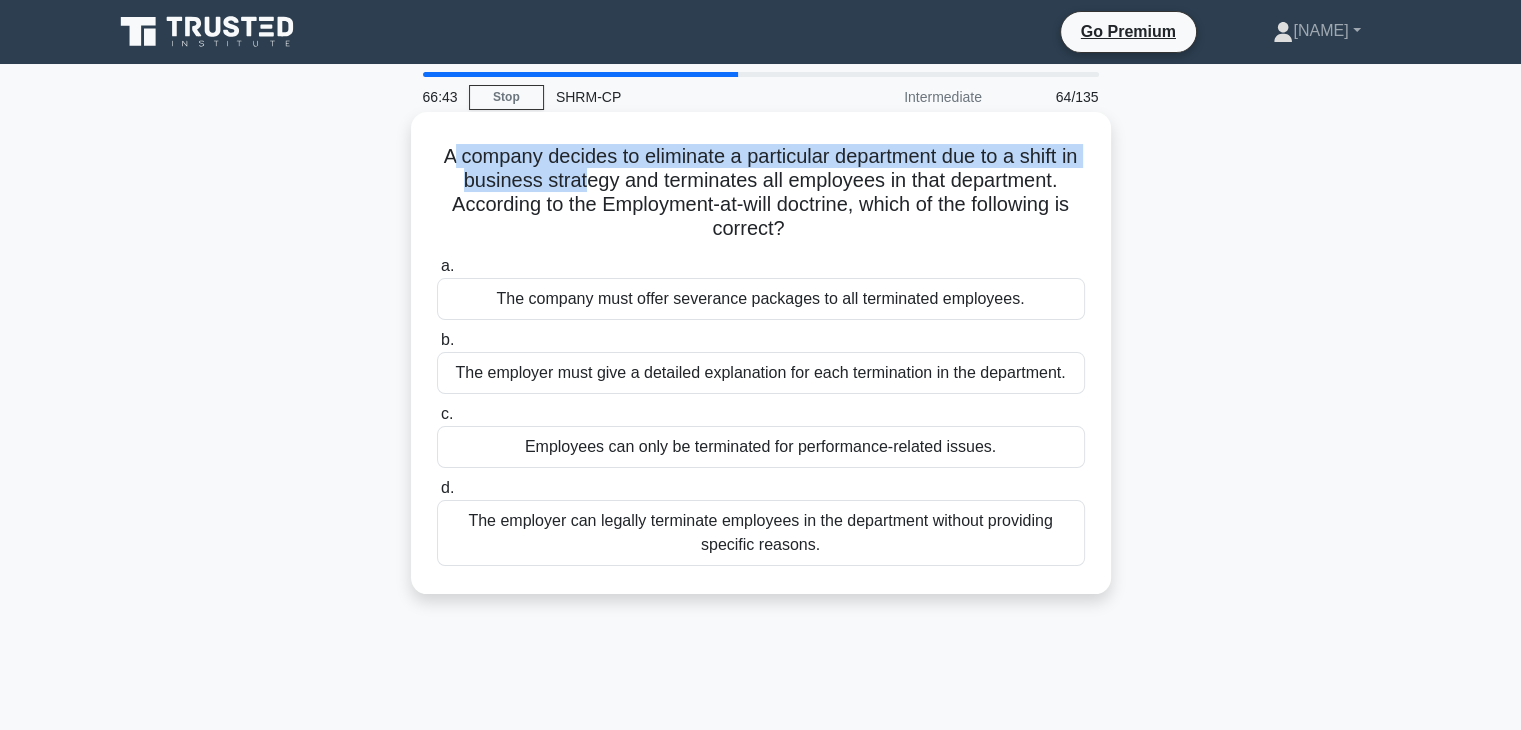 drag, startPoint x: 451, startPoint y: 161, endPoint x: 589, endPoint y: 177, distance: 138.92444 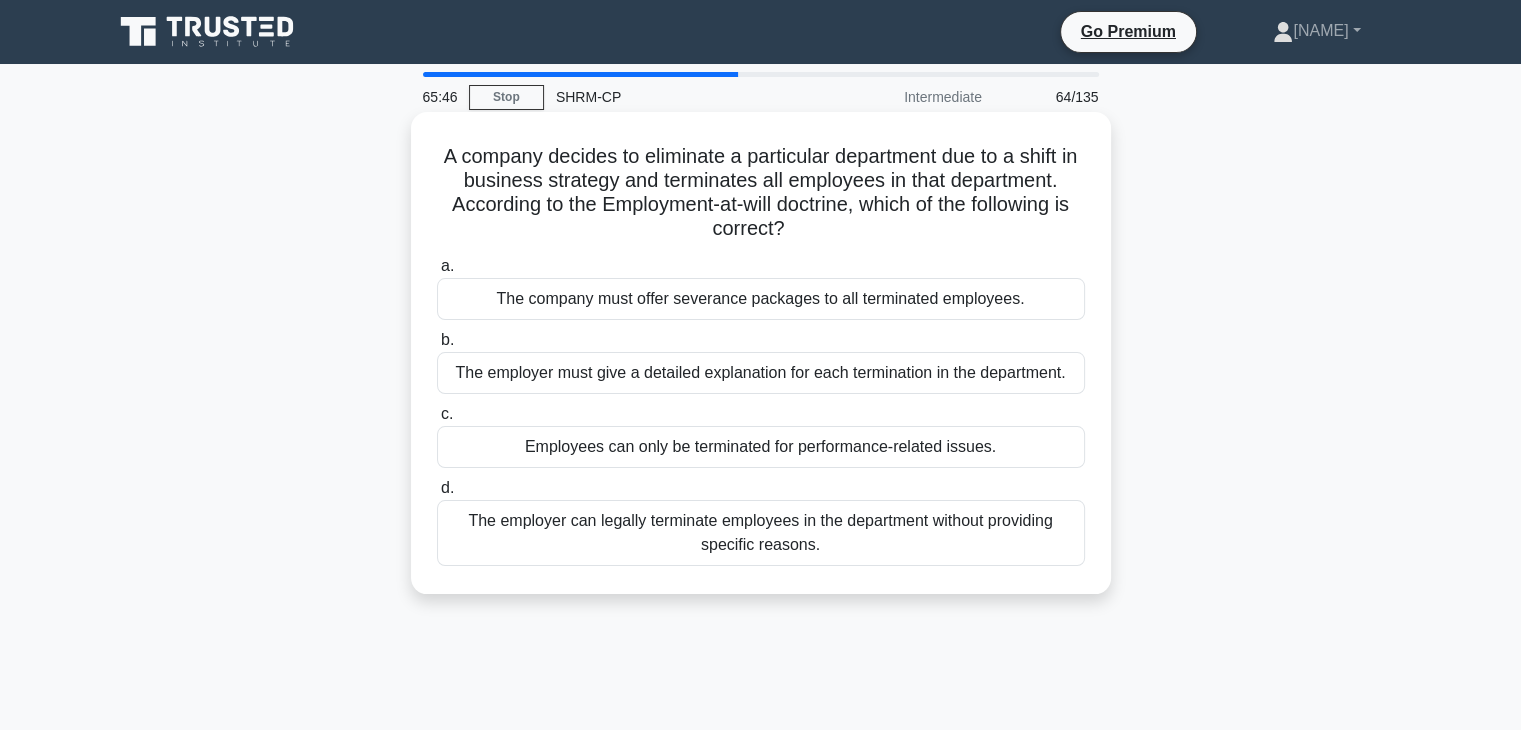 click on "The company must offer severance packages to all terminated employees." at bounding box center (761, 299) 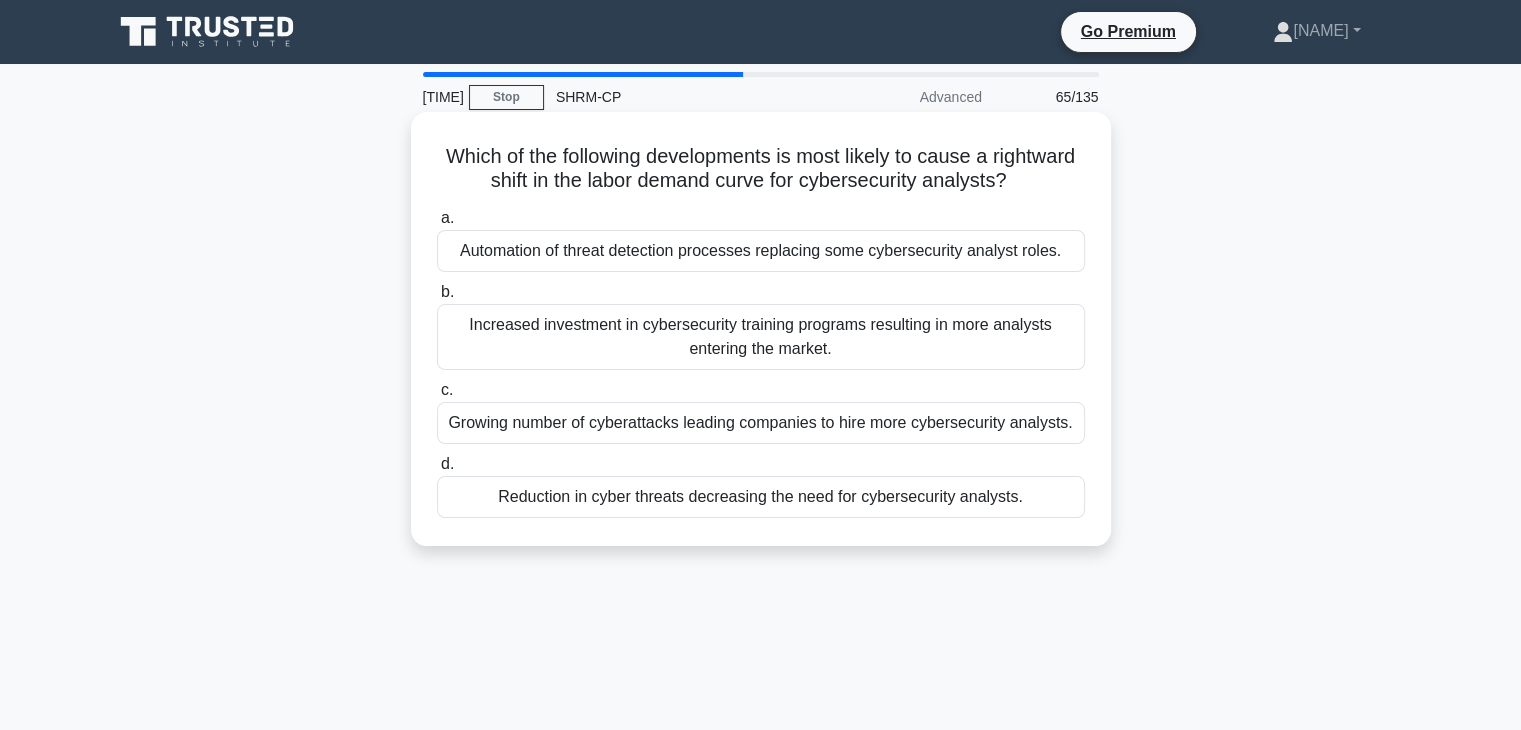 click on "Increased investment in cybersecurity training programs resulting in more analysts entering the market." at bounding box center (761, 337) 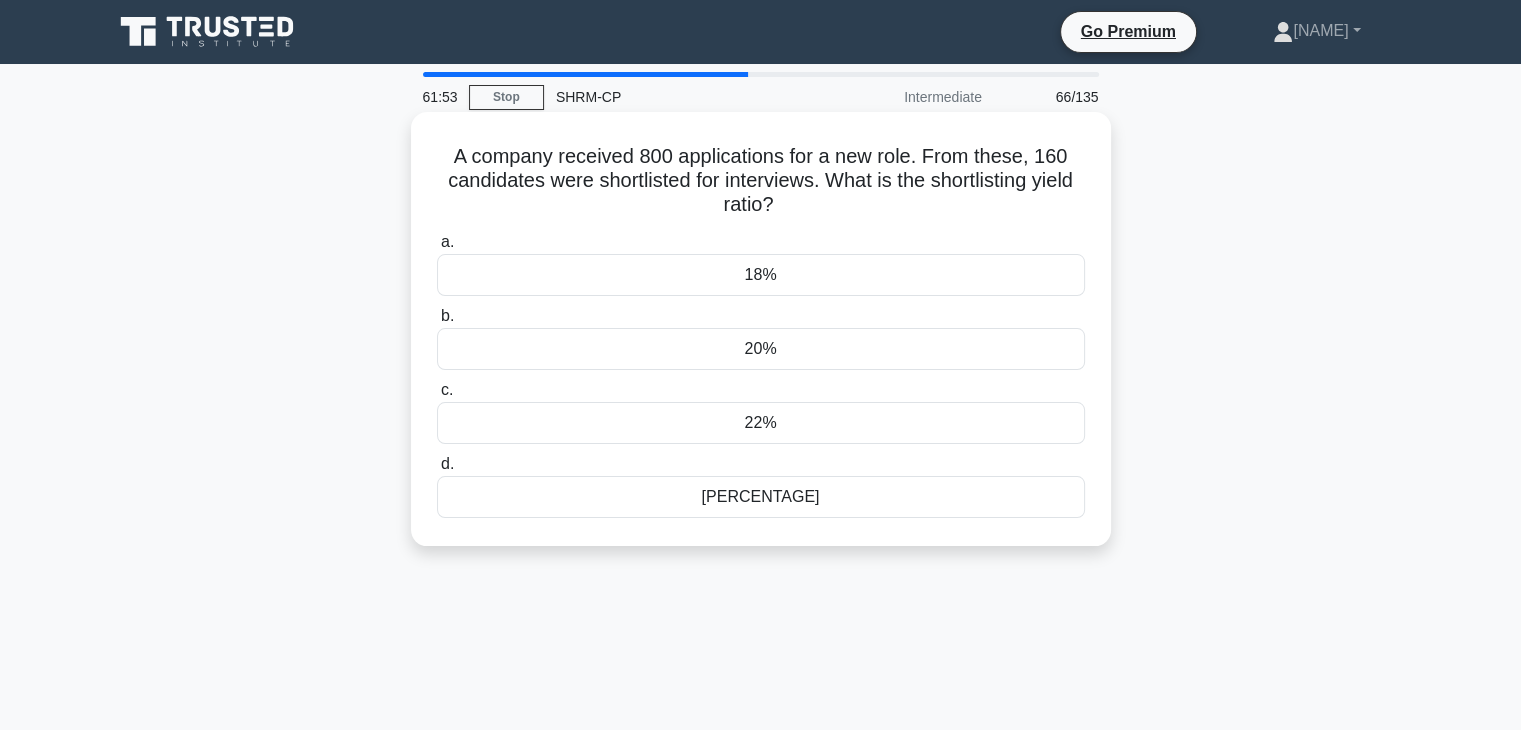 click on "20%" at bounding box center [761, 349] 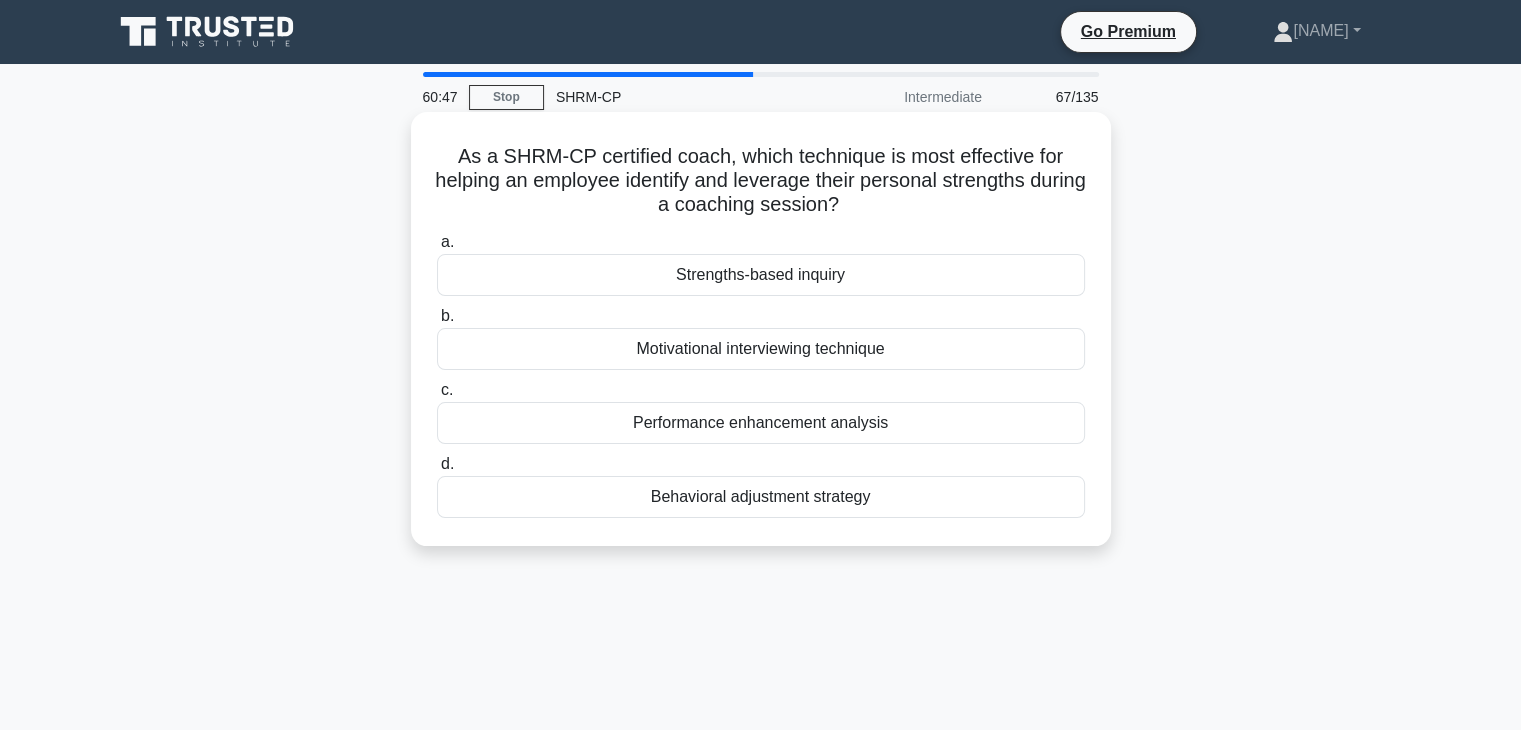 click on "Motivational interviewing technique" at bounding box center [761, 349] 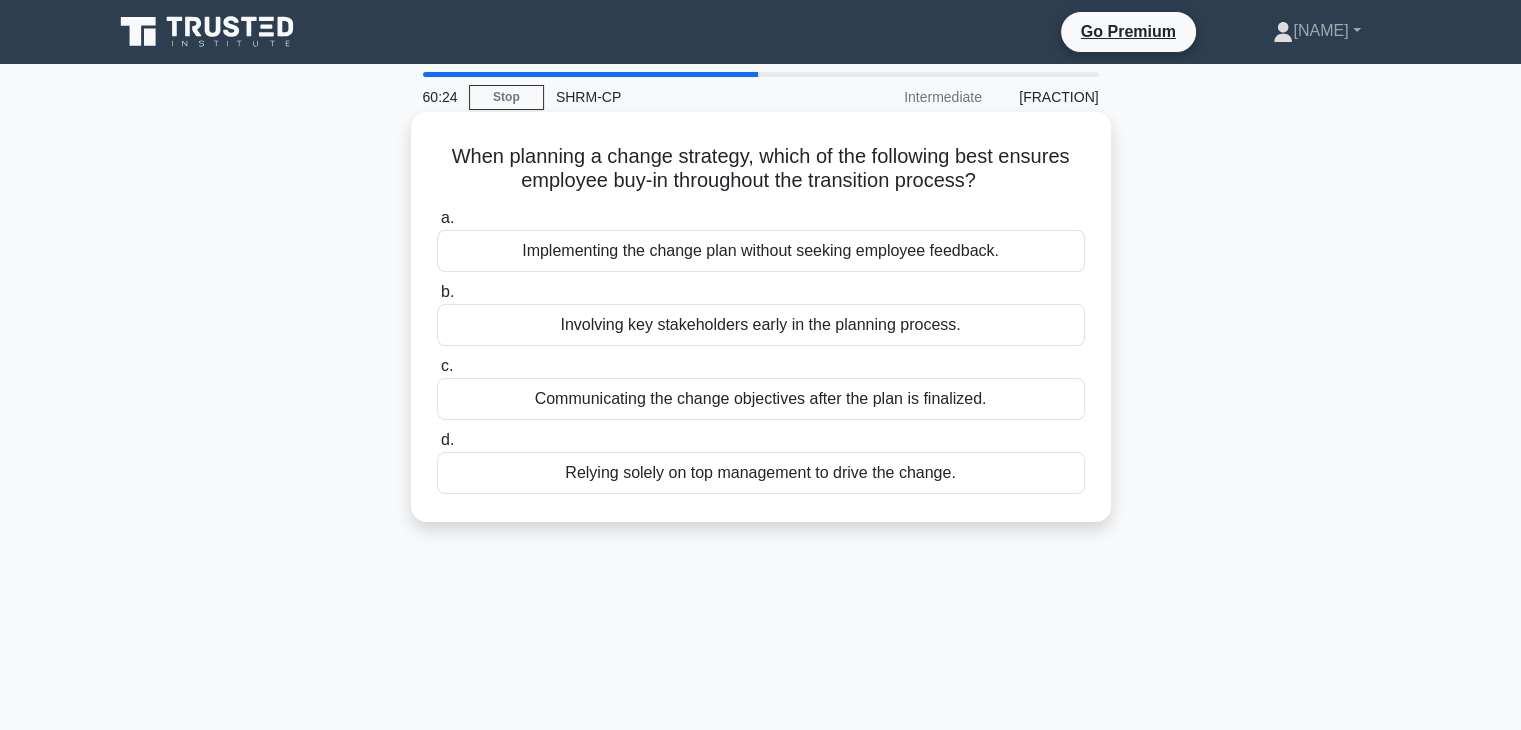 click on "Involving key stakeholders early in the planning process." at bounding box center (761, 325) 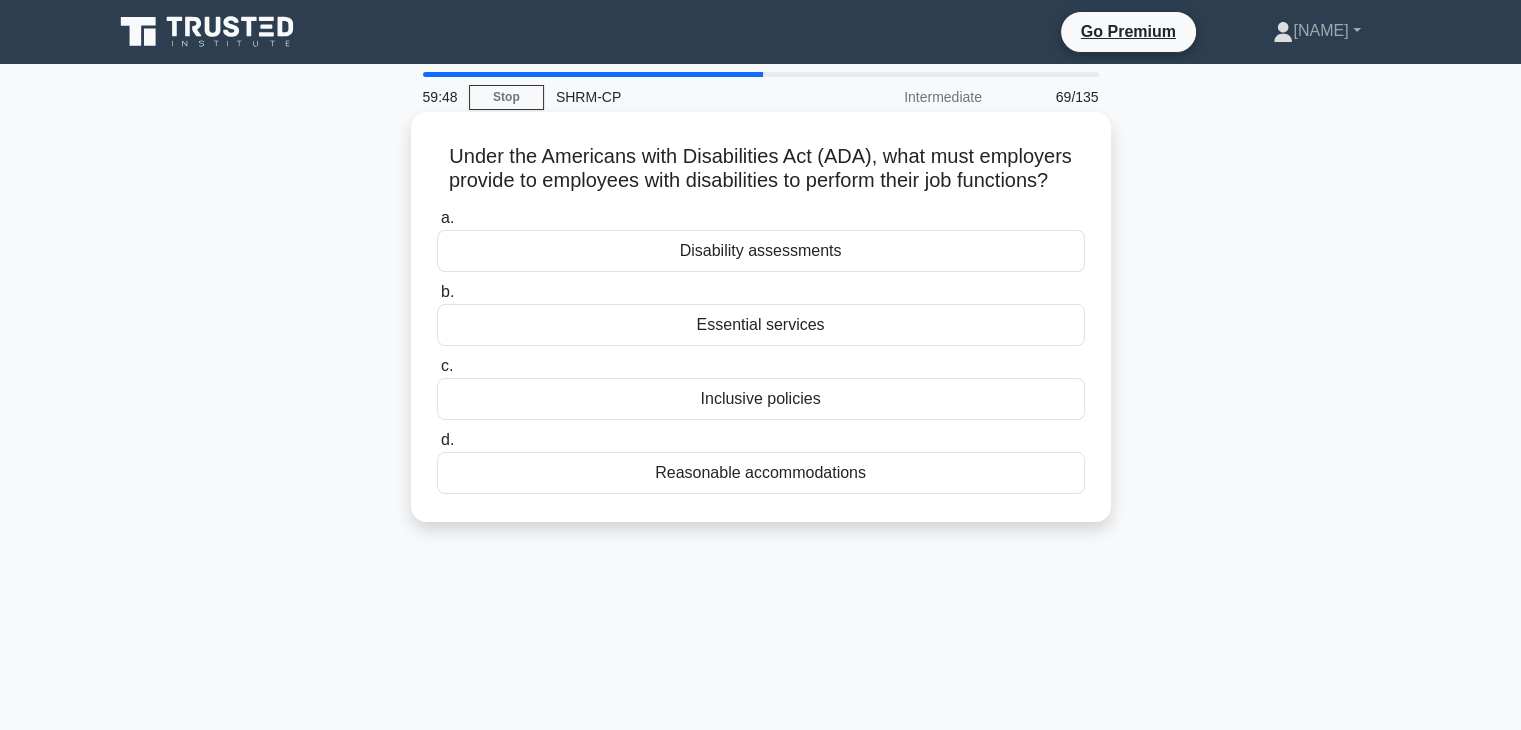 click on "Reasonable accommodations" at bounding box center [761, 473] 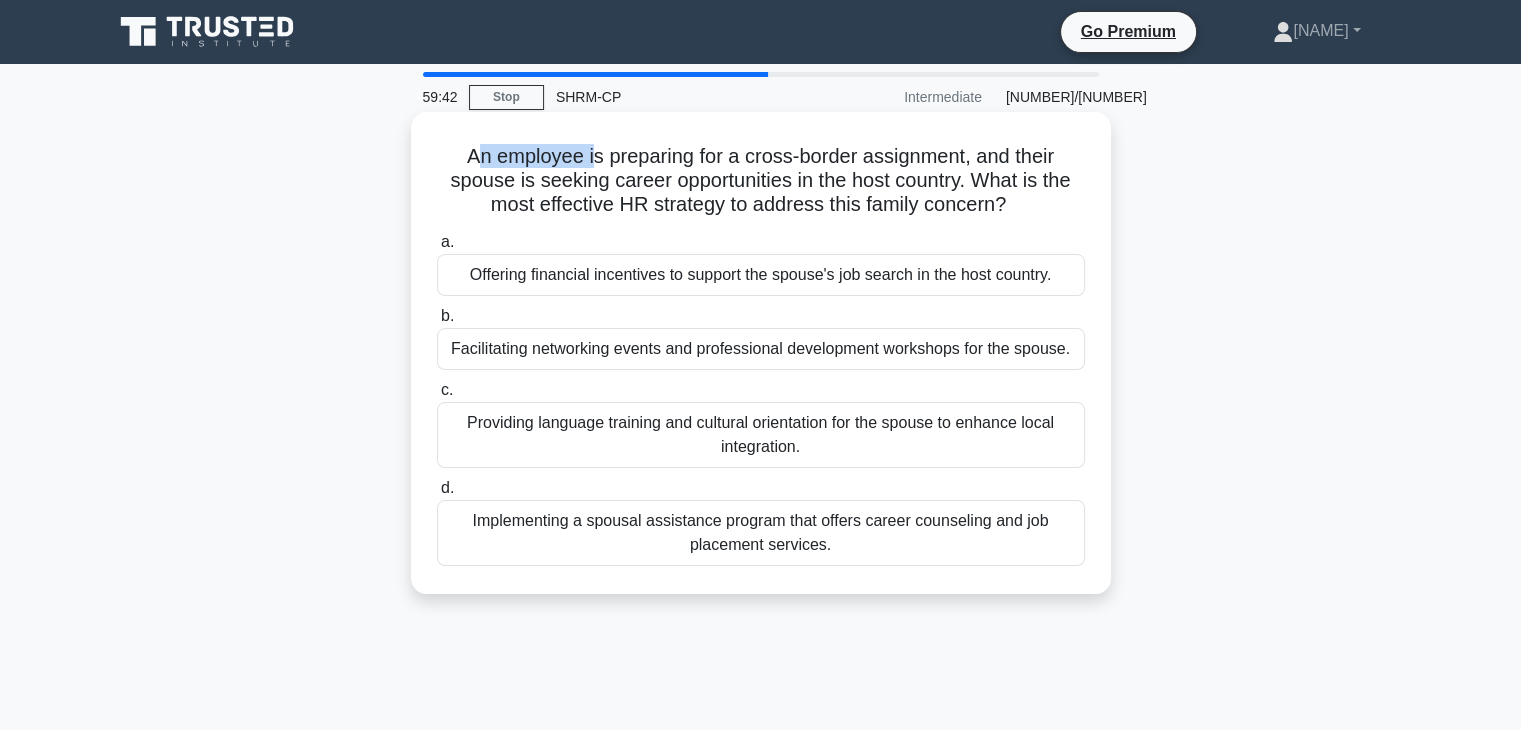 drag, startPoint x: 474, startPoint y: 158, endPoint x: 589, endPoint y: 153, distance: 115.10864 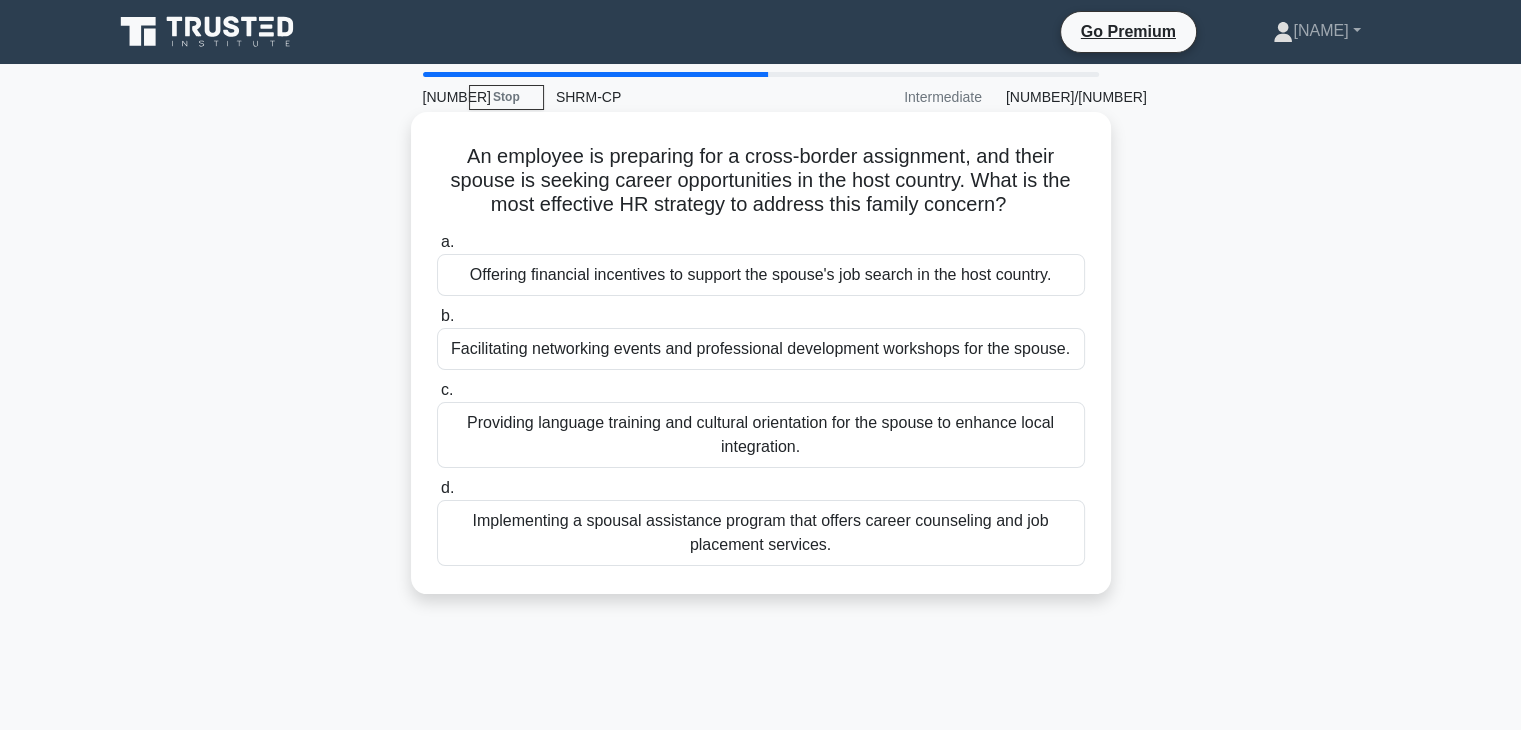 click on "Offering financial incentives to support the spouse's job search in the host country." at bounding box center [761, 275] 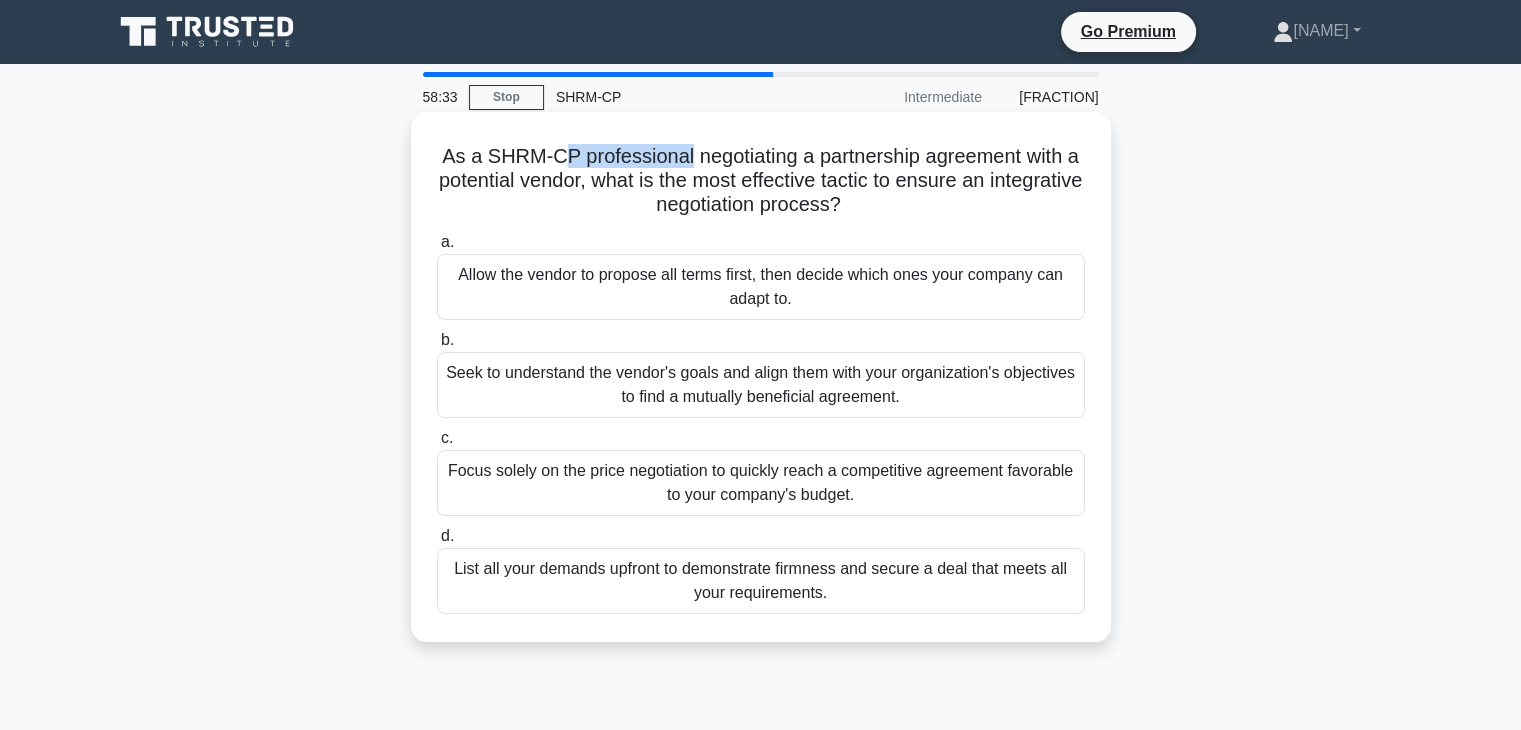 drag, startPoint x: 553, startPoint y: 150, endPoint x: 685, endPoint y: 160, distance: 132.37825 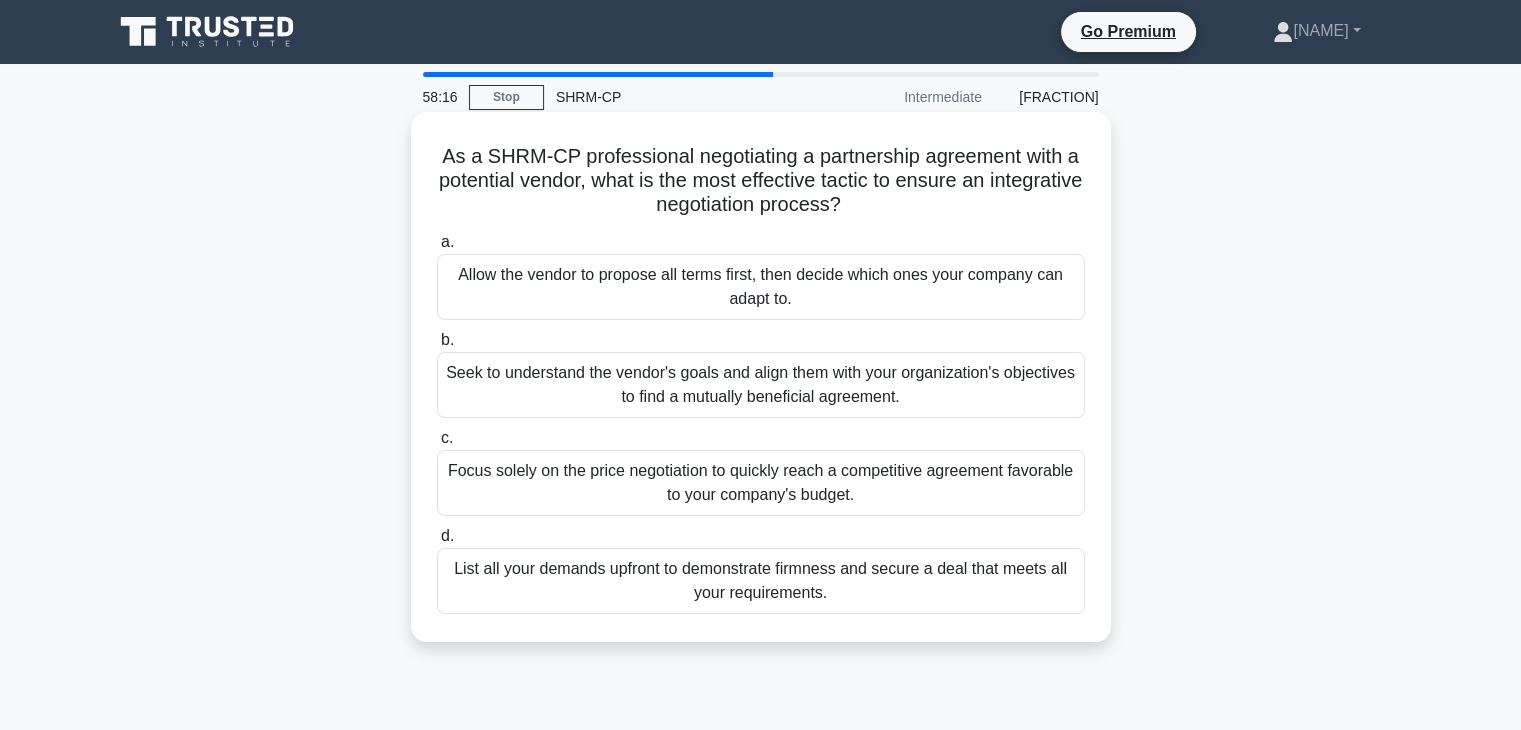 click on "Seek to understand the vendor's goals and align them with your organization's objectives to find a mutually beneficial agreement." at bounding box center (761, 385) 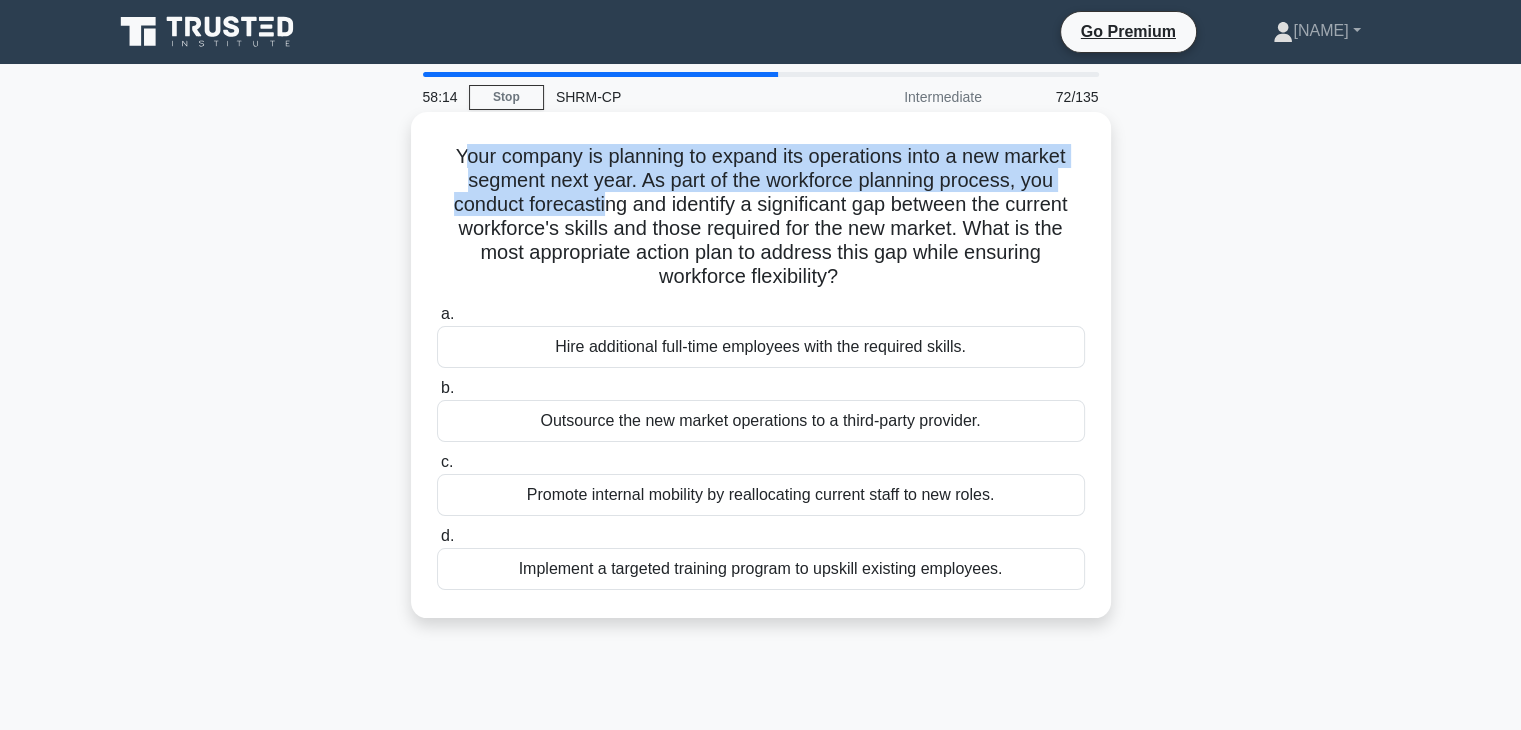 drag, startPoint x: 452, startPoint y: 161, endPoint x: 603, endPoint y: 207, distance: 157.8512 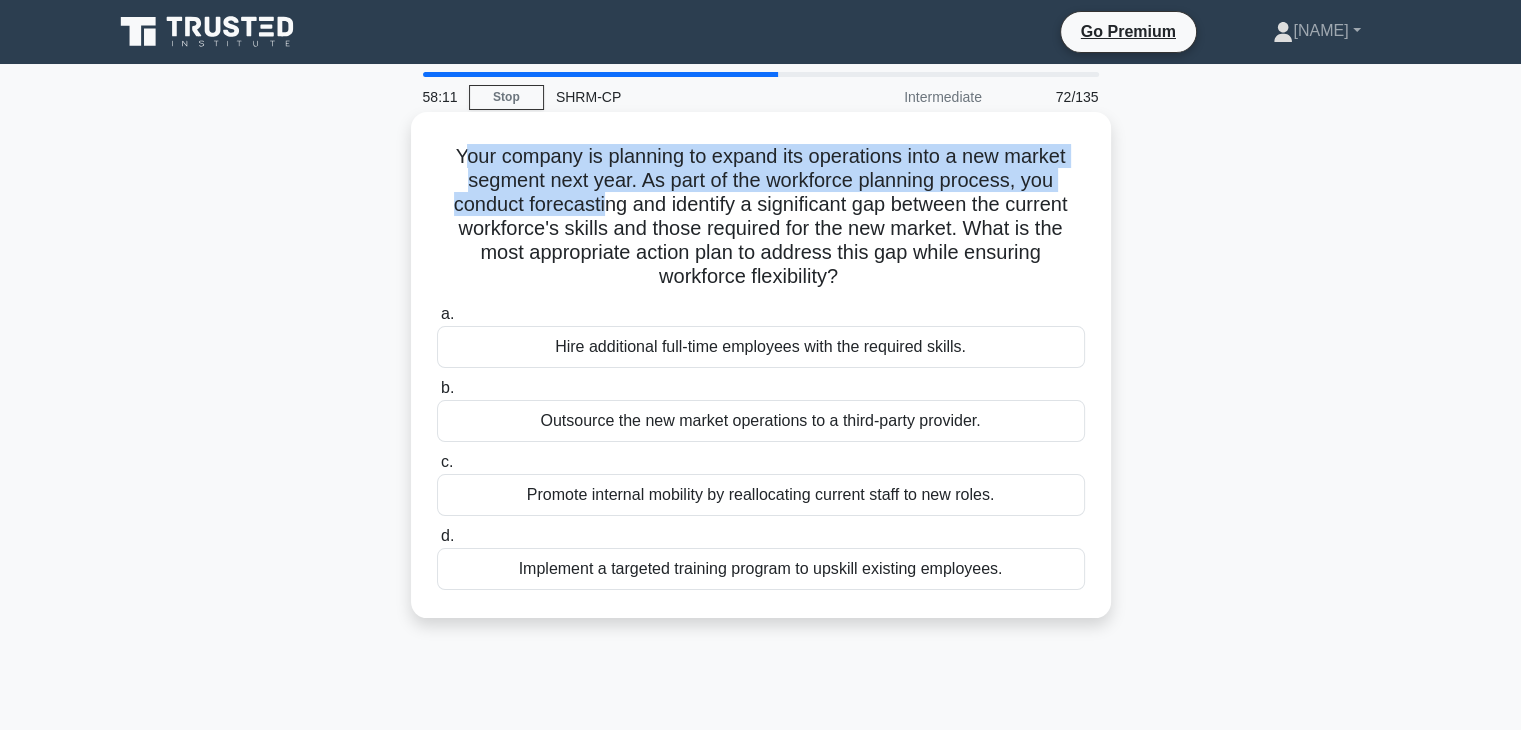 click on "Your company is planning to expand its operations into a new market segment next year. As part of the workforce planning process, you conduct forecasting and identify a significant gap between the current workforce's skills and those required for the new market. What is the most appropriate action plan to address this gap while ensuring workforce flexibility?
.spinner_0XTQ{transform-origin:center;animation:spinner_y6GP .75s linear infinite}@keyframes spinner_y6GP{100%{transform:rotate(360deg)}}" at bounding box center [761, 217] 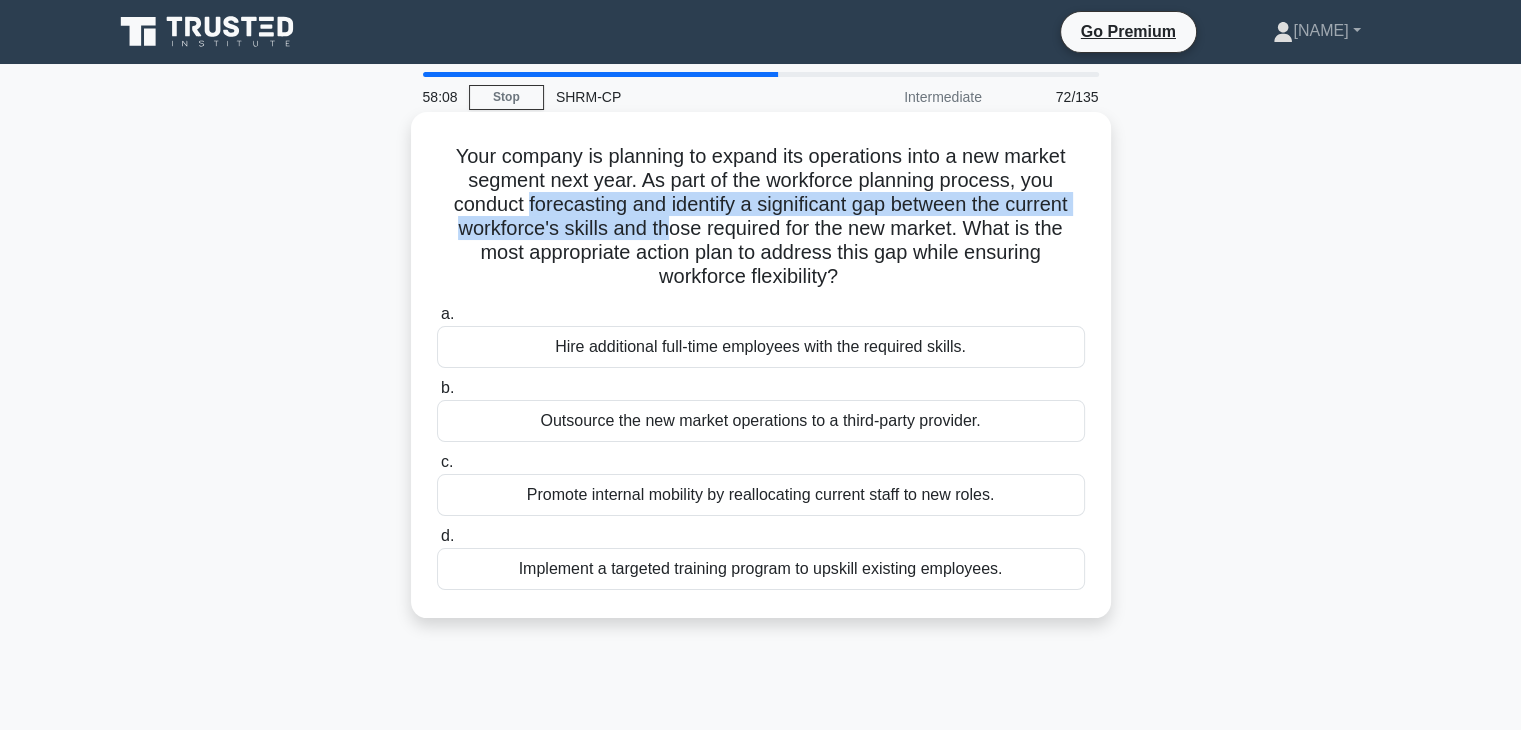 drag, startPoint x: 520, startPoint y: 206, endPoint x: 667, endPoint y: 221, distance: 147.76332 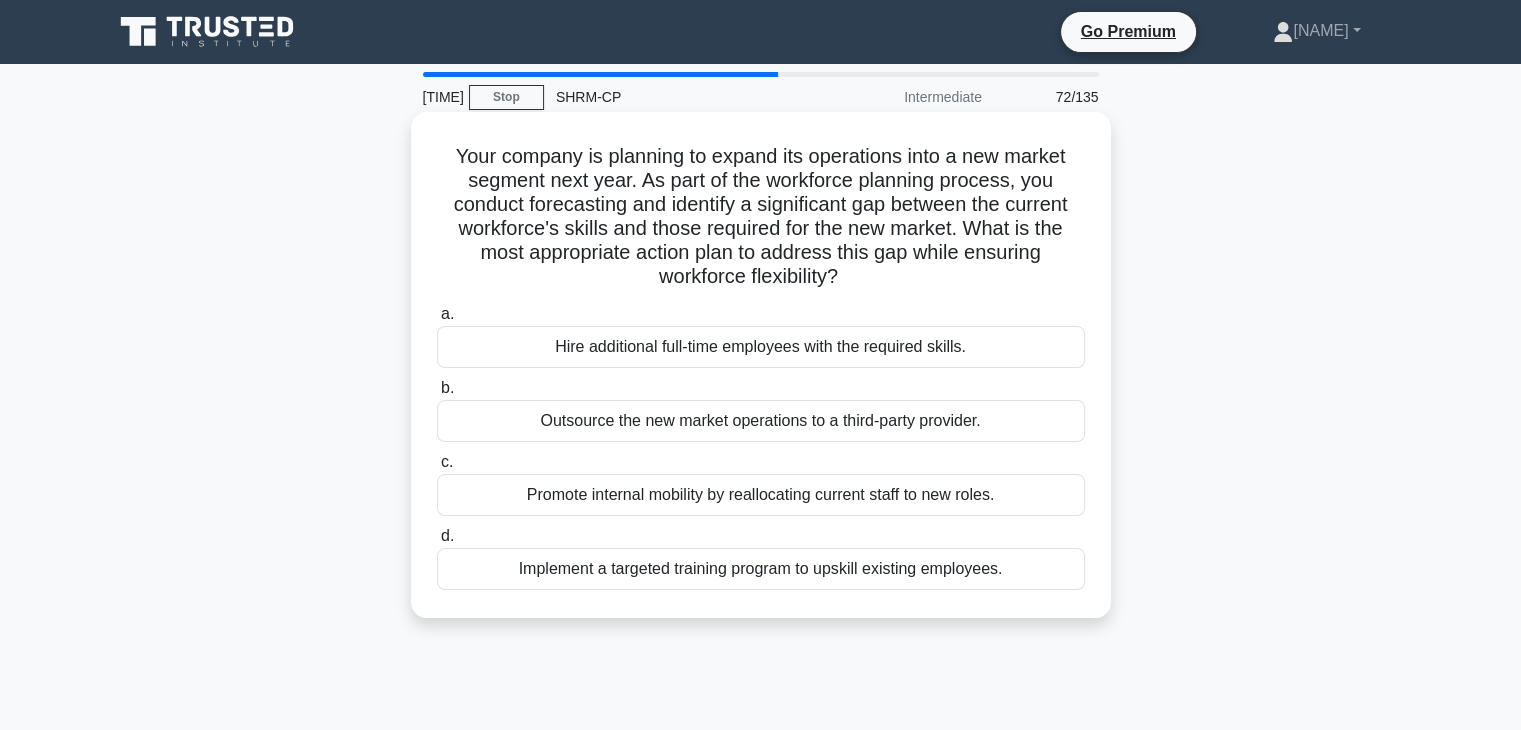 click on "Implement a targeted training program to upskill existing employees." at bounding box center [761, 569] 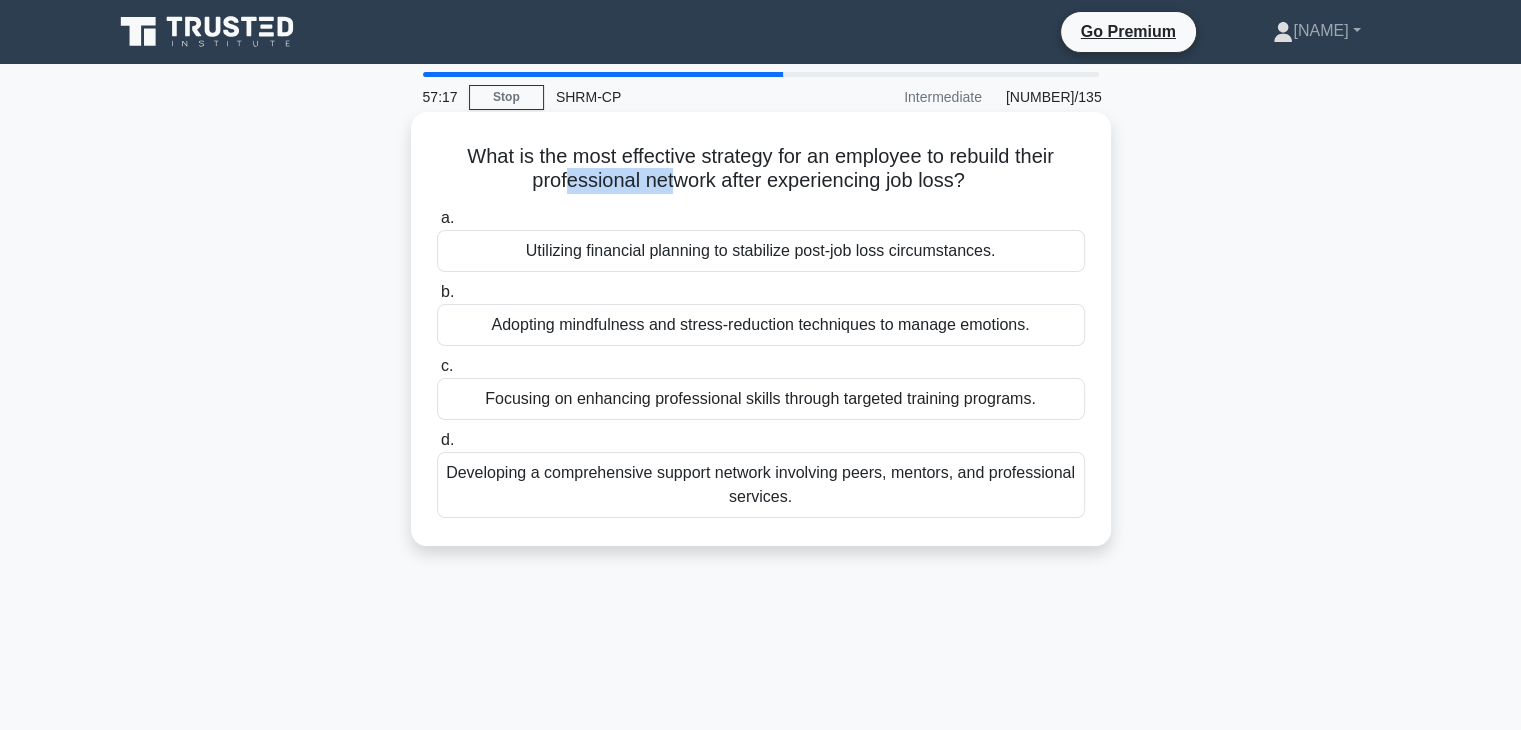 drag, startPoint x: 558, startPoint y: 177, endPoint x: 676, endPoint y: 191, distance: 118.82761 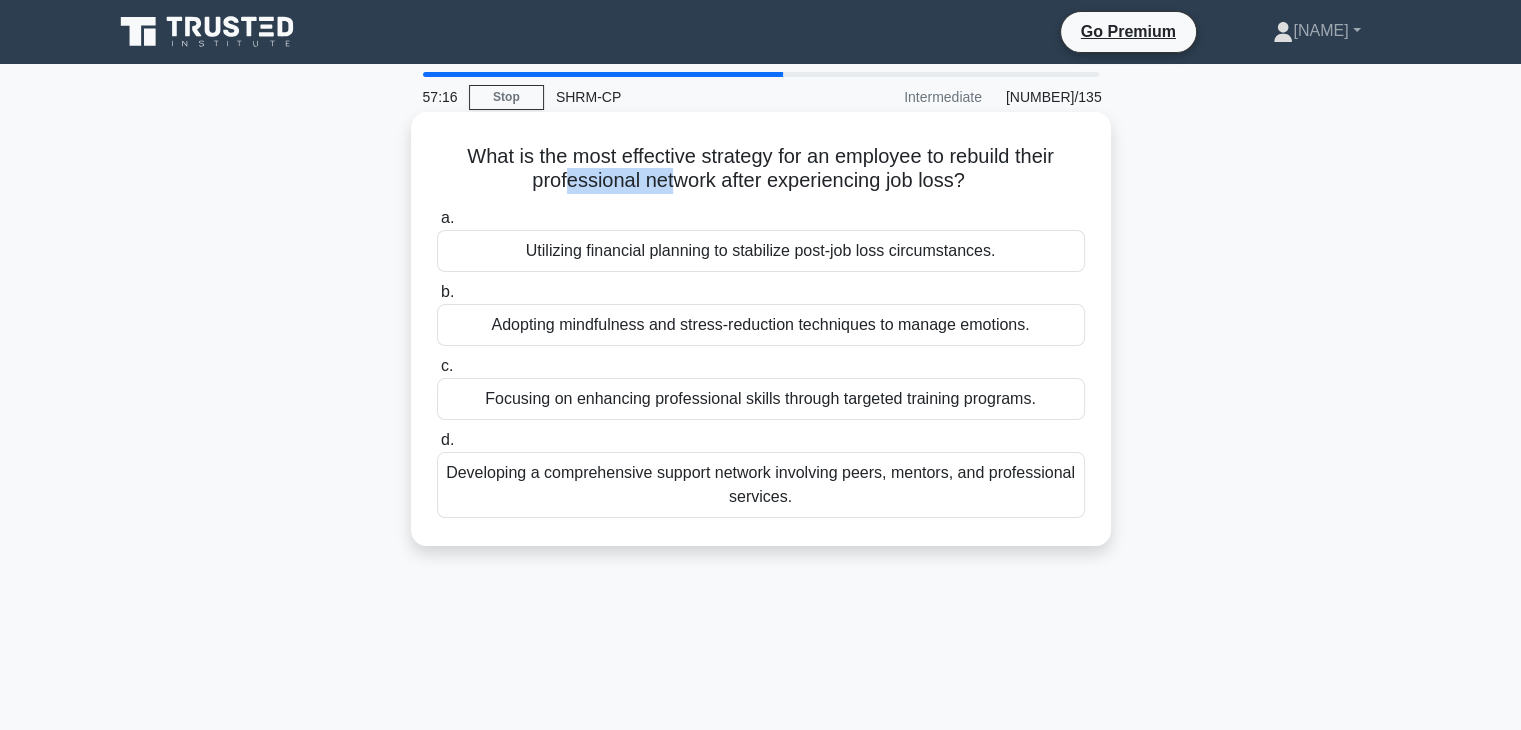 click on "What is the most effective strategy for an employee to rebuild their professional network after experiencing job loss?
.spinner_0XTQ{transform-origin:center;animation:spinner_y6GP .75s linear infinite}@keyframes spinner_y6GP{100%{transform:rotate(360deg)}}" at bounding box center [761, 169] 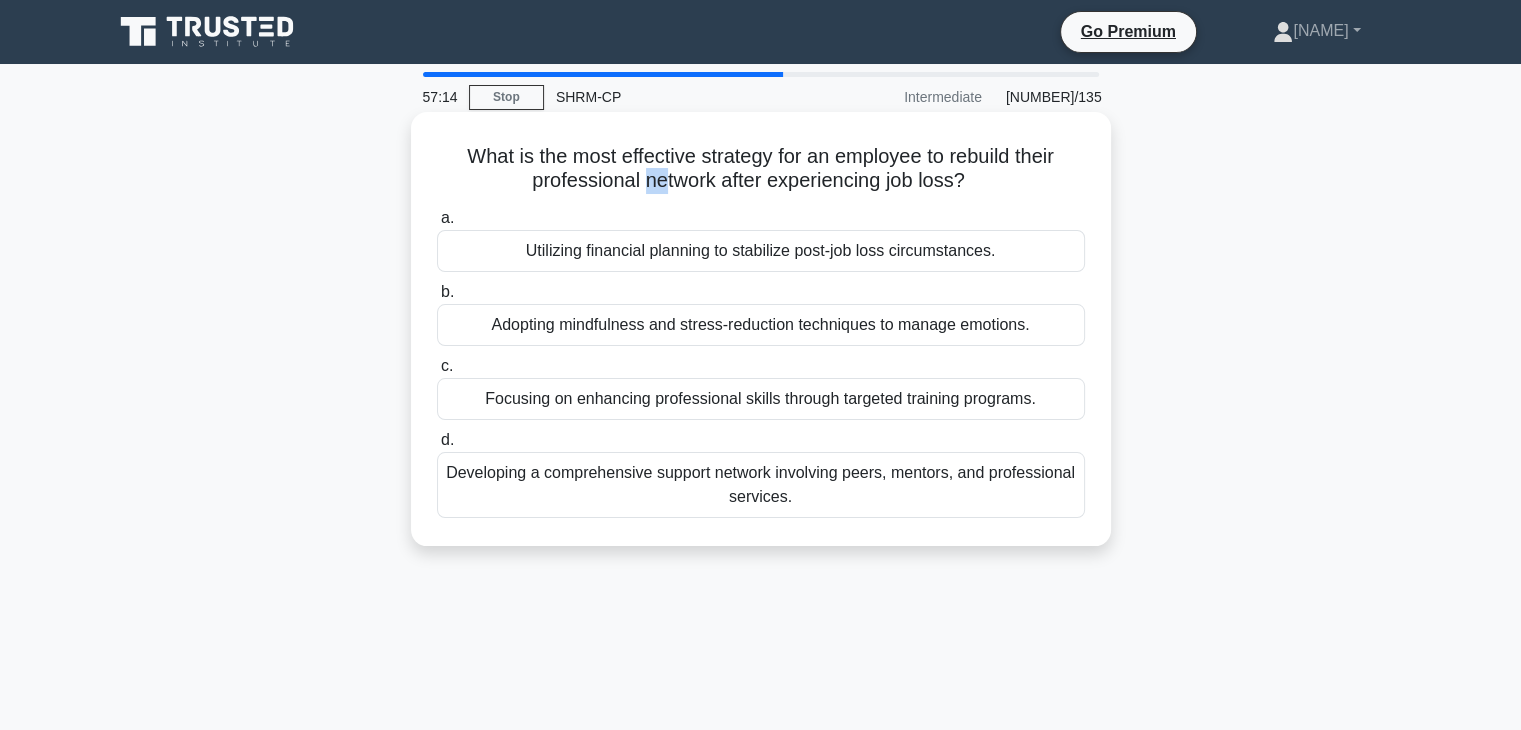 drag, startPoint x: 639, startPoint y: 174, endPoint x: 656, endPoint y: 182, distance: 18.788294 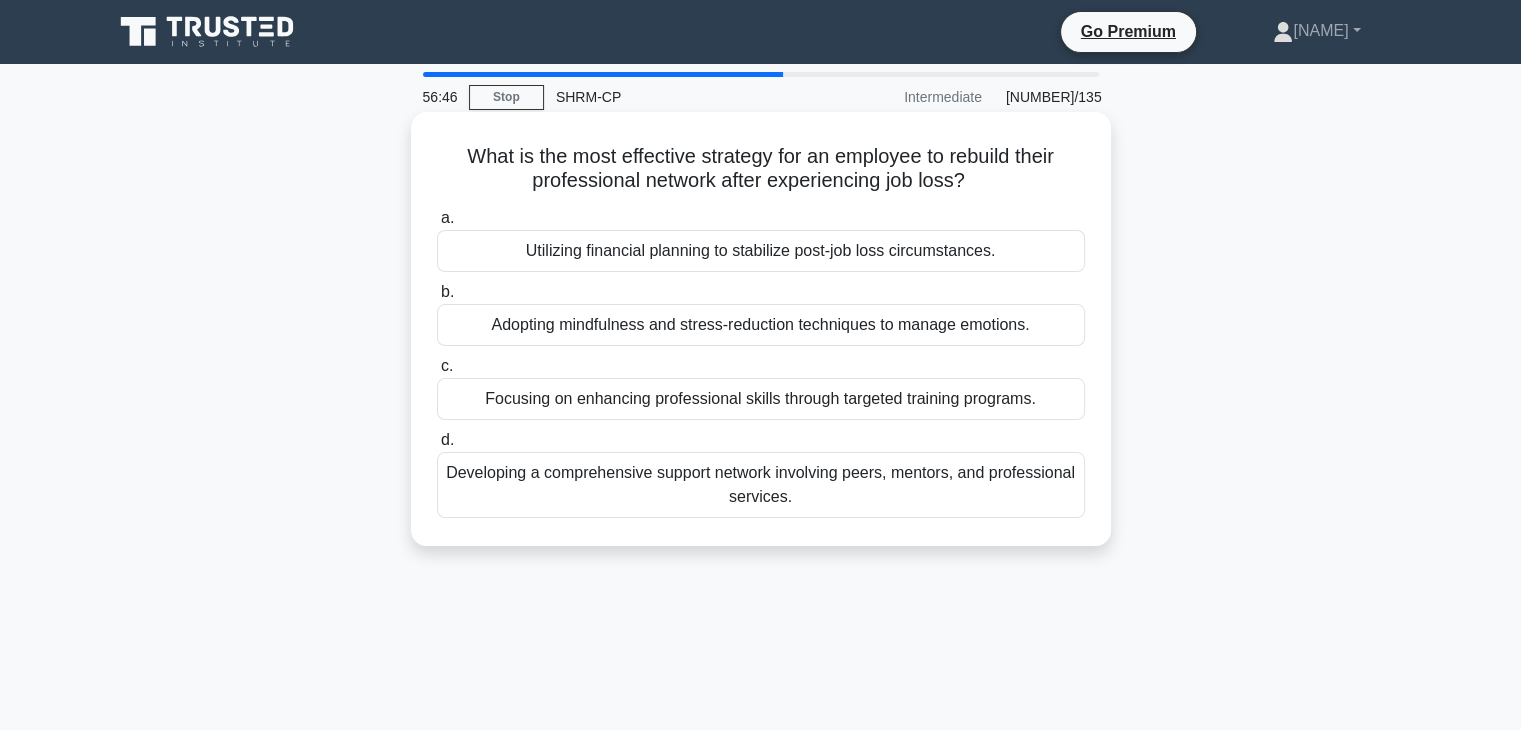 click on "Developing a comprehensive support network involving peers, mentors, and professional services." at bounding box center (761, 485) 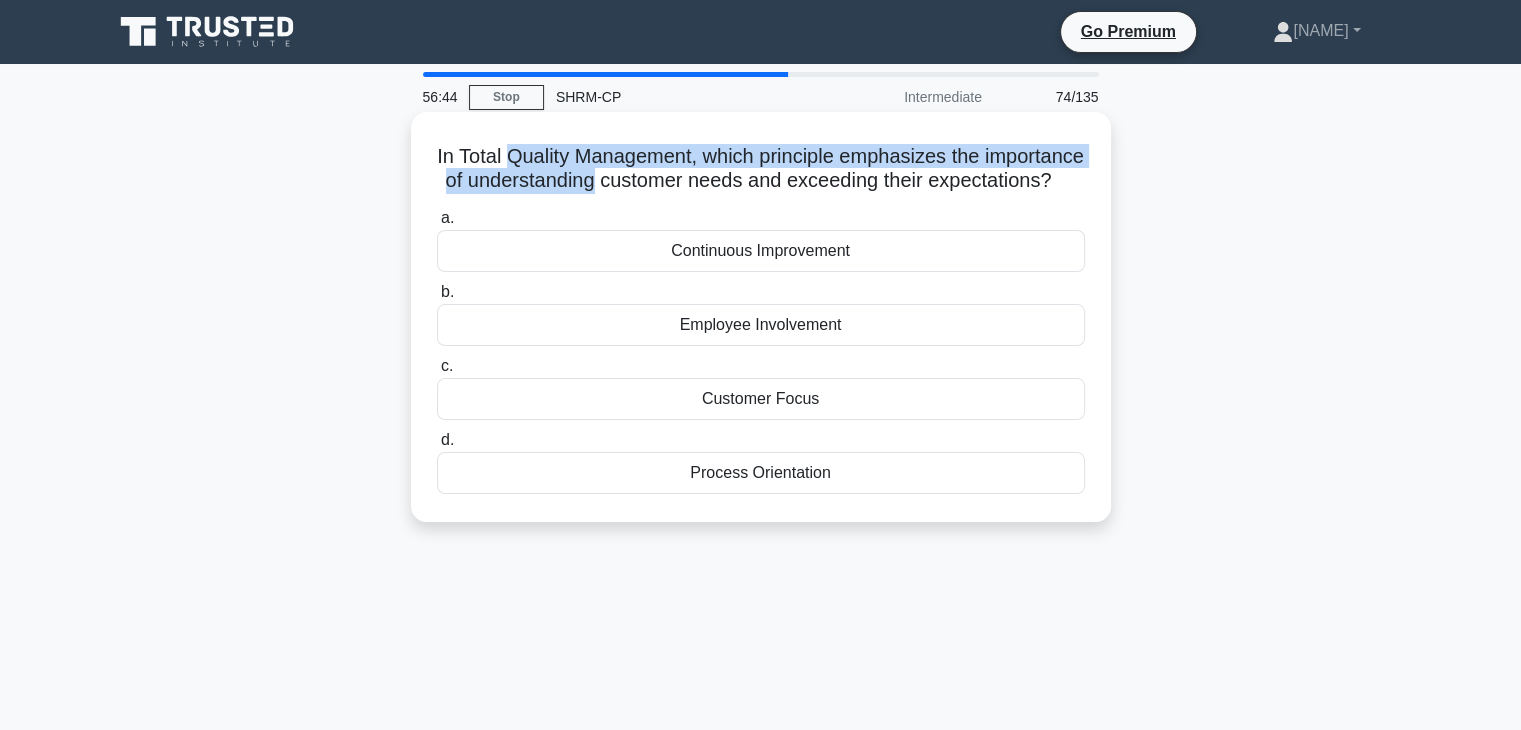 drag, startPoint x: 559, startPoint y: 161, endPoint x: 725, endPoint y: 177, distance: 166.7693 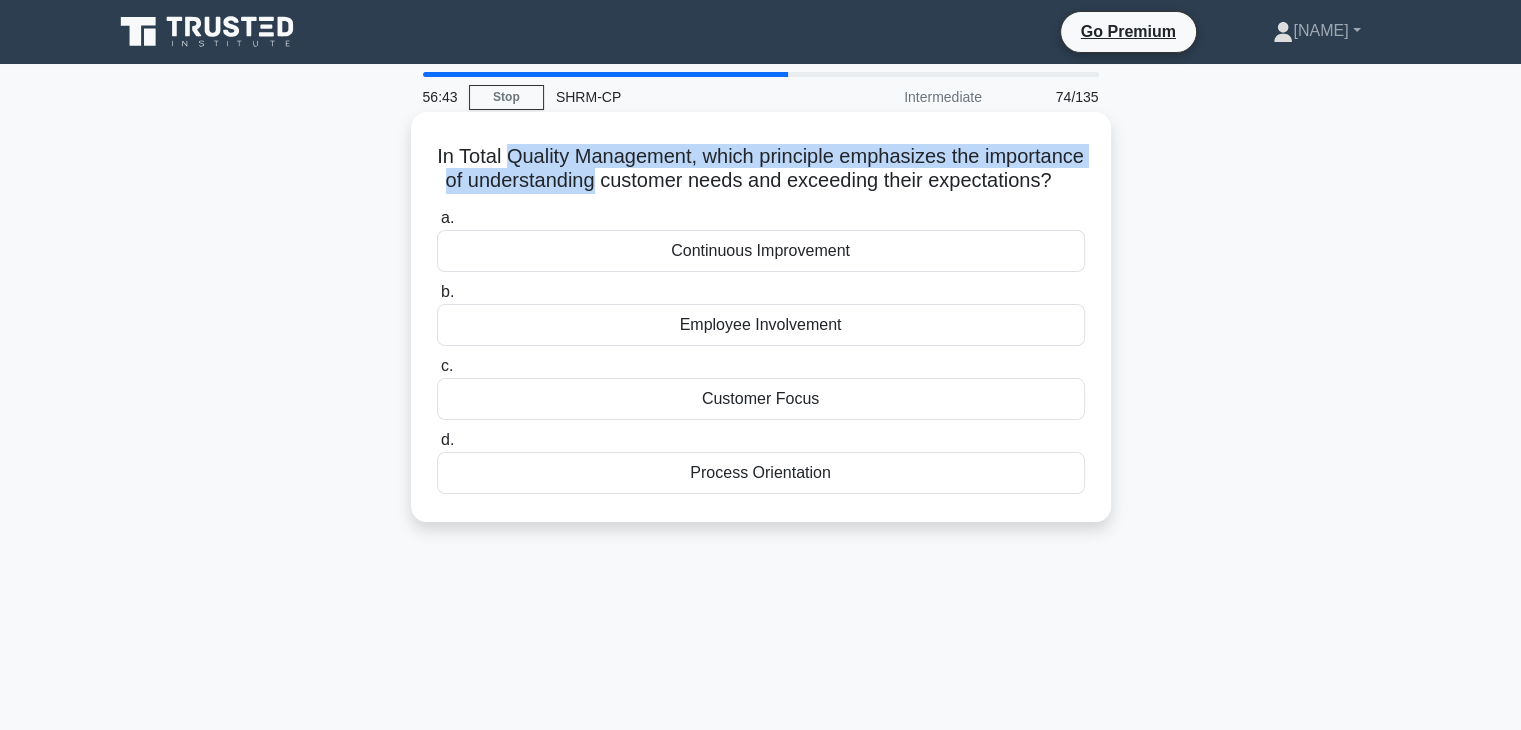 click on "In Total Quality Management, which principle emphasizes the importance of understanding customer needs and exceeding their expectations?
.spinner_0XTQ{transform-origin:center;animation:spinner_y6GP .75s linear infinite}@keyframes spinner_y6GP{100%{transform:rotate(360deg)}}" at bounding box center [761, 169] 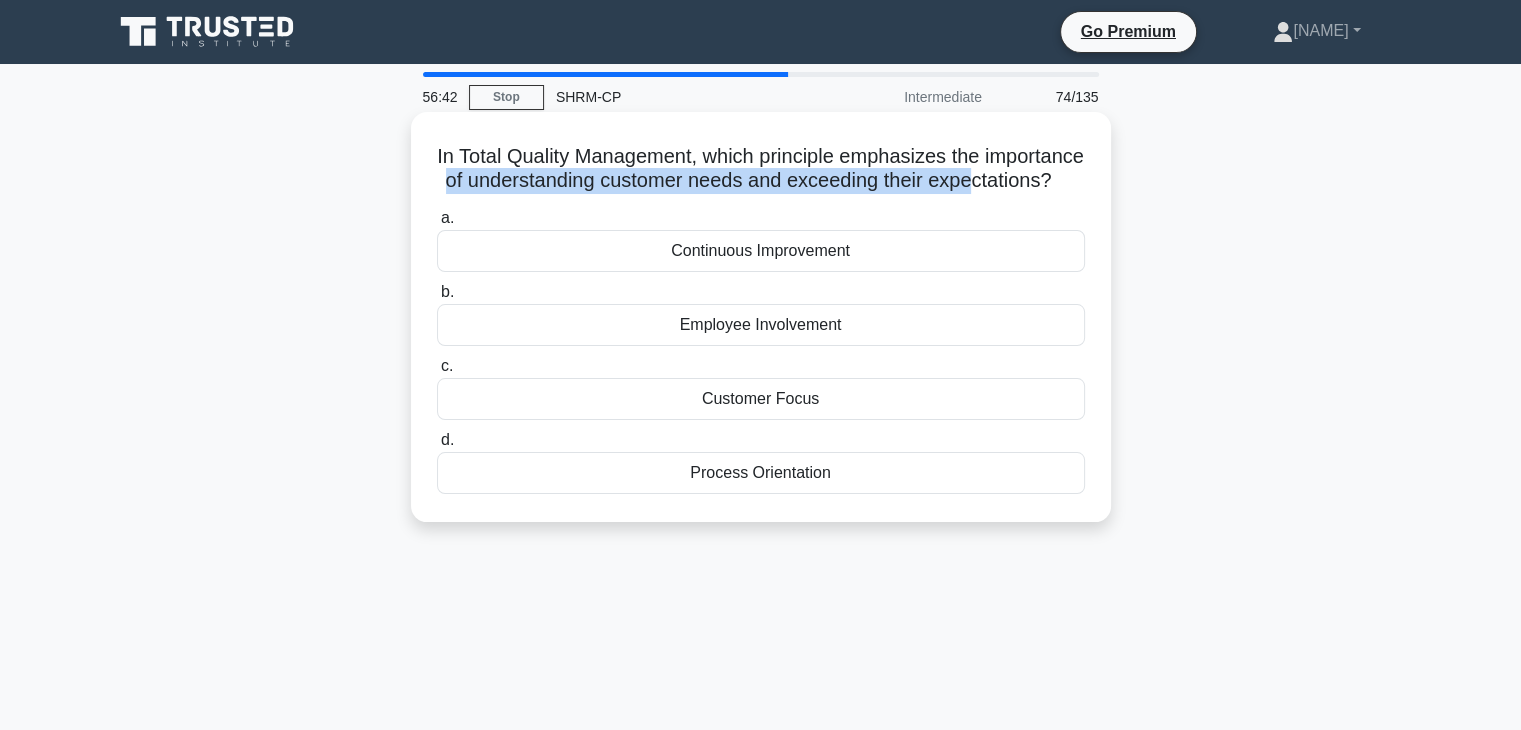 drag, startPoint x: 570, startPoint y: 185, endPoint x: 734, endPoint y: 205, distance: 165.21501 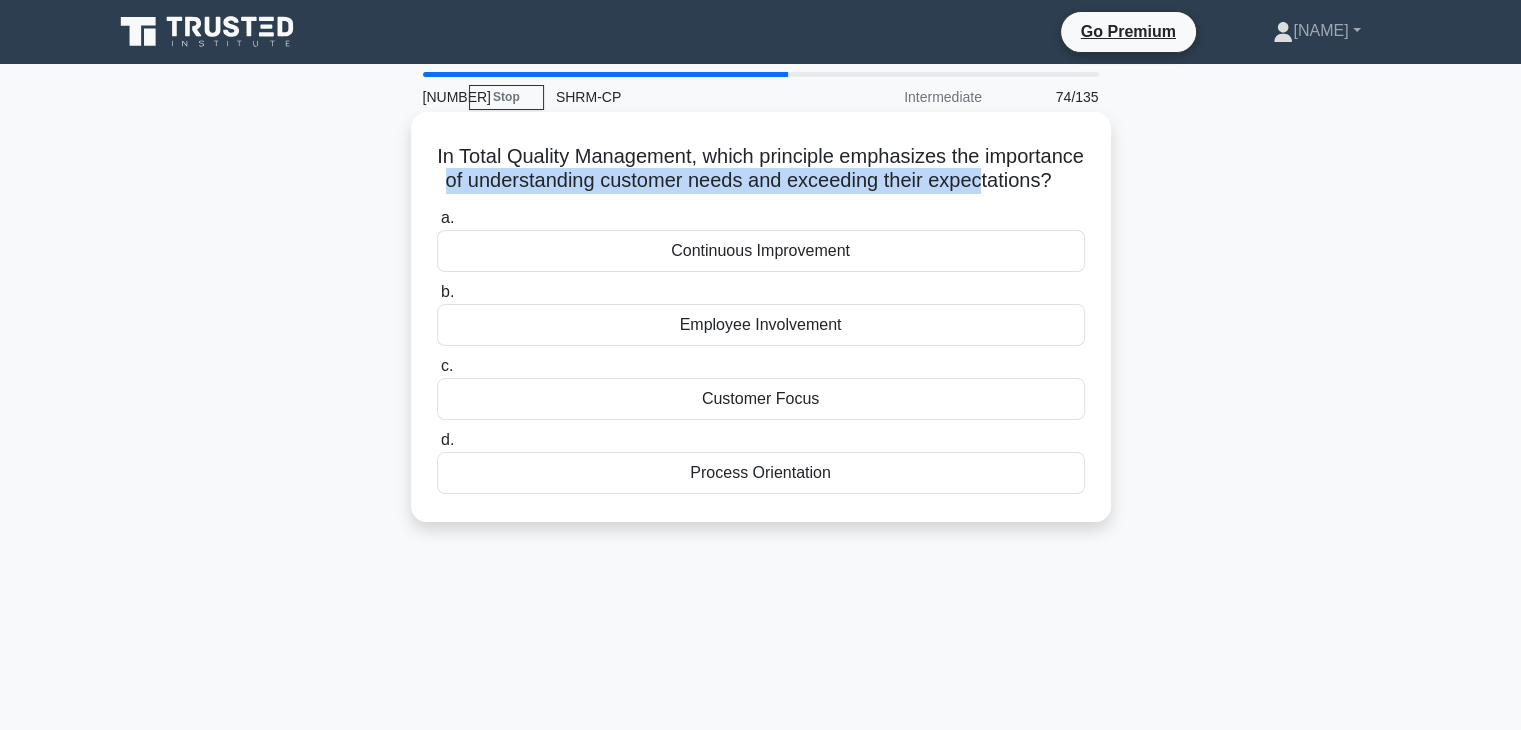 click on "In Total Quality Management, which principle emphasizes the importance of understanding customer needs and exceeding their expectations?
.spinner_0XTQ{transform-origin:center;animation:spinner_y6GP .75s linear infinite}@keyframes spinner_y6GP{100%{transform:rotate(360deg)}}" at bounding box center [761, 169] 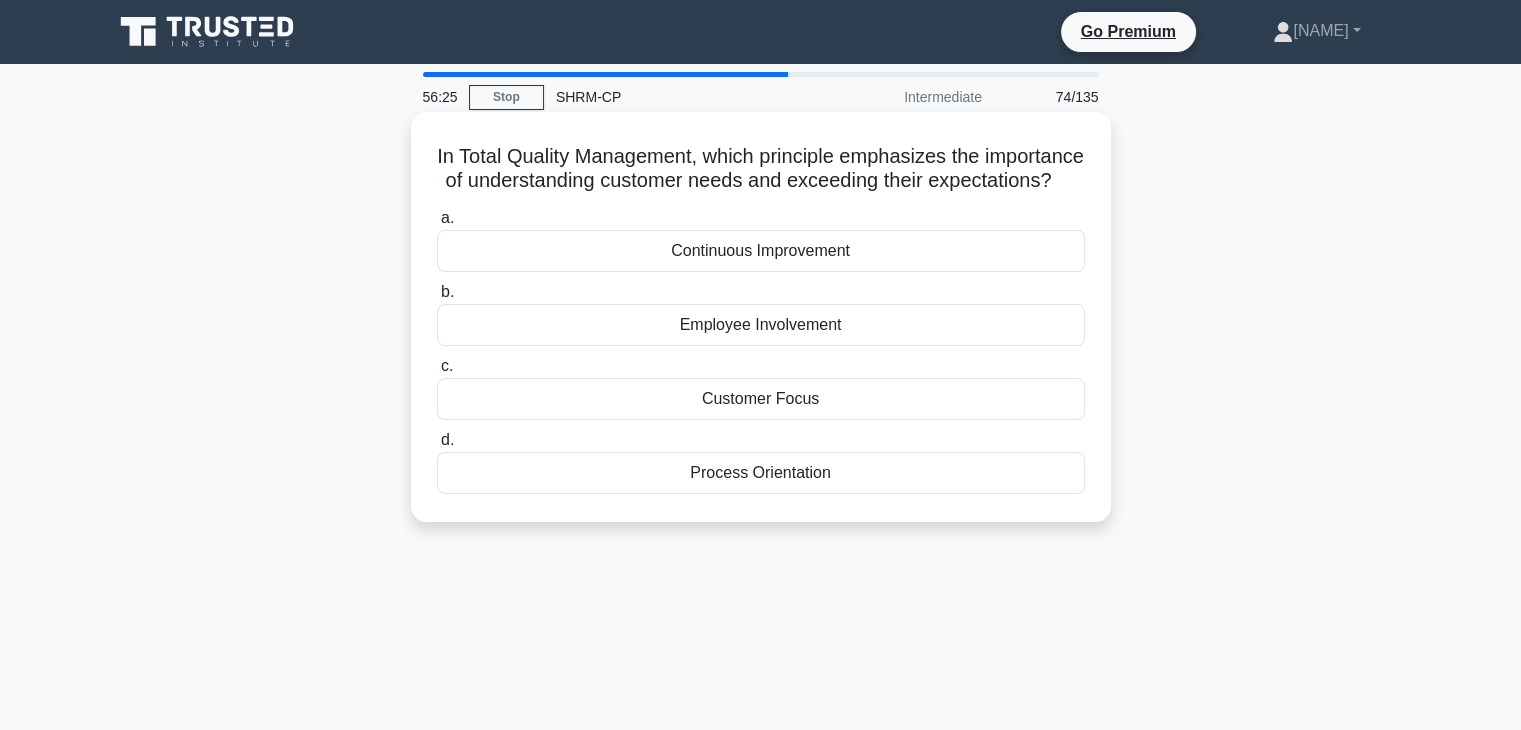 click on "Continuous Improvement" at bounding box center [761, 251] 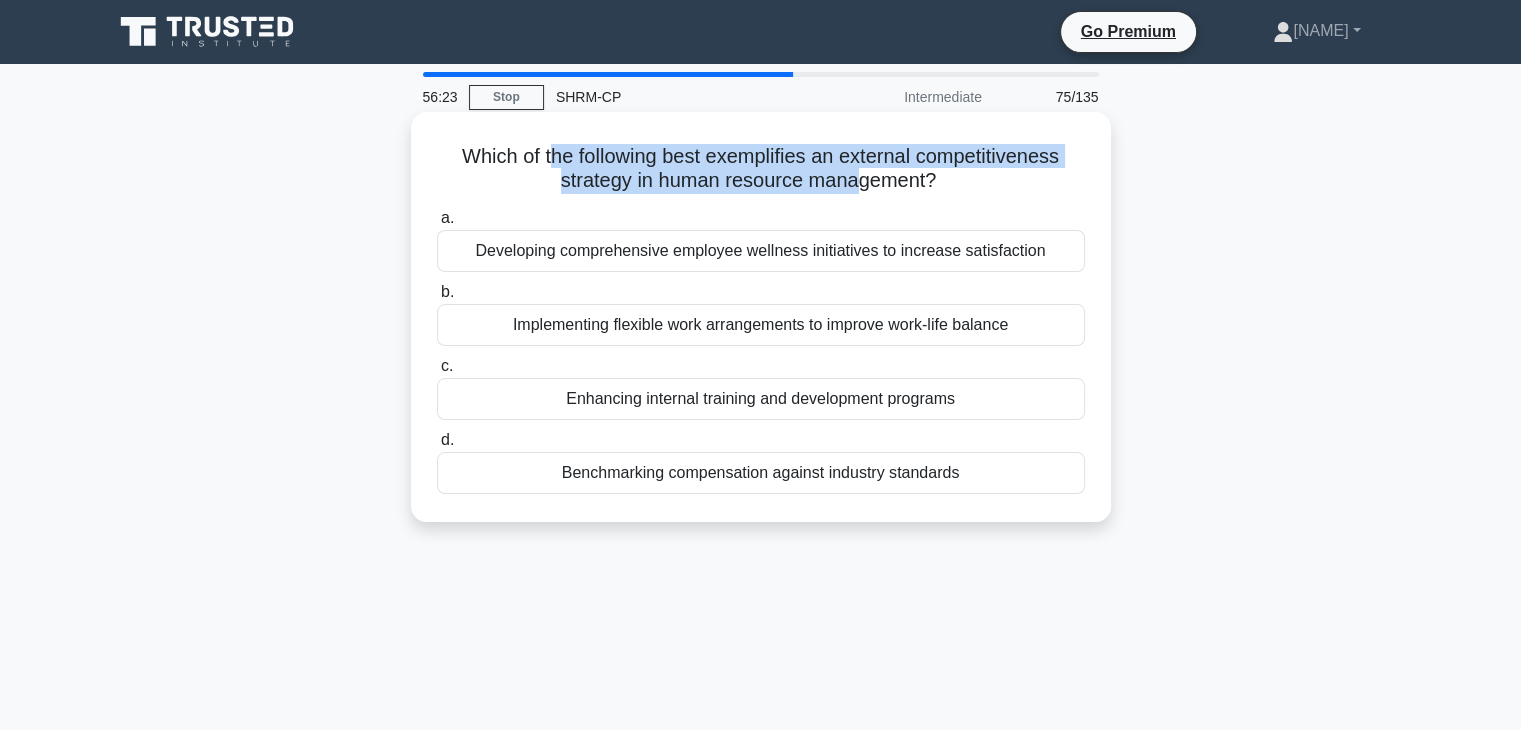 drag, startPoint x: 550, startPoint y: 150, endPoint x: 857, endPoint y: 169, distance: 307.58737 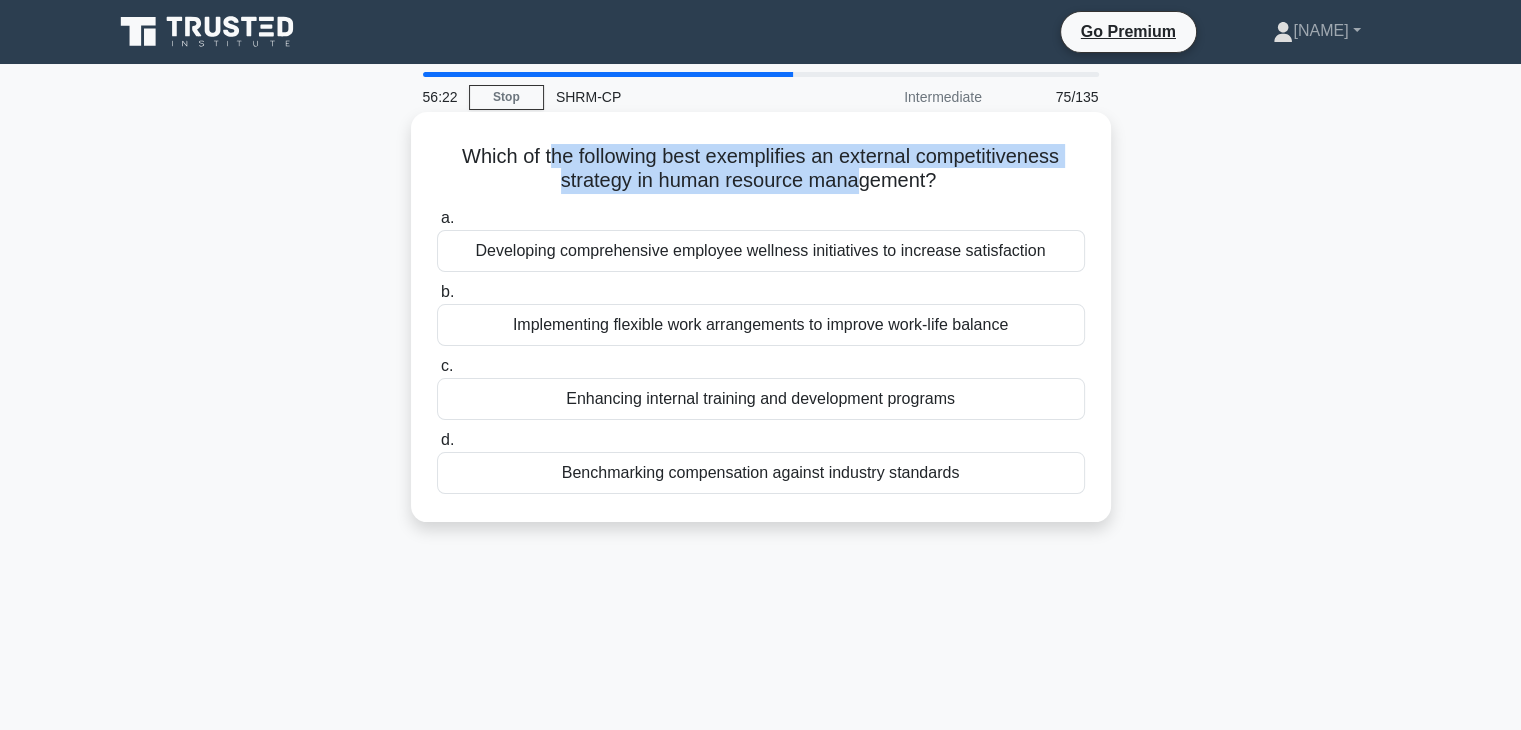 click on "Which of the following best exemplifies an external competitiveness strategy in human resource management?
.spinner_0XTQ{transform-origin:center;animation:spinner_y6GP .75s linear infinite}@keyframes spinner_y6GP{100%{transform:rotate(360deg)}}" at bounding box center (761, 169) 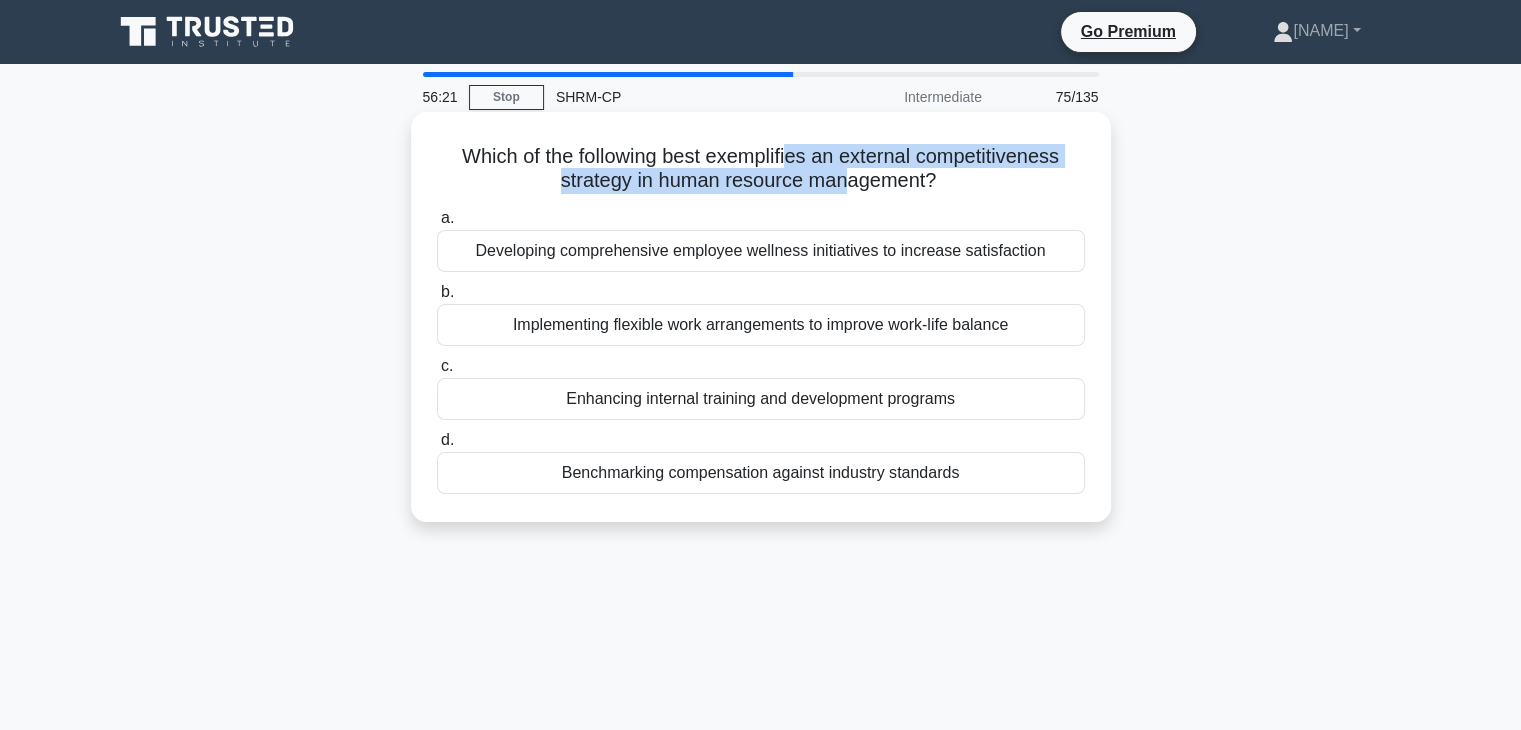 drag, startPoint x: 789, startPoint y: 160, endPoint x: 844, endPoint y: 169, distance: 55.7315 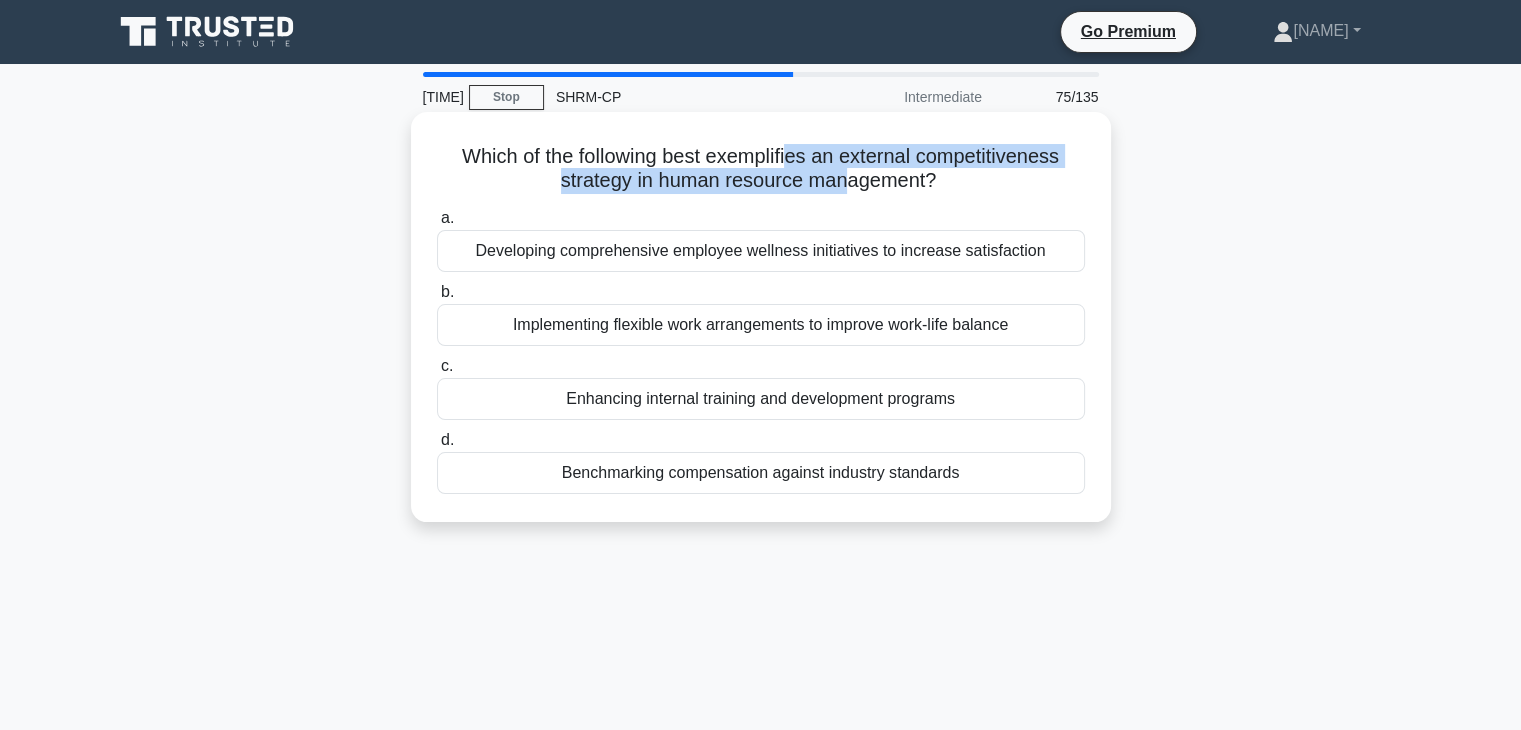 click on "Which of the following best exemplifies an external competitiveness strategy in human resource management?
.spinner_0XTQ{transform-origin:center;animation:spinner_y6GP .75s linear infinite}@keyframes spinner_y6GP{100%{transform:rotate(360deg)}}" at bounding box center [761, 169] 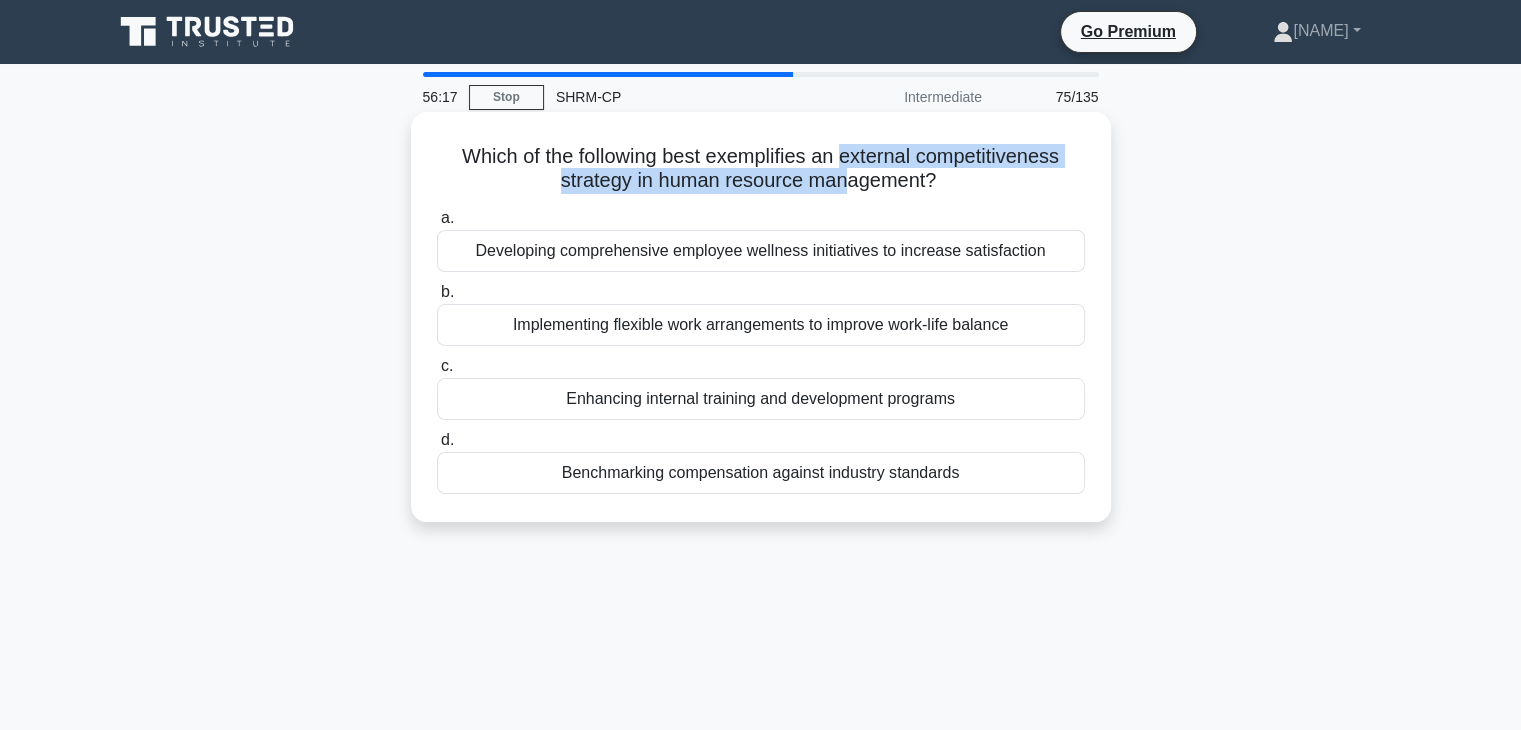 click on "Which of the following best exemplifies an external competitiveness strategy in human resource management?
.spinner_0XTQ{transform-origin:center;animation:spinner_y6GP .75s linear infinite}@keyframes spinner_y6GP{100%{transform:rotate(360deg)}}" at bounding box center (761, 169) 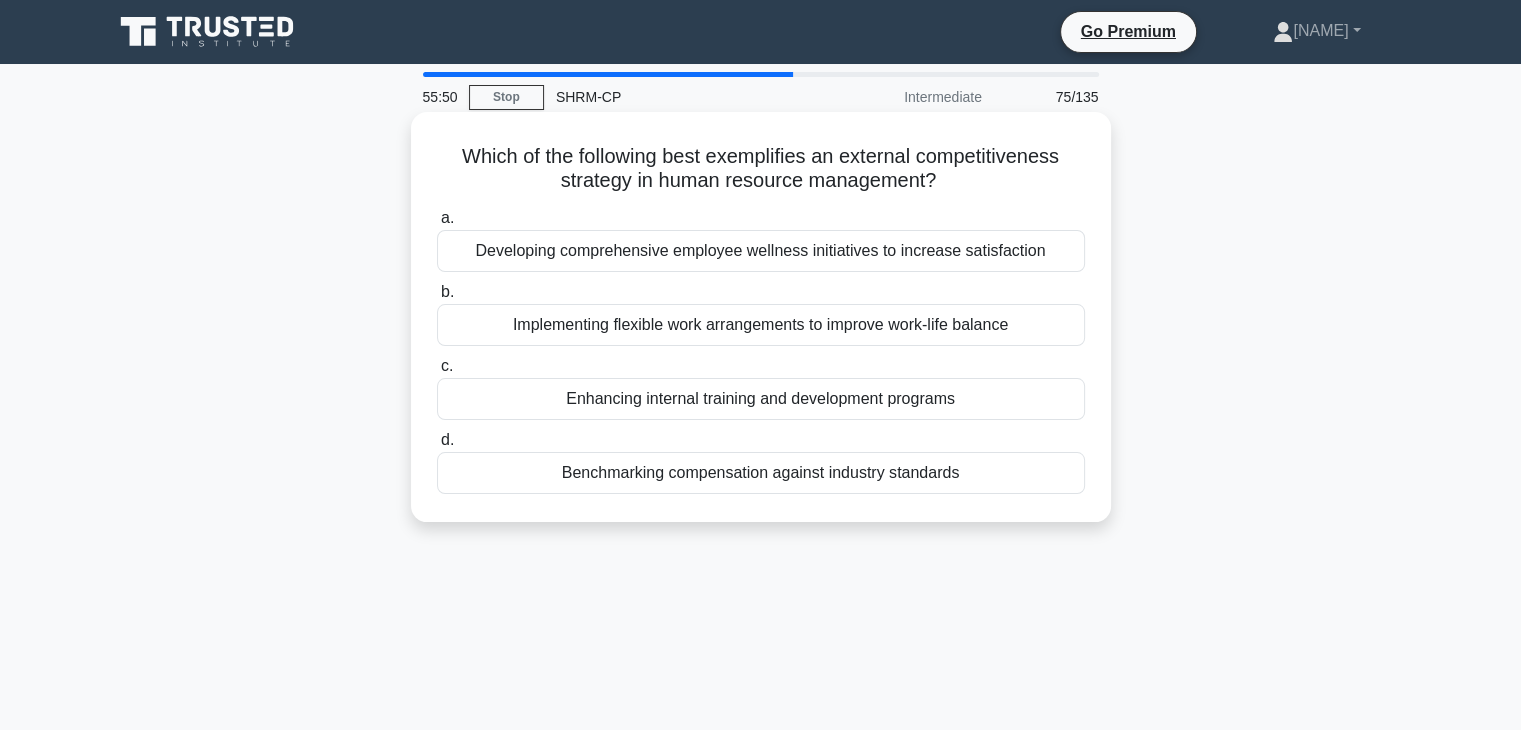 click on "Benchmarking compensation against industry standards" at bounding box center [761, 473] 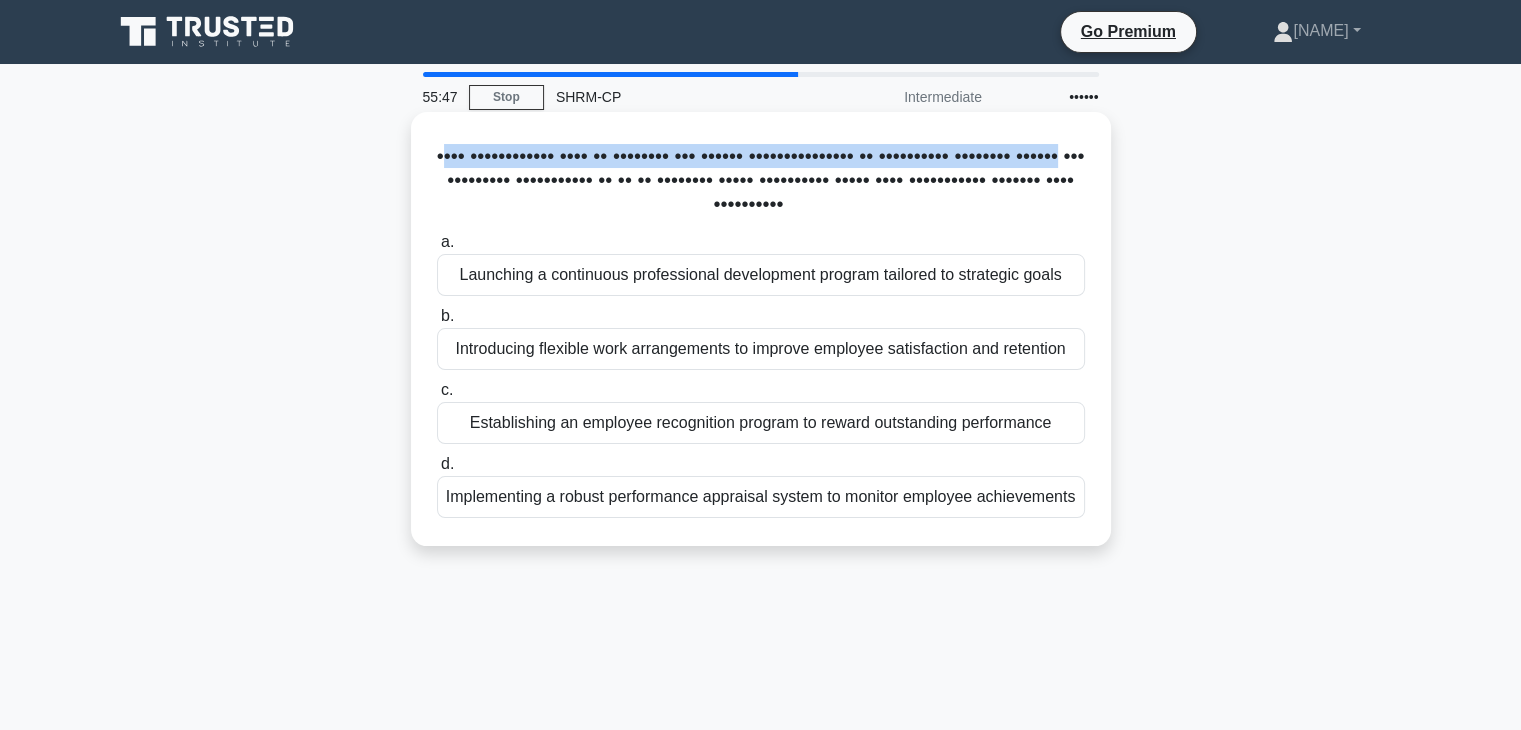 drag, startPoint x: 472, startPoint y: 157, endPoint x: 673, endPoint y: 181, distance: 202.42776 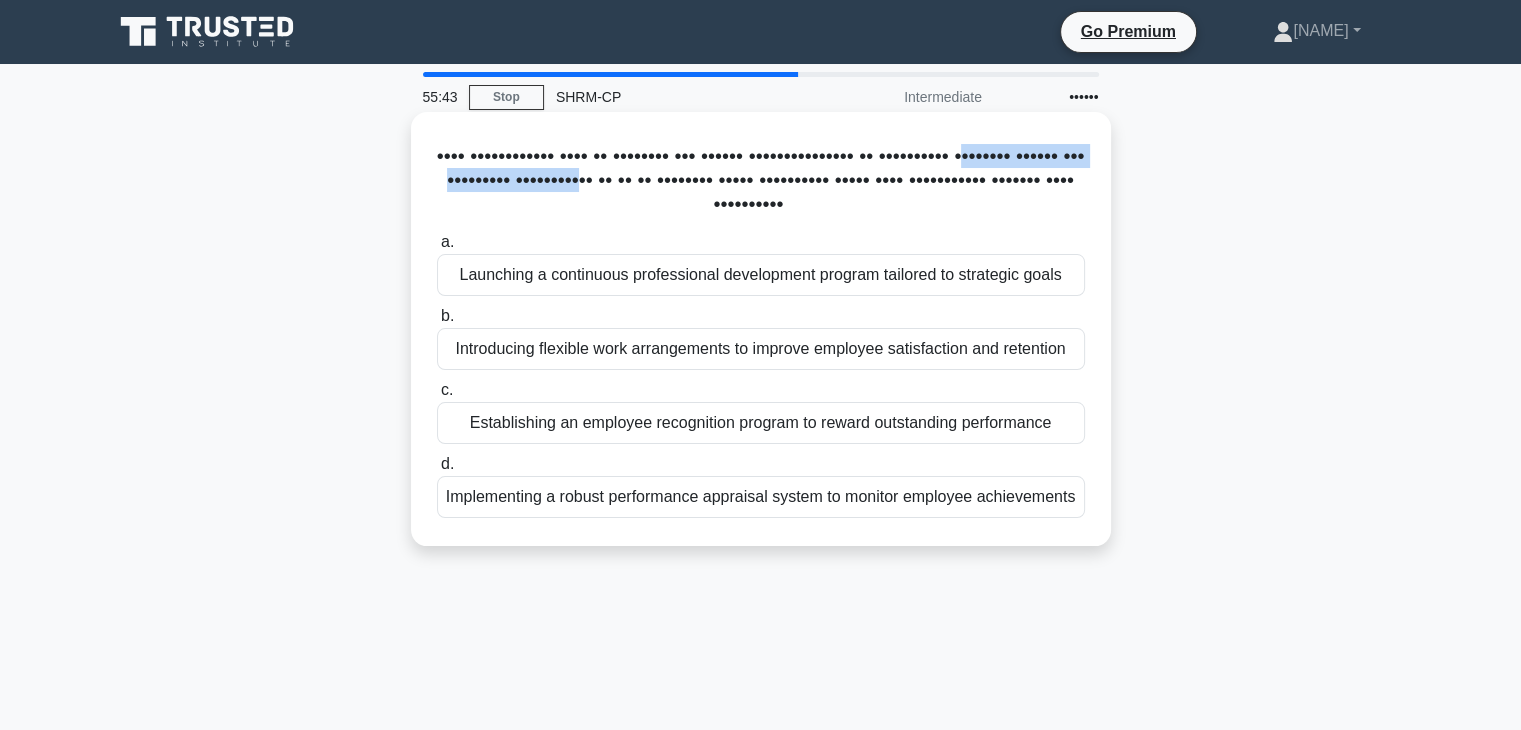 drag, startPoint x: 547, startPoint y: 175, endPoint x: 888, endPoint y: 185, distance: 341.1466 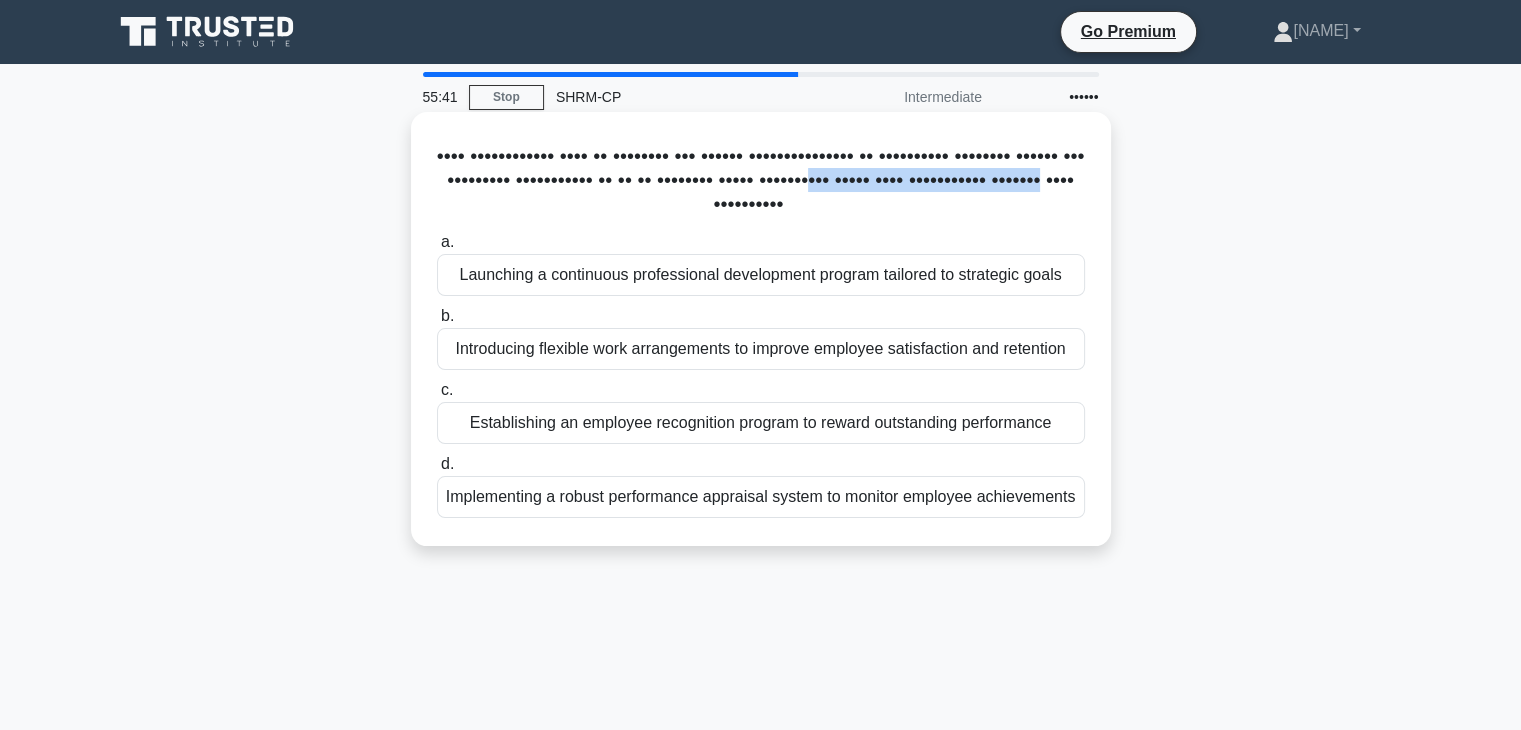 drag, startPoint x: 576, startPoint y: 203, endPoint x: 888, endPoint y: 216, distance: 312.27072 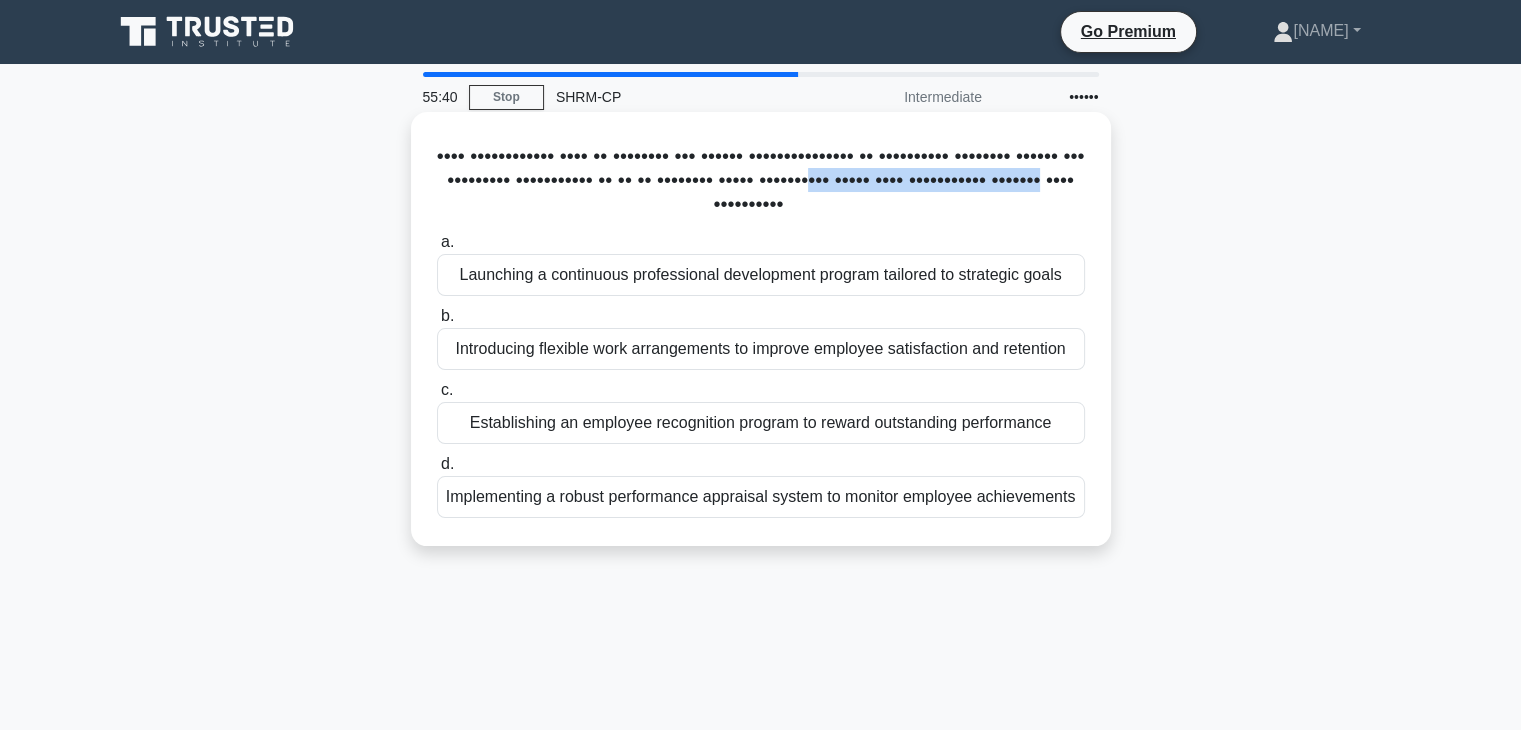 click on "Your organization aims to increase its market competitiveness by leveraging employee skills and fostering innovation. As an HR manager, which initiative would most effectively support this objective?
.spinner_0XTQ{transform-origin:center;animation:spinner_y6GP .75s linear infinite}@keyframes spinner_y6GP{100%{transform:rotate(360deg)}}" at bounding box center [761, 181] 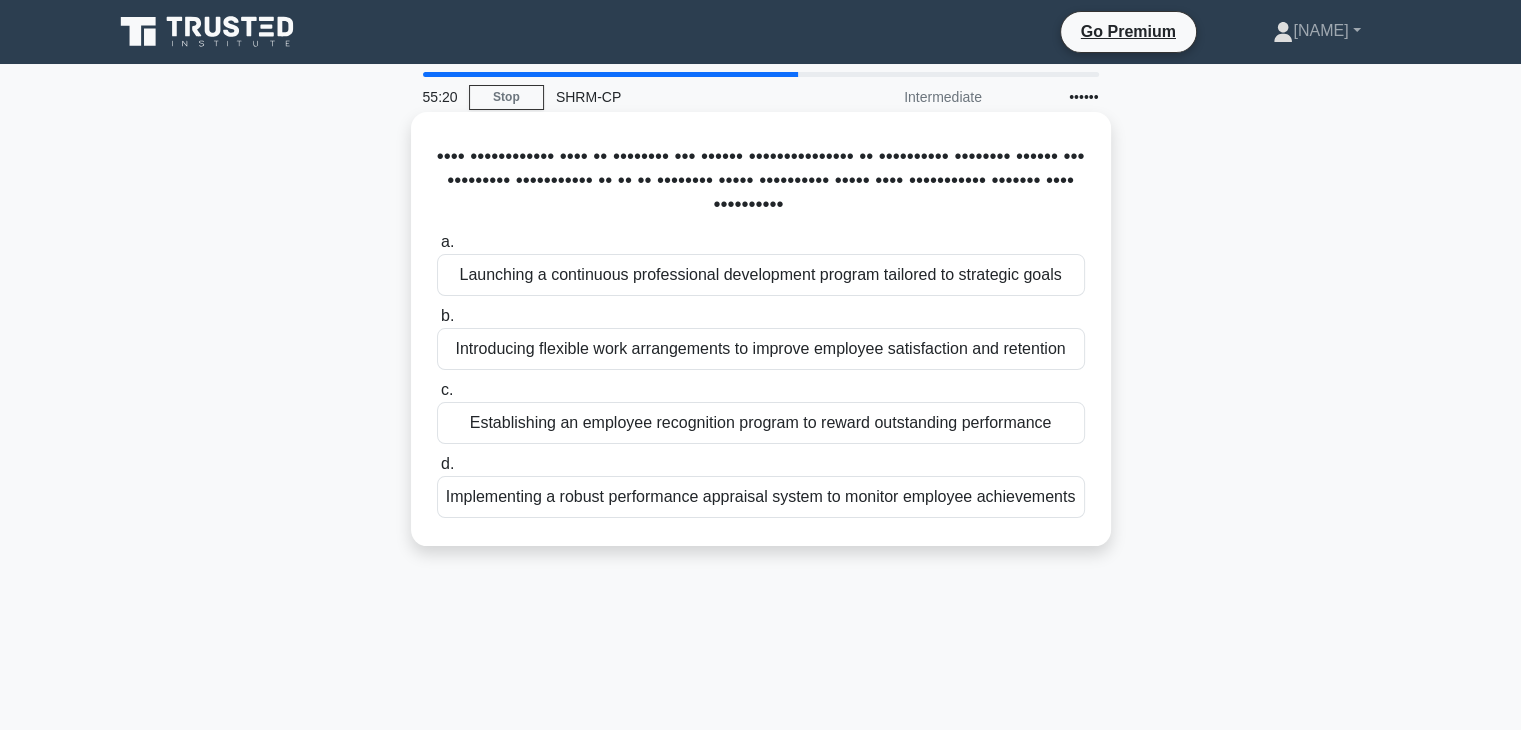 click on "Launching a continuous professional development program tailored to strategic goals" at bounding box center (761, 275) 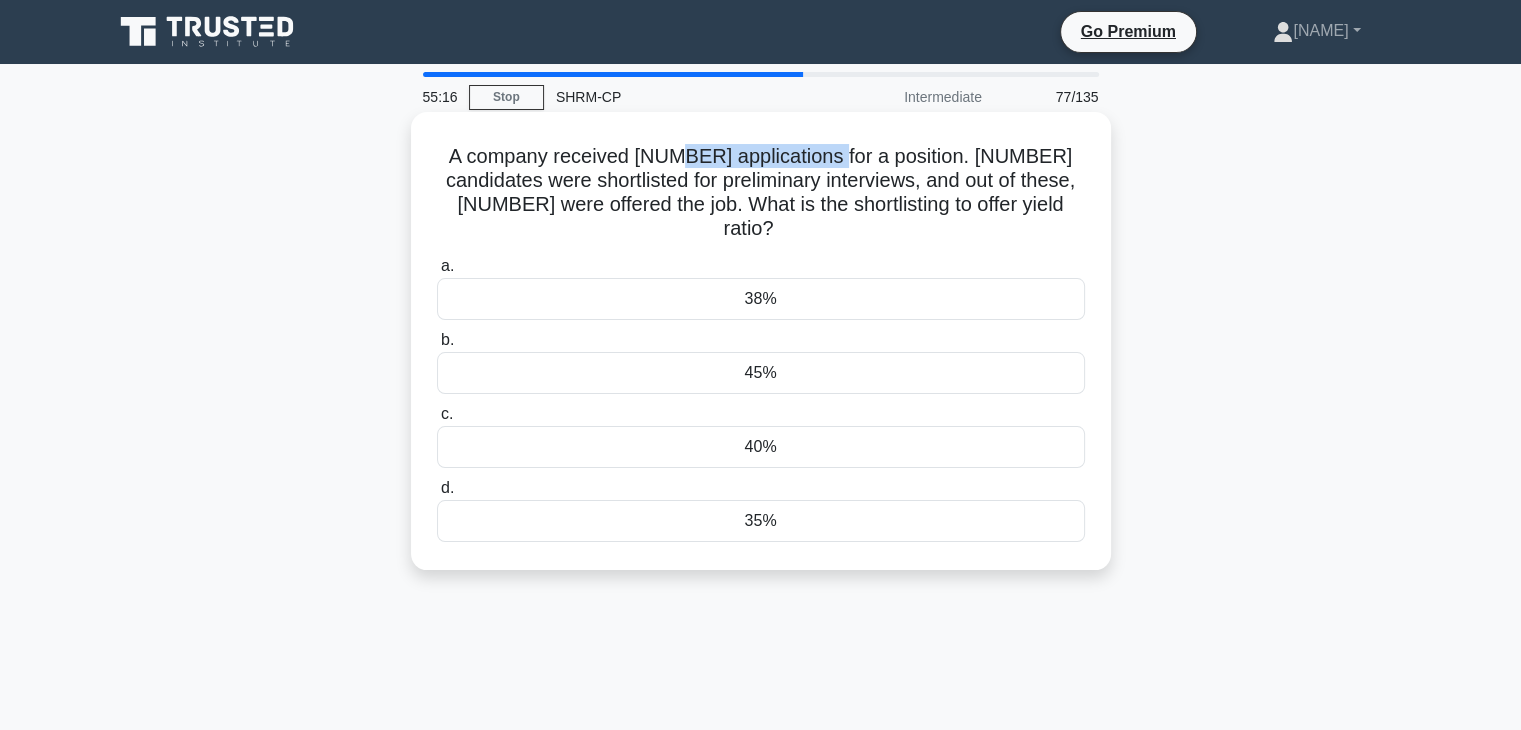 drag, startPoint x: 684, startPoint y: 132, endPoint x: 837, endPoint y: 154, distance: 154.57361 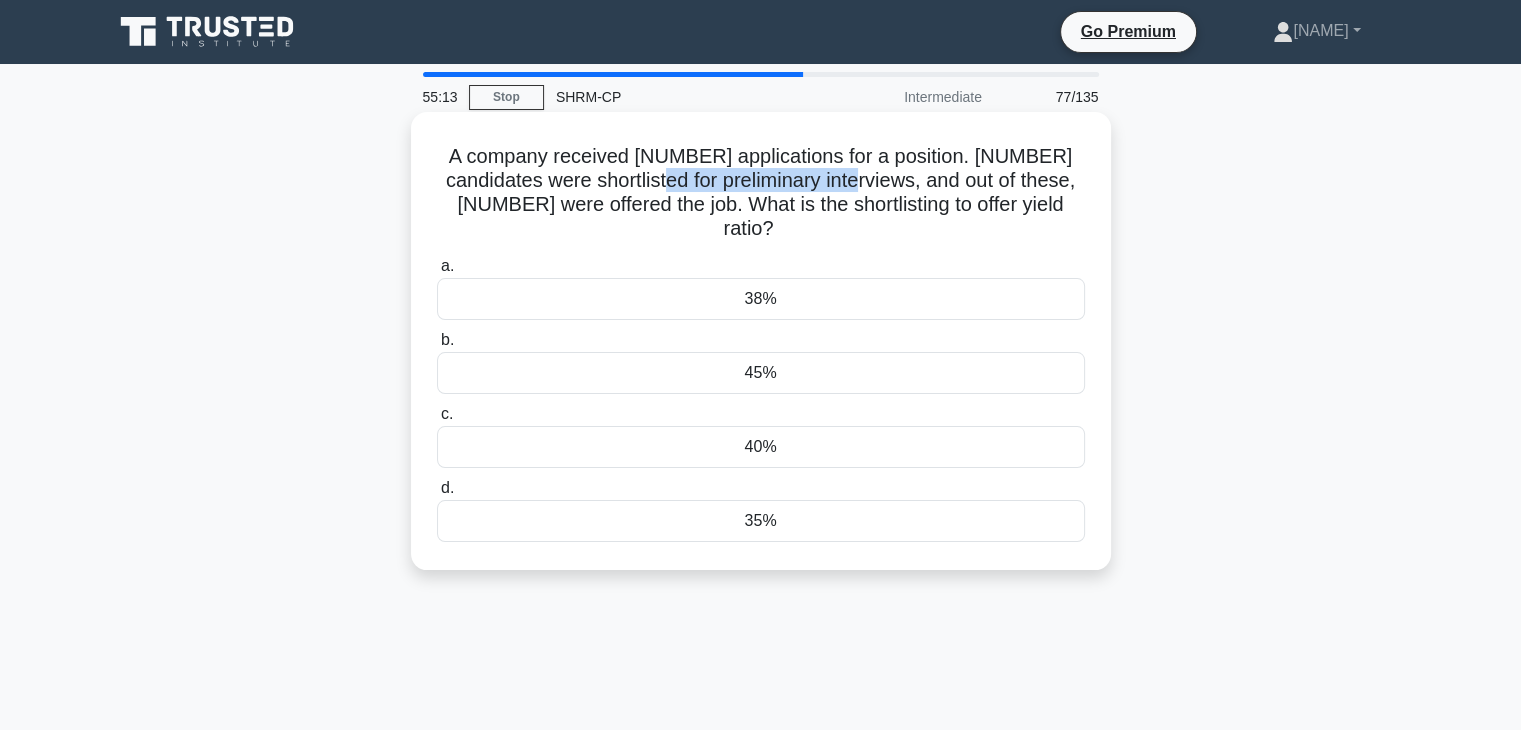 drag, startPoint x: 658, startPoint y: 181, endPoint x: 860, endPoint y: 190, distance: 202.2004 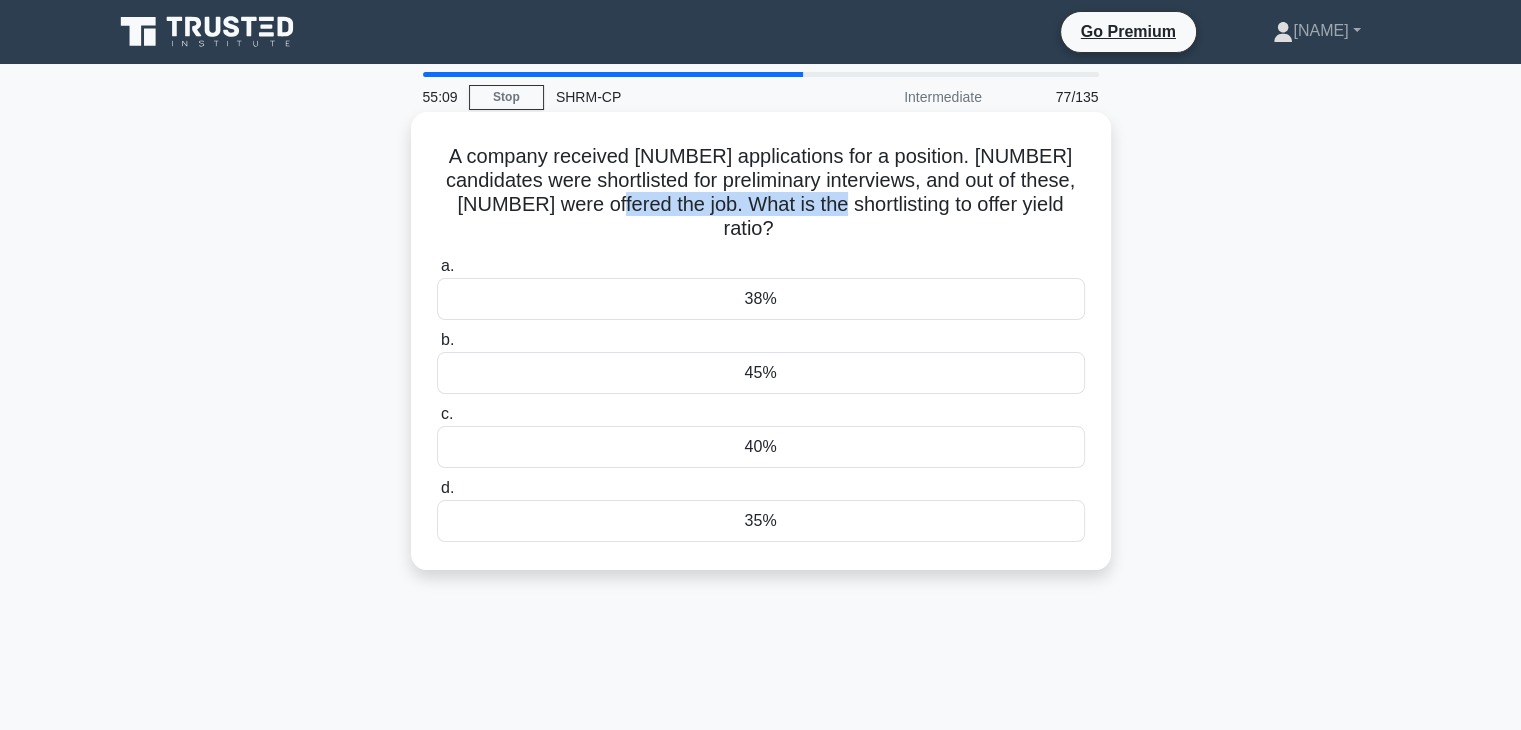 drag, startPoint x: 624, startPoint y: 203, endPoint x: 847, endPoint y: 213, distance: 223.2241 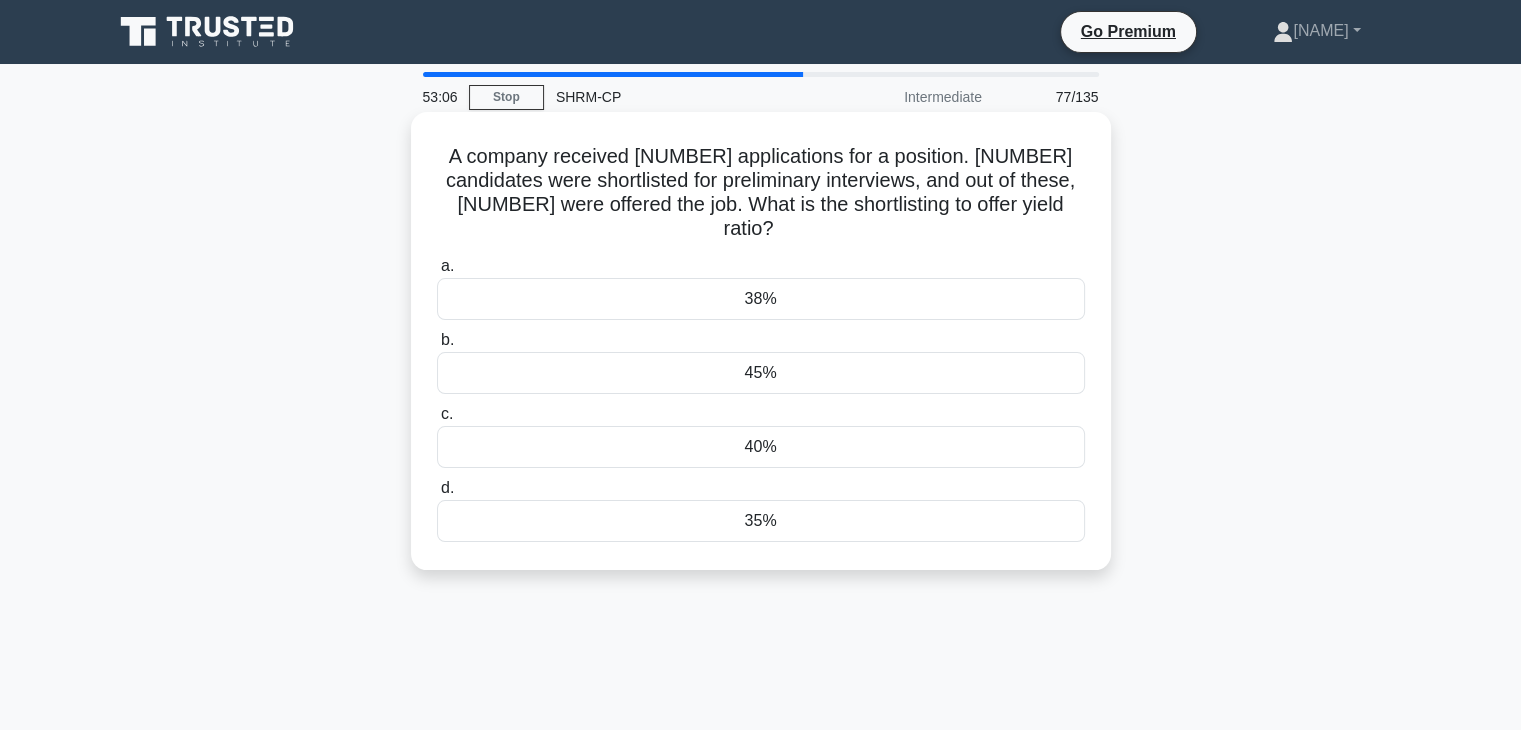 click on "40%" at bounding box center (761, 447) 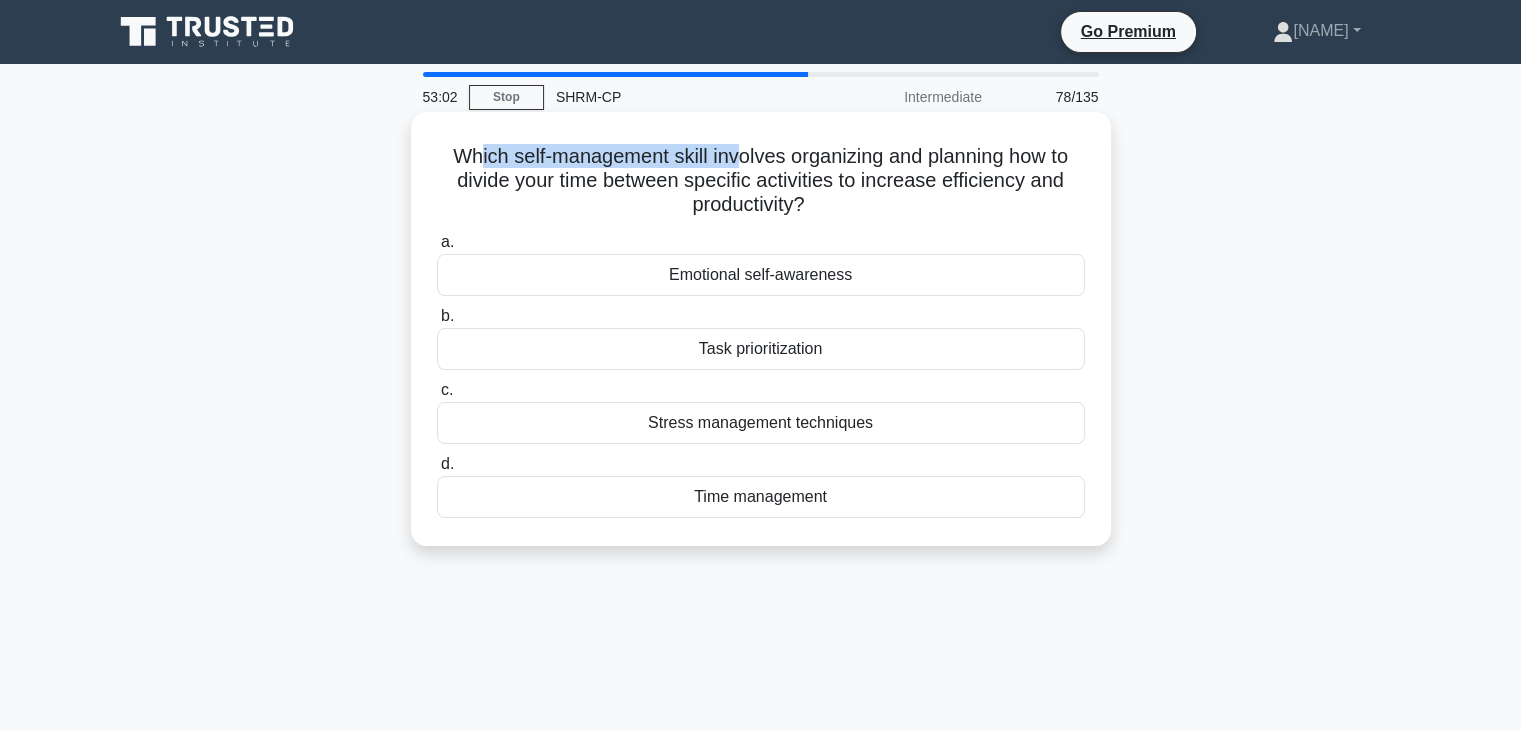 drag, startPoint x: 469, startPoint y: 147, endPoint x: 732, endPoint y: 131, distance: 263.48624 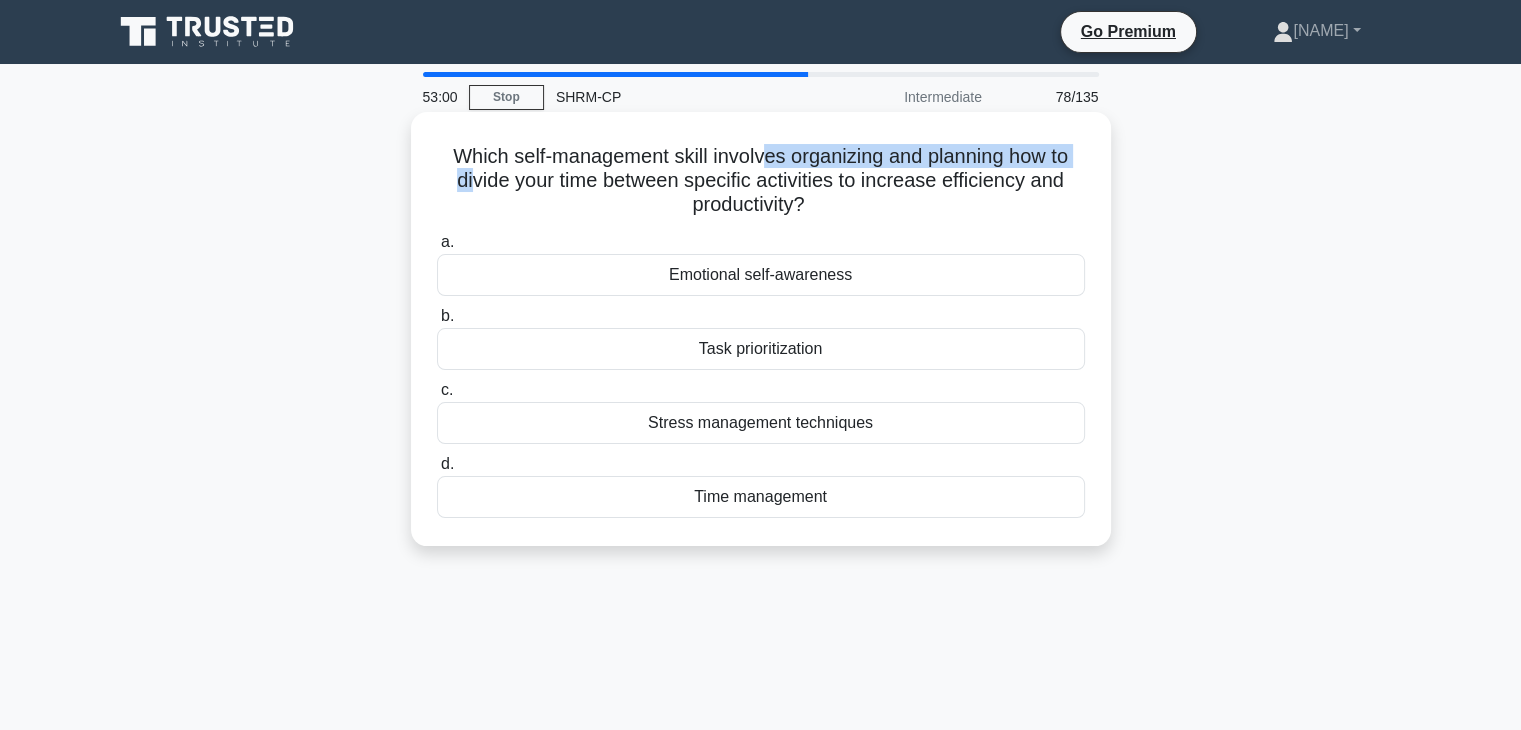 drag, startPoint x: 469, startPoint y: 185, endPoint x: 764, endPoint y: 152, distance: 296.84003 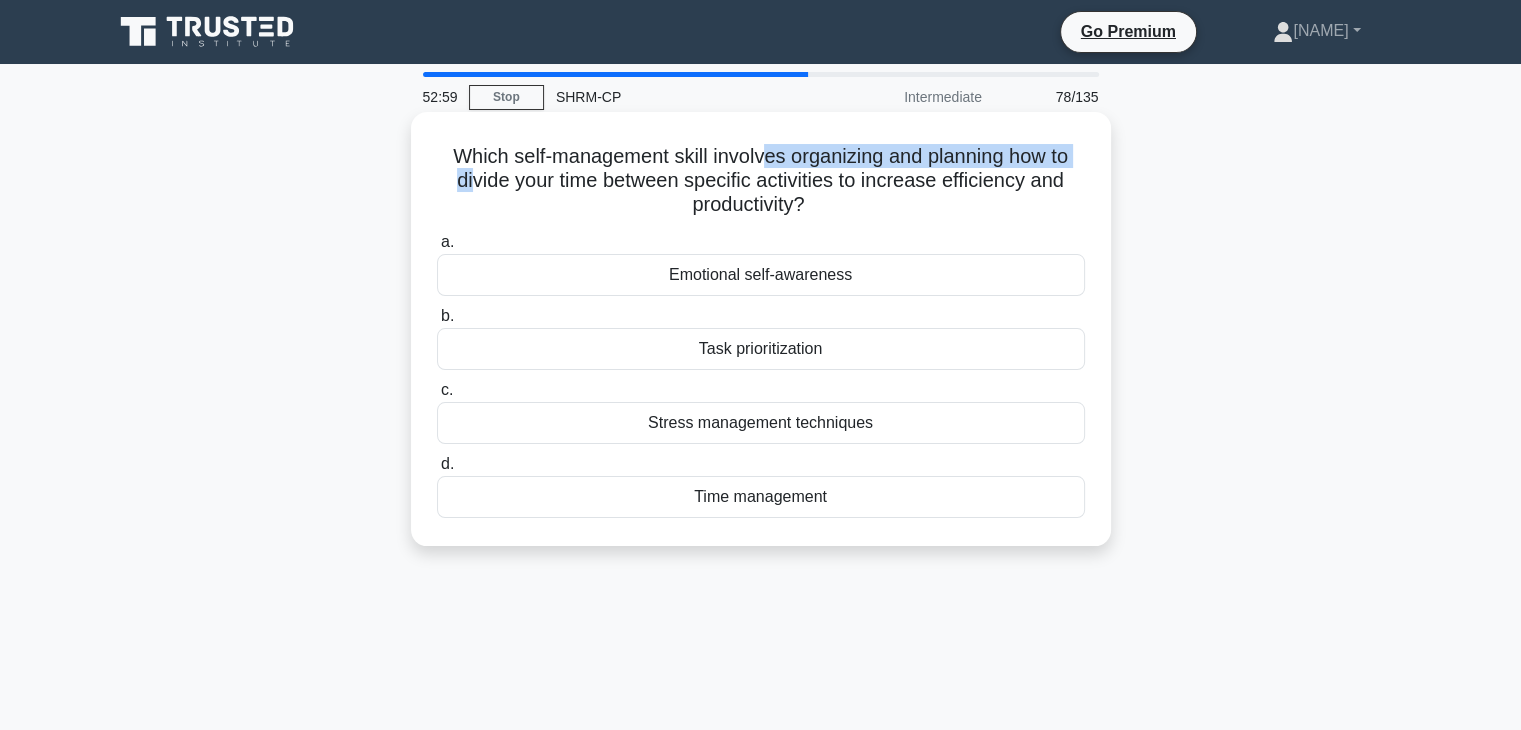 click on "Which self-management skill involves organizing and planning how to divide your time between specific activities to increase efficiency and productivity?
.spinner_0XTQ{transform-origin:center;animation:spinner_y6GP .75s linear infinite}@keyframes spinner_y6GP{100%{transform:rotate(360deg)}}" at bounding box center (761, 181) 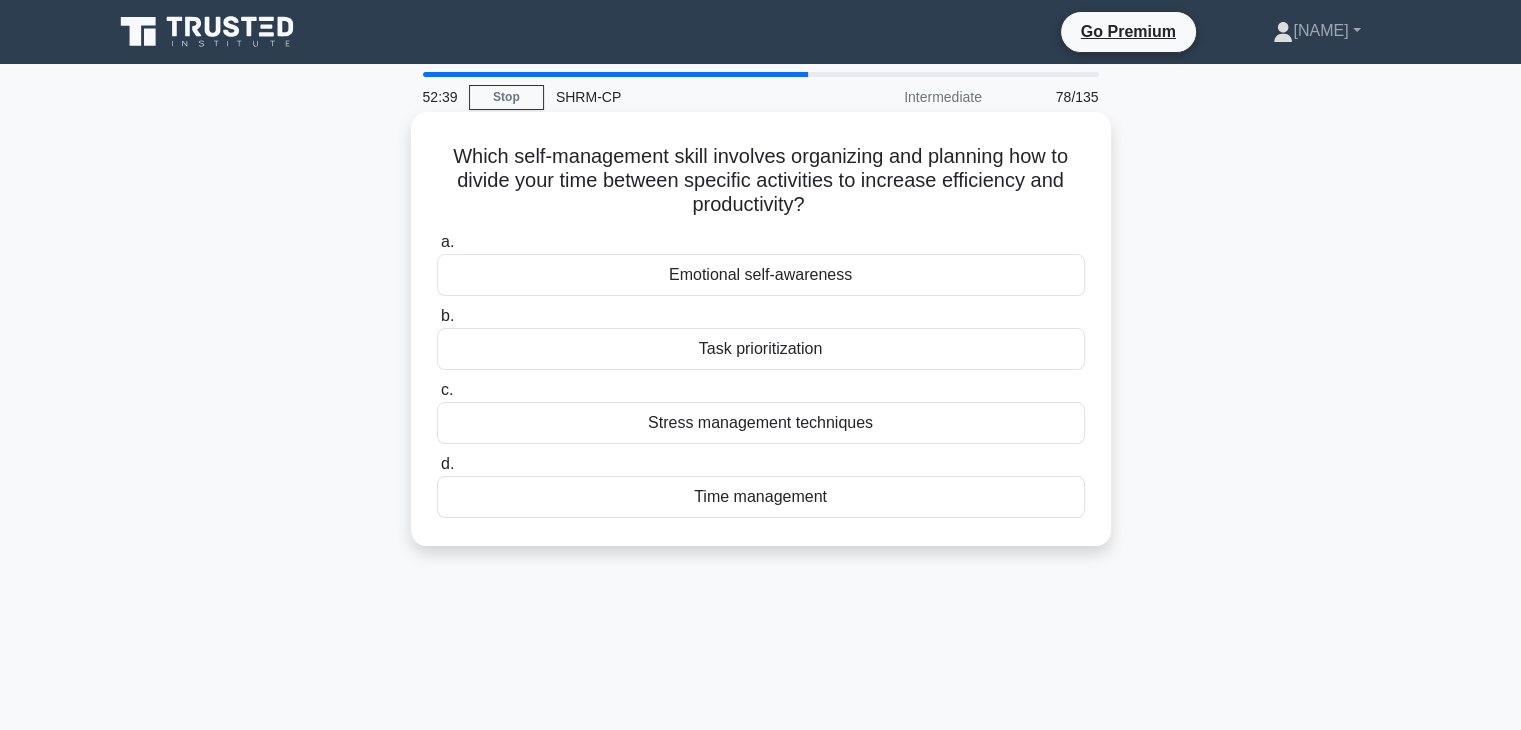 click on "Time management" at bounding box center [761, 497] 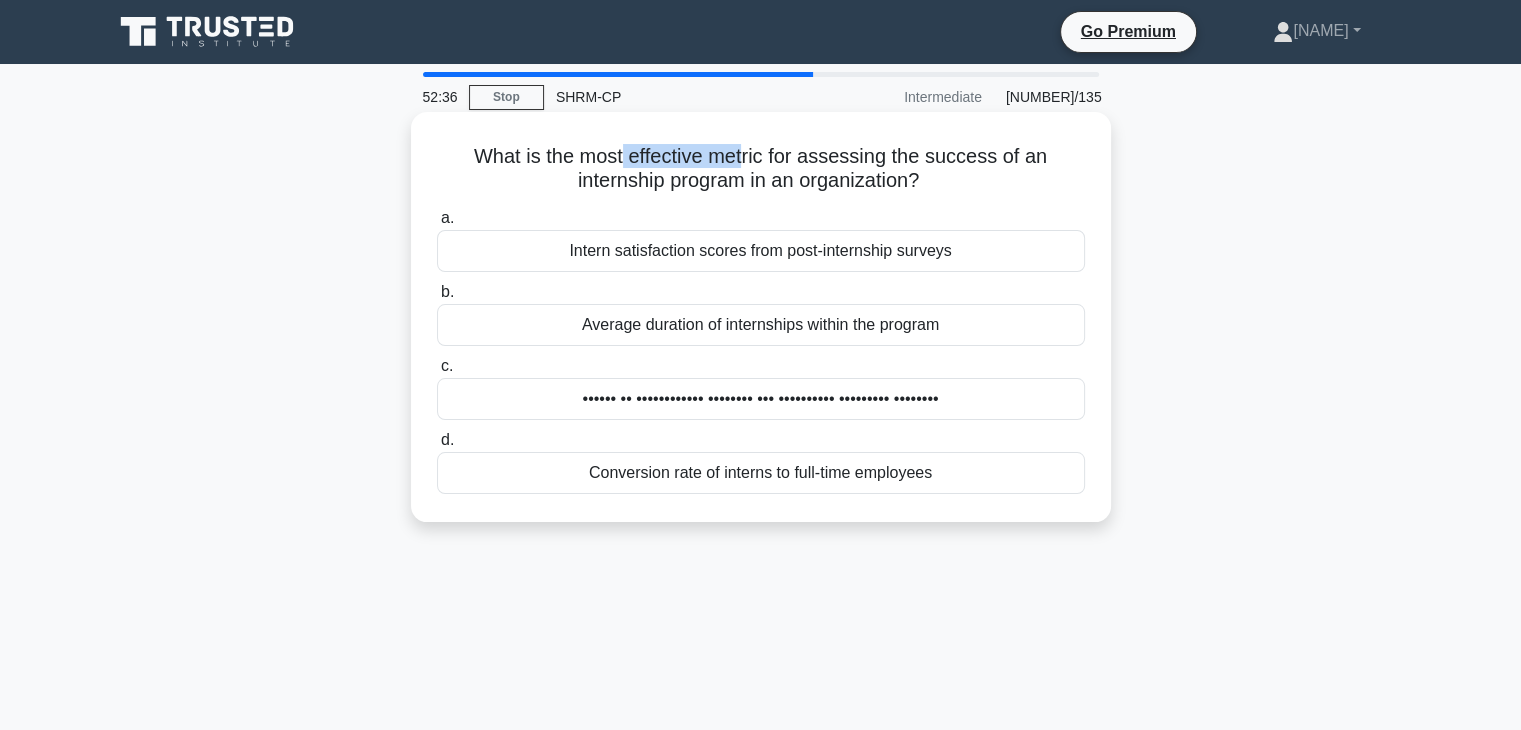 drag, startPoint x: 621, startPoint y: 151, endPoint x: 744, endPoint y: 127, distance: 125.31959 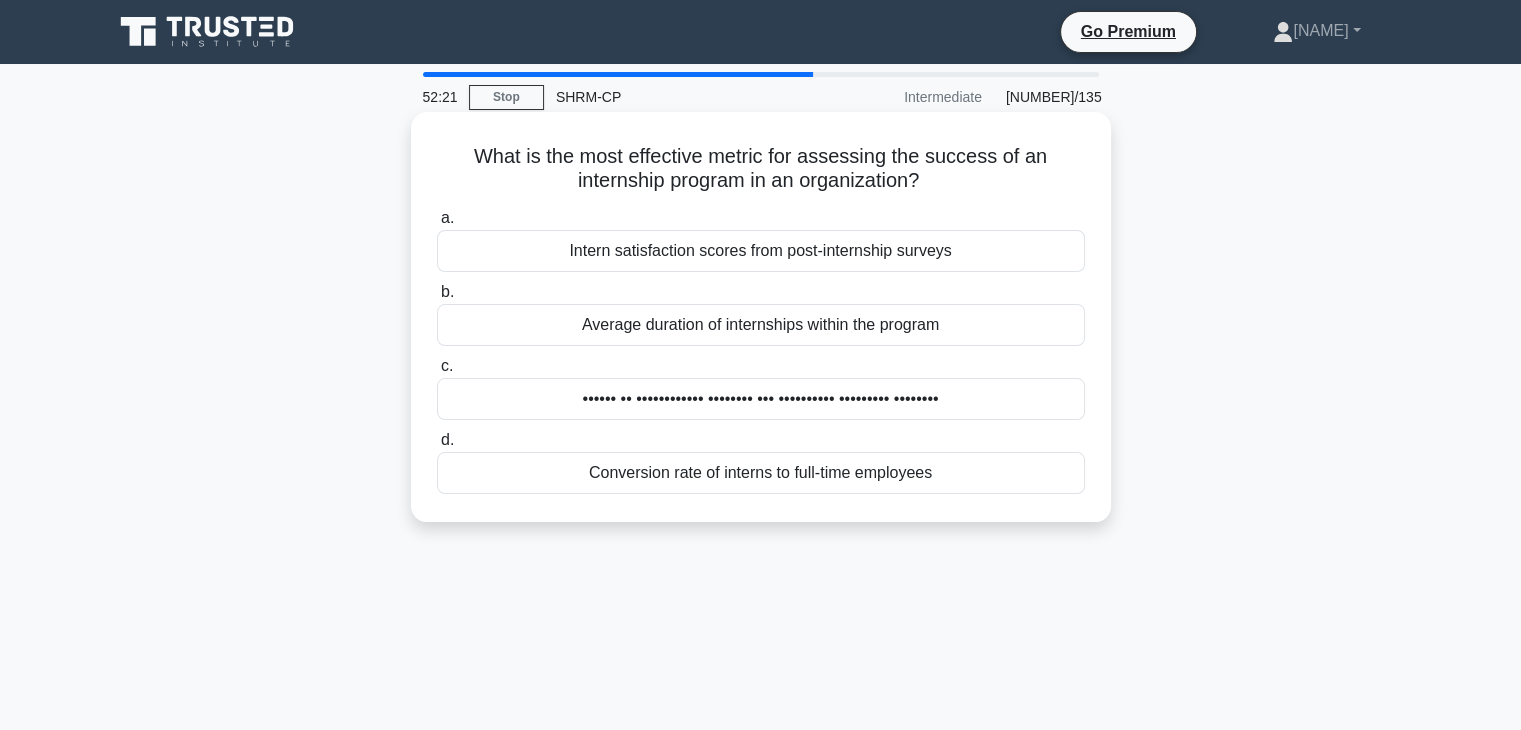 click on "Conversion rate of interns to full-time employees" at bounding box center (761, 473) 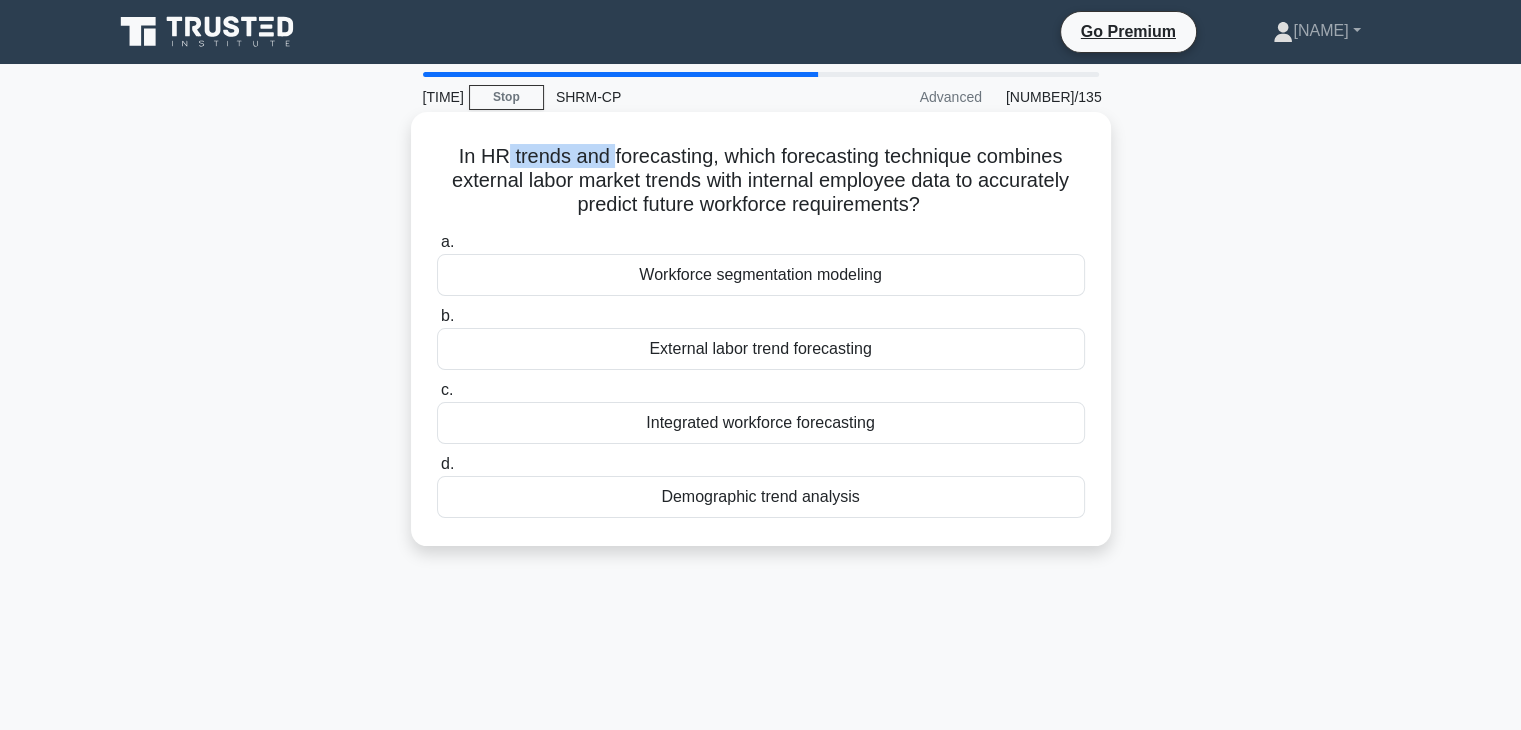 drag, startPoint x: 504, startPoint y: 165, endPoint x: 608, endPoint y: 137, distance: 107.70329 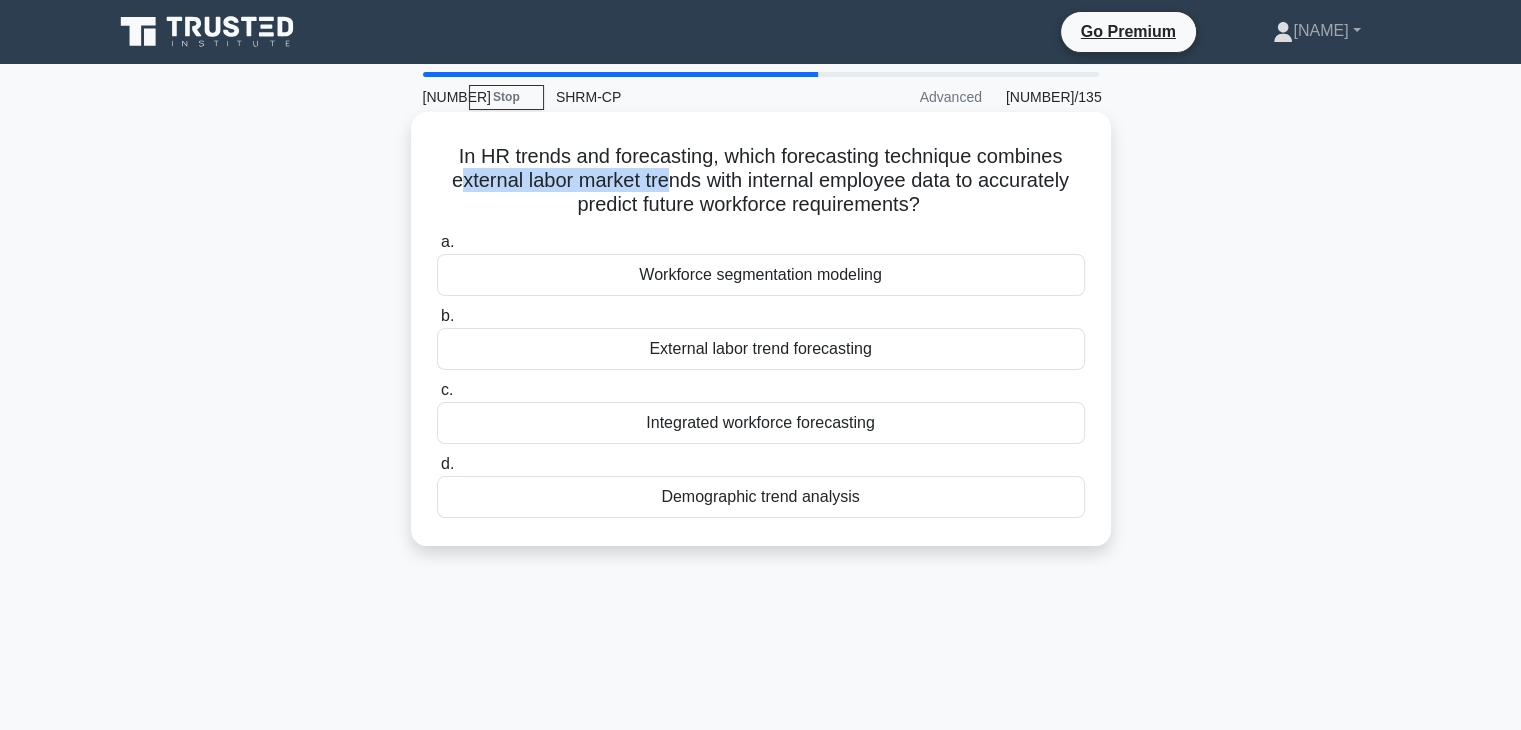 drag, startPoint x: 450, startPoint y: 184, endPoint x: 662, endPoint y: 185, distance: 212.00237 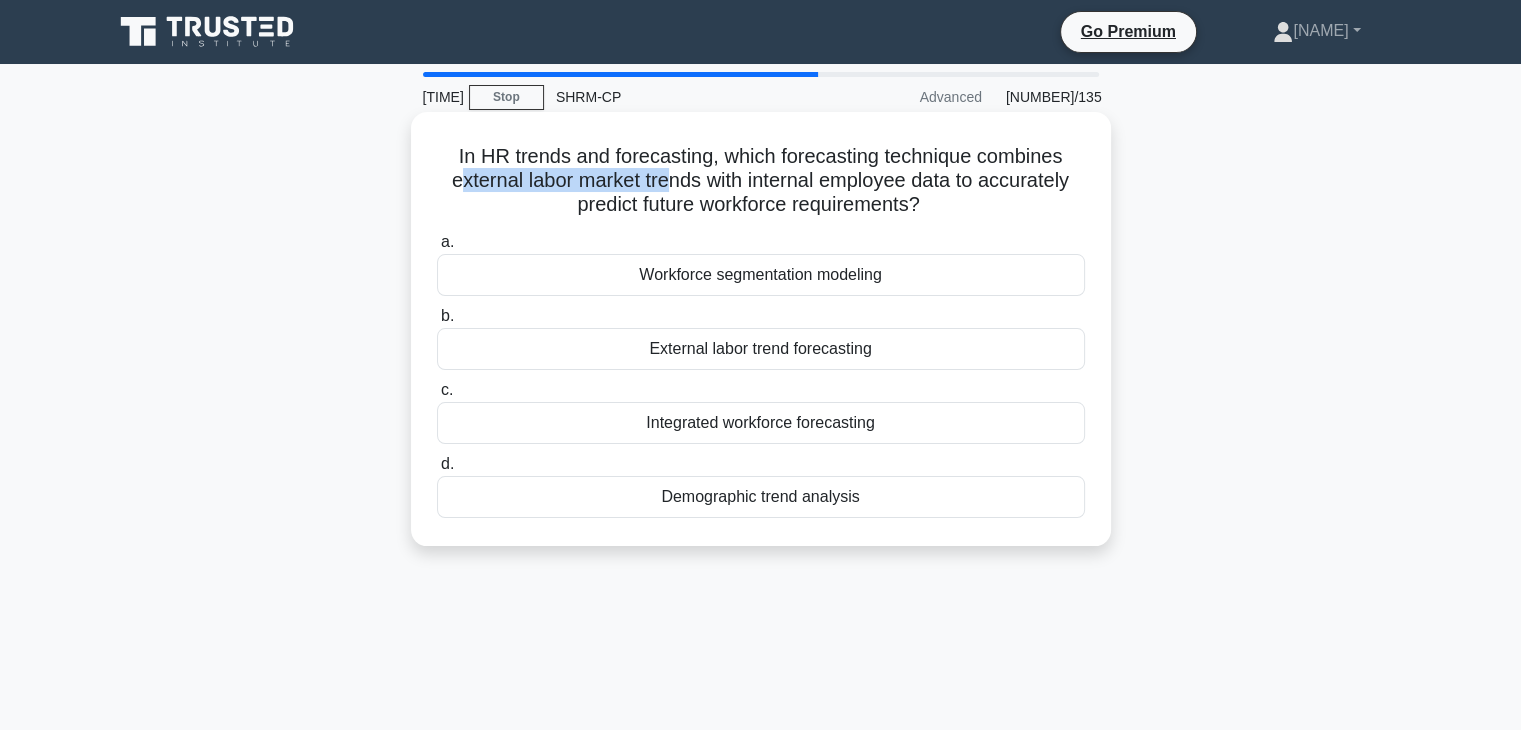 click on "In HR trends and forecasting, which forecasting technique combines external labor market trends with internal employee data to accurately predict future workforce requirements?" at bounding box center (761, 181) 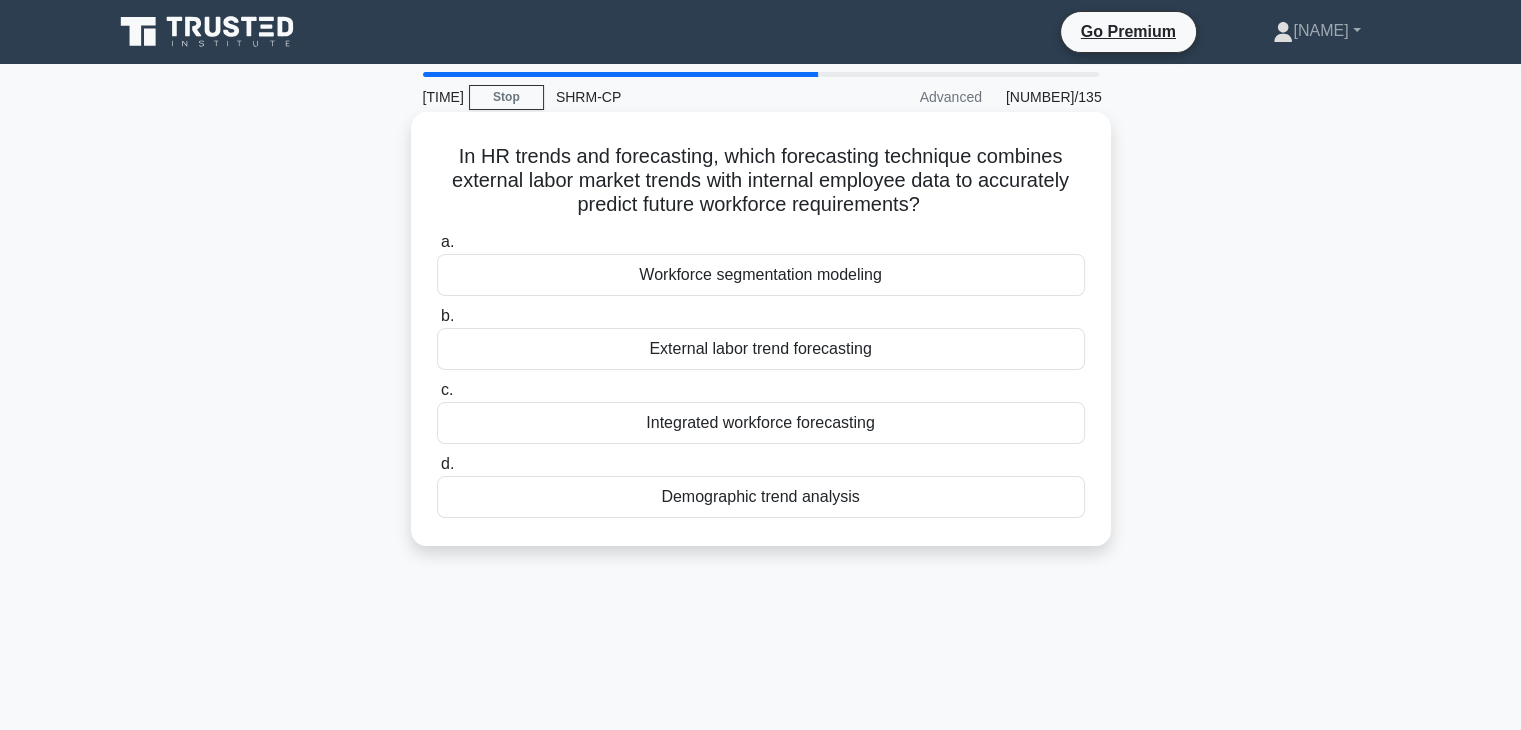 click on "Integrated workforce forecasting" at bounding box center (761, 423) 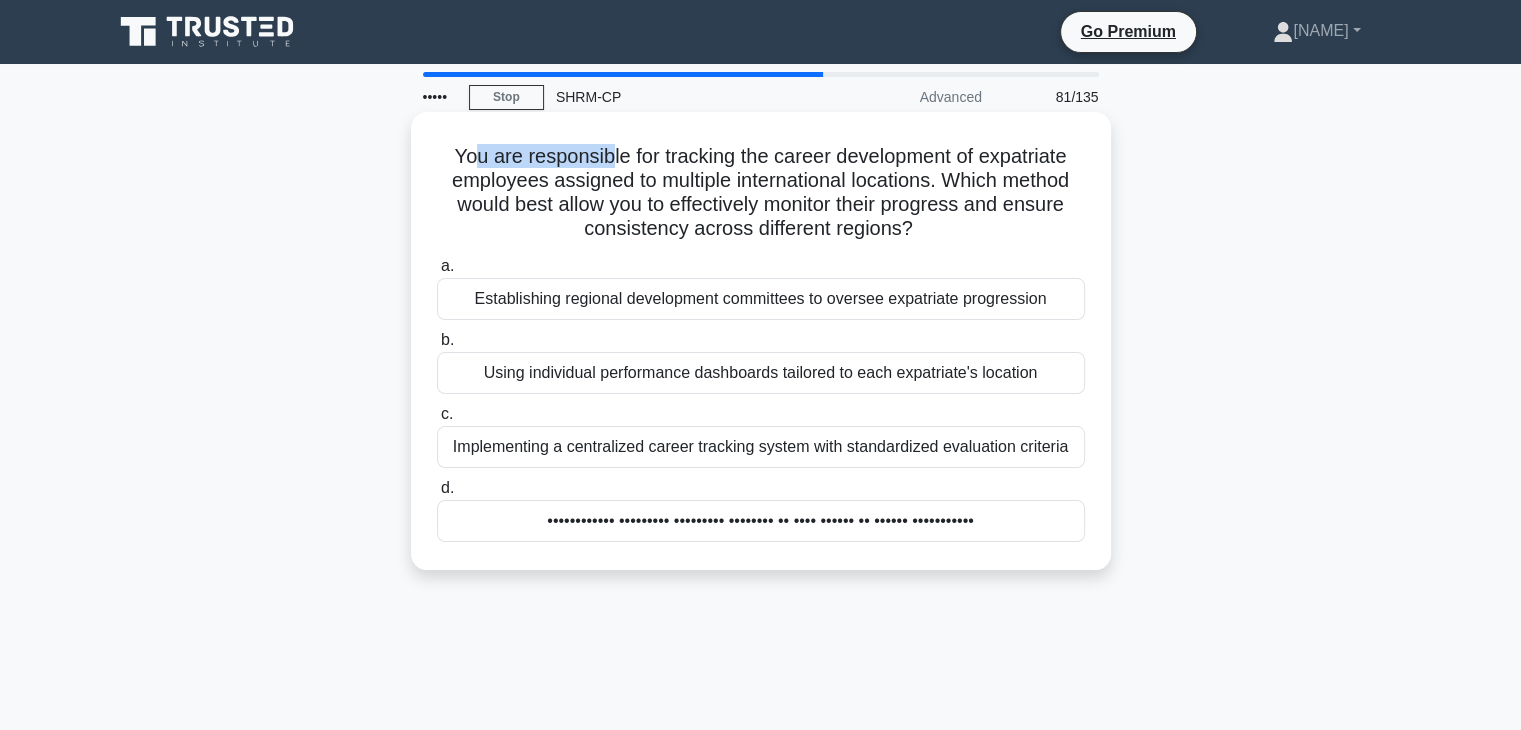drag, startPoint x: 470, startPoint y: 145, endPoint x: 608, endPoint y: 145, distance: 138 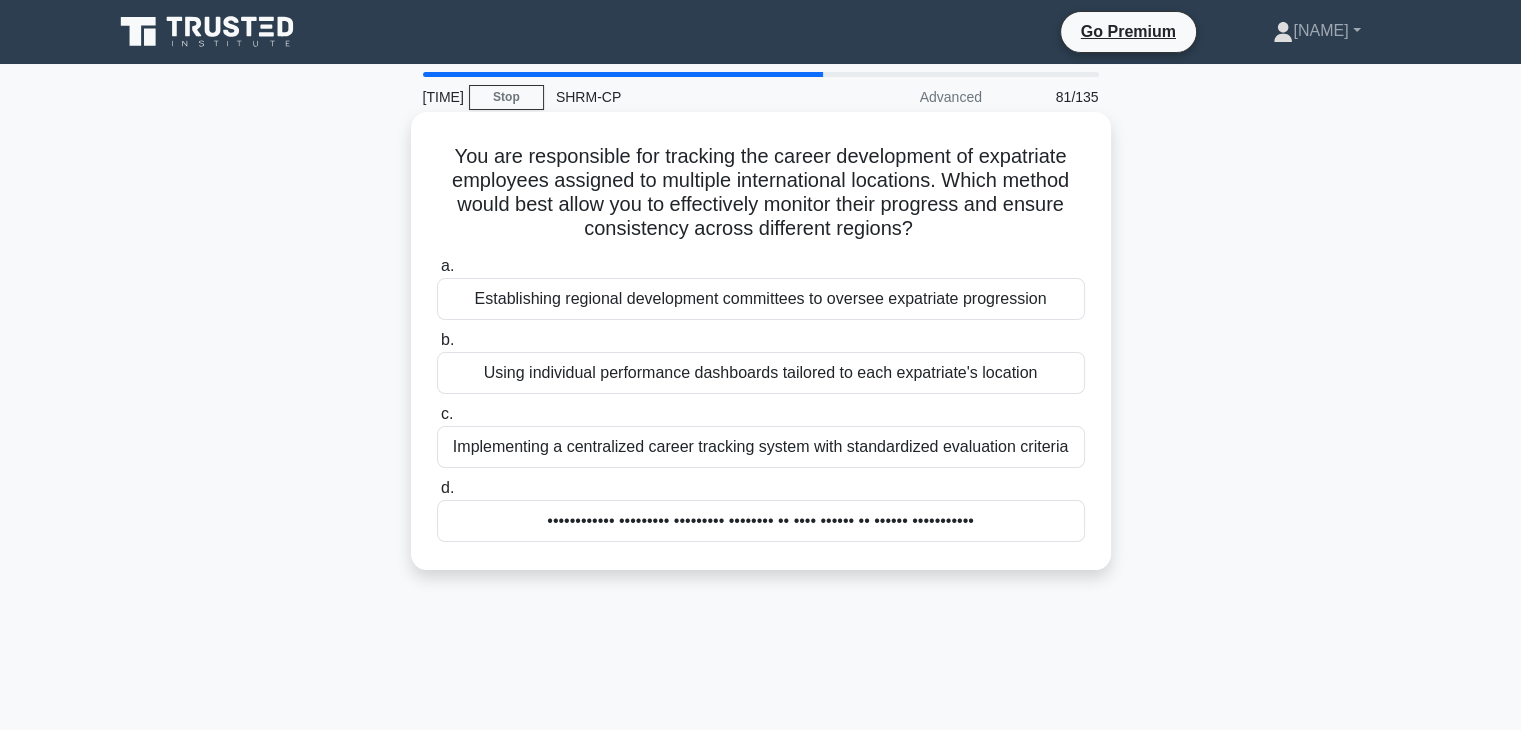 click on "You are responsible for tracking the career development of expatriate employees assigned to multiple international locations. Which method would best allow you to effectively monitor their progress and ensure consistency across different regions?
.spinner_0XTQ{transform-origin:center;animation:spinner_y6GP .75s linear infinite}@keyframes spinner_y6GP{100%{transform:rotate(360deg)}}" at bounding box center (761, 193) 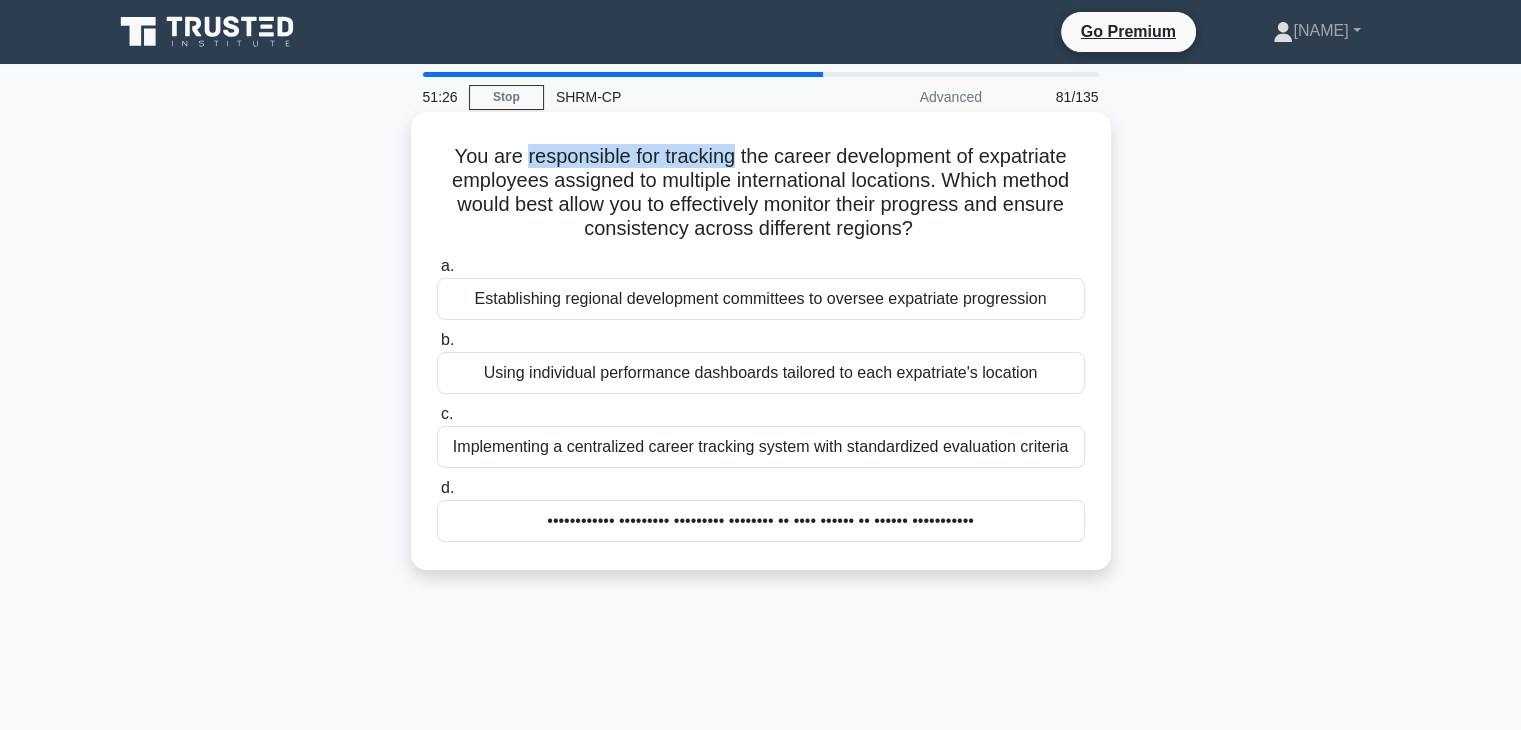 drag, startPoint x: 608, startPoint y: 145, endPoint x: 664, endPoint y: 157, distance: 57.271286 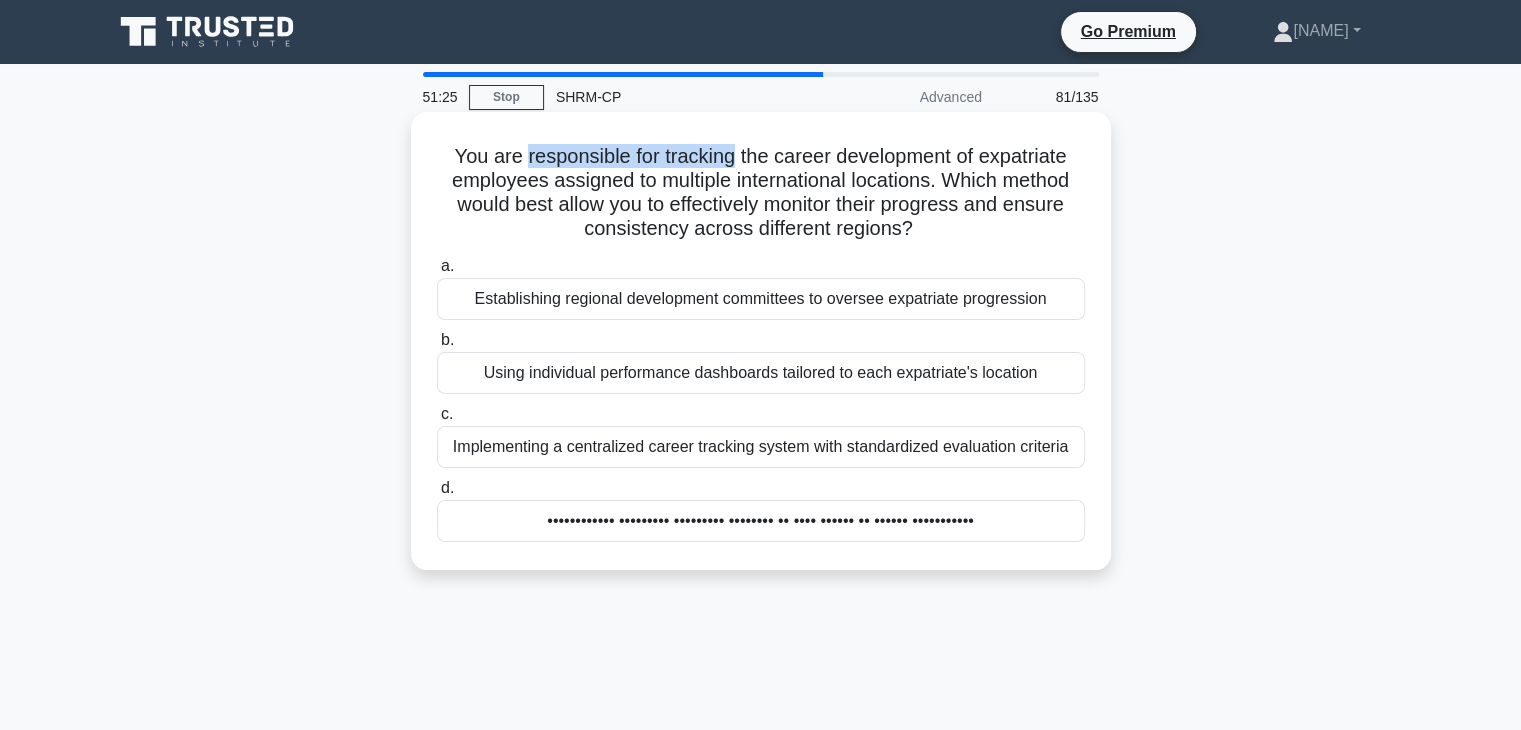 click on "You are responsible for tracking the career development of expatriate employees assigned to multiple international locations. Which method would best allow you to effectively monitor their progress and ensure consistency across different regions?
.spinner_0XTQ{transform-origin:center;animation:spinner_y6GP .75s linear infinite}@keyframes spinner_y6GP{100%{transform:rotate(360deg)}}" at bounding box center [761, 193] 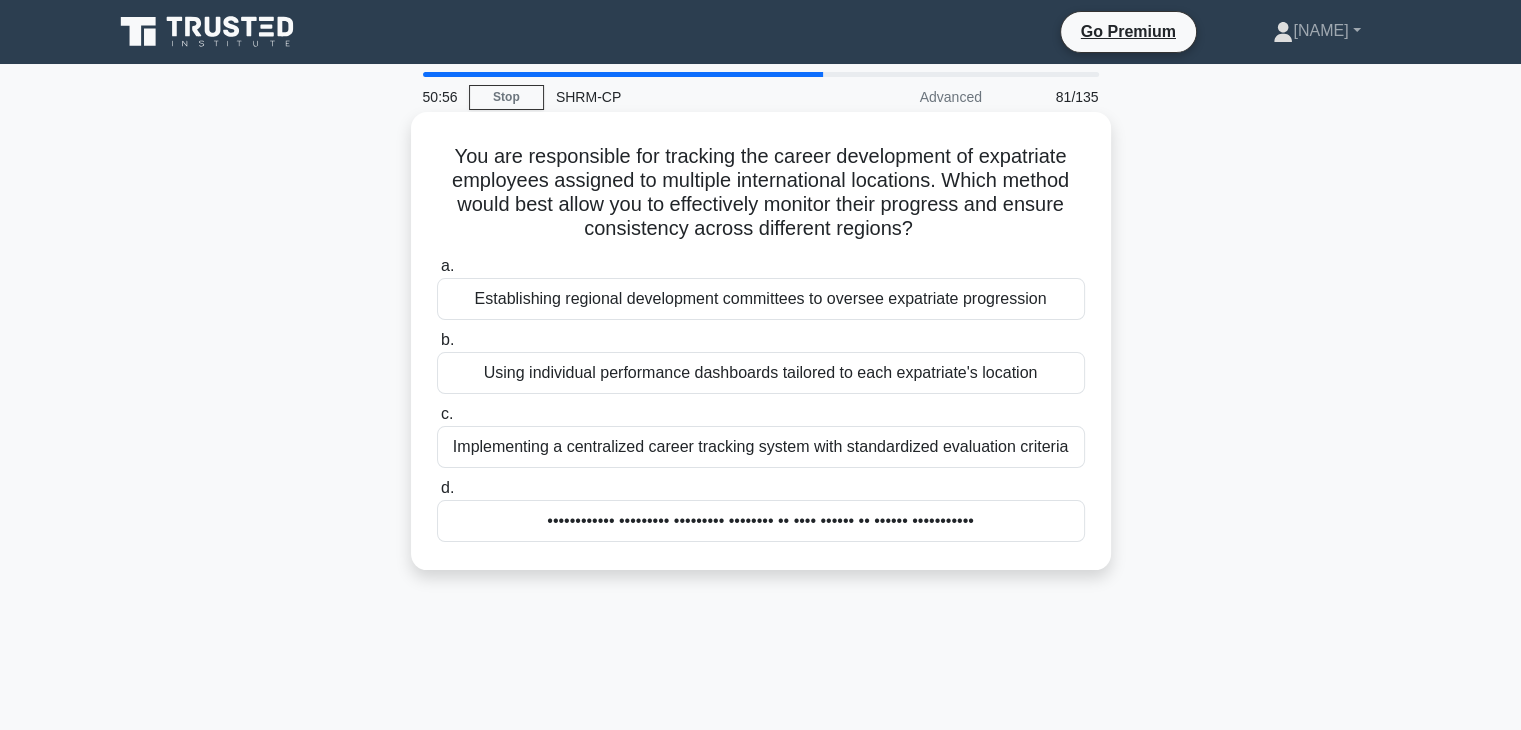 click on "Using individual performance dashboards tailored to each expatriate's location" at bounding box center (761, 373) 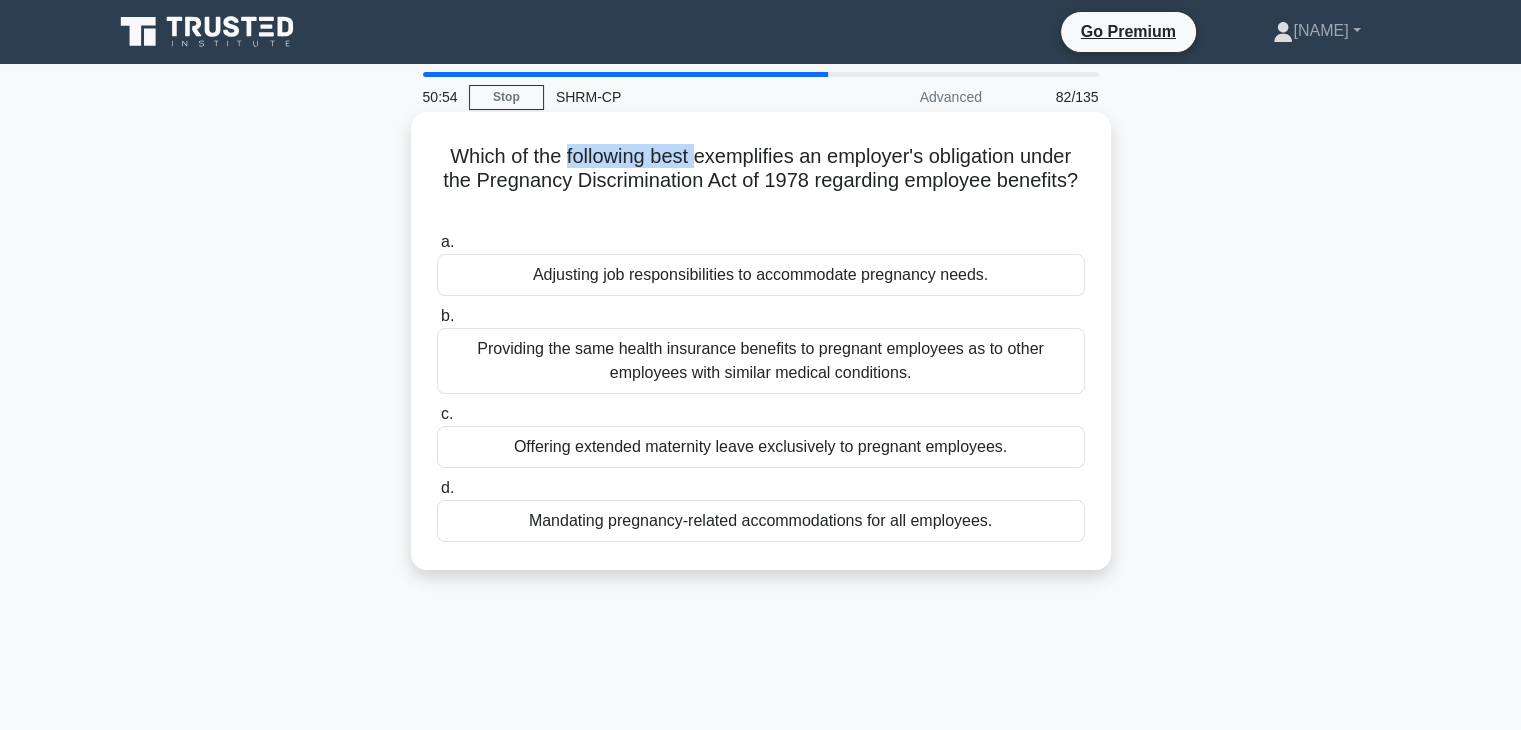 drag, startPoint x: 556, startPoint y: 149, endPoint x: 697, endPoint y: 138, distance: 141.42842 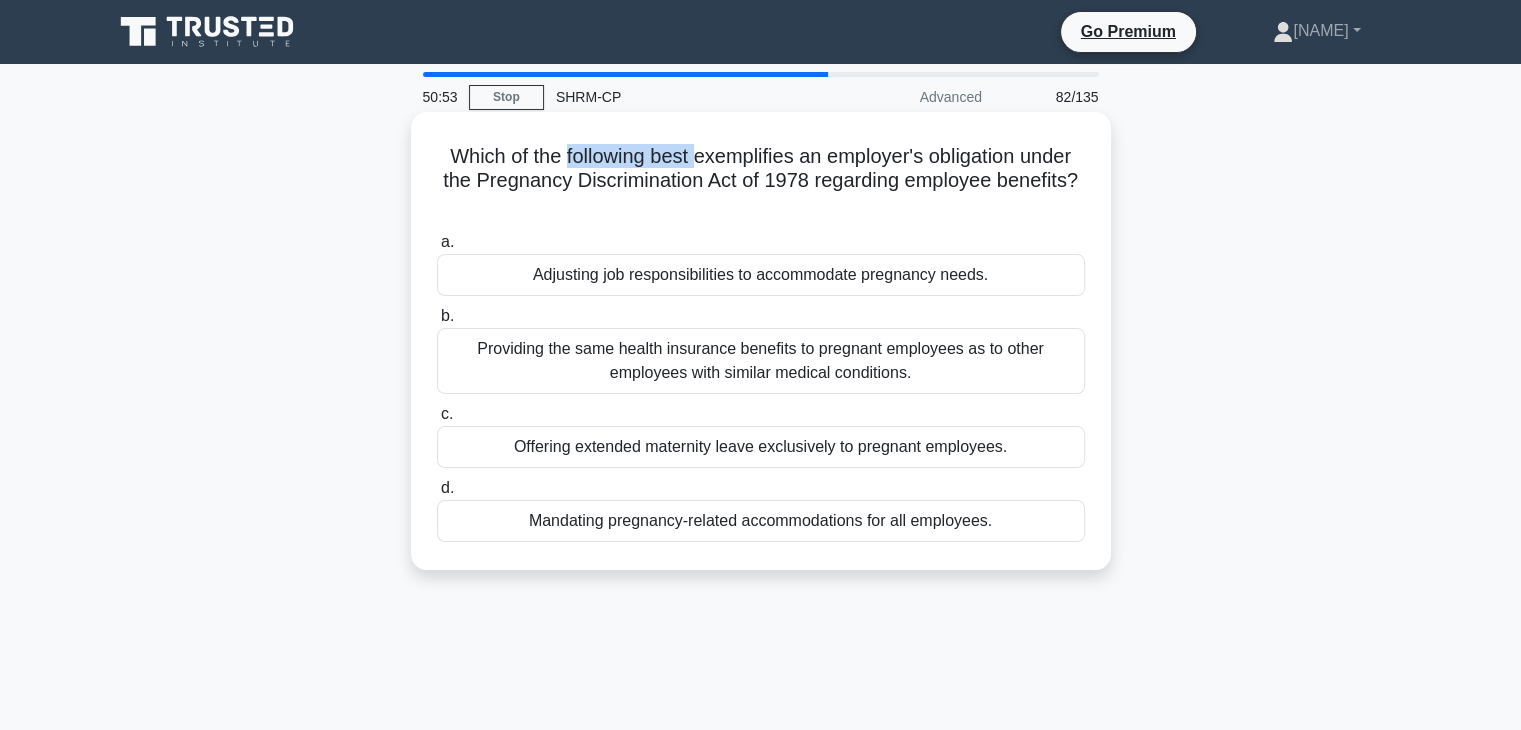 click on "Which of the following best exemplifies an employer's obligation under the Pregnancy Discrimination Act of 1978 regarding employee benefits?
.spinner_0XTQ{transform-origin:center;animation:spinner_y6GP .75s linear infinite}@keyframes spinner_y6GP{100%{transform:rotate(360deg)}}
a.
Adjusting job responsibilities to accommodate pregnancy needs.
b. c." at bounding box center [761, 341] 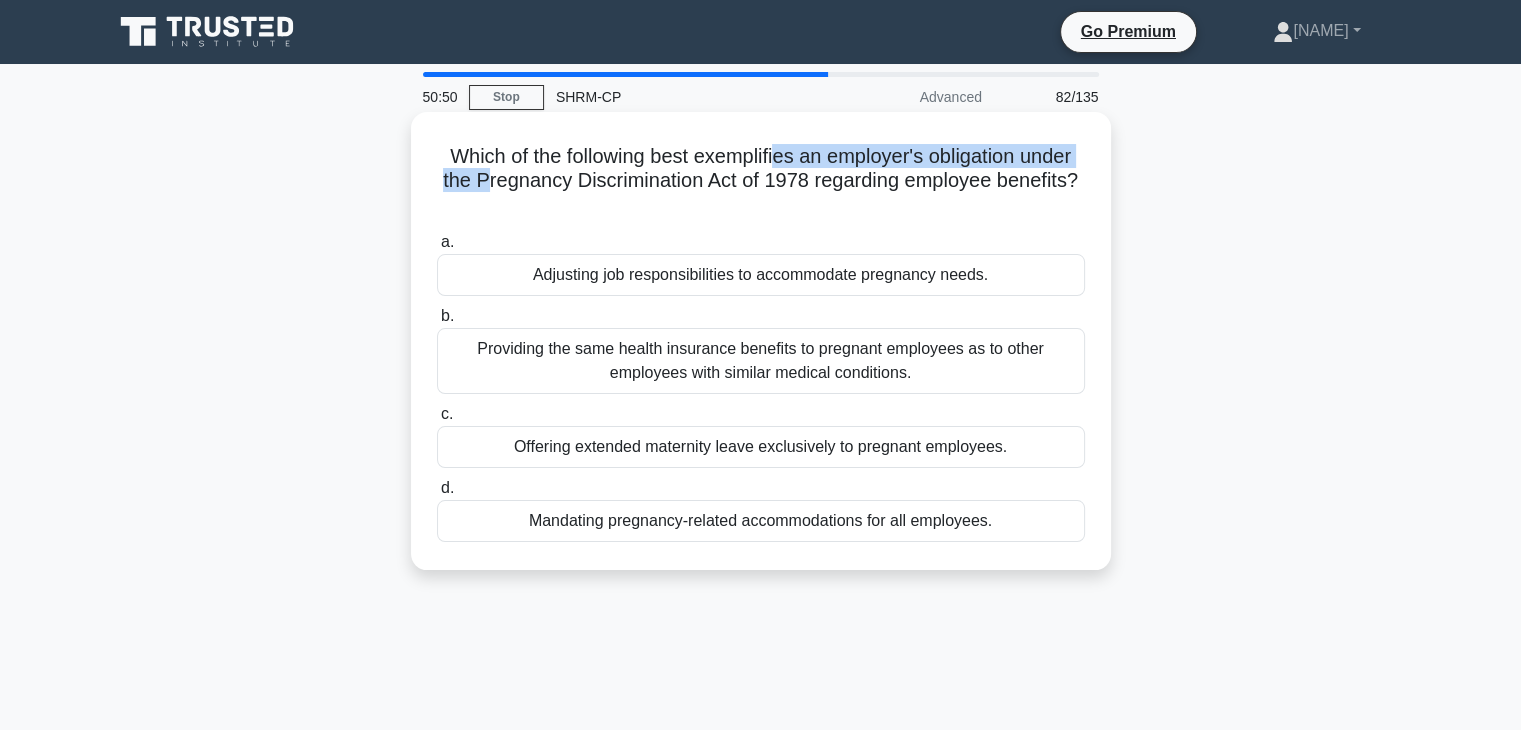 drag, startPoint x: 482, startPoint y: 181, endPoint x: 775, endPoint y: 165, distance: 293.43652 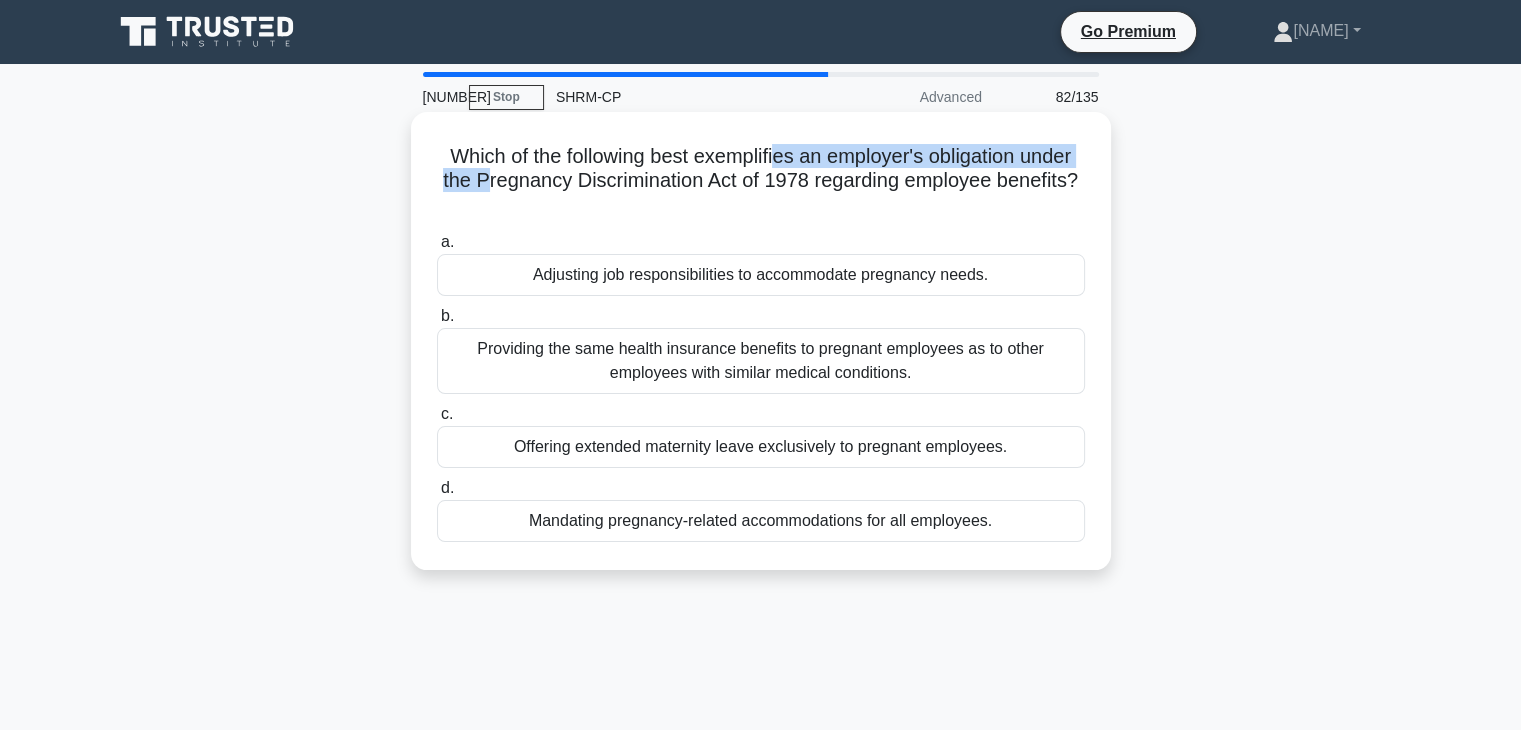 click on "Which of the following best exemplifies an employer's obligation under the Pregnancy Discrimination Act of 1978 regarding employee benefits?
.spinner_0XTQ{transform-origin:center;animation:spinner_y6GP .75s linear infinite}@keyframes spinner_y6GP{100%{transform:rotate(360deg)}}" at bounding box center [761, 181] 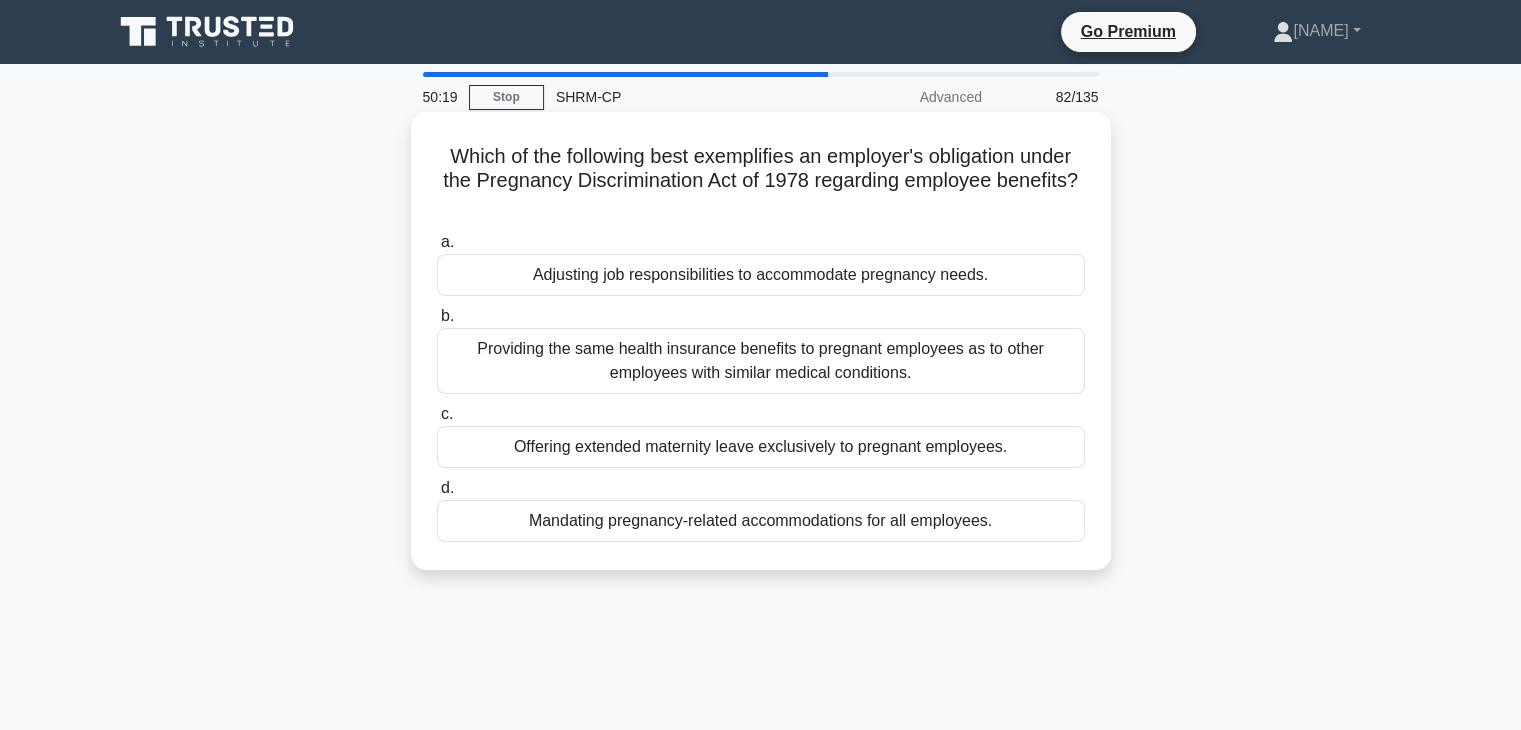click on "Adjusting job responsibilities to accommodate pregnancy needs." at bounding box center [761, 275] 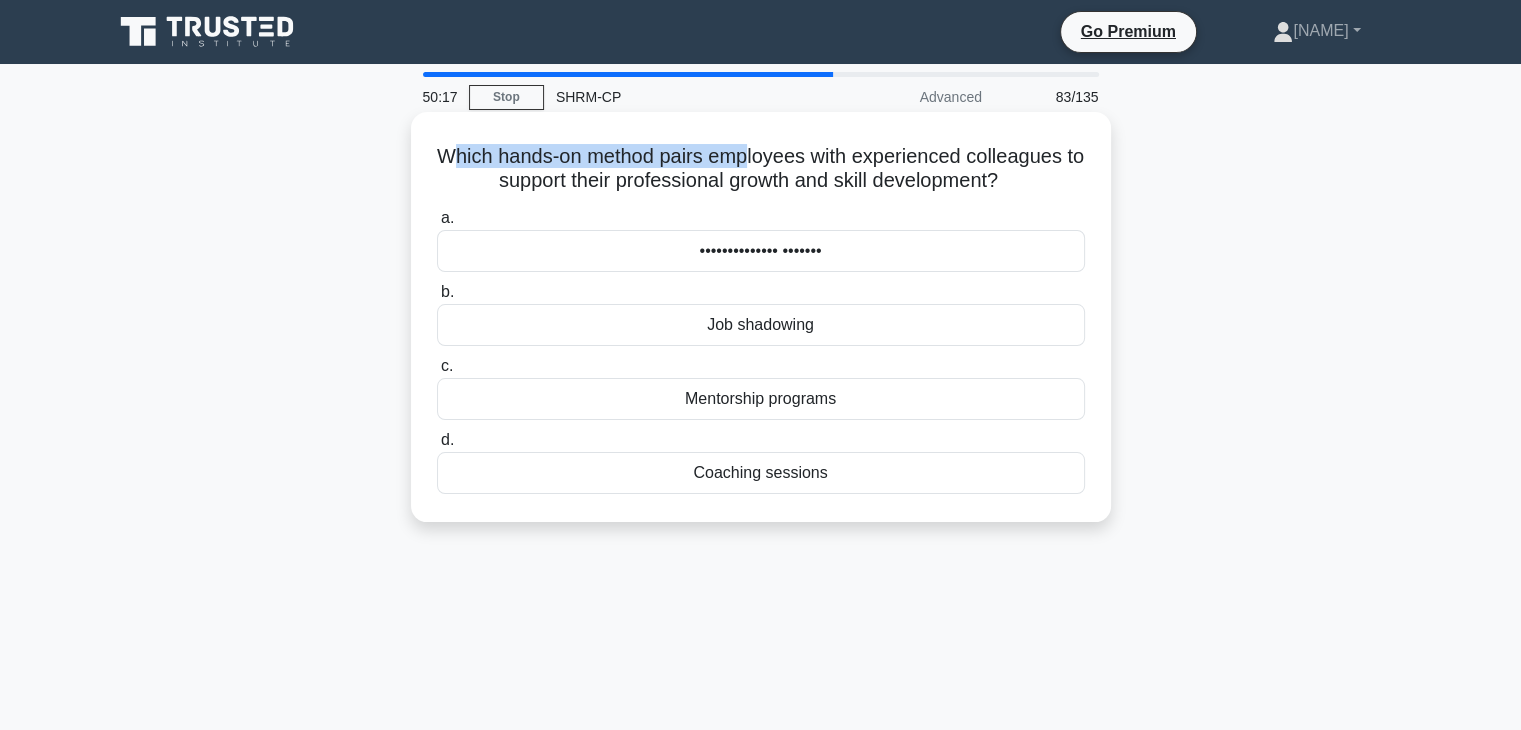 drag, startPoint x: 460, startPoint y: 153, endPoint x: 760, endPoint y: 148, distance: 300.04166 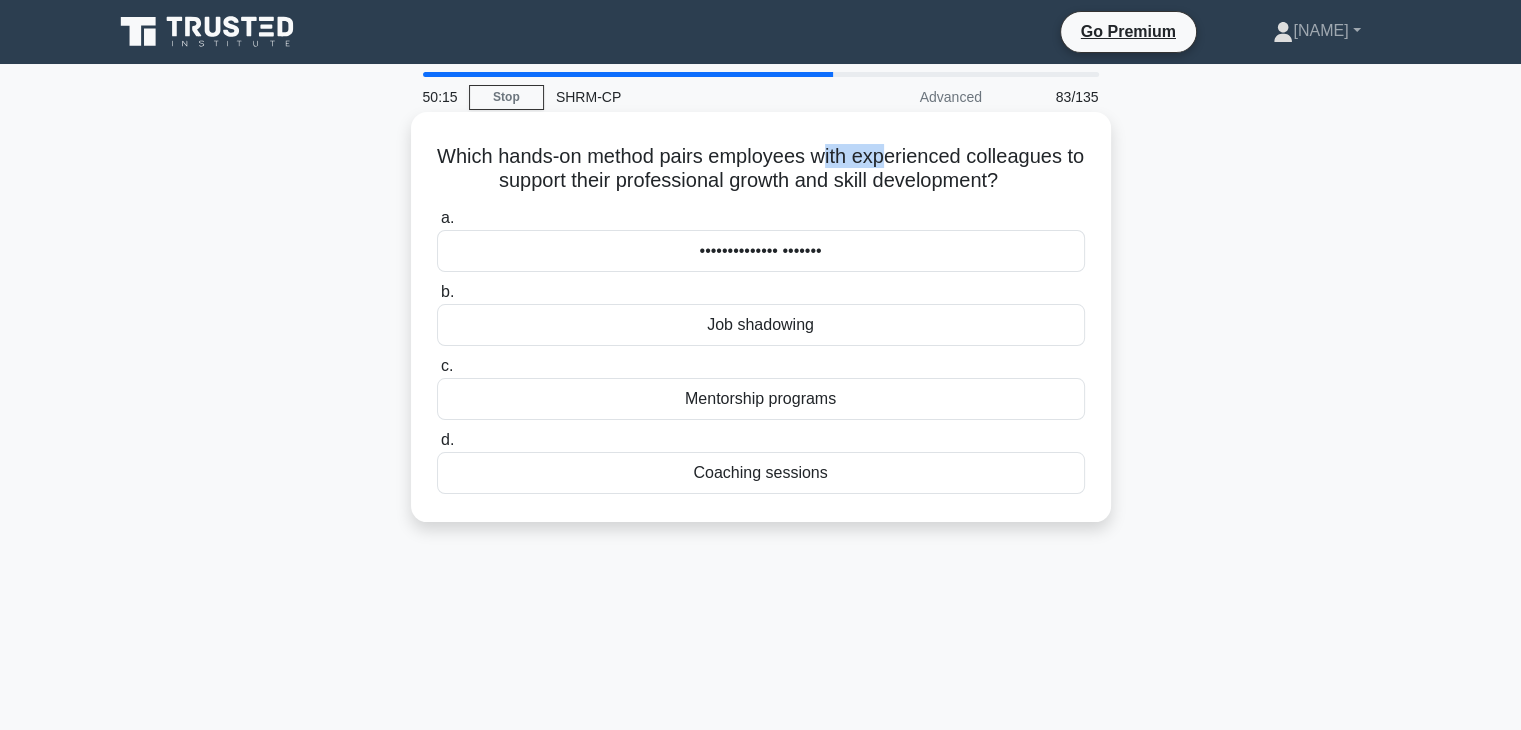 drag, startPoint x: 837, startPoint y: 161, endPoint x: 895, endPoint y: 160, distance: 58.00862 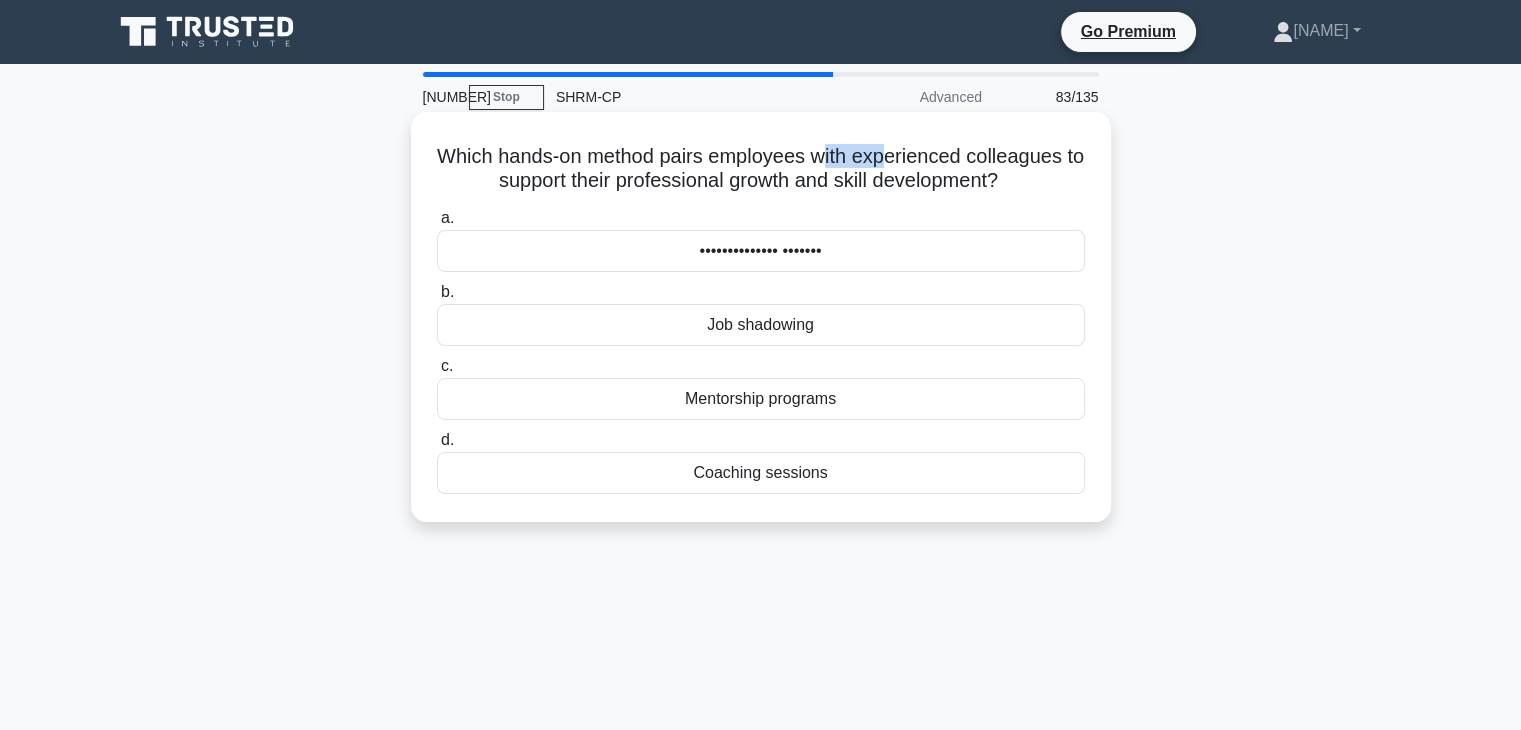 click on "Which hands-on method pairs employees with experienced colleagues to support their professional growth and skill development?
.spinner_0XTQ{transform-origin:center;animation:spinner_y6GP .75s linear infinite}@keyframes spinner_y6GP{100%{transform:rotate(360deg)}}" at bounding box center [761, 169] 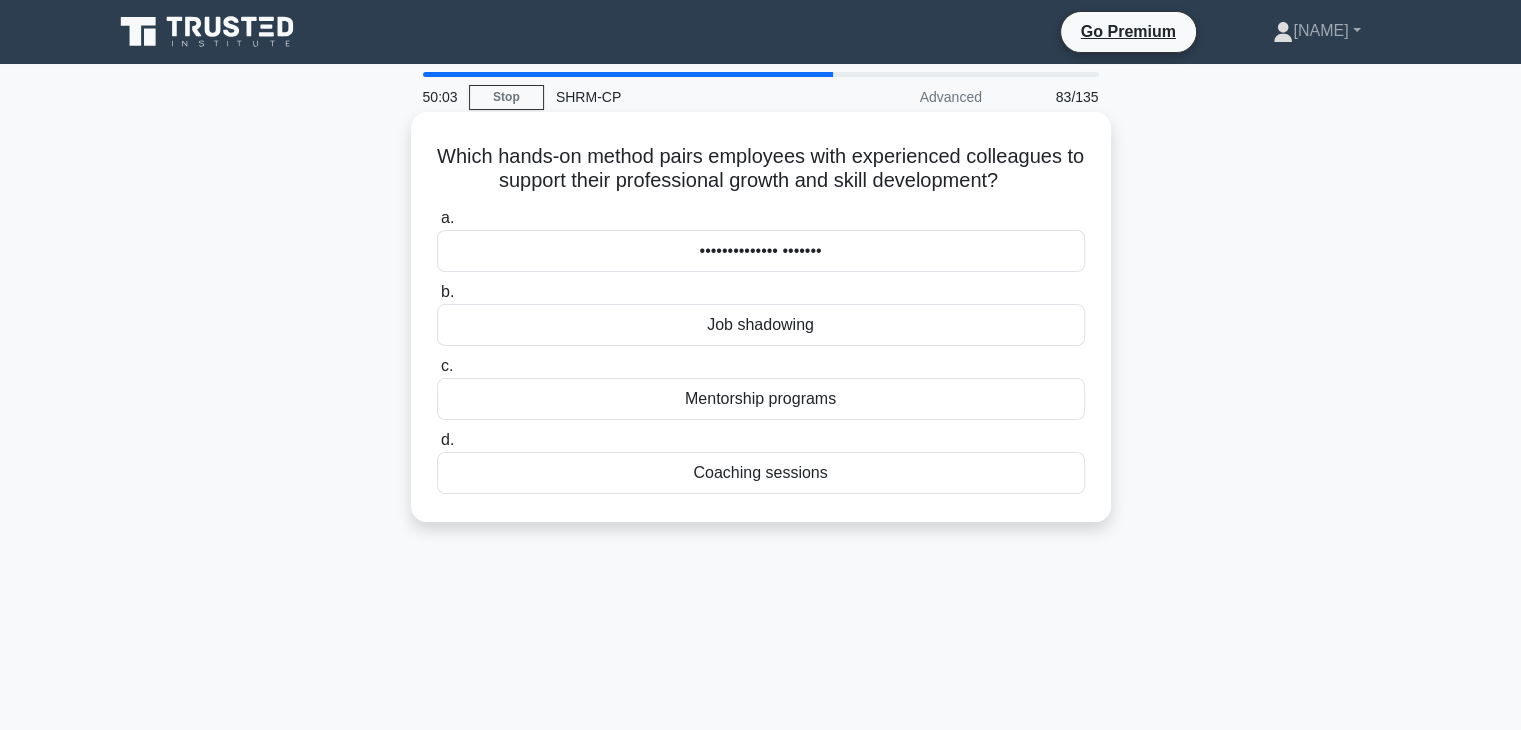 click on "Mentorship programs" at bounding box center [761, 399] 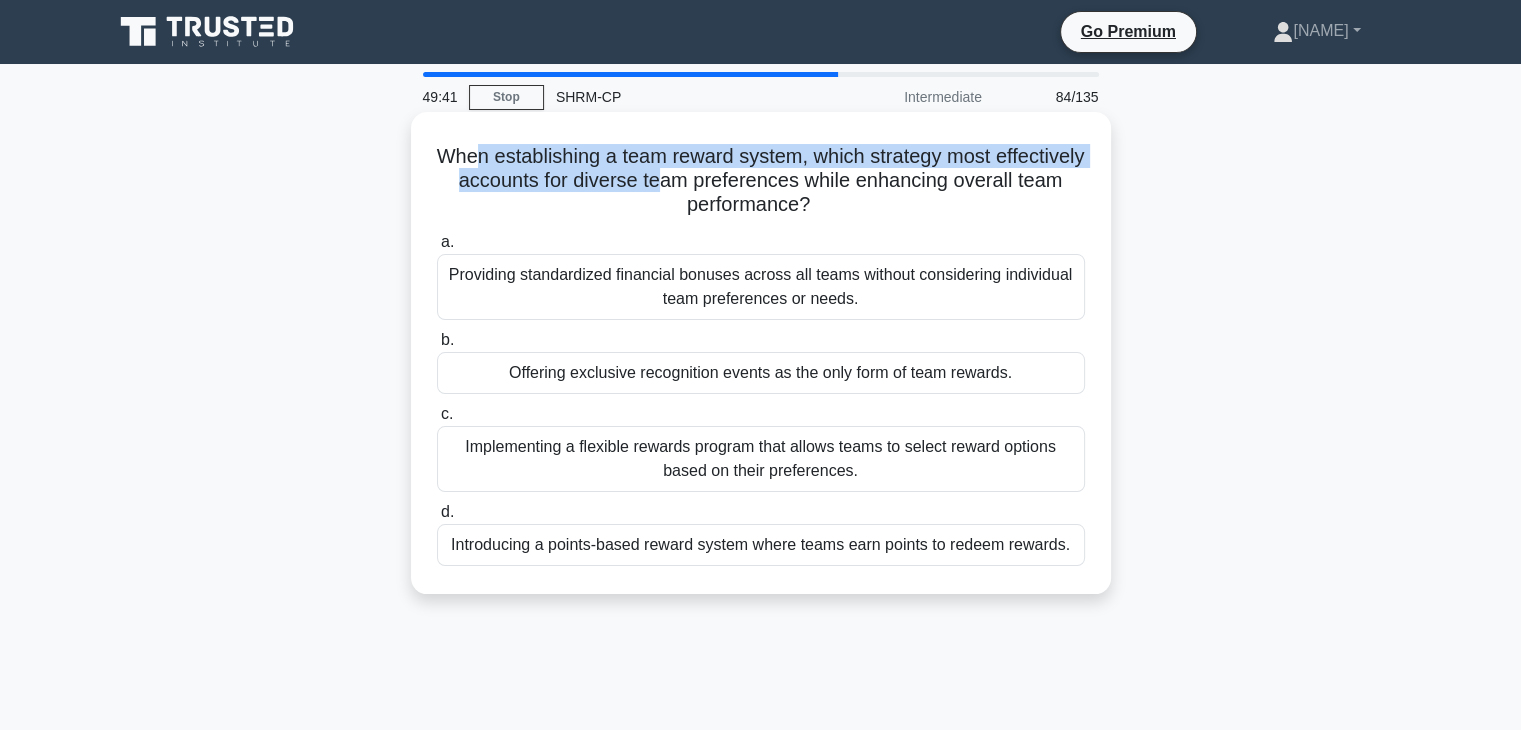 drag, startPoint x: 514, startPoint y: 160, endPoint x: 761, endPoint y: 179, distance: 247.72969 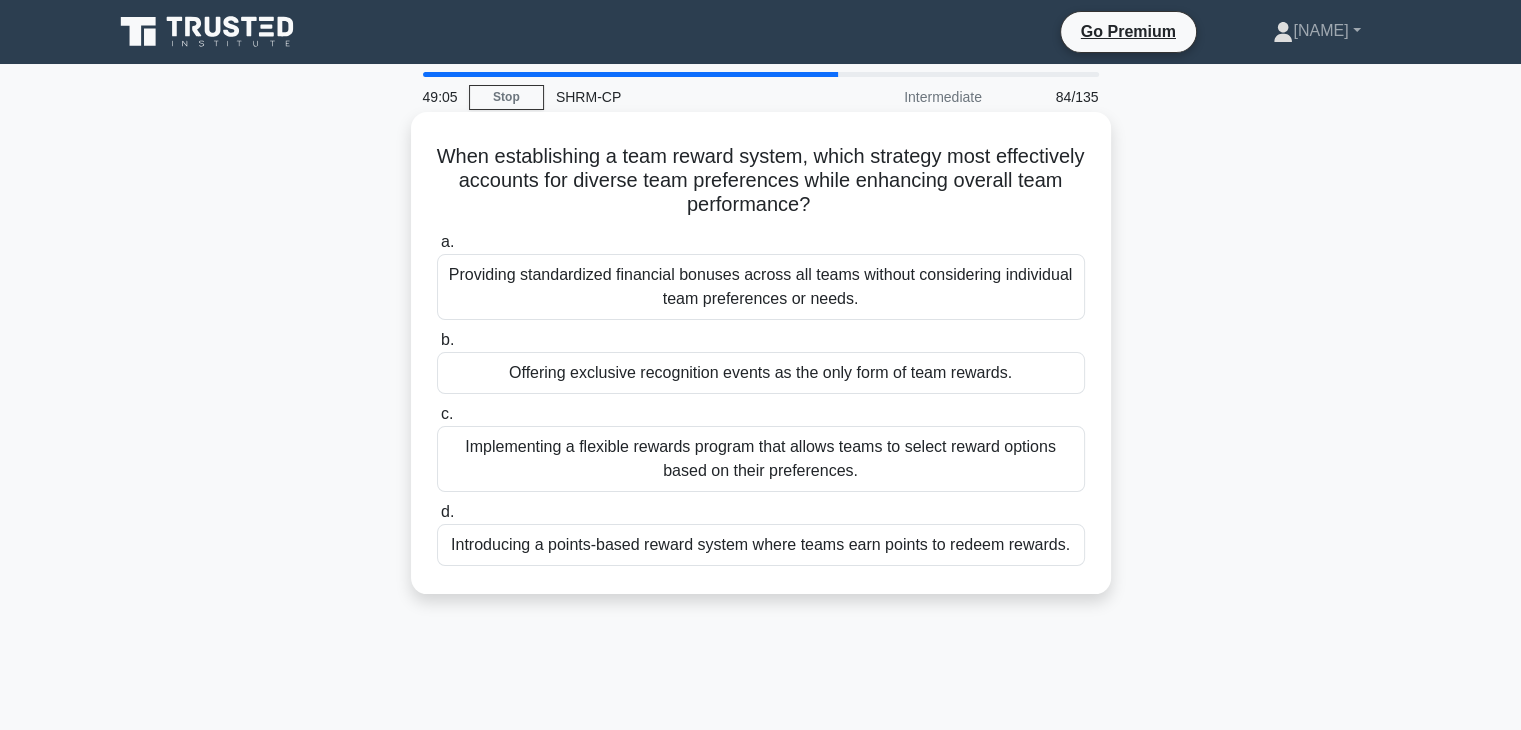 click on "Implementing a flexible rewards program that allows teams to select reward options based on their preferences." at bounding box center [761, 459] 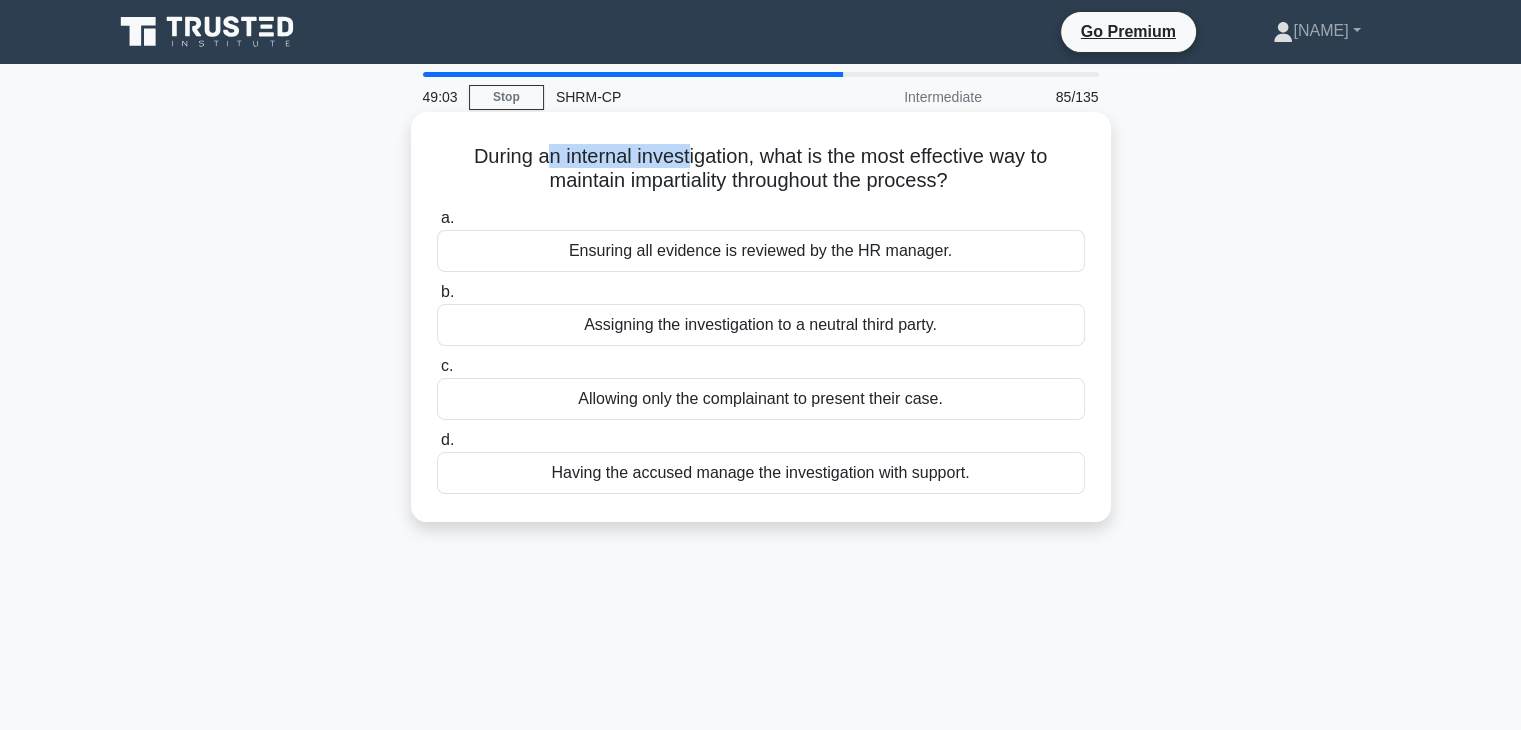 drag, startPoint x: 538, startPoint y: 161, endPoint x: 690, endPoint y: 162, distance: 152.0033 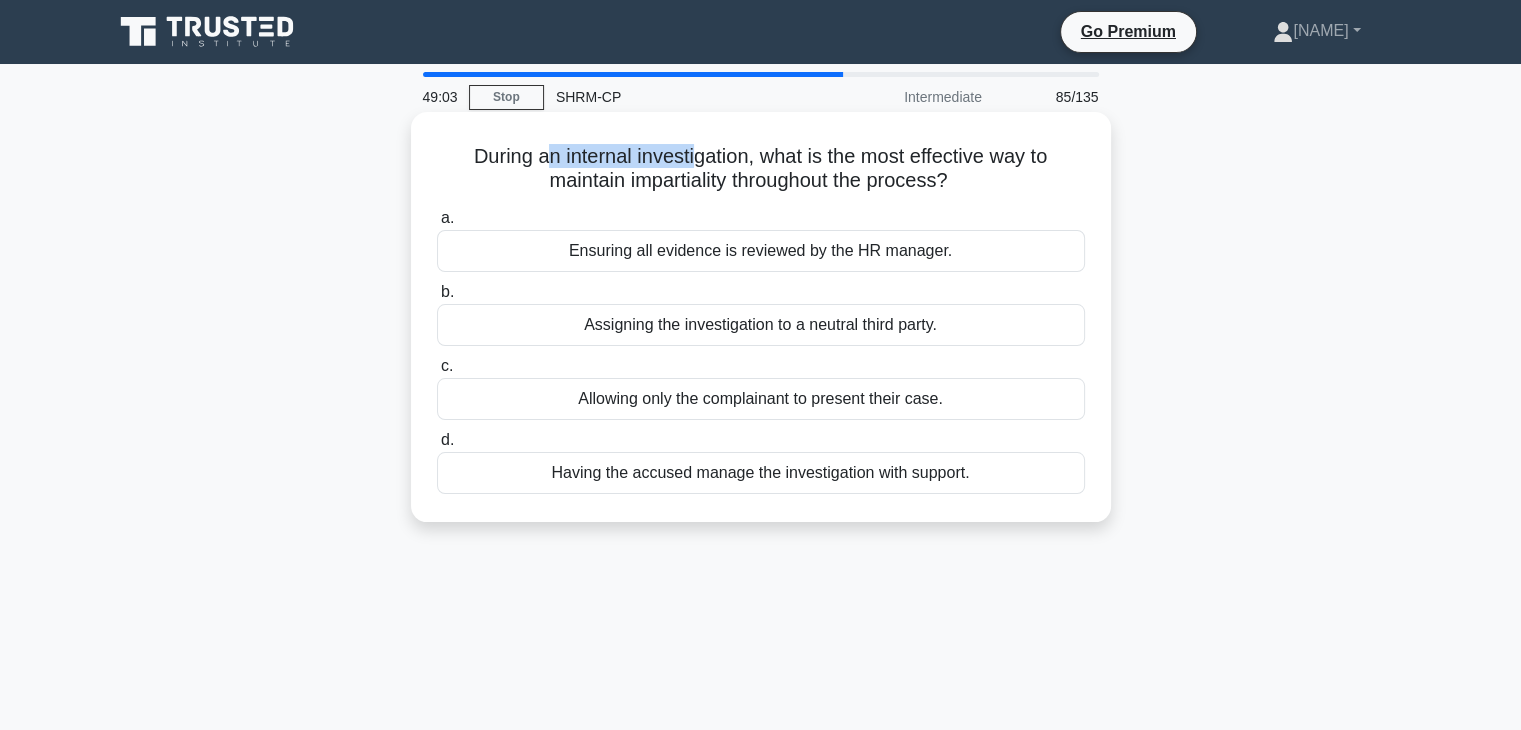 click on "During an internal investigation, what is the most effective way to maintain impartiality throughout the process?
.spinner_0XTQ{transform-origin:center;animation:spinner_y6GP .75s linear infinite}@keyframes spinner_y6GP{100%{transform:rotate(360deg)}}" at bounding box center [761, 169] 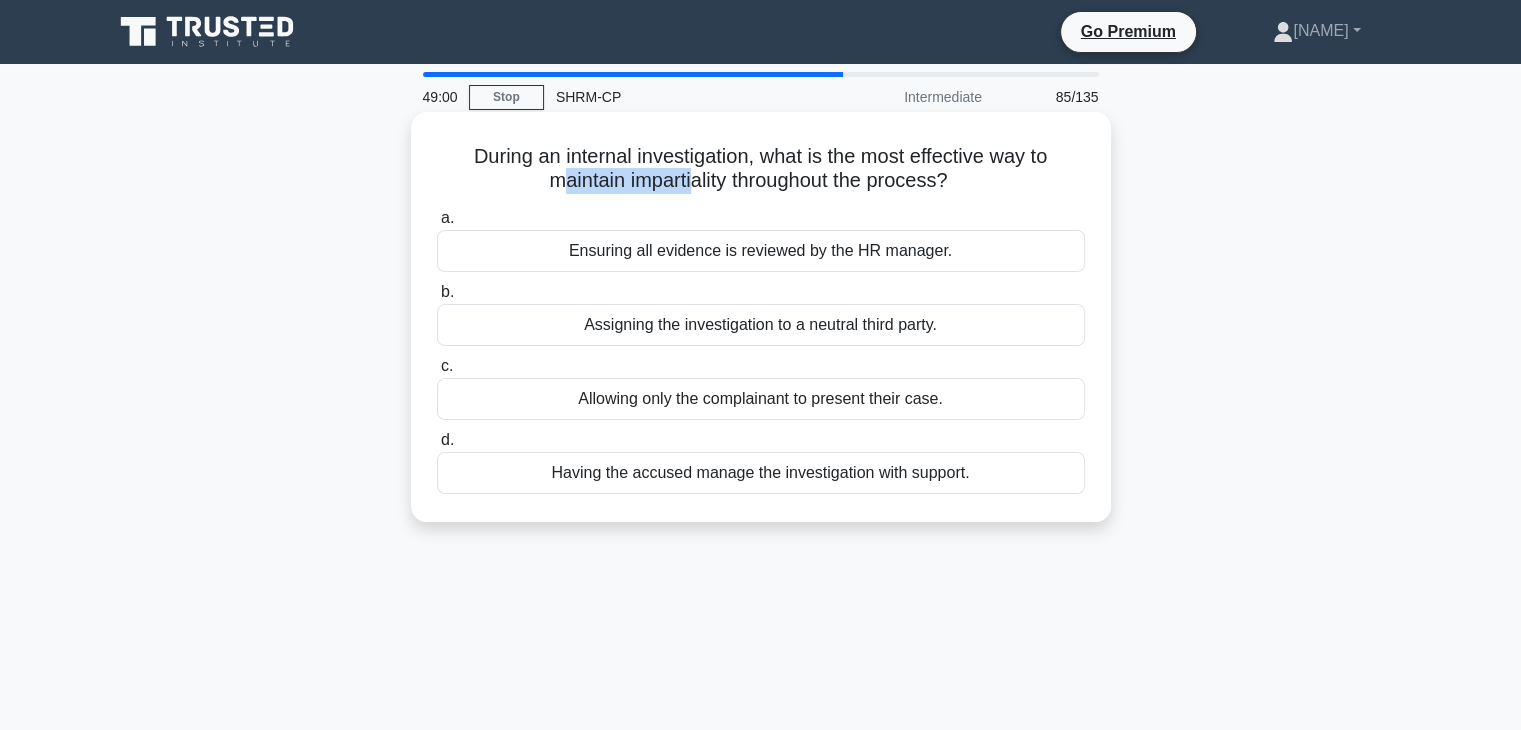 drag, startPoint x: 556, startPoint y: 177, endPoint x: 691, endPoint y: 178, distance: 135.00371 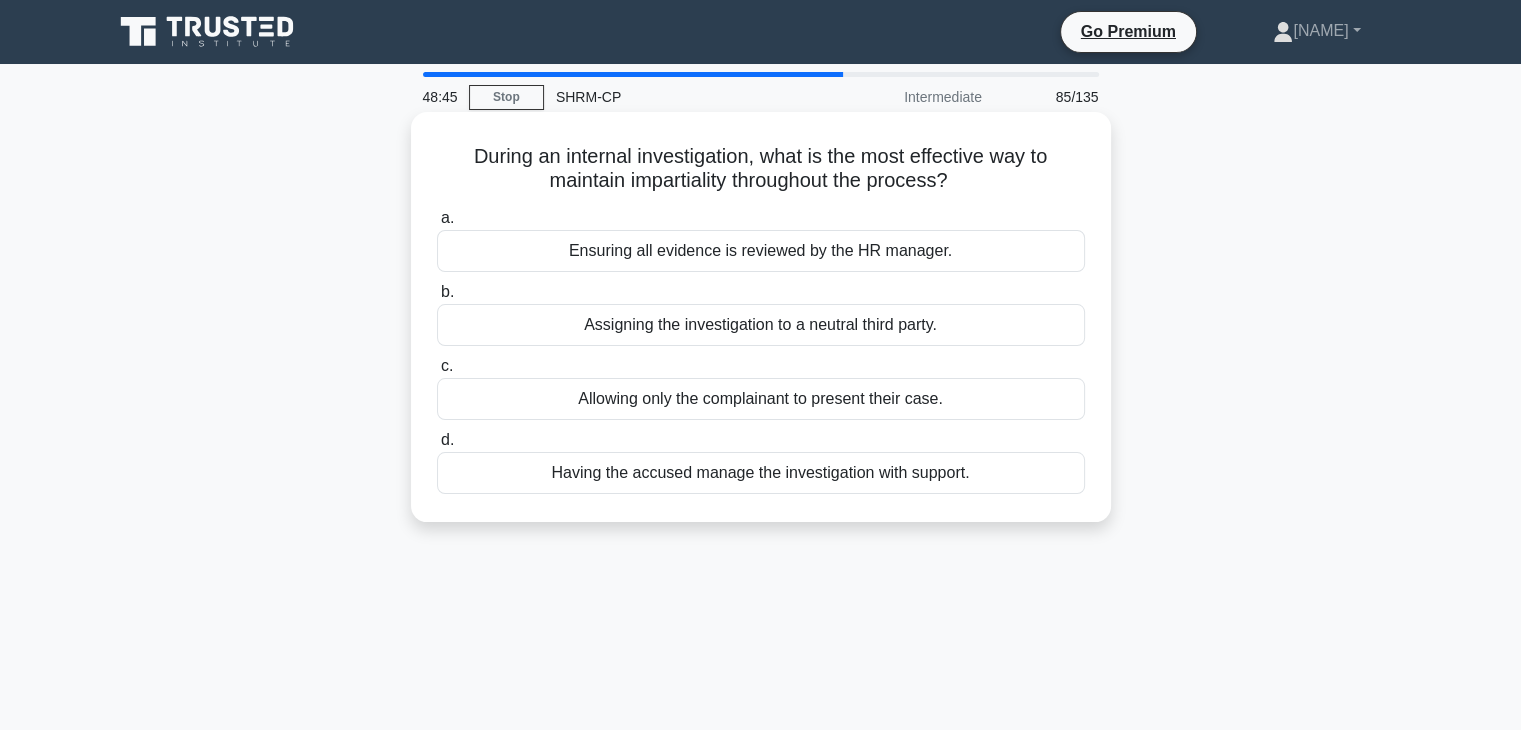 click on "Assigning the investigation to a neutral third party." at bounding box center (761, 325) 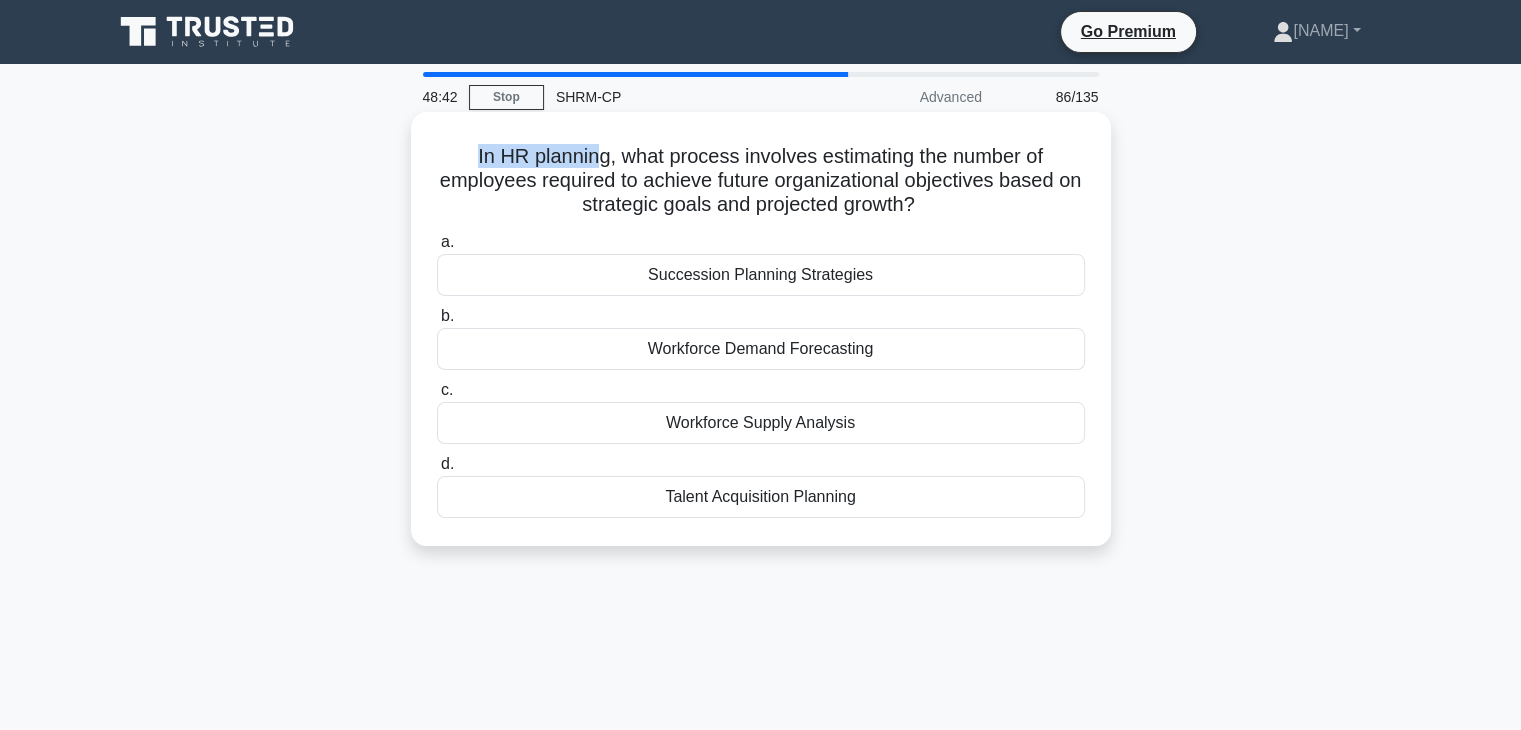 drag, startPoint x: 472, startPoint y: 151, endPoint x: 592, endPoint y: 151, distance: 120 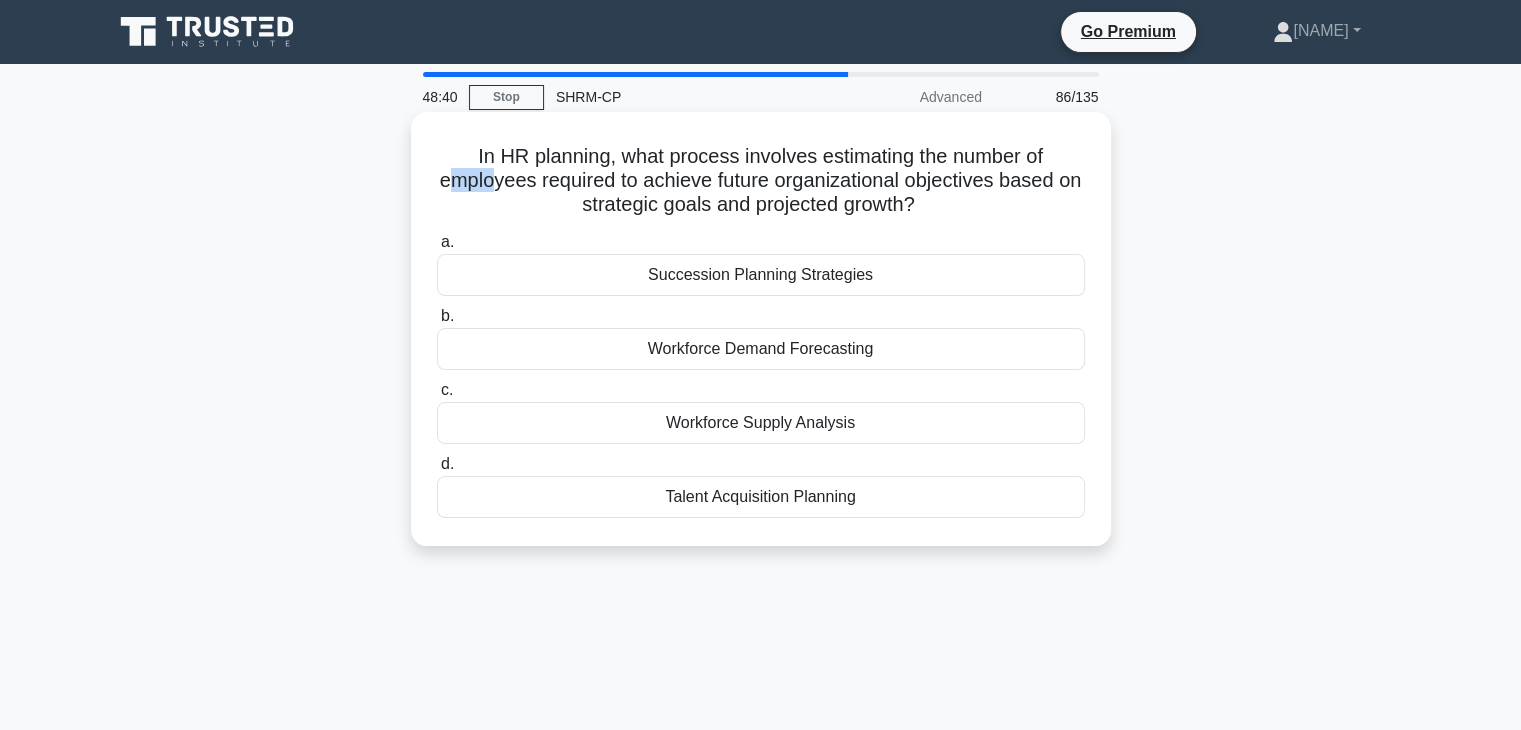drag, startPoint x: 456, startPoint y: 178, endPoint x: 506, endPoint y: 170, distance: 50.635956 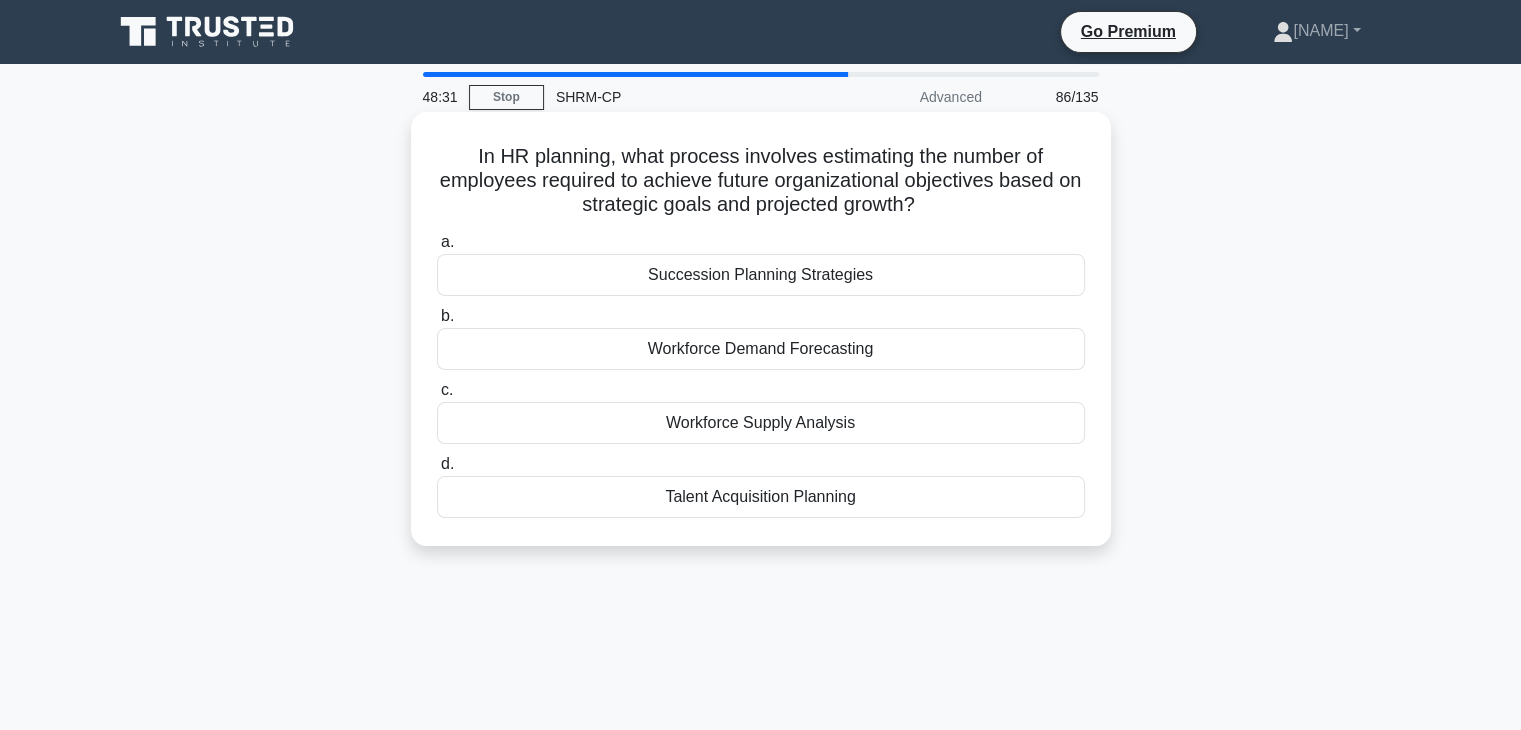 click on "In HR planning, what process involves estimating the number of employees required to achieve future organizational objectives based on strategic goals and projected growth?
.spinner_0XTQ{transform-origin:center;animation:spinner_y6GP .75s linear infinite}@keyframes spinner_y6GP{100%{transform:rotate(360deg)}}" at bounding box center (761, 181) 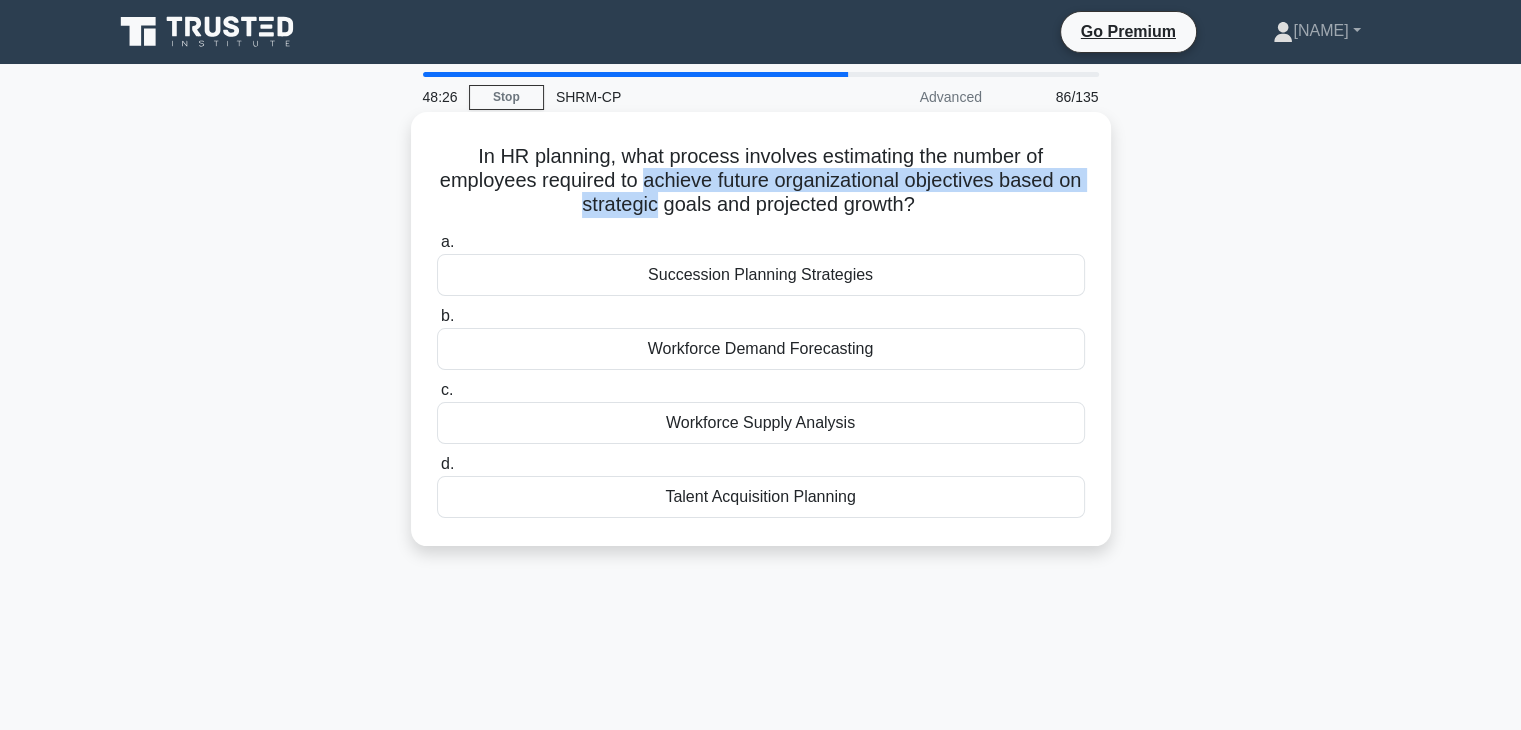 drag, startPoint x: 655, startPoint y: 183, endPoint x: 662, endPoint y: 197, distance: 15.652476 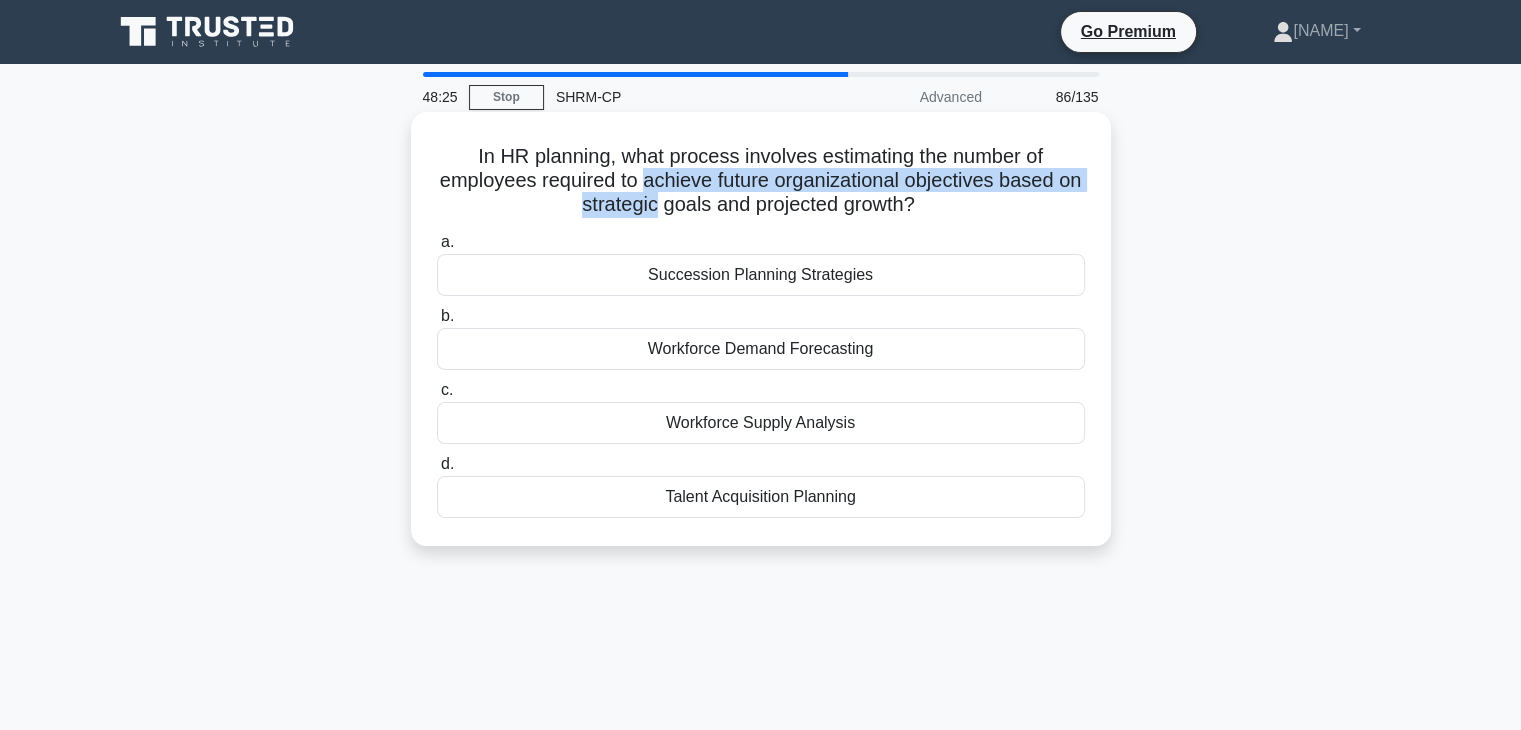 click on "In HR planning, what process involves estimating the number of employees required to achieve future organizational objectives based on strategic goals and projected growth?
.spinner_0XTQ{transform-origin:center;animation:spinner_y6GP .75s linear infinite}@keyframes spinner_y6GP{100%{transform:rotate(360deg)}}" at bounding box center [761, 181] 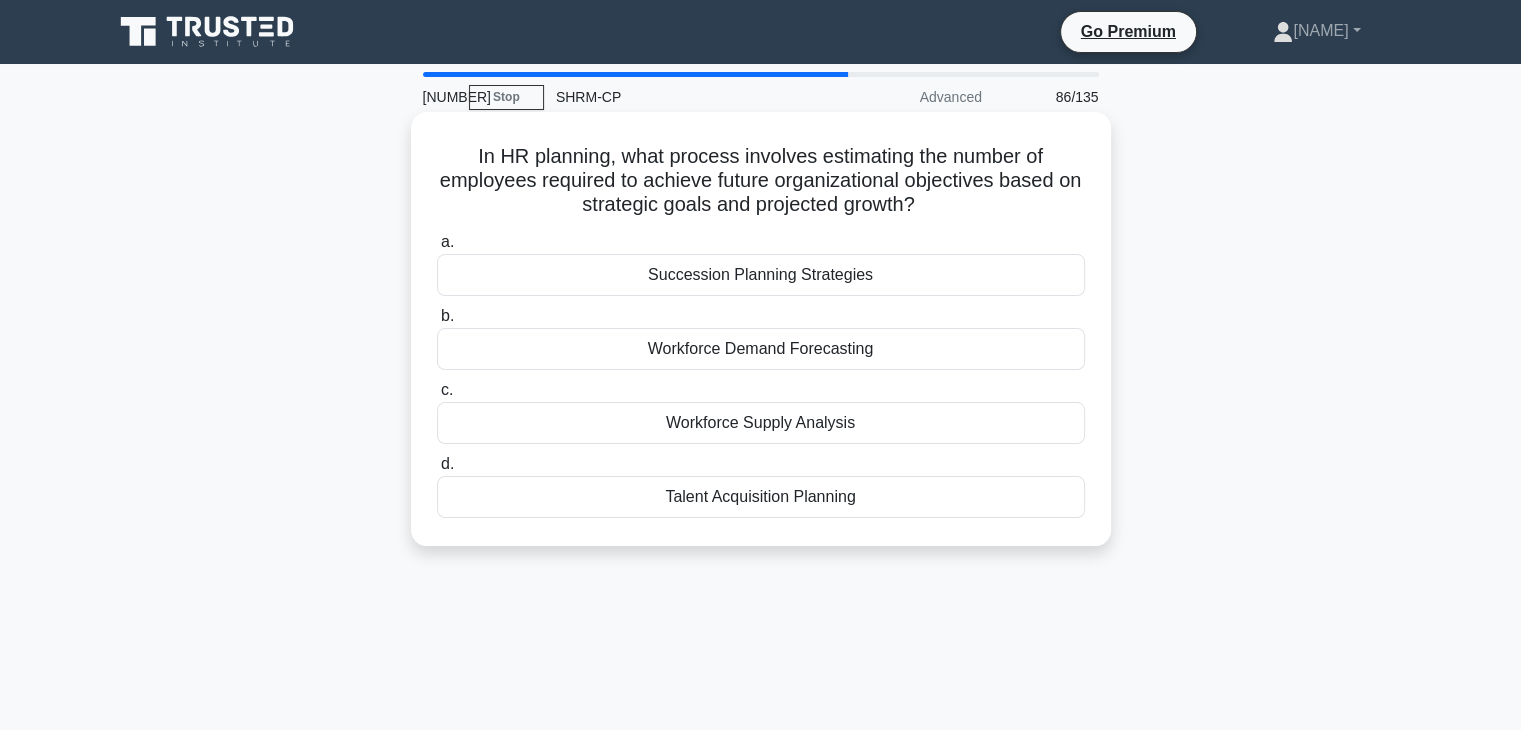 click on "Workforce Demand Forecasting" at bounding box center [761, 349] 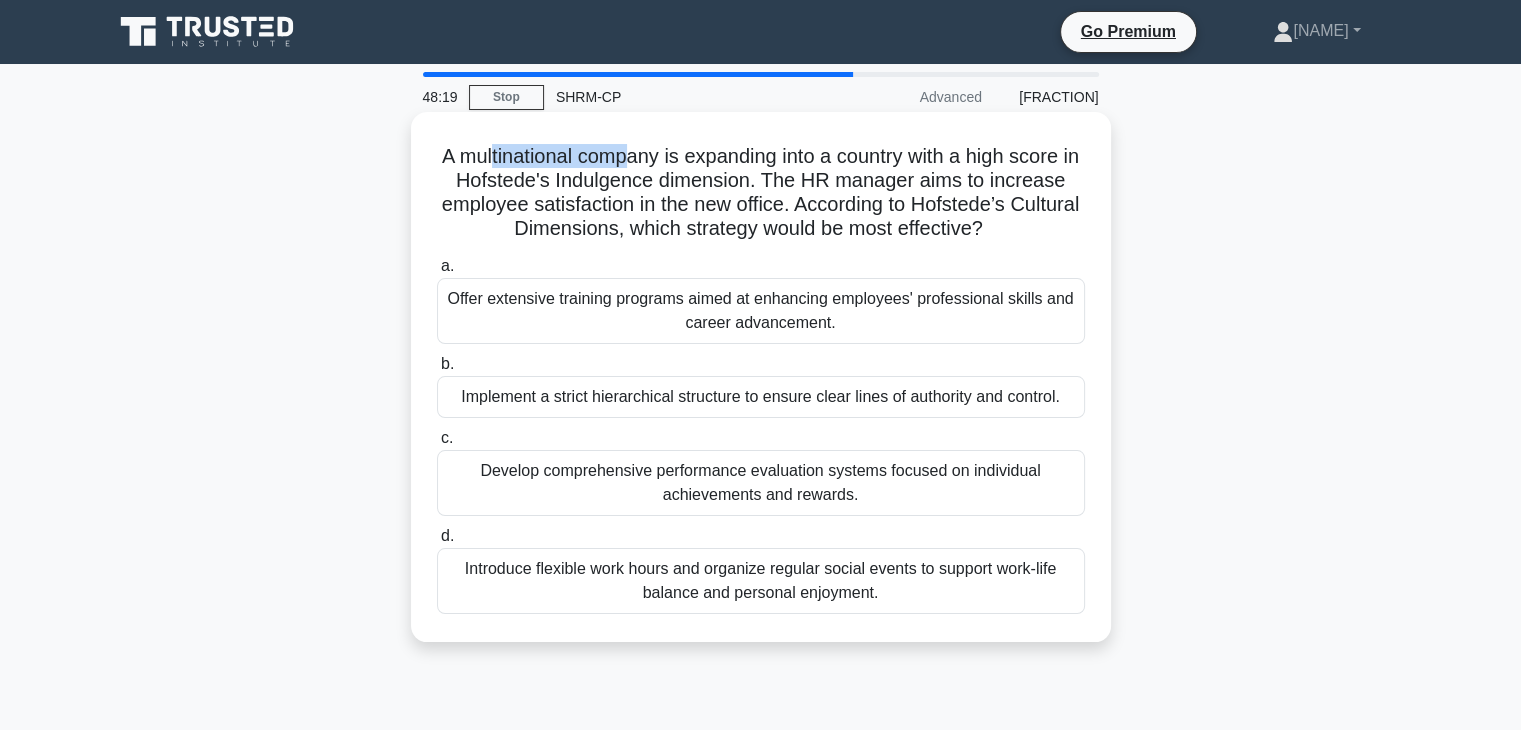 drag, startPoint x: 490, startPoint y: 152, endPoint x: 639, endPoint y: 154, distance: 149.01343 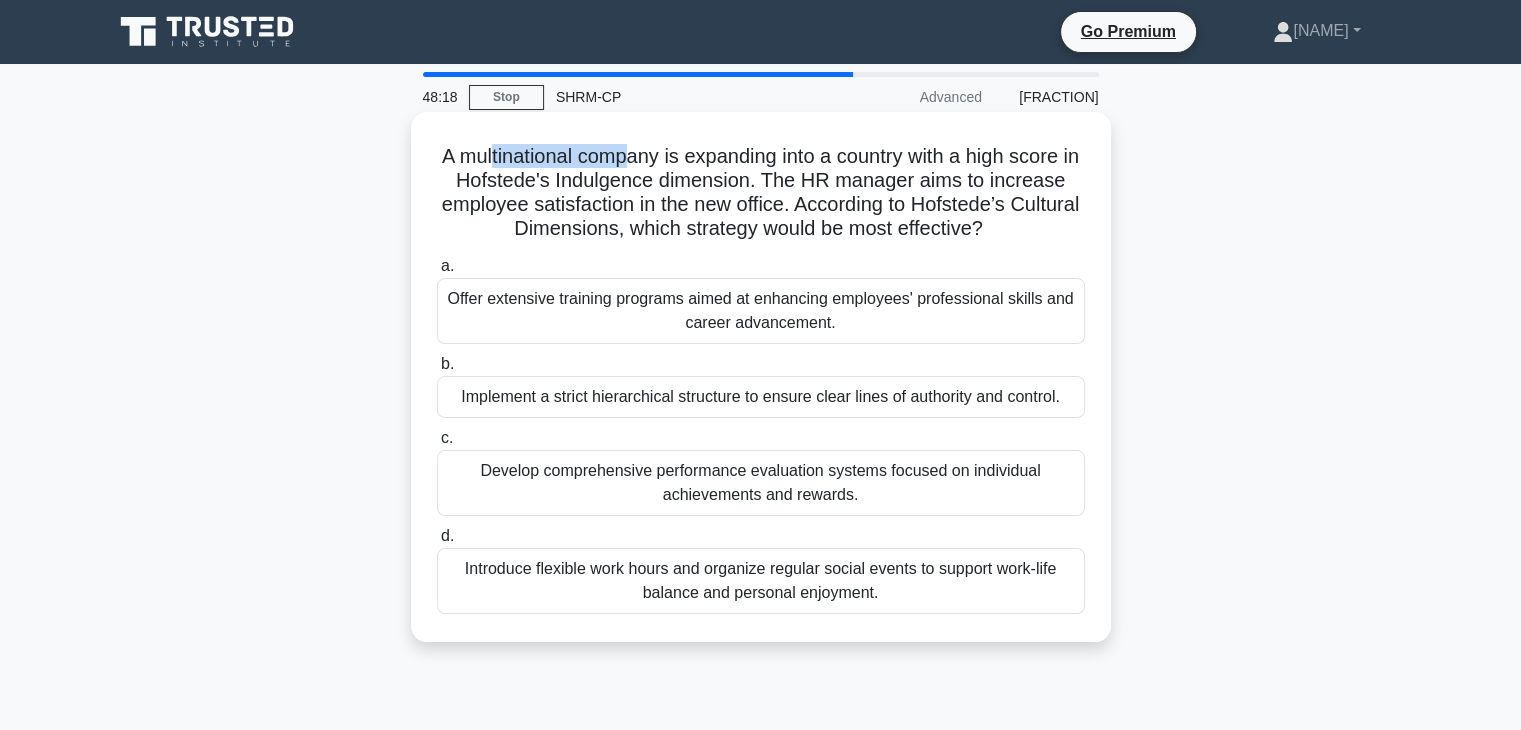 click on "A multinational company is expanding into a country with a high score in Hofstede's Indulgence dimension. The HR manager aims to increase employee satisfaction in the new office. According to Hofstede’s Cultural Dimensions, which strategy would be most effective?
.spinner_0XTQ{transform-origin:center;animation:spinner_y6GP .75s linear infinite}@keyframes spinner_y6GP{100%{transform:rotate(360deg)}}" at bounding box center [761, 193] 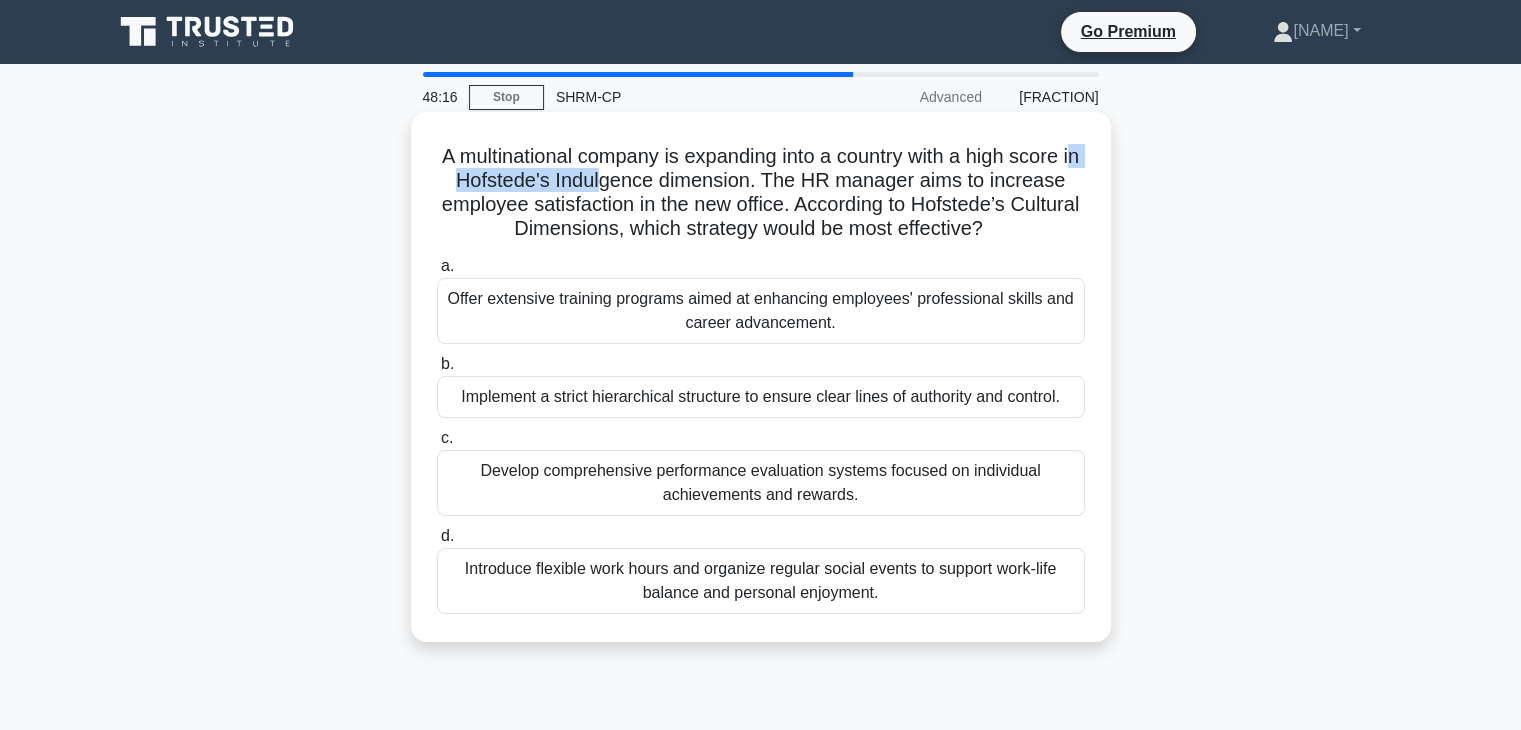 drag, startPoint x: 447, startPoint y: 183, endPoint x: 613, endPoint y: 172, distance: 166.36406 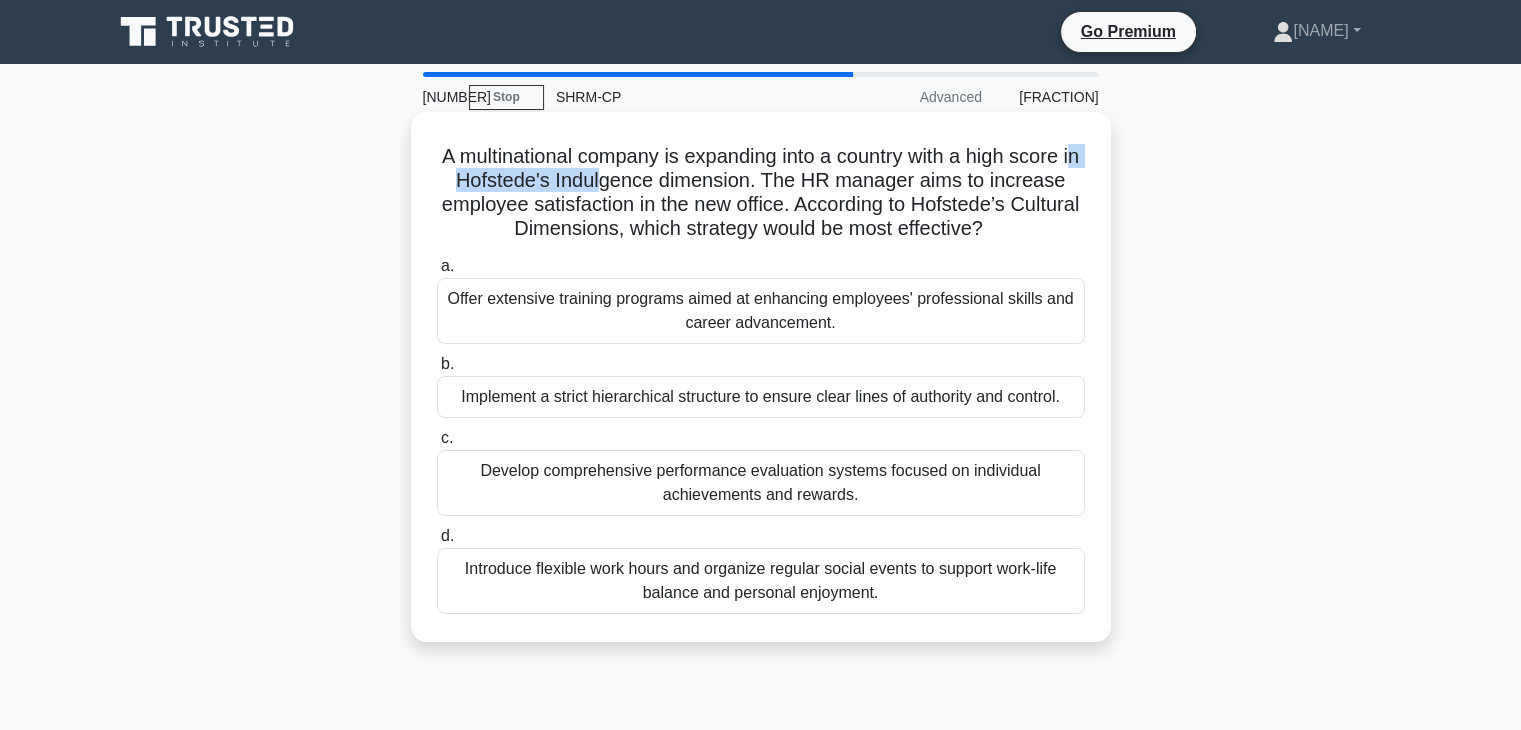 click on "A multinational company is expanding into a country with a high score in Hofstede's Indulgence dimension. The HR manager aims to increase employee satisfaction in the new office. According to Hofstede’s Cultural Dimensions, which strategy would be most effective?
.spinner_0XTQ{transform-origin:center;animation:spinner_y6GP .75s linear infinite}@keyframes spinner_y6GP{100%{transform:rotate(360deg)}}" at bounding box center [761, 193] 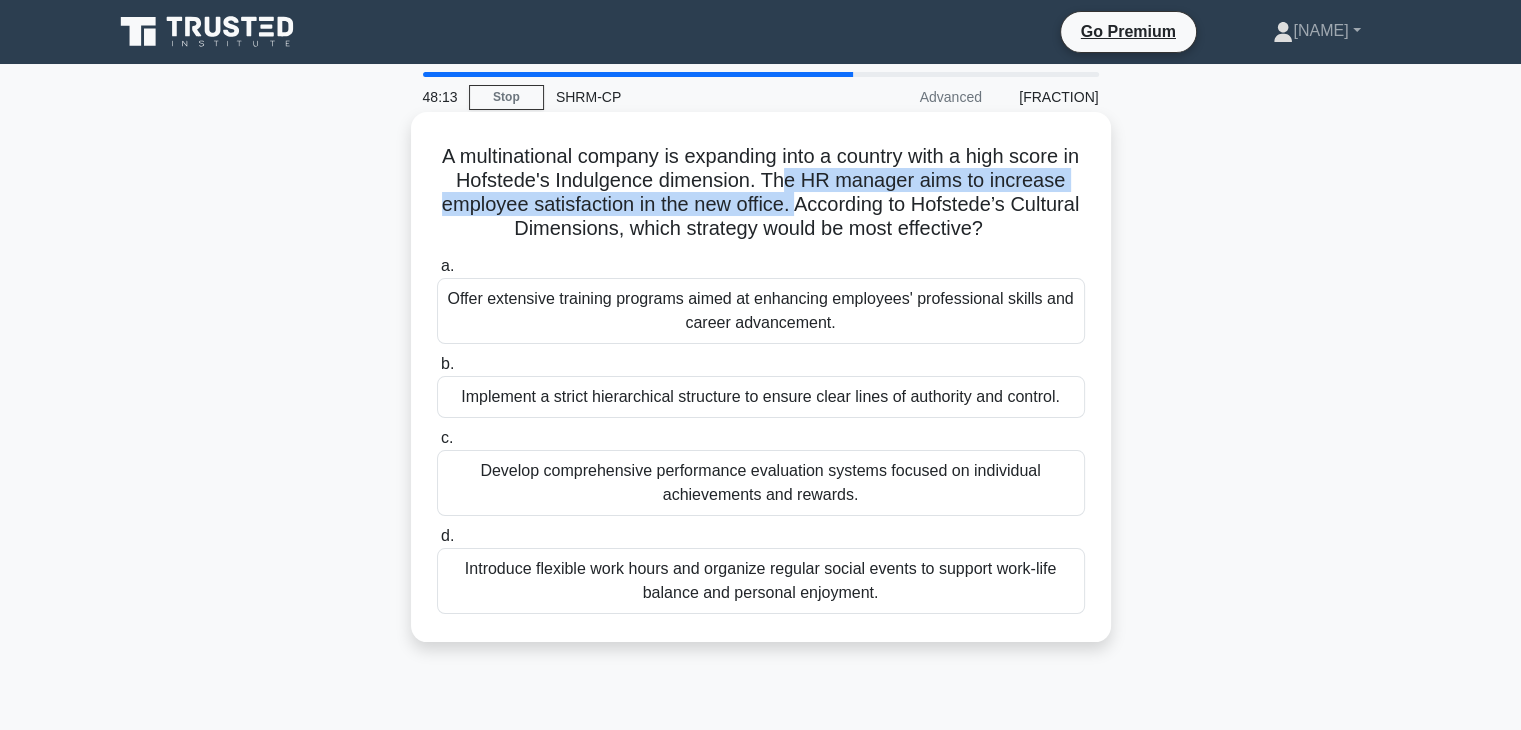 drag, startPoint x: 798, startPoint y: 175, endPoint x: 832, endPoint y: 193, distance: 38.470768 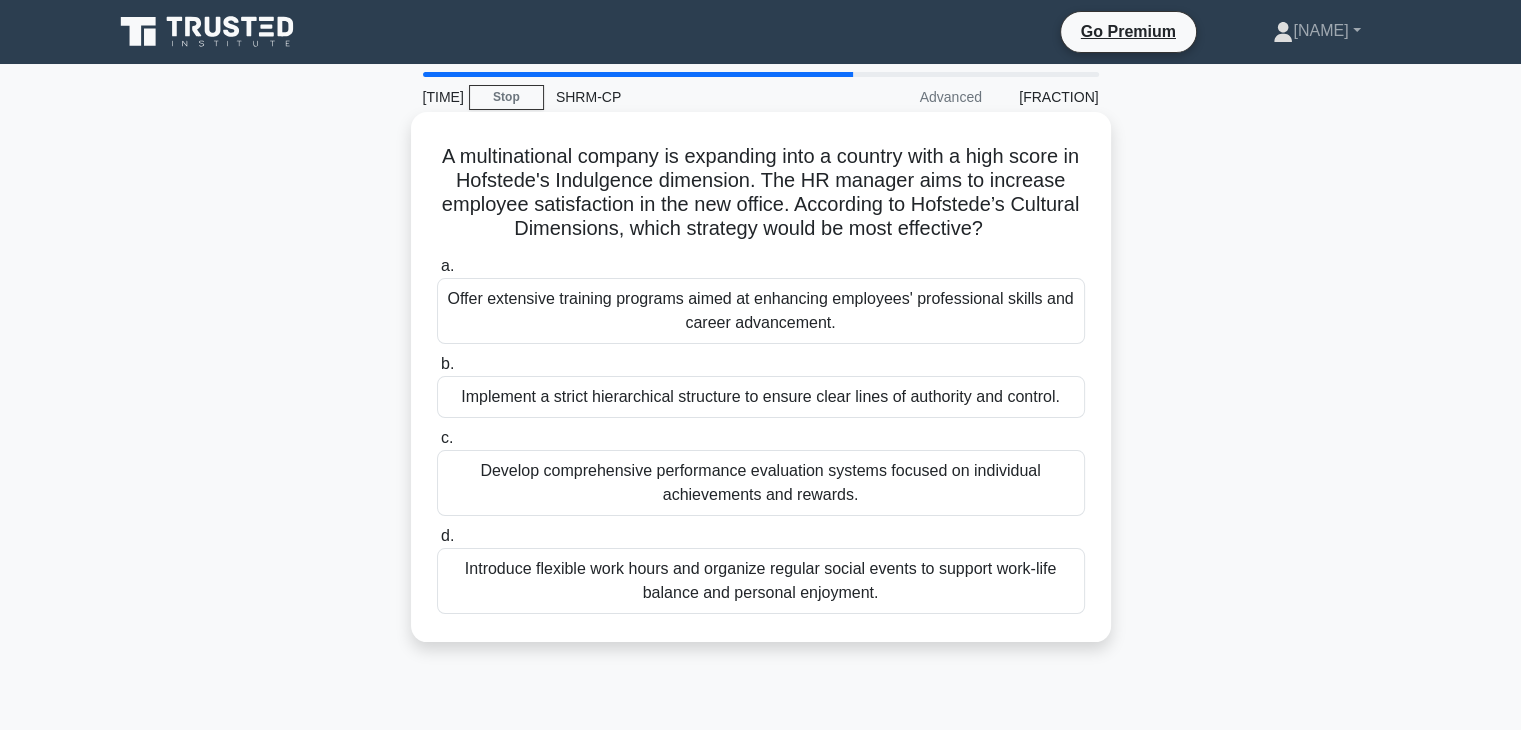 click on "Introduce flexible work hours and organize regular social events to support work-life balance and personal enjoyment." at bounding box center (761, 581) 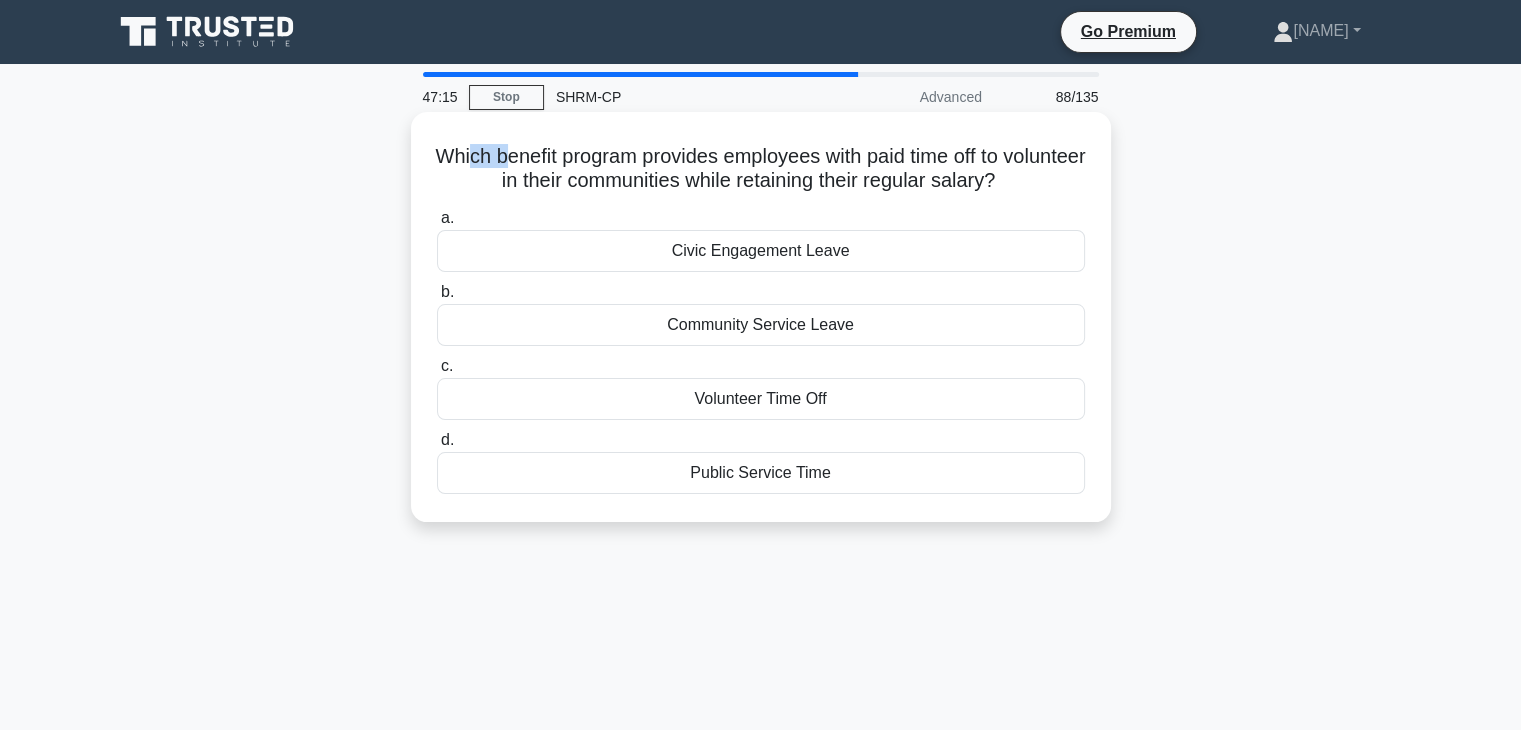 drag, startPoint x: 503, startPoint y: 141, endPoint x: 543, endPoint y: 147, distance: 40.4475 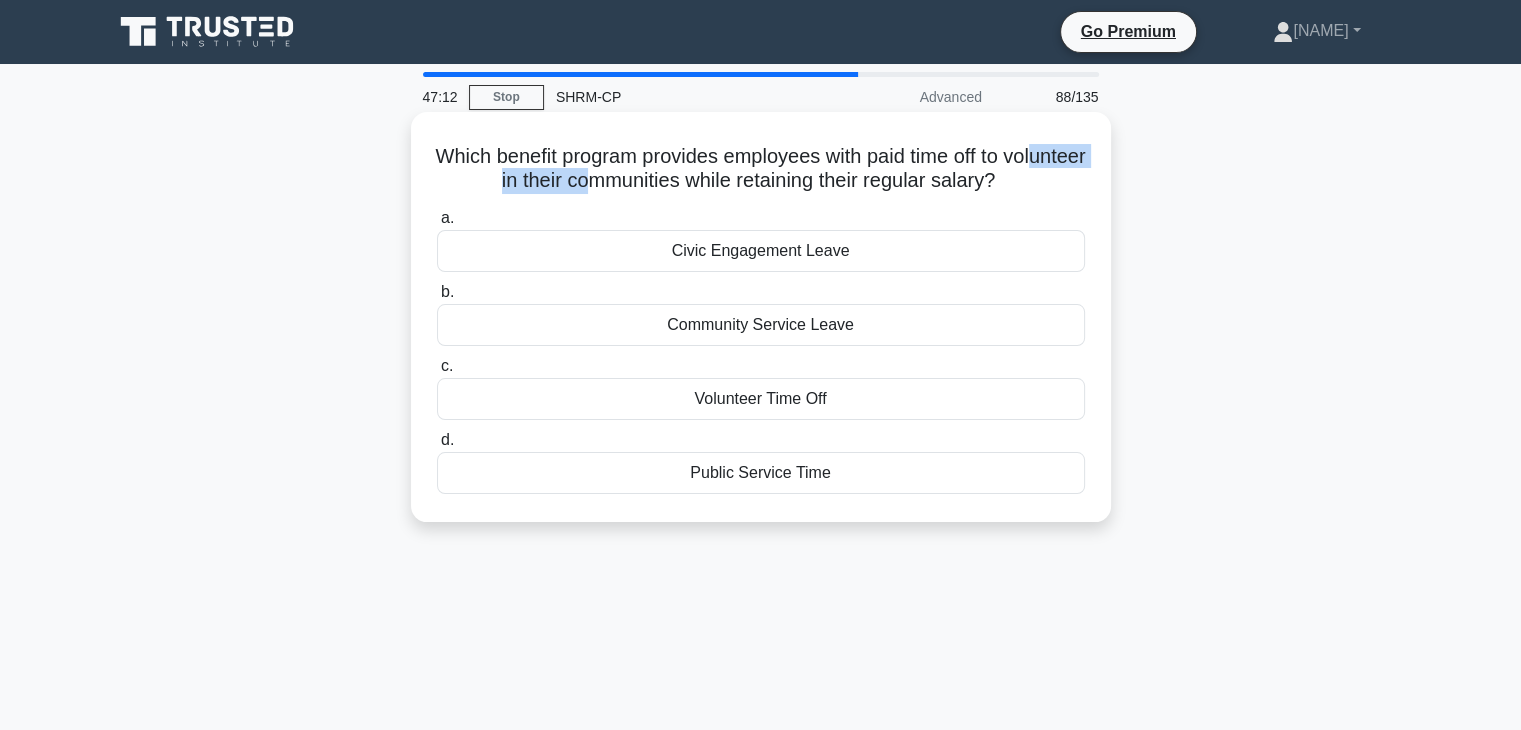 drag, startPoint x: 475, startPoint y: 186, endPoint x: 626, endPoint y: 177, distance: 151.26797 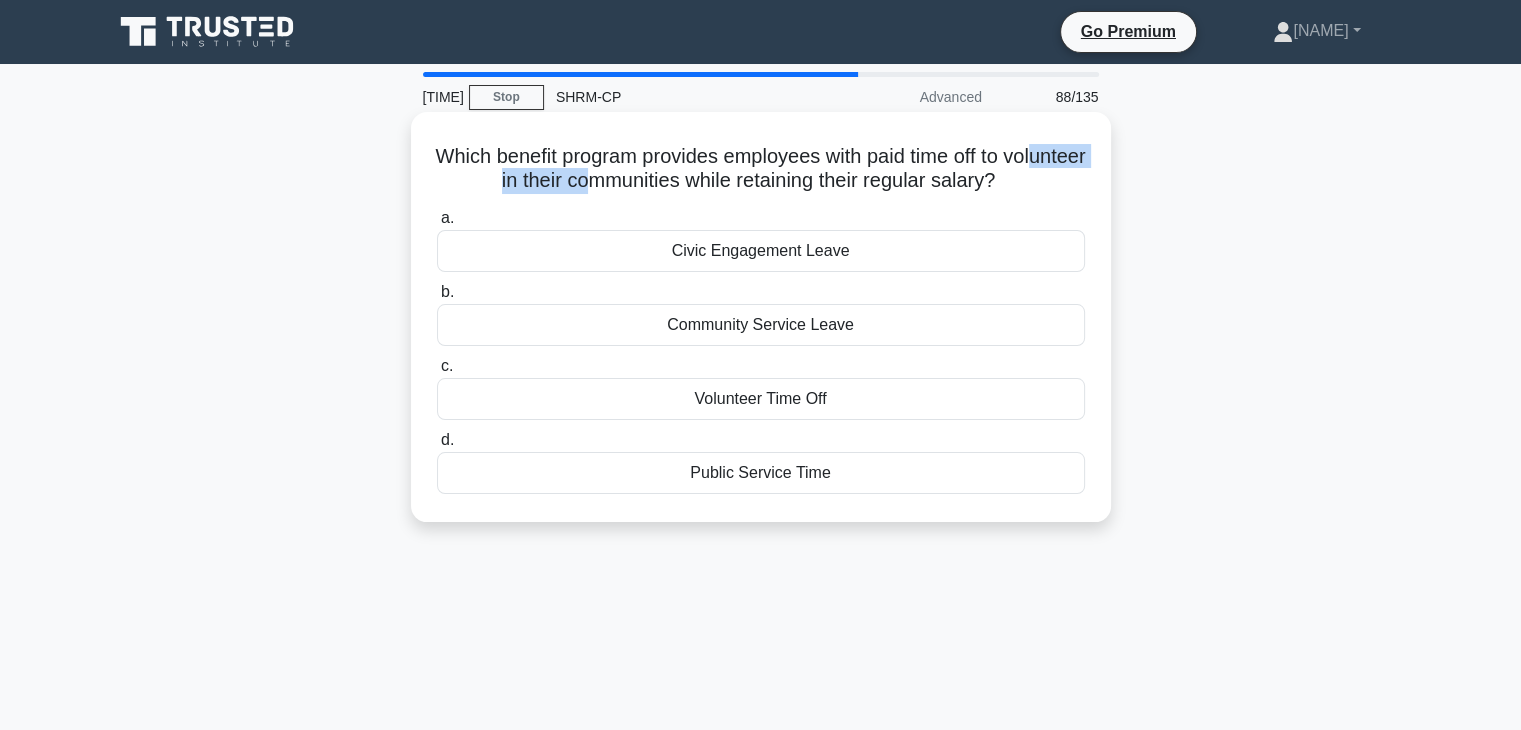 click on "Which benefit program provides employees with paid time off to volunteer in their communities while retaining their regular salary?
.spinner_0XTQ{transform-origin:center;animation:spinner_y6GP .75s linear infinite}@keyframes spinner_y6GP{100%{transform:rotate(360deg)}}" at bounding box center [761, 169] 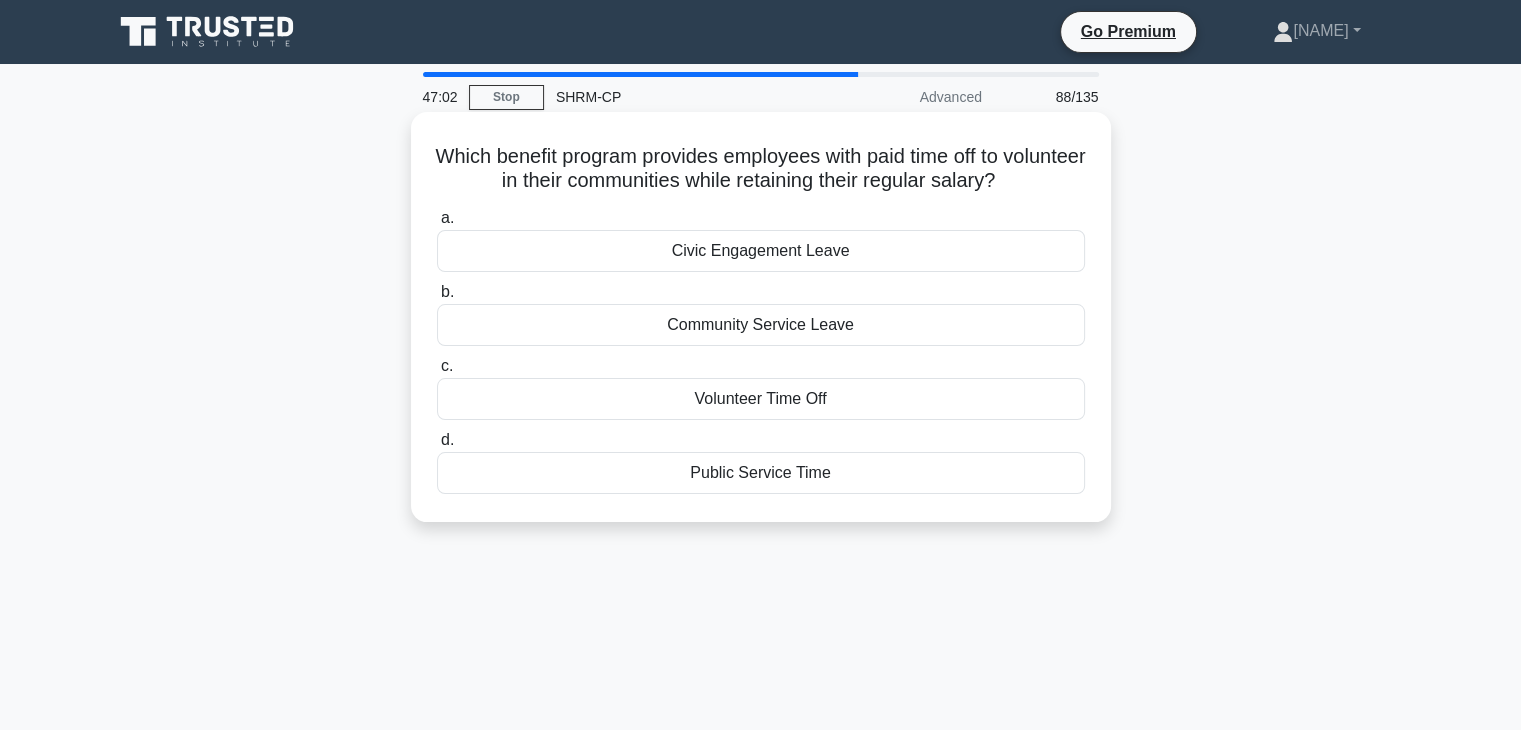 click on "Community Service Leave" at bounding box center [761, 325] 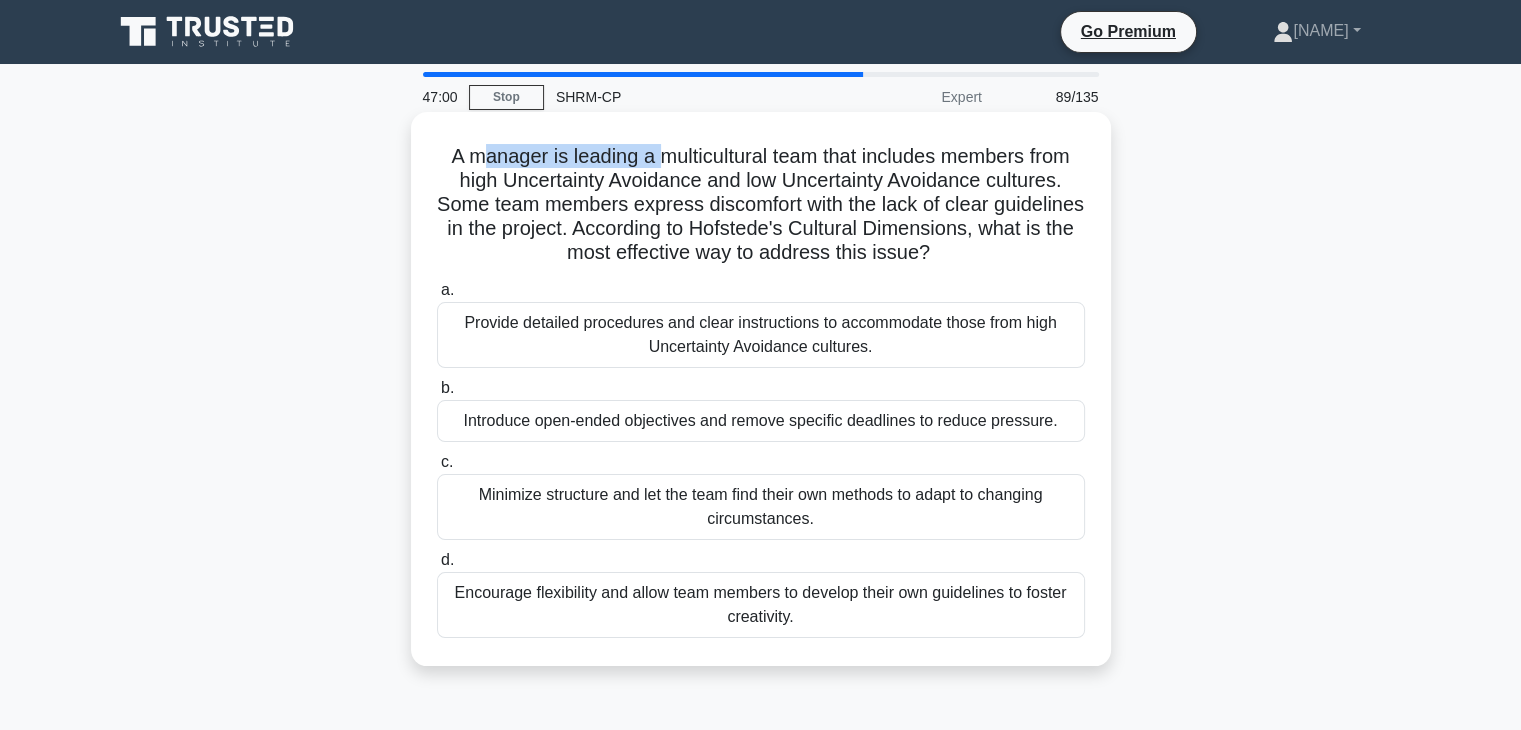 drag, startPoint x: 480, startPoint y: 162, endPoint x: 658, endPoint y: 141, distance: 179.23448 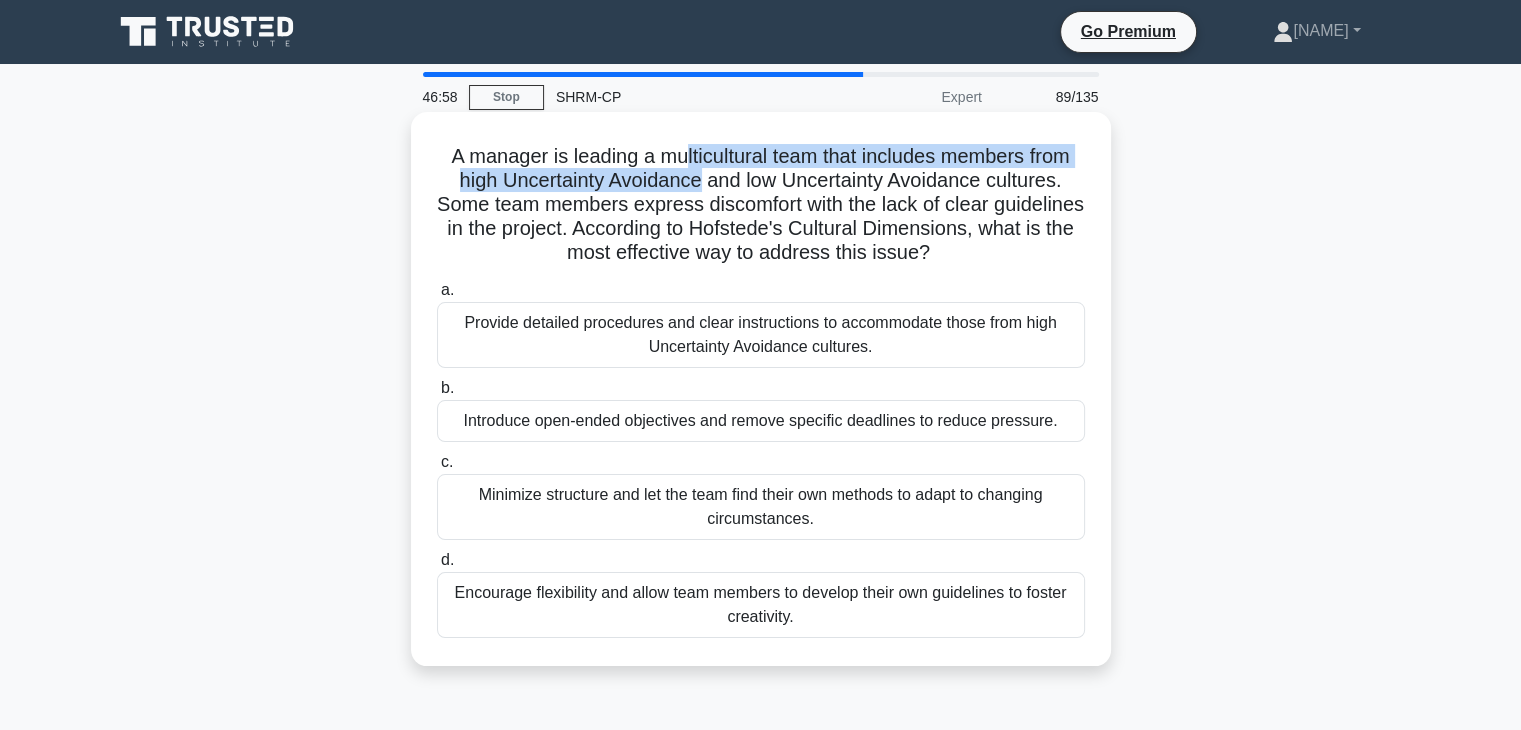 drag, startPoint x: 684, startPoint y: 149, endPoint x: 700, endPoint y: 180, distance: 34.88553 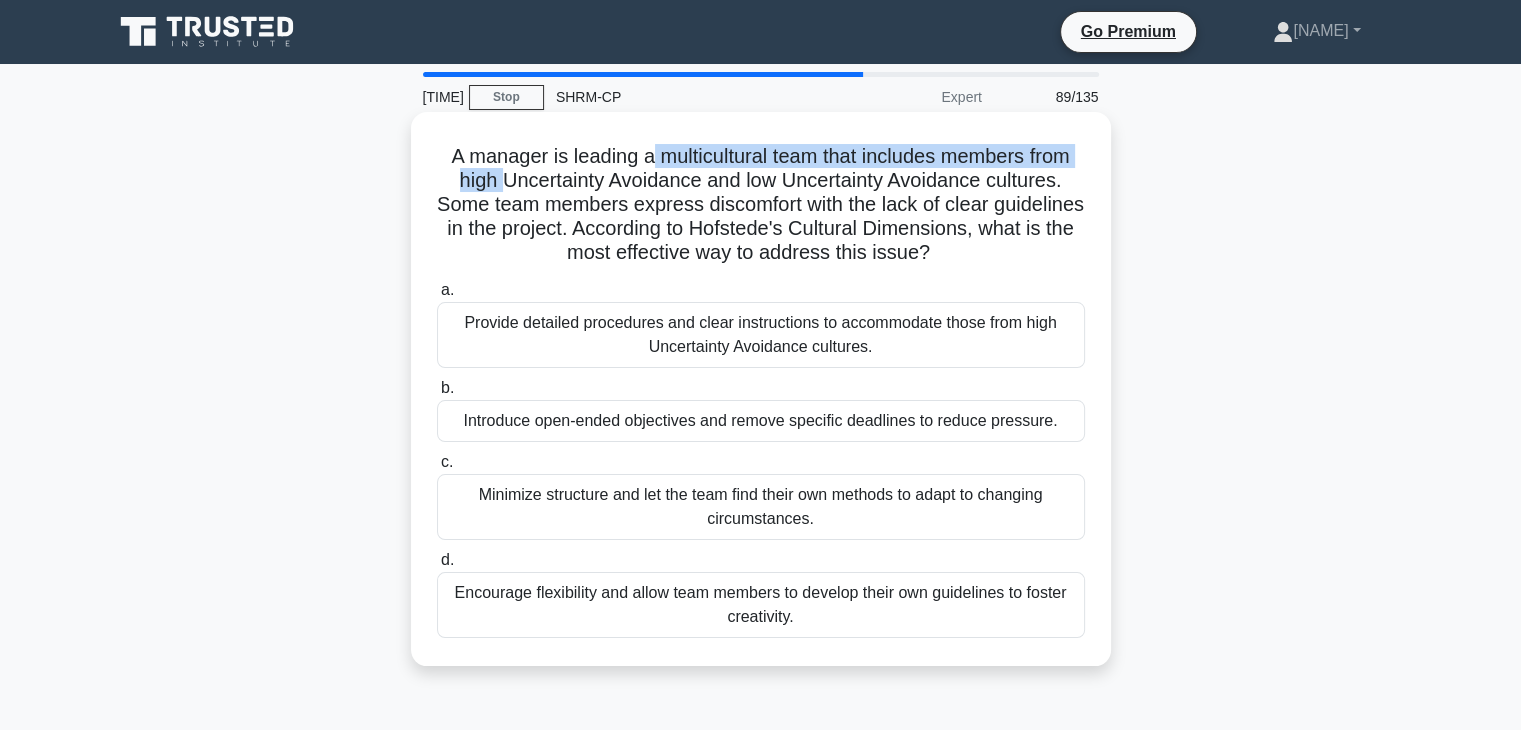 drag, startPoint x: 496, startPoint y: 181, endPoint x: 645, endPoint y: 153, distance: 151.60805 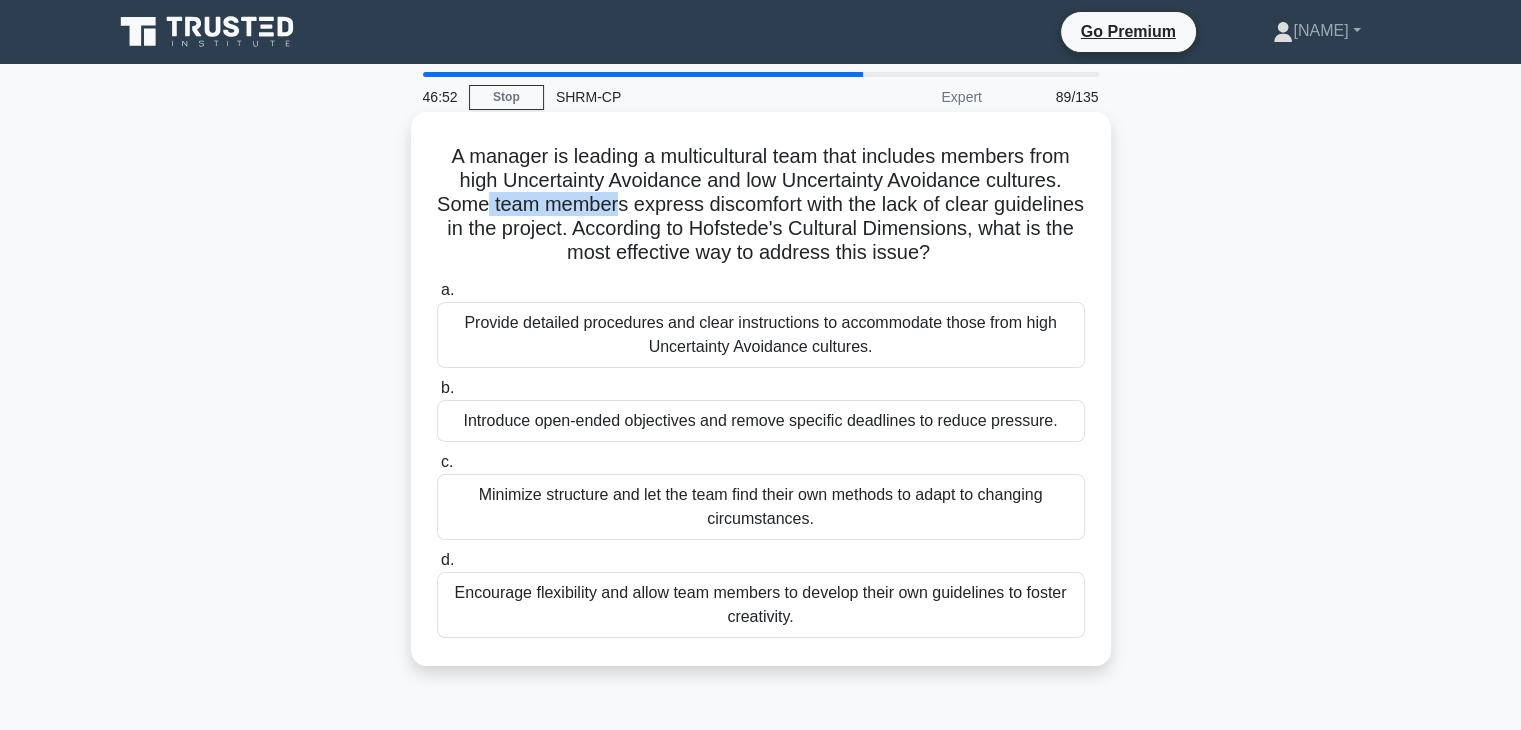 drag, startPoint x: 531, startPoint y: 210, endPoint x: 663, endPoint y: 201, distance: 132.30646 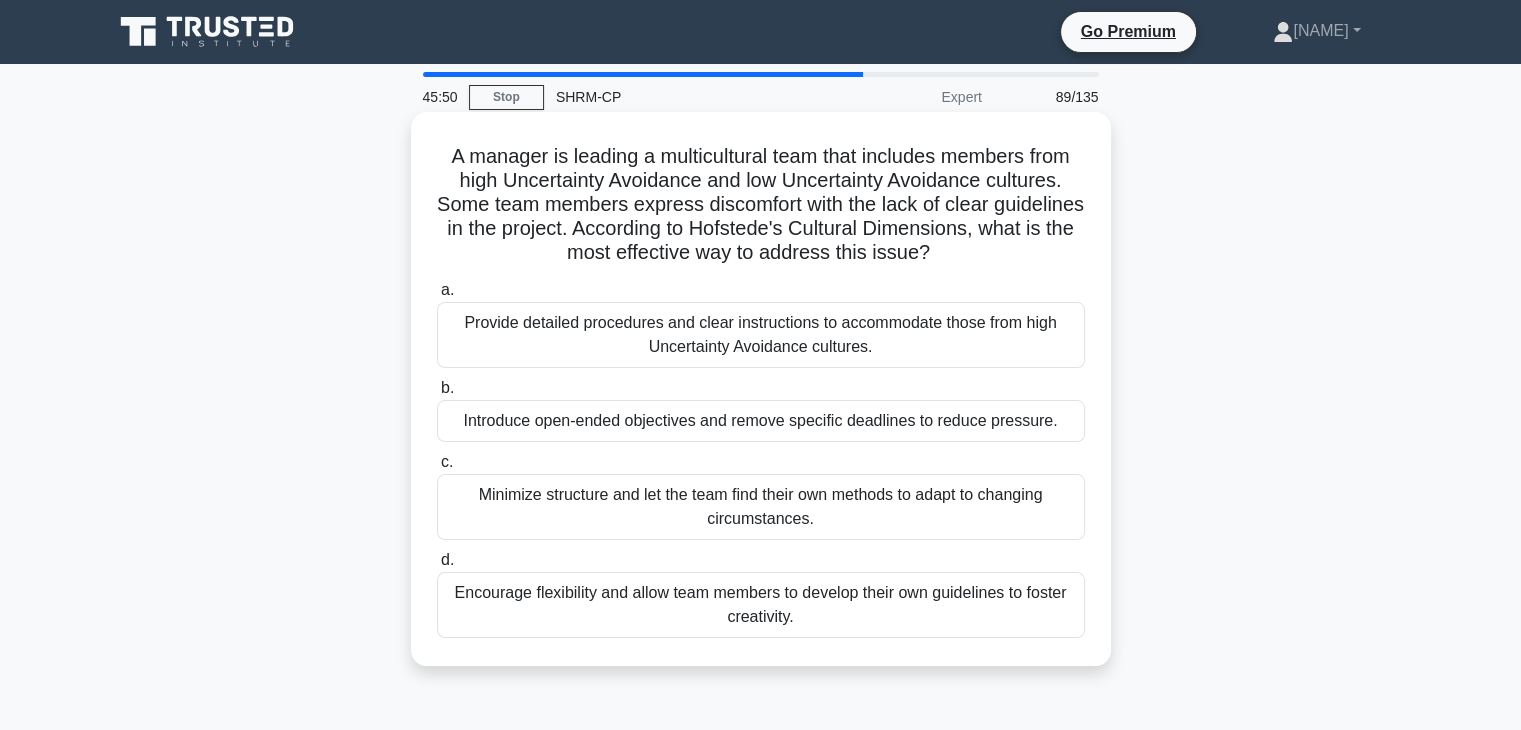 click on "Encourage flexibility and allow team members to develop their own guidelines to foster creativity." at bounding box center (761, 605) 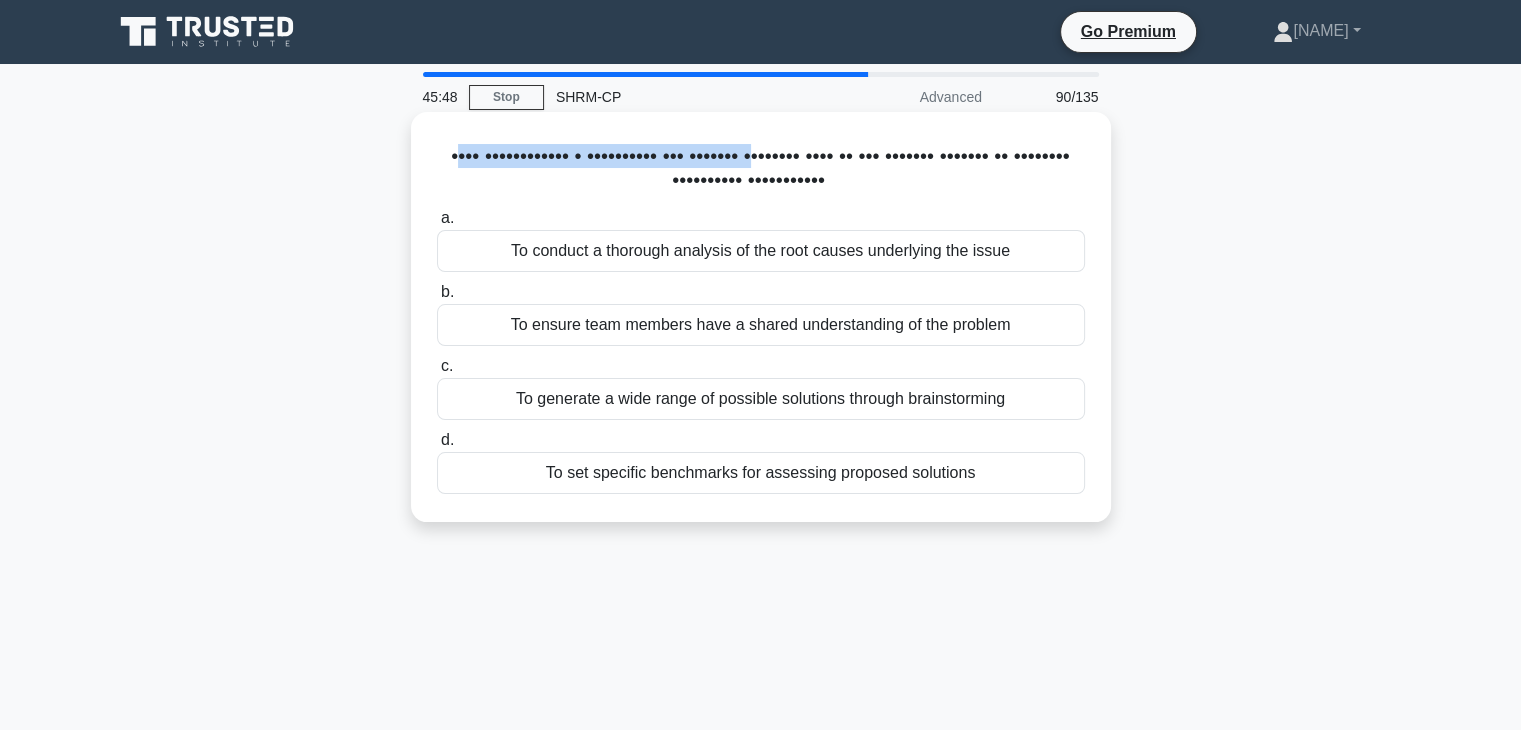 drag, startPoint x: 493, startPoint y: 154, endPoint x: 886, endPoint y: 153, distance: 393.00128 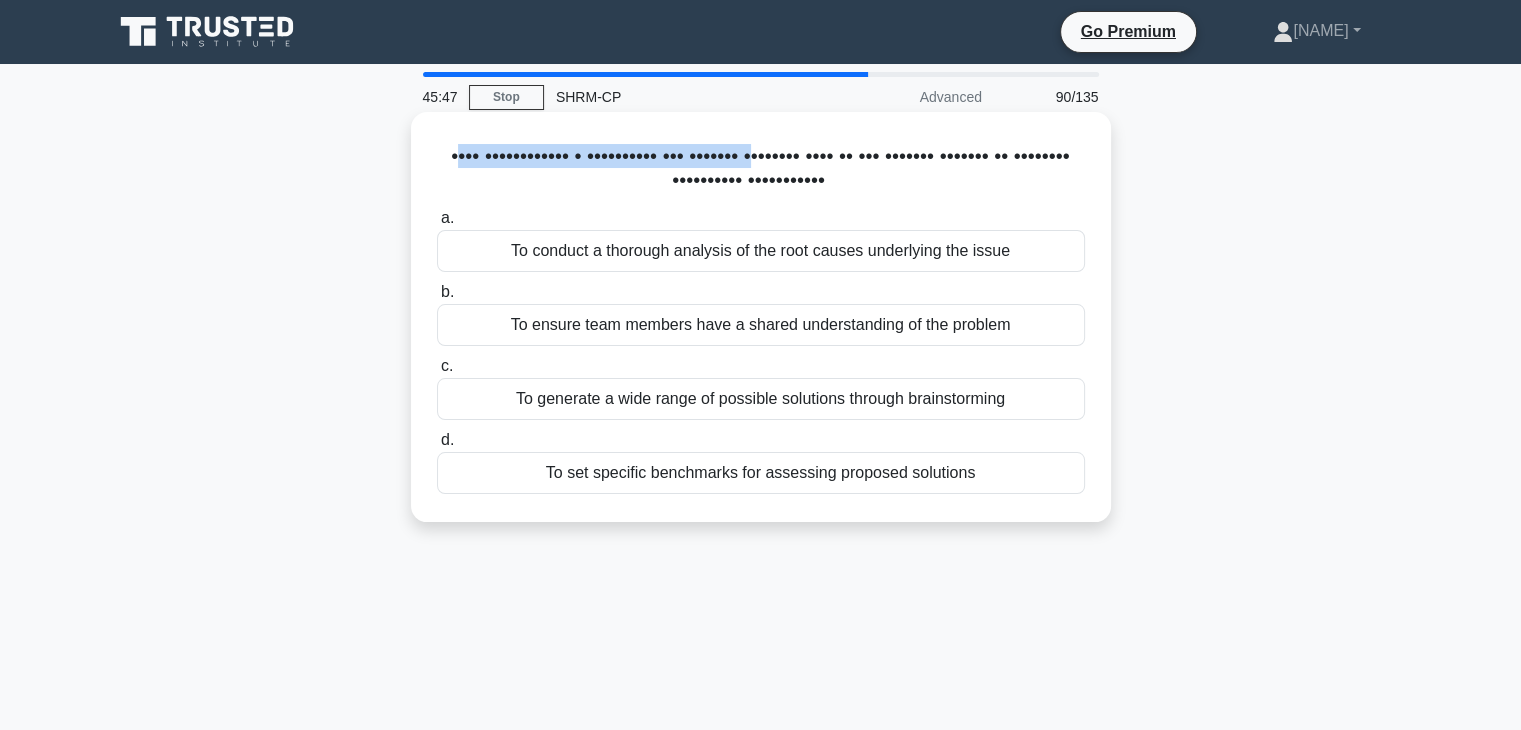 click on "When establishing a foundation for problem solving, what is the primary purpose of defining measurable objectives?
.spinner_0XTQ{transform-origin:center;animation:spinner_y6GP .75s linear infinite}@keyframes spinner_y6GP{100%{transform:rotate(360deg)}}" at bounding box center [761, 169] 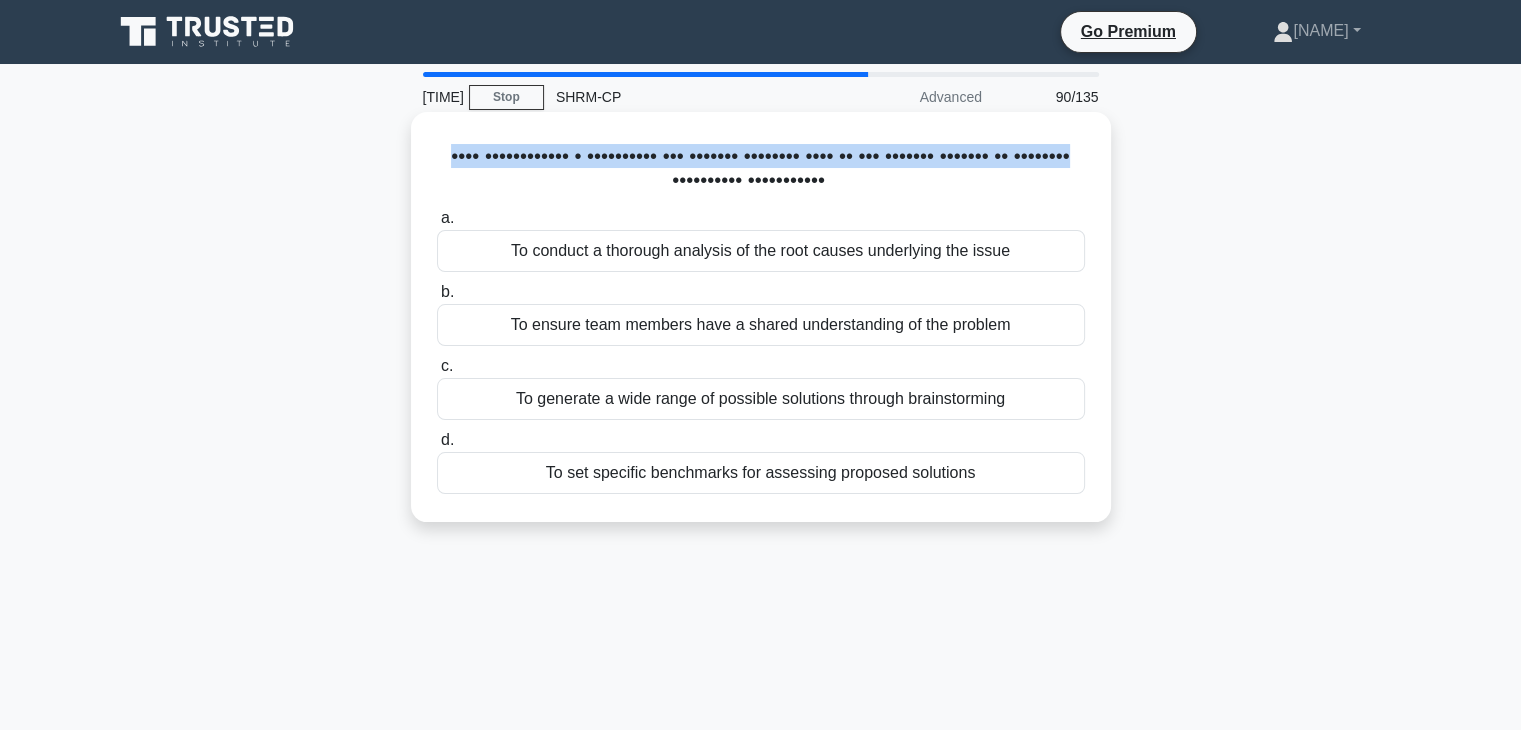 drag, startPoint x: 475, startPoint y: 162, endPoint x: 764, endPoint y: 184, distance: 289.83615 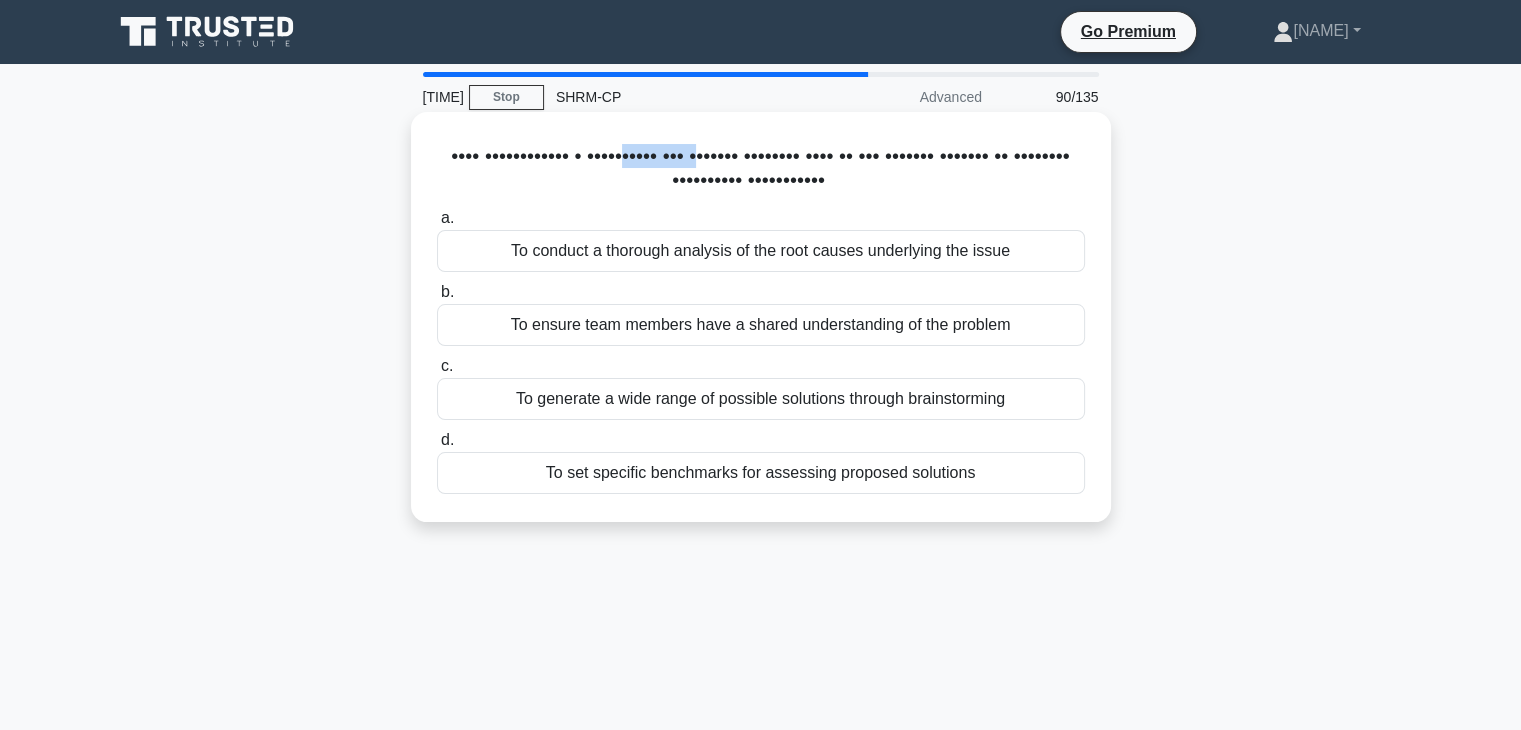 drag, startPoint x: 706, startPoint y: 162, endPoint x: 805, endPoint y: 157, distance: 99.12618 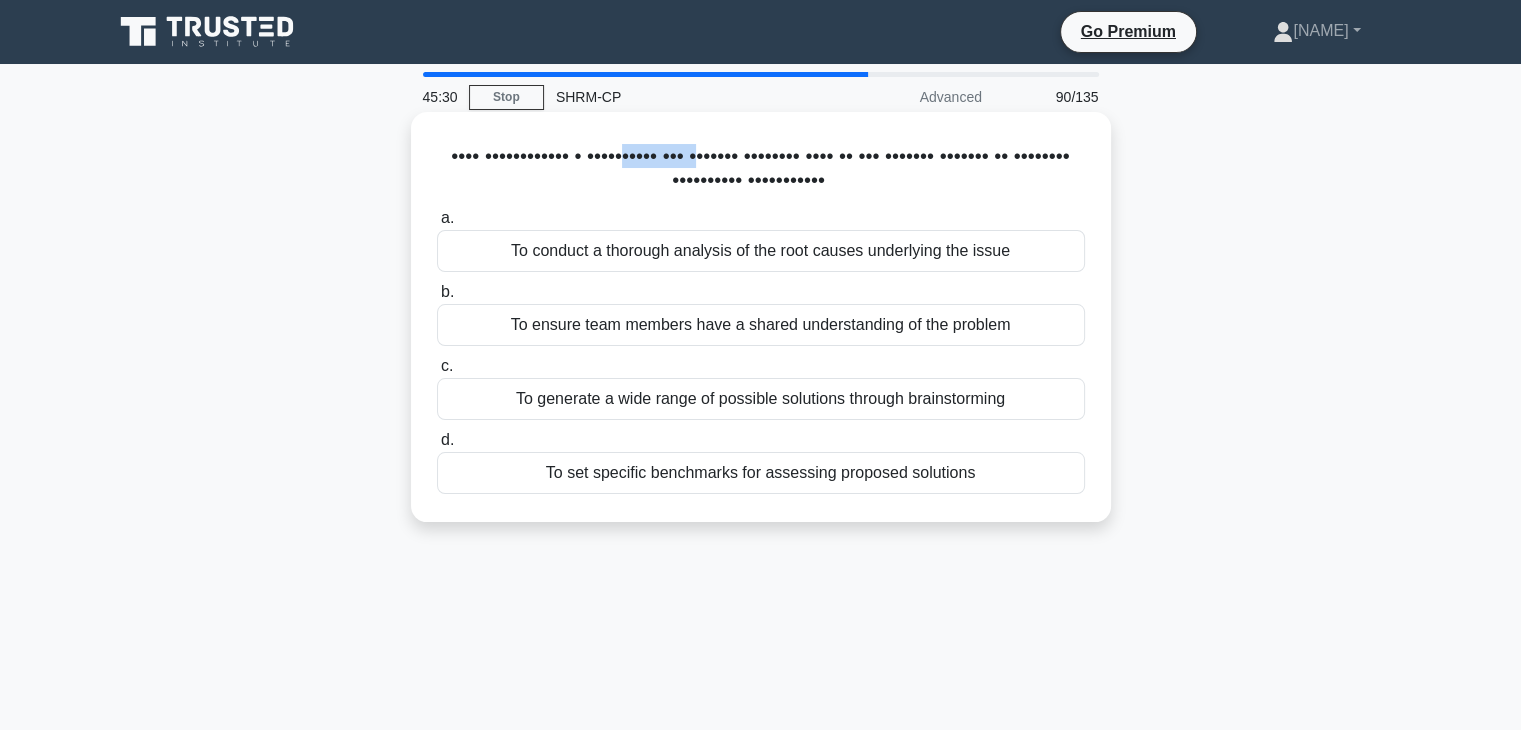 click on "When establishing a foundation for problem solving, what is the primary purpose of defining measurable objectives?
.spinner_0XTQ{transform-origin:center;animation:spinner_y6GP .75s linear infinite}@keyframes spinner_y6GP{100%{transform:rotate(360deg)}}" at bounding box center (761, 169) 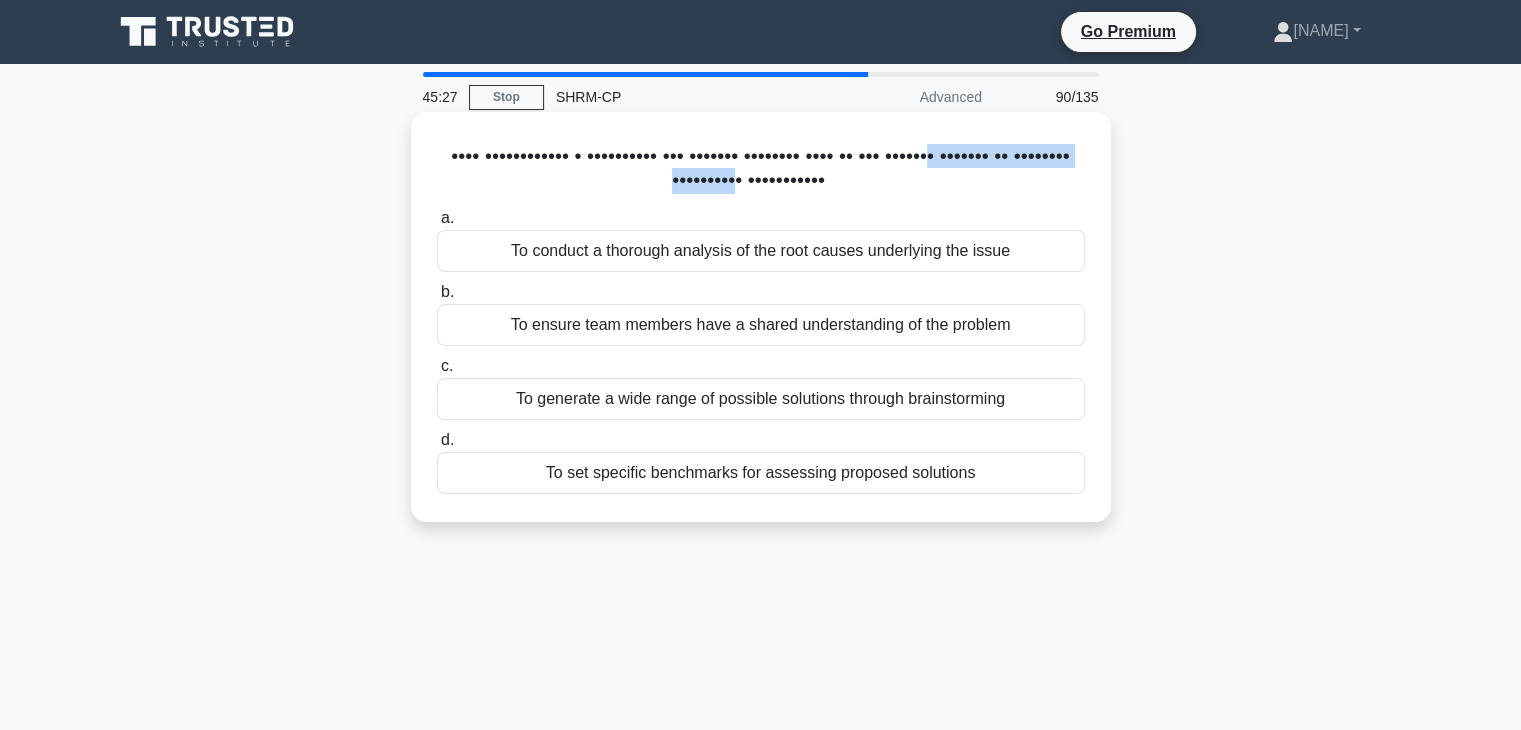 drag, startPoint x: 574, startPoint y: 176, endPoint x: 864, endPoint y: 180, distance: 290.0276 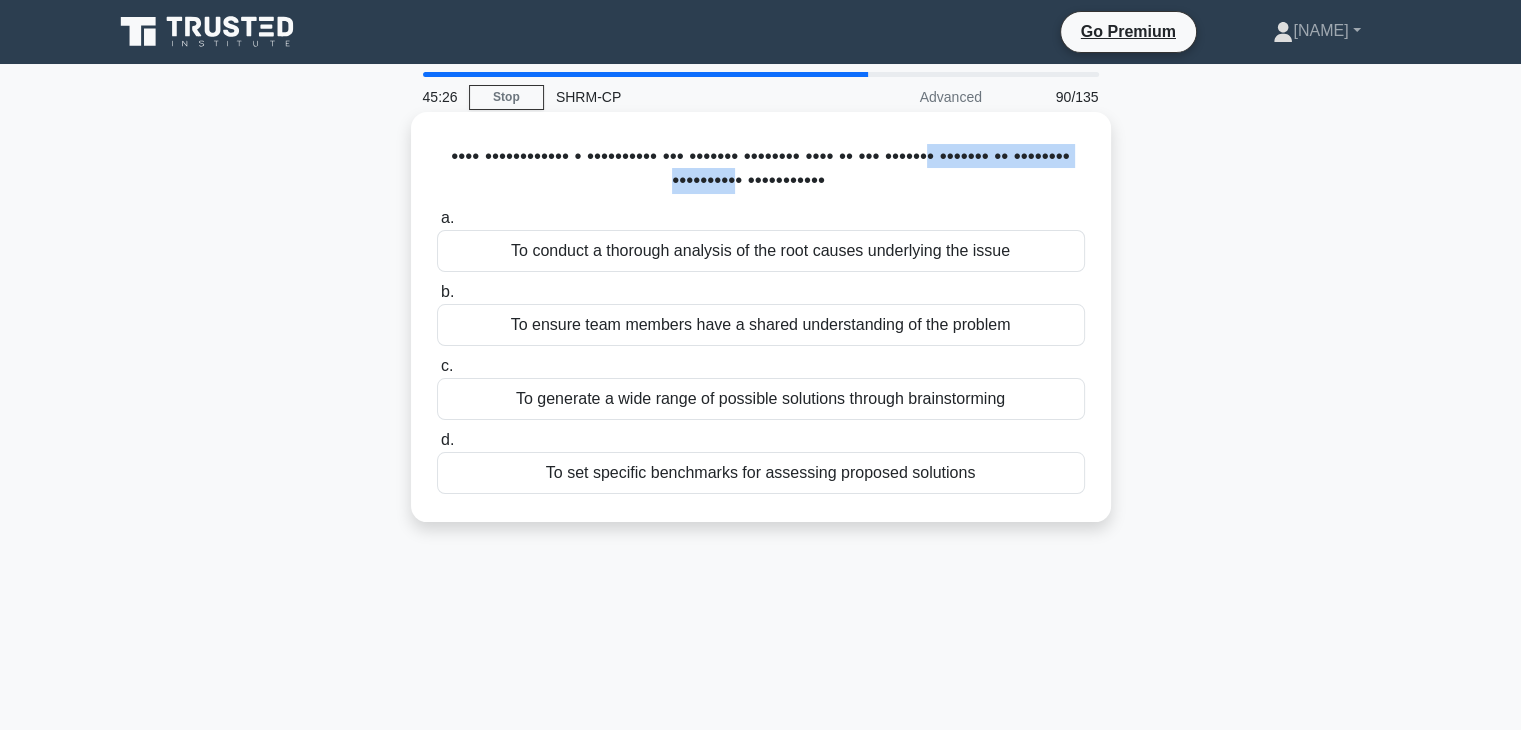 click on "When establishing a foundation for problem solving, what is the primary purpose of defining measurable objectives?
.spinner_0XTQ{transform-origin:center;animation:spinner_y6GP .75s linear infinite}@keyframes spinner_y6GP{100%{transform:rotate(360deg)}}" at bounding box center [761, 169] 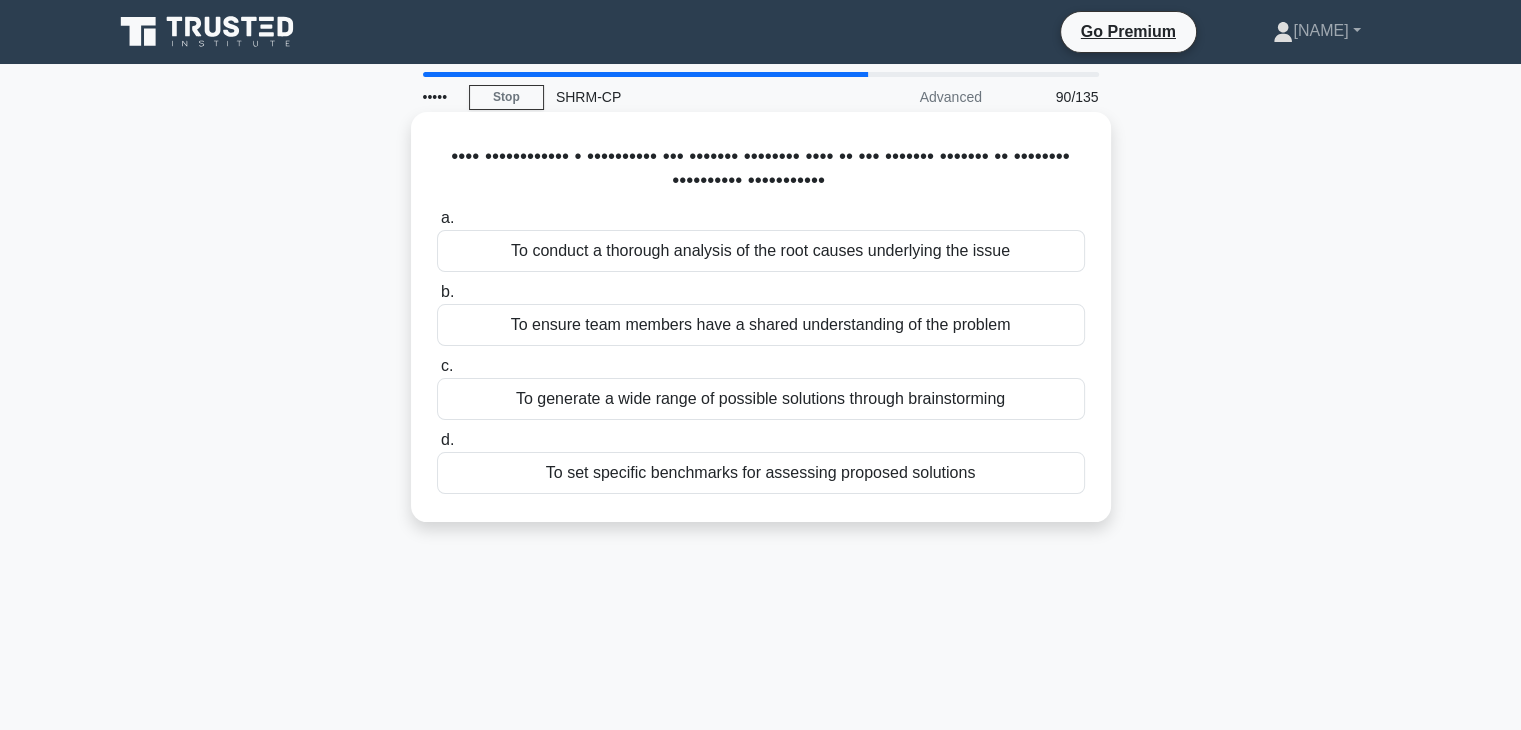 click on "To set specific benchmarks for assessing proposed solutions" at bounding box center [761, 473] 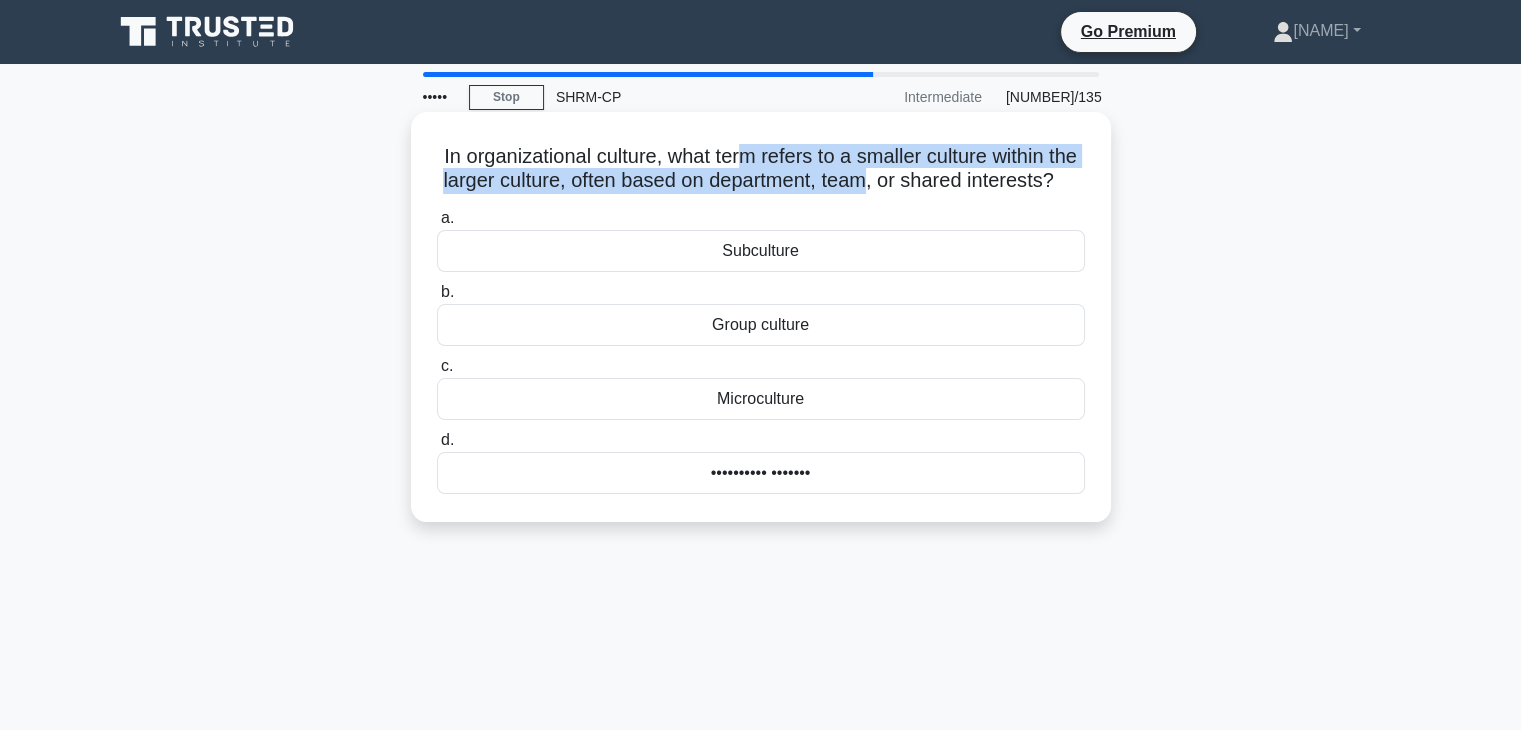 drag, startPoint x: 756, startPoint y: 154, endPoint x: 948, endPoint y: 179, distance: 193.62076 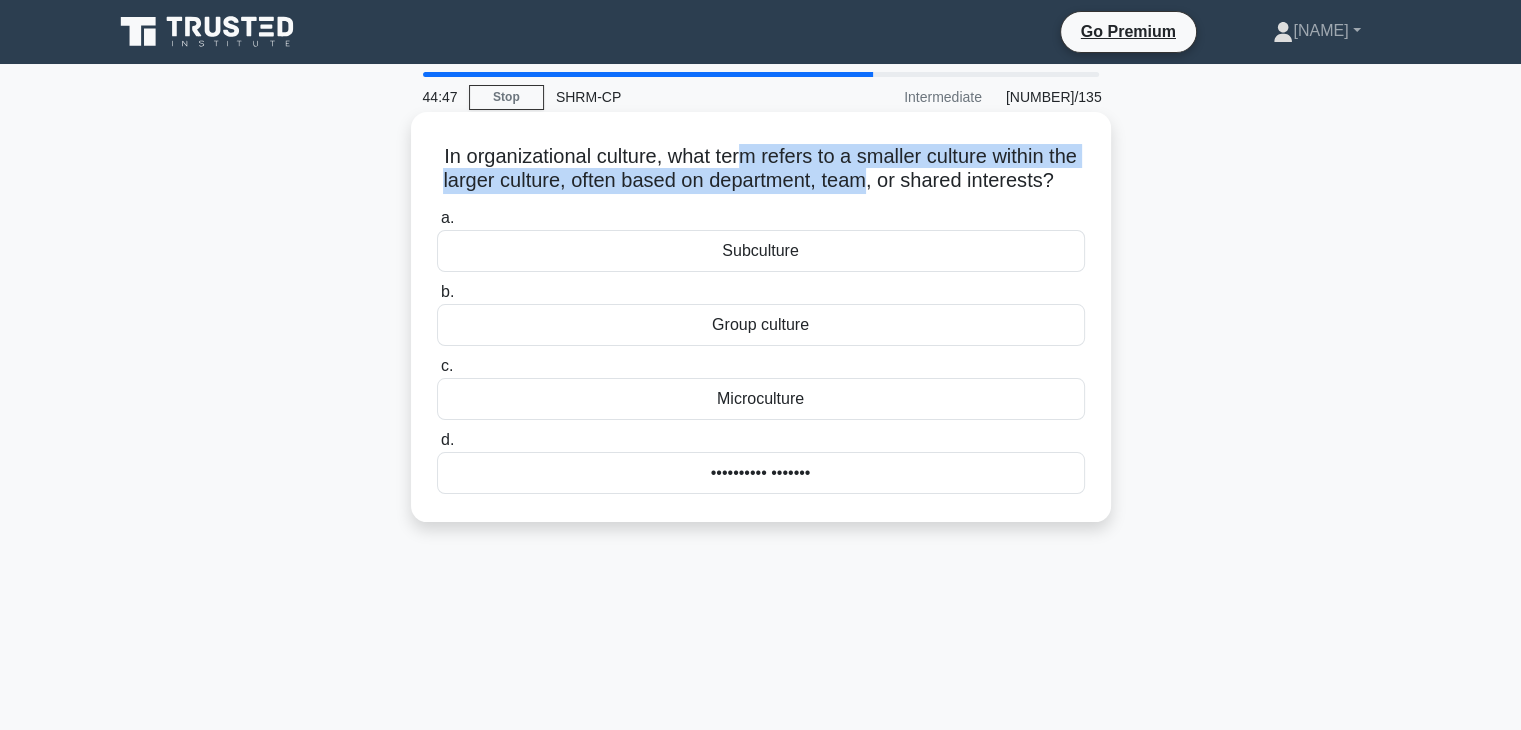 click on "In organizational culture, what term refers to a smaller culture within the larger culture, often based on department, team, or shared interests?
.spinner_0XTQ{transform-origin:center;animation:spinner_y6GP .75s linear infinite}@keyframes spinner_y6GP{100%{transform:rotate(360deg)}}" at bounding box center (761, 169) 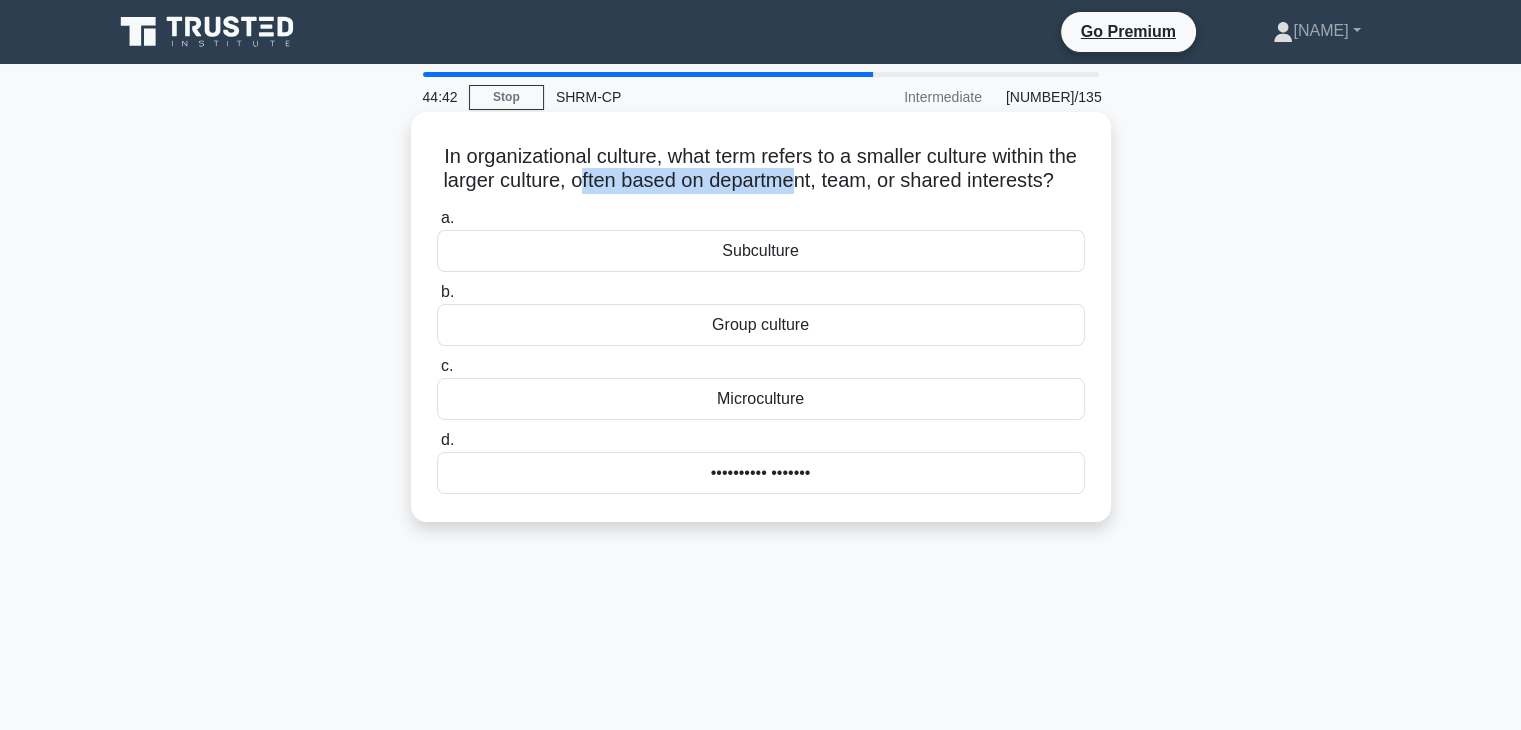 drag, startPoint x: 651, startPoint y: 180, endPoint x: 872, endPoint y: 176, distance: 221.0362 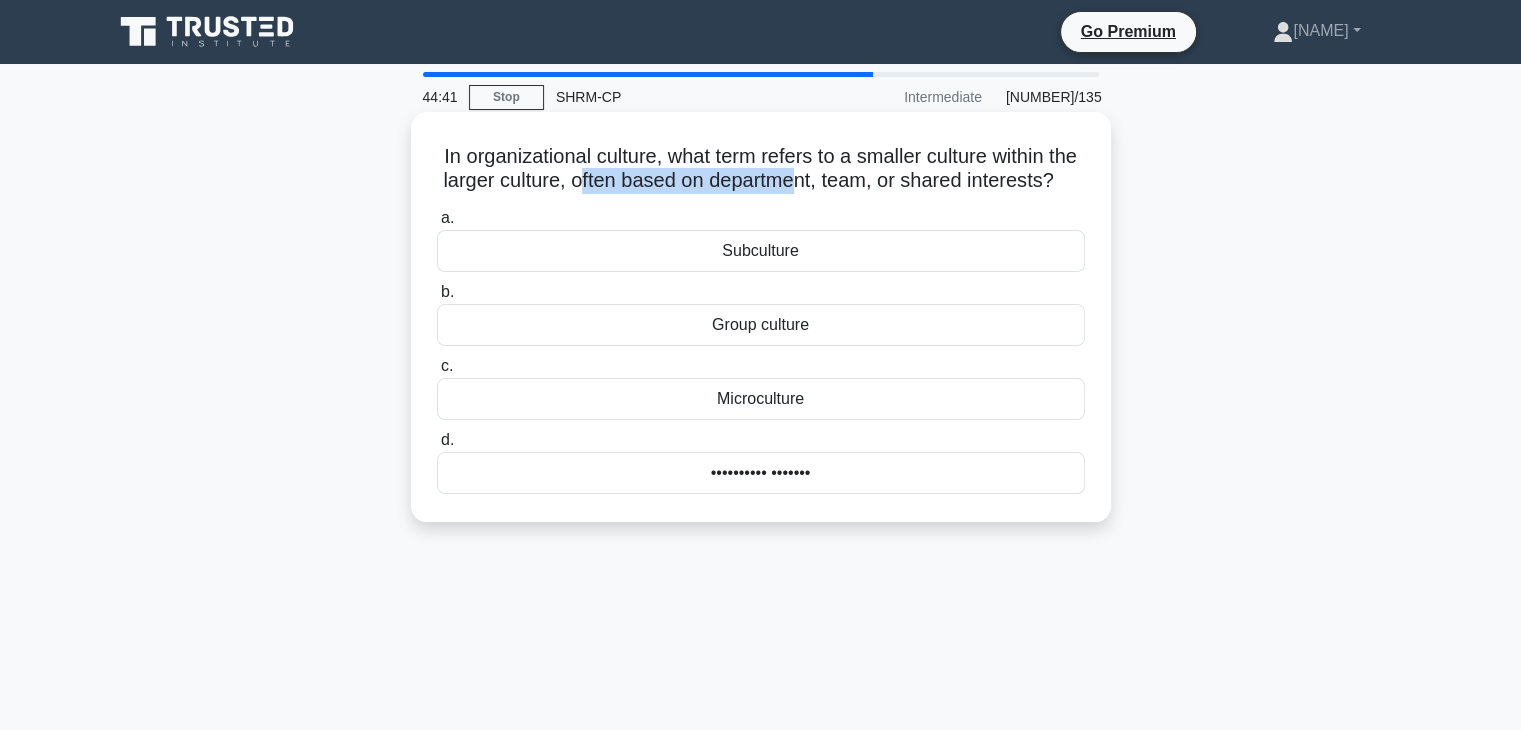 click on "In organizational culture, what term refers to a smaller culture within the larger culture, often based on department, team, or shared interests?
.spinner_0XTQ{transform-origin:center;animation:spinner_y6GP .75s linear infinite}@keyframes spinner_y6GP{100%{transform:rotate(360deg)}}" at bounding box center (761, 169) 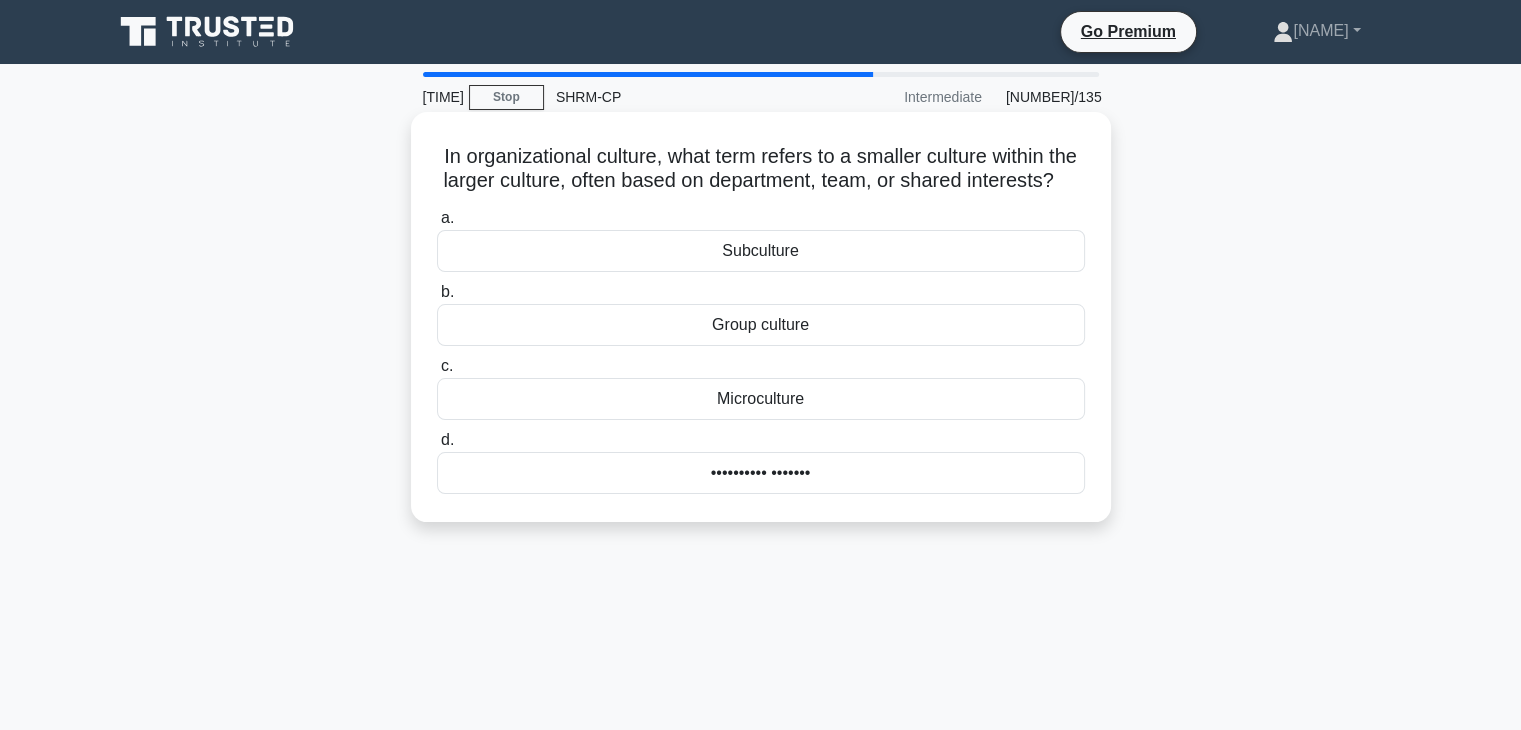 click on "•••••••••• •••••••" at bounding box center (761, 473) 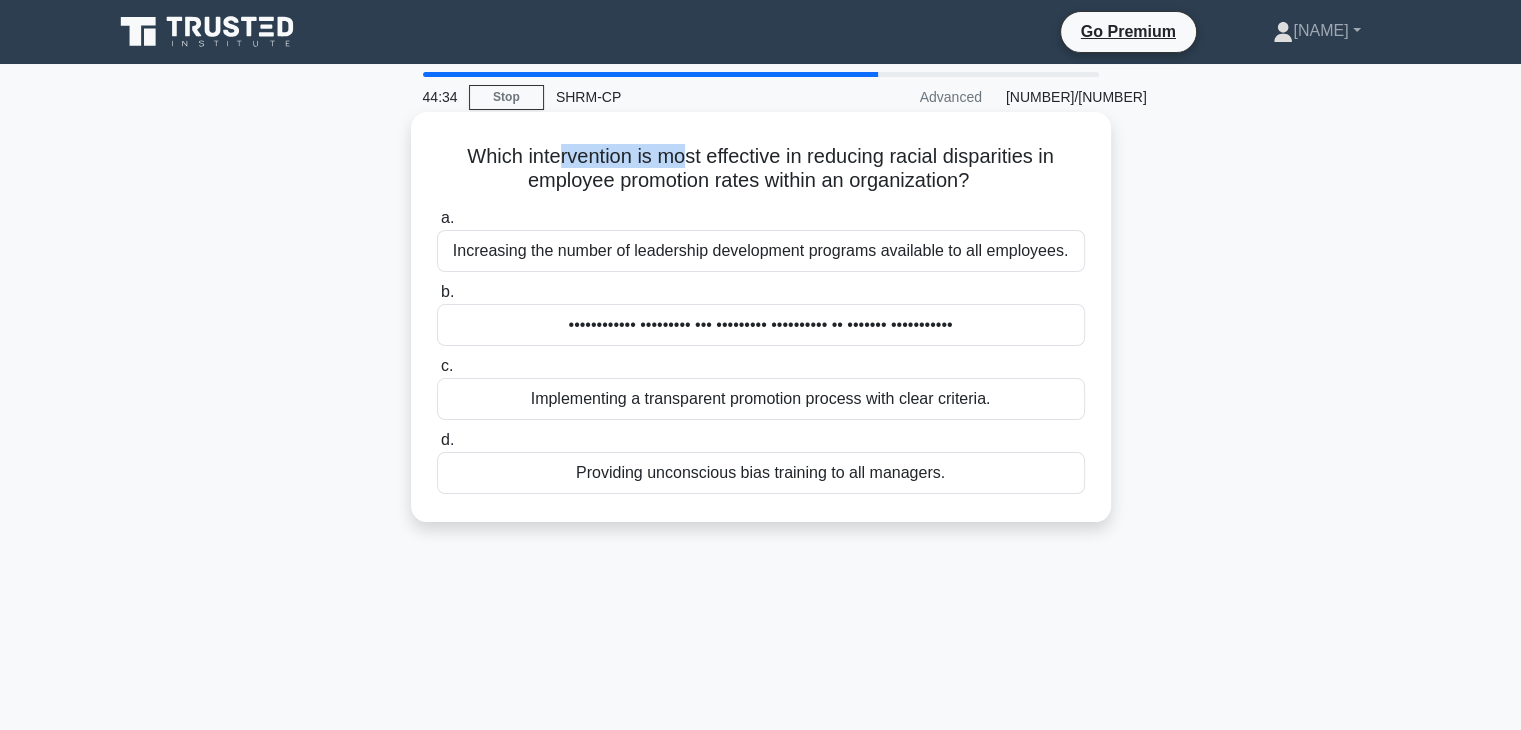 drag, startPoint x: 550, startPoint y: 156, endPoint x: 682, endPoint y: 153, distance: 132.03409 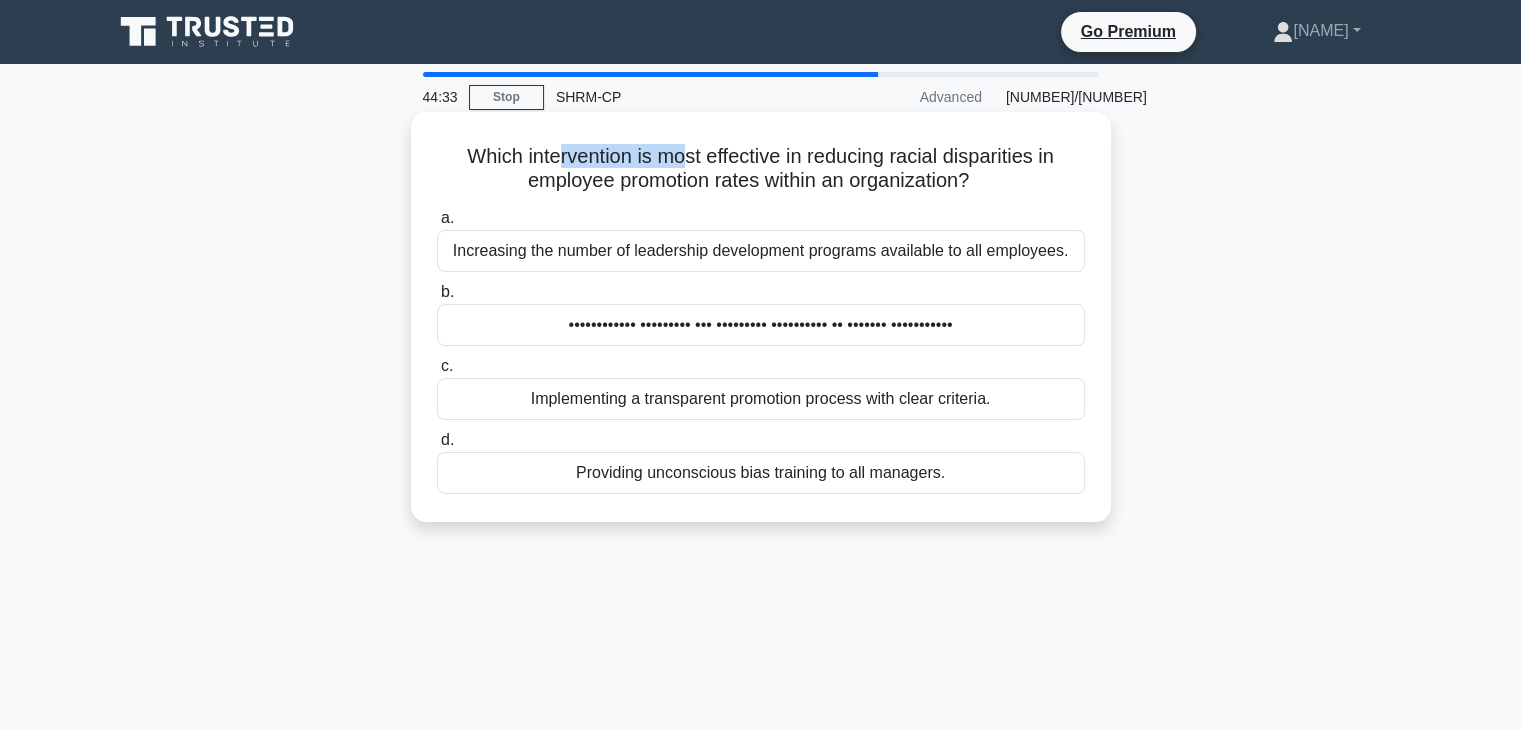 click on "Which intervention is most effective in reducing racial disparities in employee promotion rates within an organization?
.spinner_0XTQ{transform-origin:center;animation:spinner_y6GP .75s linear infinite}@keyframes spinner_y6GP{100%{transform:rotate(360deg)}}" at bounding box center [761, 169] 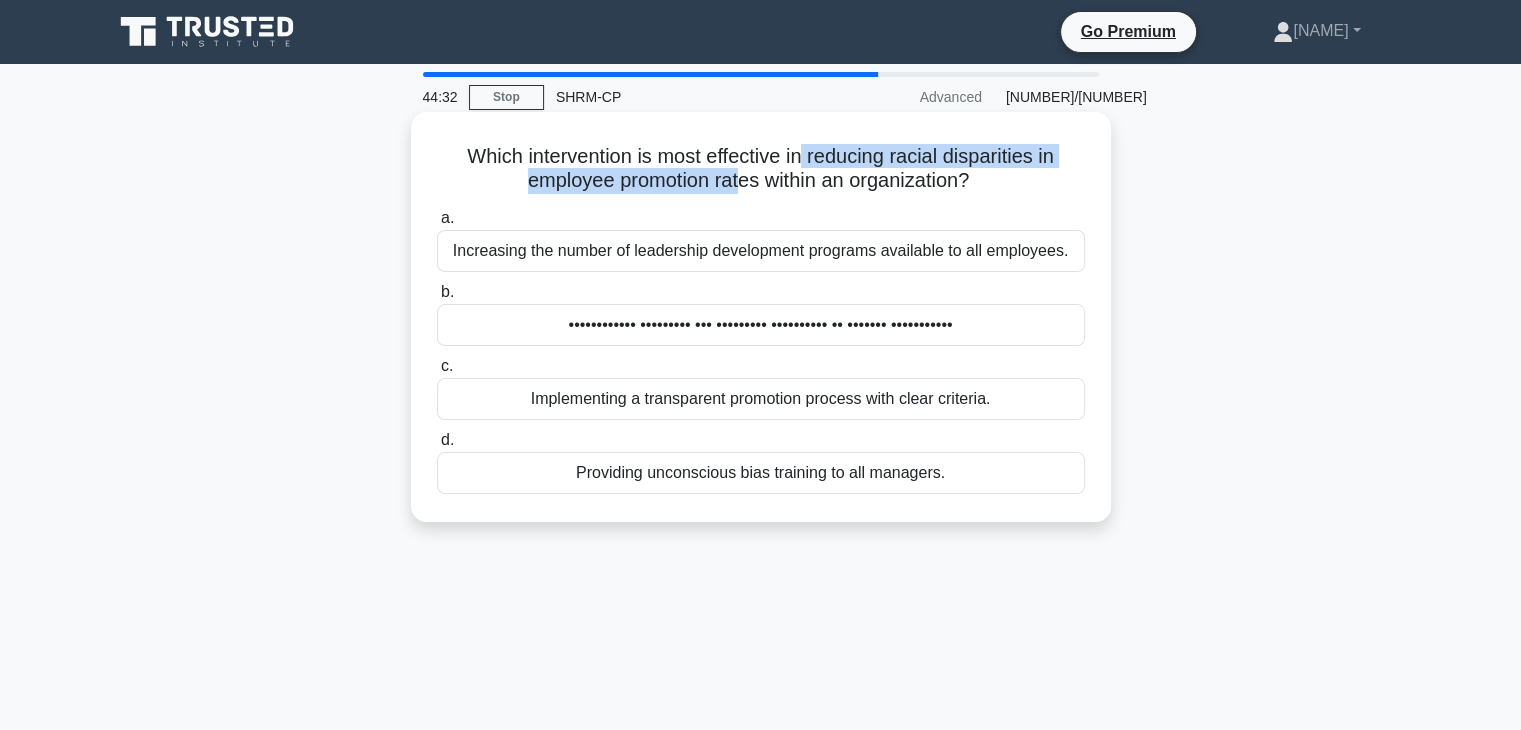 drag, startPoint x: 734, startPoint y: 169, endPoint x: 808, endPoint y: 157, distance: 74.96666 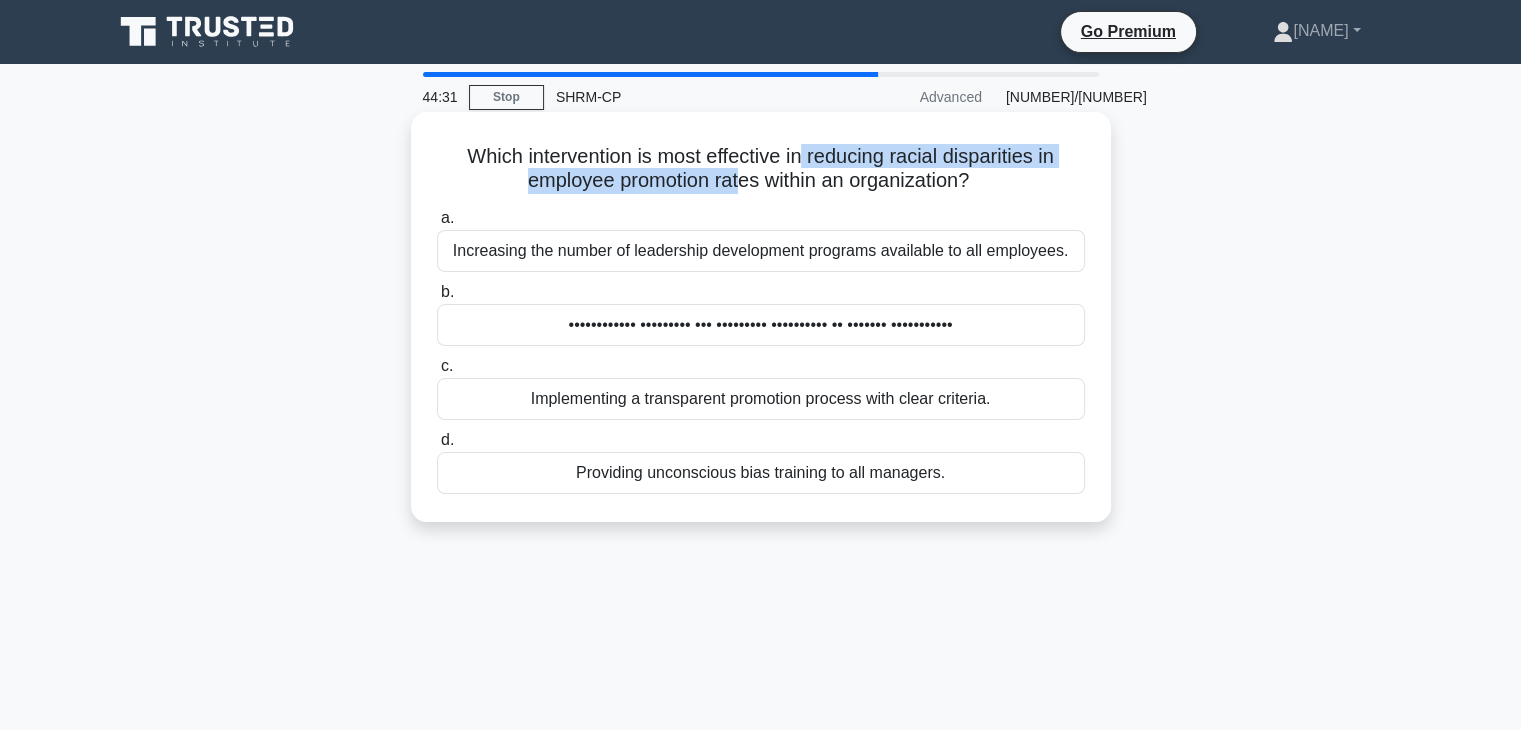 click on "Which intervention is most effective in reducing racial disparities in employee promotion rates within an organization?
.spinner_0XTQ{transform-origin:center;animation:spinner_y6GP .75s linear infinite}@keyframes spinner_y6GP{100%{transform:rotate(360deg)}}" at bounding box center [761, 169] 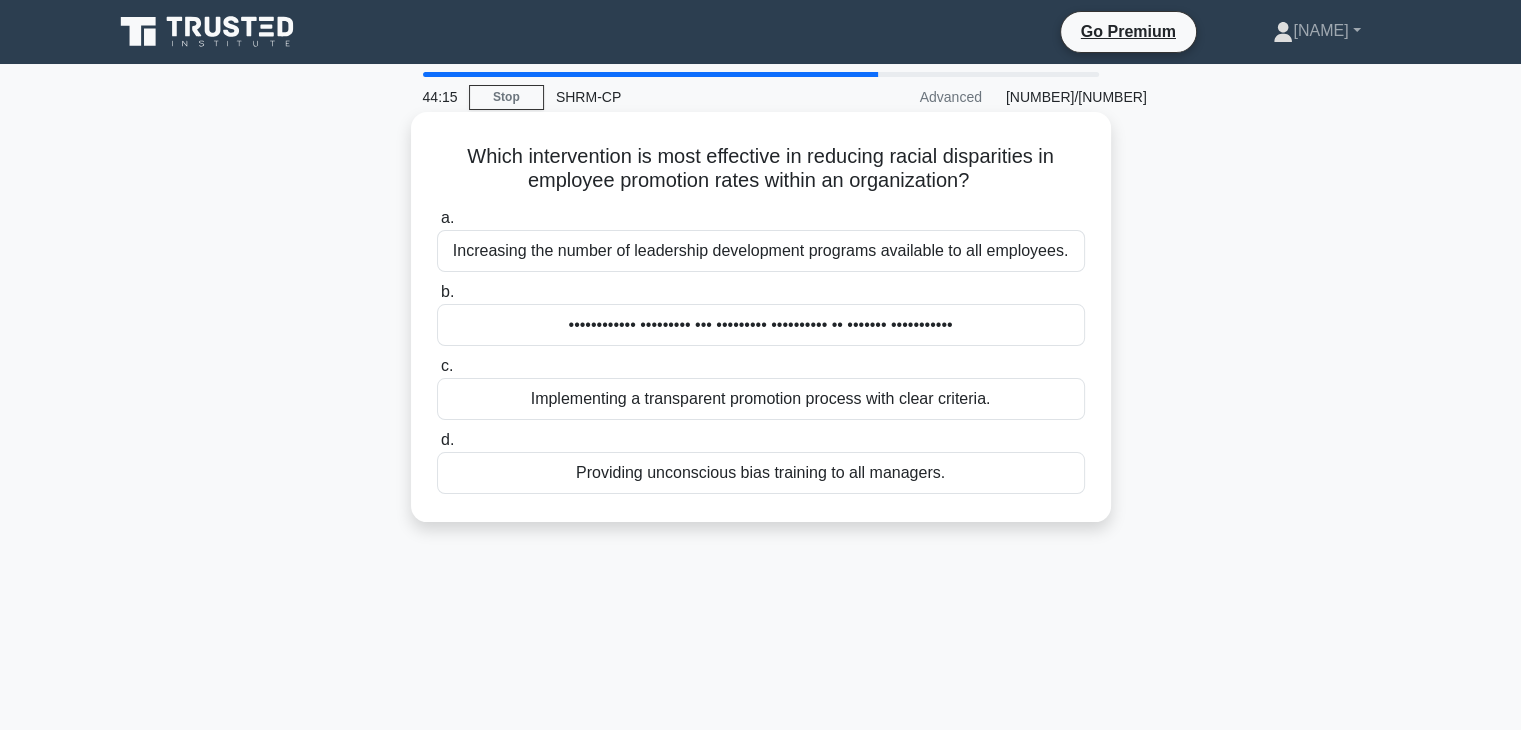 click on "Implementing a transparent promotion process with clear criteria." at bounding box center (761, 399) 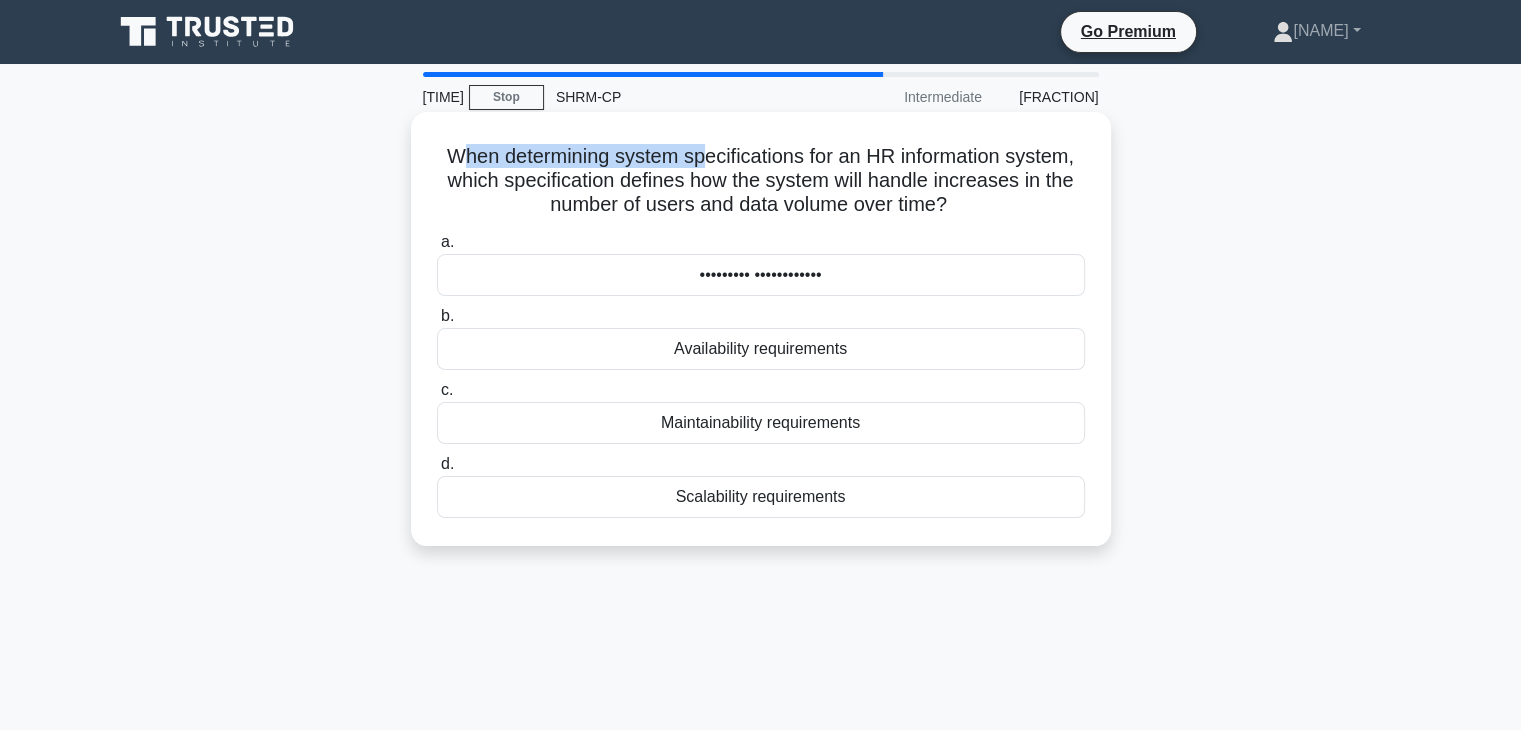 drag, startPoint x: 452, startPoint y: 155, endPoint x: 704, endPoint y: 168, distance: 252.3351 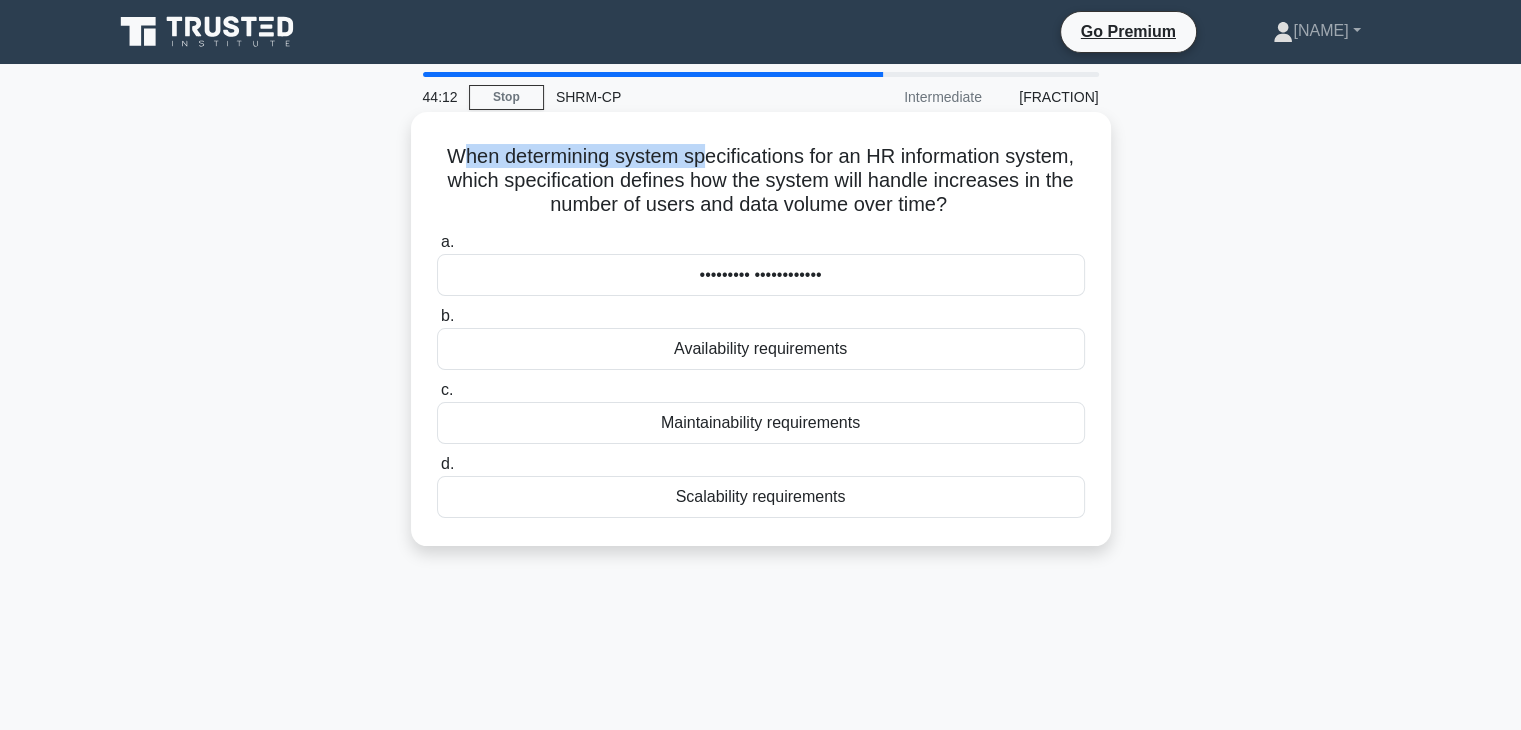 click on "When determining system specifications for an HR information system, which specification defines how the system will handle increases in the number of users and data volume over time?
.spinner_0XTQ{transform-origin:center;animation:spinner_y6GP .75s linear infinite}@keyframes spinner_y6GP{100%{transform:rotate(360deg)}}" at bounding box center [761, 181] 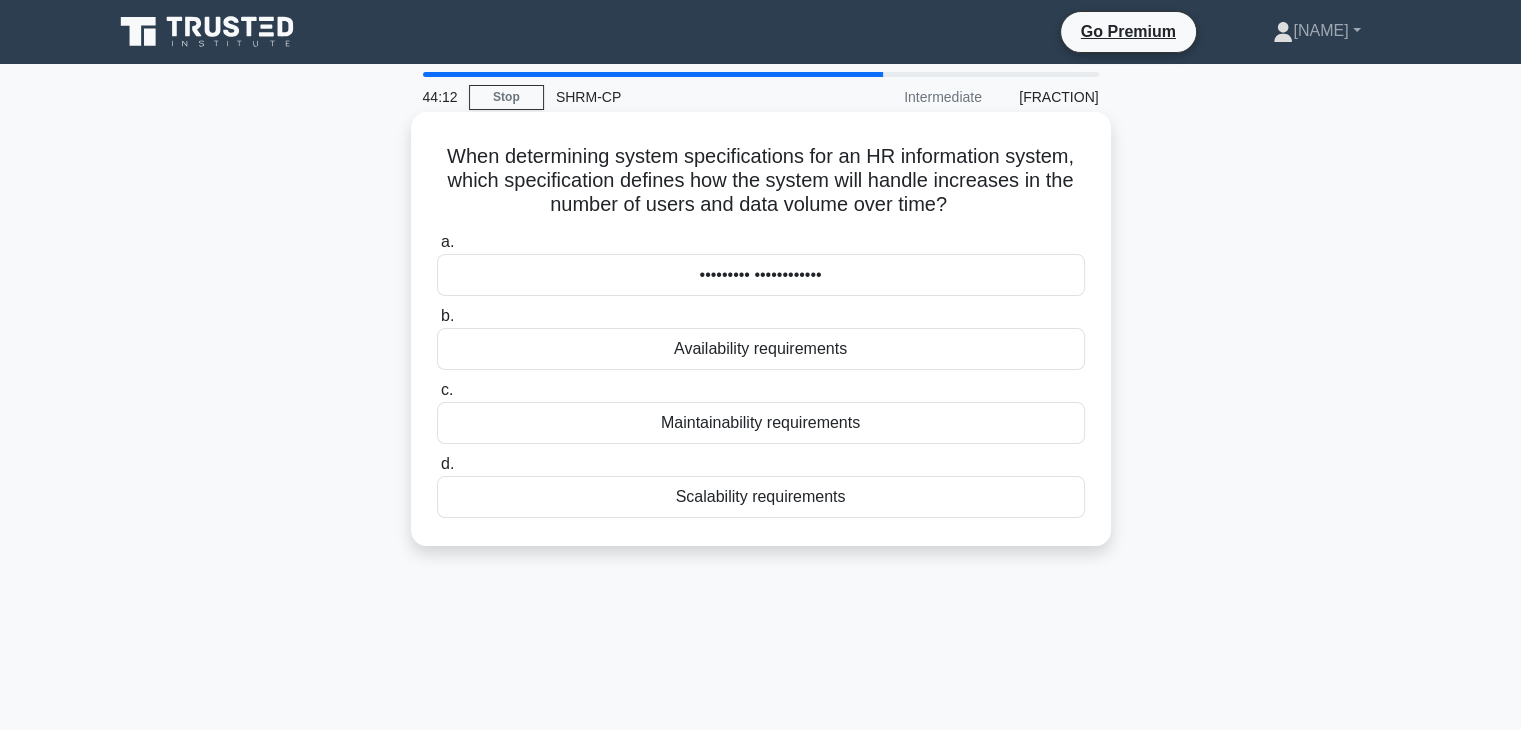 click on "When determining system specifications for an HR information system, which specification defines how the system will handle increases in the number of users and data volume over time?
.spinner_0XTQ{transform-origin:center;animation:spinner_y6GP .75s linear infinite}@keyframes spinner_y6GP{100%{transform:rotate(360deg)}}" at bounding box center (761, 181) 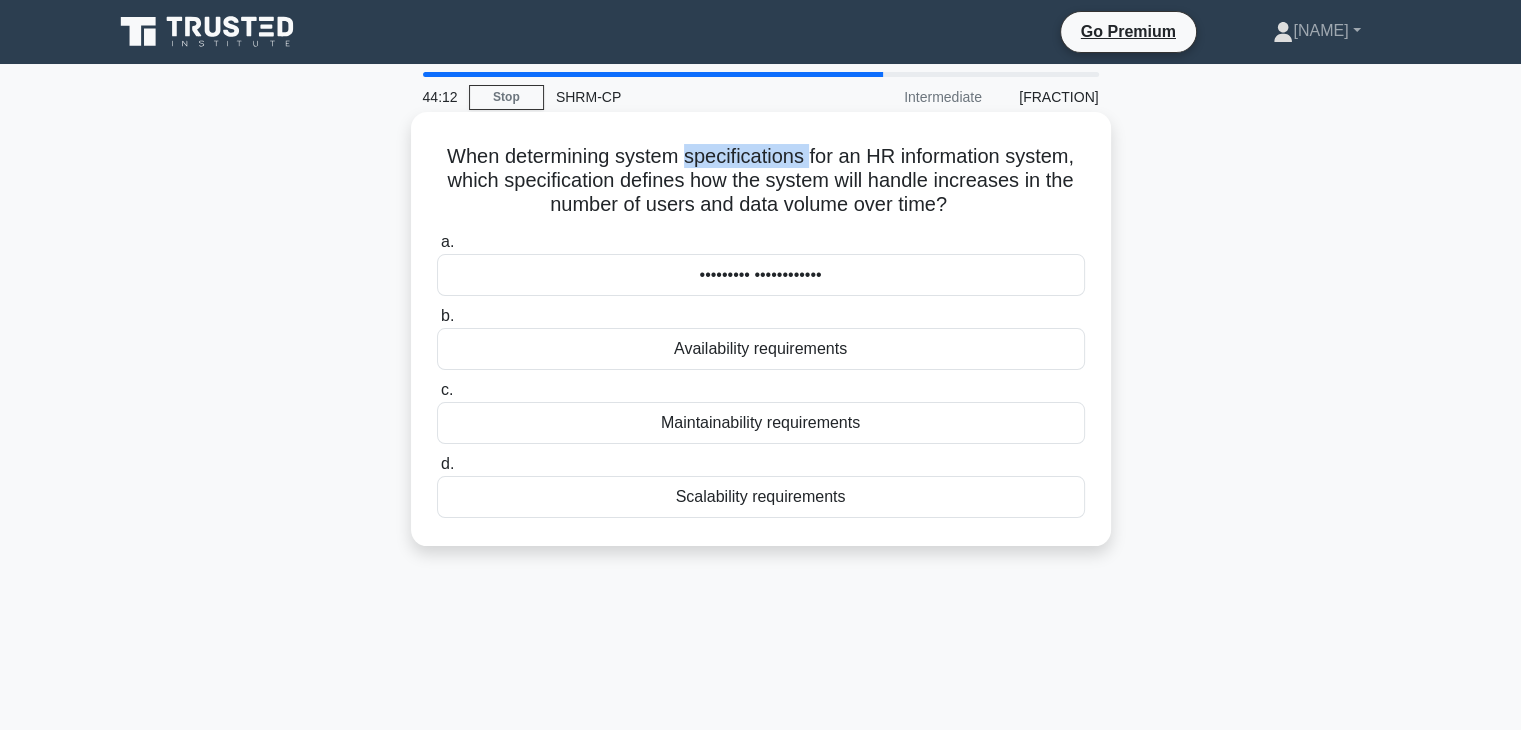 click on "When determining system specifications for an HR information system, which specification defines how the system will handle increases in the number of users and data volume over time?
.spinner_0XTQ{transform-origin:center;animation:spinner_y6GP .75s linear infinite}@keyframes spinner_y6GP{100%{transform:rotate(360deg)}}" at bounding box center (761, 181) 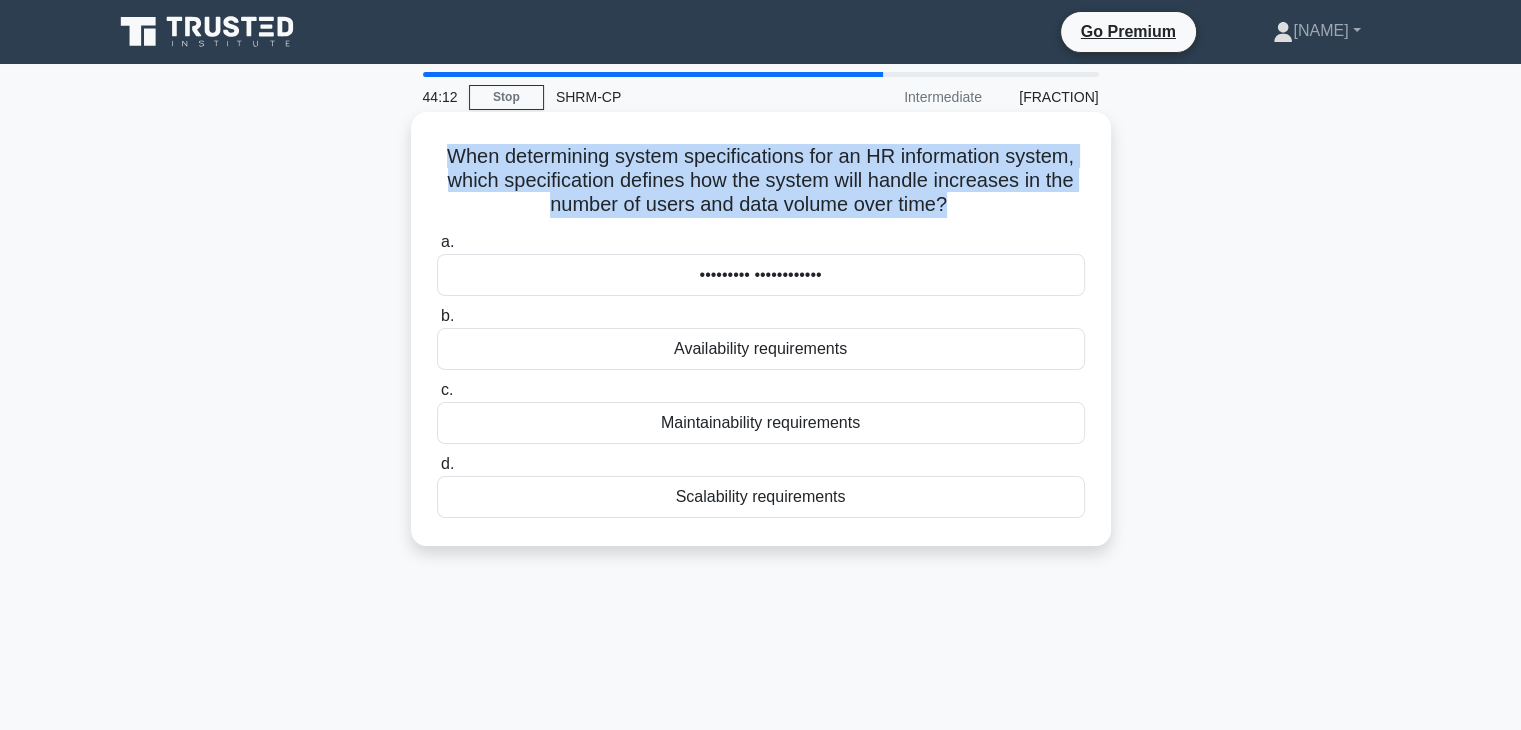 click on "When determining system specifications for an HR information system, which specification defines how the system will handle increases in the number of users and data volume over time?
.spinner_0XTQ{transform-origin:center;animation:spinner_y6GP .75s linear infinite}@keyframes spinner_y6GP{100%{transform:rotate(360deg)}}" at bounding box center (761, 181) 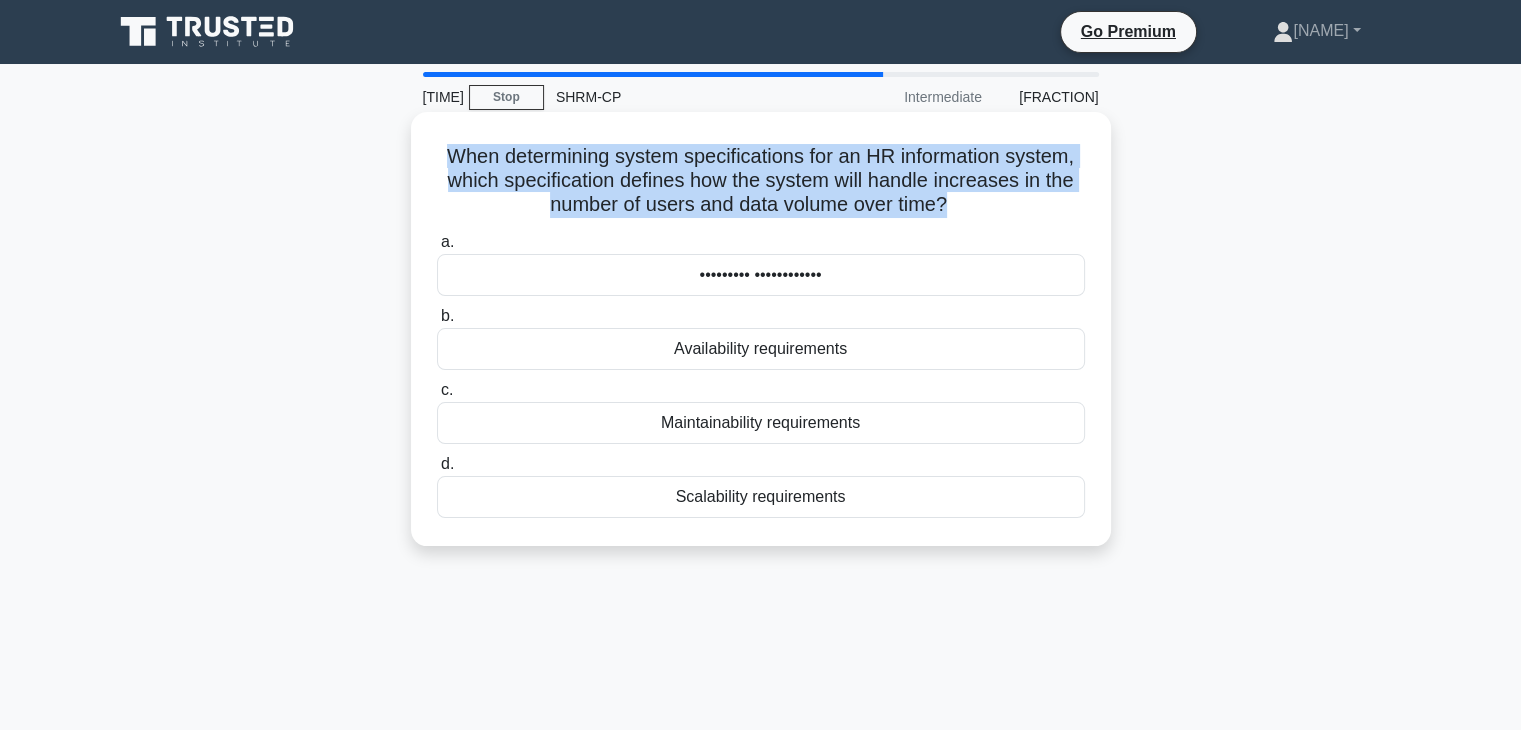 click on "When determining system specifications for an HR information system, which specification defines how the system will handle increases in the number of users and data volume over time?
.spinner_0XTQ{transform-origin:center;animation:spinner_y6GP .75s linear infinite}@keyframes spinner_y6GP{100%{transform:rotate(360deg)}}" at bounding box center [761, 181] 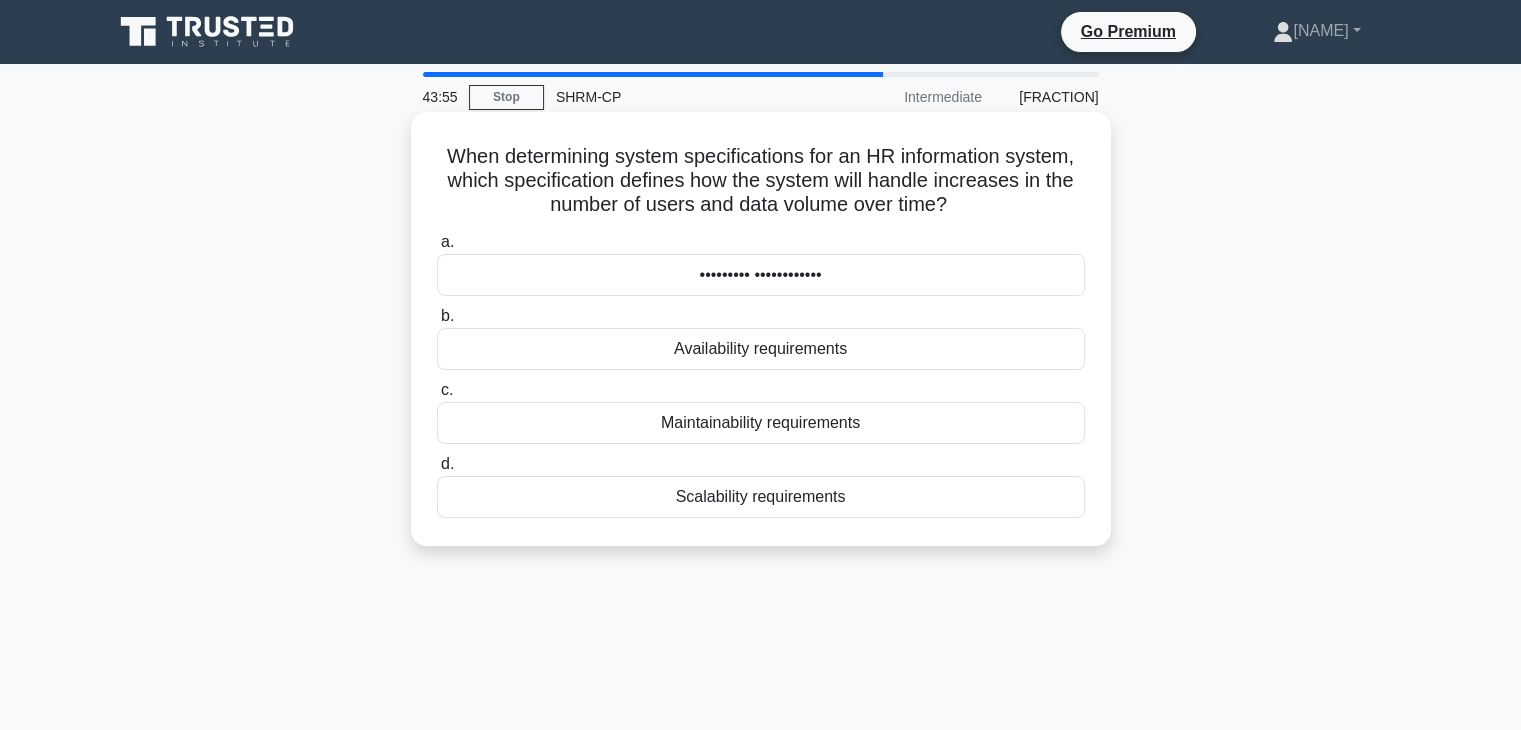 click on "Scalability requirements" at bounding box center (761, 497) 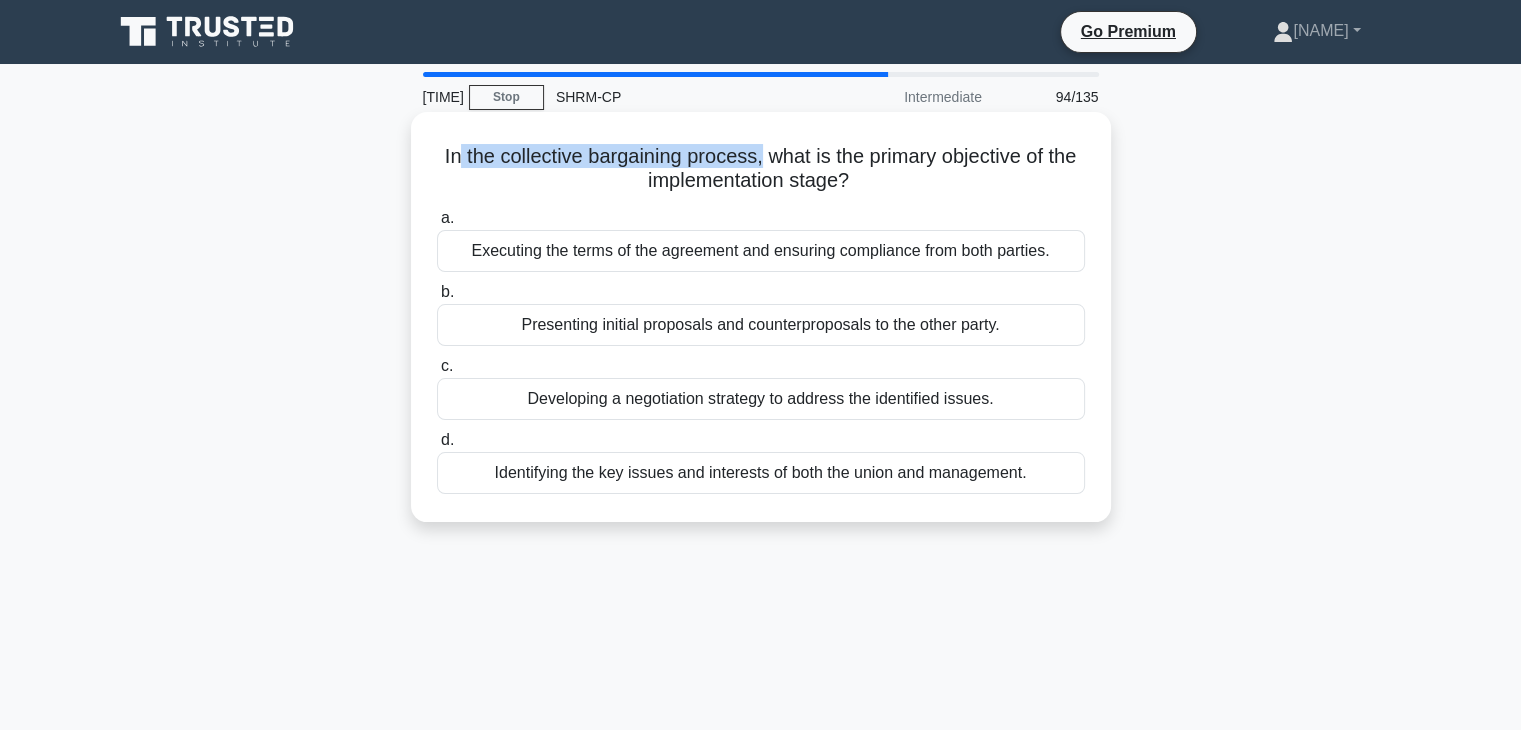 drag, startPoint x: 465, startPoint y: 159, endPoint x: 778, endPoint y: 165, distance: 313.0575 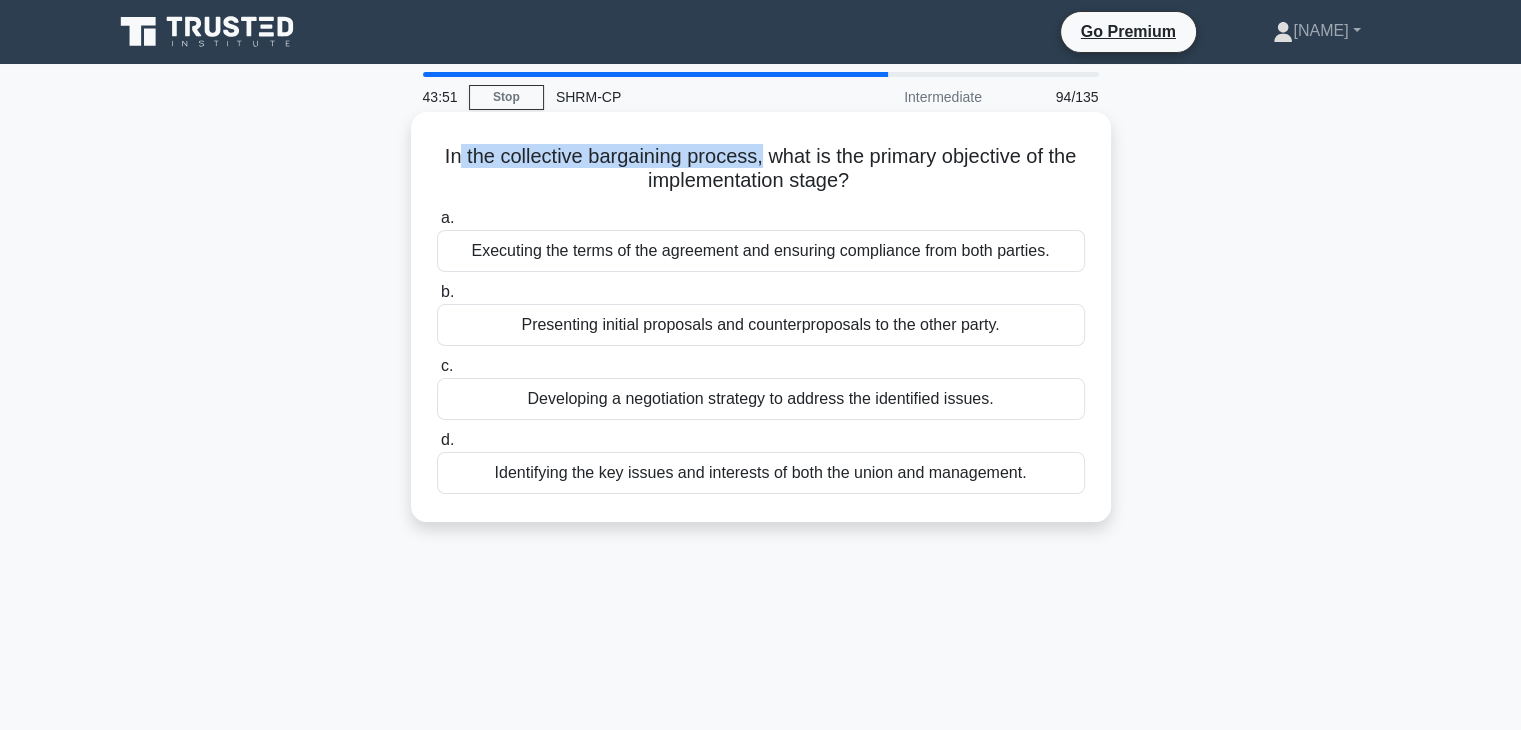 click on "In the collective bargaining process, what is the primary objective of the implementation stage?
.spinner_0XTQ{transform-origin:center;animation:spinner_y6GP .75s linear infinite}@keyframes spinner_y6GP{100%{transform:rotate(360deg)}}" at bounding box center [761, 169] 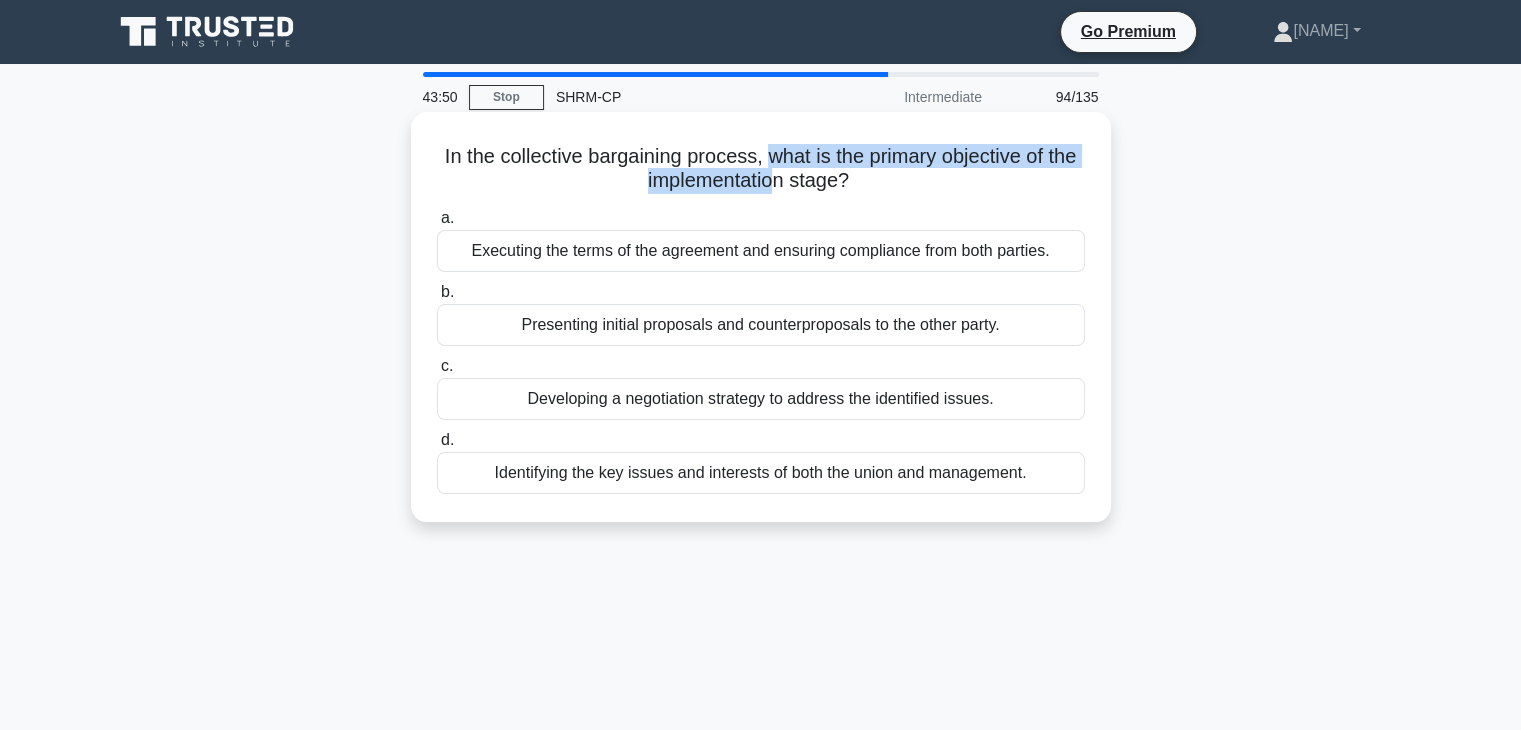 drag, startPoint x: 783, startPoint y: 165, endPoint x: 792, endPoint y: 179, distance: 16.643316 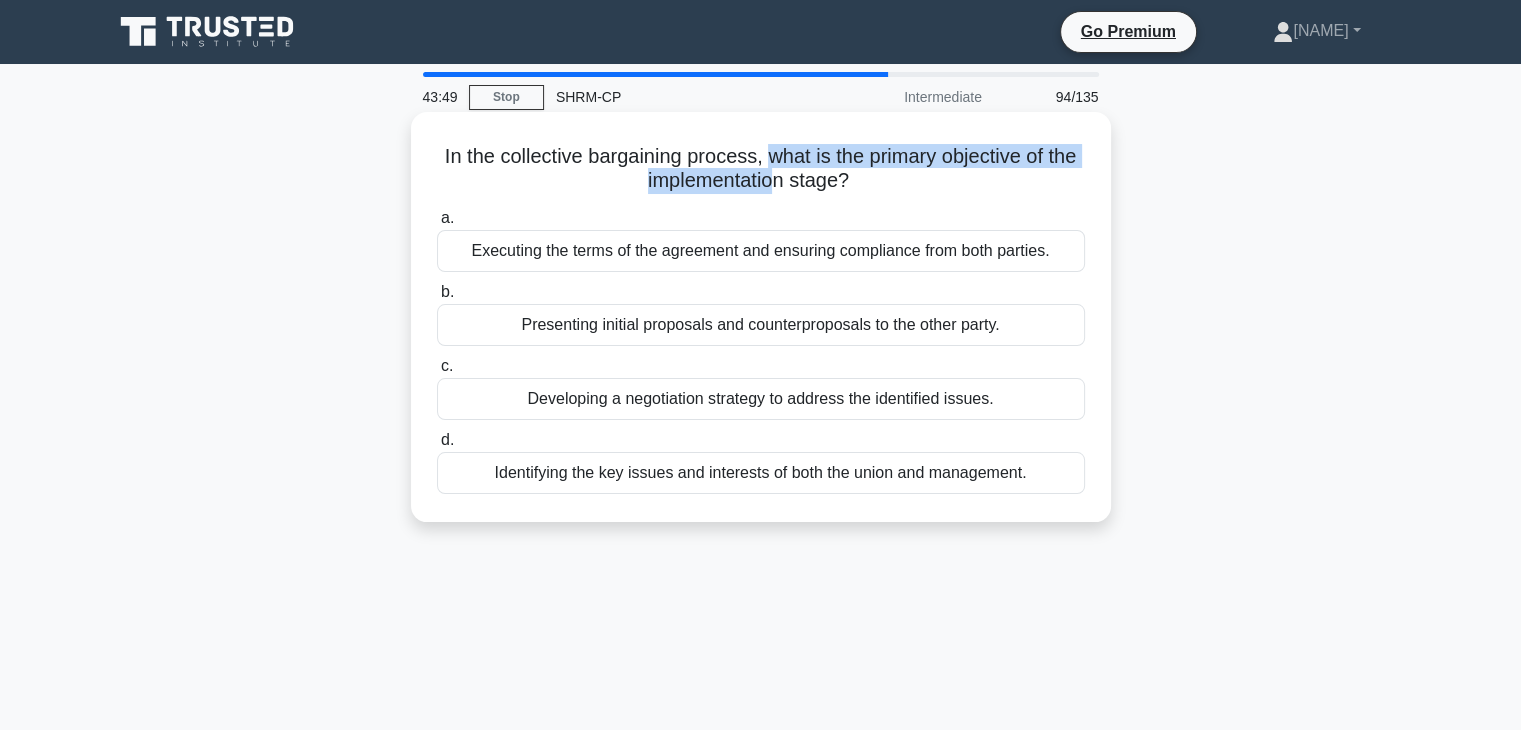 click on "In the collective bargaining process, what is the primary objective of the implementation stage?
.spinner_0XTQ{transform-origin:center;animation:spinner_y6GP .75s linear infinite}@keyframes spinner_y6GP{100%{transform:rotate(360deg)}}" at bounding box center [761, 169] 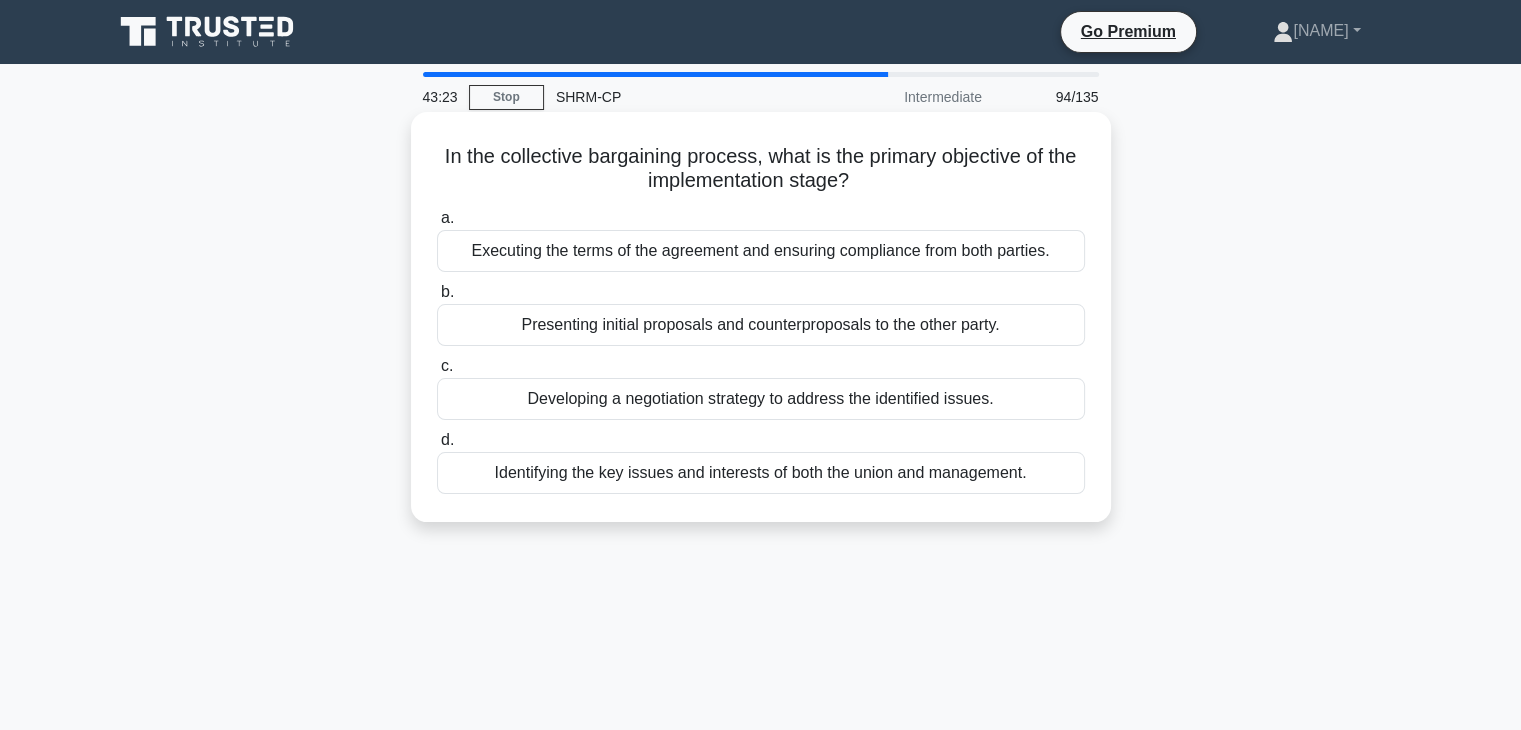 click on "Identifying the key issues and interests of both the union and management." at bounding box center [761, 473] 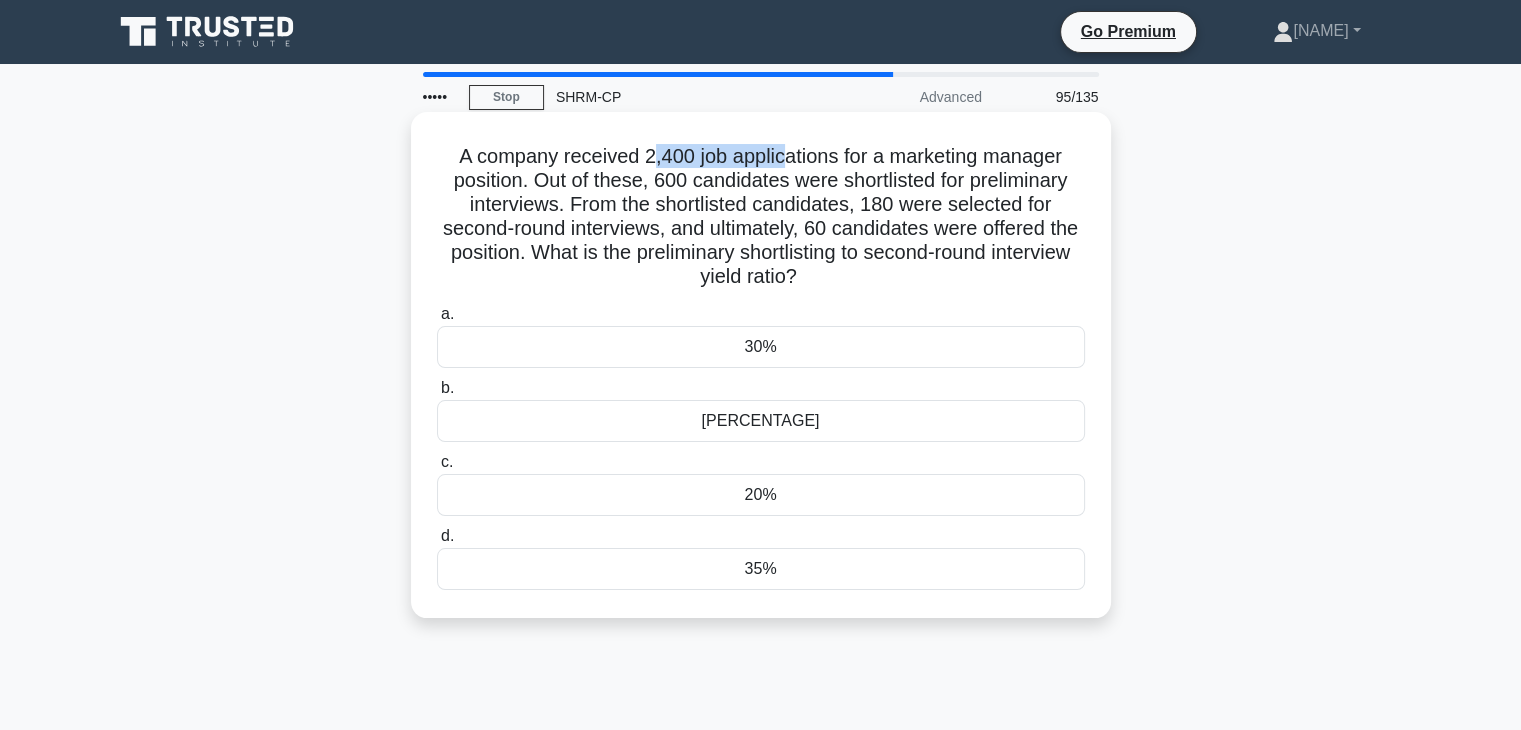 drag, startPoint x: 645, startPoint y: 154, endPoint x: 782, endPoint y: 166, distance: 137.52454 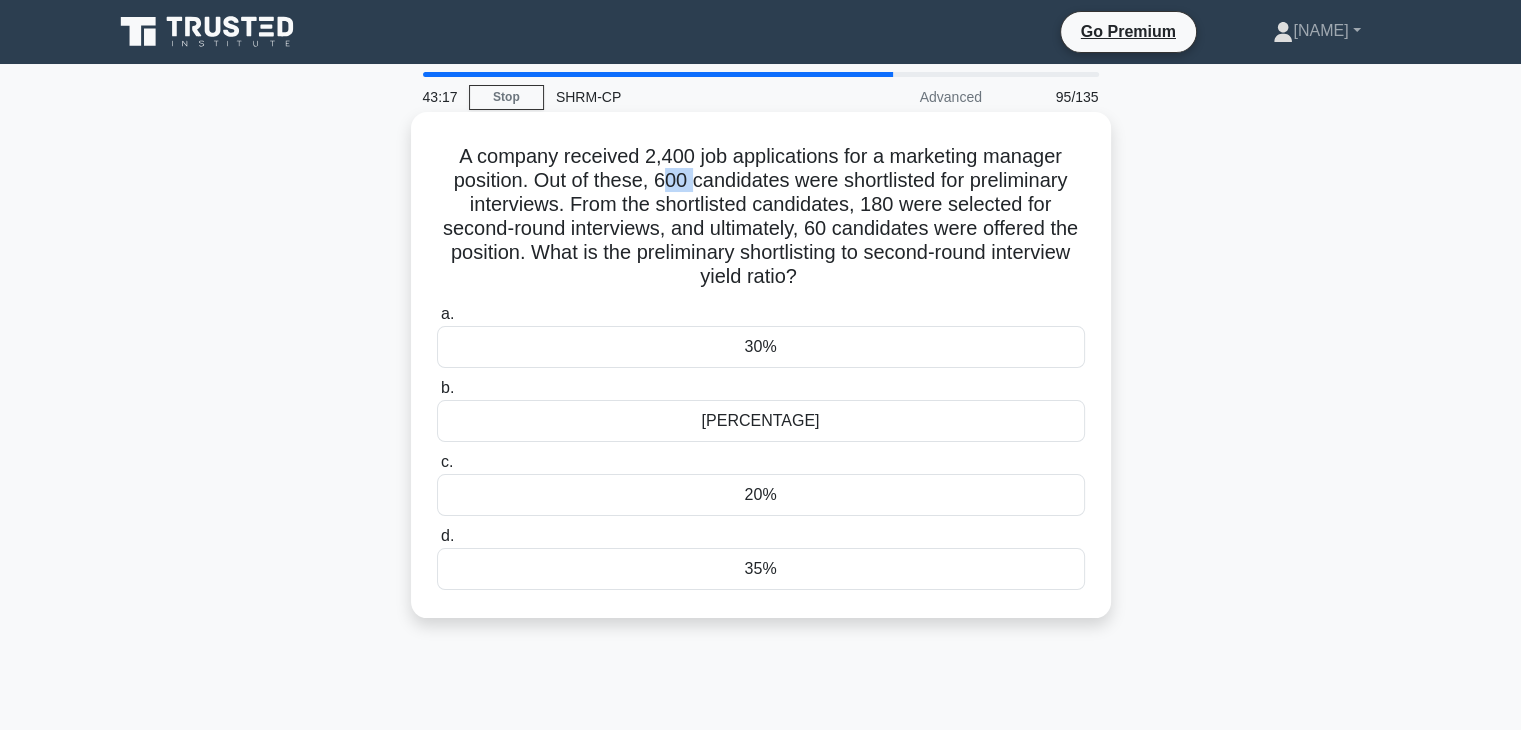 drag, startPoint x: 665, startPoint y: 182, endPoint x: 698, endPoint y: 190, distance: 33.955853 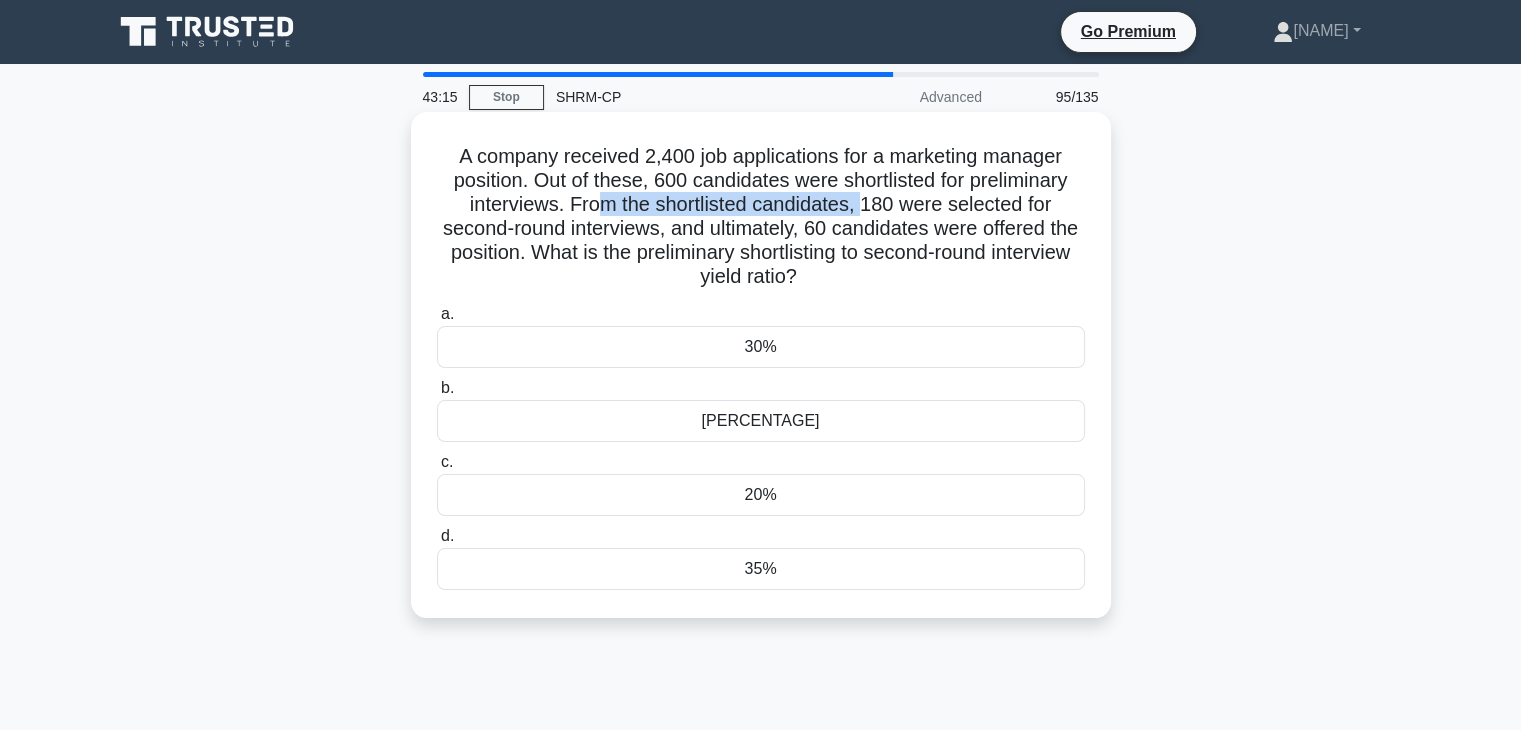 drag, startPoint x: 602, startPoint y: 211, endPoint x: 868, endPoint y: 197, distance: 266.36816 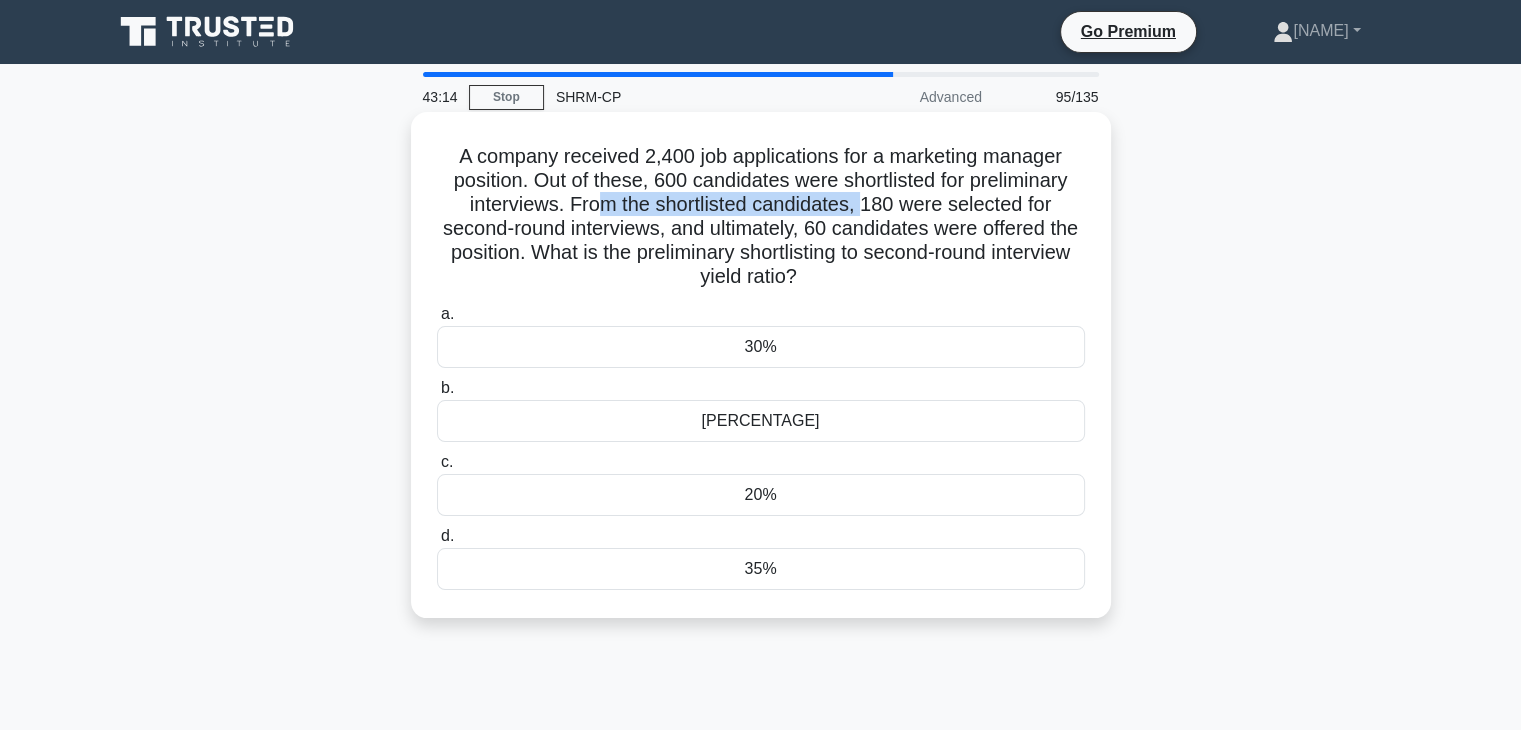 click on "A company received 2,400 job applications for a marketing manager position. Out of these, 600 candidates were shortlisted for preliminary interviews. From the shortlisted candidates, 180 were selected for second-round interviews, and ultimately, 60 candidates were offered the position. What is the preliminary shortlisting to second-round interview yield ratio?
.spinner_0XTQ{transform-origin:center;animation:spinner_y6GP .75s linear infinite}@keyframes spinner_y6GP{100%{transform:rotate(360deg)}}" at bounding box center (761, 217) 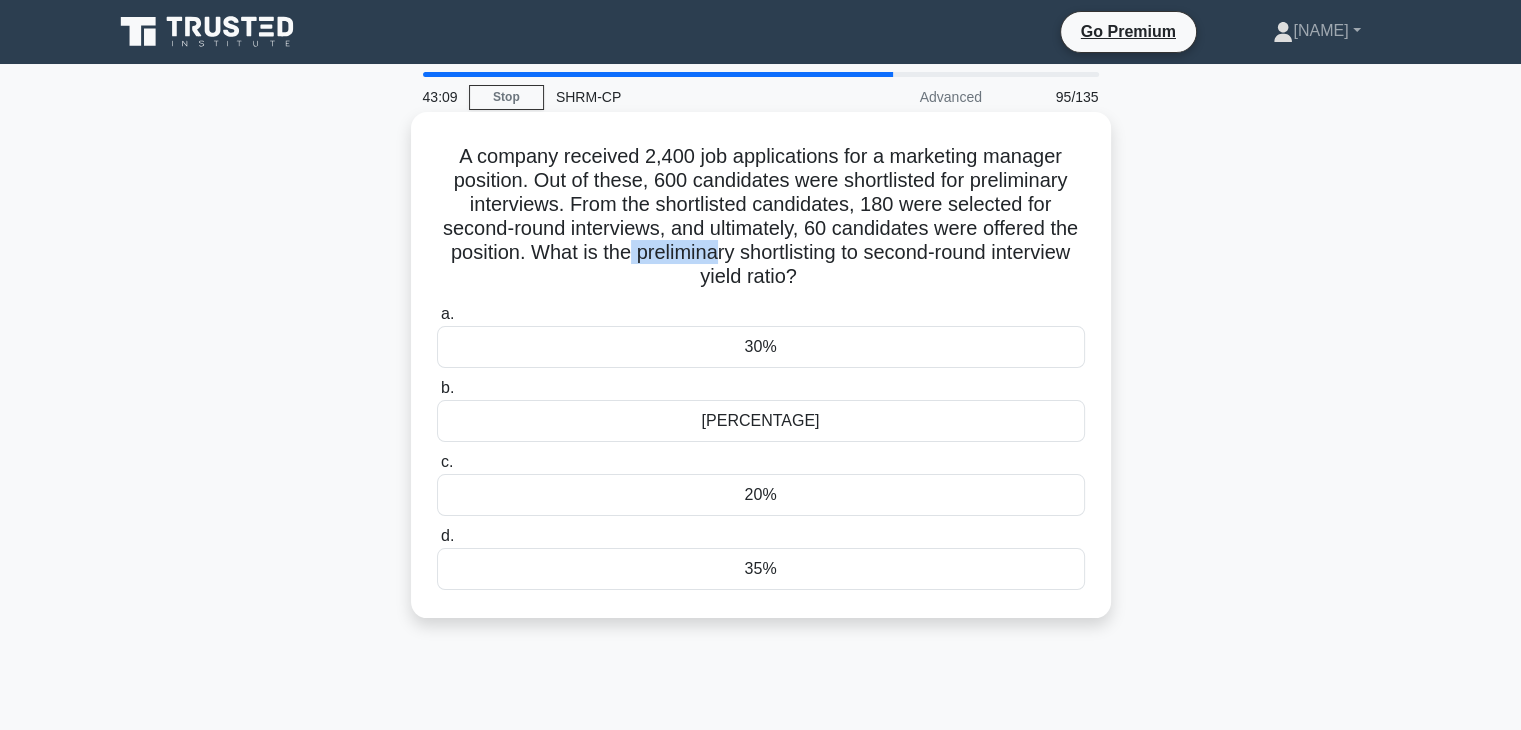 drag, startPoint x: 682, startPoint y: 257, endPoint x: 770, endPoint y: 253, distance: 88.09086 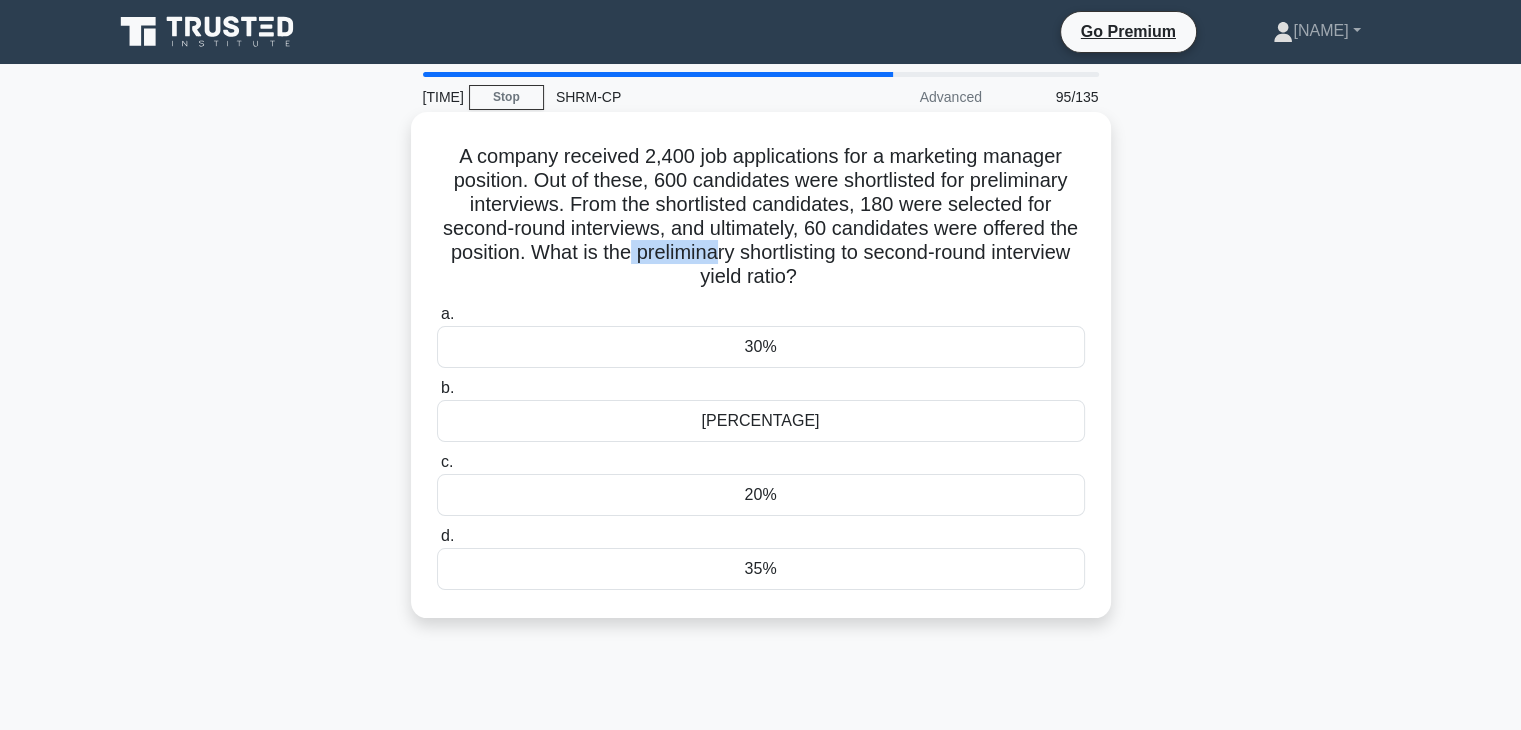 click on "A company received 2,400 job applications for a marketing manager position. Out of these, 600 candidates were shortlisted for preliminary interviews. From the shortlisted candidates, 180 were selected for second-round interviews, and ultimately, 60 candidates were offered the position. What is the preliminary shortlisting to second-round interview yield ratio?
.spinner_0XTQ{transform-origin:center;animation:spinner_y6GP .75s linear infinite}@keyframes spinner_y6GP{100%{transform:rotate(360deg)}}" at bounding box center (761, 217) 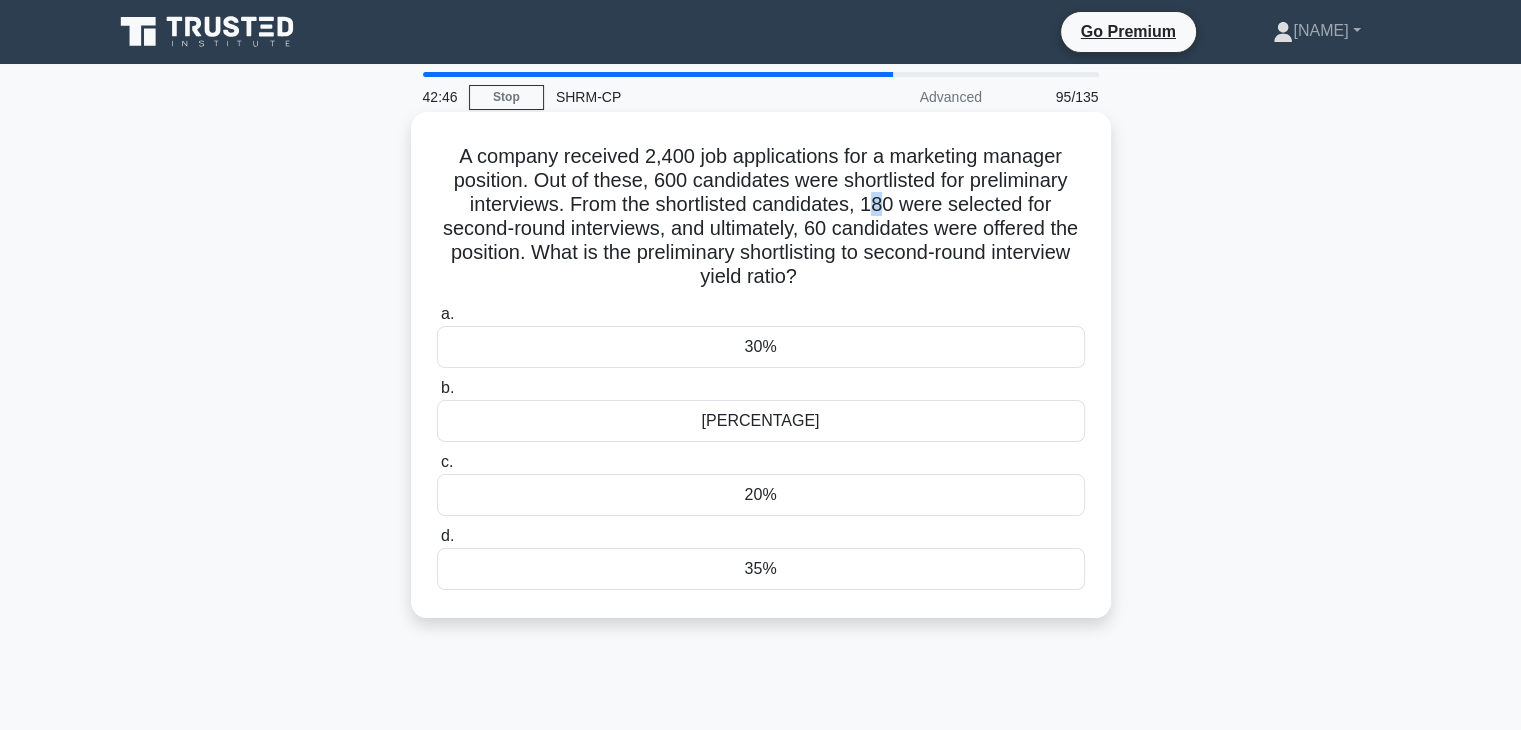 drag, startPoint x: 870, startPoint y: 201, endPoint x: 884, endPoint y: 200, distance: 14.035668 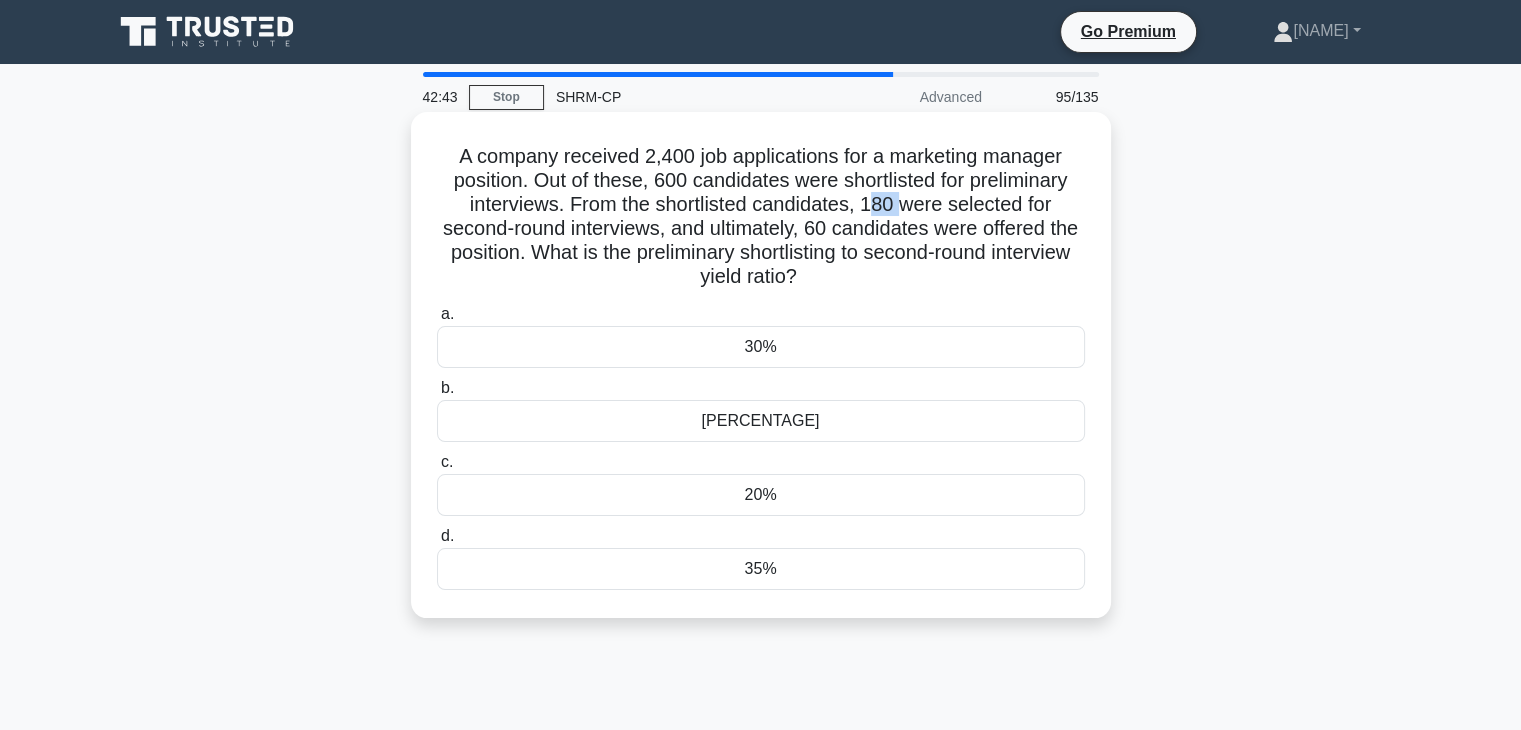 drag, startPoint x: 898, startPoint y: 200, endPoint x: 870, endPoint y: 209, distance: 29.410883 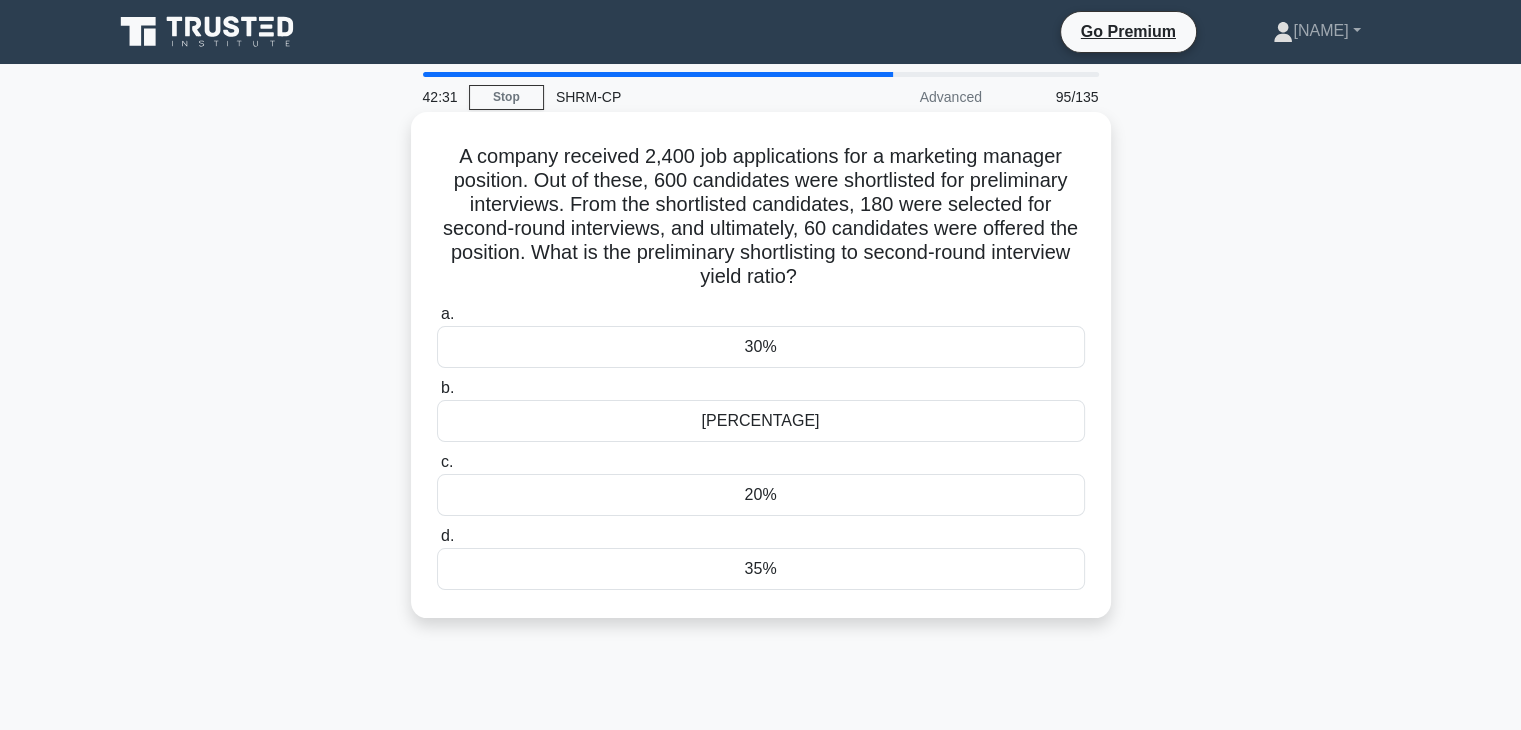 click on "30%" at bounding box center (761, 347) 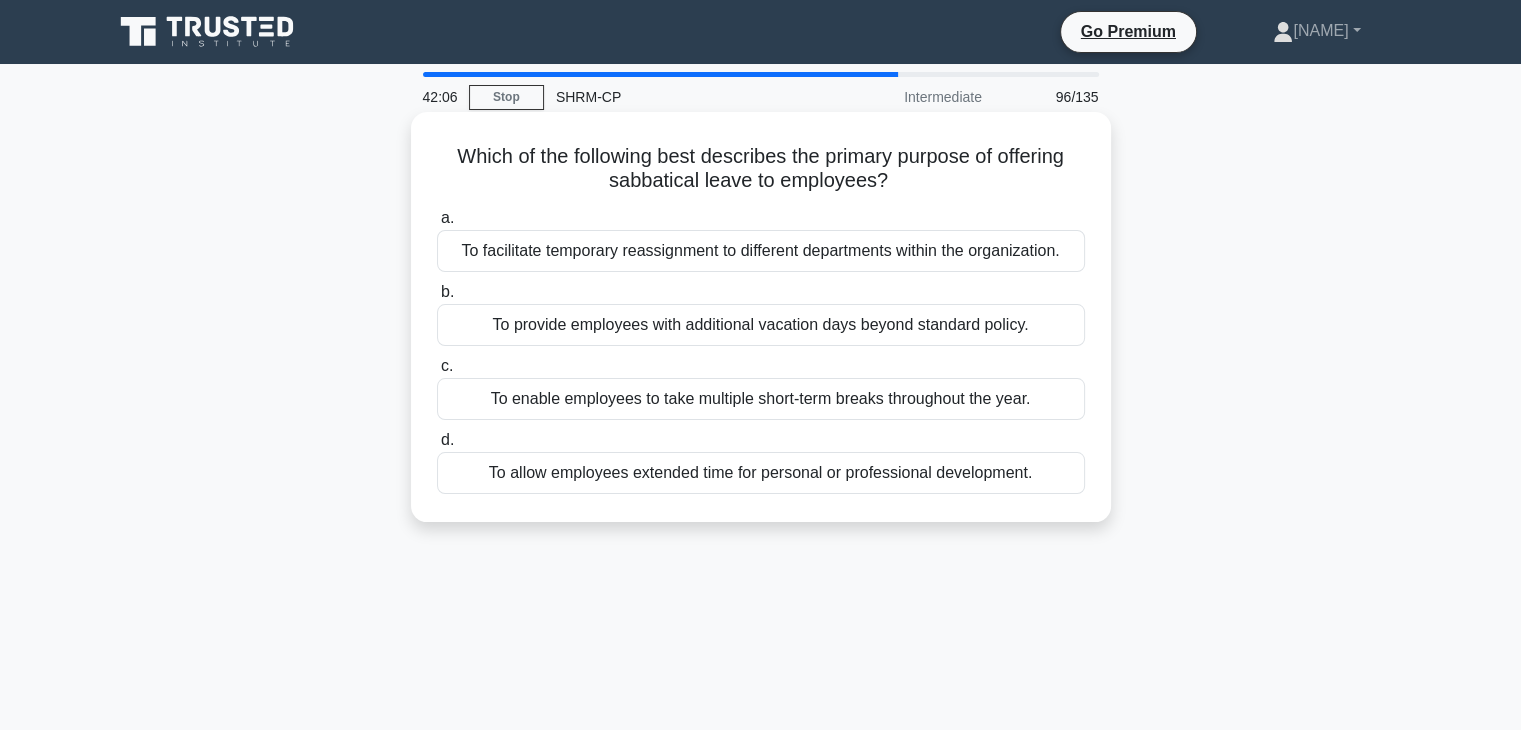 click on "To allow employees extended time for personal or professional development." at bounding box center (761, 473) 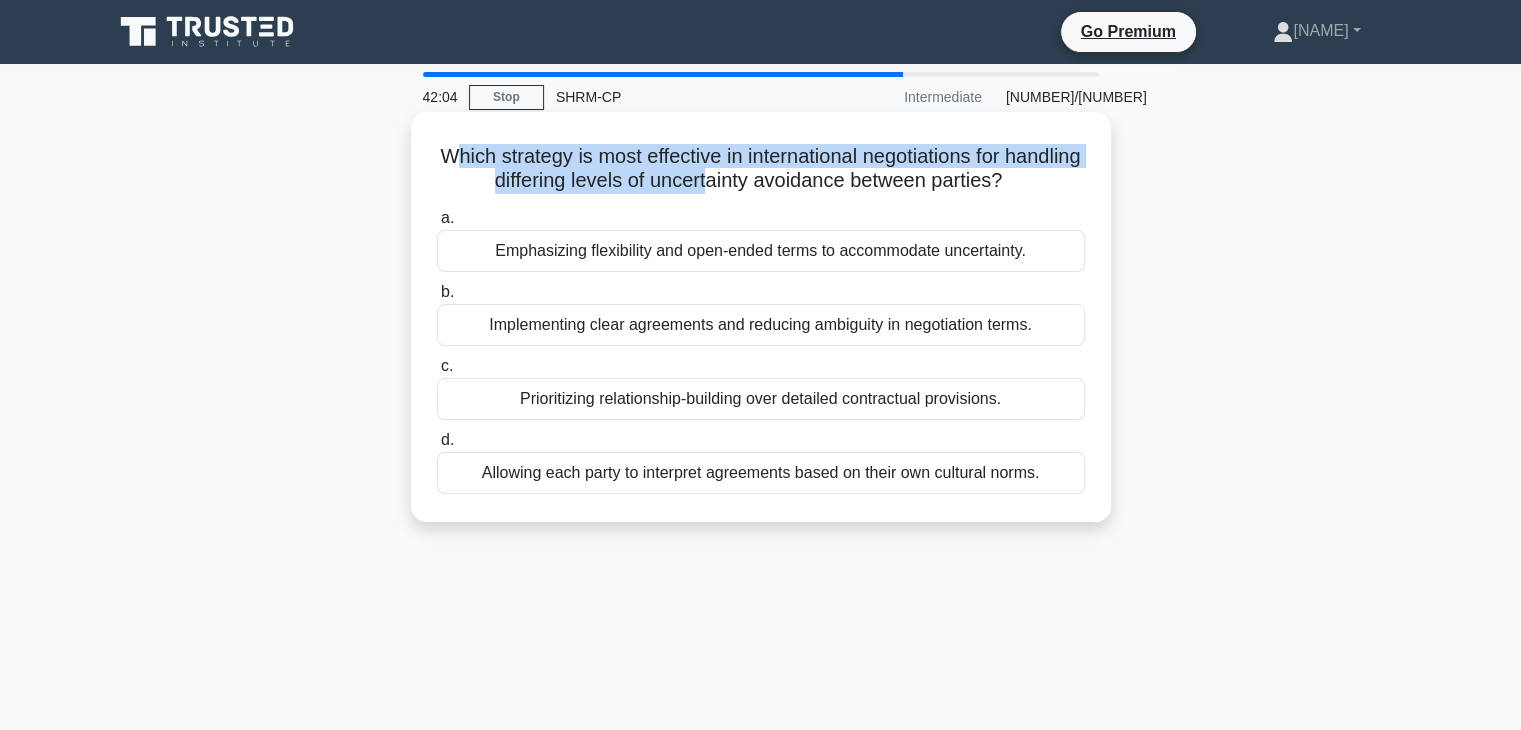 drag, startPoint x: 481, startPoint y: 151, endPoint x: 751, endPoint y: 173, distance: 270.8948 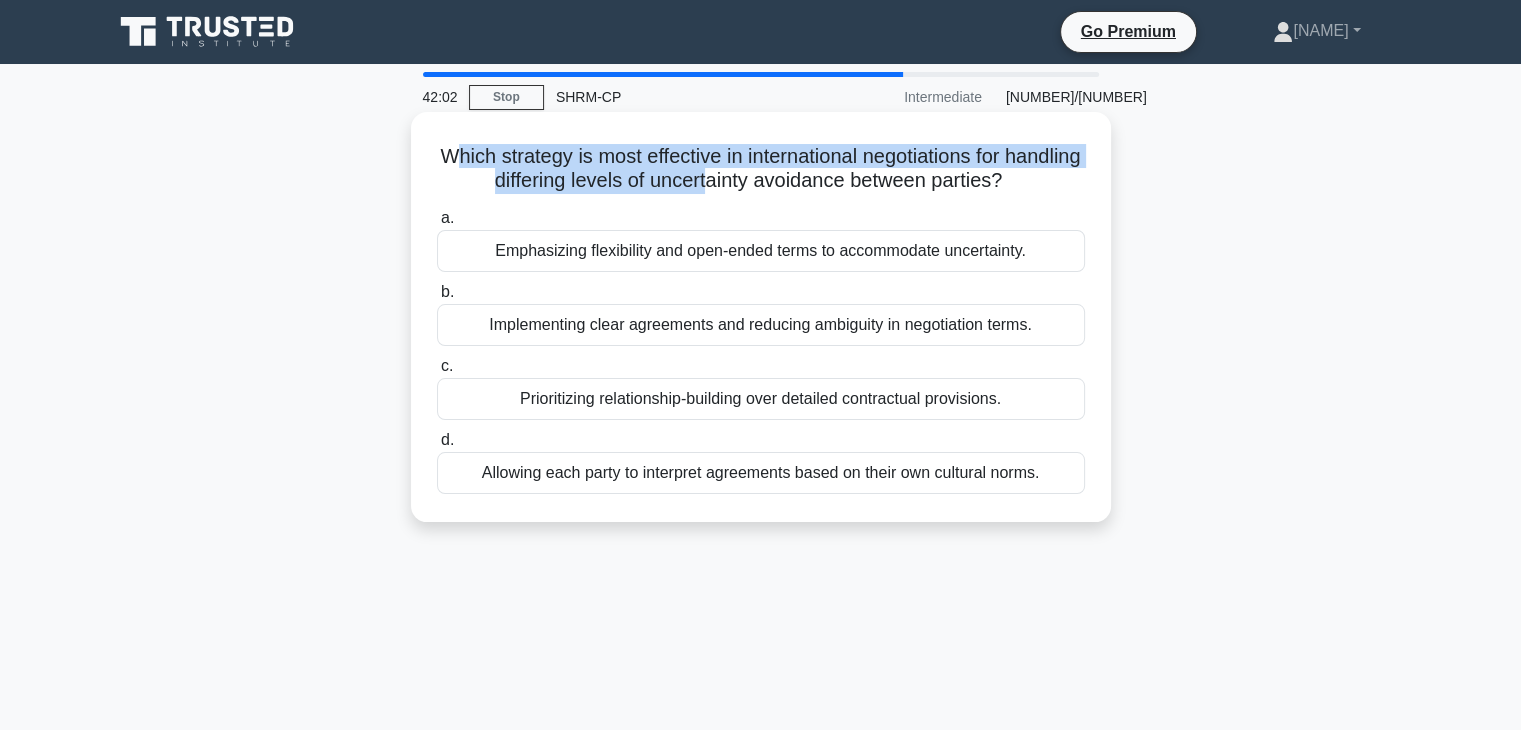 click on "Which strategy is most effective in international negotiations for handling differing levels of uncertainty avoidance between parties?
.spinner_0XTQ{transform-origin:center;animation:spinner_y6GP .75s linear infinite}@keyframes spinner_y6GP{100%{transform:rotate(360deg)}}" at bounding box center (761, 169) 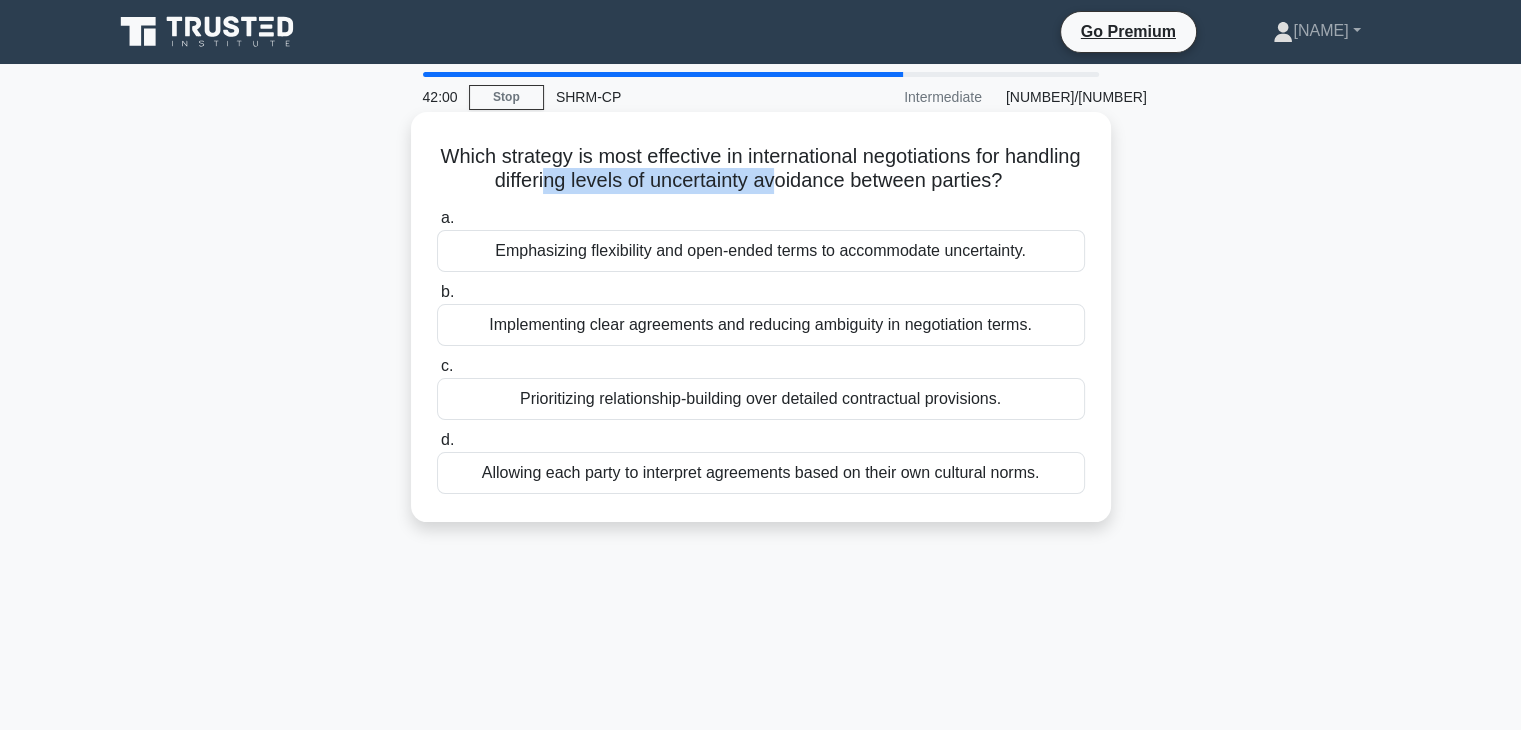 drag, startPoint x: 578, startPoint y: 181, endPoint x: 820, endPoint y: 192, distance: 242.24988 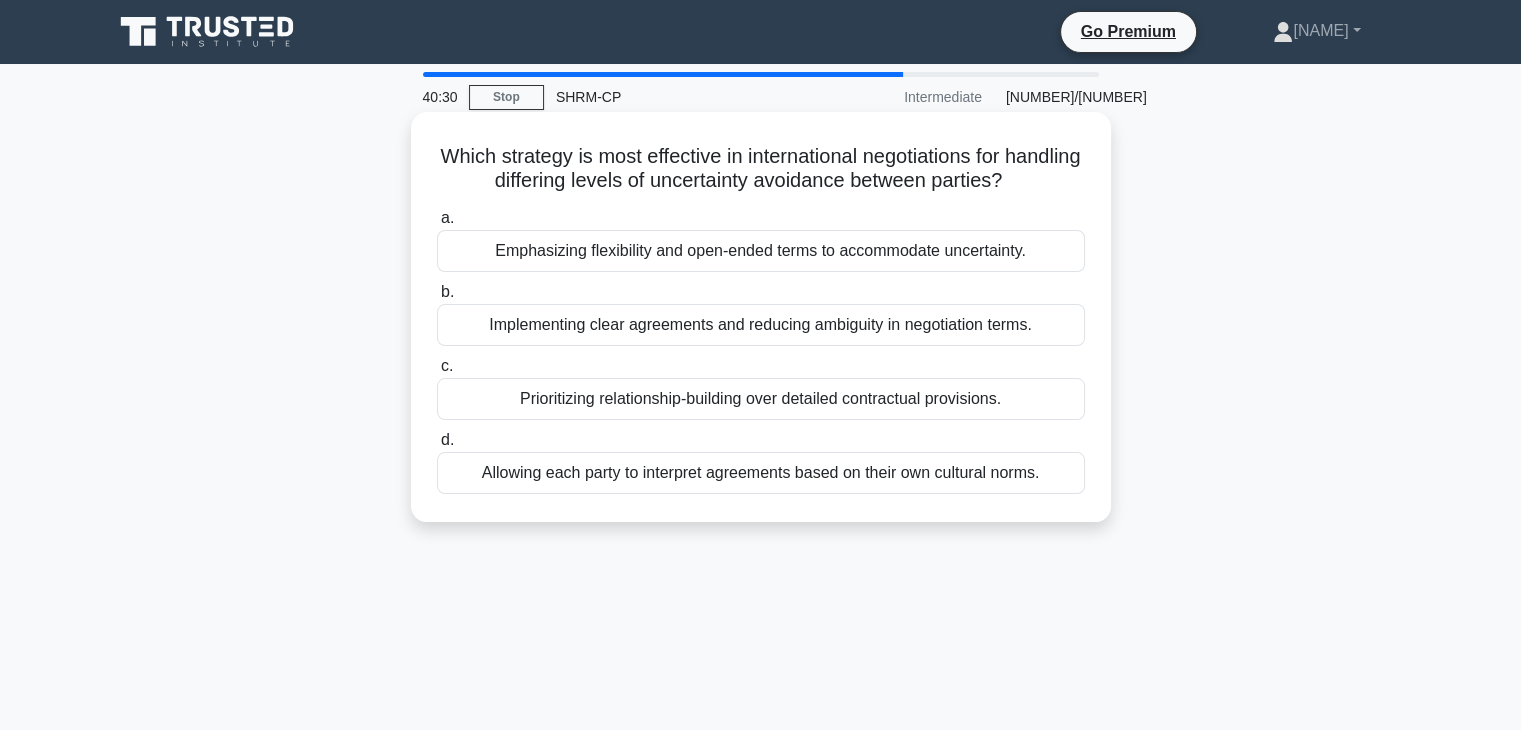 click on "Implementing clear agreements and reducing ambiguity in negotiation terms." at bounding box center [761, 325] 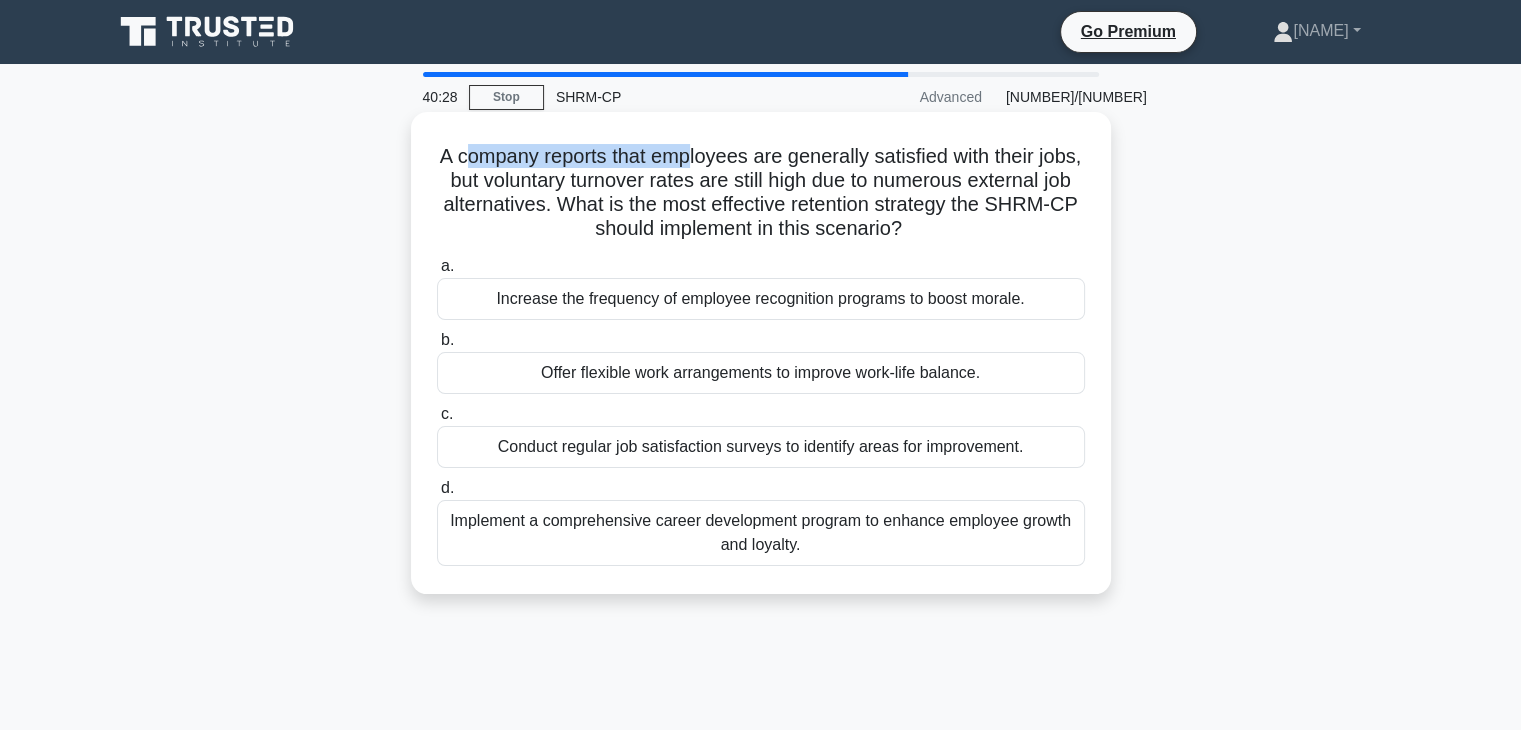drag, startPoint x: 477, startPoint y: 160, endPoint x: 716, endPoint y: 151, distance: 239.1694 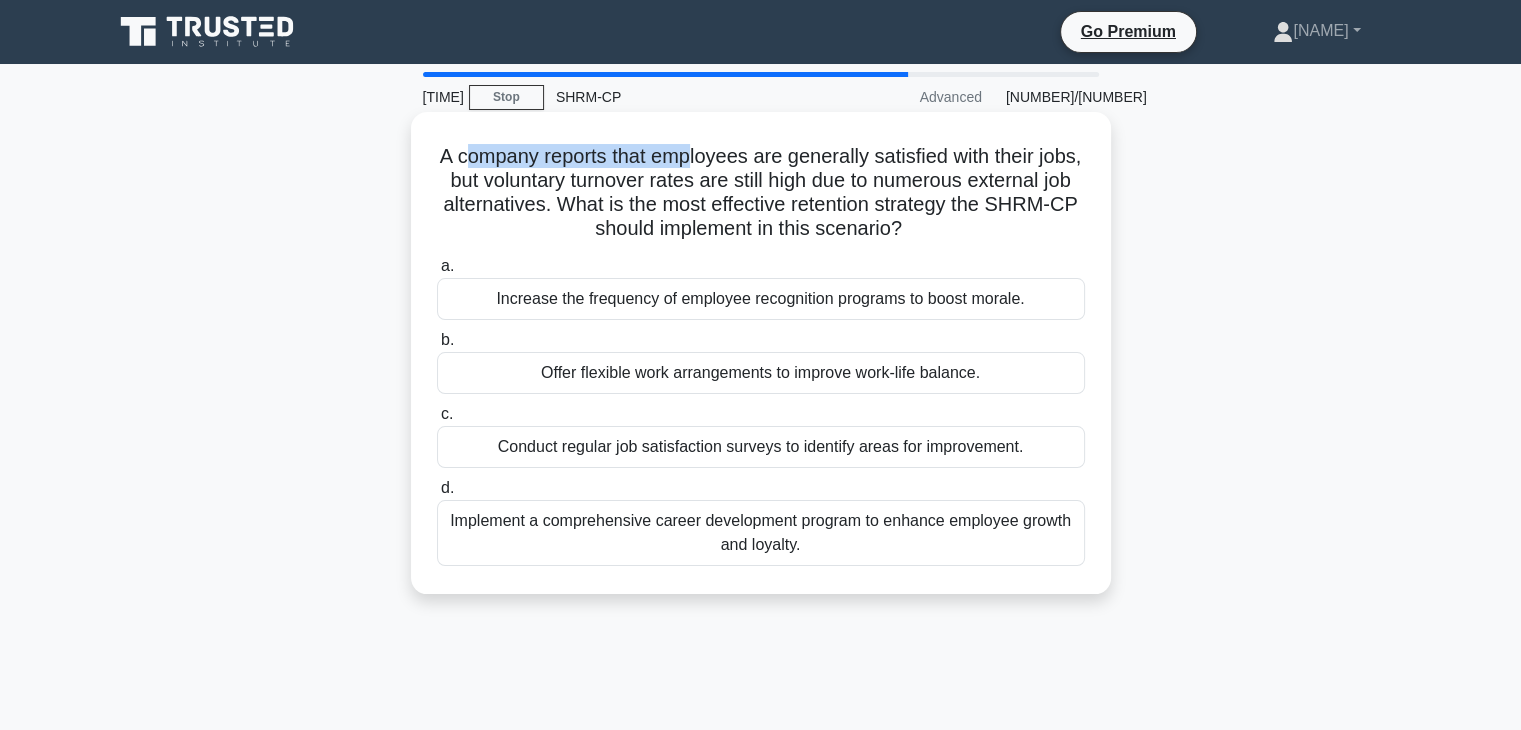 click on "A company reports that employees are generally satisfied with their jobs, but voluntary turnover rates are still high due to numerous external job alternatives. What is the most effective retention strategy the SHRM-CP should implement in this scenario?
.spinner_0XTQ{transform-origin:center;animation:spinner_y6GP .75s linear infinite}@keyframes spinner_y6GP{100%{transform:rotate(360deg)}}" at bounding box center (761, 193) 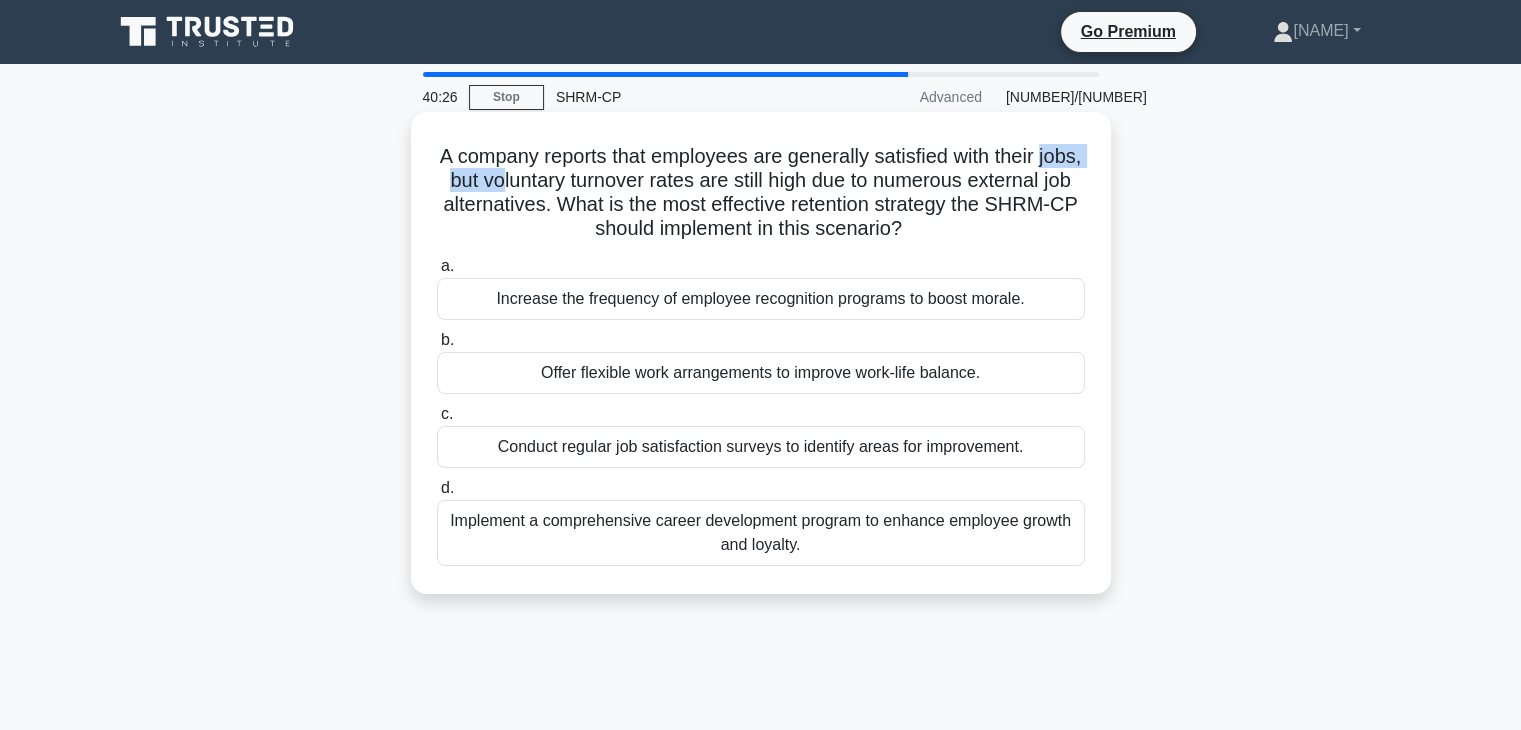 drag, startPoint x: 471, startPoint y: 180, endPoint x: 576, endPoint y: 168, distance: 105.68349 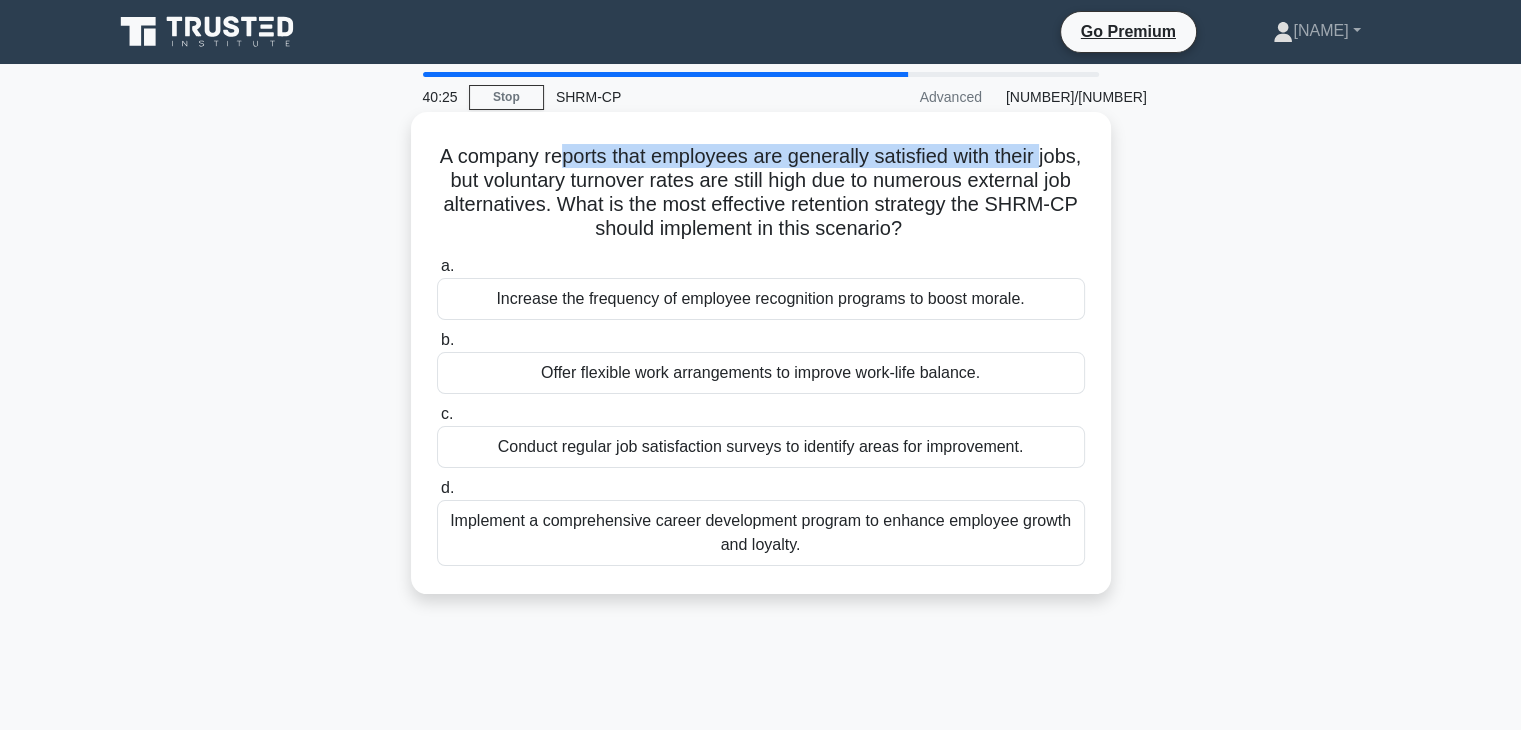 click on "A company reports that employees are generally satisfied with their jobs, but voluntary turnover rates are still high due to numerous external job alternatives. What is the most effective retention strategy the SHRM-CP should implement in this scenario?
.spinner_0XTQ{transform-origin:center;animation:spinner_y6GP .75s linear infinite}@keyframes spinner_y6GP{100%{transform:rotate(360deg)}}" at bounding box center [761, 193] 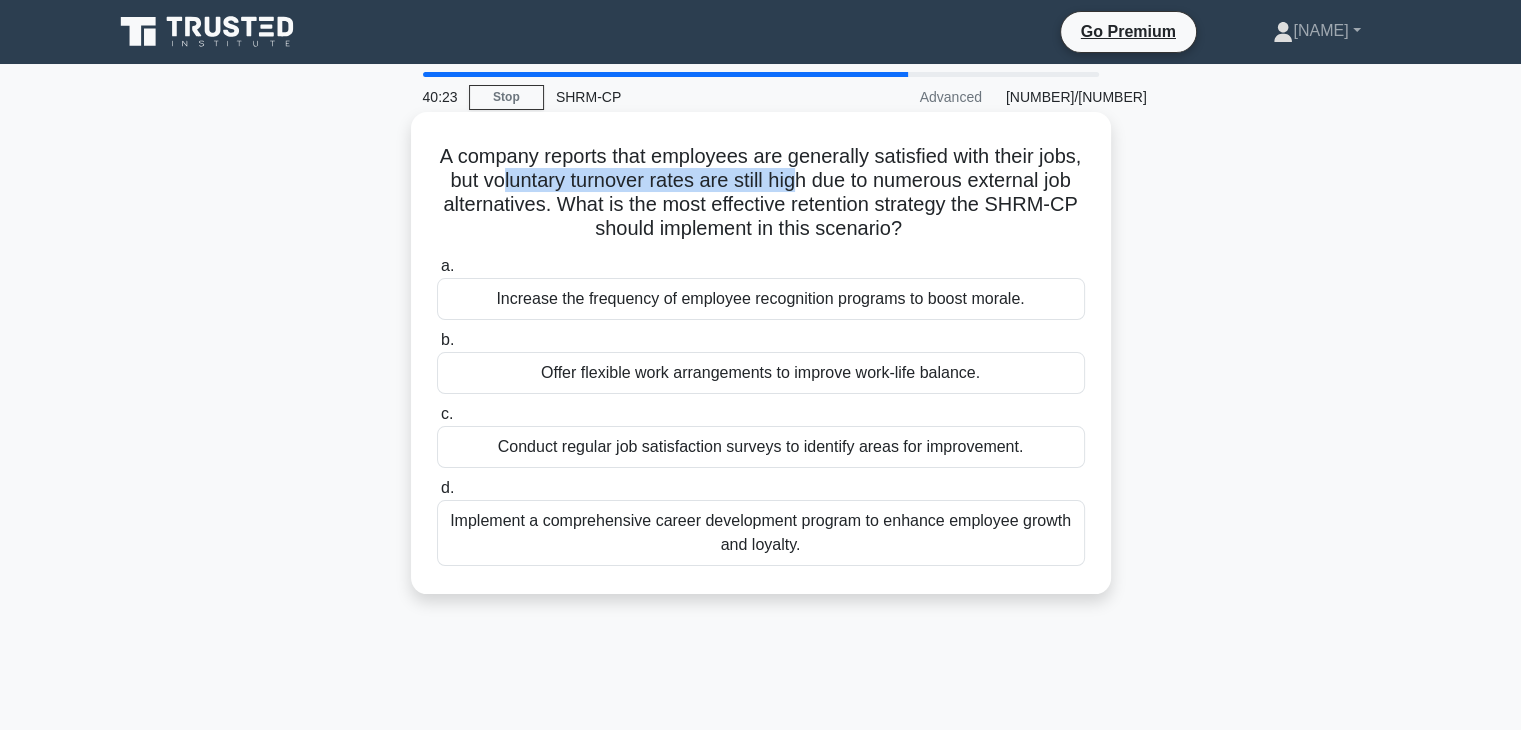 drag, startPoint x: 576, startPoint y: 172, endPoint x: 882, endPoint y: 187, distance: 306.36743 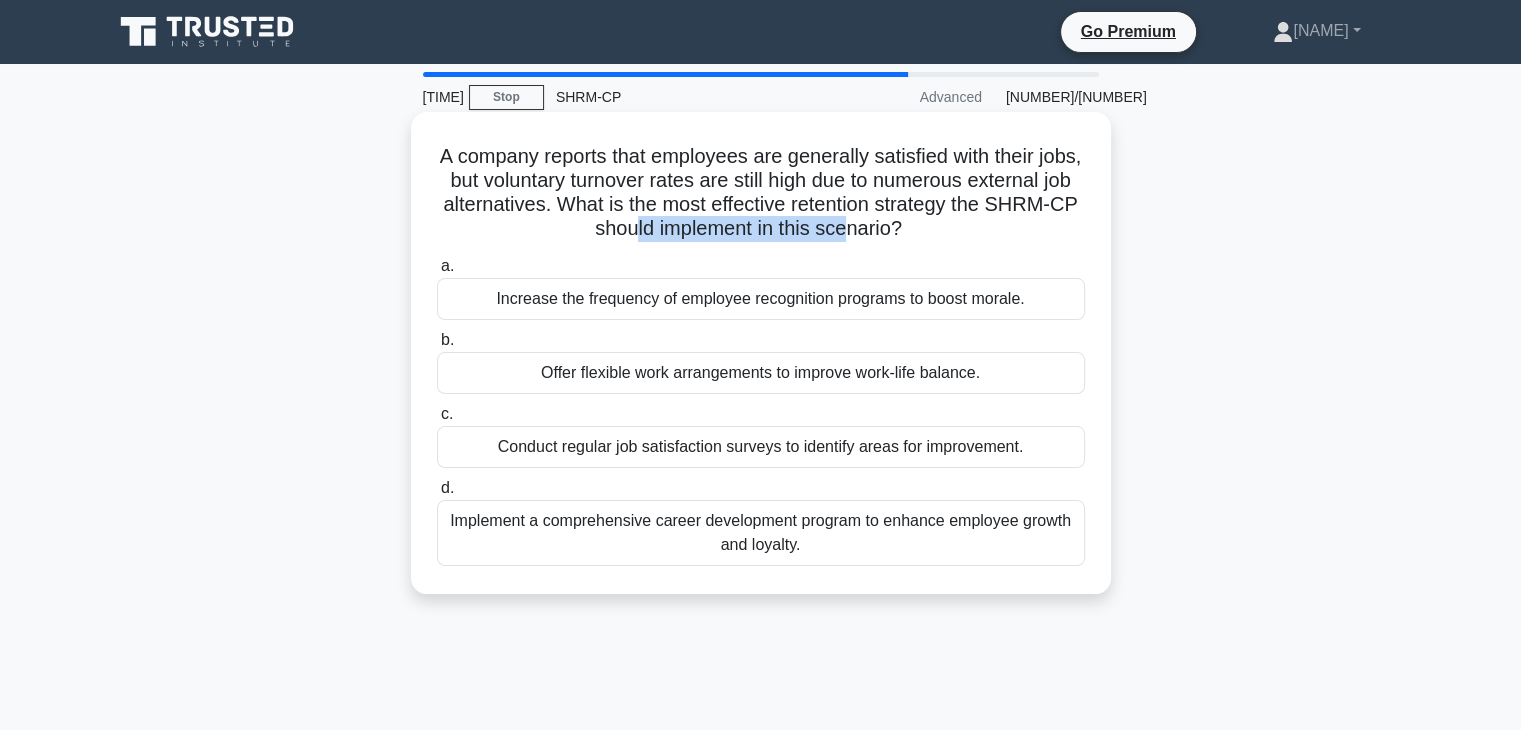 drag, startPoint x: 696, startPoint y: 225, endPoint x: 913, endPoint y: 229, distance: 217.03687 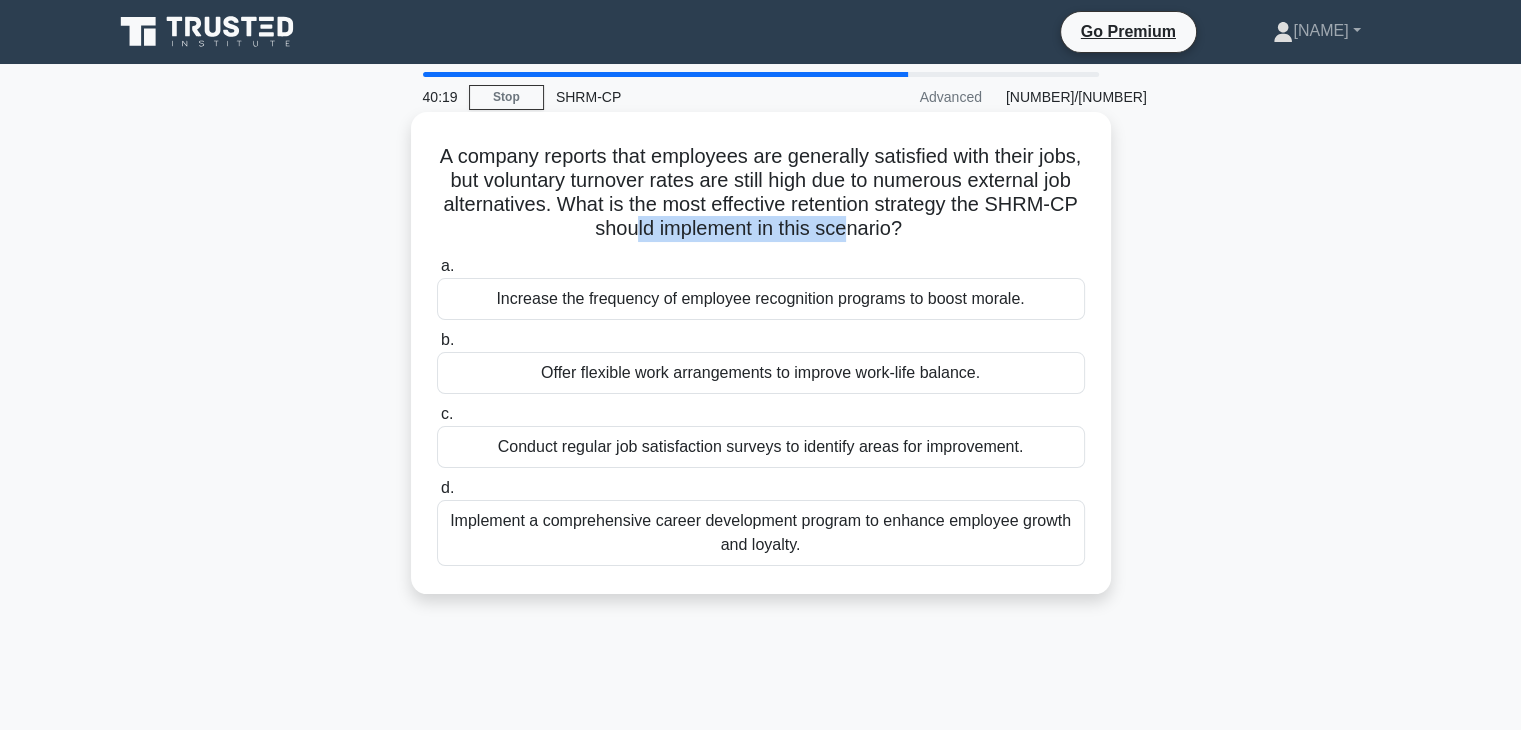 click on "A company reports that employees are generally satisfied with their jobs, but voluntary turnover rates are still high due to numerous external job alternatives. What is the most effective retention strategy the SHRM-CP should implement in this scenario?
.spinner_0XTQ{transform-origin:center;animation:spinner_y6GP .75s linear infinite}@keyframes spinner_y6GP{100%{transform:rotate(360deg)}}" at bounding box center (761, 193) 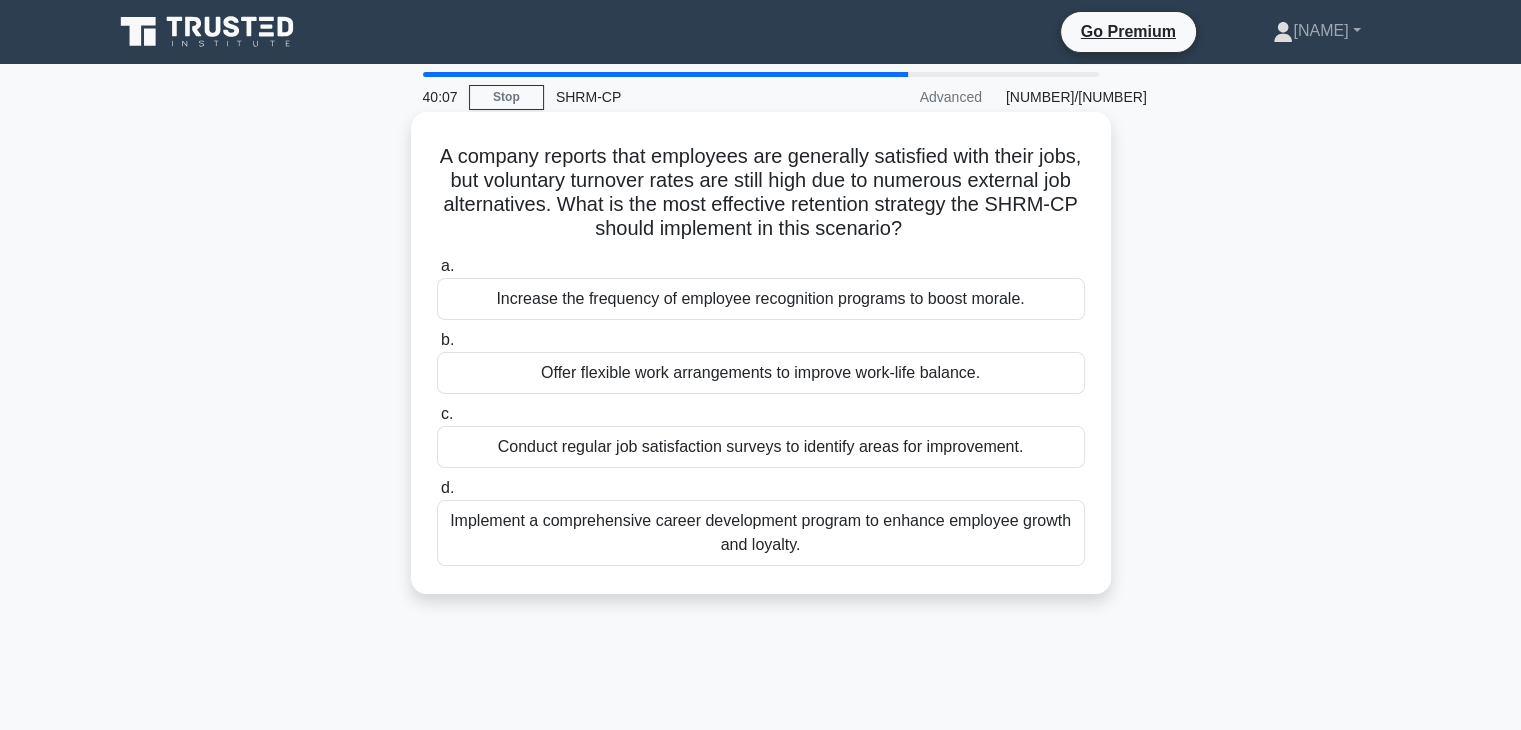 click on "Implement a comprehensive career development program to enhance employee growth and loyalty." at bounding box center (761, 533) 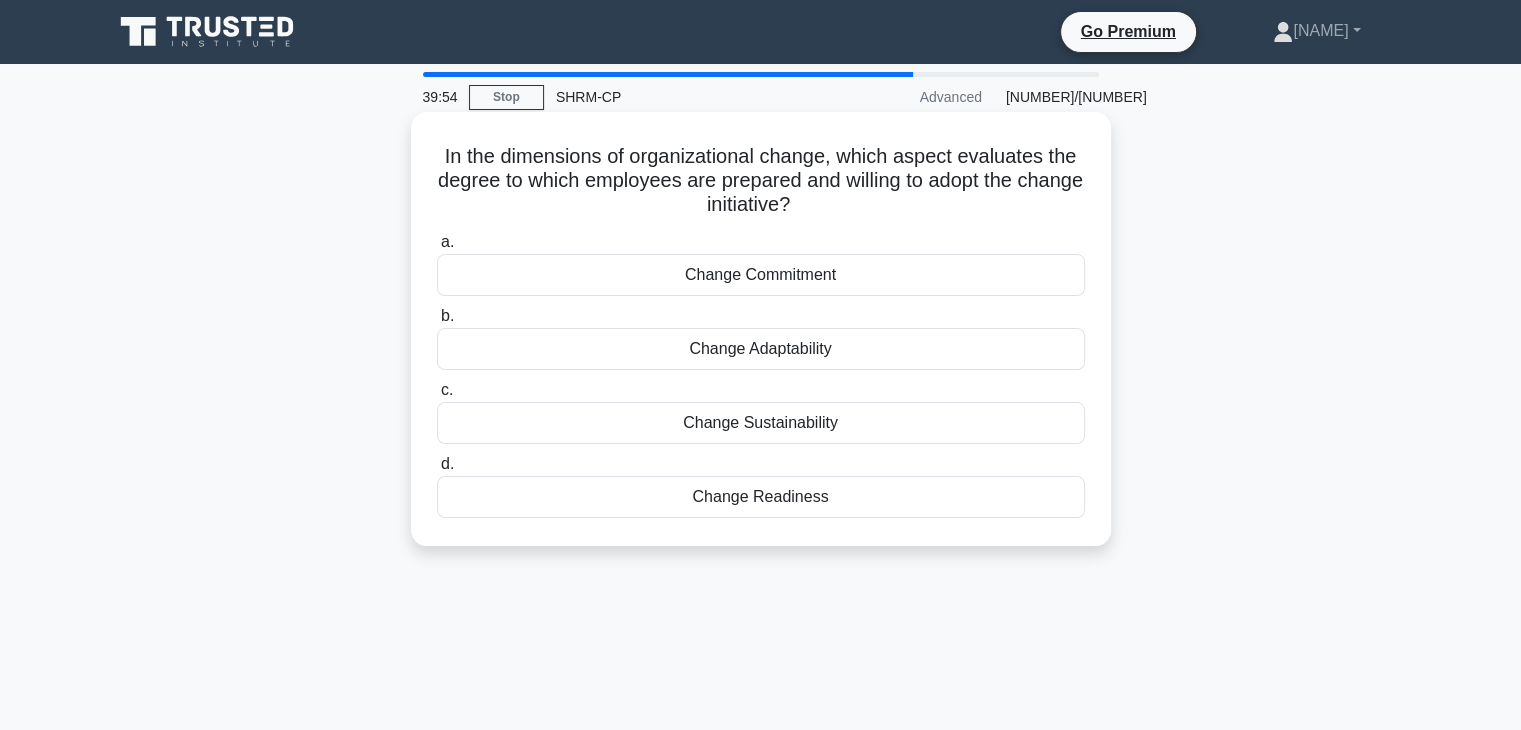click on "Change Adaptability" at bounding box center [761, 349] 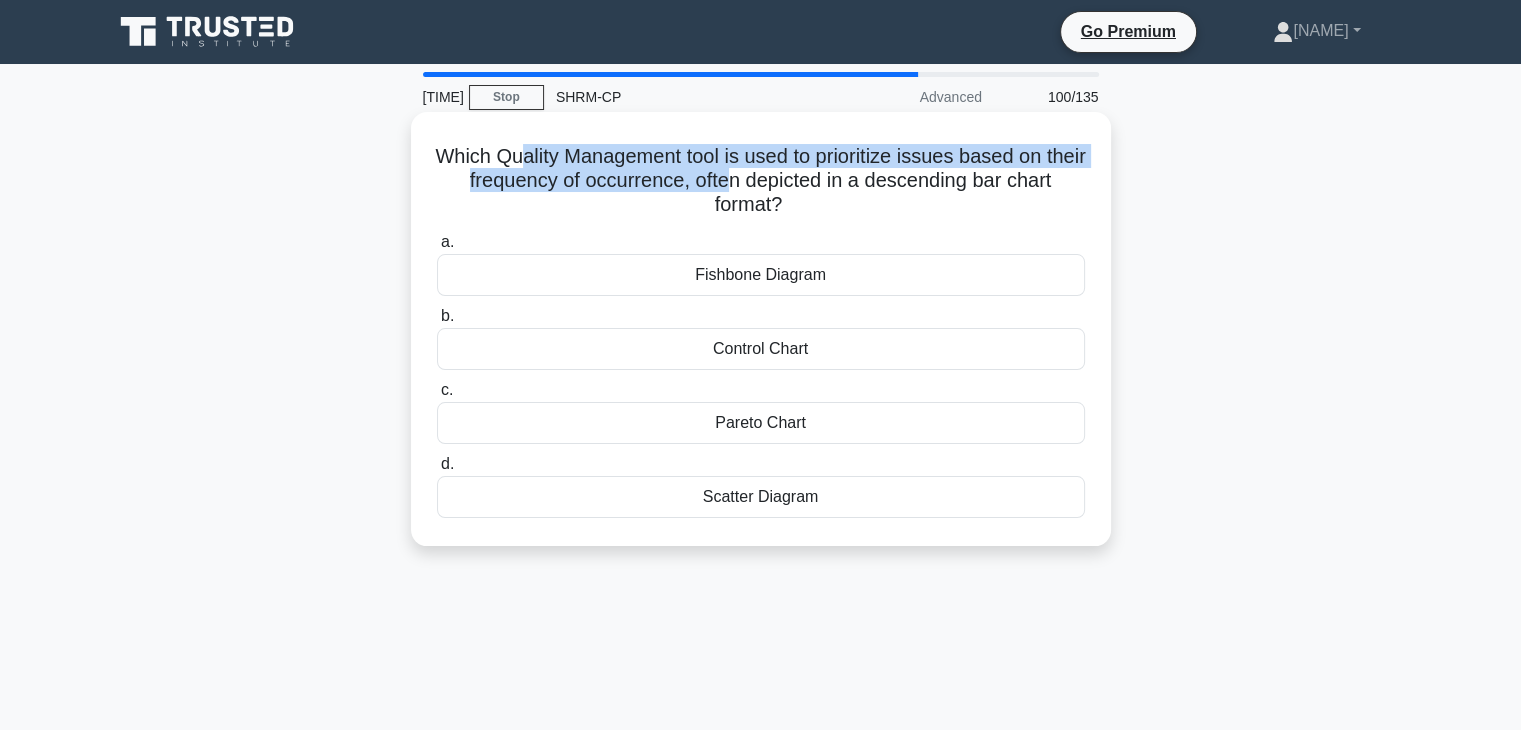 drag, startPoint x: 533, startPoint y: 149, endPoint x: 746, endPoint y: 177, distance: 214.83249 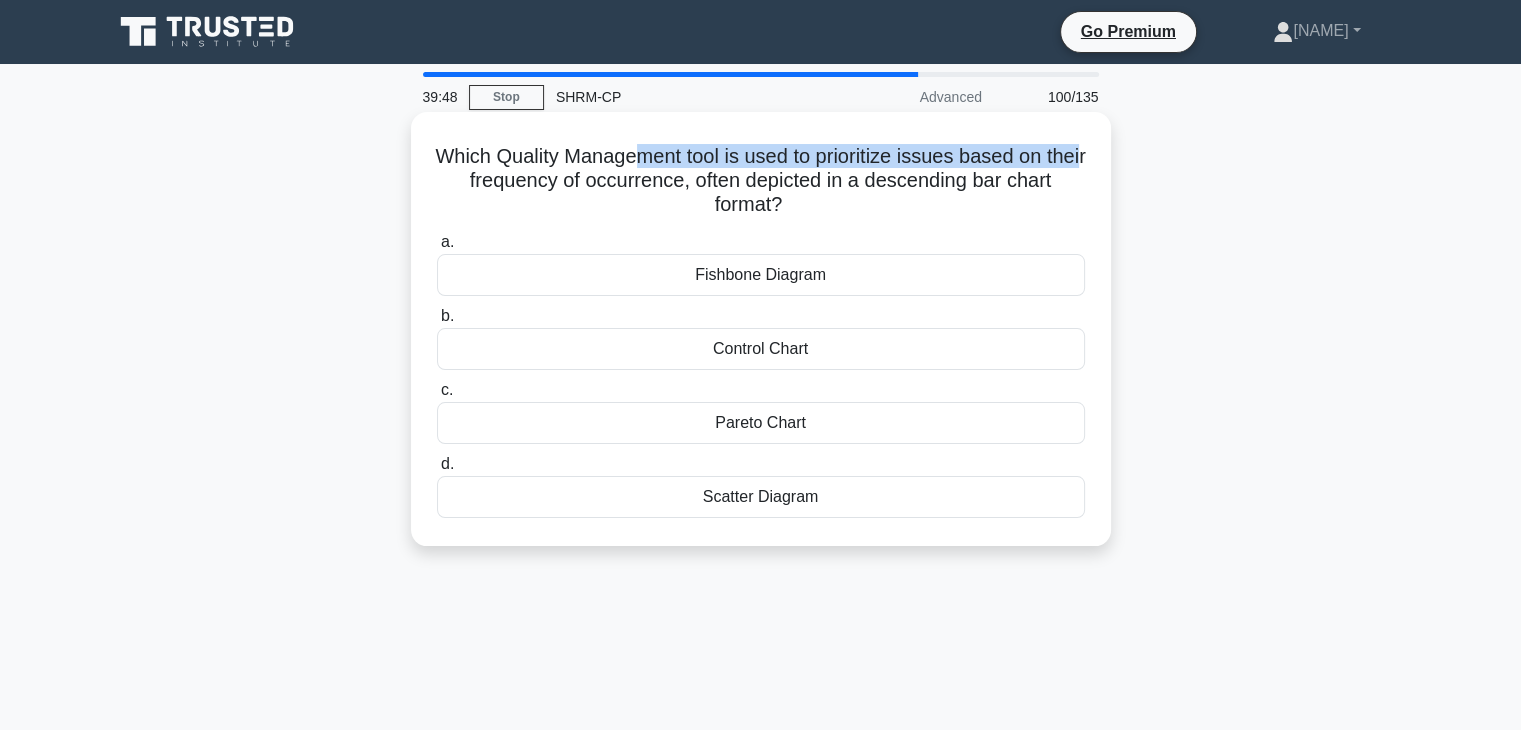 drag, startPoint x: 476, startPoint y: 181, endPoint x: 660, endPoint y: 160, distance: 185.19449 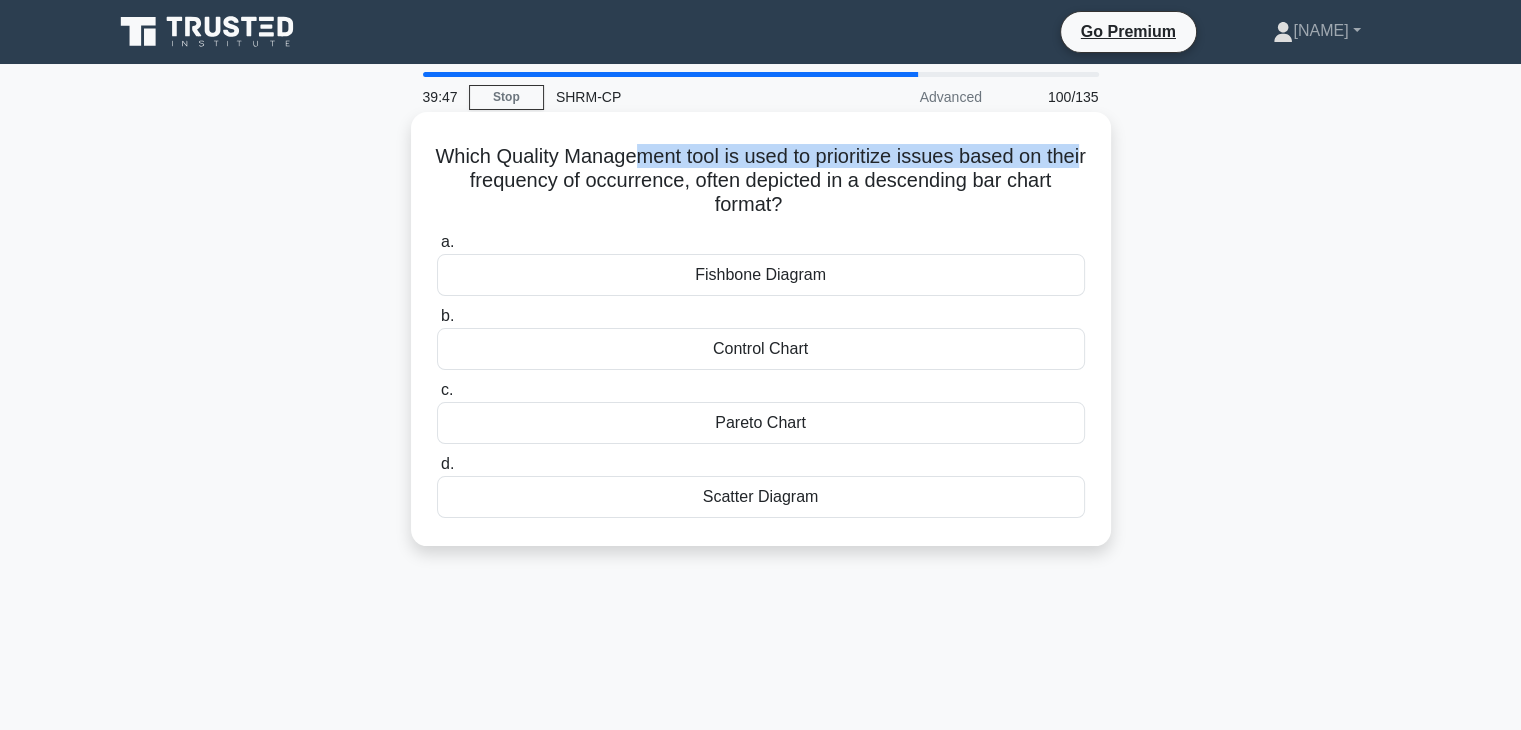 click on "Which Quality Management tool is used to prioritize issues based on their frequency of occurrence, often depicted in a descending bar chart format?
.spinner_0XTQ{transform-origin:center;animation:spinner_y6GP .75s linear infinite}@keyframes spinner_y6GP{100%{transform:rotate(360deg)}}" at bounding box center [761, 181] 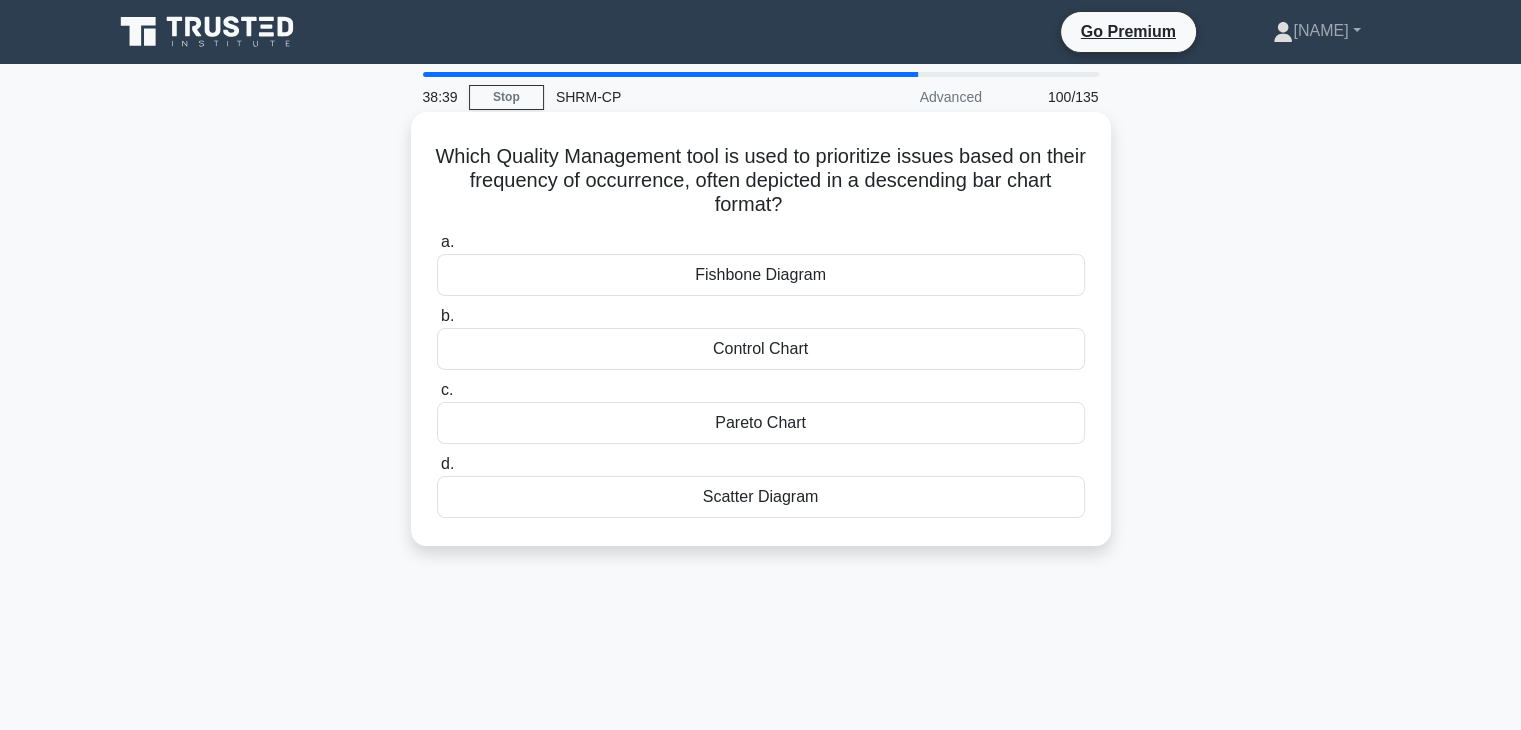 click on "Pareto Chart" at bounding box center (761, 423) 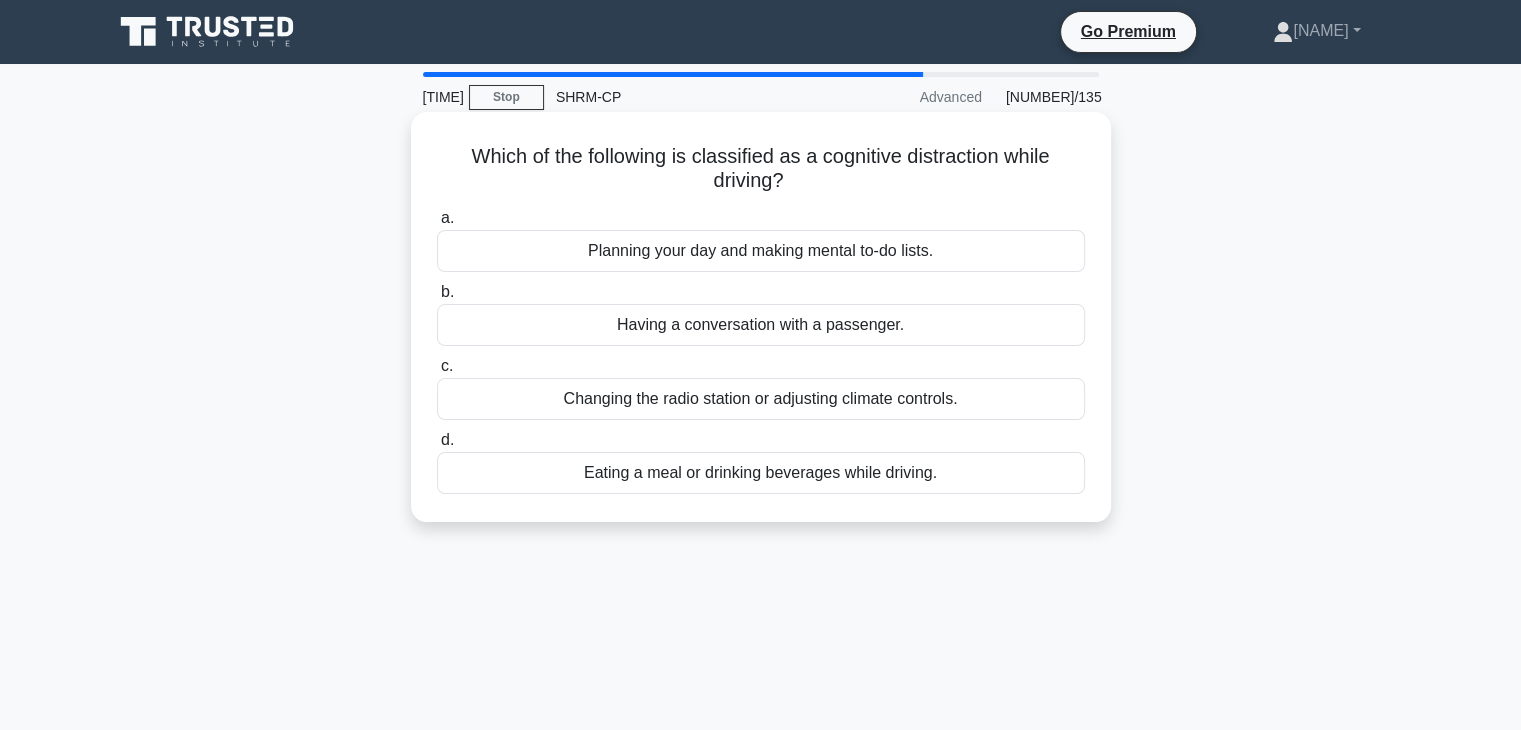 click on "Planning your day and making mental to-do lists." at bounding box center (761, 251) 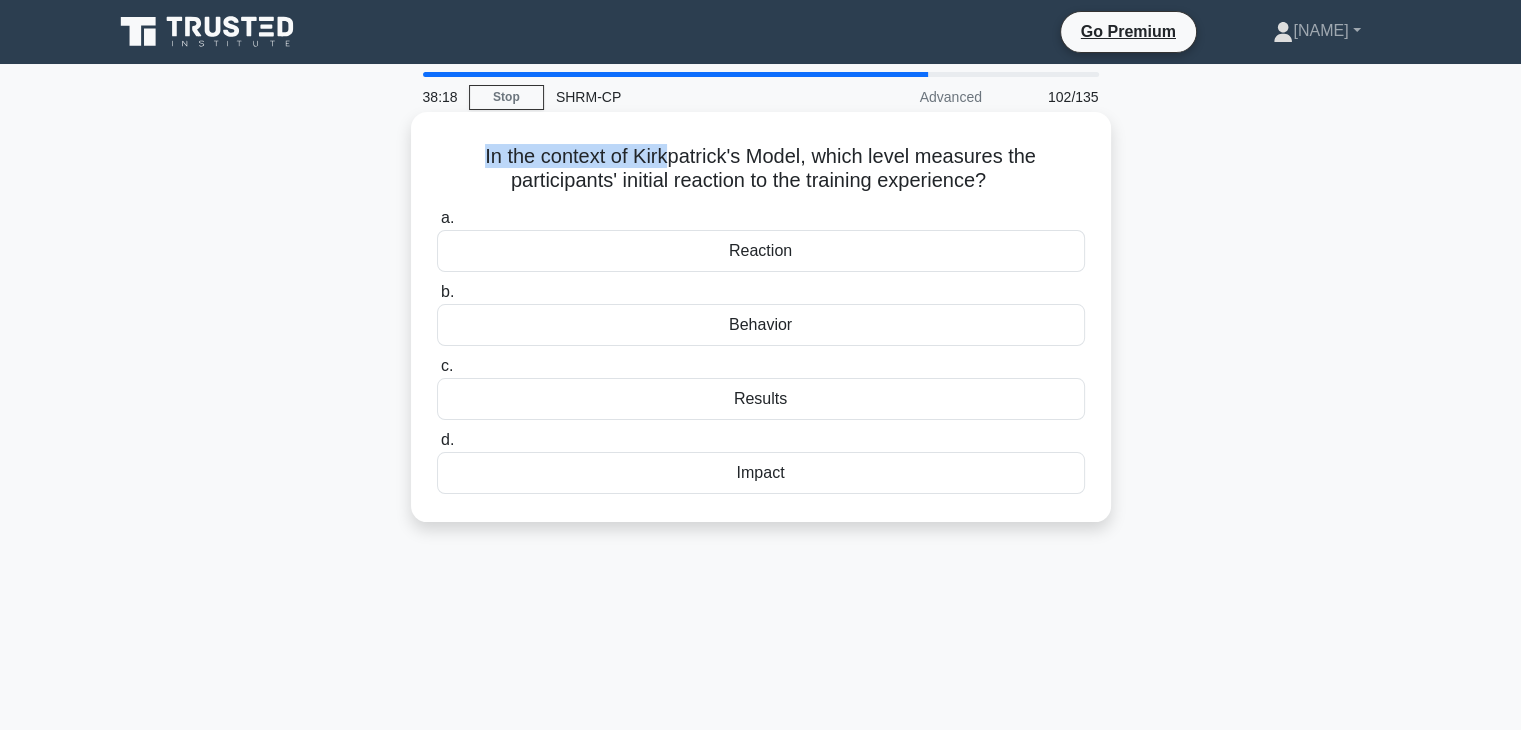 drag, startPoint x: 476, startPoint y: 159, endPoint x: 675, endPoint y: 169, distance: 199.2511 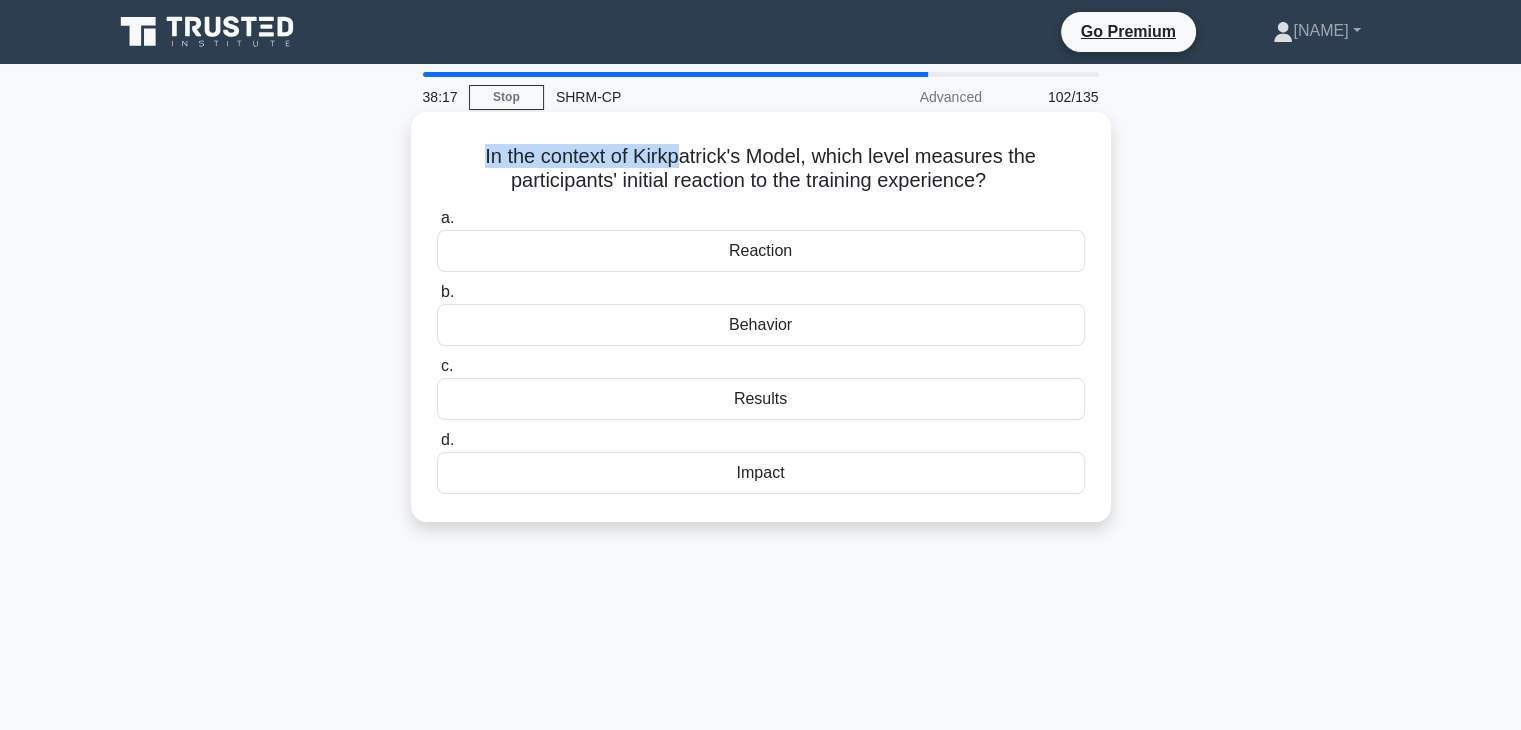 click on "In the context of Kirkpatrick's Model, which level measures the participants' initial reaction to the training experience?
.spinner_0XTQ{transform-origin:center;animation:spinner_y6GP .75s linear infinite}@keyframes spinner_y6GP{100%{transform:rotate(360deg)}}" at bounding box center (761, 169) 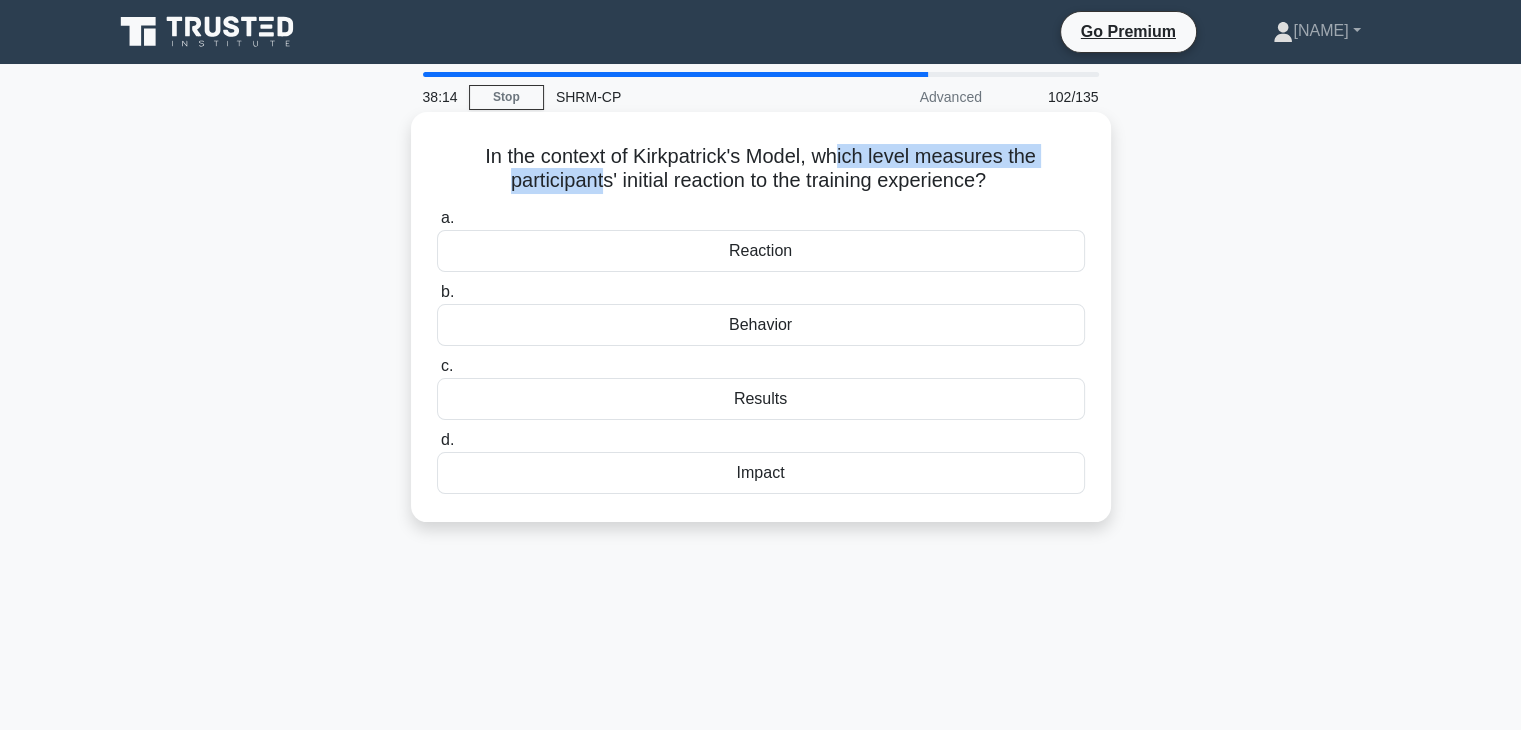 drag, startPoint x: 599, startPoint y: 185, endPoint x: 845, endPoint y: 161, distance: 247.16795 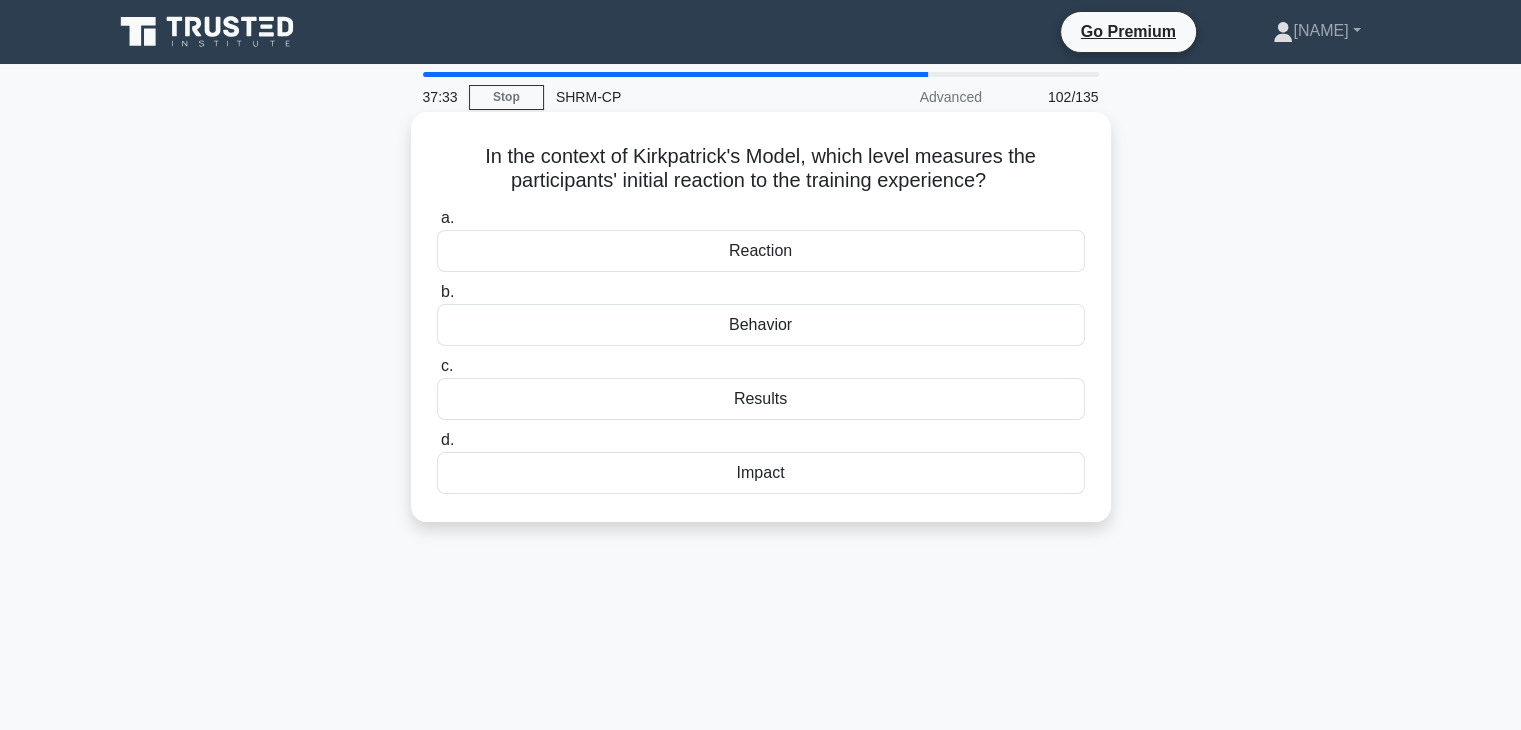 click on "Reaction" at bounding box center (761, 251) 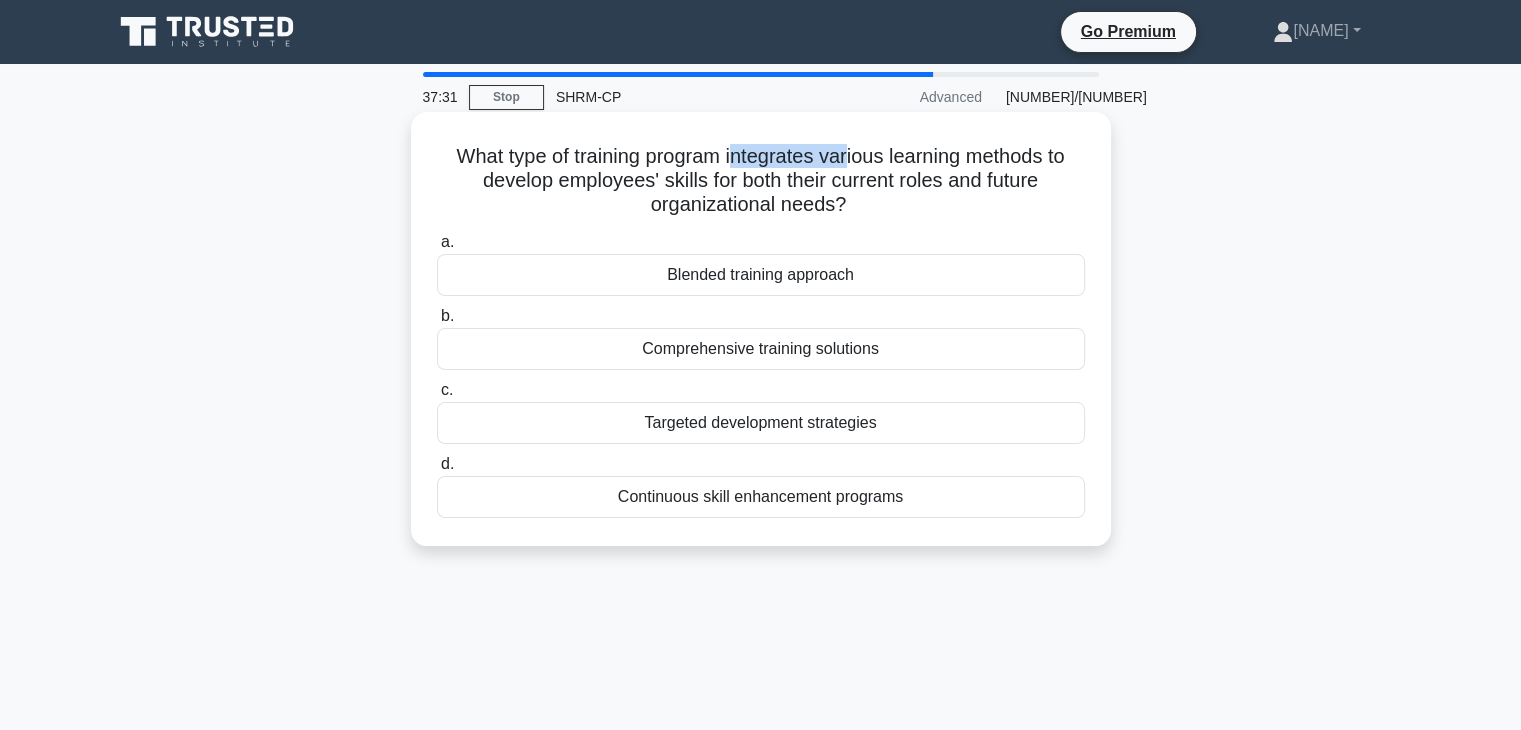 drag, startPoint x: 735, startPoint y: 156, endPoint x: 852, endPoint y: 162, distance: 117.15375 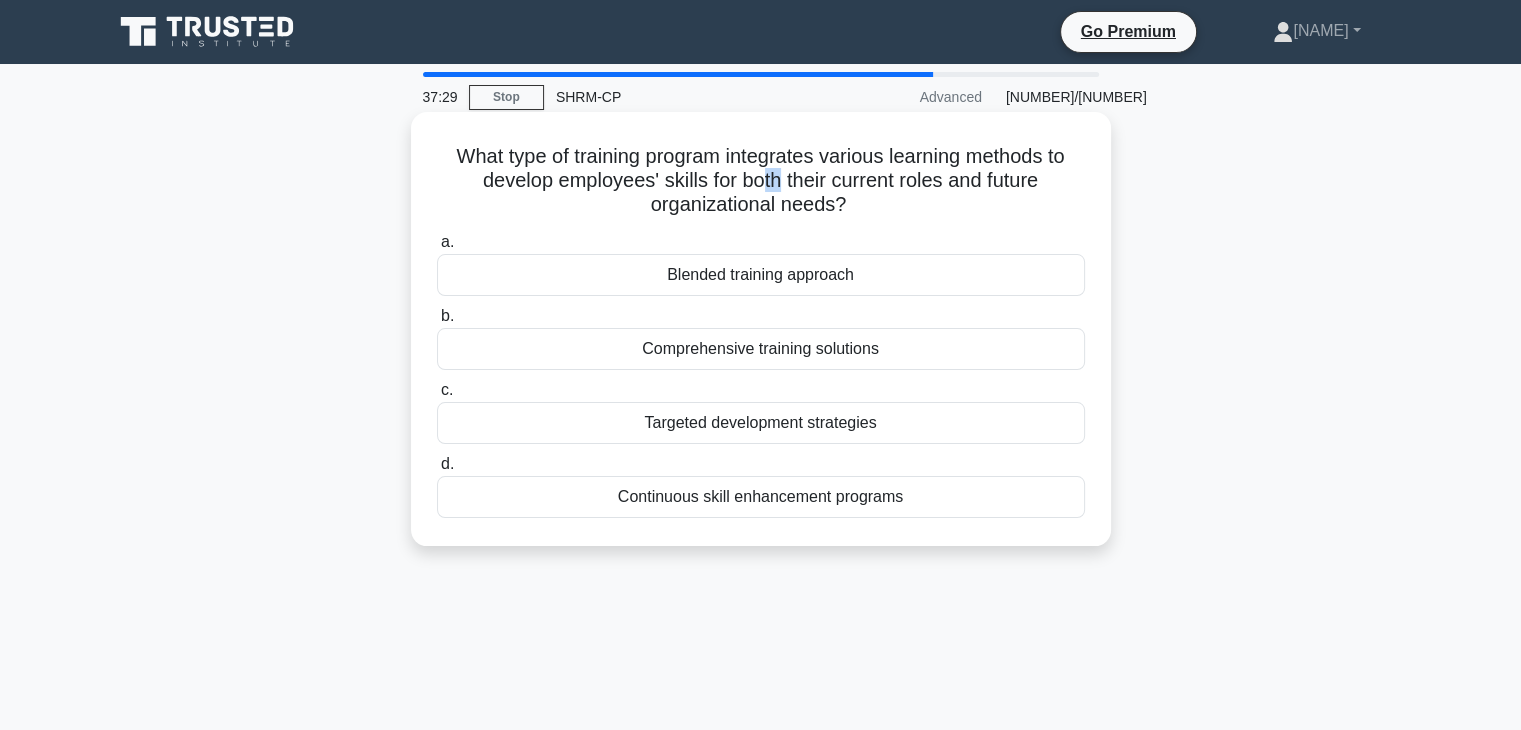 drag, startPoint x: 760, startPoint y: 189, endPoint x: 780, endPoint y: 190, distance: 20.024984 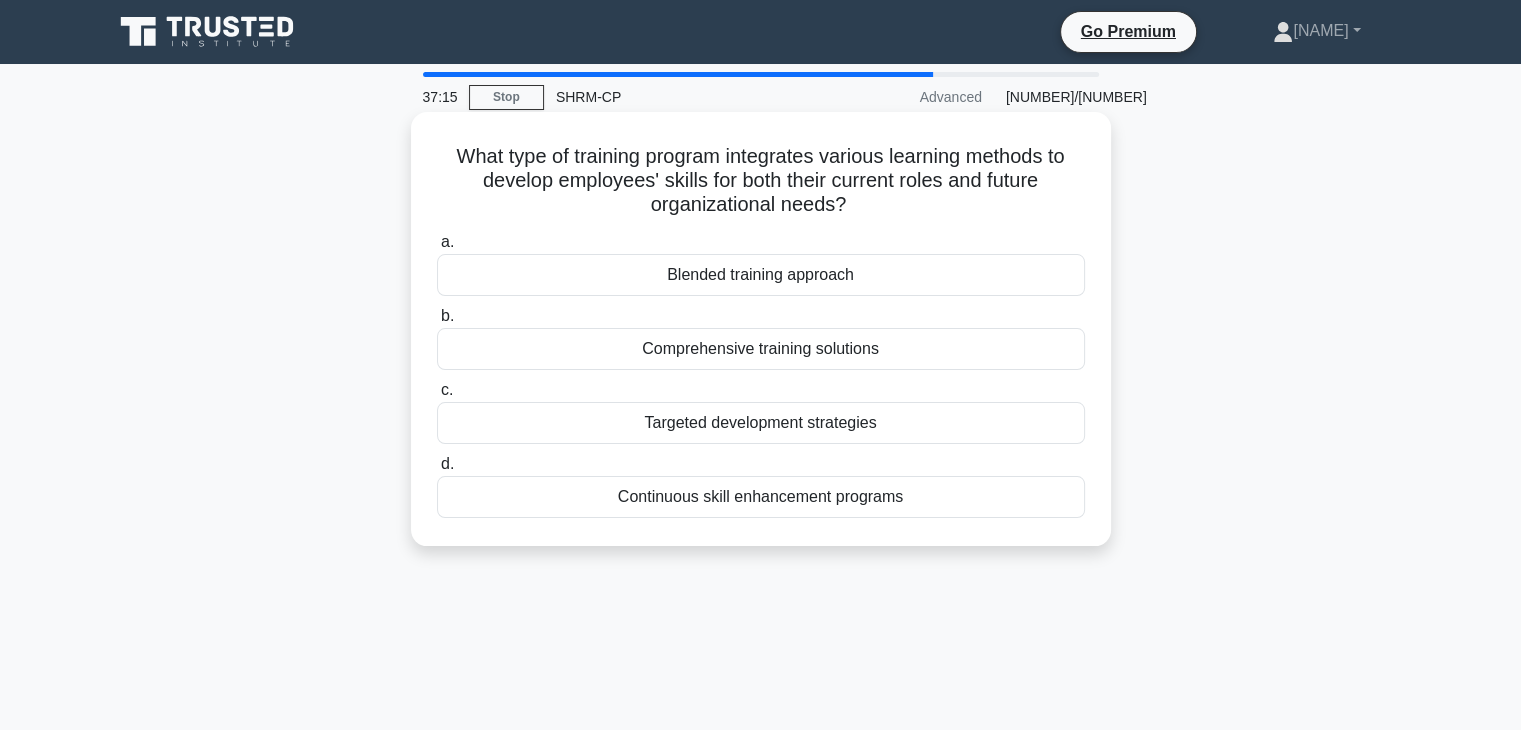 click on "Continuous skill enhancement programs" at bounding box center [761, 497] 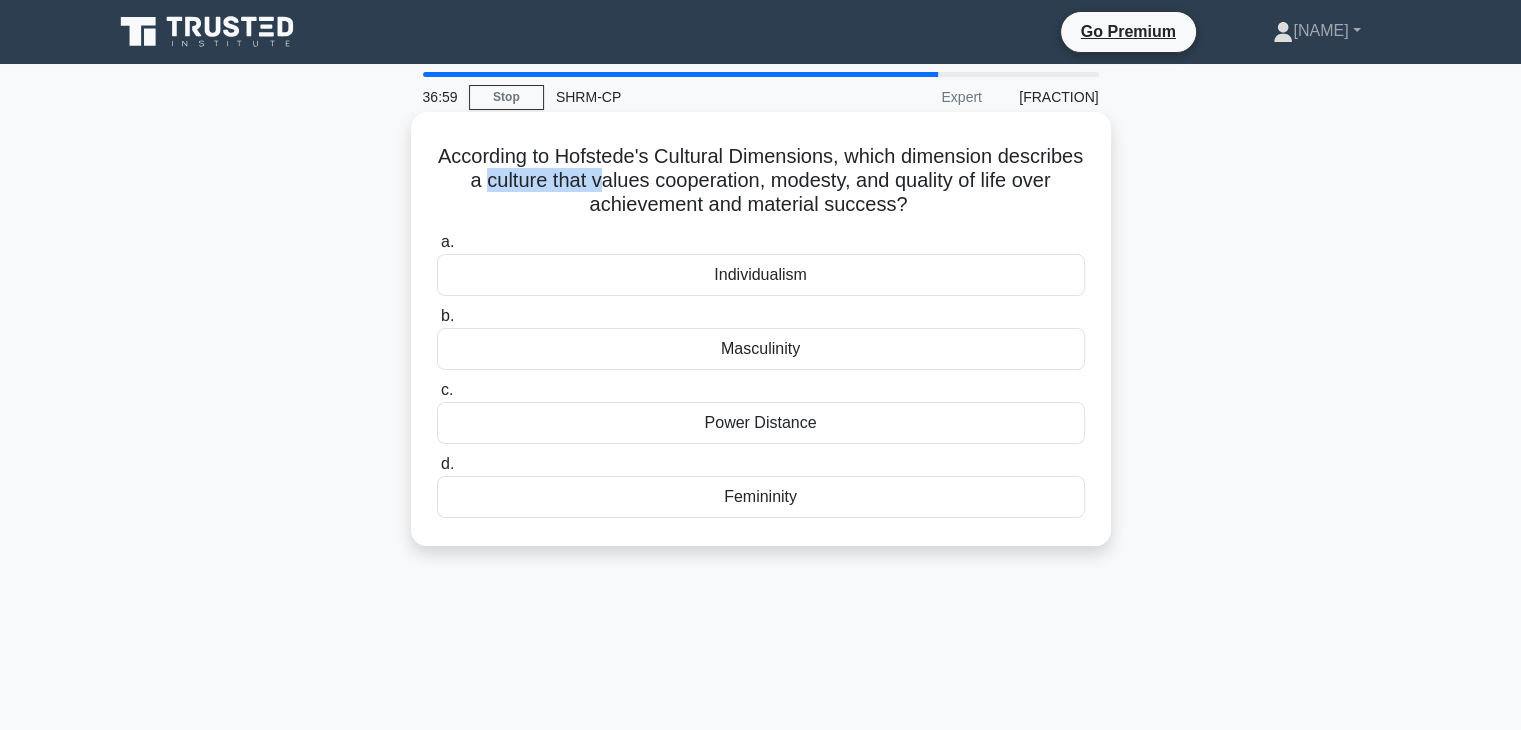 drag, startPoint x: 545, startPoint y: 177, endPoint x: 666, endPoint y: 170, distance: 121.20231 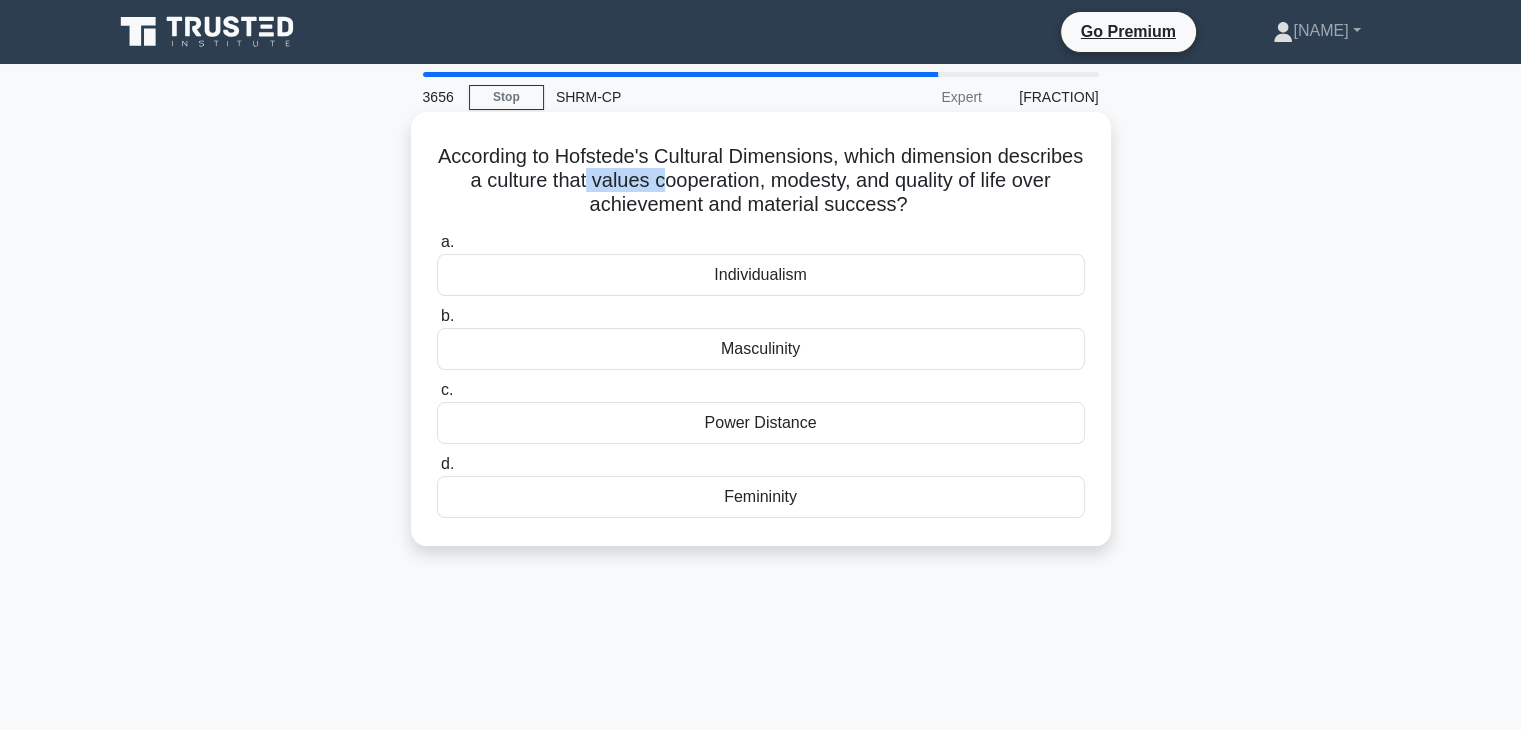 drag, startPoint x: 651, startPoint y: 181, endPoint x: 735, endPoint y: 181, distance: 84 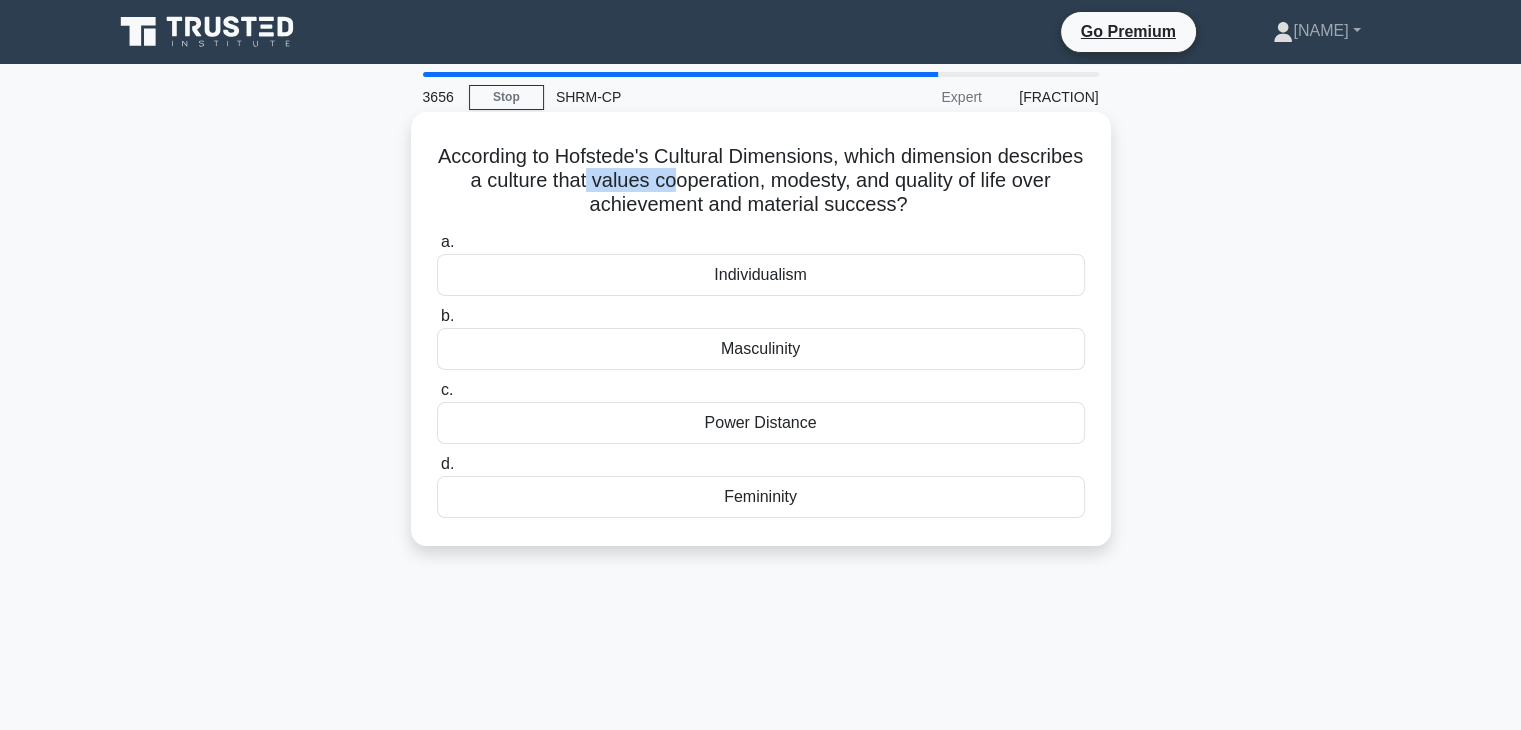 click on "According to Hofstede's Cultural Dimensions, which dimension describes a culture that values cooperation, modesty, and quality of life over achievement and material success?
.spinner_0XTQ{transform-origin:center;animation:spinner_y6GP .75s linear infinite}@keyframes spinner_y6GP{100%{transform:rotate(360deg)}}" at bounding box center [761, 181] 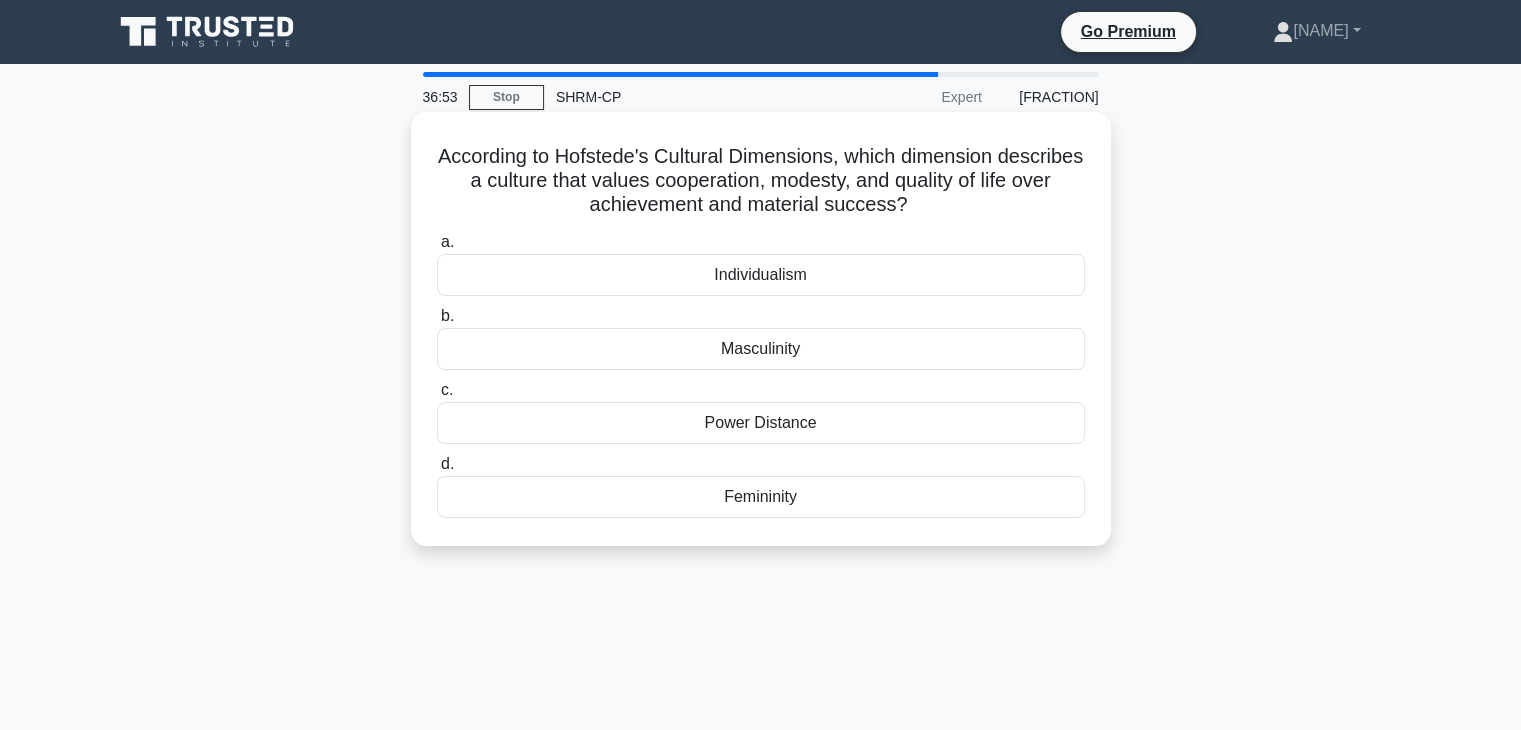 click on "According to Hofstede's Cultural Dimensions, which dimension describes a culture that values cooperation, modesty, and quality of life over achievement and material success?
.spinner_0XTQ{transform-origin:center;animation:spinner_y6GP .75s linear infinite}@keyframes spinner_y6GP{100%{transform:rotate(360deg)}}" at bounding box center (761, 181) 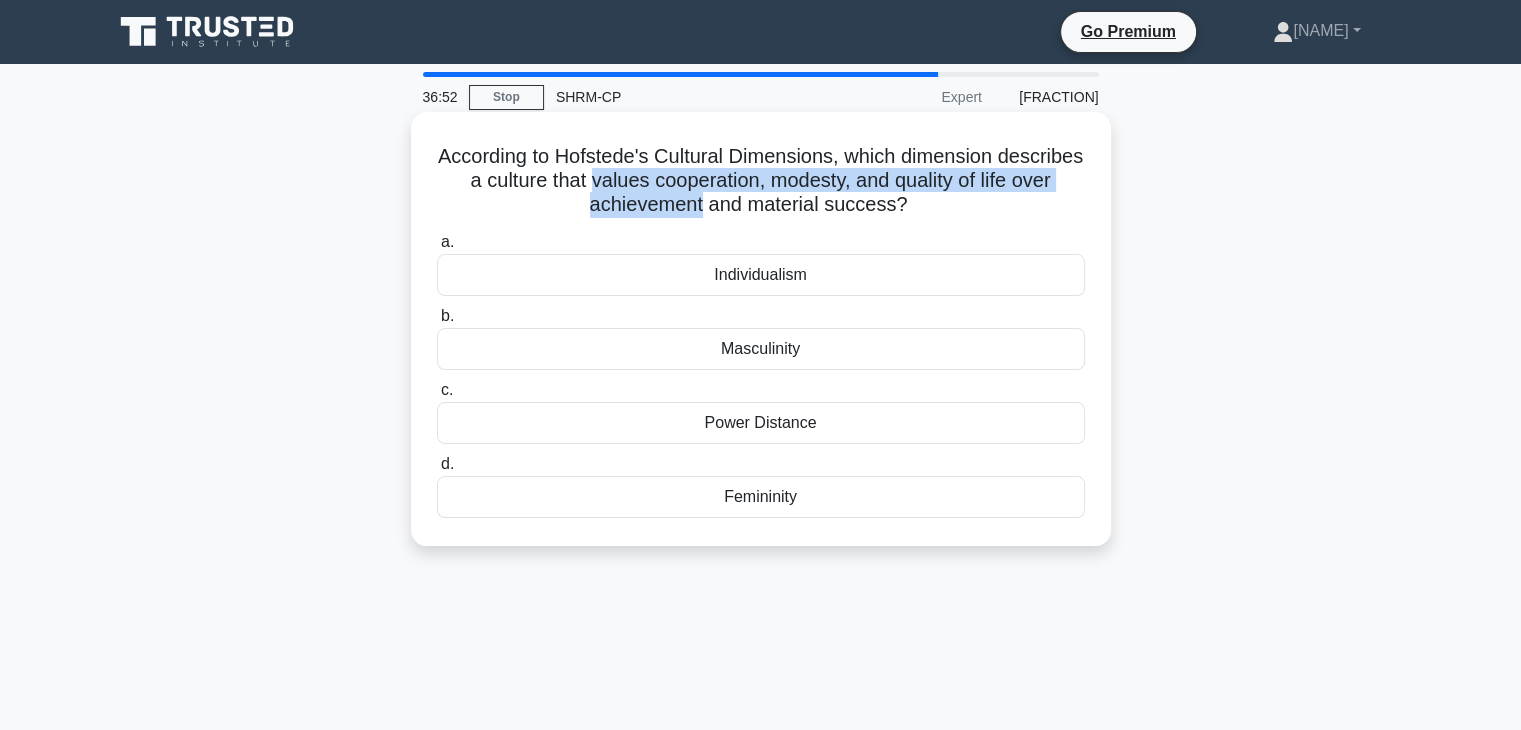 drag, startPoint x: 653, startPoint y: 177, endPoint x: 692, endPoint y: 201, distance: 45.79301 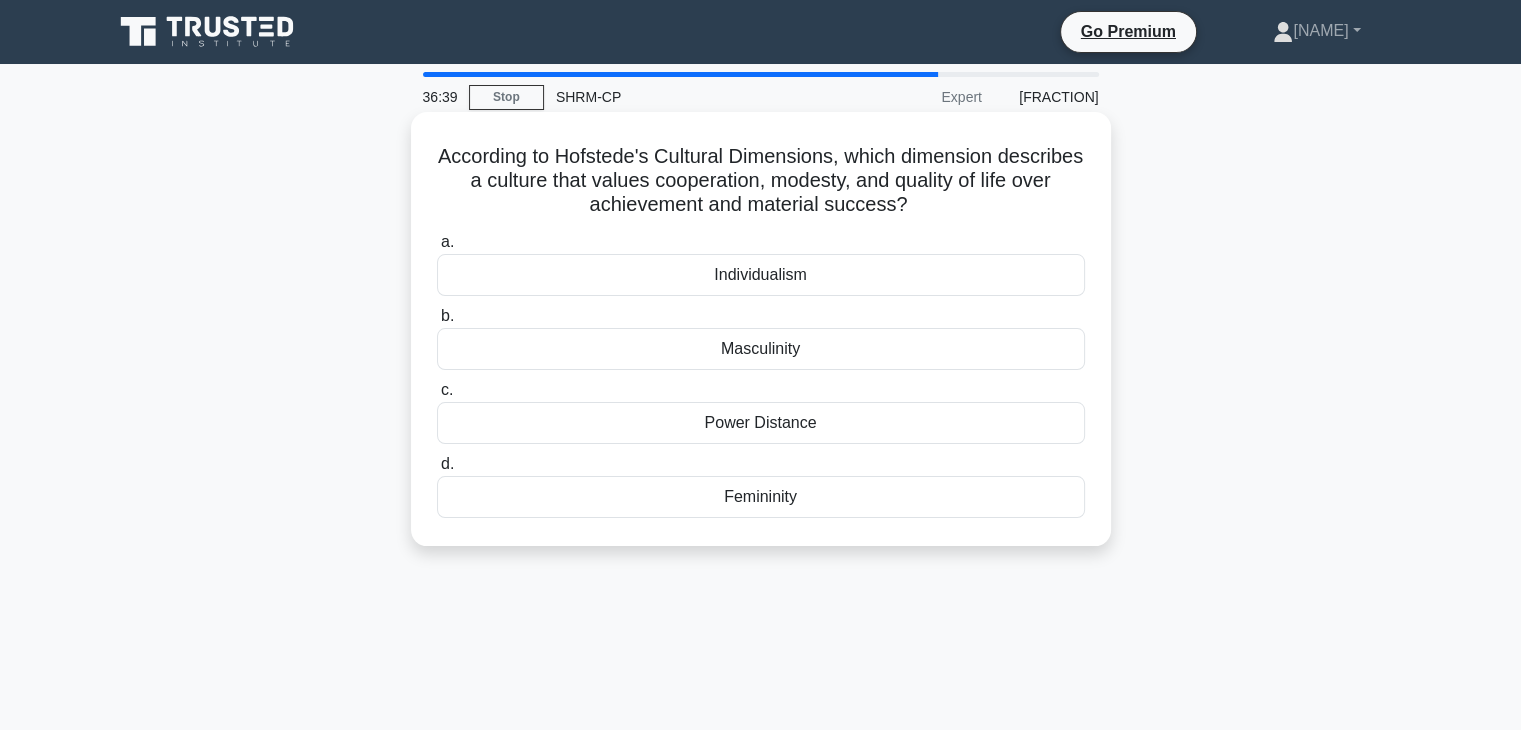click on "Power Distance" at bounding box center (761, 423) 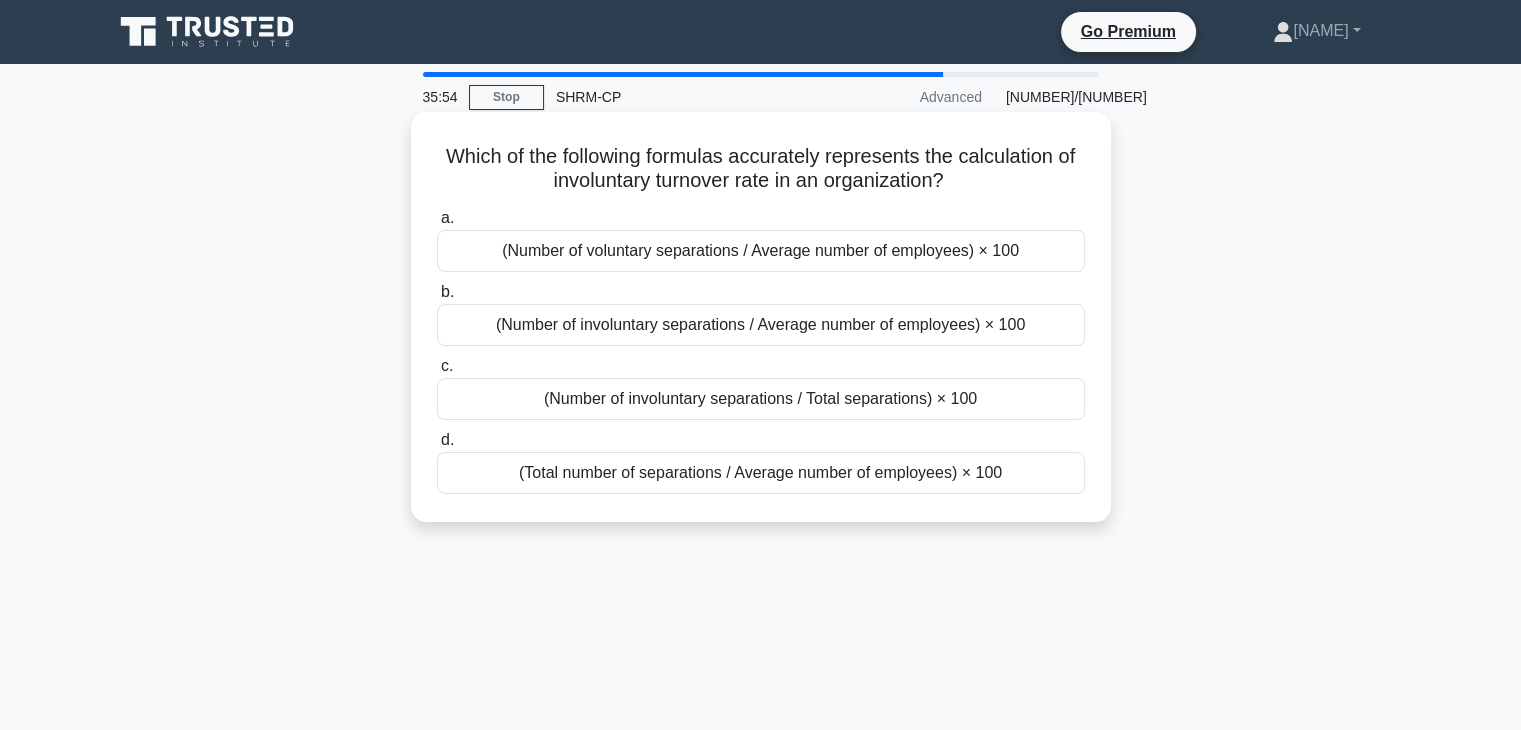 click on "(Number of involuntary separations / Total separations) × 100" at bounding box center [761, 399] 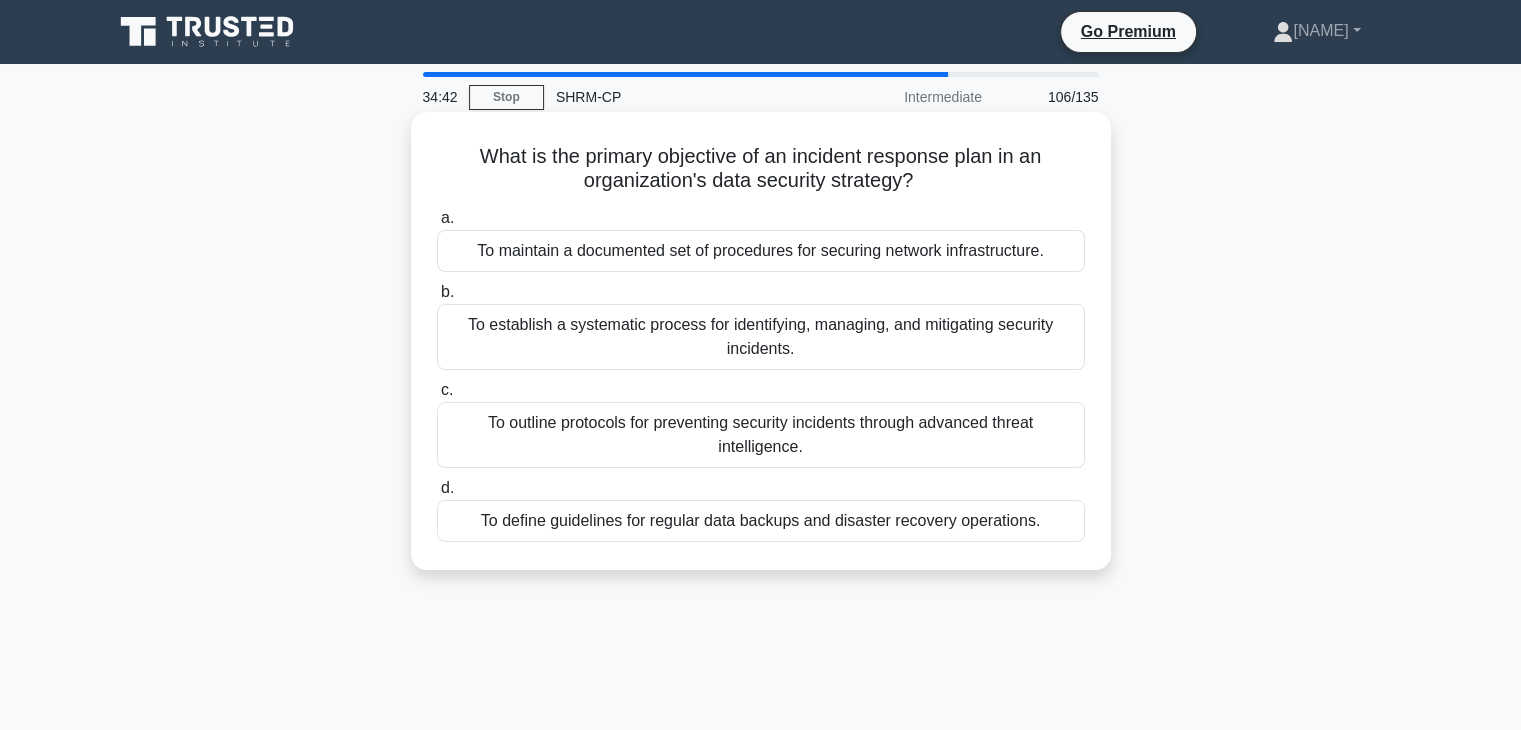 click on "To establish a systematic process for identifying, managing, and mitigating security incidents." at bounding box center (761, 337) 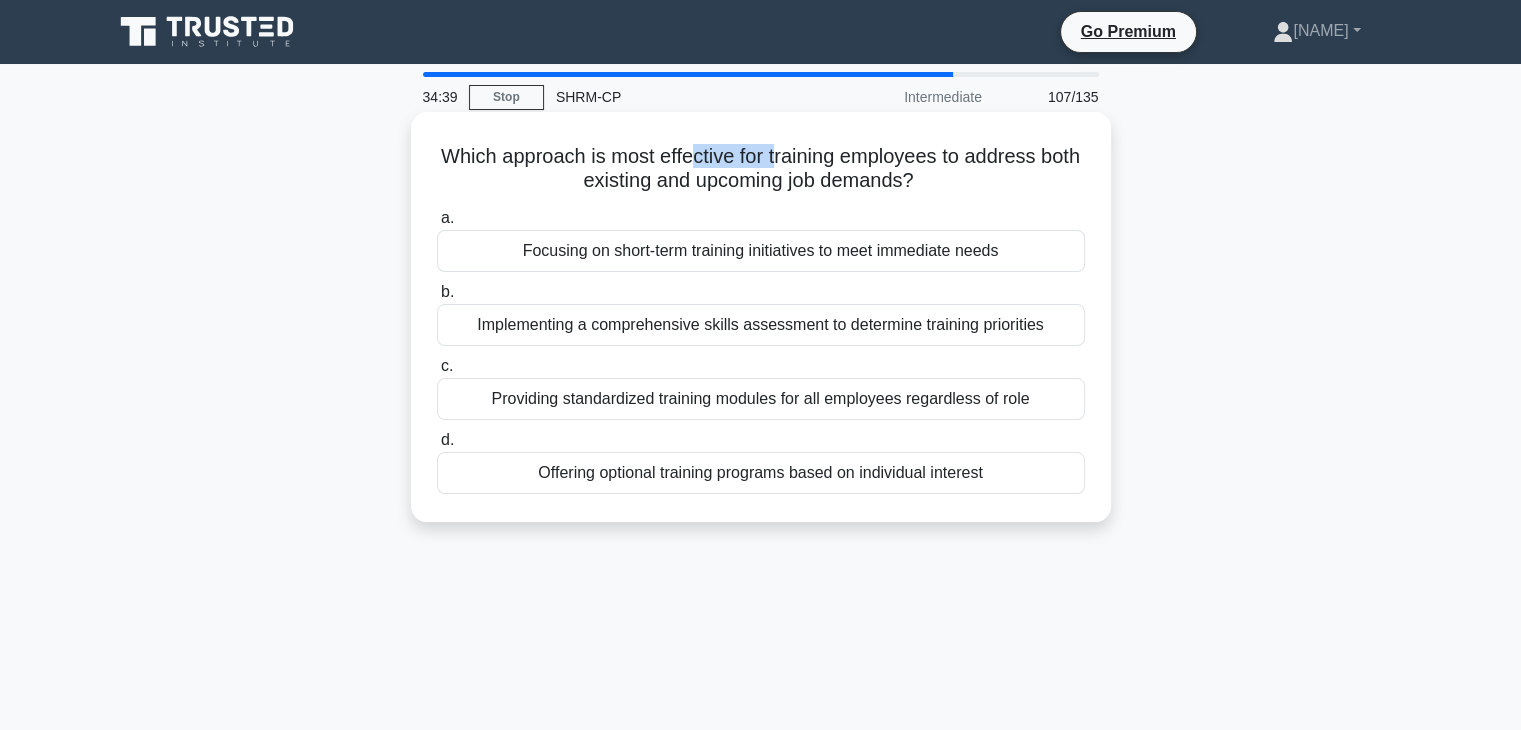 drag, startPoint x: 711, startPoint y: 157, endPoint x: 797, endPoint y: 161, distance: 86.09297 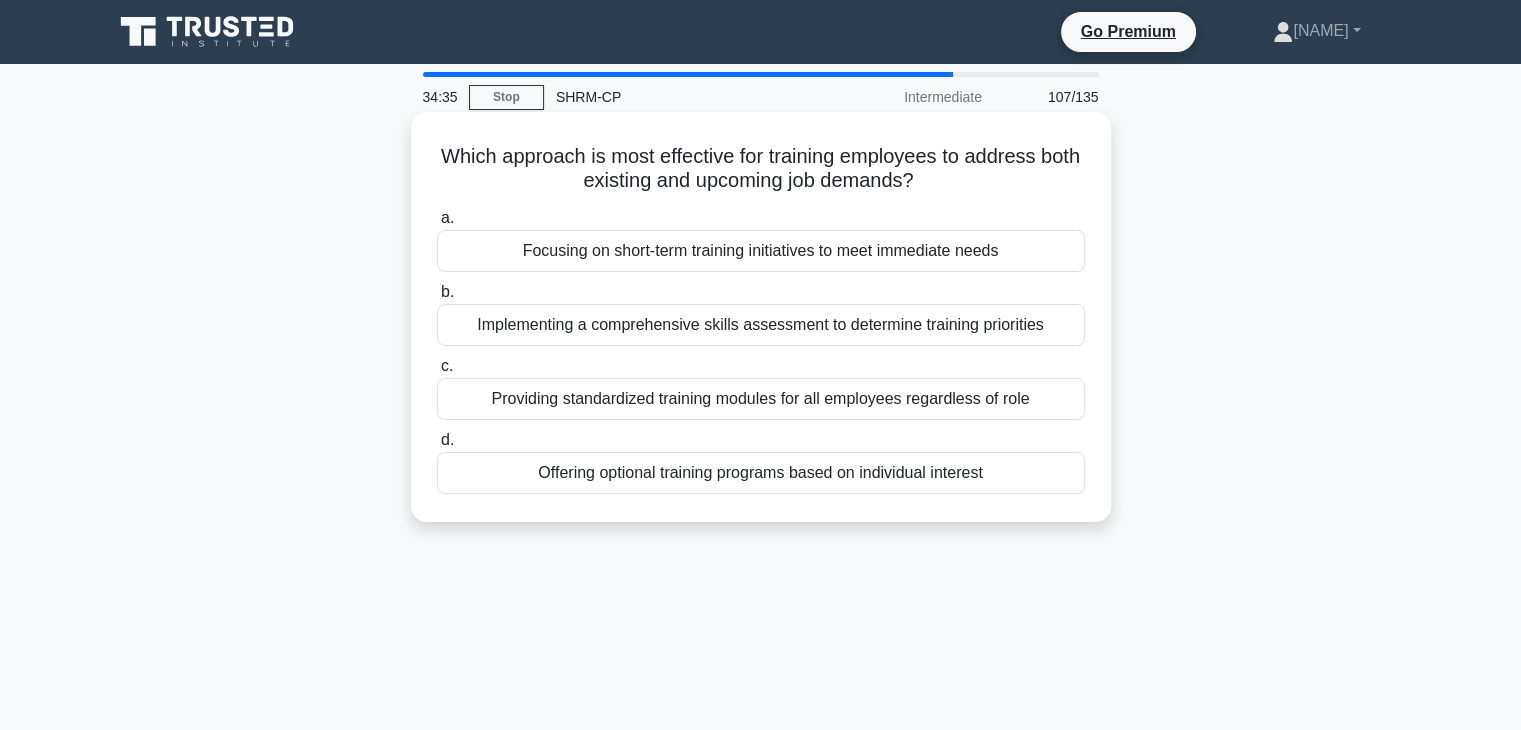 click on "Which approach is most effective for training employees to address both existing and upcoming job demands?
.spinner_0XTQ{transform-origin:center;animation:spinner_y6GP .75s linear infinite}@keyframes spinner_y6GP{100%{transform:rotate(360deg)}}" at bounding box center (761, 169) 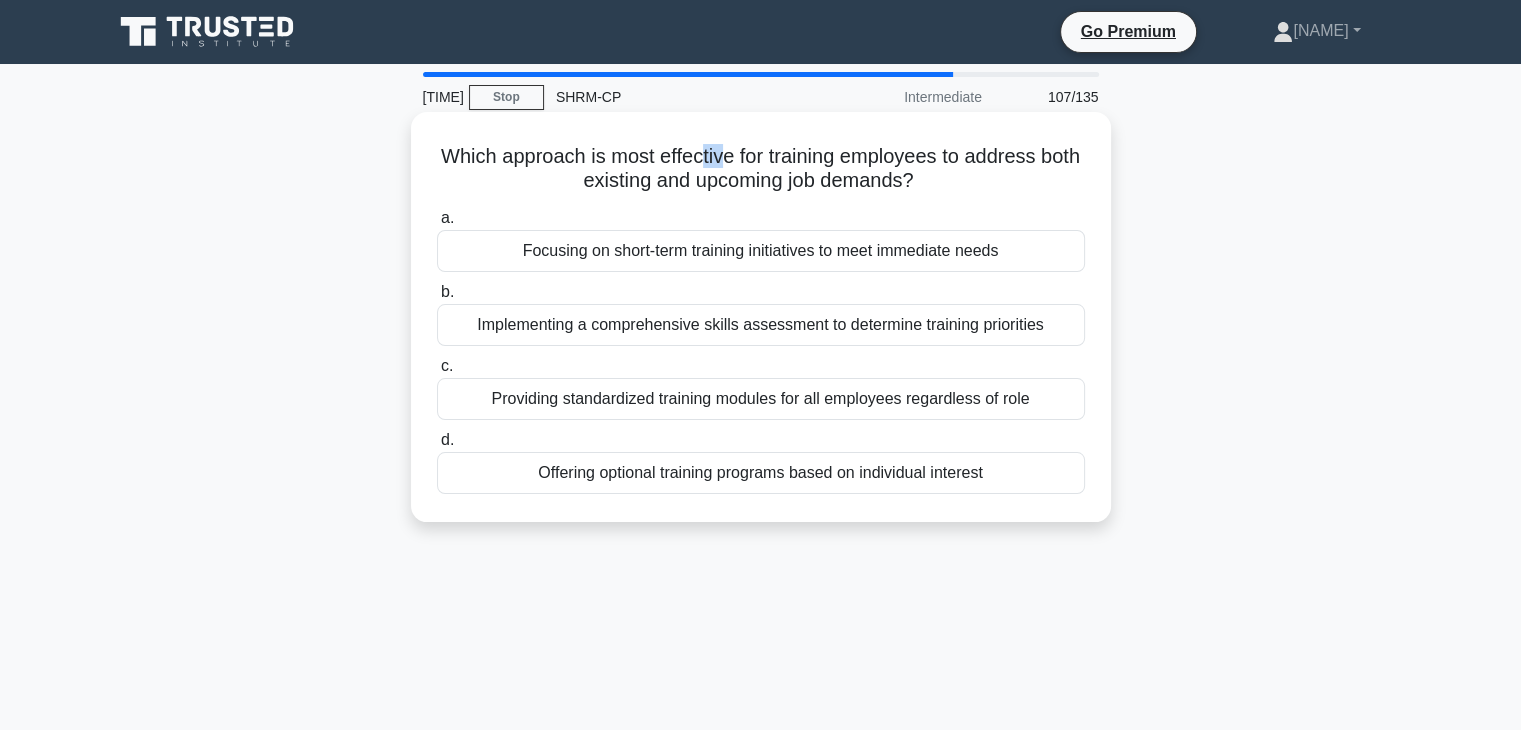 drag, startPoint x: 719, startPoint y: 149, endPoint x: 744, endPoint y: 153, distance: 25.317978 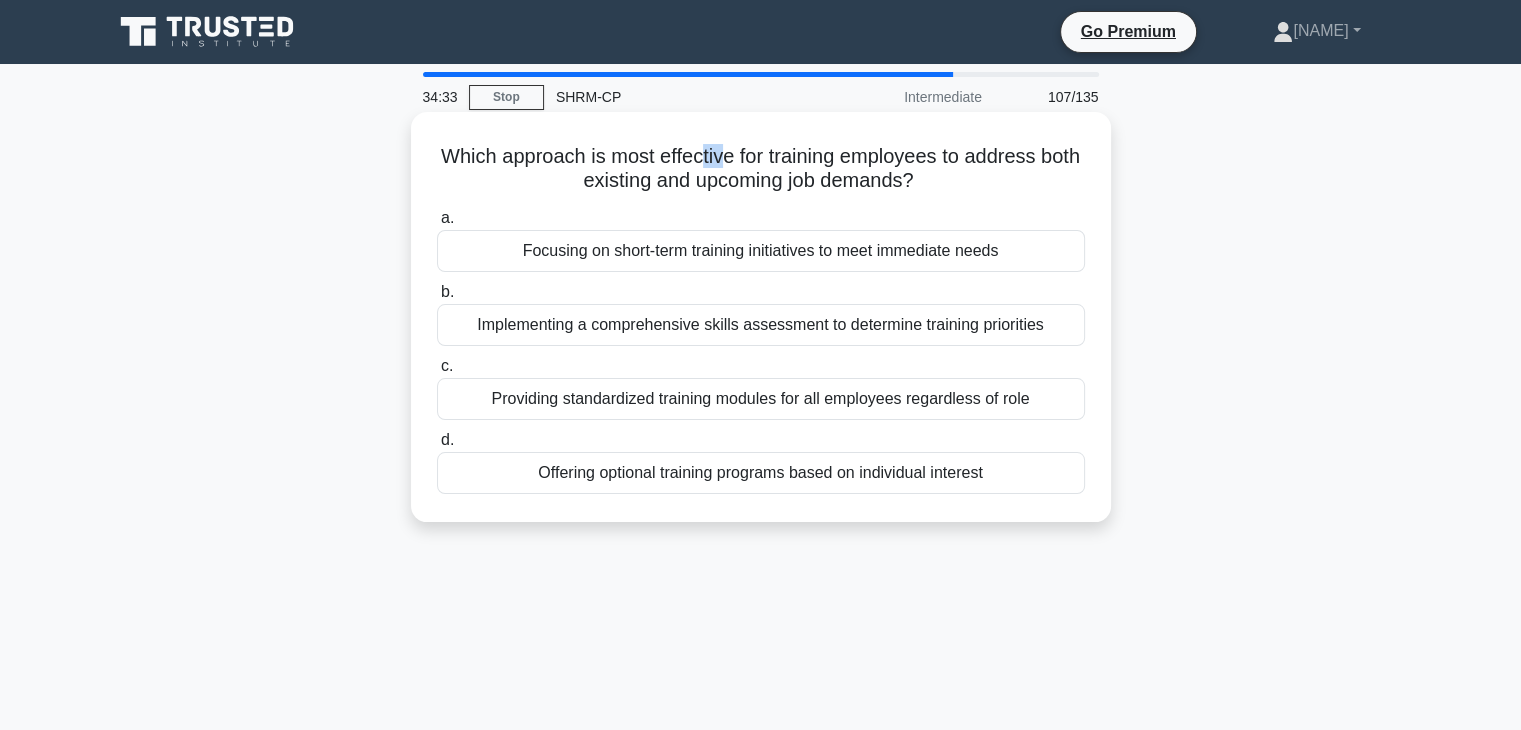 click on "Which approach is most effective for training employees to address both existing and upcoming job demands?
.spinner_0XTQ{transform-origin:center;animation:spinner_y6GP .75s linear infinite}@keyframes spinner_y6GP{100%{transform:rotate(360deg)}}" at bounding box center (761, 169) 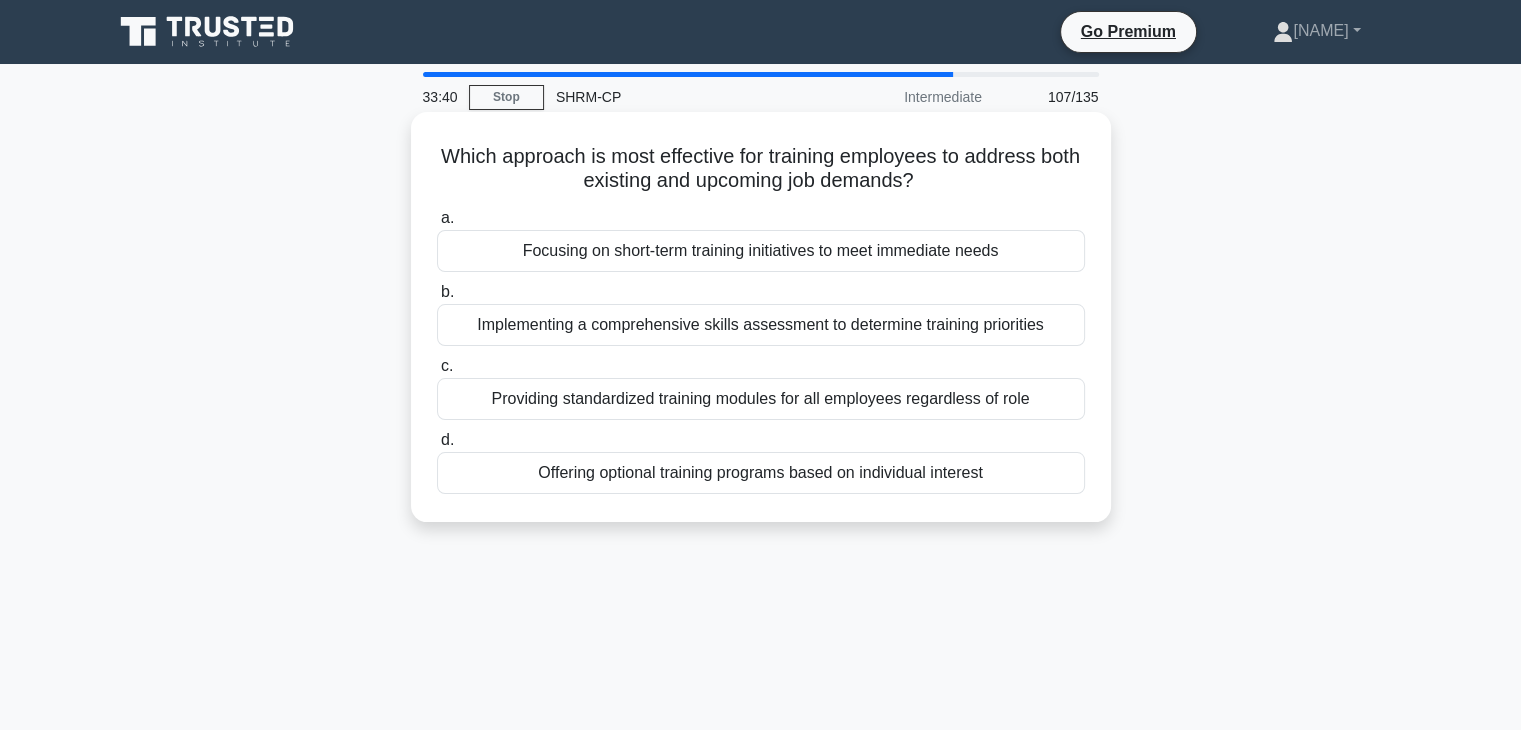 click on "Implementing a comprehensive skills assessment to determine training priorities" at bounding box center (761, 325) 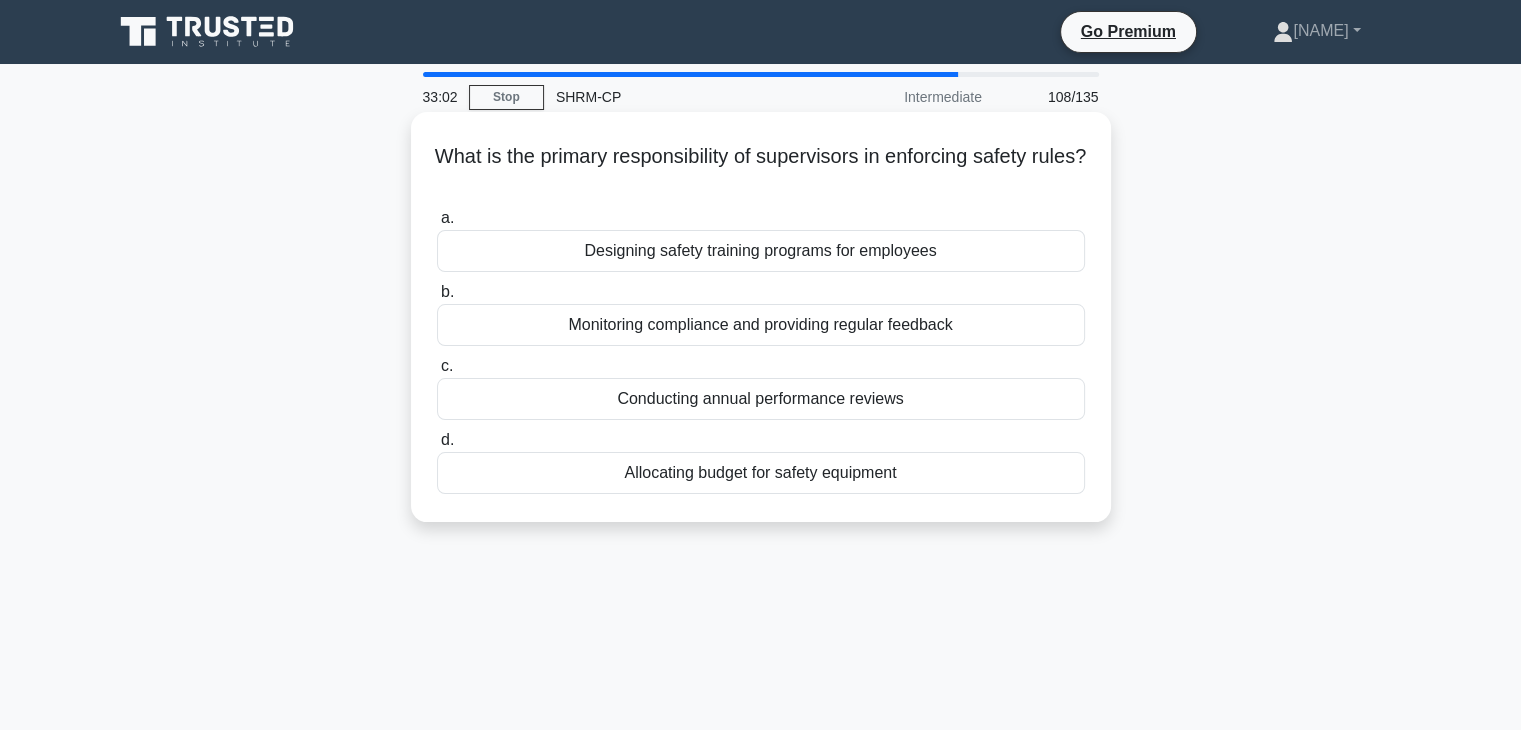 click on "Monitoring compliance and providing regular feedback" at bounding box center (761, 325) 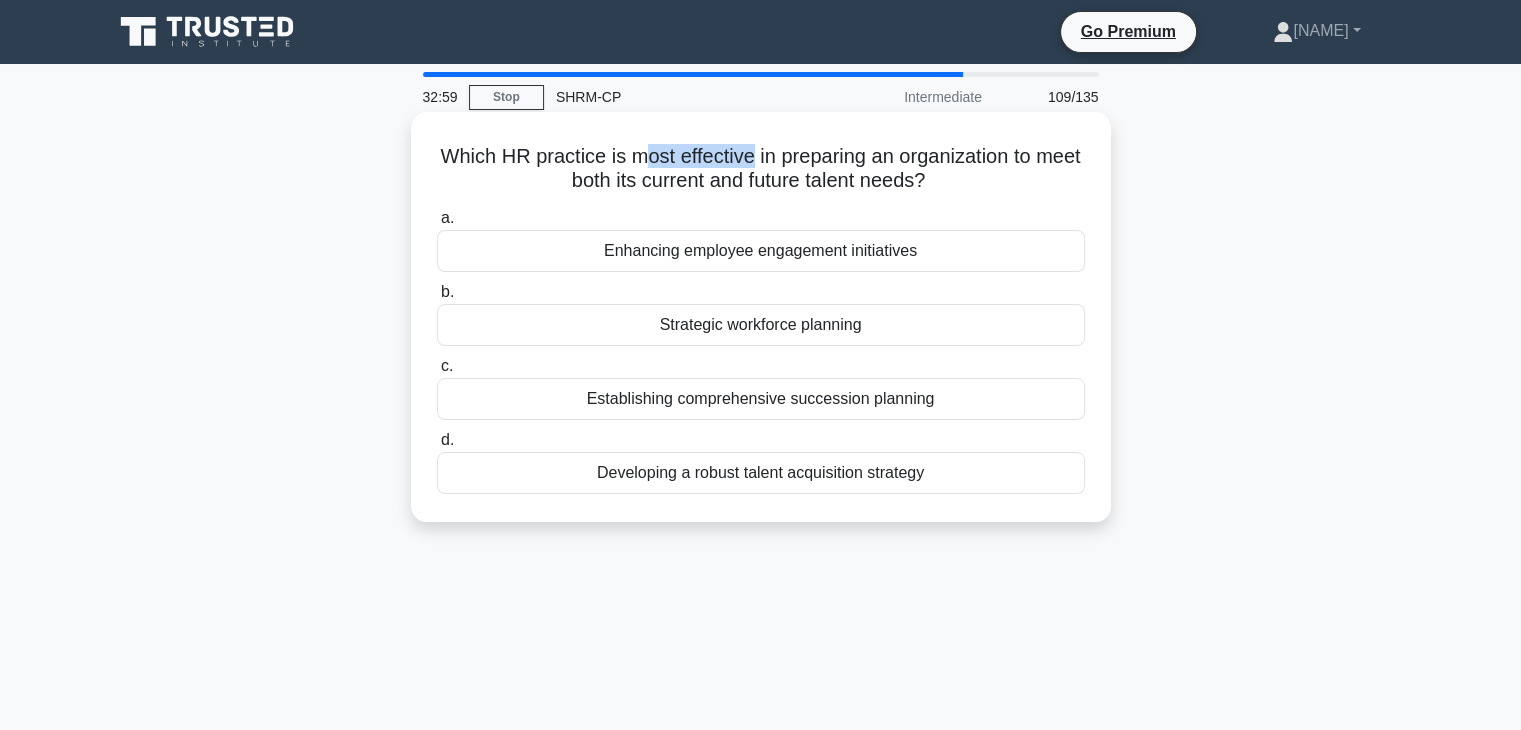 drag, startPoint x: 659, startPoint y: 164, endPoint x: 772, endPoint y: 165, distance: 113.004425 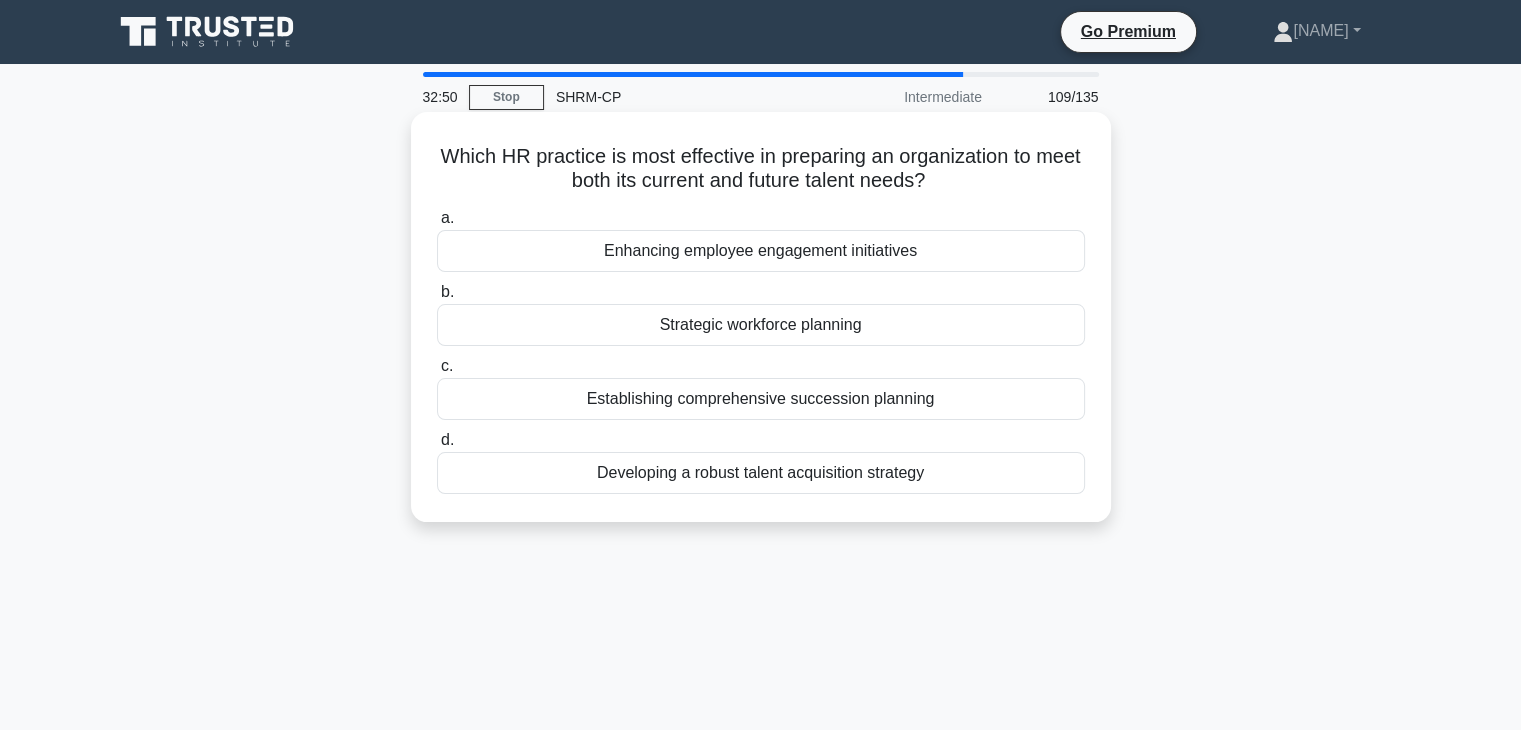 click on "Strategic workforce planning" at bounding box center [761, 325] 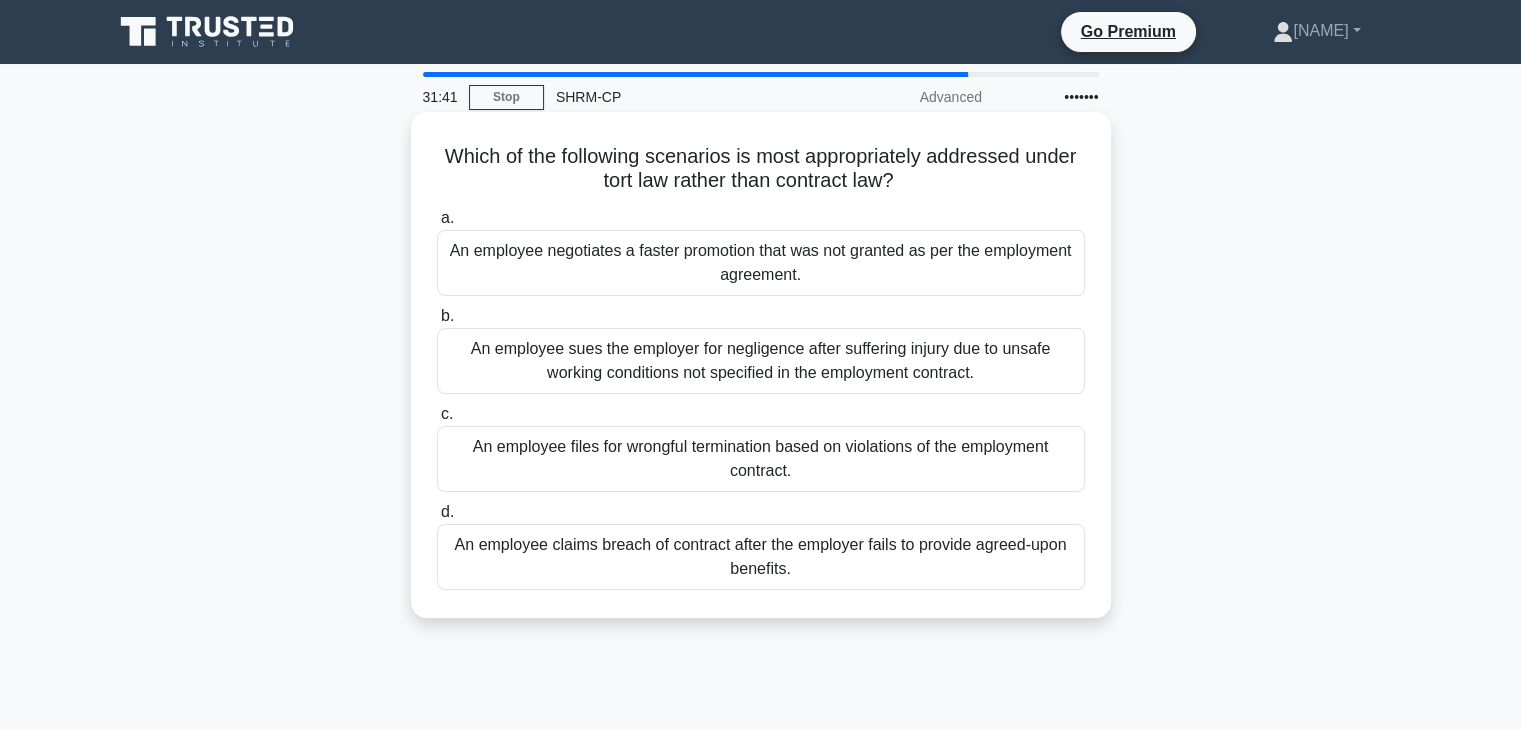 click on "An employee sues the employer for negligence after suffering injury due to unsafe working conditions not specified in the employment contract." at bounding box center (761, 361) 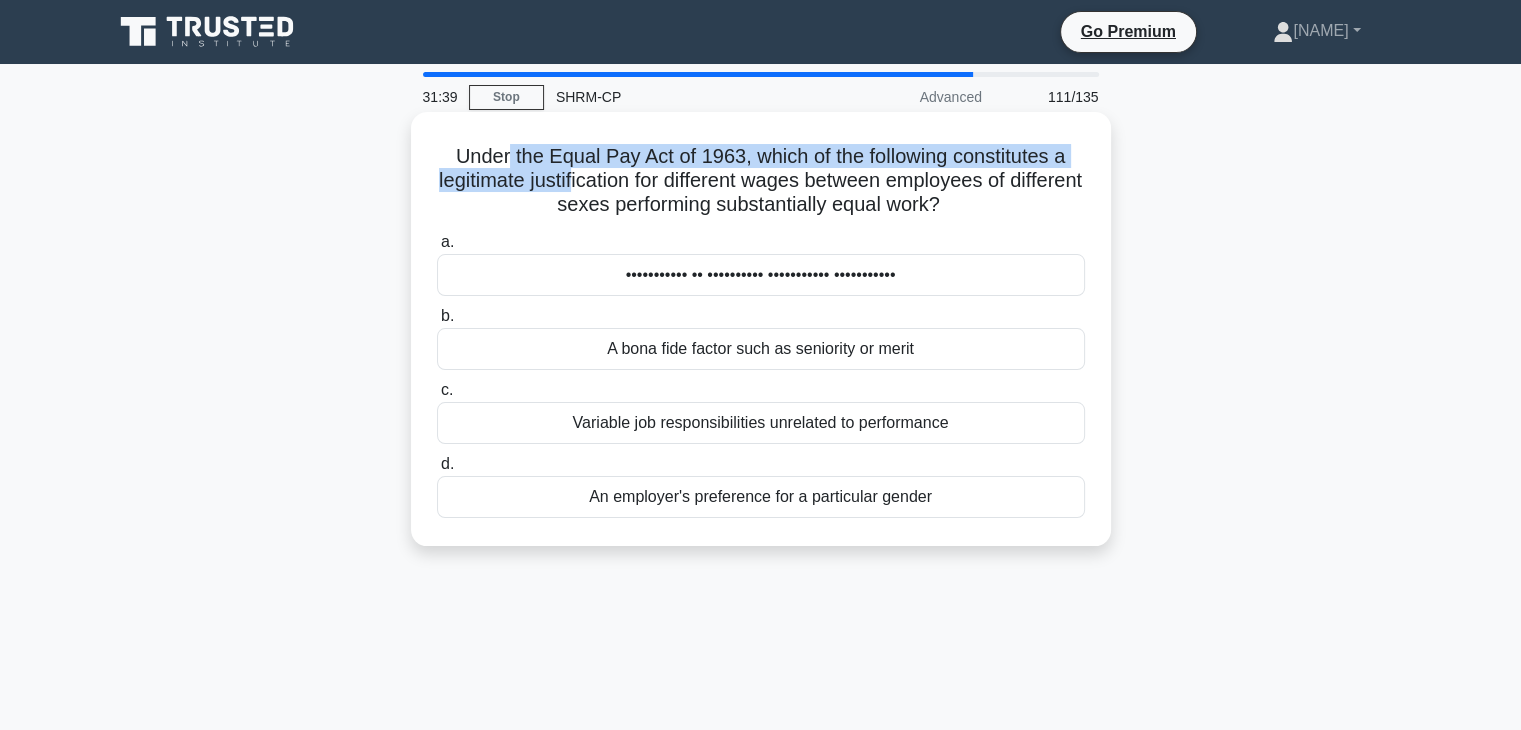drag, startPoint x: 502, startPoint y: 155, endPoint x: 608, endPoint y: 169, distance: 106.92053 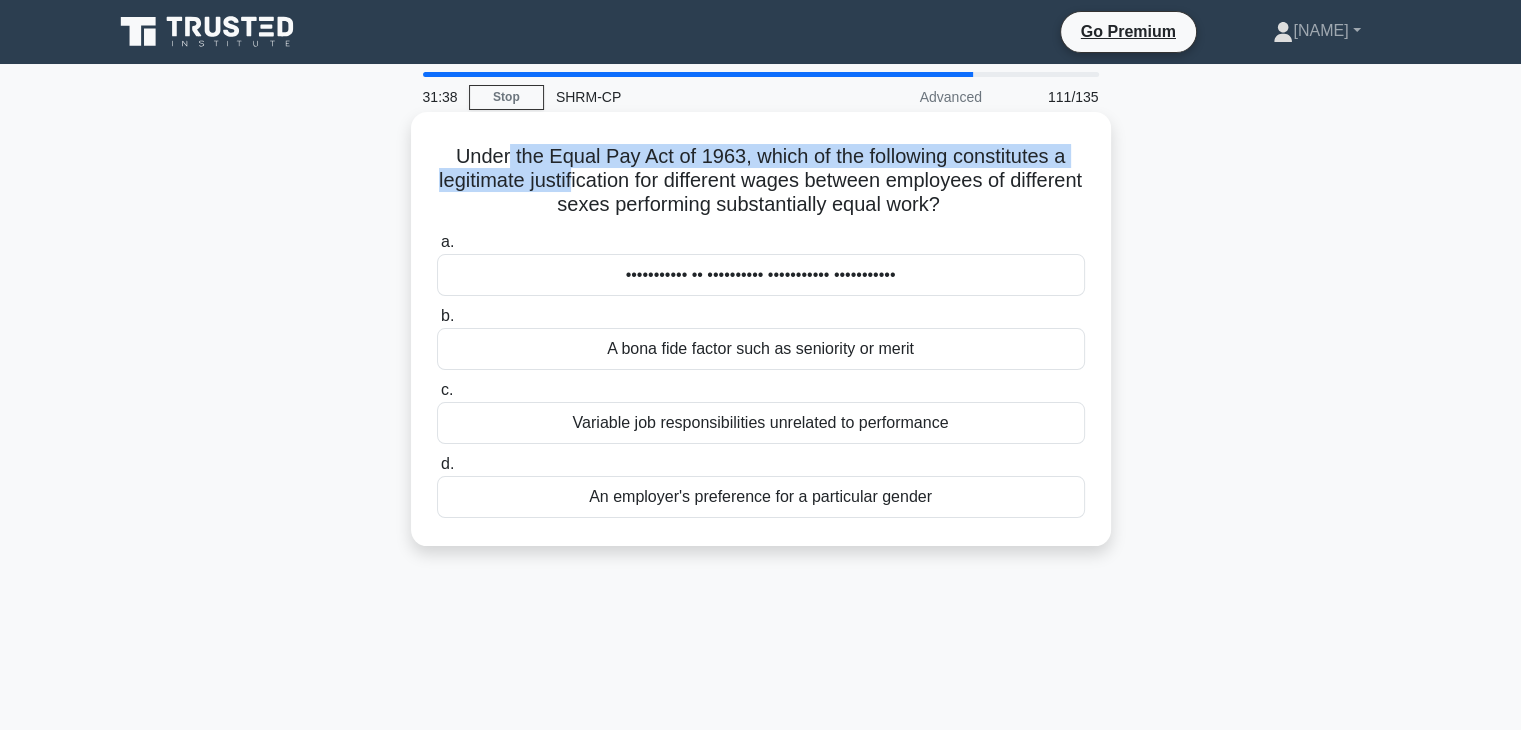 click on "Under the Equal Pay Act of 1963, which of the following constitutes a legitimate justification for different wages between employees of different sexes performing substantially equal work?
.spinner_0XTQ{transform-origin:center;animation:spinner_y6GP .75s linear infinite}@keyframes spinner_y6GP{100%{transform:rotate(360deg)}}" at bounding box center [761, 181] 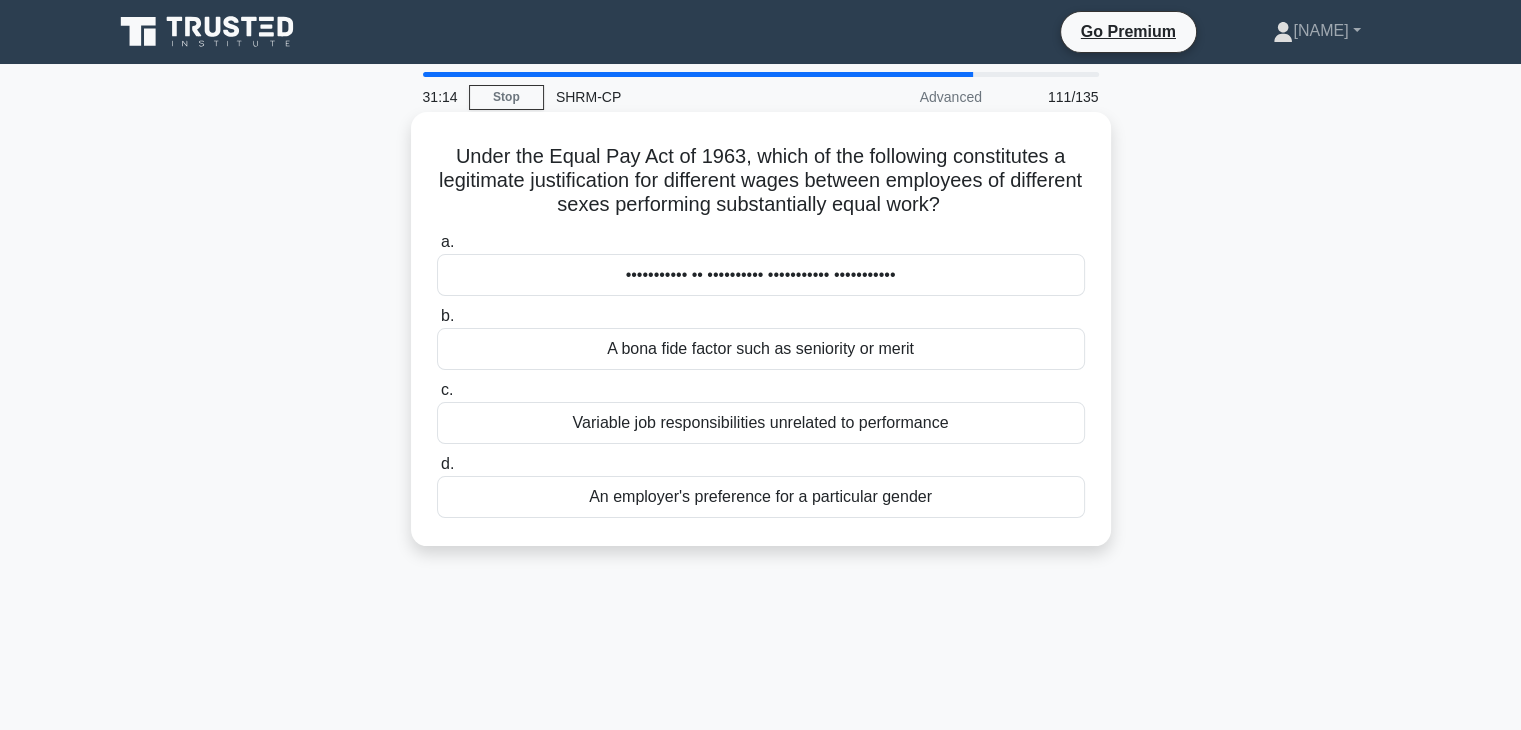 click on "Variable job responsibilities unrelated to performance" at bounding box center [761, 423] 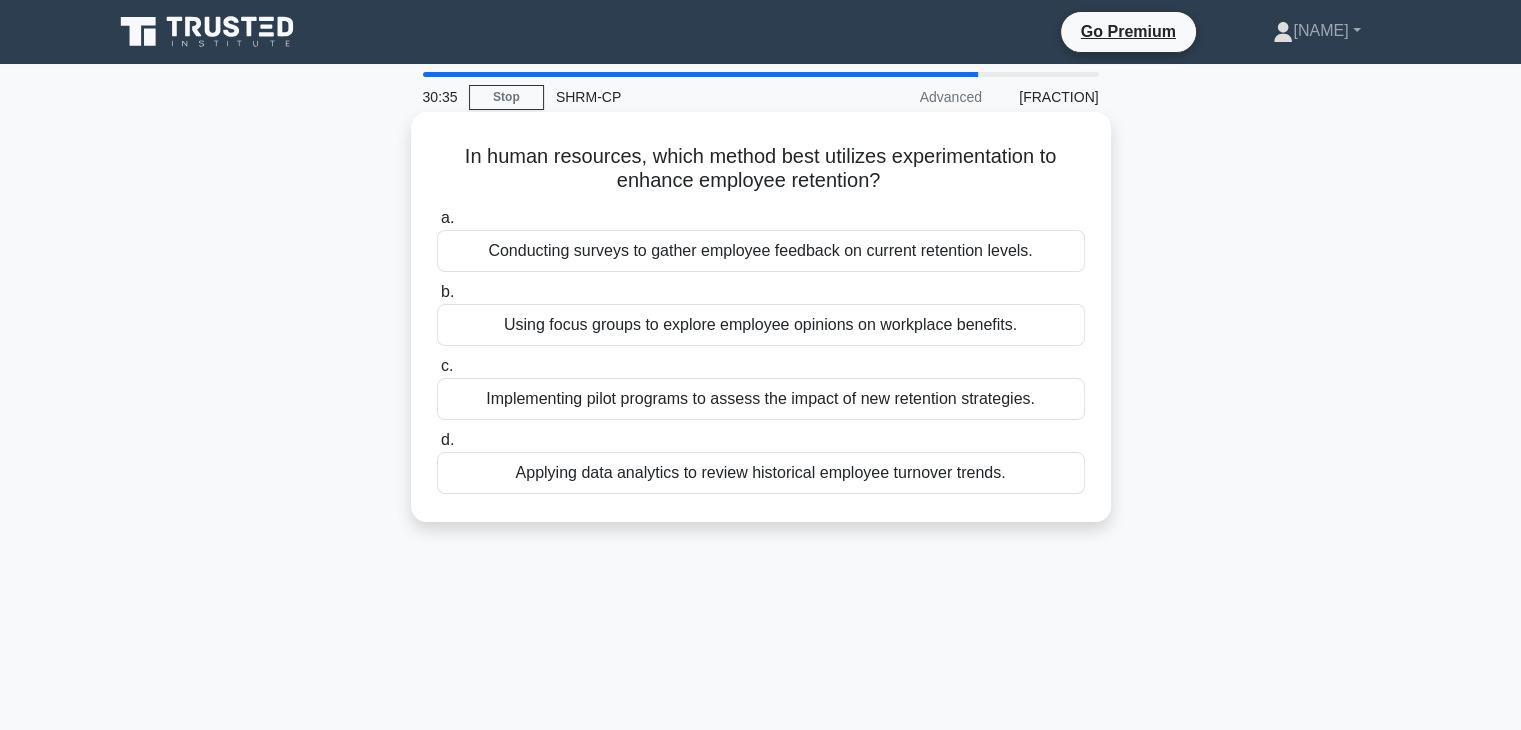 click on "Implementing pilot programs to assess the impact of new retention strategies." at bounding box center [761, 399] 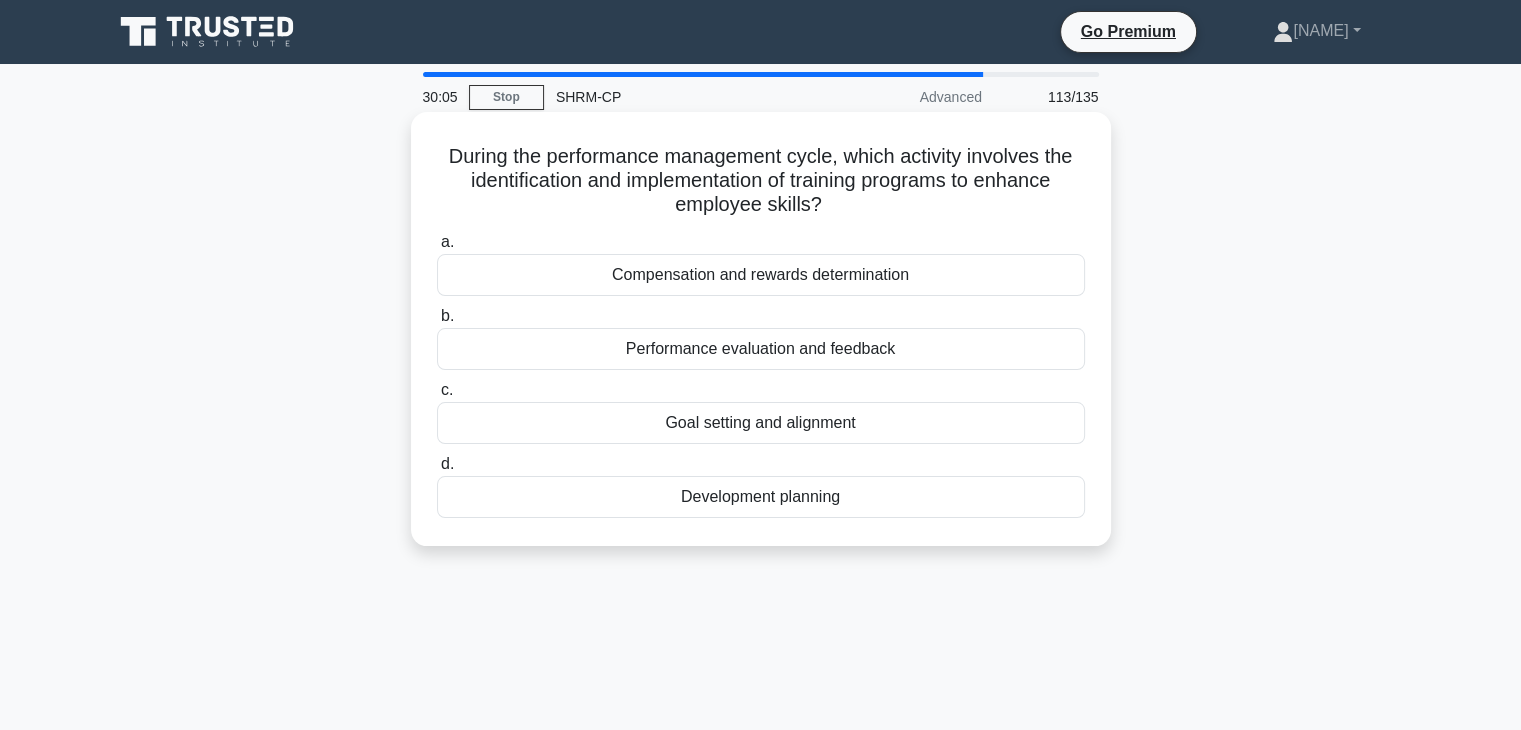 click on "Development planning" at bounding box center (761, 497) 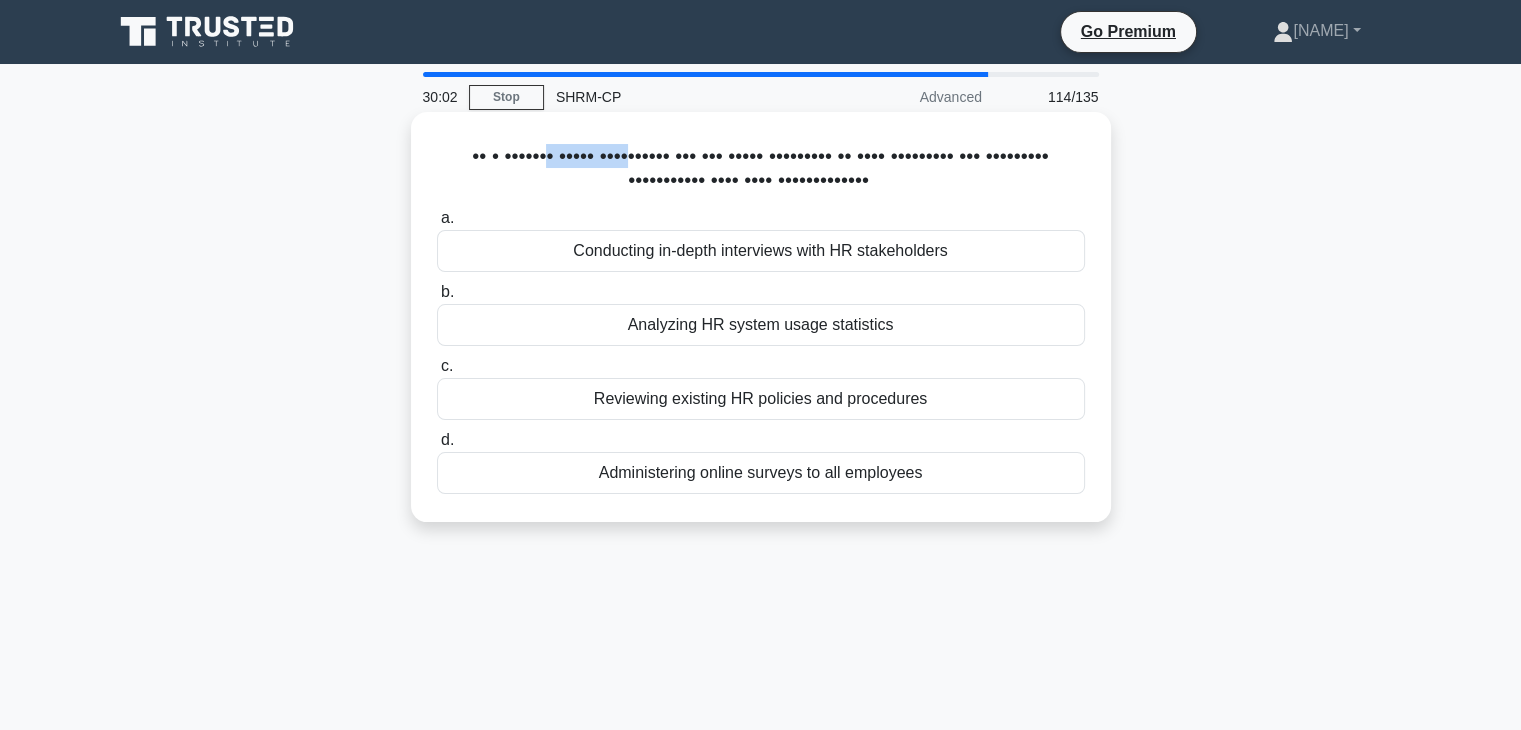 drag, startPoint x: 573, startPoint y: 157, endPoint x: 689, endPoint y: 151, distance: 116.15507 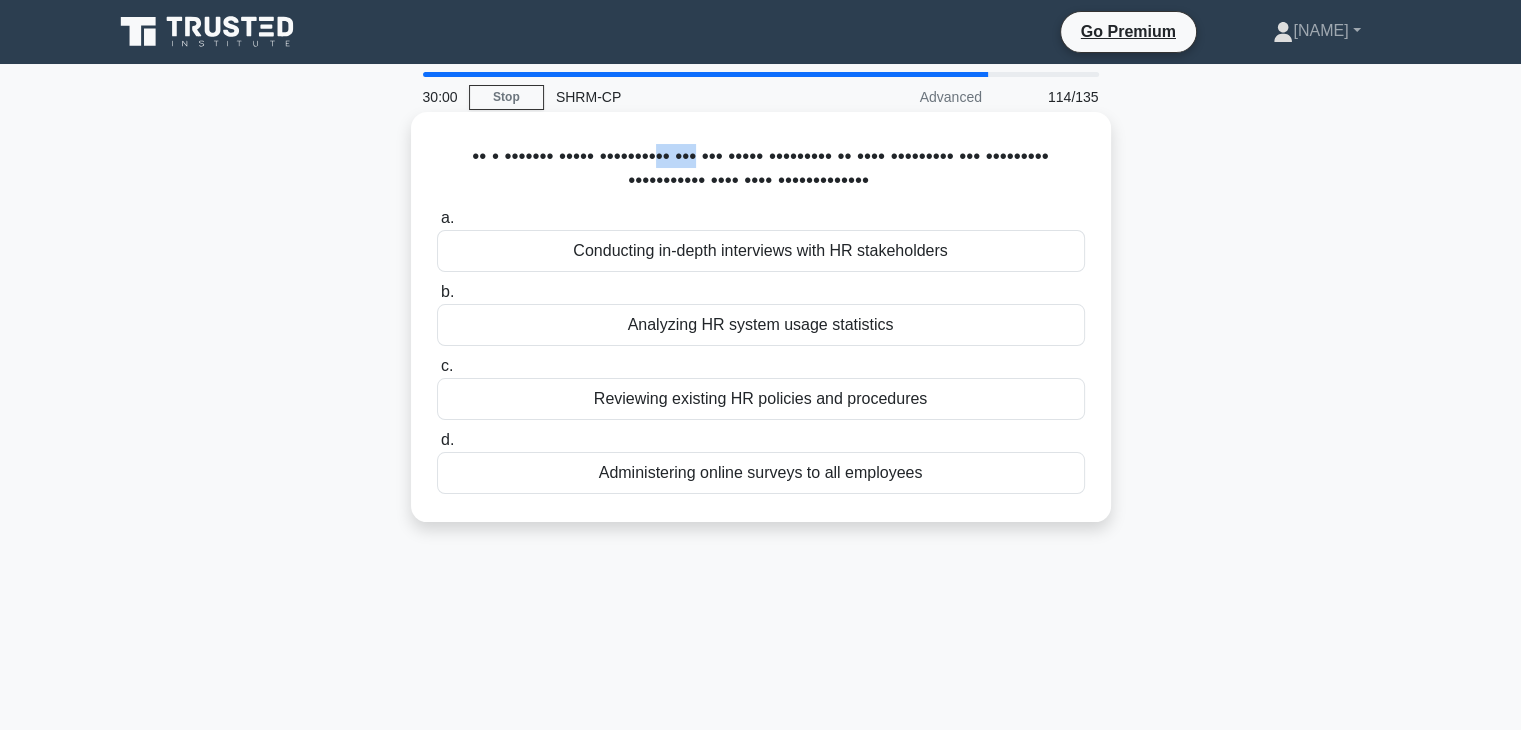 drag, startPoint x: 728, startPoint y: 148, endPoint x: 786, endPoint y: 150, distance: 58.034473 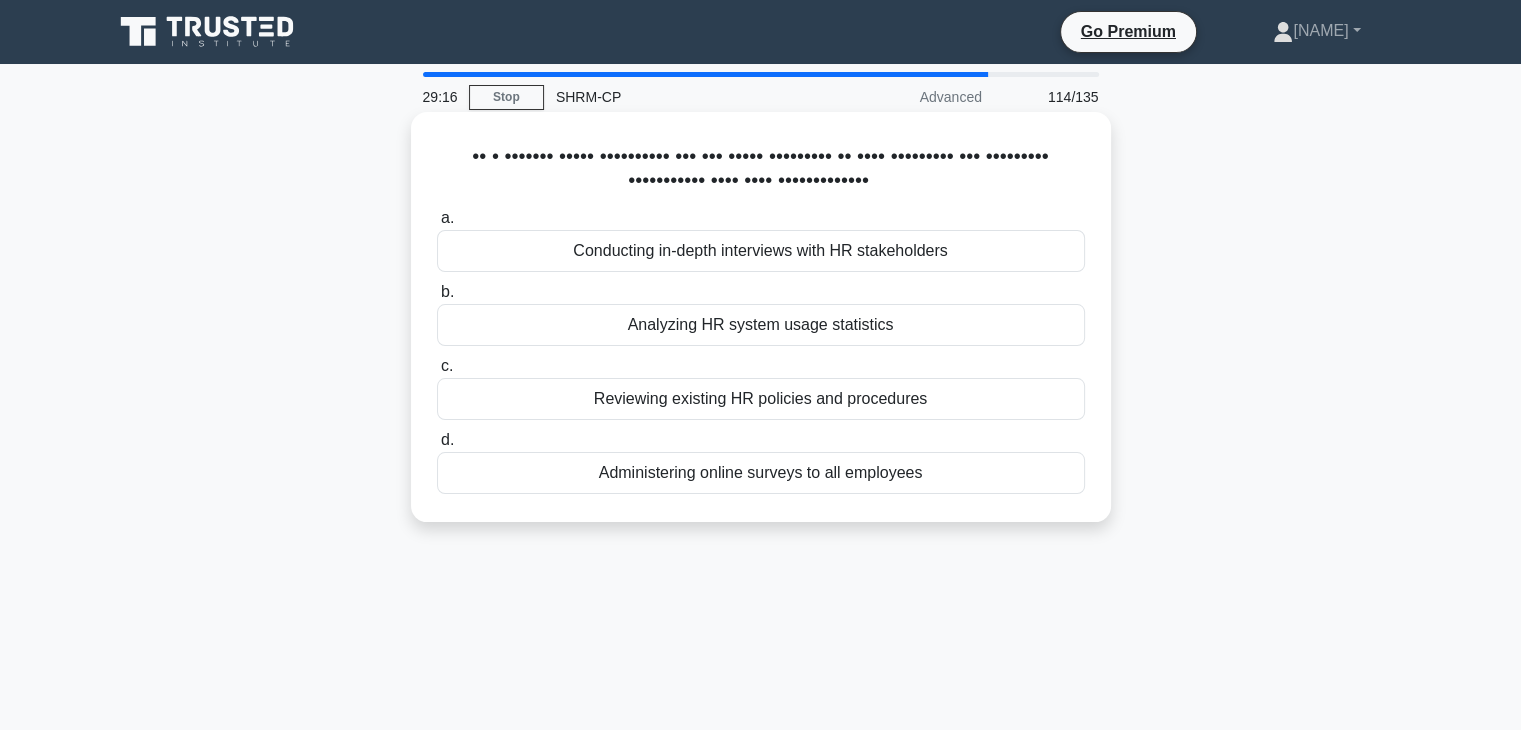click on "Conducting in-depth interviews with HR stakeholders" at bounding box center [761, 251] 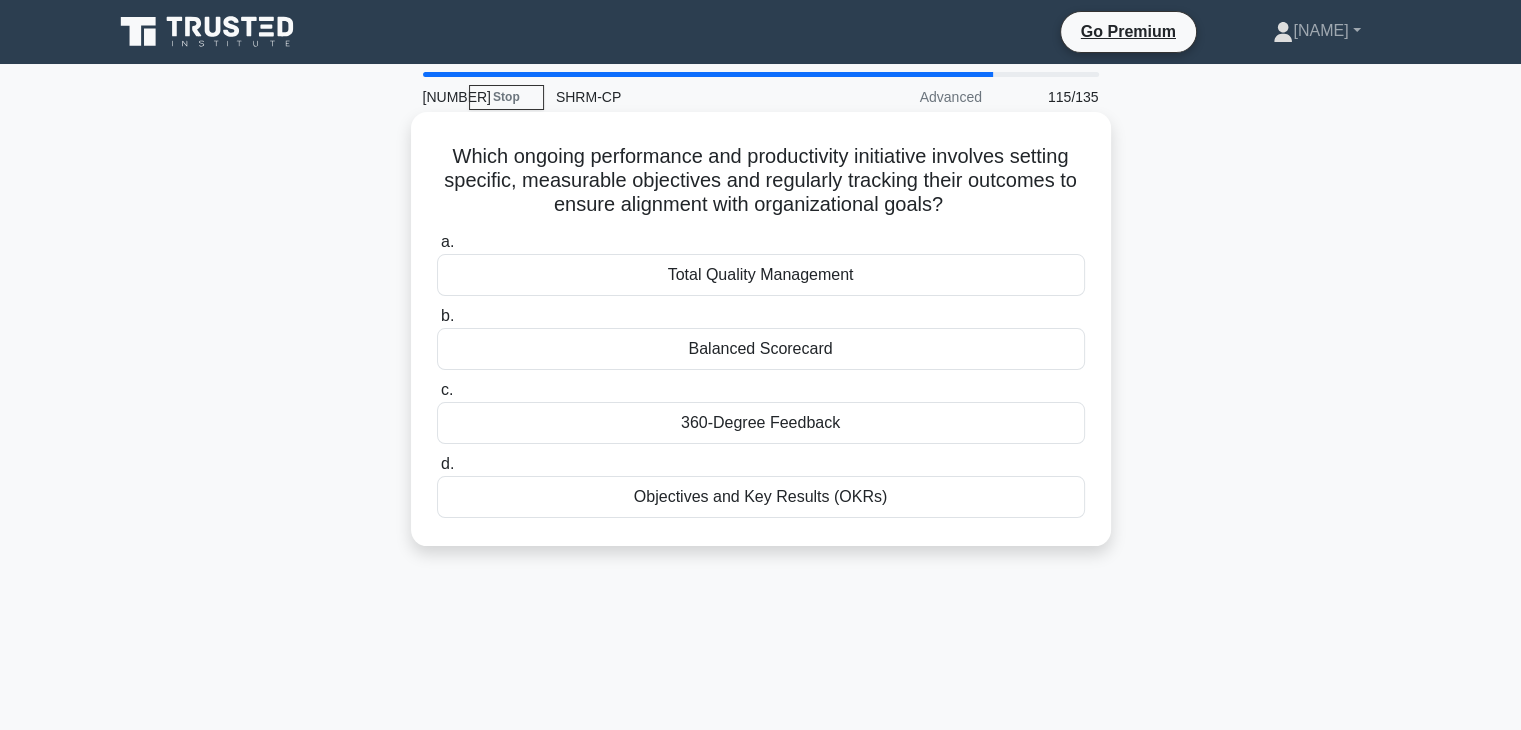 click on "Balanced Scorecard" at bounding box center [761, 349] 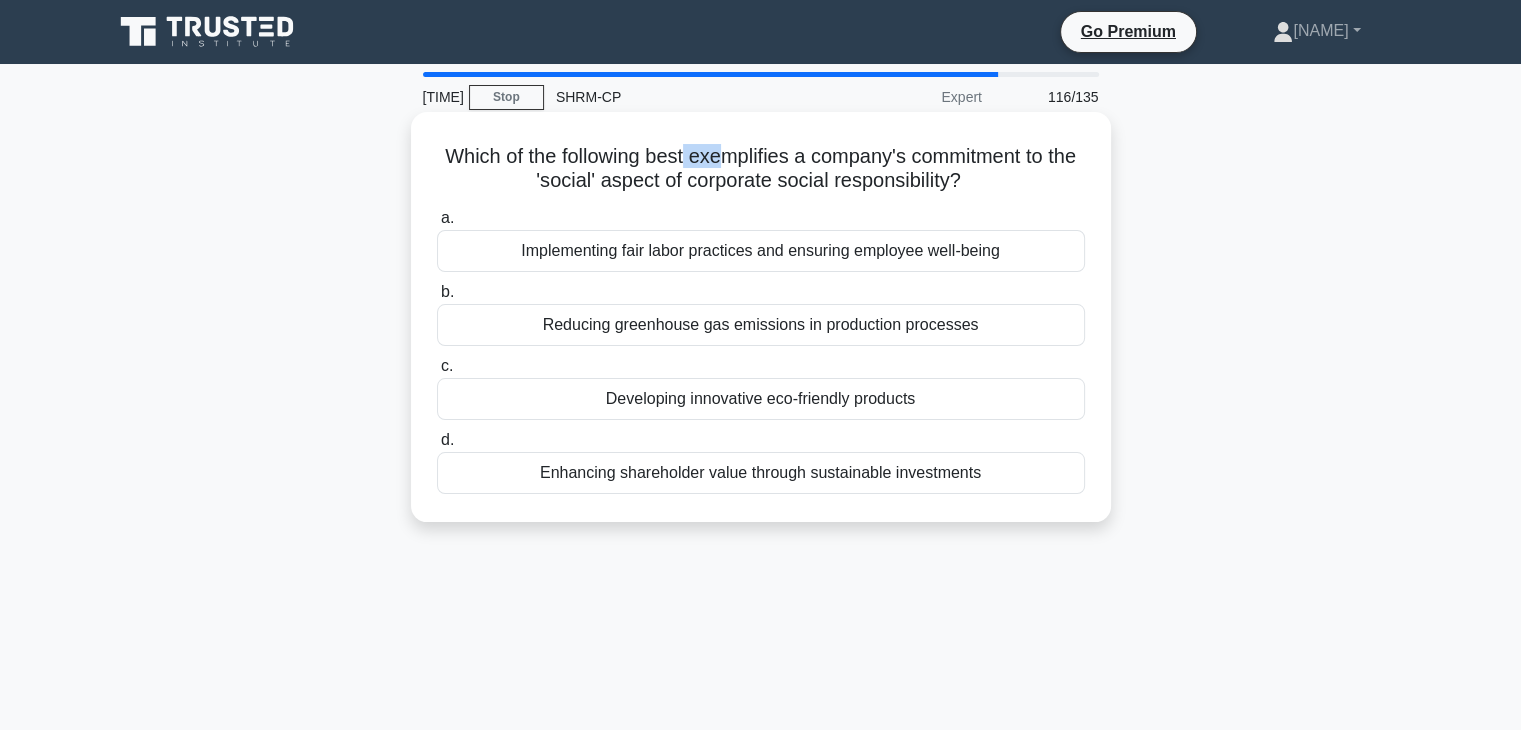 drag, startPoint x: 699, startPoint y: 154, endPoint x: 738, endPoint y: 147, distance: 39.623226 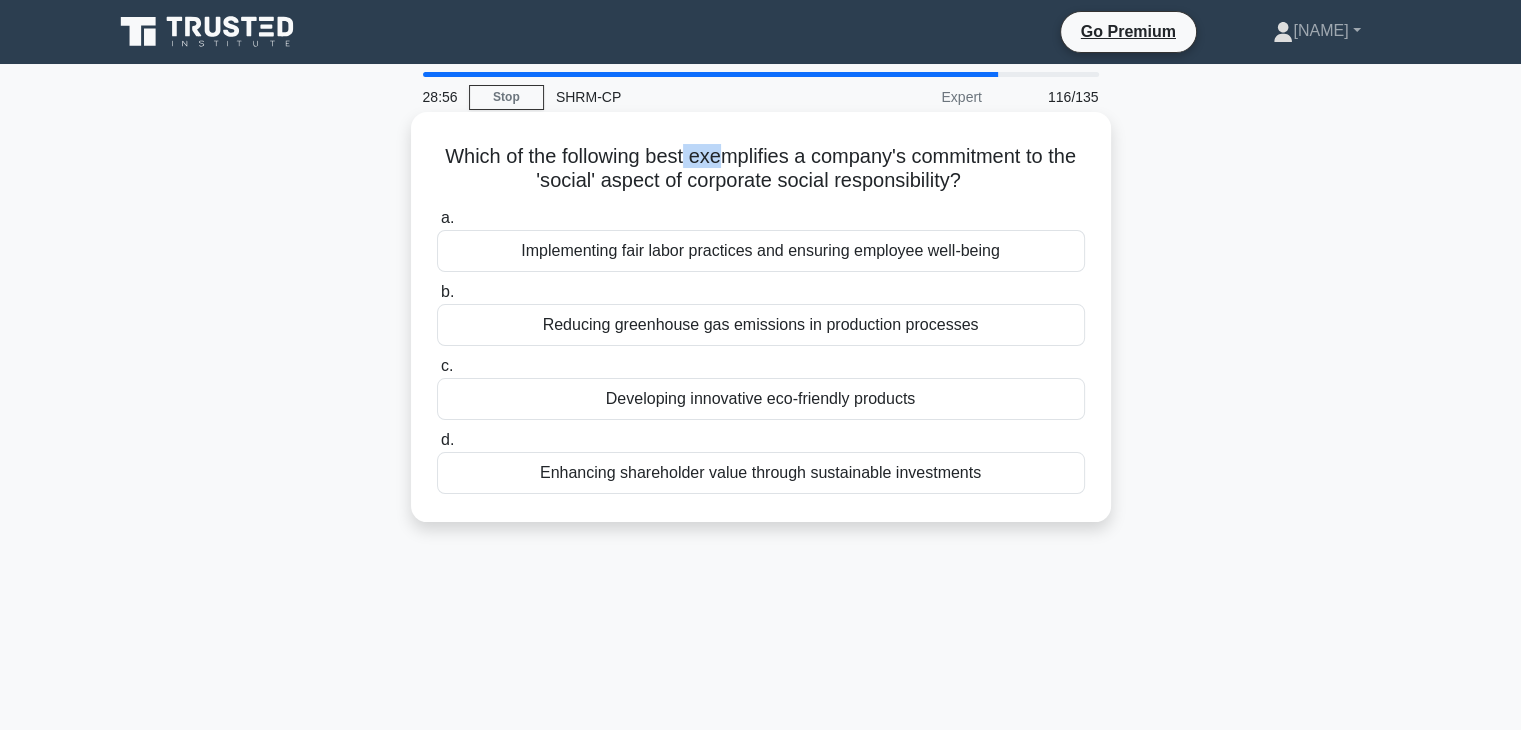 click on "Which of the following best exemplifies a company's commitment to the 'social' aspect of corporate social responsibility?
.spinner_0XTQ{transform-origin:center;animation:spinner_y6GP .75s linear infinite}@keyframes spinner_y6GP{100%{transform:rotate(360deg)}}" at bounding box center (761, 169) 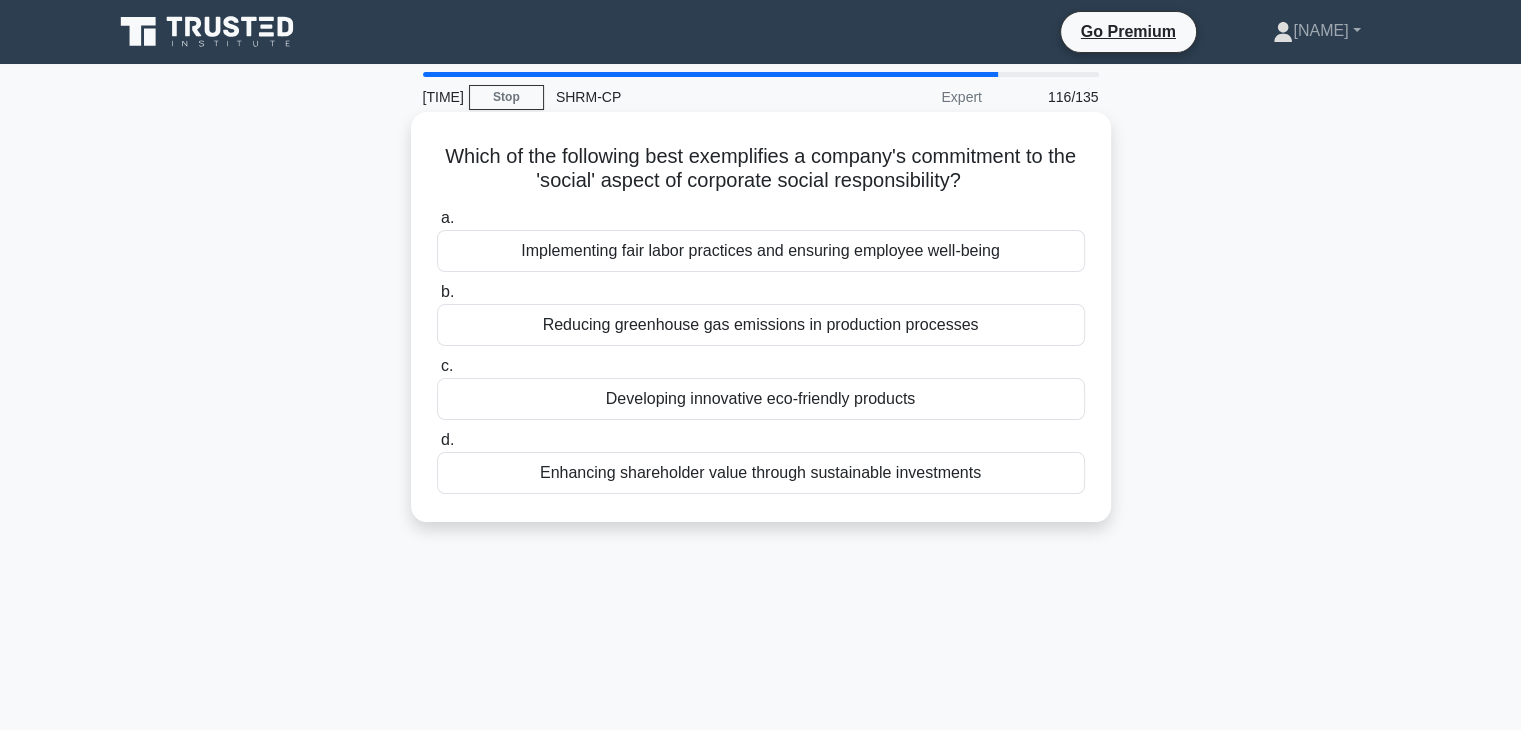 click on "Enhancing shareholder value through sustainable investments" at bounding box center [761, 473] 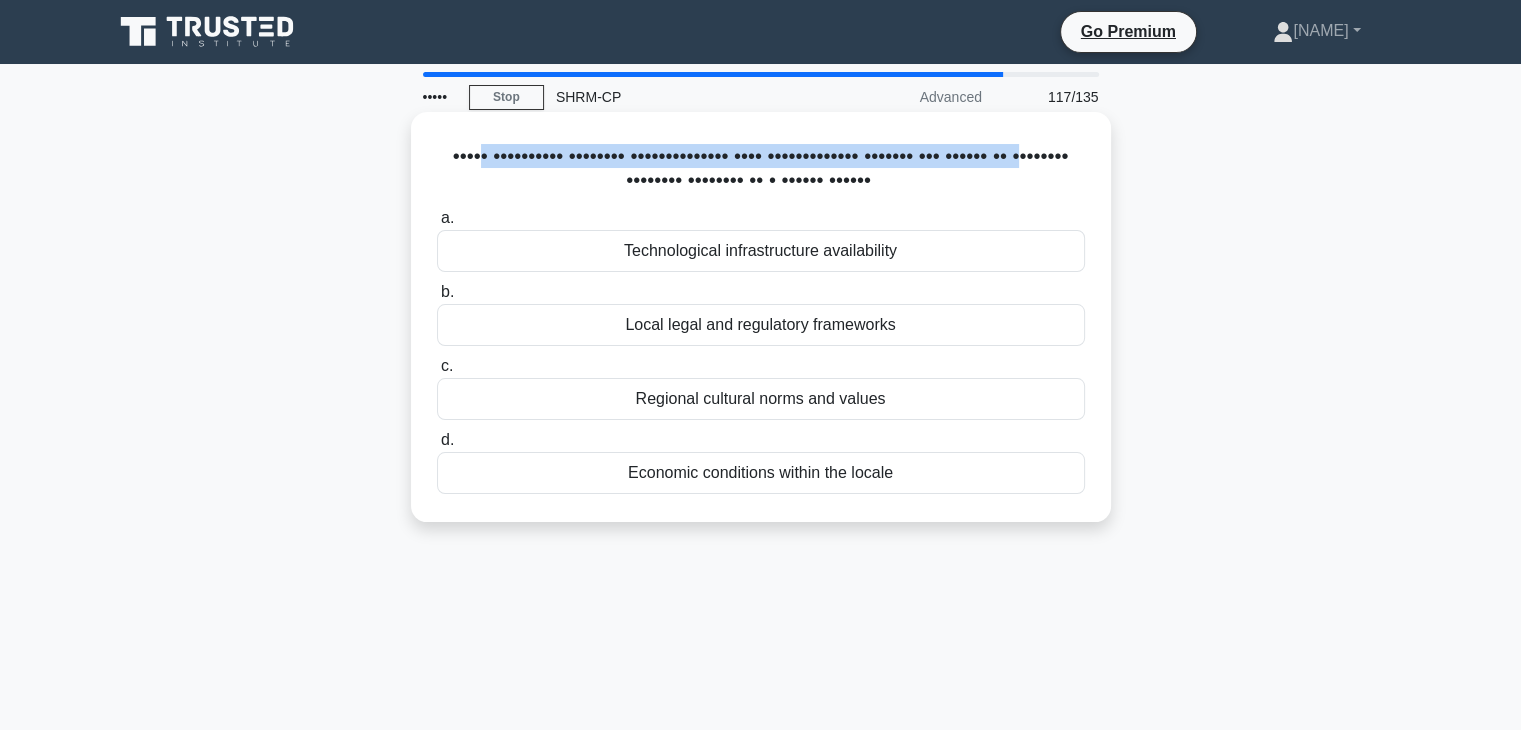 drag, startPoint x: 488, startPoint y: 149, endPoint x: 592, endPoint y: 188, distance: 111.07205 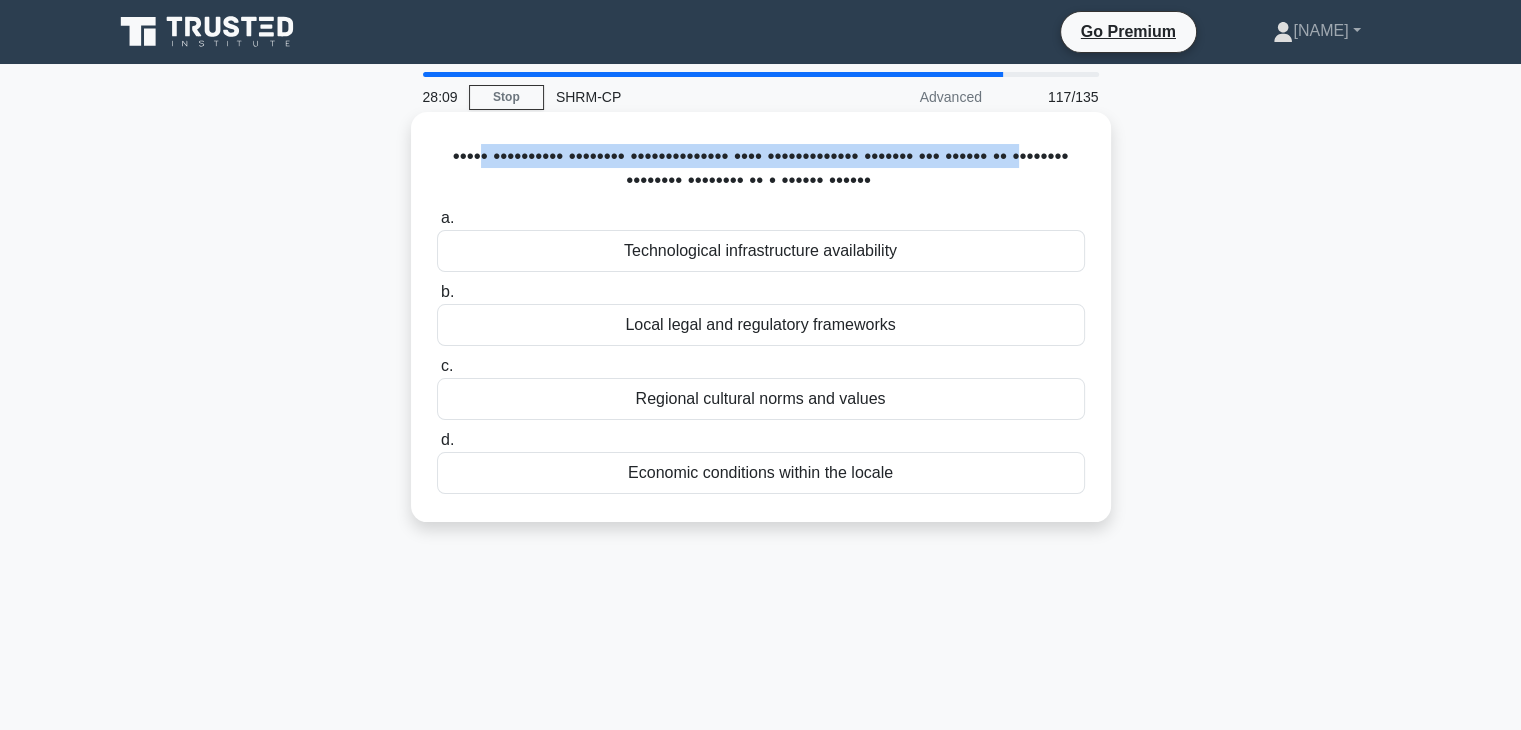 click on "Which geographic location characteristic most significantly affects the design of employee benefits packages on a global scale?
.spinner_0XTQ{transform-origin:center;animation:spinner_y6GP .75s linear infinite}@keyframes spinner_y6GP{100%{transform:rotate(360deg)}}" at bounding box center (761, 169) 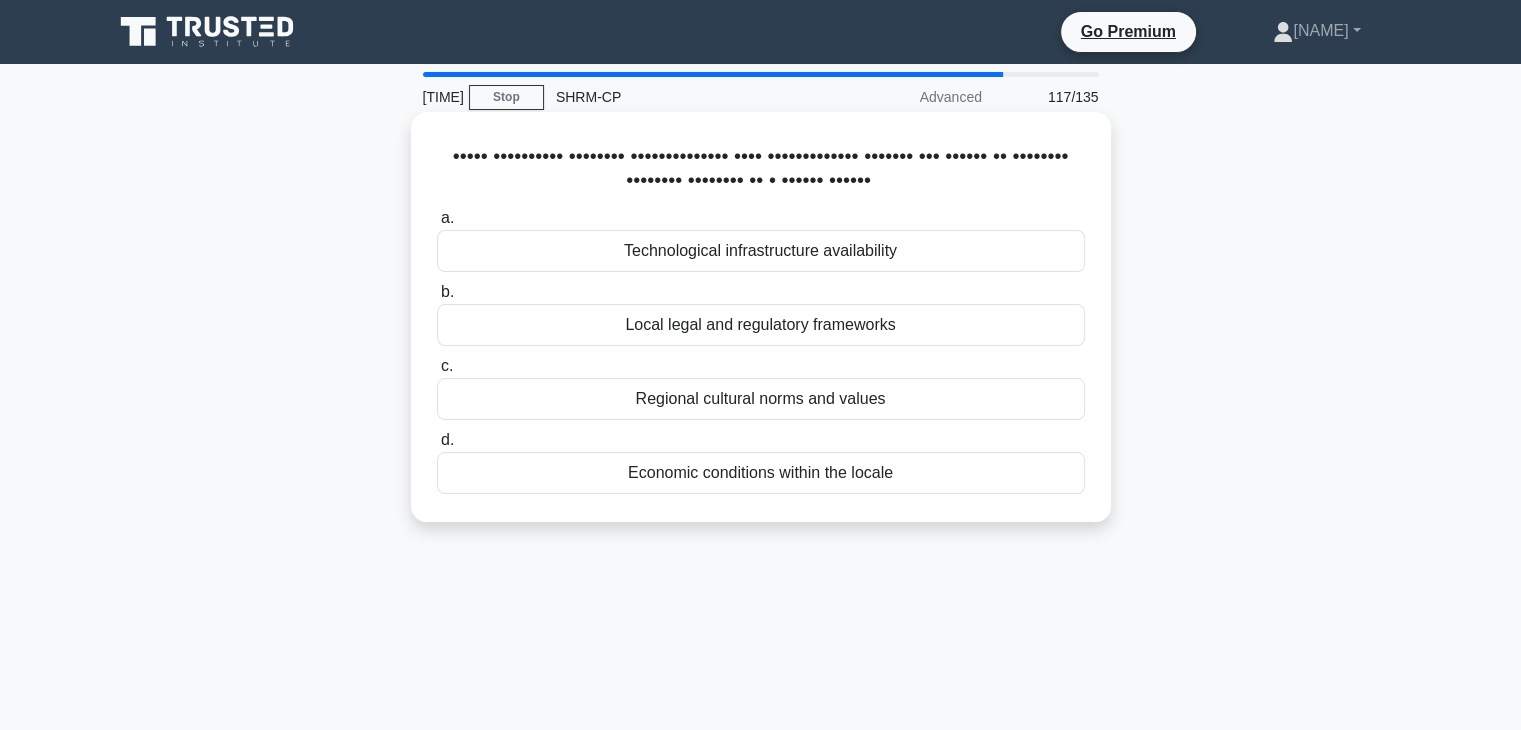 click on "Local legal and regulatory frameworks" at bounding box center [761, 325] 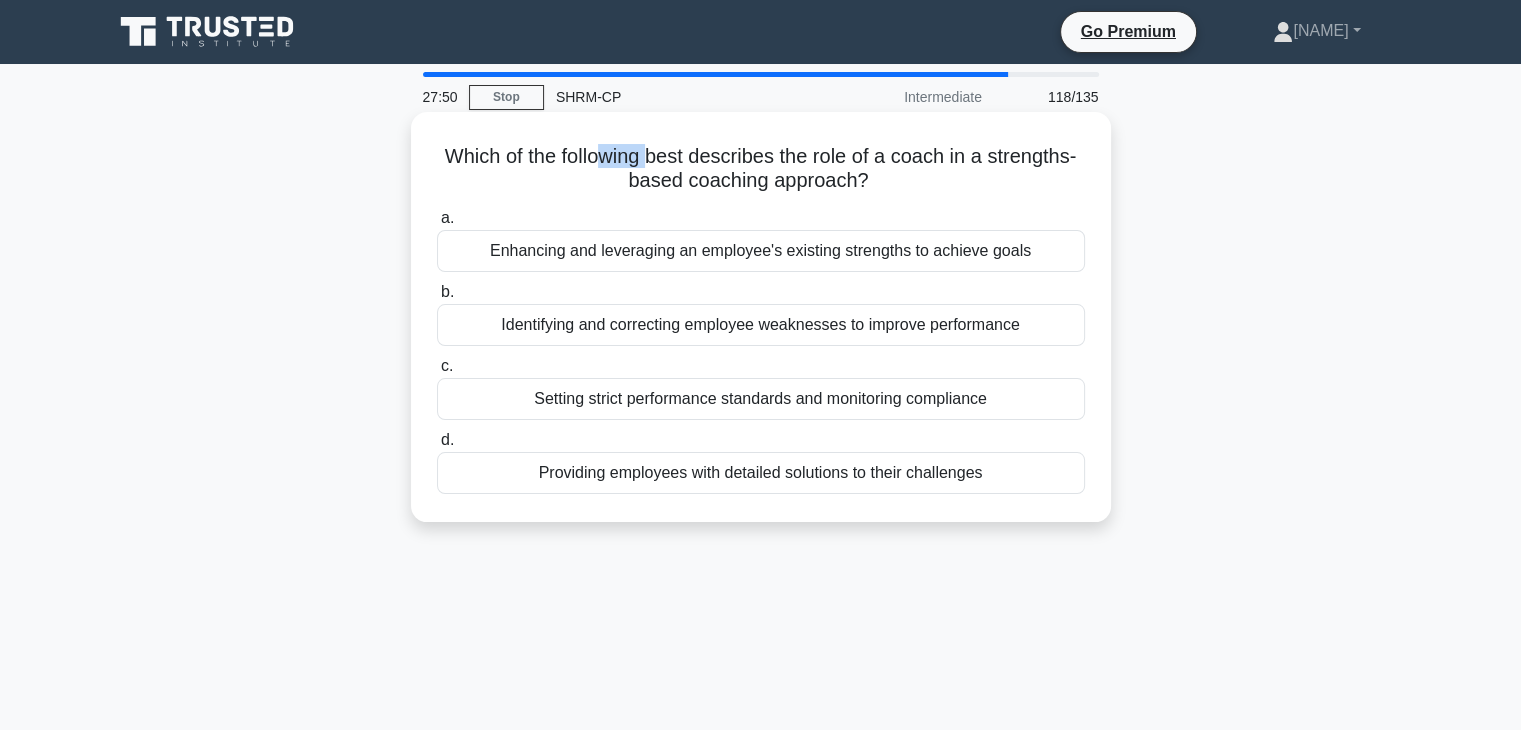drag, startPoint x: 600, startPoint y: 153, endPoint x: 650, endPoint y: 169, distance: 52.49762 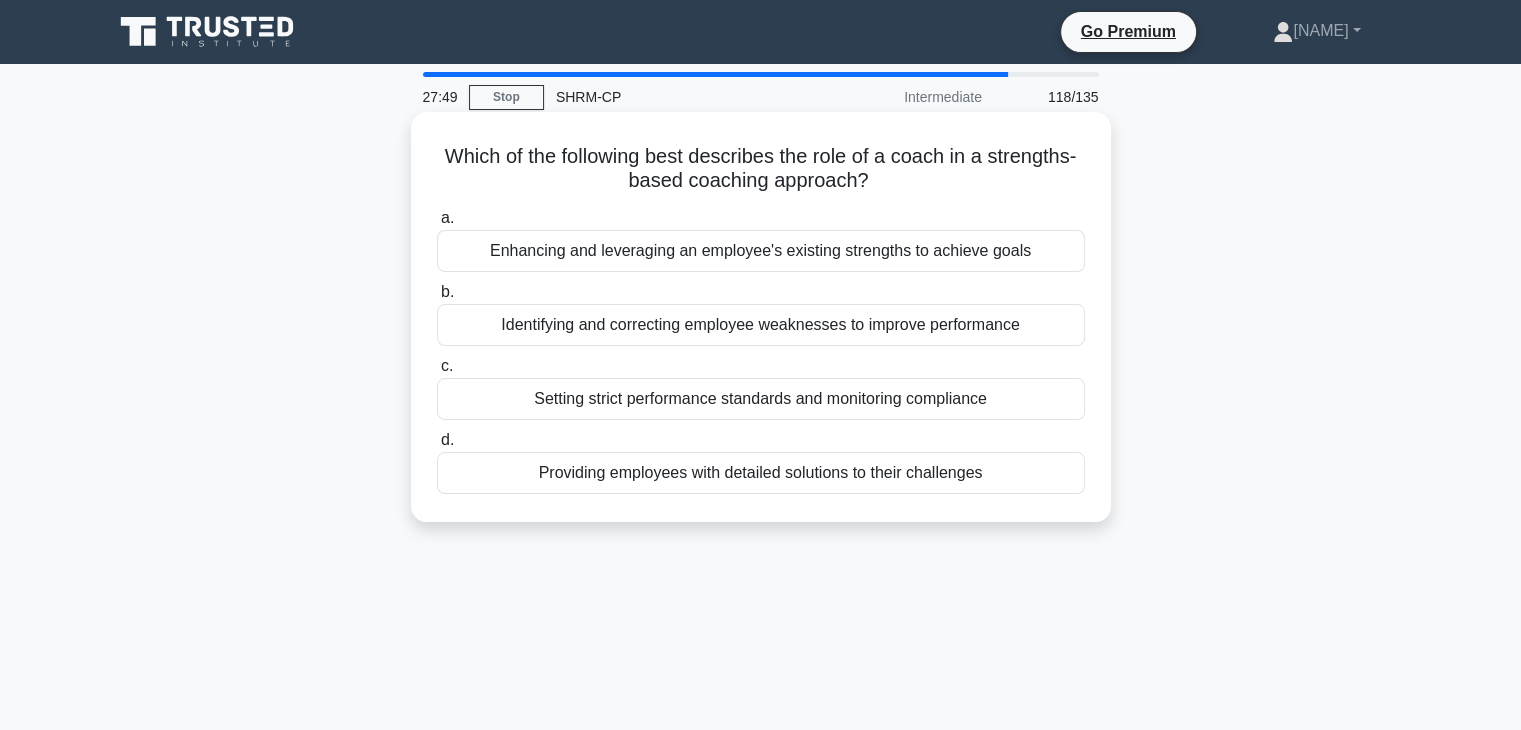 click on "Which of the following best describes the role of a coach in a strengths-based coaching approach?
.spinner_0XTQ{transform-origin:center;animation:spinner_y6GP .75s linear infinite}@keyframes spinner_y6GP{100%{transform:rotate(360deg)}}" at bounding box center (761, 169) 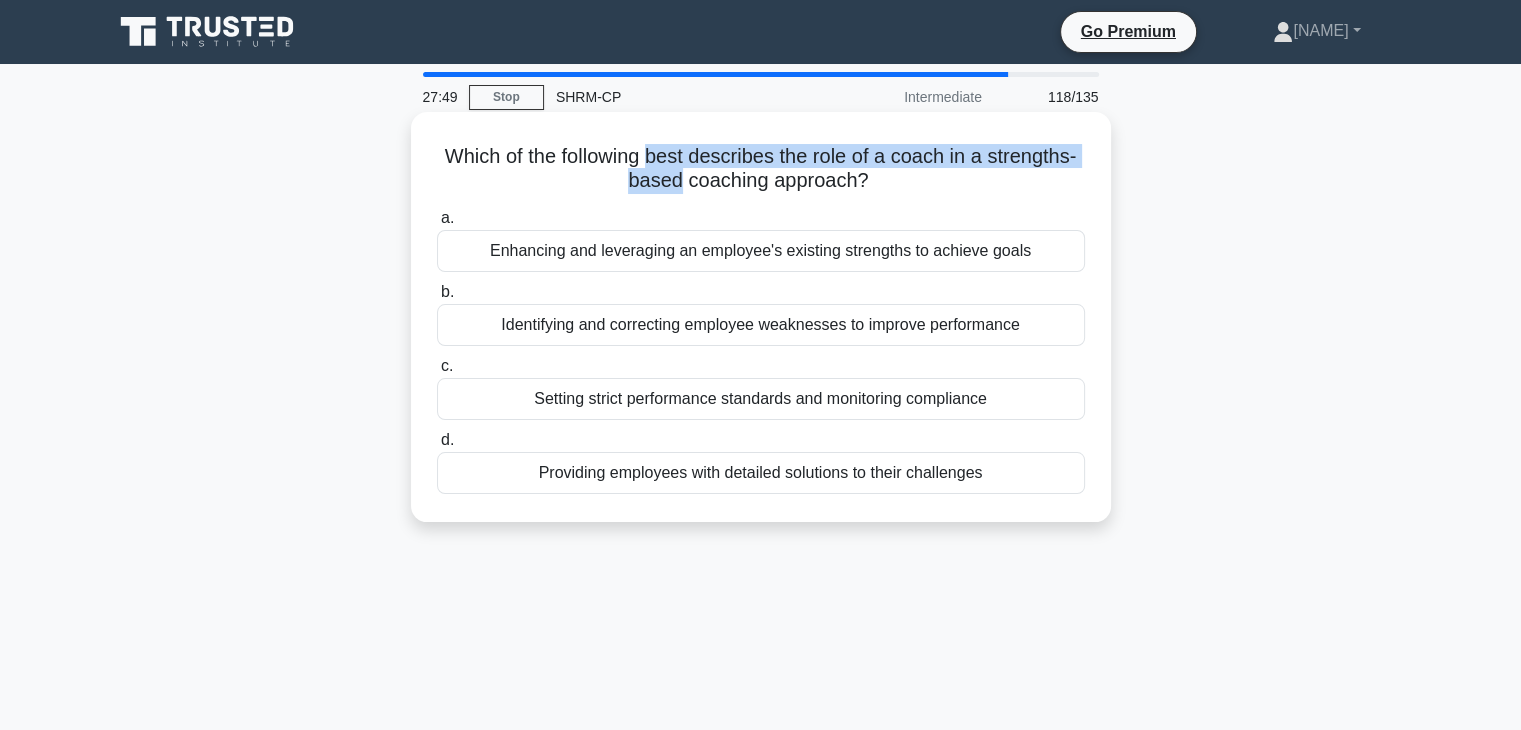 drag, startPoint x: 650, startPoint y: 169, endPoint x: 660, endPoint y: 176, distance: 12.206555 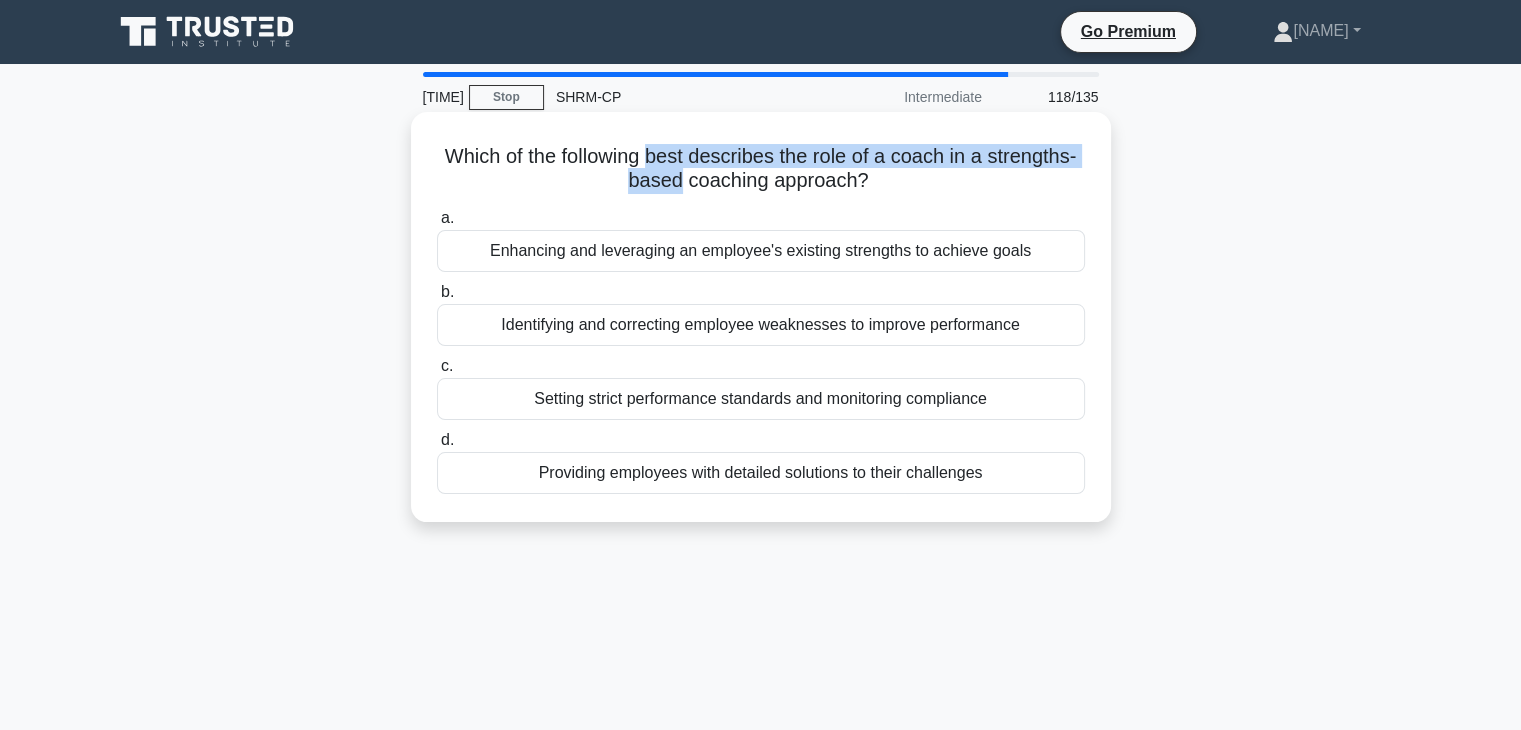 click on "Which of the following best describes the role of a coach in a strengths-based coaching approach?
.spinner_0XTQ{transform-origin:center;animation:spinner_y6GP .75s linear infinite}@keyframes spinner_y6GP{100%{transform:rotate(360deg)}}" at bounding box center (761, 169) 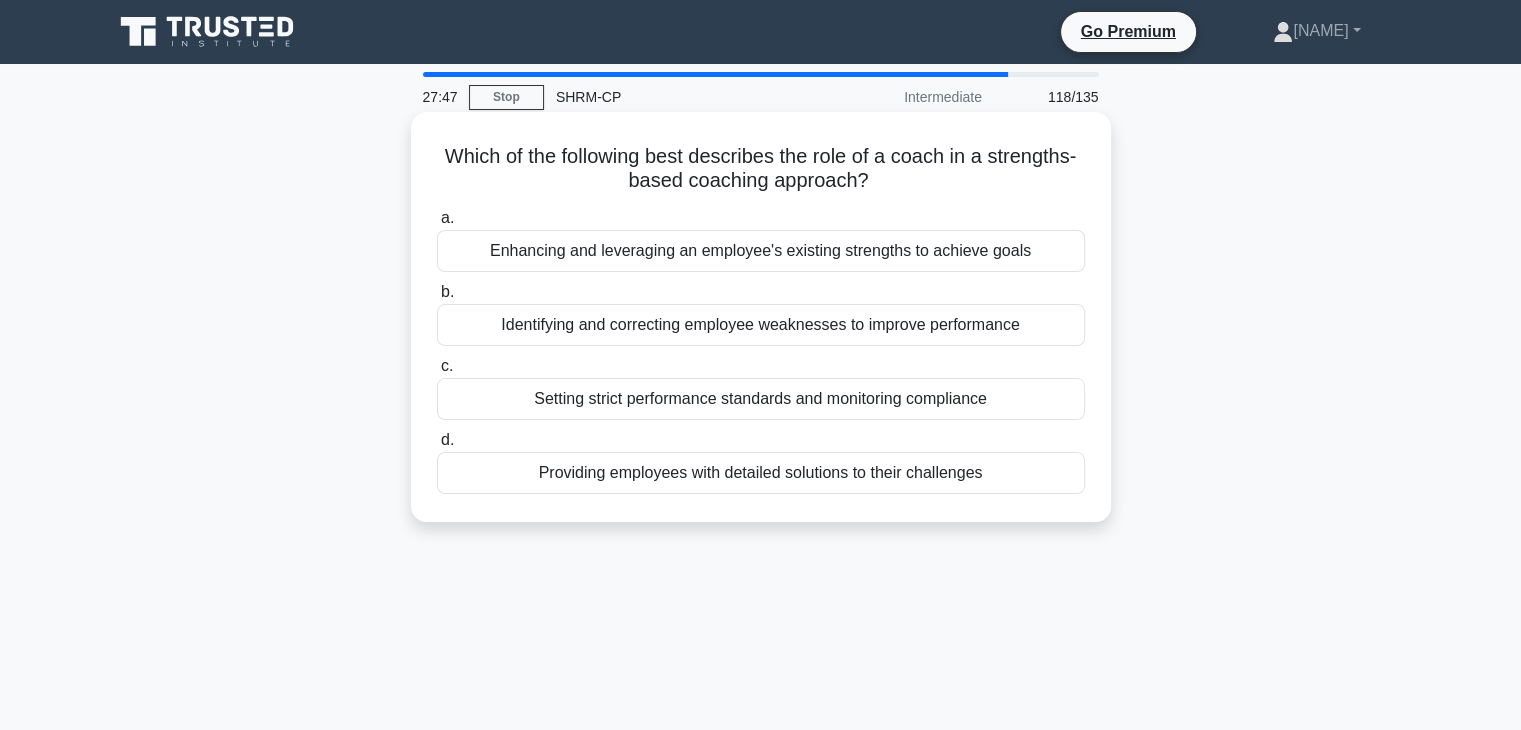click on "Which of the following best describes the role of a coach in a strengths-based coaching approach?
.spinner_0XTQ{transform-origin:center;animation:spinner_y6GP .75s linear infinite}@keyframes spinner_y6GP{100%{transform:rotate(360deg)}}" at bounding box center [761, 169] 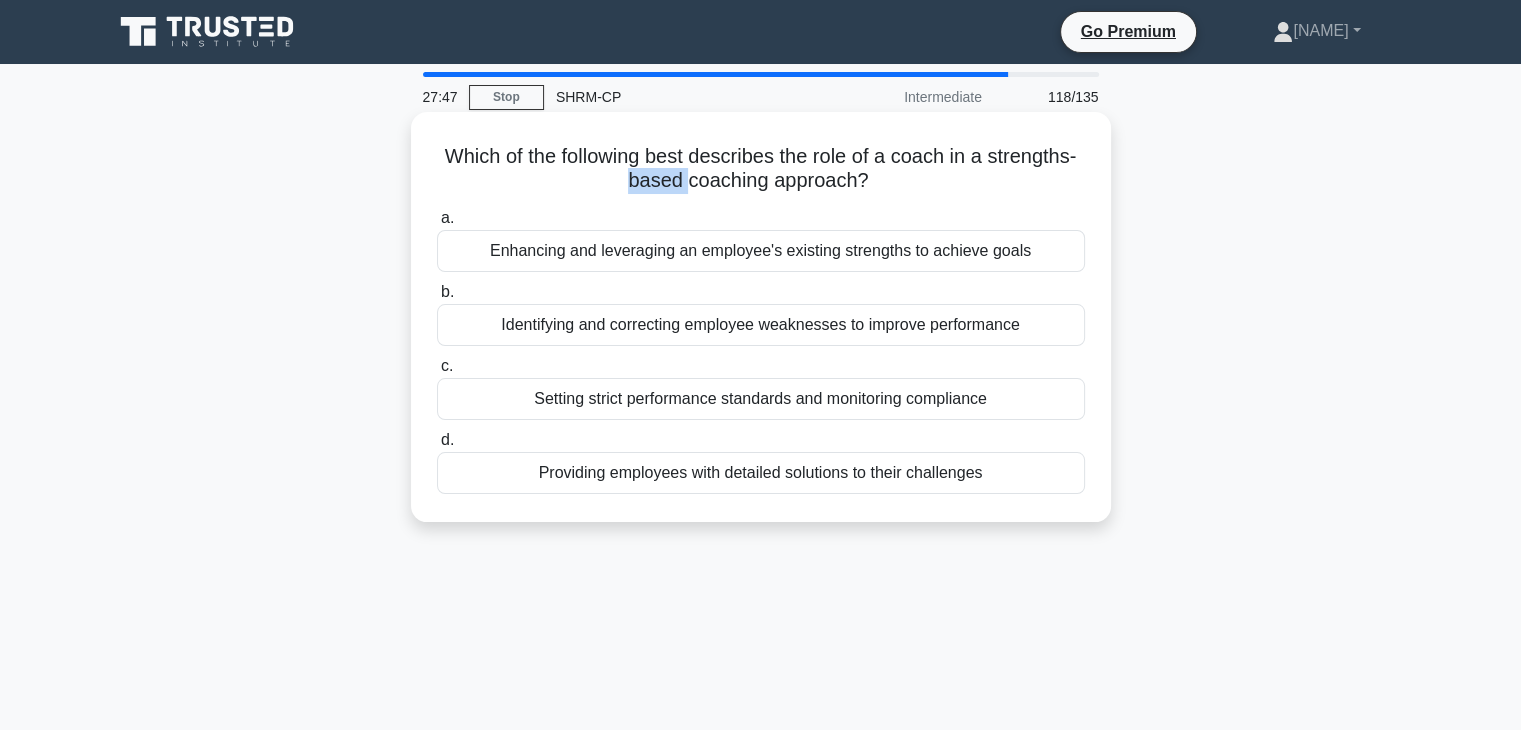 click on "Which of the following best describes the role of a coach in a strengths-based coaching approach?
.spinner_0XTQ{transform-origin:center;animation:spinner_y6GP .75s linear infinite}@keyframes spinner_y6GP{100%{transform:rotate(360deg)}}" at bounding box center [761, 169] 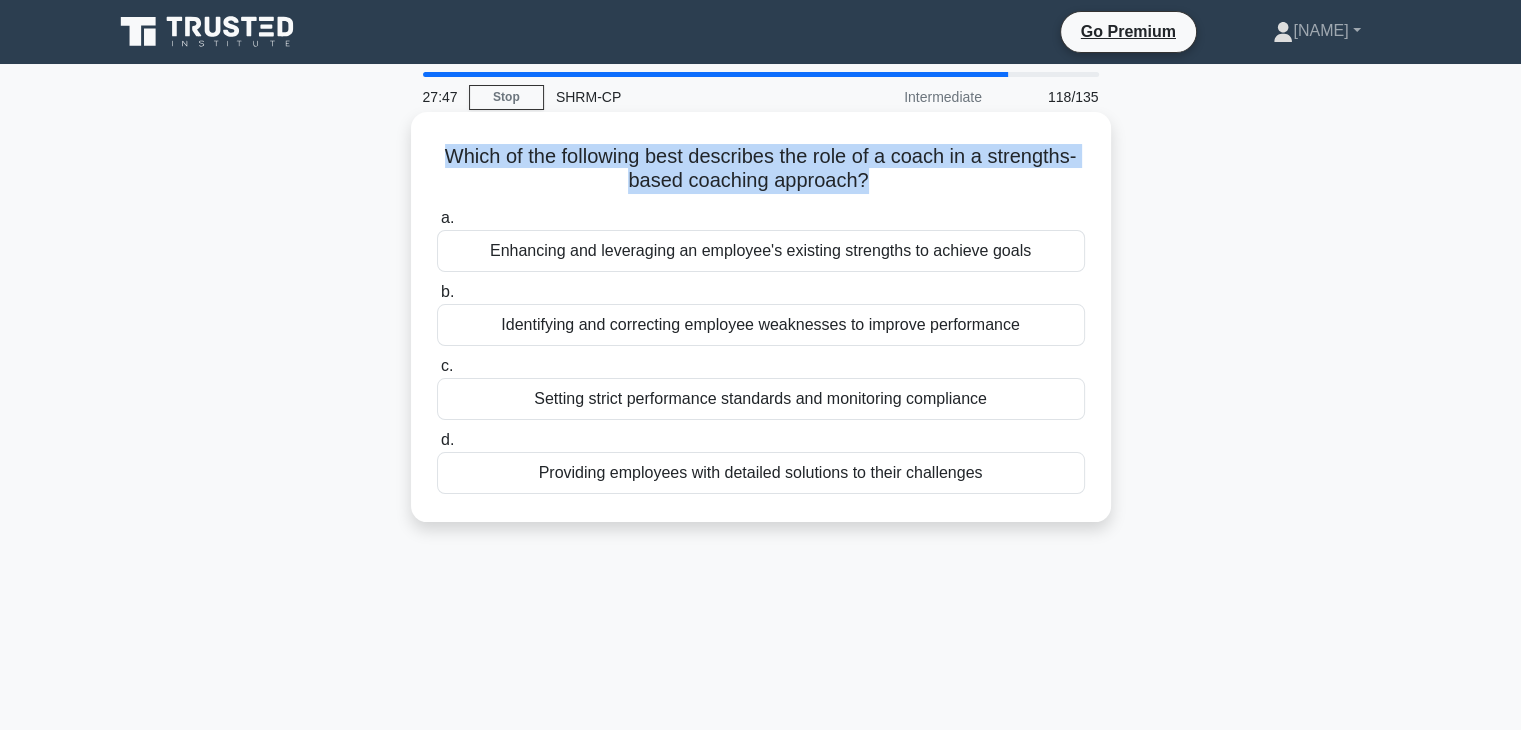 click on "Which of the following best describes the role of a coach in a strengths-based coaching approach?
.spinner_0XTQ{transform-origin:center;animation:spinner_y6GP .75s linear infinite}@keyframes spinner_y6GP{100%{transform:rotate(360deg)}}" at bounding box center [761, 169] 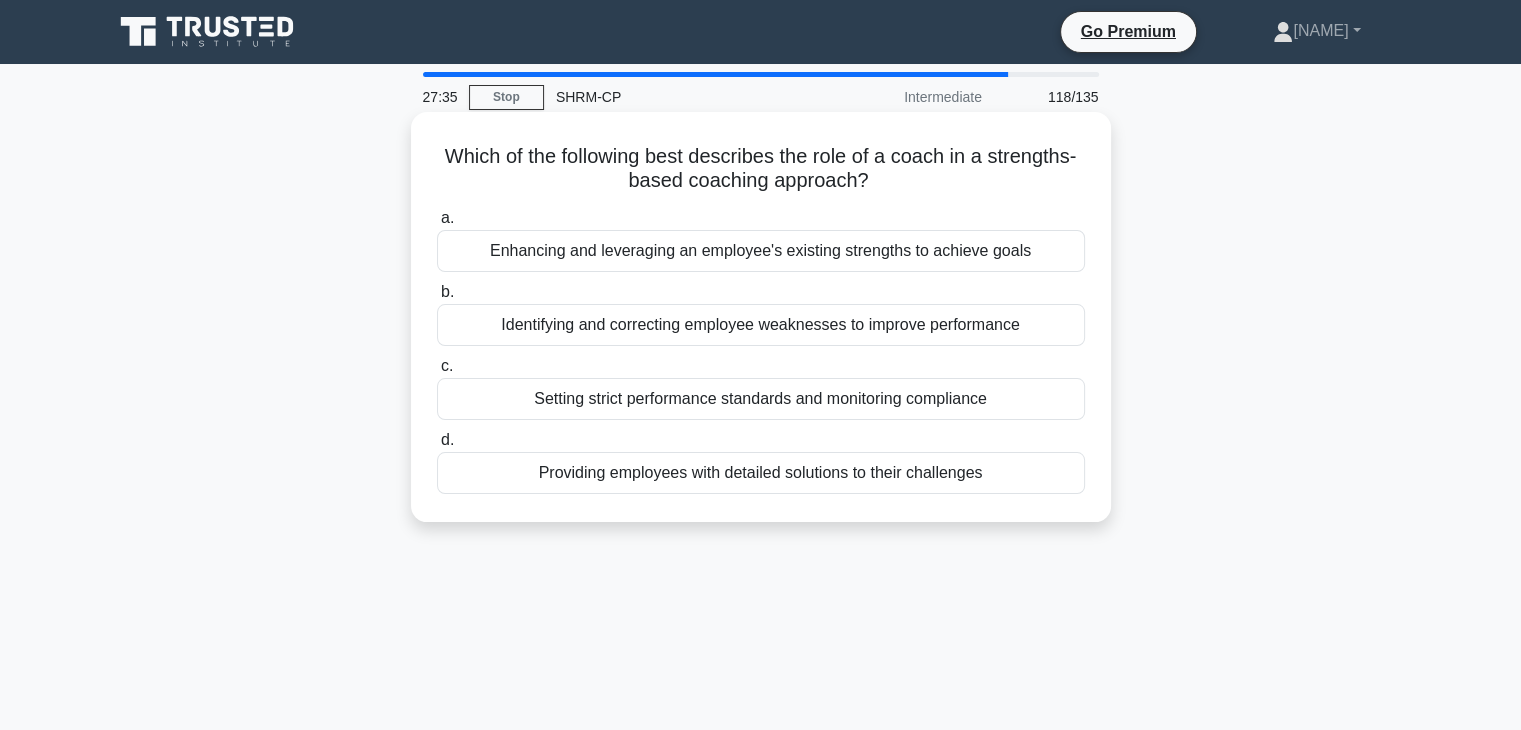click on "Enhancing and leveraging an employee's existing strengths to achieve goals" at bounding box center (761, 251) 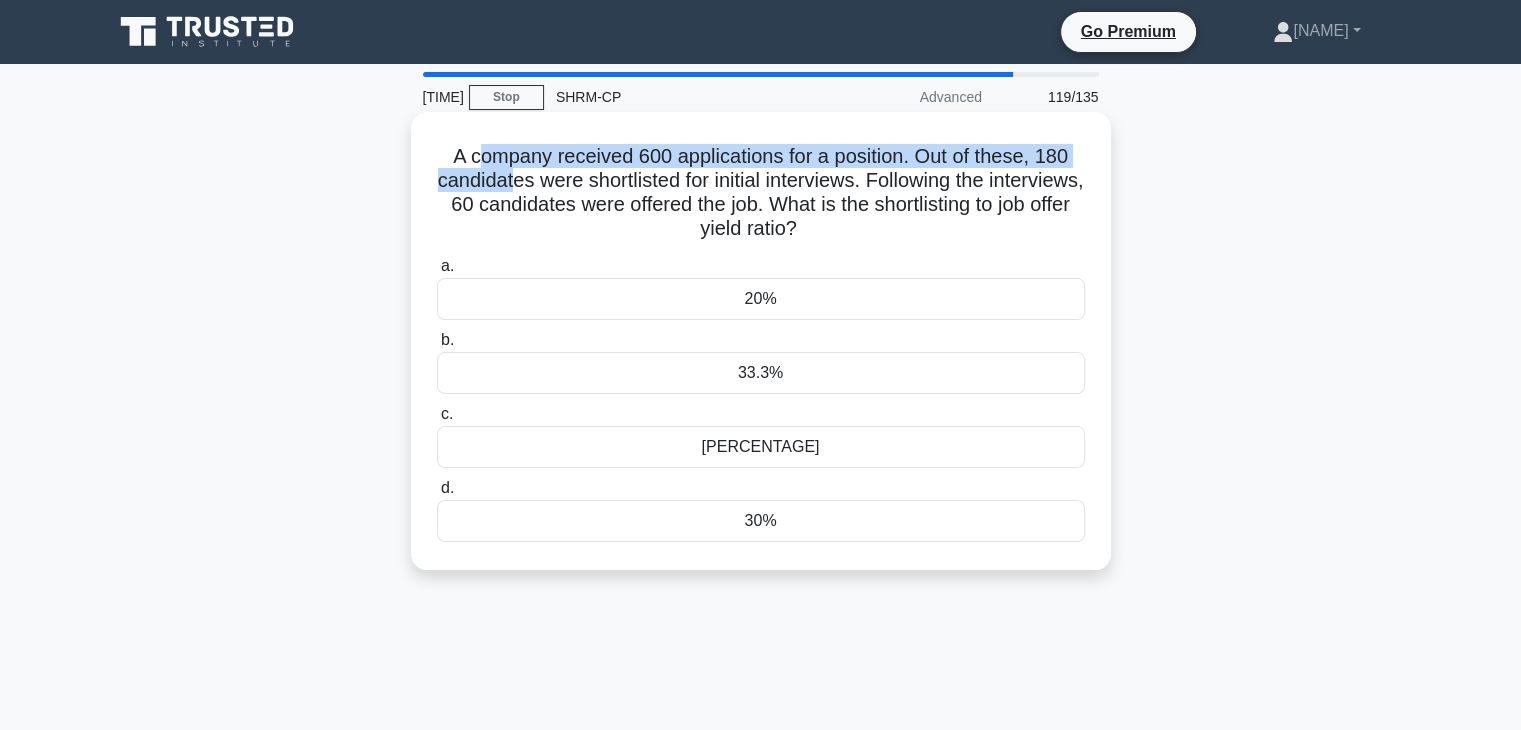 drag, startPoint x: 474, startPoint y: 165, endPoint x: 560, endPoint y: 179, distance: 87.13208 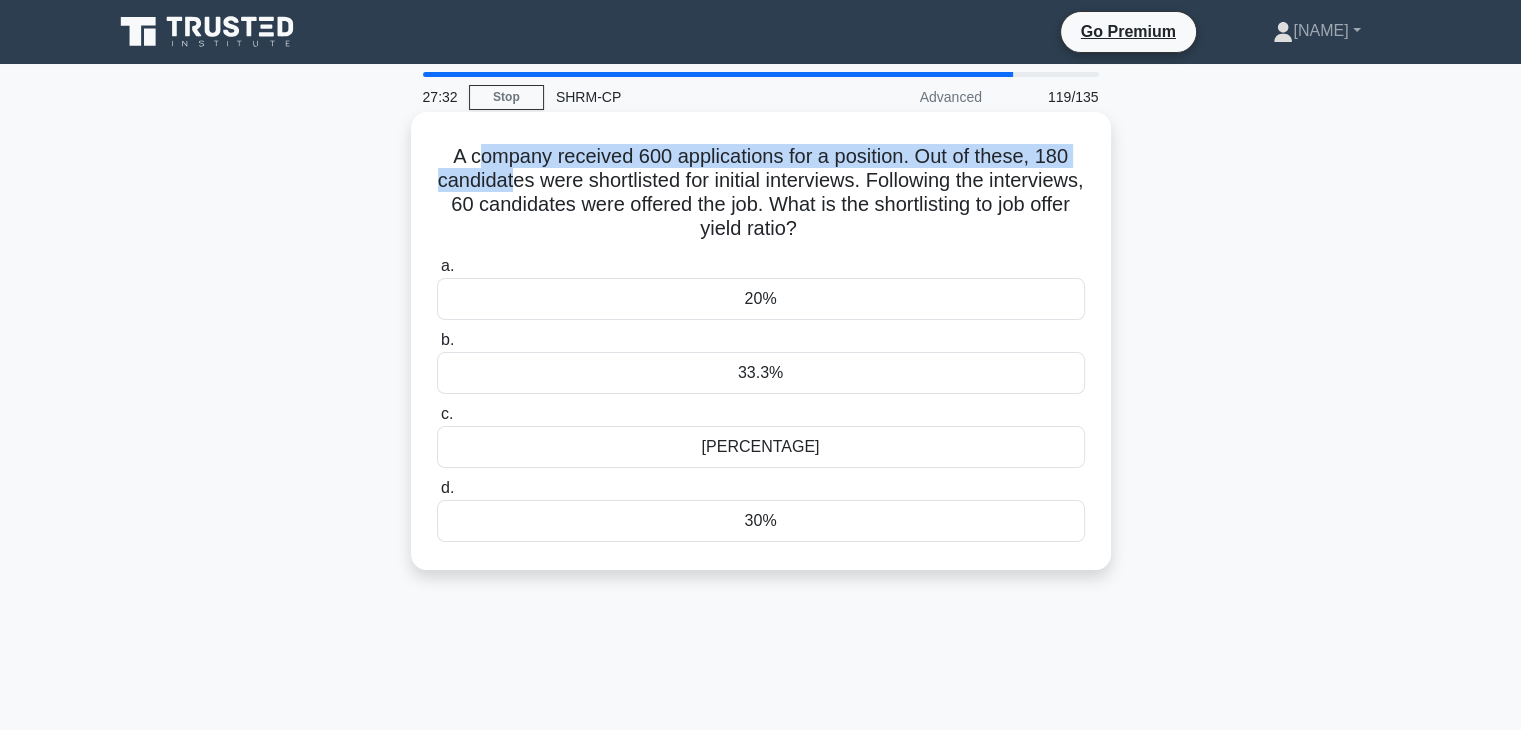 click on "A company received 600 applications for a position. Out of these, 180 candidates were shortlisted for initial interviews. Following the interviews, 60 candidates were offered the job. What is the shortlisting to job offer yield ratio?
.spinner_0XTQ{transform-origin:center;animation:spinner_y6GP .75s linear infinite}@keyframes spinner_y6GP{100%{transform:rotate(360deg)}}" at bounding box center [761, 193] 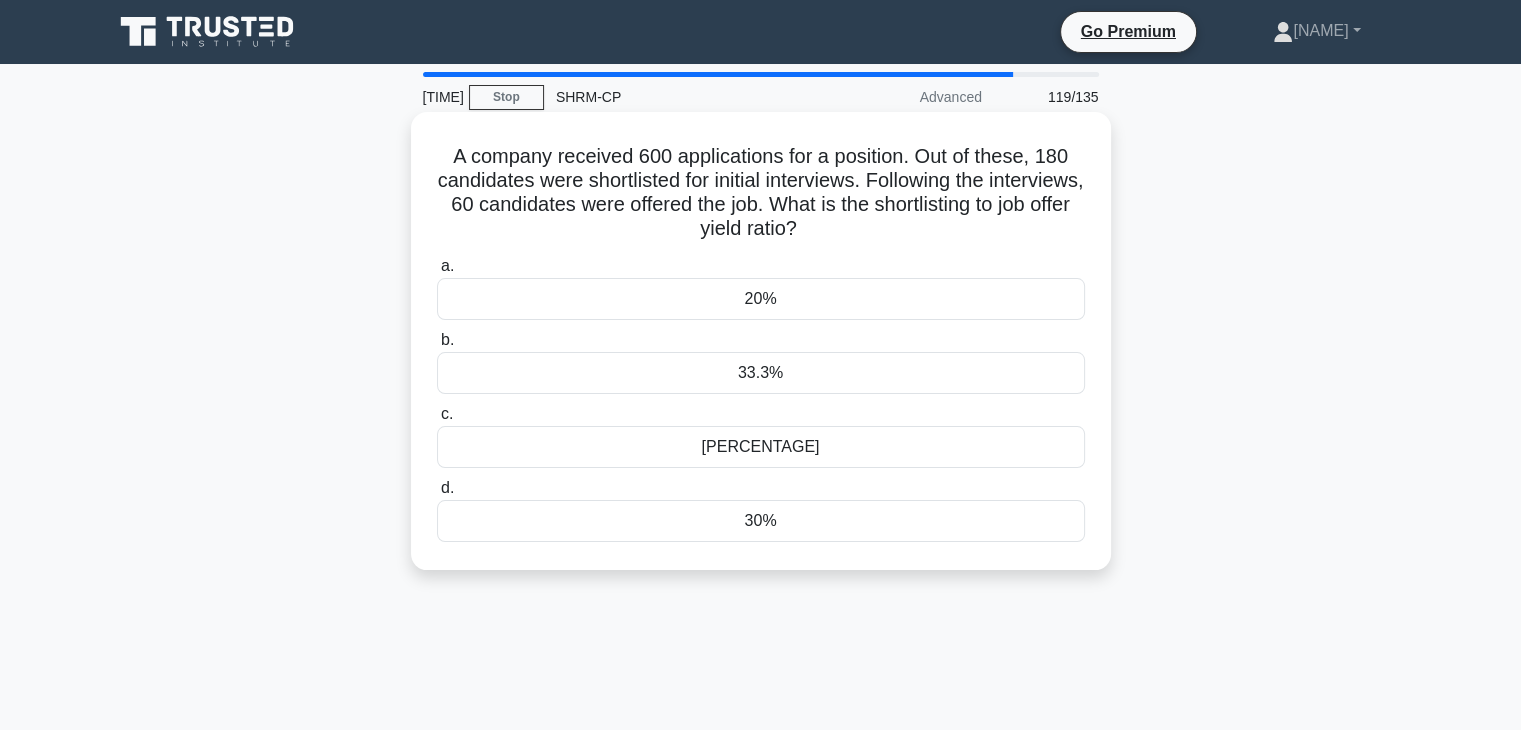 click on "33.3%" at bounding box center [761, 373] 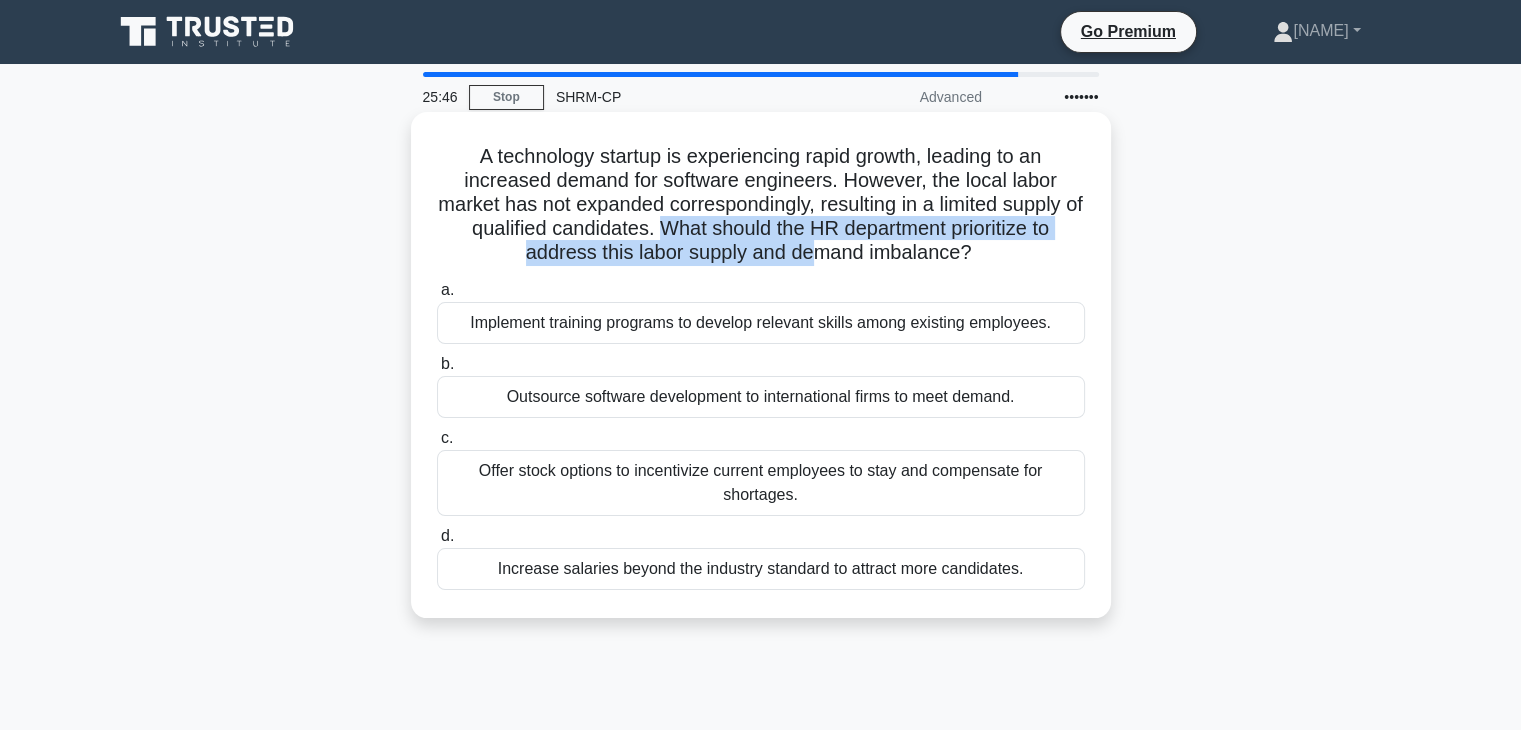 drag, startPoint x: 665, startPoint y: 237, endPoint x: 812, endPoint y: 248, distance: 147.411 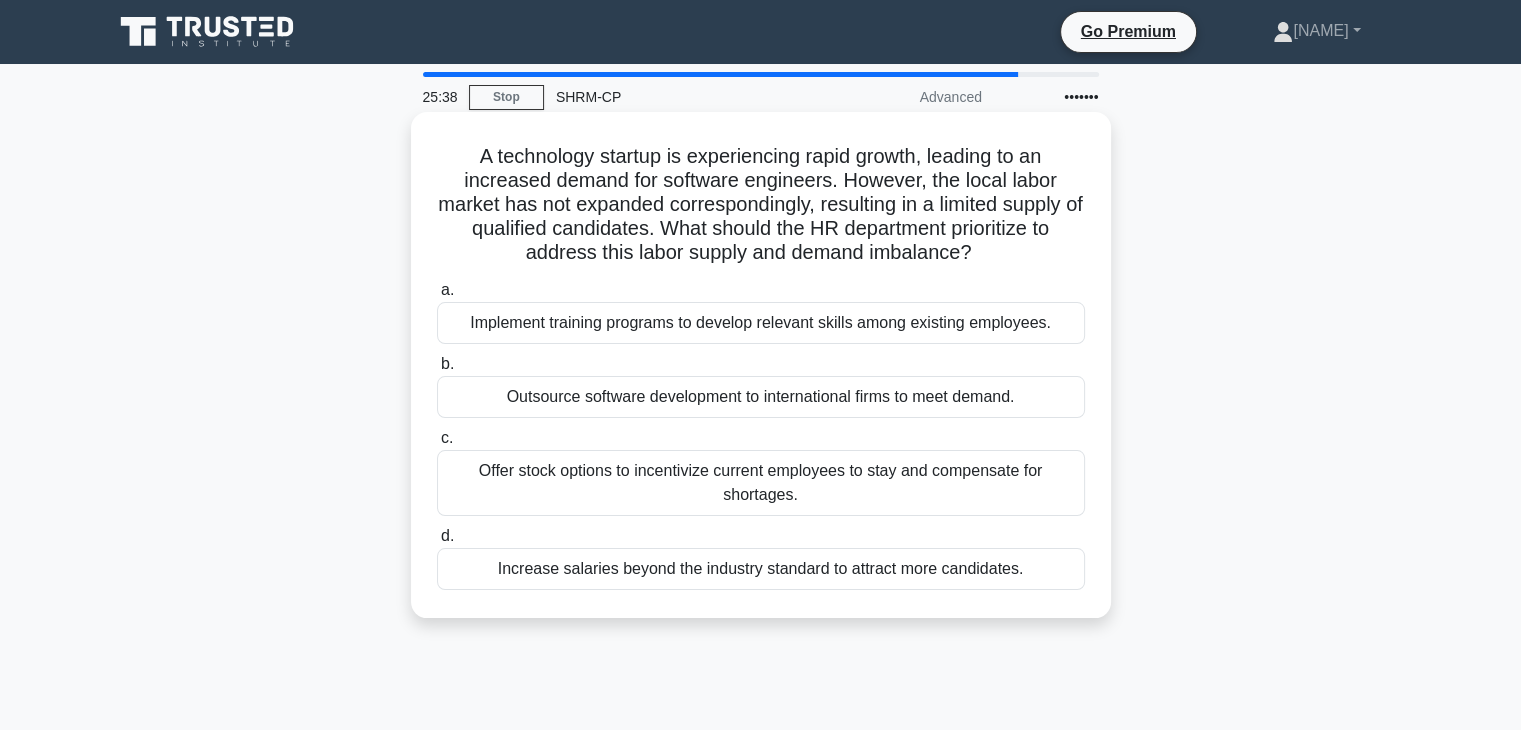 click on "Implement training programs to develop relevant skills among existing employees." at bounding box center (761, 323) 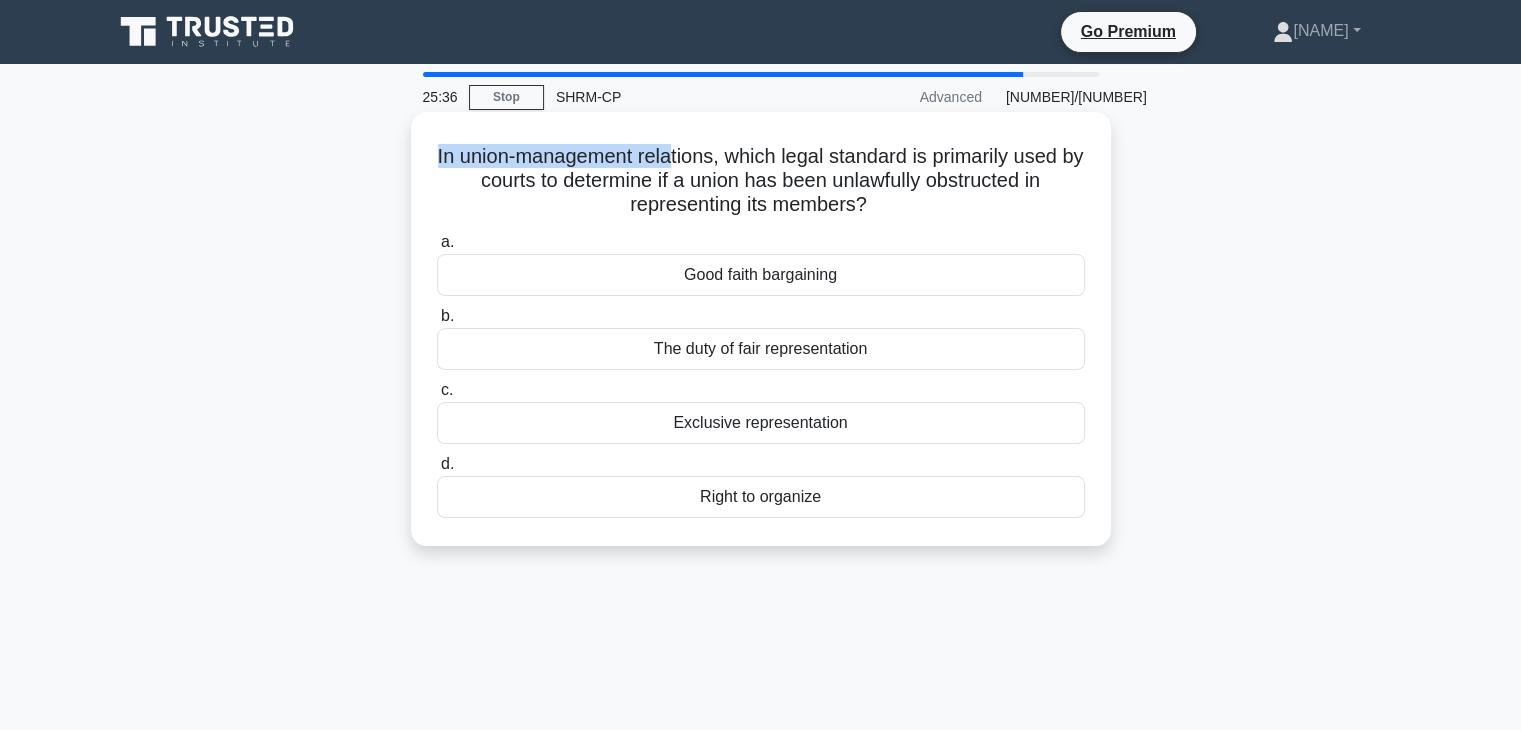 drag, startPoint x: 443, startPoint y: 168, endPoint x: 680, endPoint y: 143, distance: 238.31491 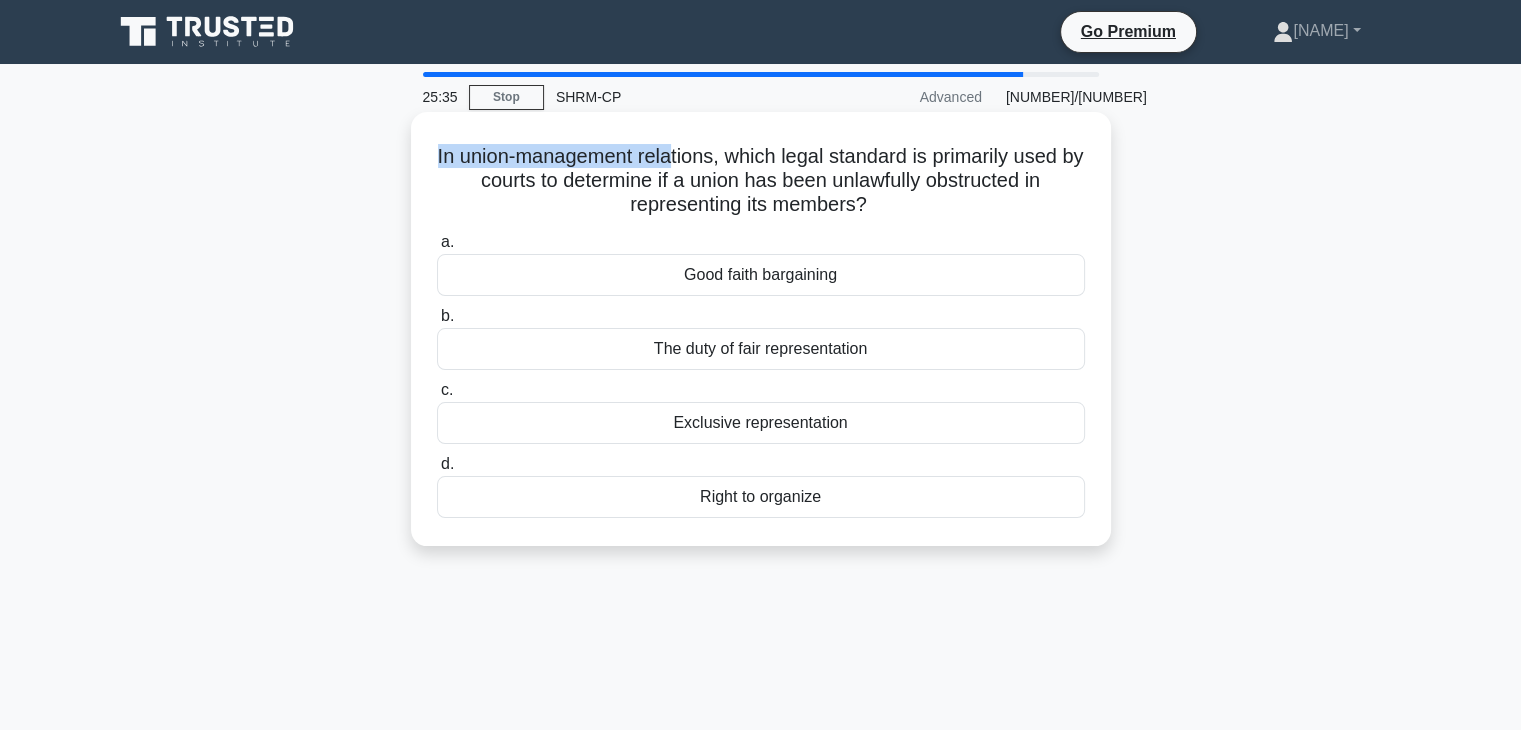 click on "In union-management relations, which legal standard is primarily used by courts to determine if a union has been unlawfully obstructed in representing its members?" at bounding box center (761, 181) 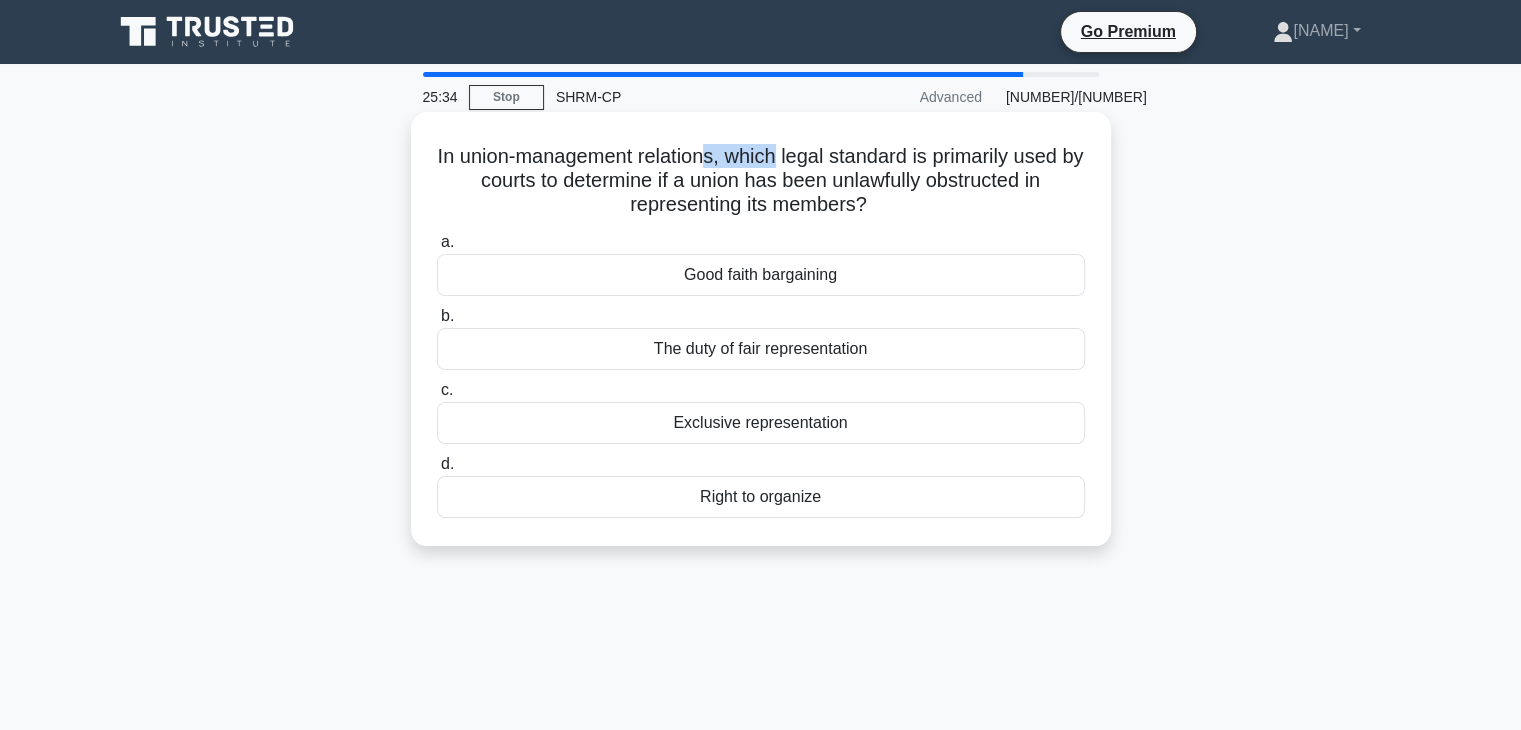 drag, startPoint x: 714, startPoint y: 149, endPoint x: 786, endPoint y: 153, distance: 72.11102 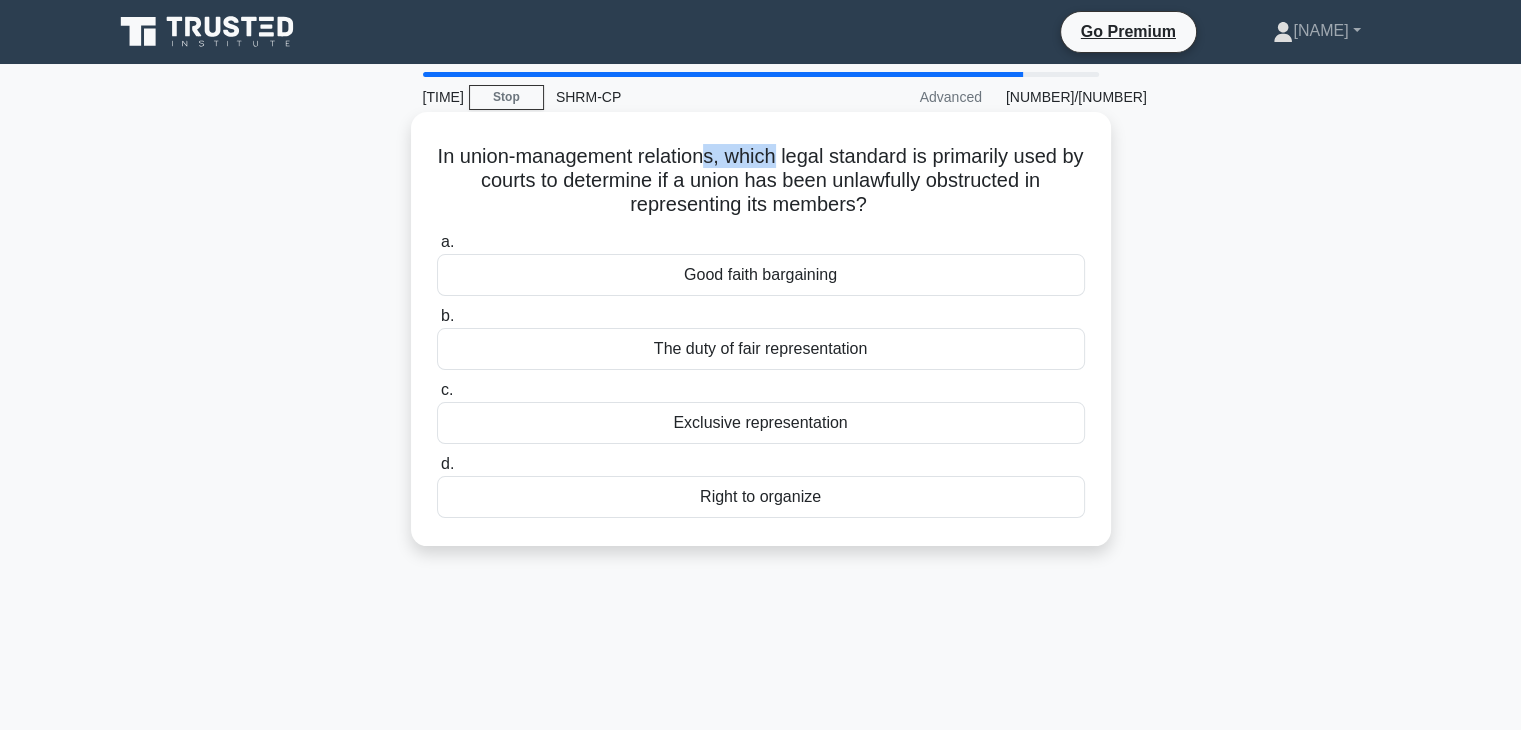 click on "In union-management relations, which legal standard is primarily used by courts to determine if a union has been unlawfully obstructed in representing its members?" at bounding box center [761, 181] 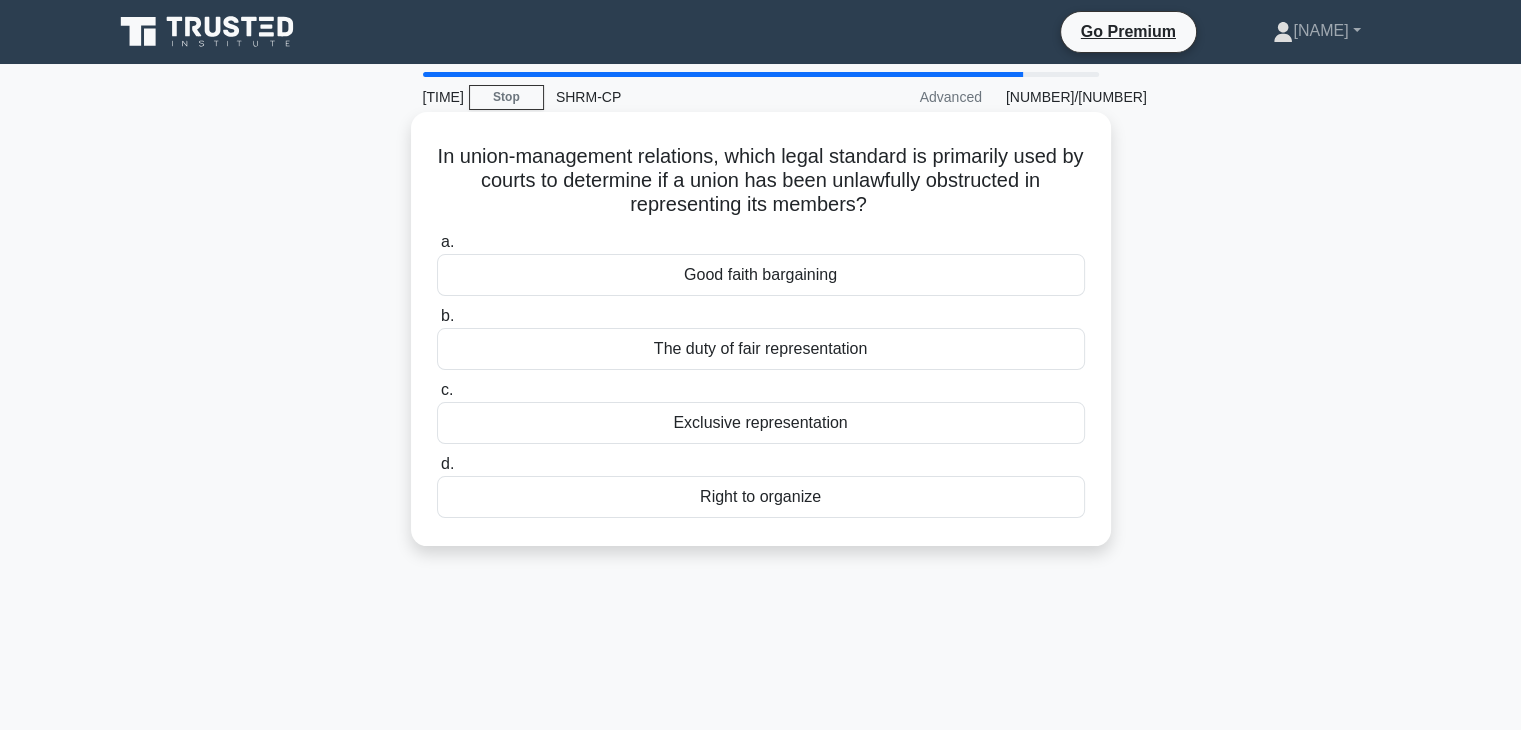 click on "The duty of fair representation" at bounding box center (761, 349) 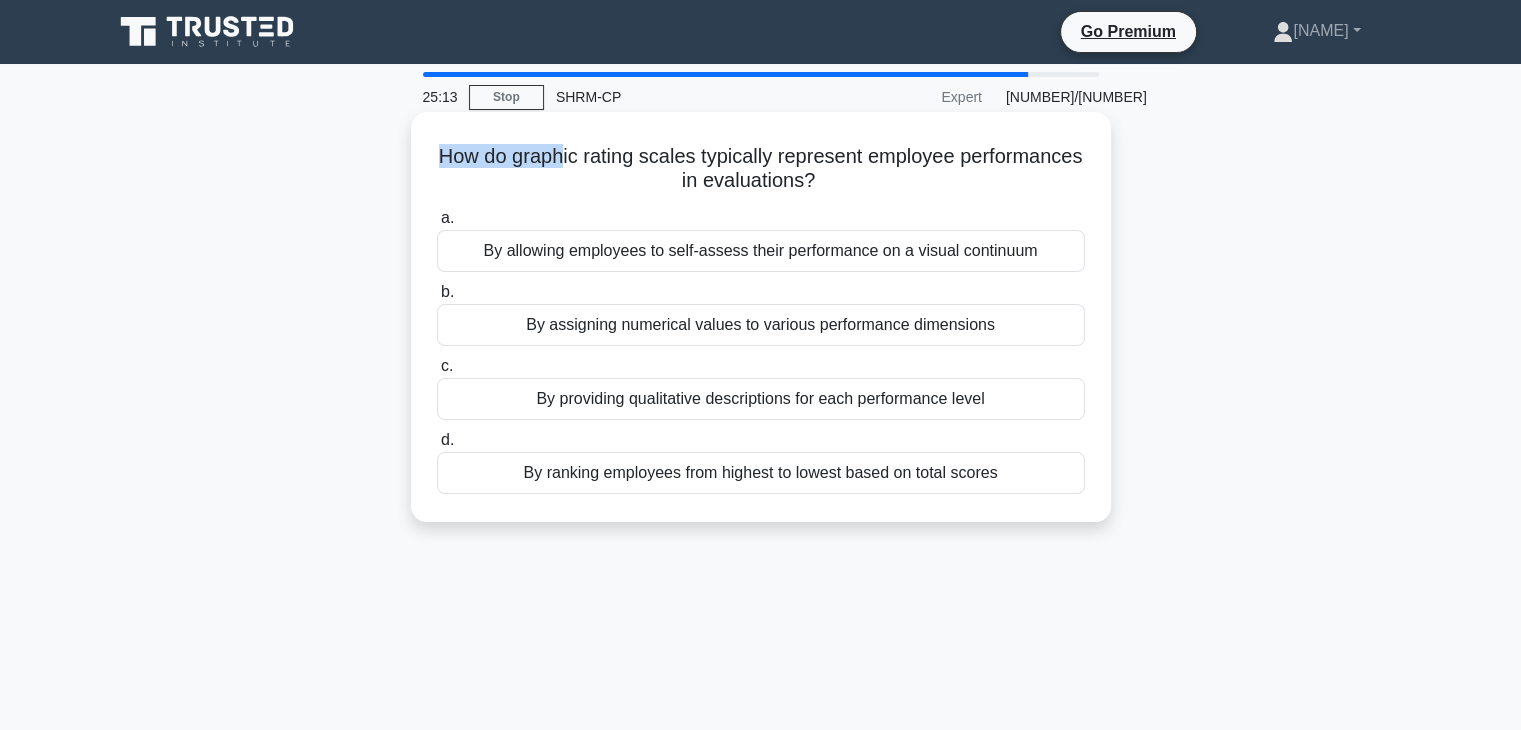 drag, startPoint x: 489, startPoint y: 155, endPoint x: 632, endPoint y: 161, distance: 143.12582 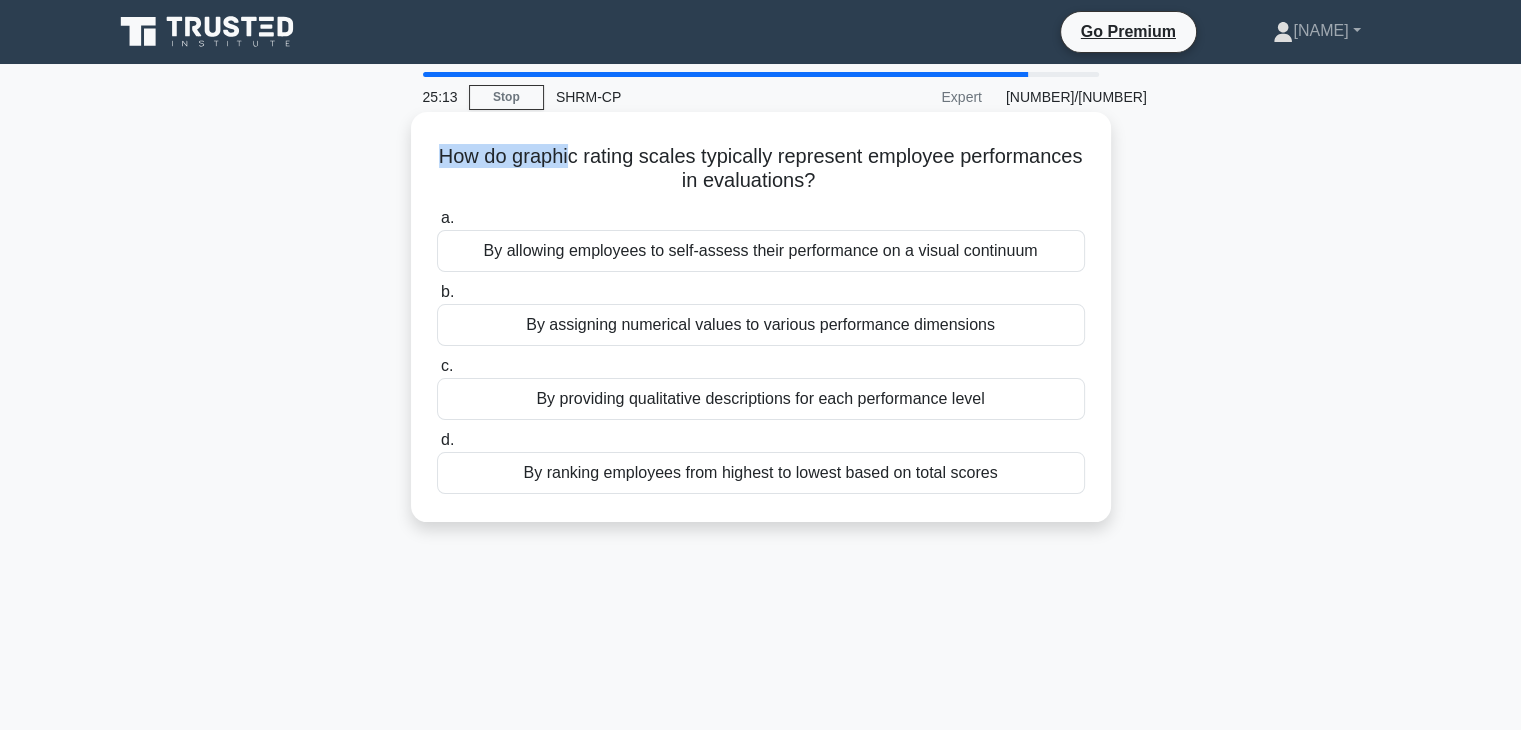 click on "How do graphic rating scales typically represent employee performances in evaluations?
.spinner_0XTQ{transform-origin:center;animation:spinner_y6GP .75s linear infinite}@keyframes spinner_y6GP{100%{transform:rotate(360deg)}}" at bounding box center [761, 169] 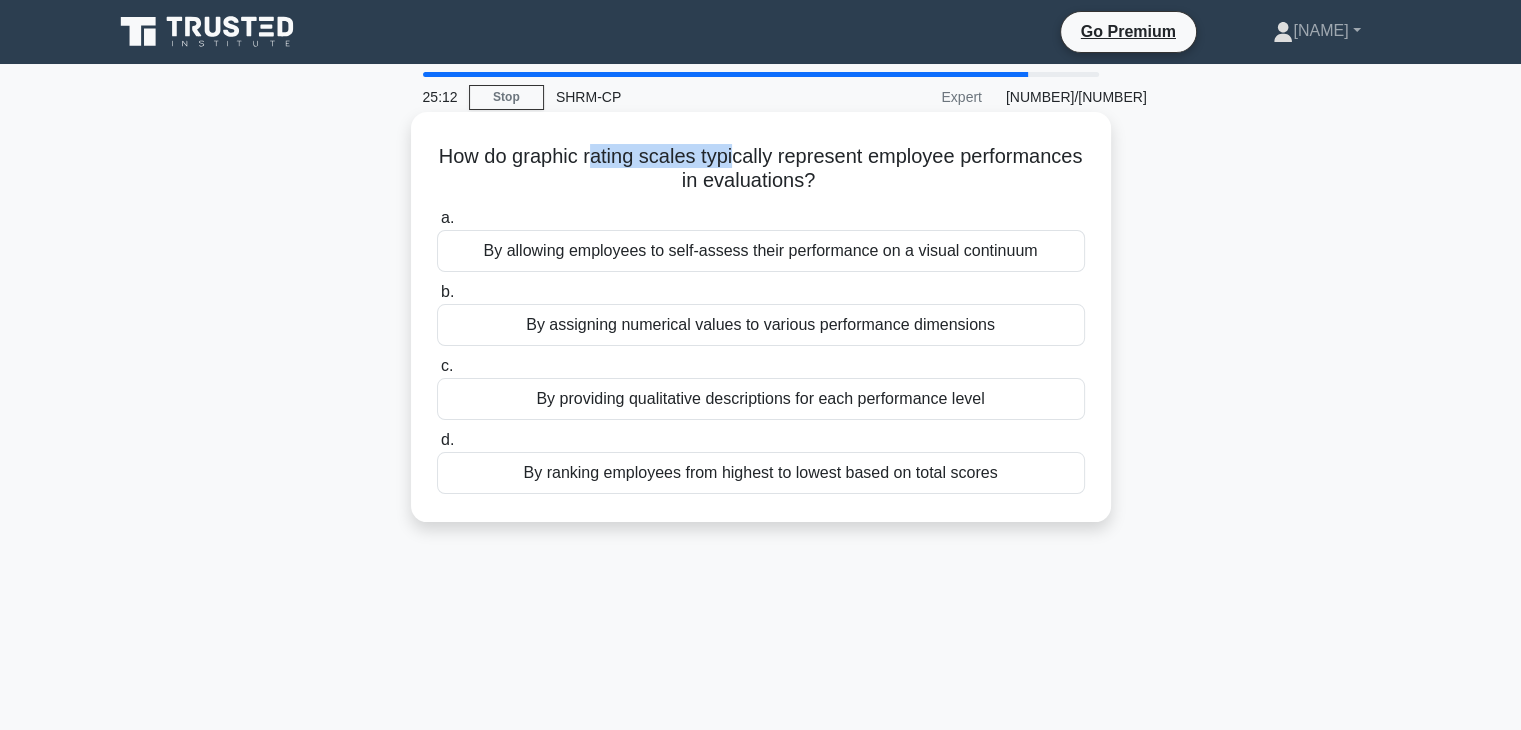 drag, startPoint x: 654, startPoint y: 160, endPoint x: 802, endPoint y: 140, distance: 149.34523 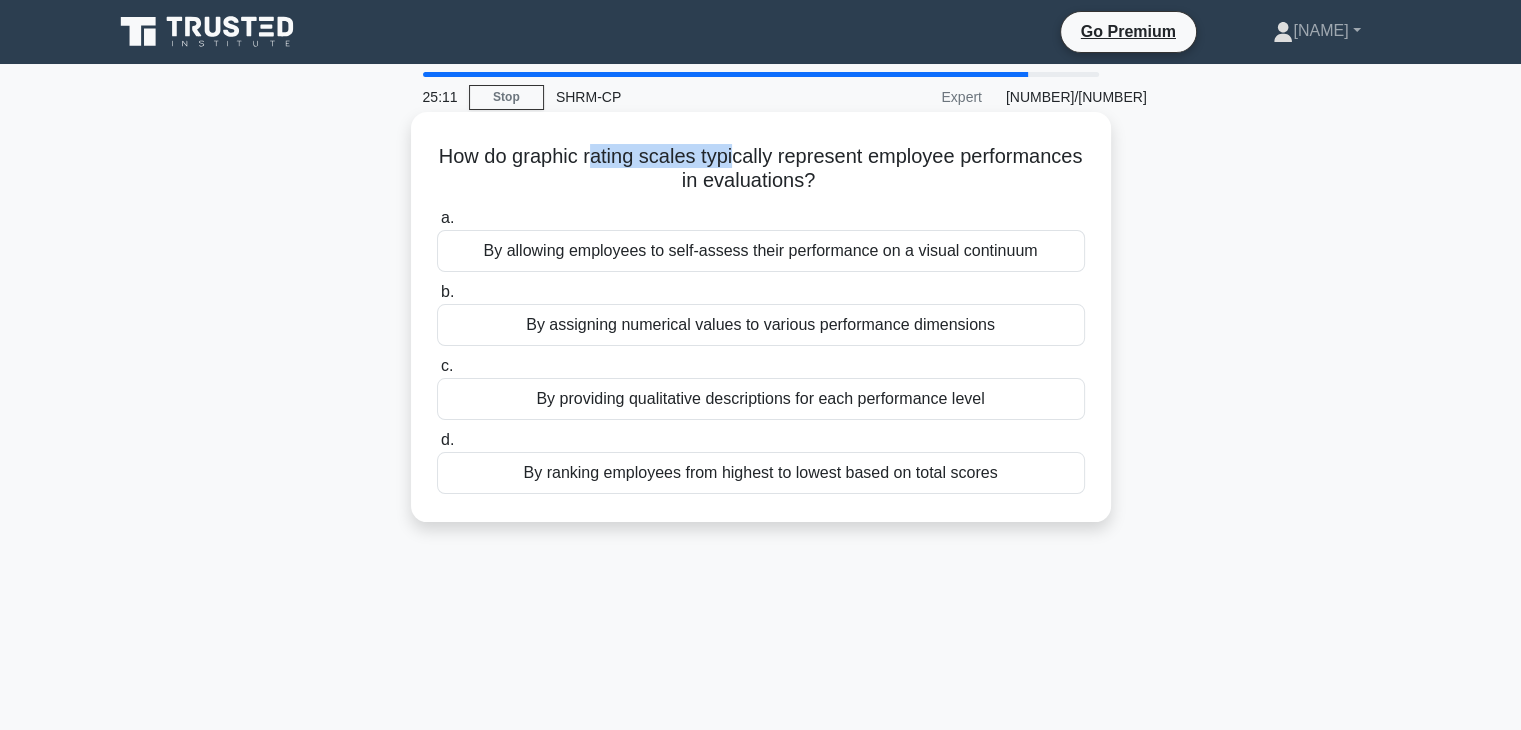 click on "How do graphic rating scales typically represent employee performances in evaluations?
.spinner_0XTQ{transform-origin:center;animation:spinner_y6GP .75s linear infinite}@keyframes spinner_y6GP{100%{transform:rotate(360deg)}}
a.
By allowing employees to self-assess their performance on a visual continuum
b. c. d." at bounding box center (761, 317) 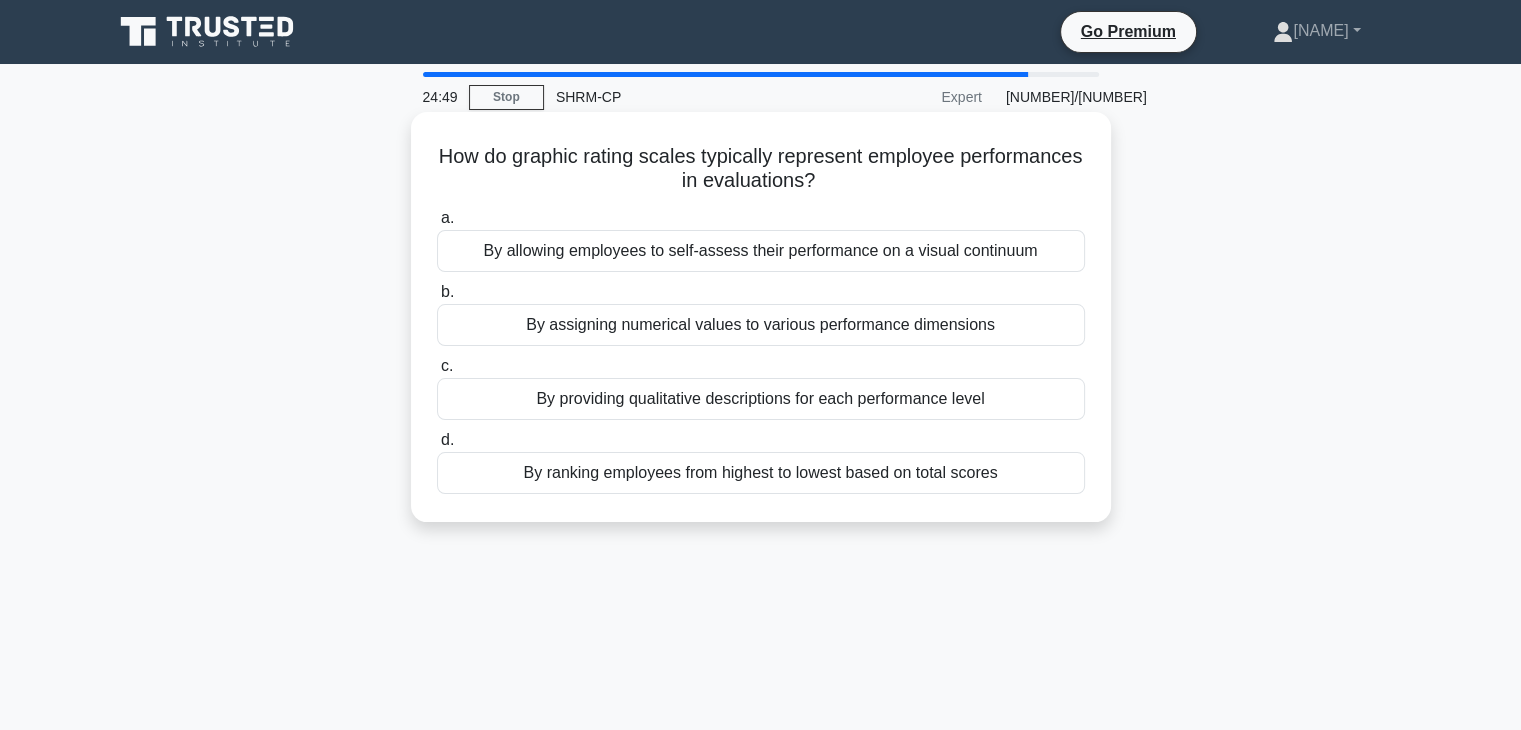 click on "By allowing employees to self-assess their performance on a visual continuum" at bounding box center (761, 251) 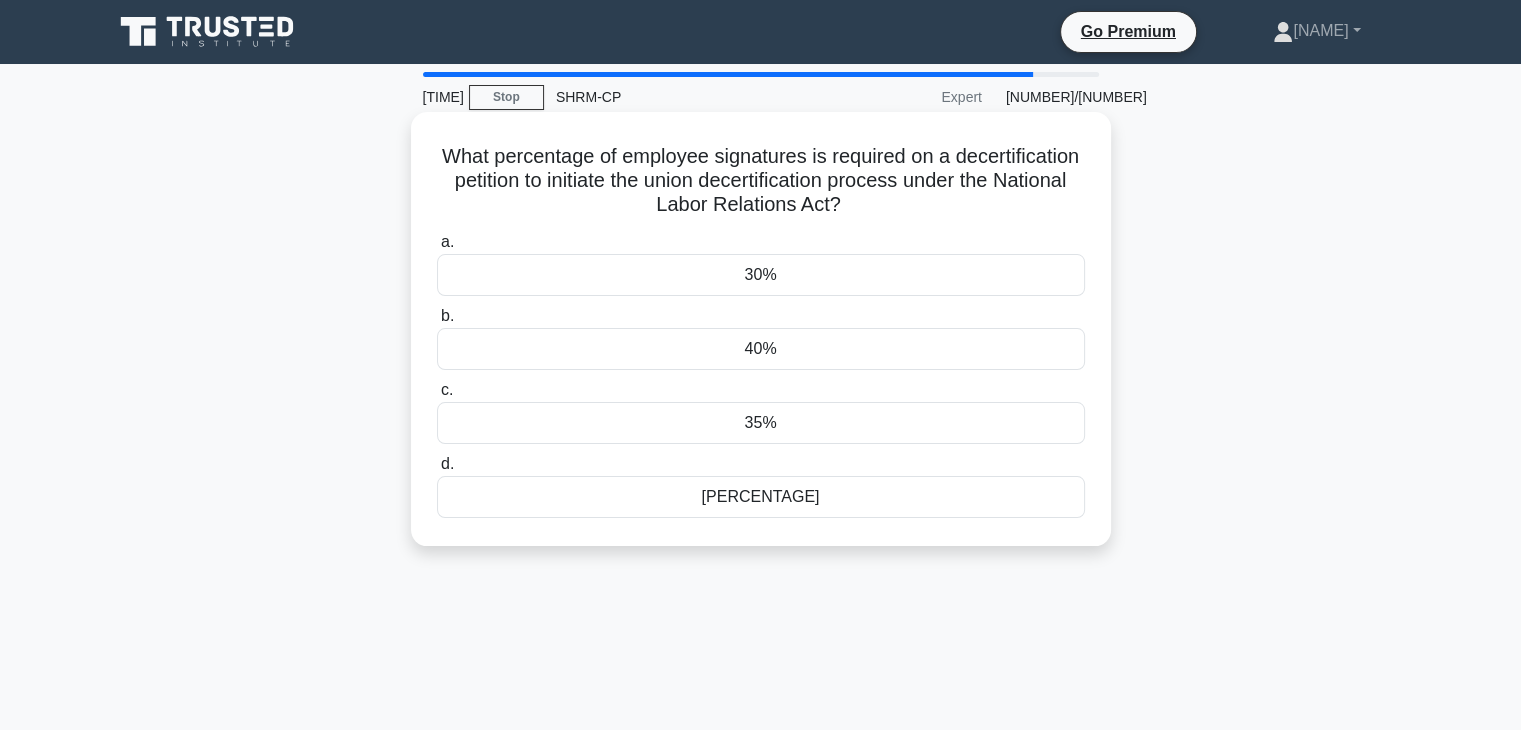 click on "40%" at bounding box center [761, 349] 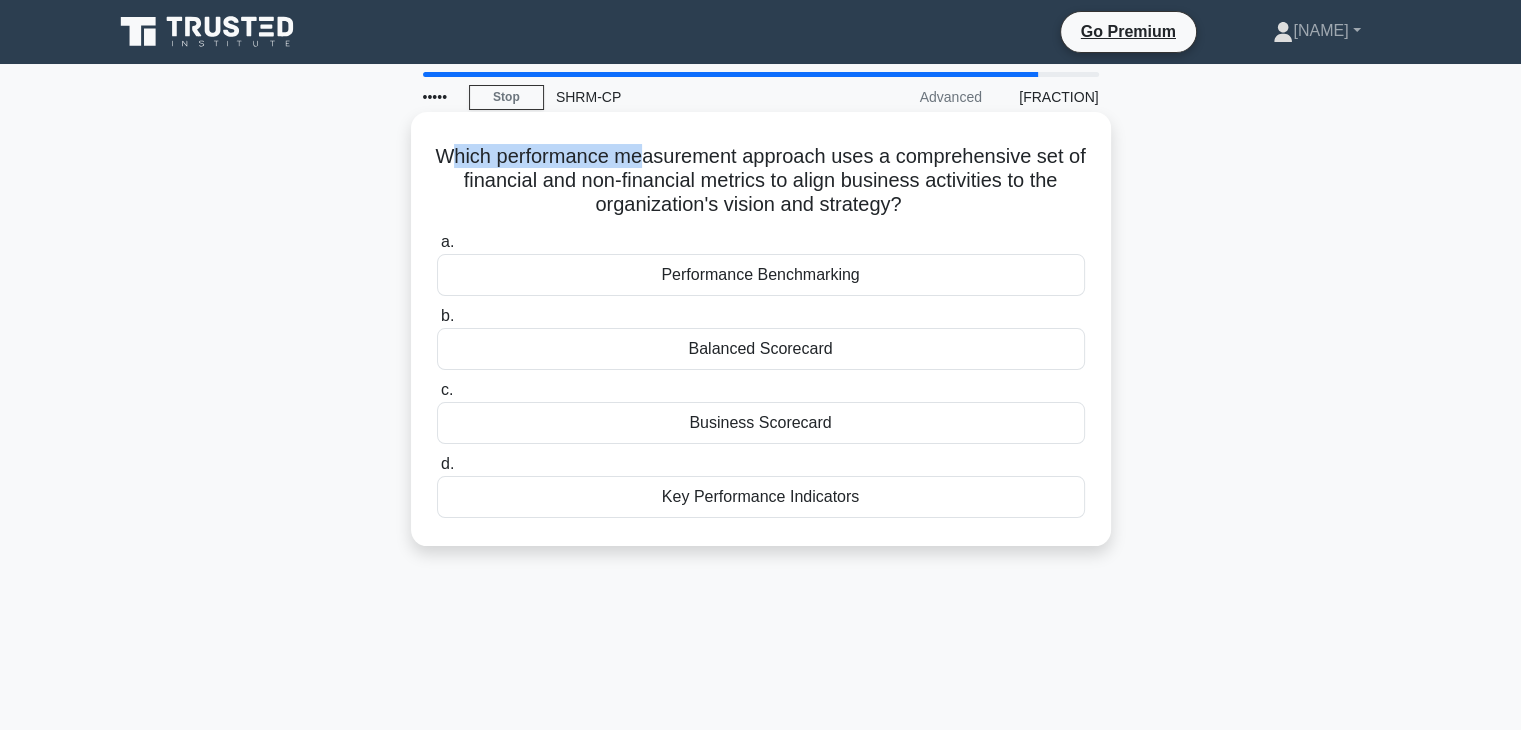 drag, startPoint x: 456, startPoint y: 157, endPoint x: 660, endPoint y: 160, distance: 204.02206 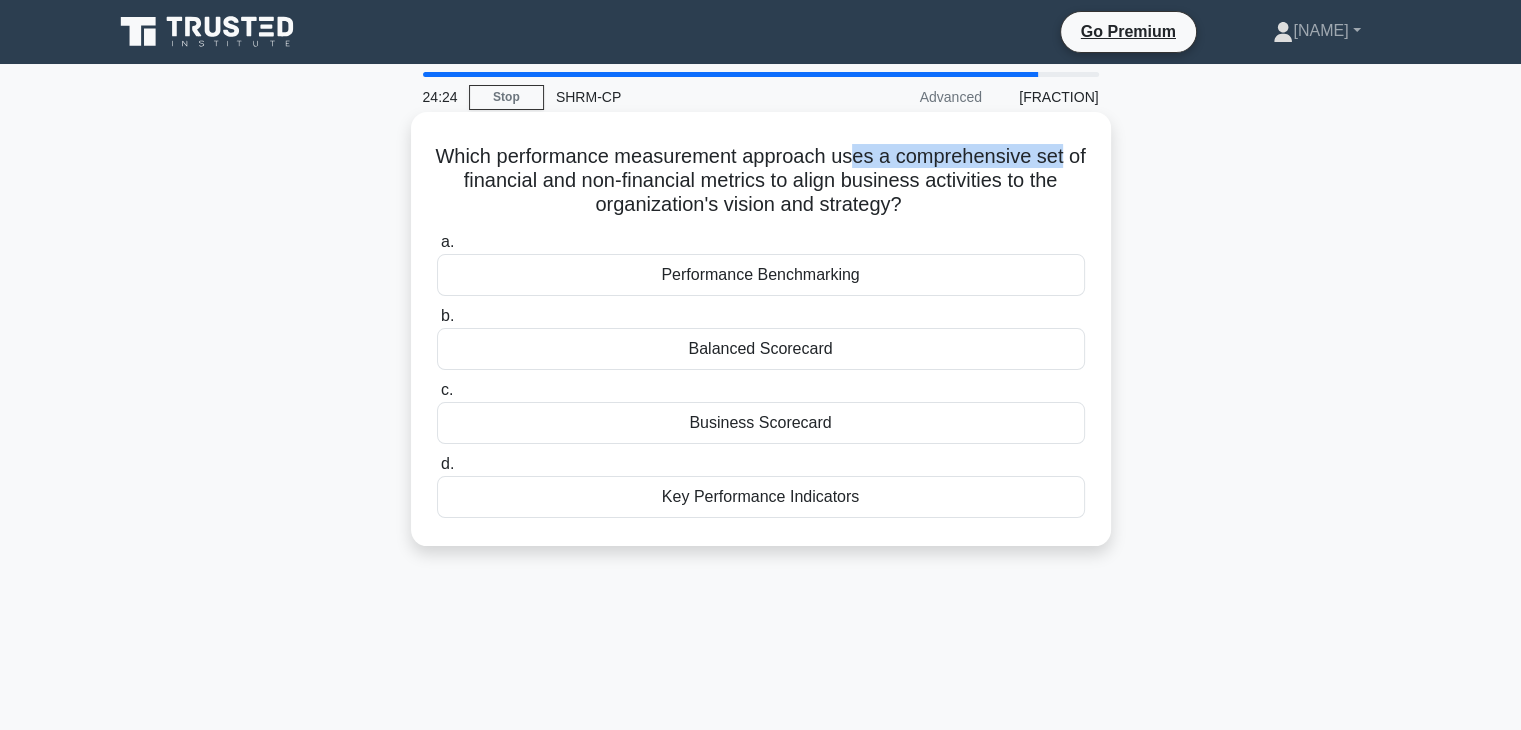 drag, startPoint x: 872, startPoint y: 157, endPoint x: 1096, endPoint y: 157, distance: 224 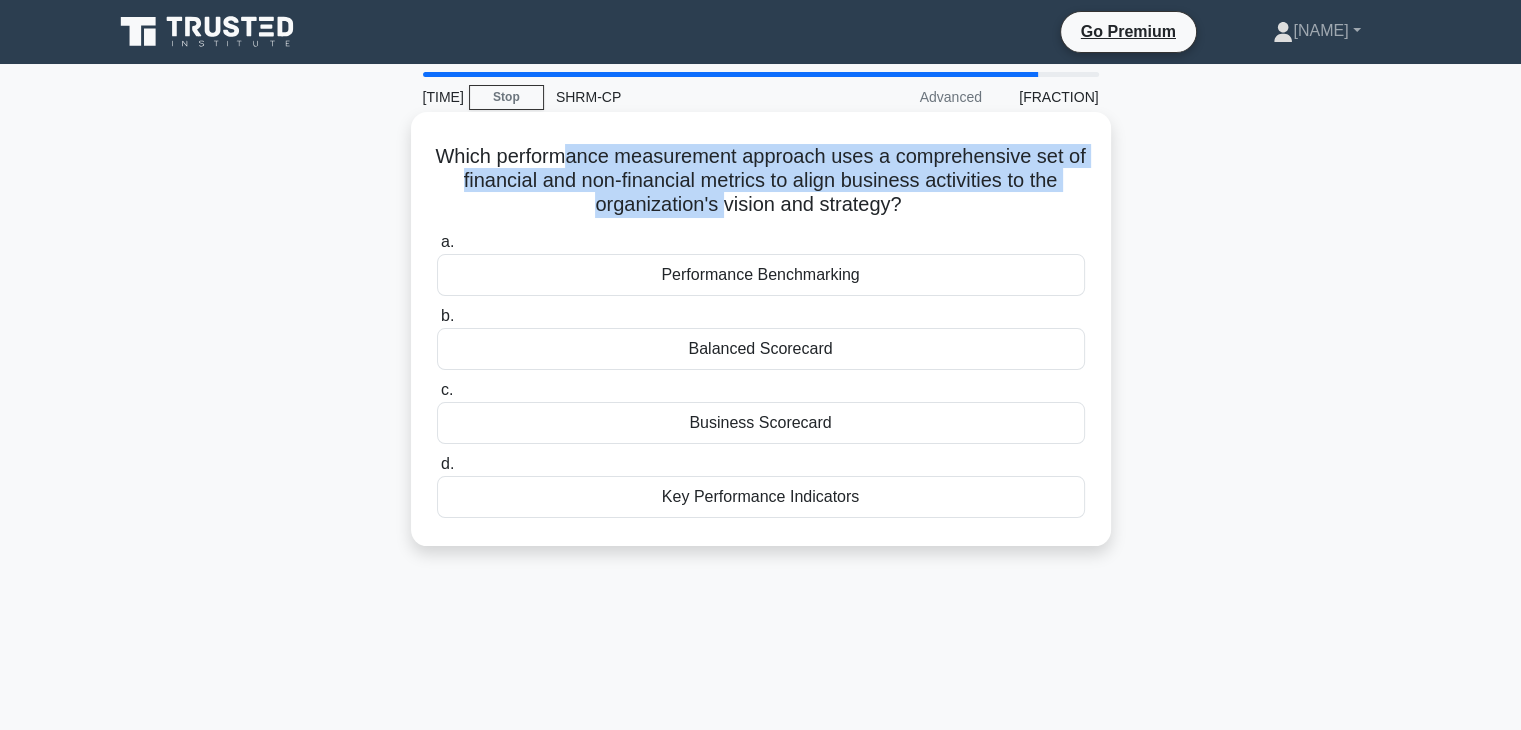 drag, startPoint x: 577, startPoint y: 160, endPoint x: 719, endPoint y: 200, distance: 147.52628 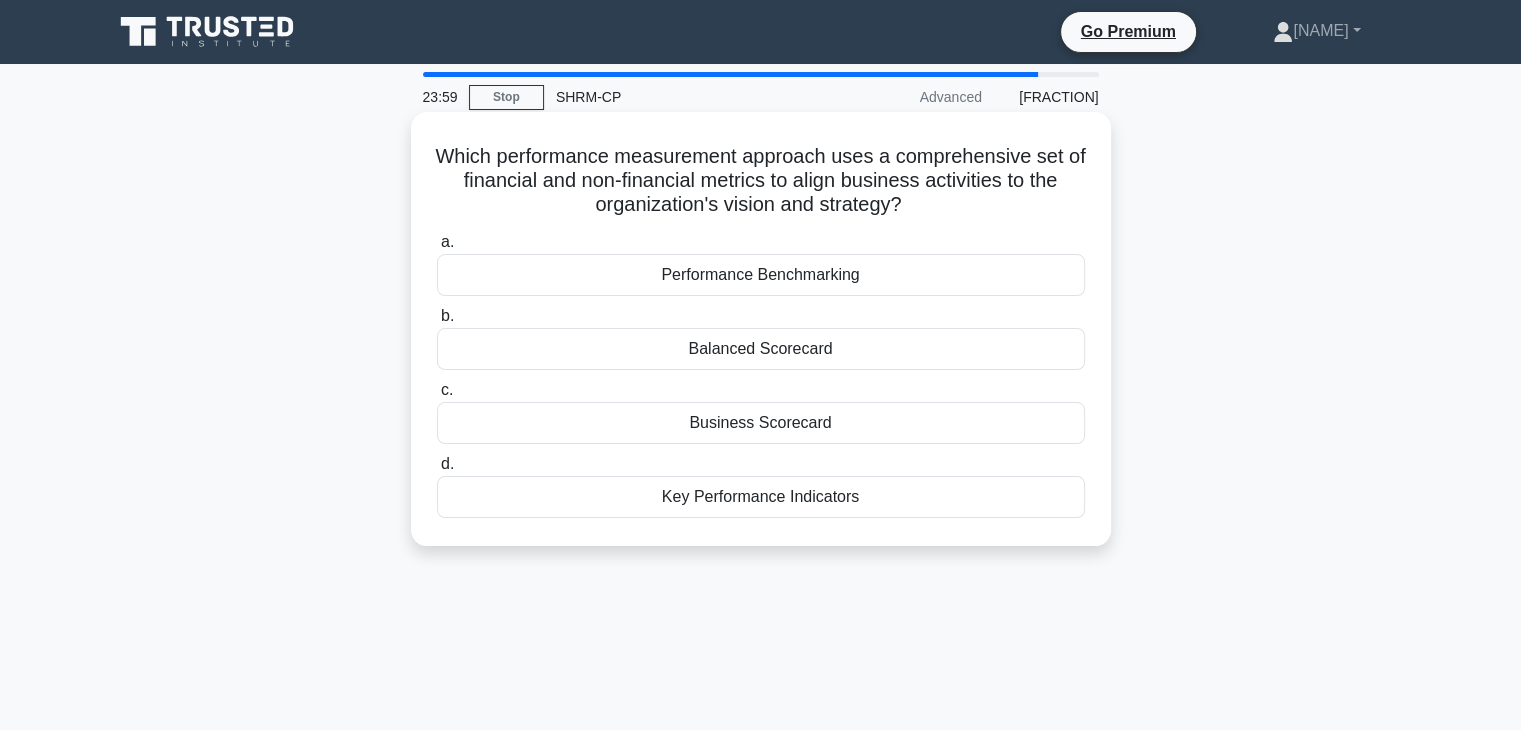 click on "Key Performance Indicators" at bounding box center (761, 497) 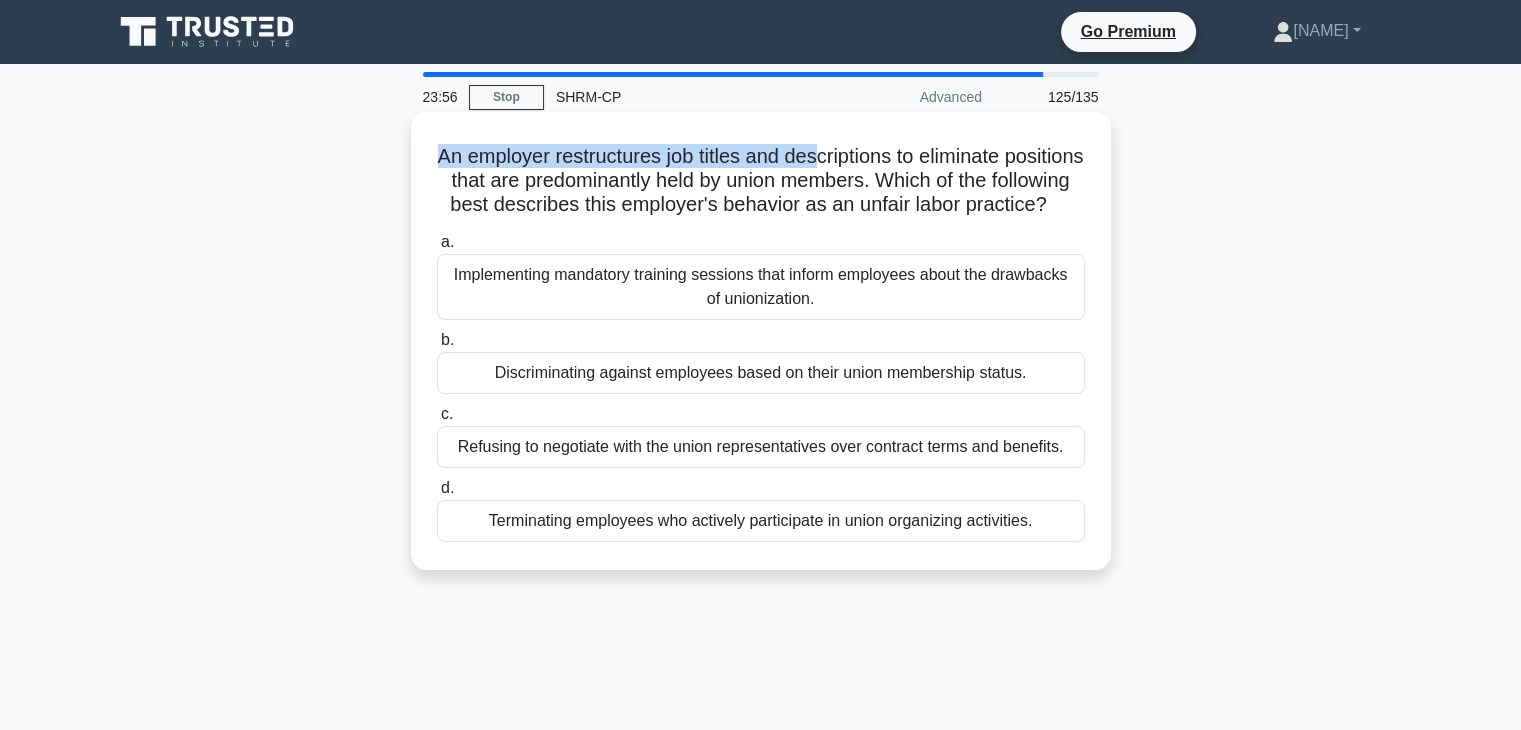 drag, startPoint x: 470, startPoint y: 167, endPoint x: 862, endPoint y: 156, distance: 392.1543 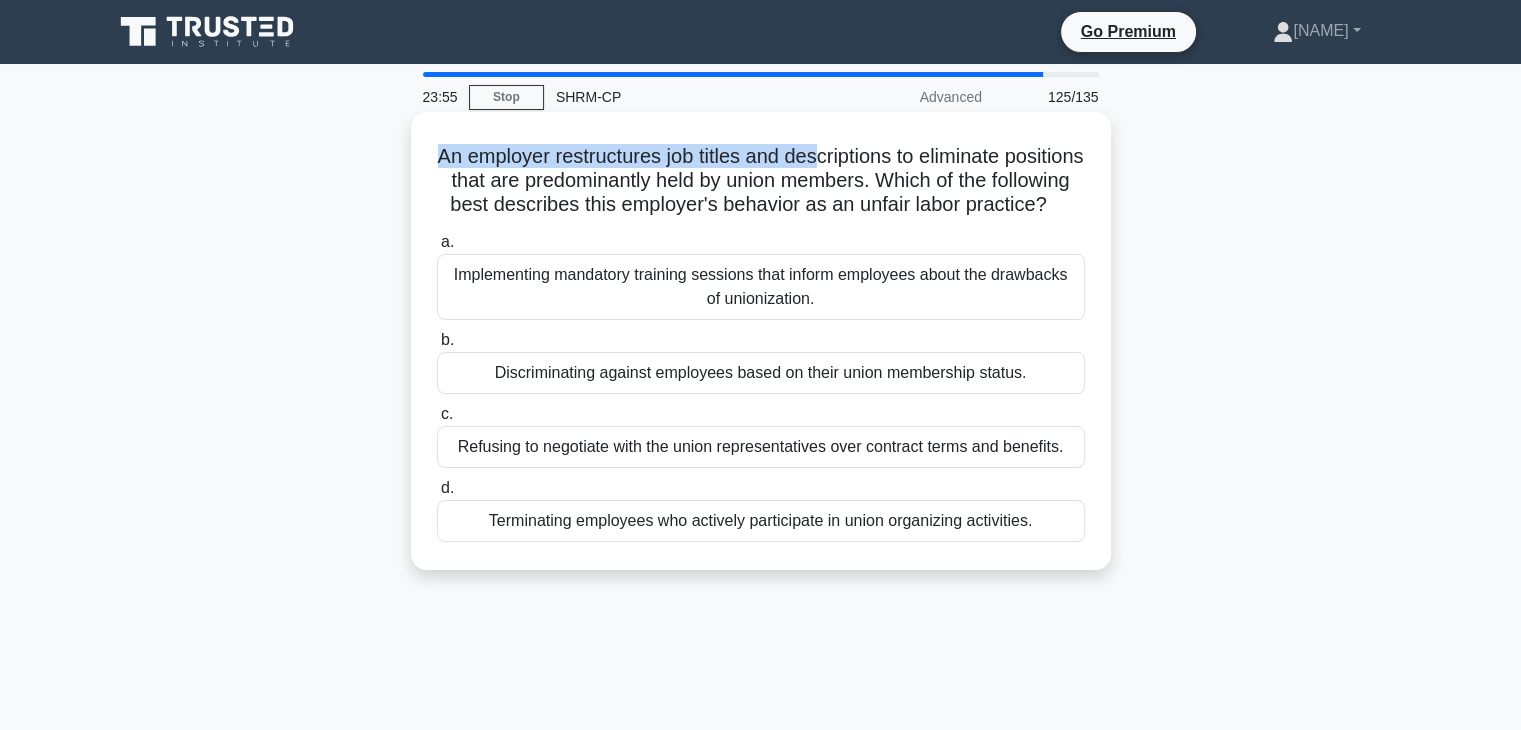 click on "An employer restructures job titles and descriptions to eliminate positions that are predominantly held by union members. Which of the following best describes this employer's behavior as an unfair labor practice?
.spinner_0XTQ{transform-origin:center;animation:spinner_y6GP .75s linear infinite}@keyframes spinner_y6GP{100%{transform:rotate(360deg)}}" at bounding box center [761, 181] 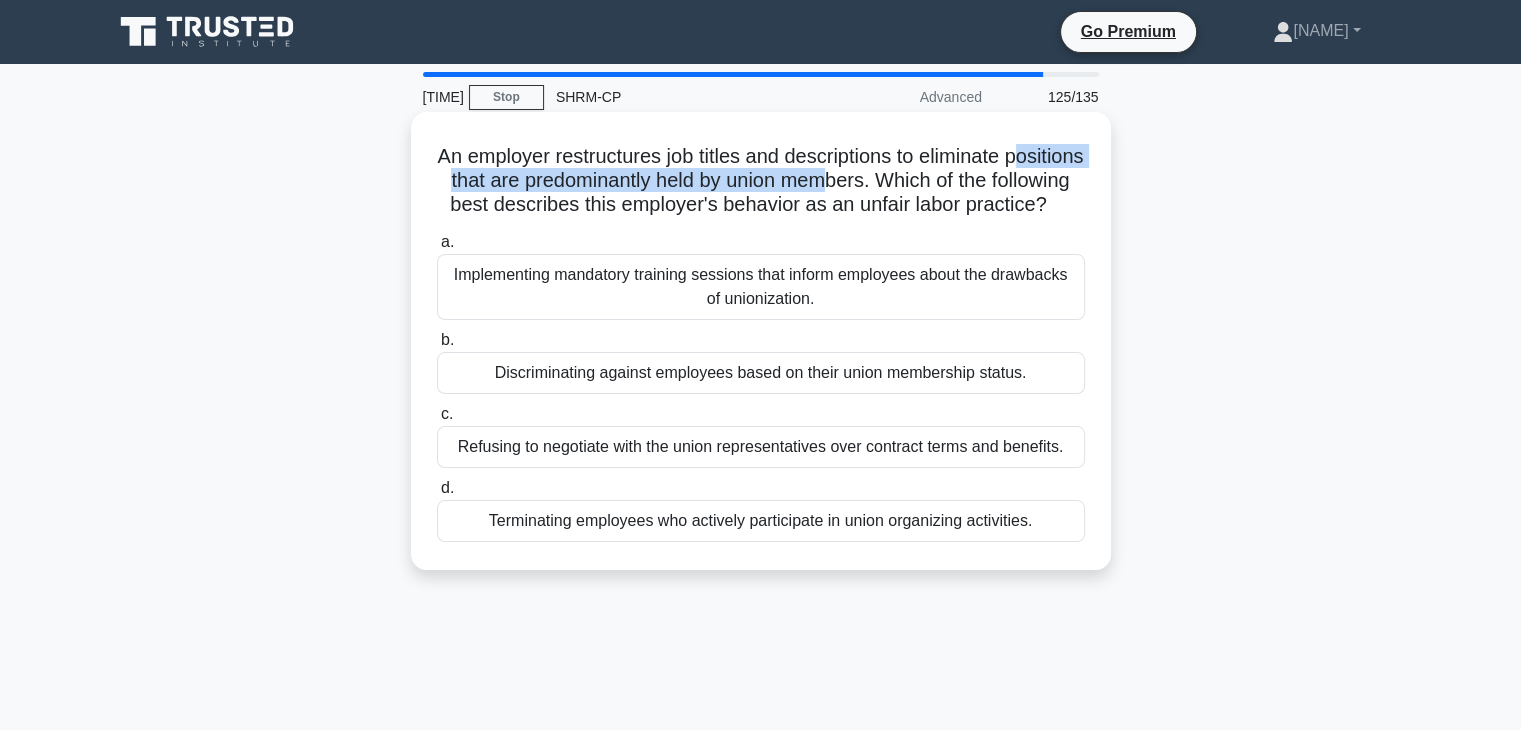 drag, startPoint x: 451, startPoint y: 177, endPoint x: 911, endPoint y: 190, distance: 460.18365 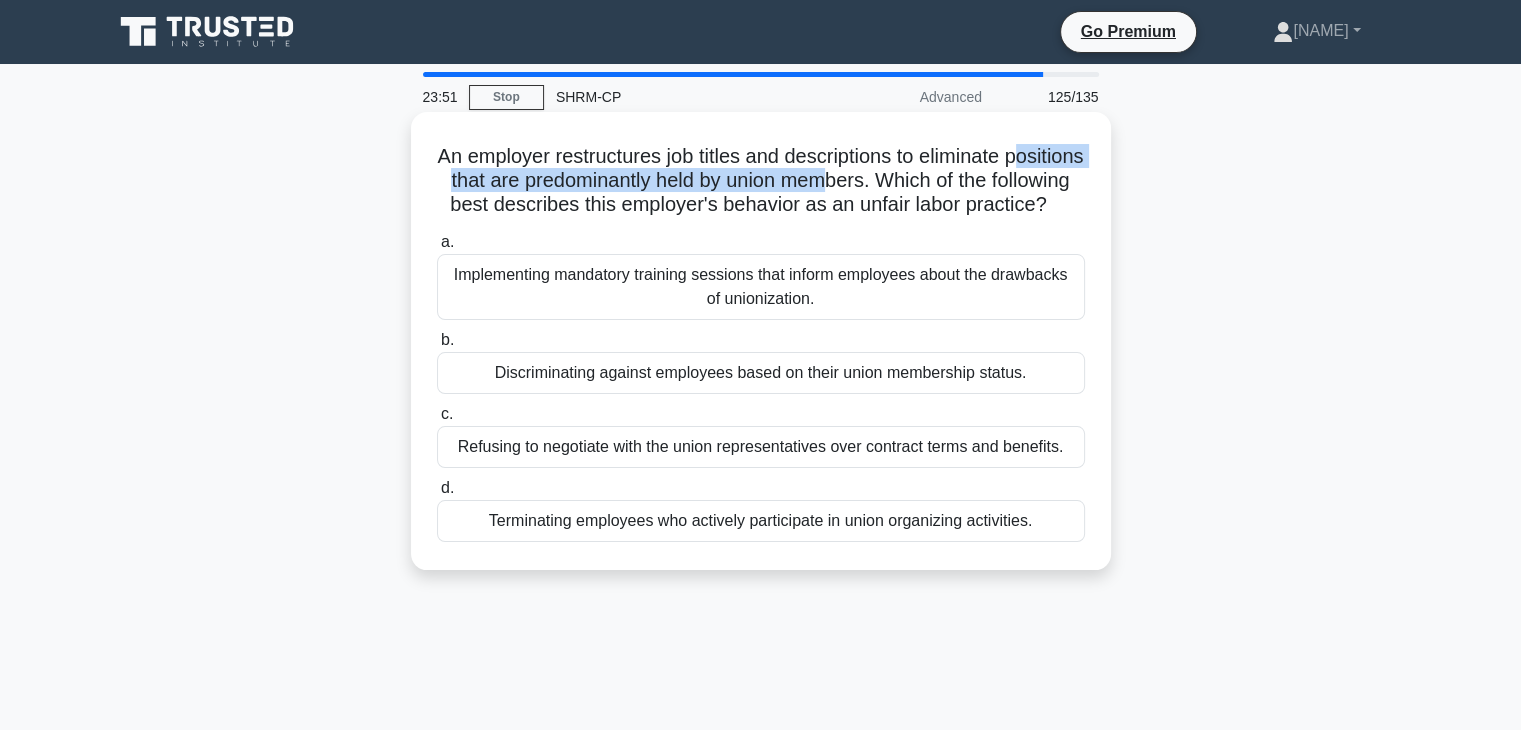 click on "An employer restructures job titles and descriptions to eliminate positions that are predominantly held by union members. Which of the following best describes this employer's behavior as an unfair labor practice?
.spinner_0XTQ{transform-origin:center;animation:spinner_y6GP .75s linear infinite}@keyframes spinner_y6GP{100%{transform:rotate(360deg)}}" at bounding box center [761, 181] 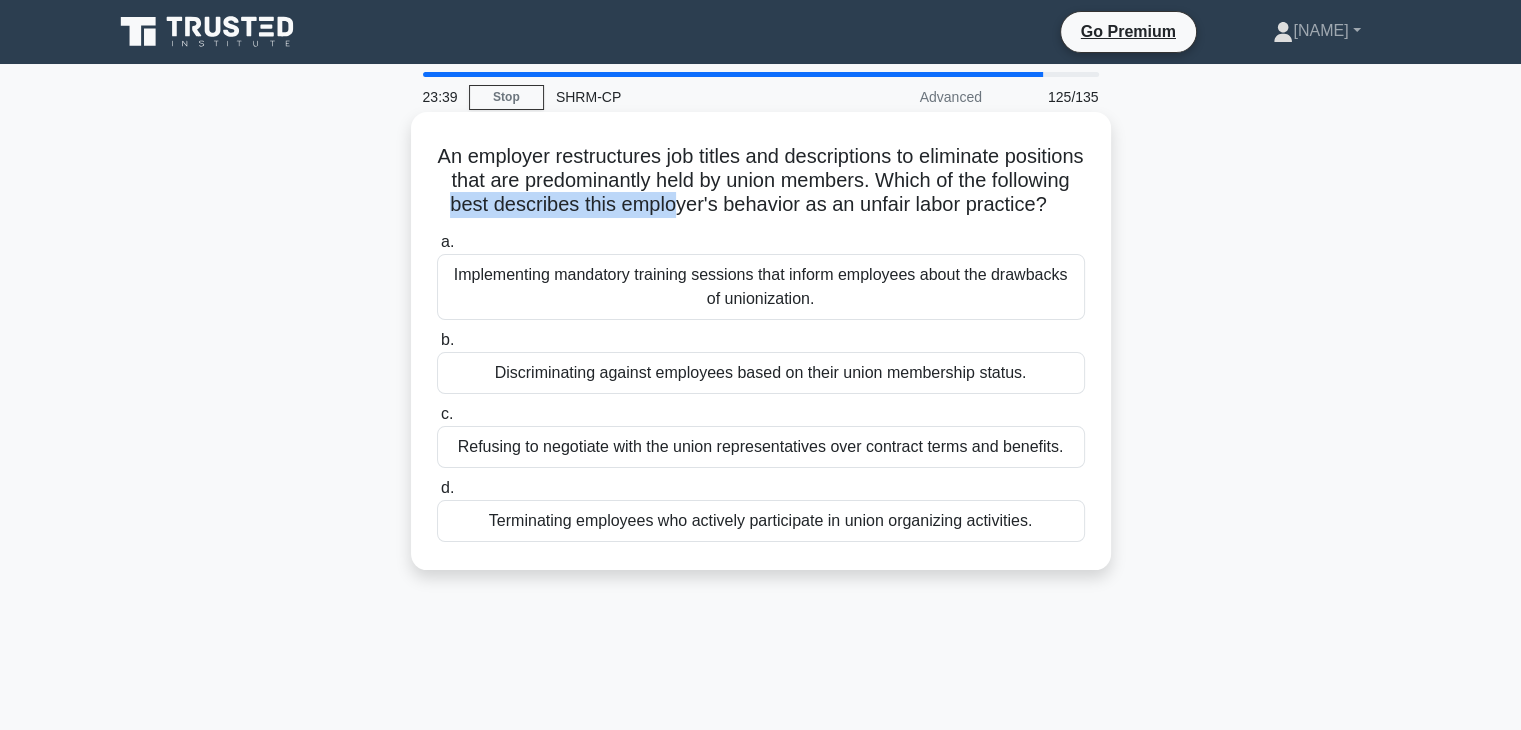 drag, startPoint x: 548, startPoint y: 206, endPoint x: 772, endPoint y: 211, distance: 224.0558 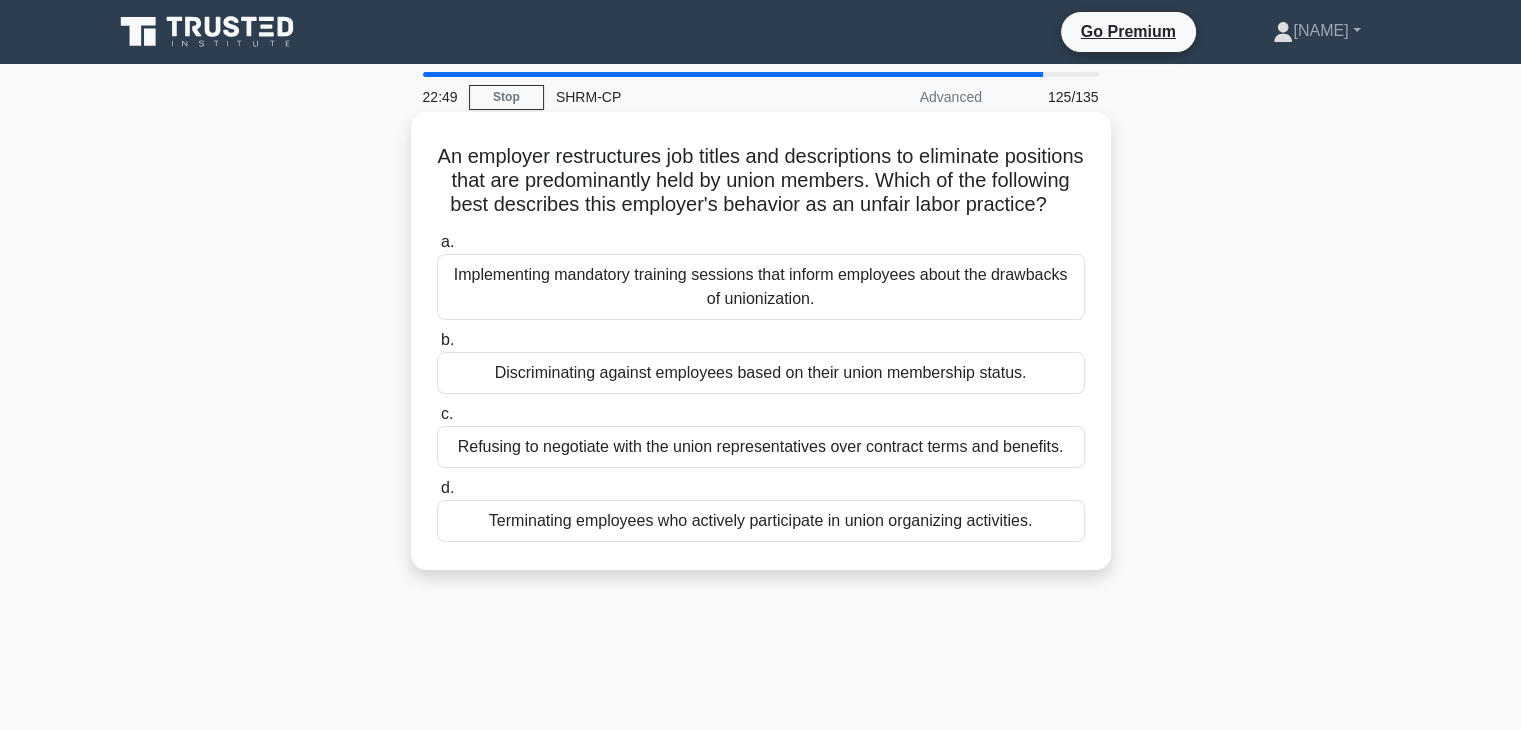click on "Discriminating against employees based on their union membership status." at bounding box center [761, 373] 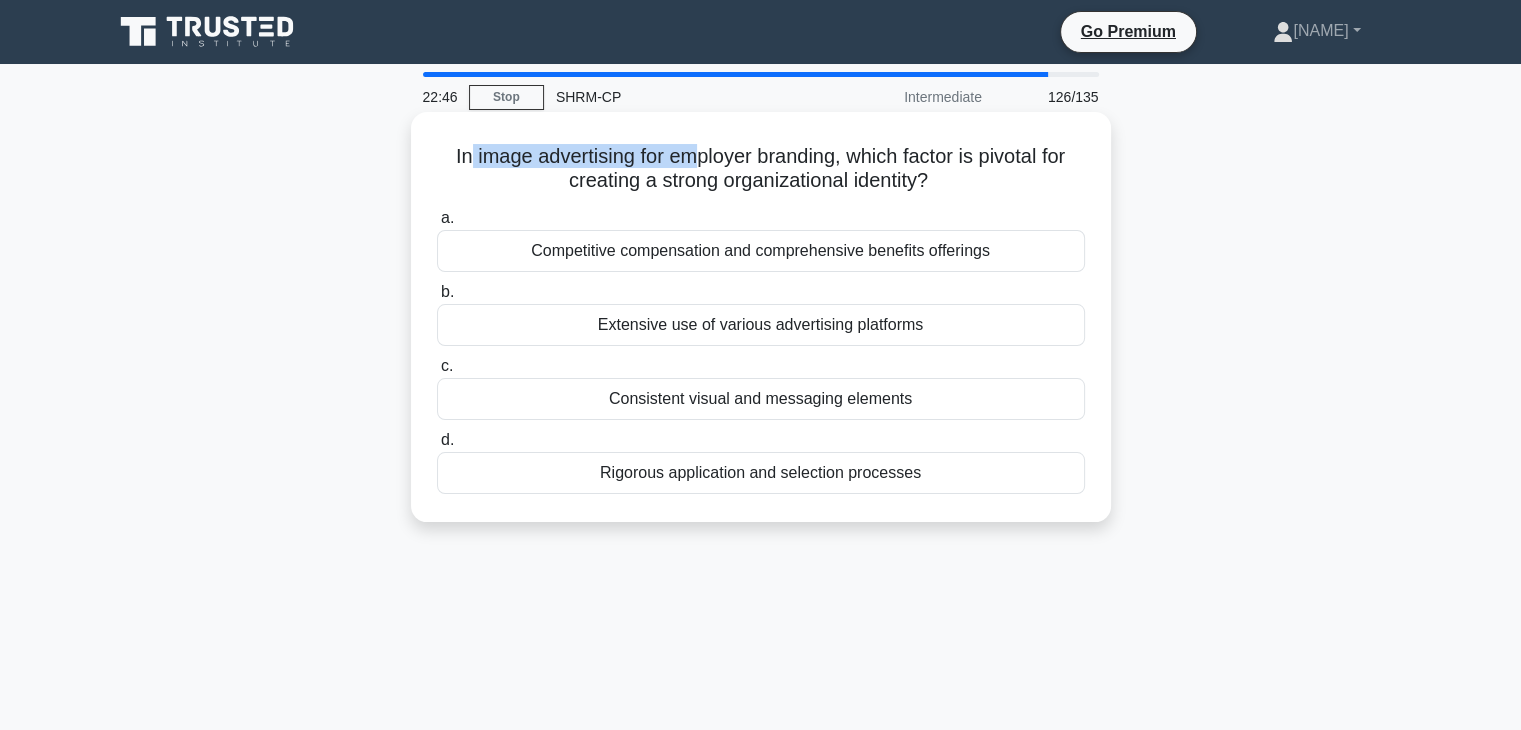 drag, startPoint x: 458, startPoint y: 153, endPoint x: 688, endPoint y: 169, distance: 230.55585 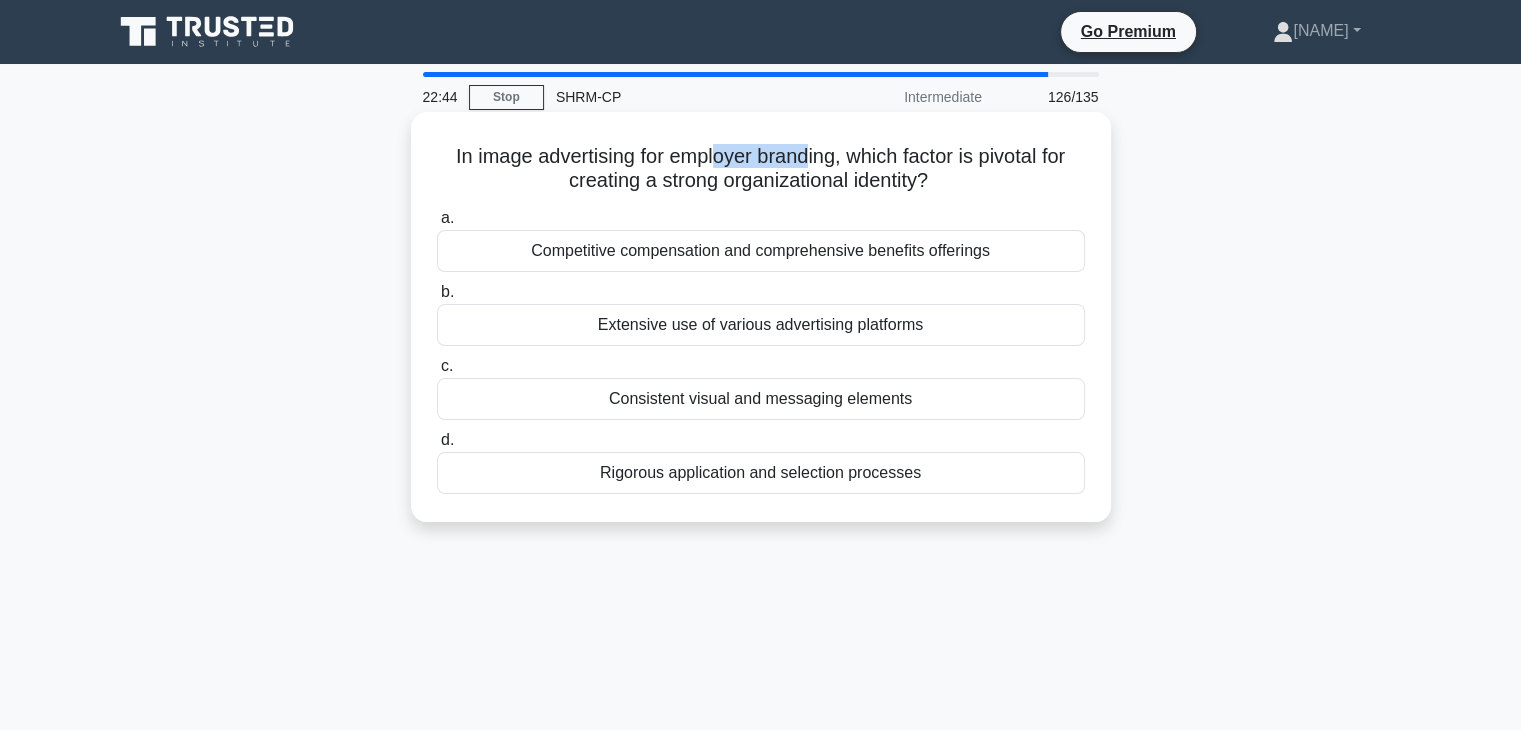 drag, startPoint x: 714, startPoint y: 165, endPoint x: 809, endPoint y: 167, distance: 95.02105 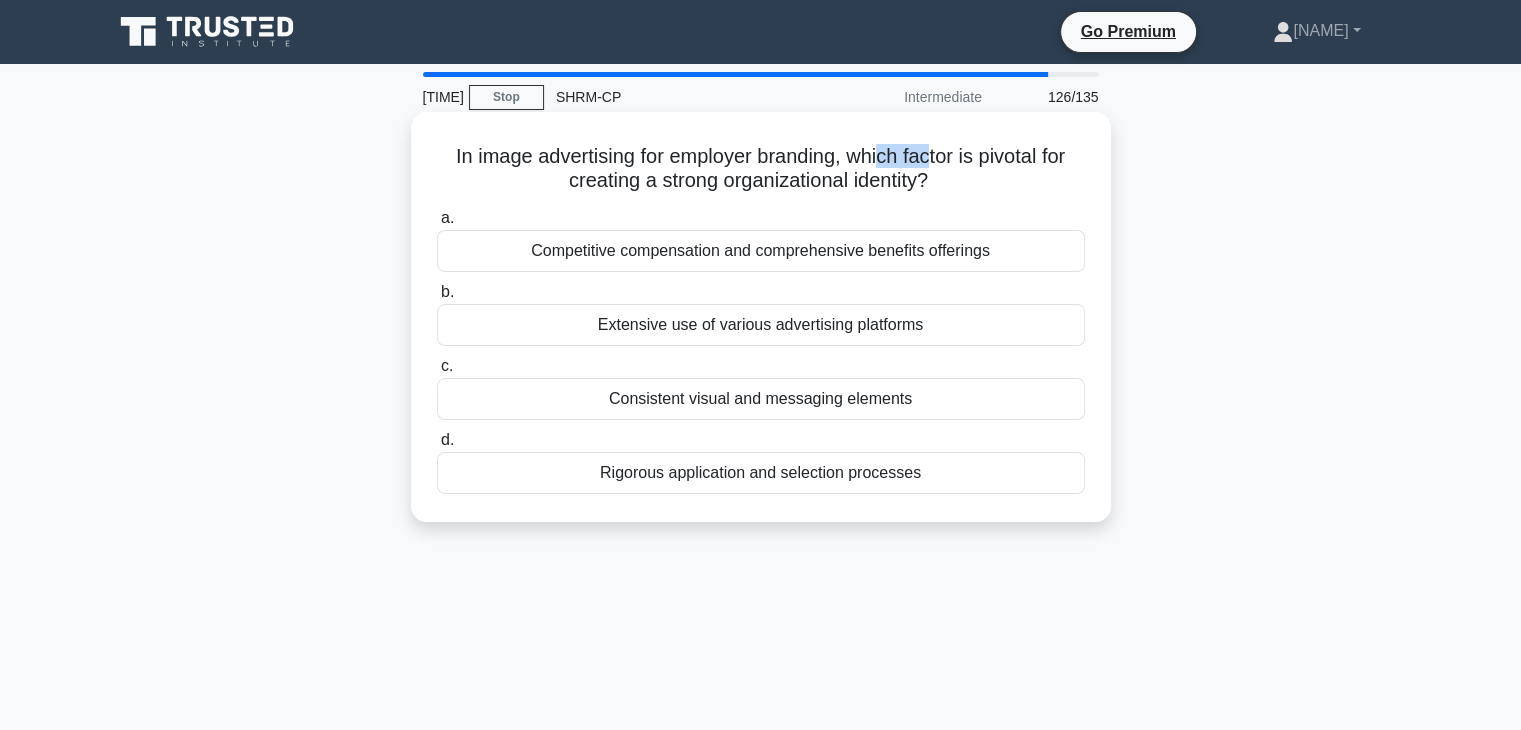 drag, startPoint x: 882, startPoint y: 157, endPoint x: 935, endPoint y: 169, distance: 54.34151 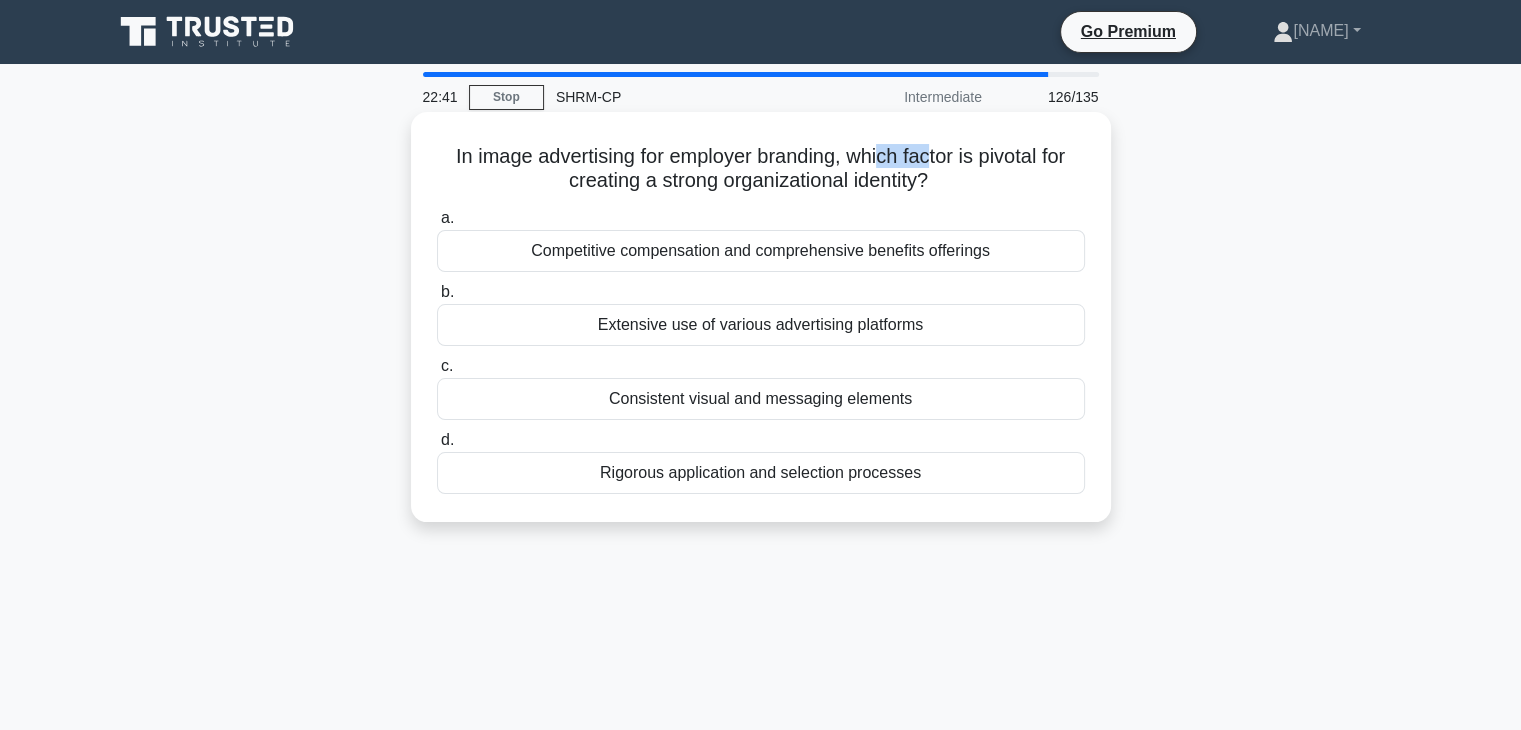click on "•• ••••• ••••••••••• ••• •••••••• ••••••••• ••••• •••••• •• ••••••• ••• •••••••• • •••••• •••••••••••••• •••••••••
•••••••••••••••••••••••••••••••••••••••••••••••••••••••••••• •••• •••••• ••••••••••••••••••• ••••••••••••••••••••••••••••••••••••••••••••" at bounding box center [761, 169] 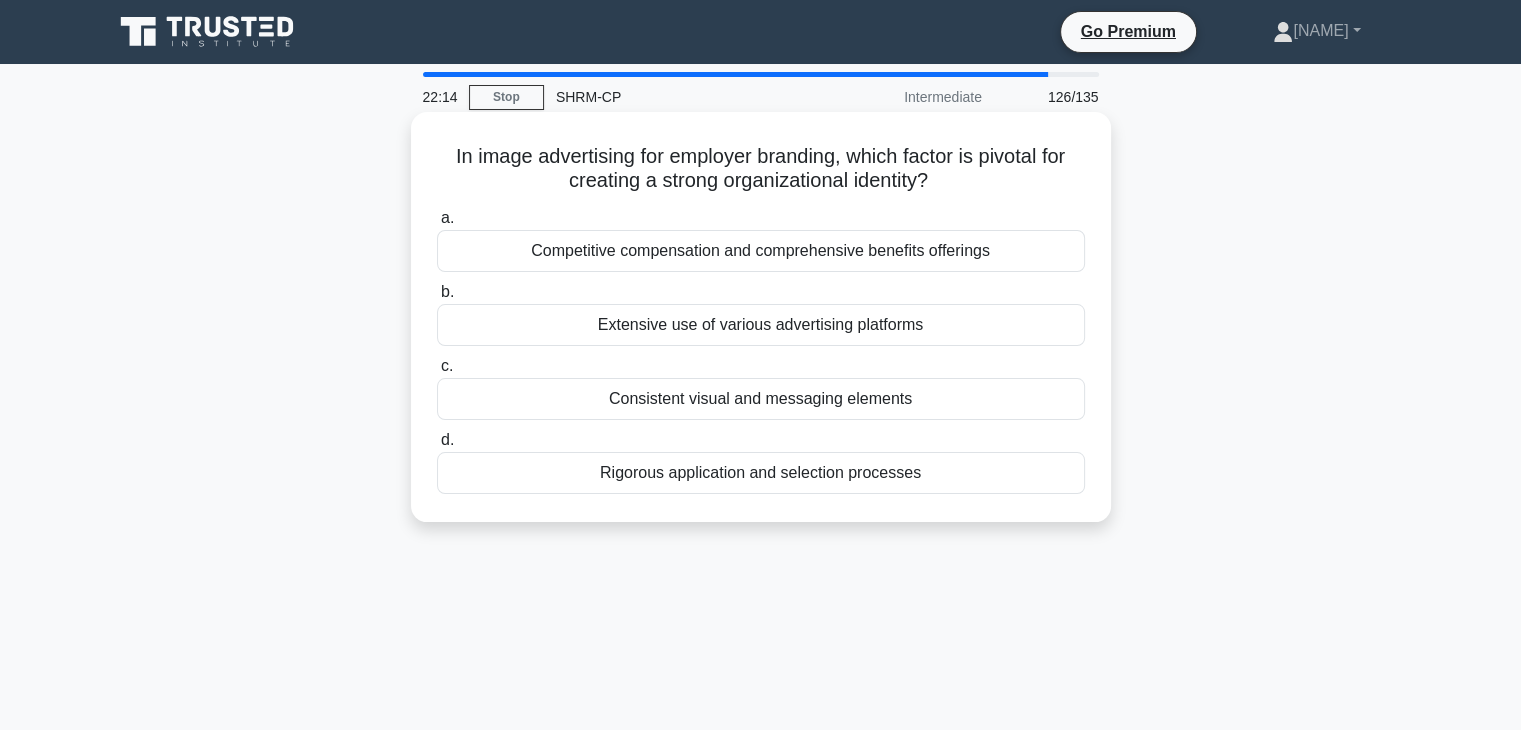 click on "Consistent visual and messaging elements" at bounding box center [761, 399] 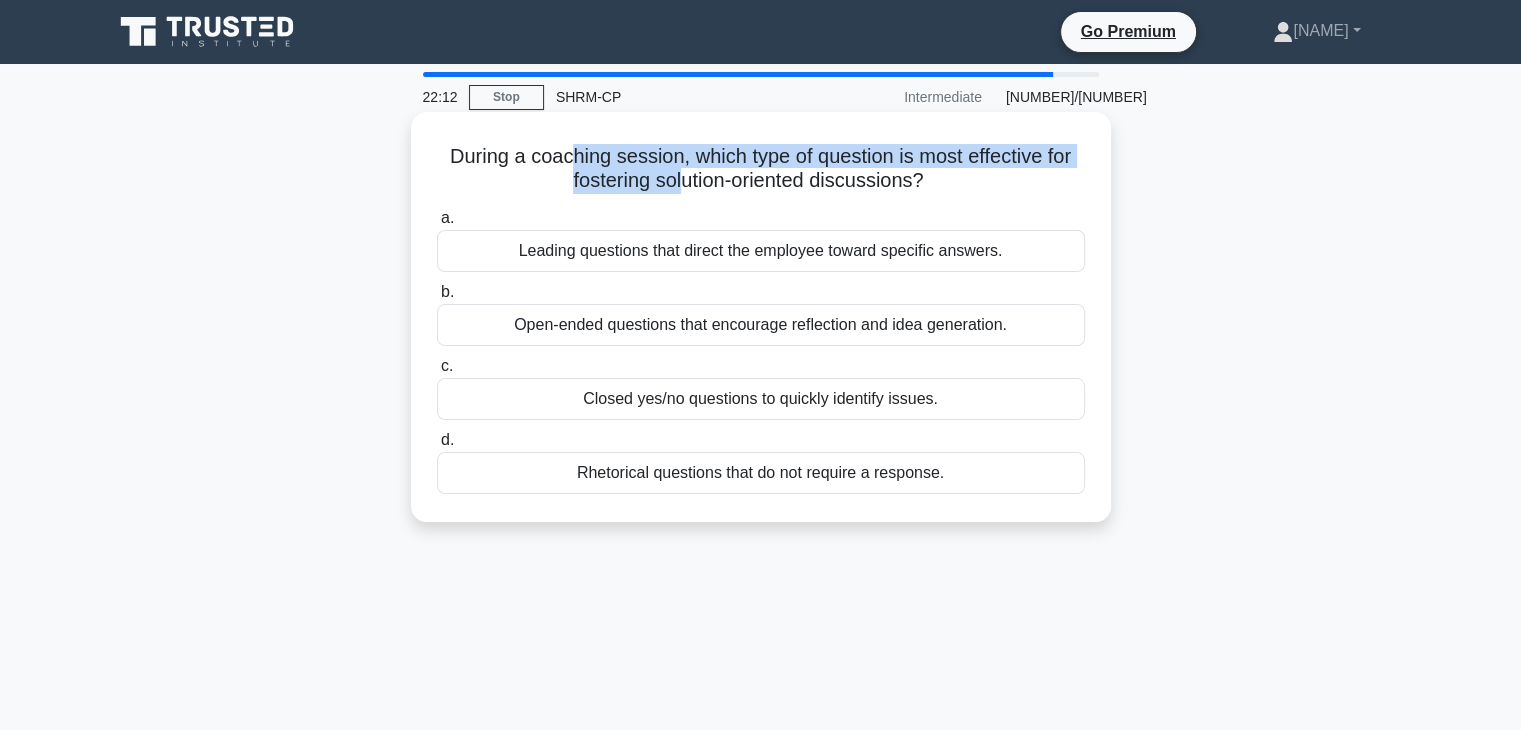 drag, startPoint x: 568, startPoint y: 161, endPoint x: 682, endPoint y: 182, distance: 115.918076 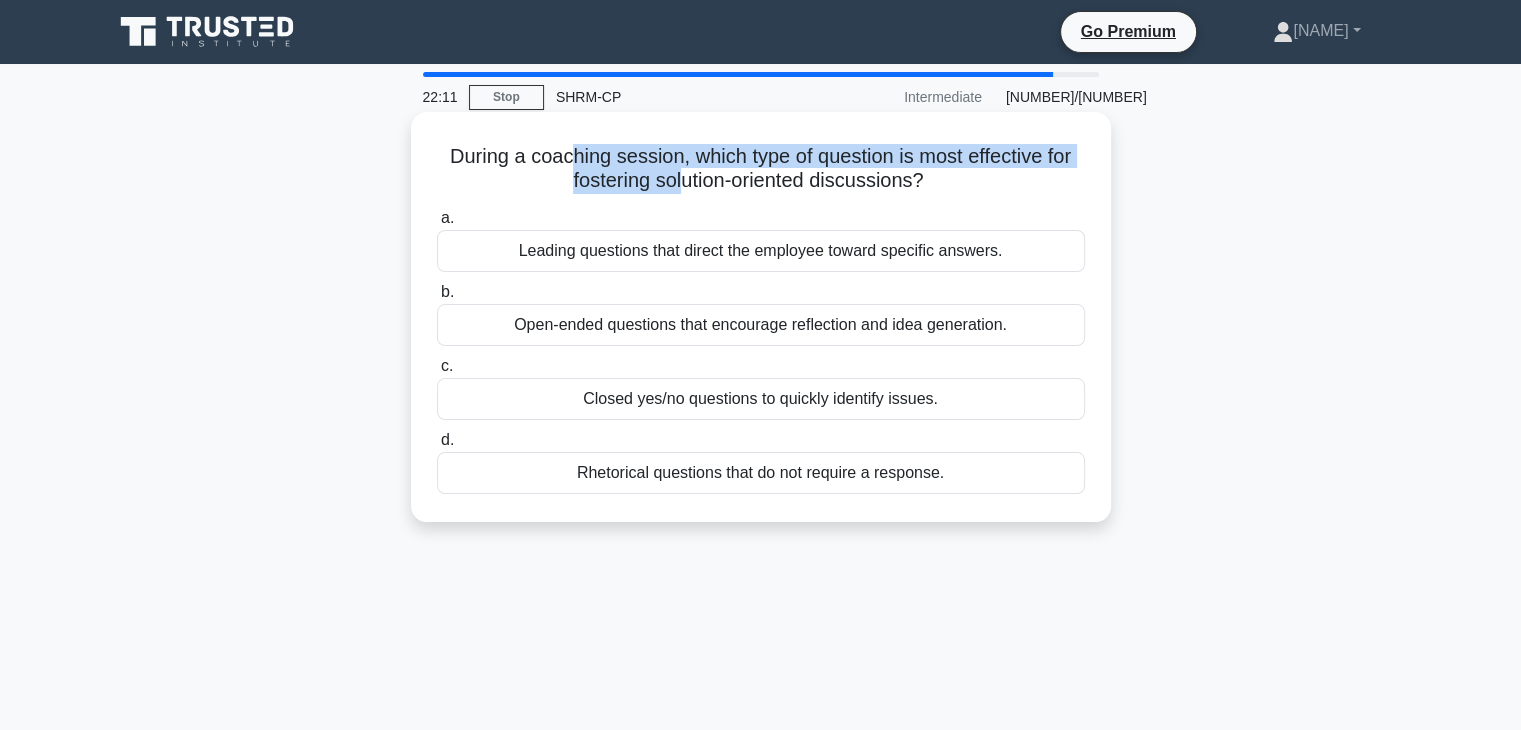 click on "•••••• • •••••••• •••••••• ••••• •••• •• •••••••• •• •••• ••••••••• ••• ••••••••• ••••••••••••••••• ••••••••••••
•••••••••••••••••••••••••••••••••••••••••••••••••••••••••••• •••• •••••• ••••••••••••••••••• ••••••••••••••••••••••••••••••••••••••••••••" at bounding box center [761, 169] 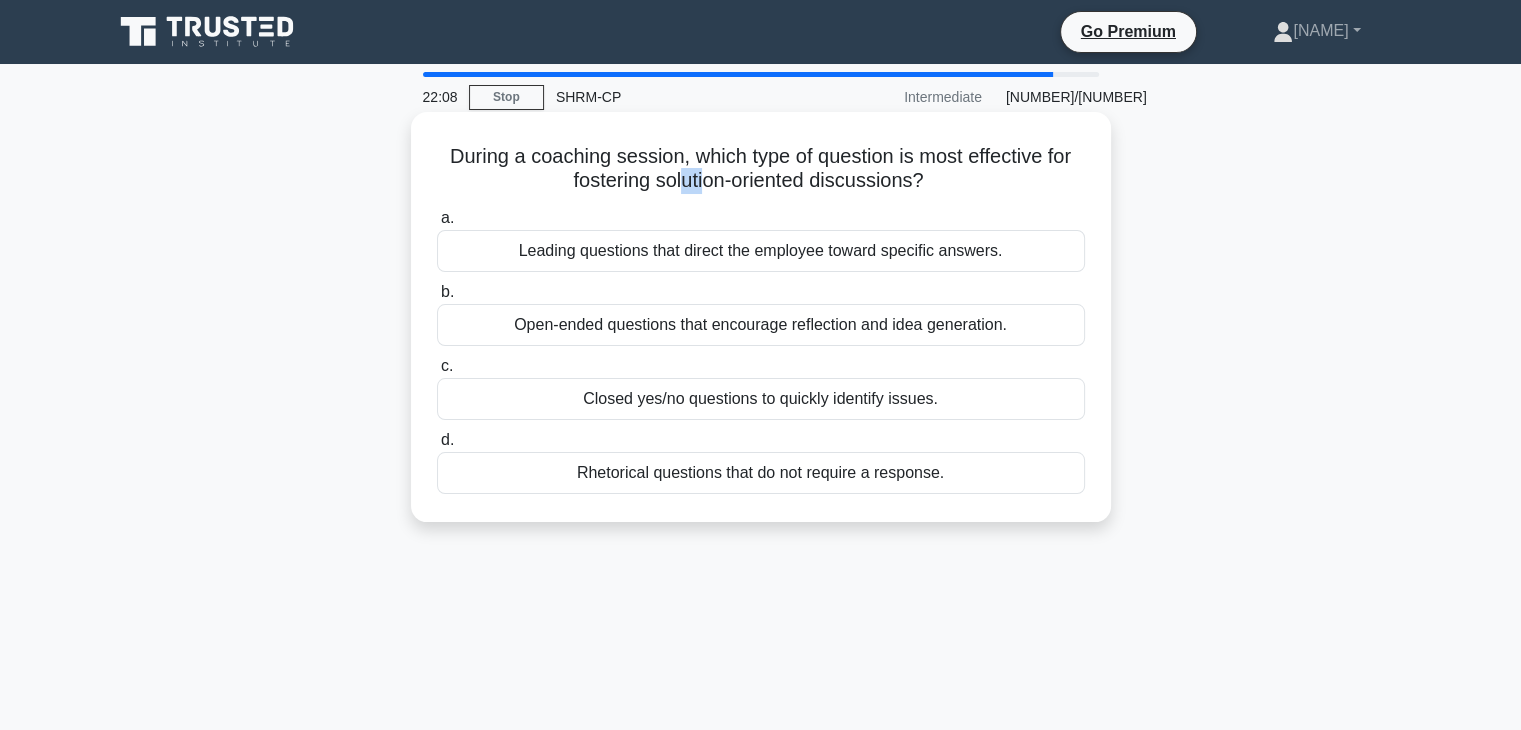 drag, startPoint x: 681, startPoint y: 176, endPoint x: 706, endPoint y: 180, distance: 25.317978 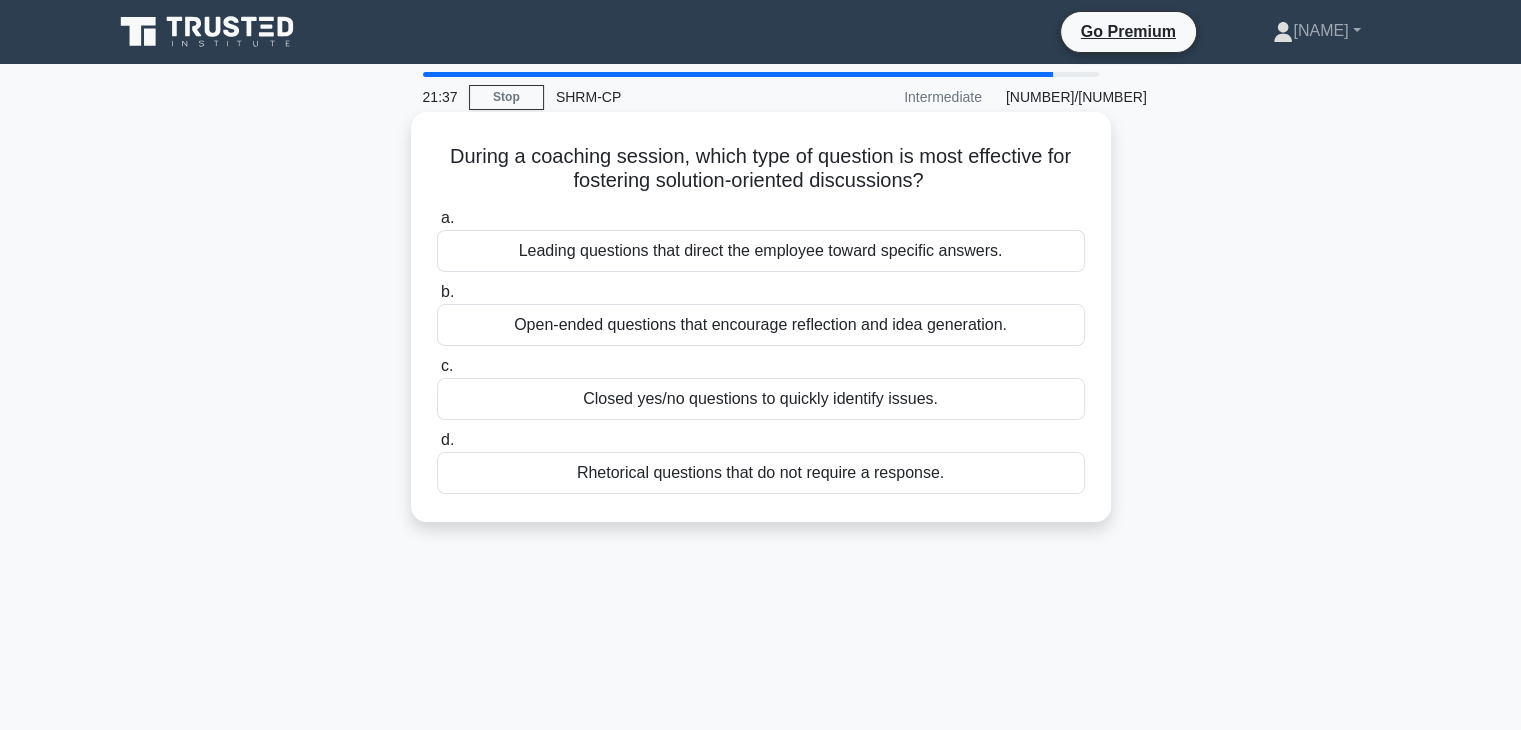 click on "Open-ended questions that encourage reflection and idea generation." at bounding box center [761, 325] 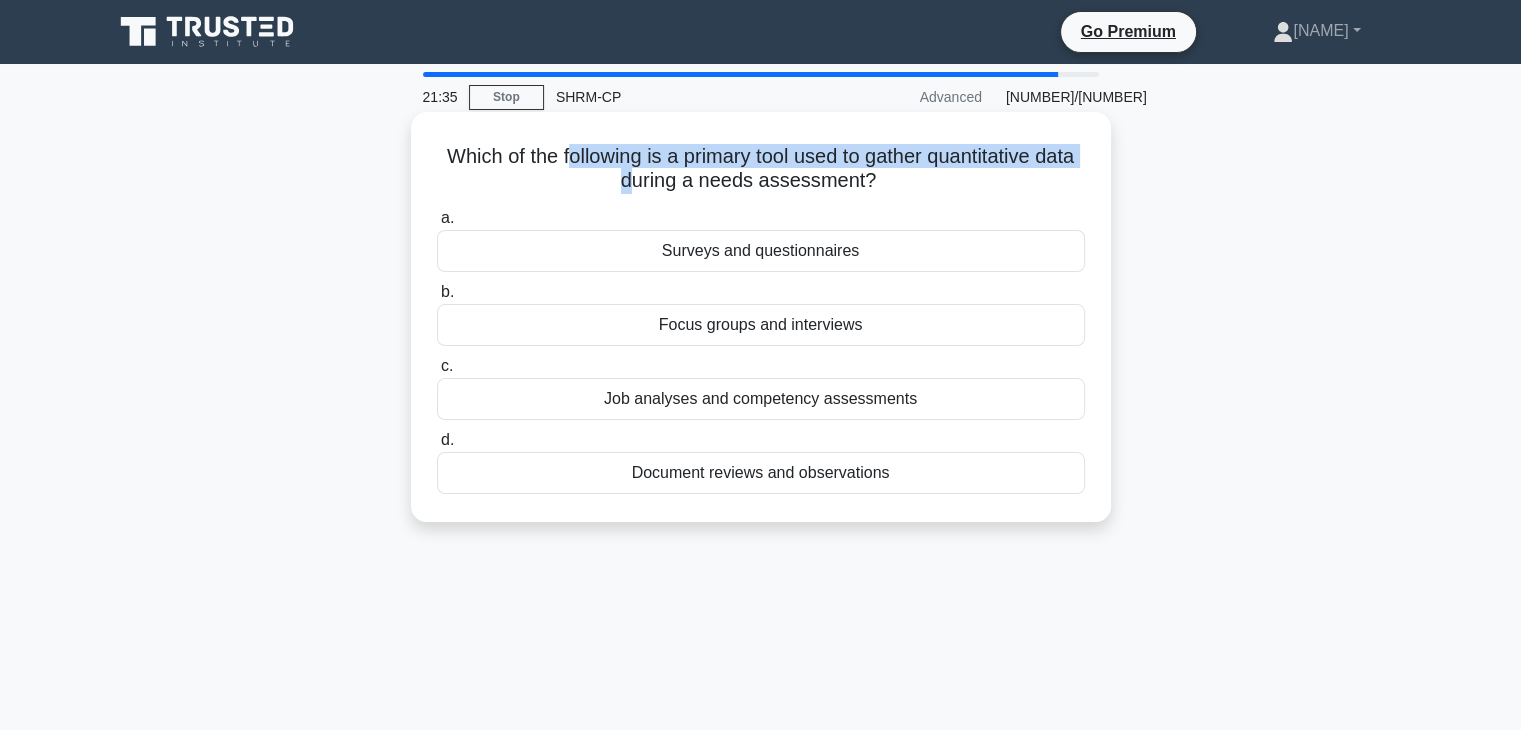 drag, startPoint x: 585, startPoint y: 151, endPoint x: 653, endPoint y: 192, distance: 79.40403 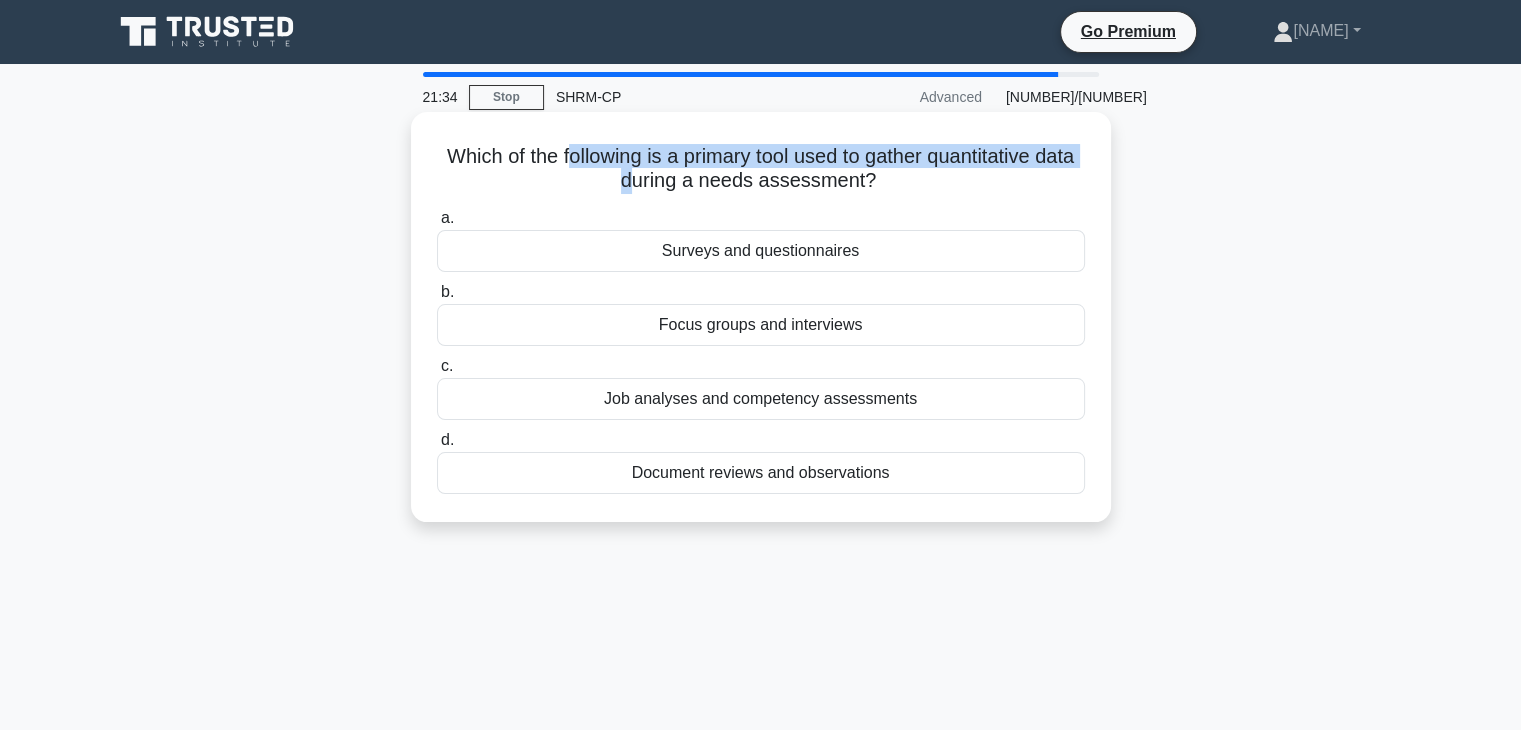 click on "Which of the following is a primary tool used to gather quantitative data during a needs assessment?
.spinner_0XTQ{transform-origin:center;animation:spinner_y6GP .75s linear infinite}@keyframes spinner_y6GP{100%{transform:rotate(360deg)}}" at bounding box center (761, 169) 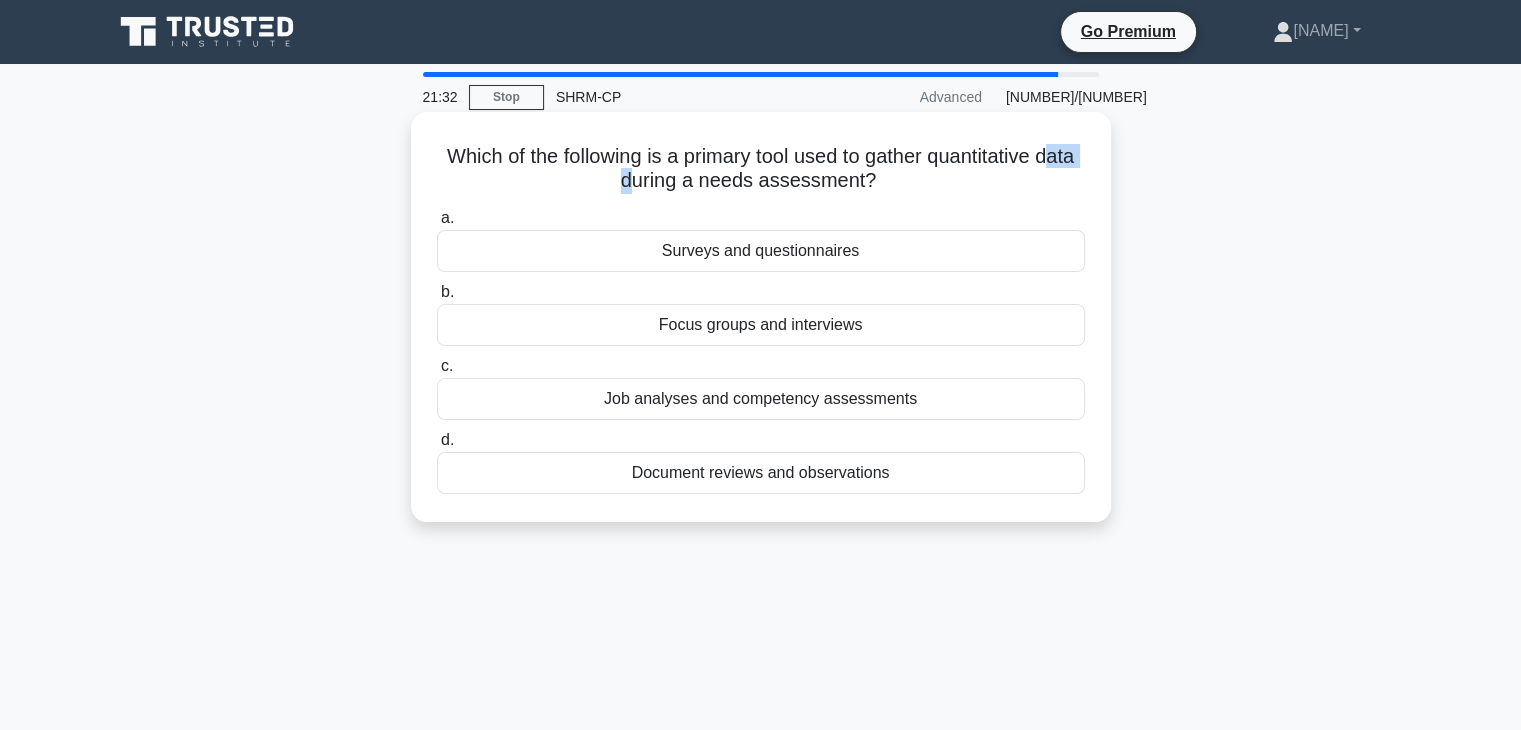 drag, startPoint x: 608, startPoint y: 181, endPoint x: 658, endPoint y: 185, distance: 50.159744 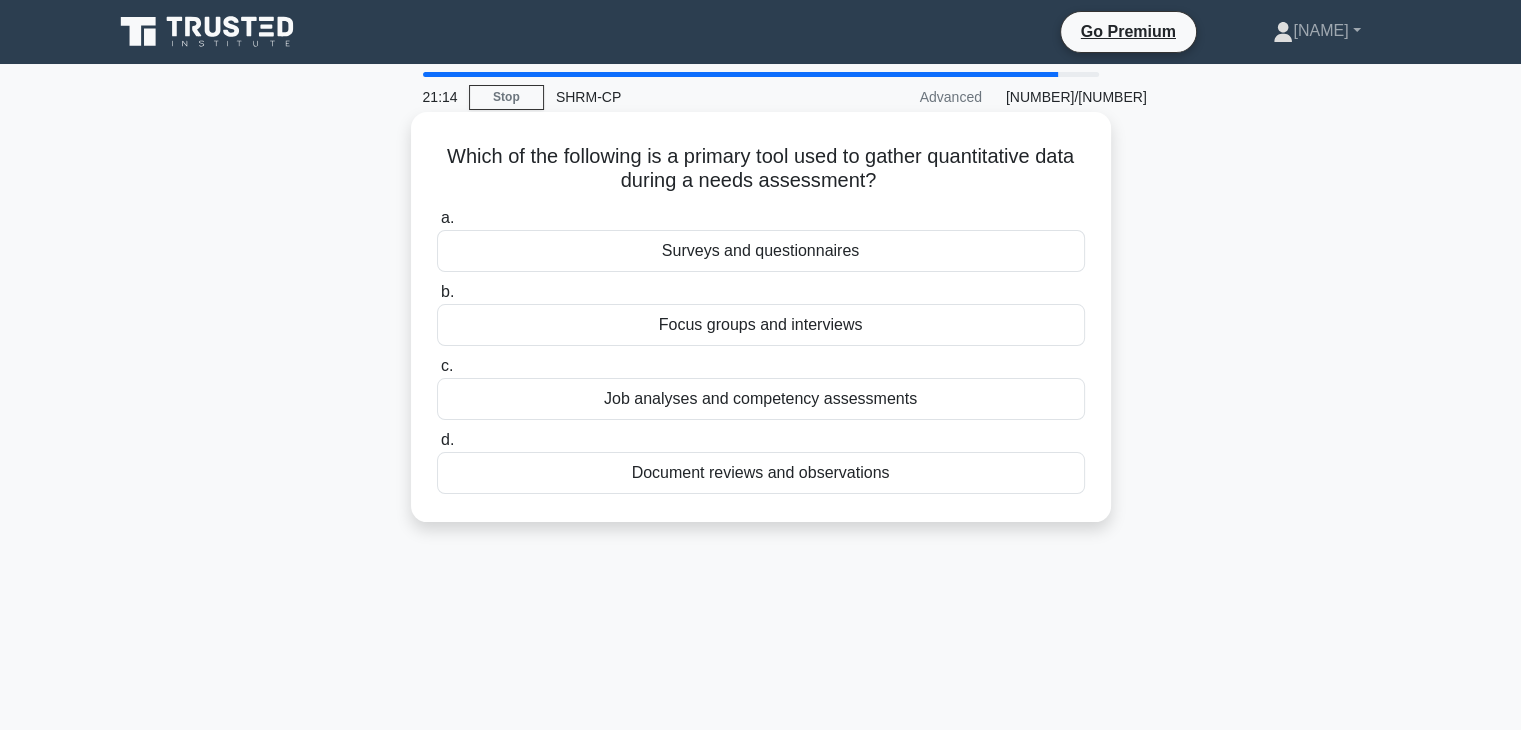 click on "Focus groups and interviews" at bounding box center (761, 325) 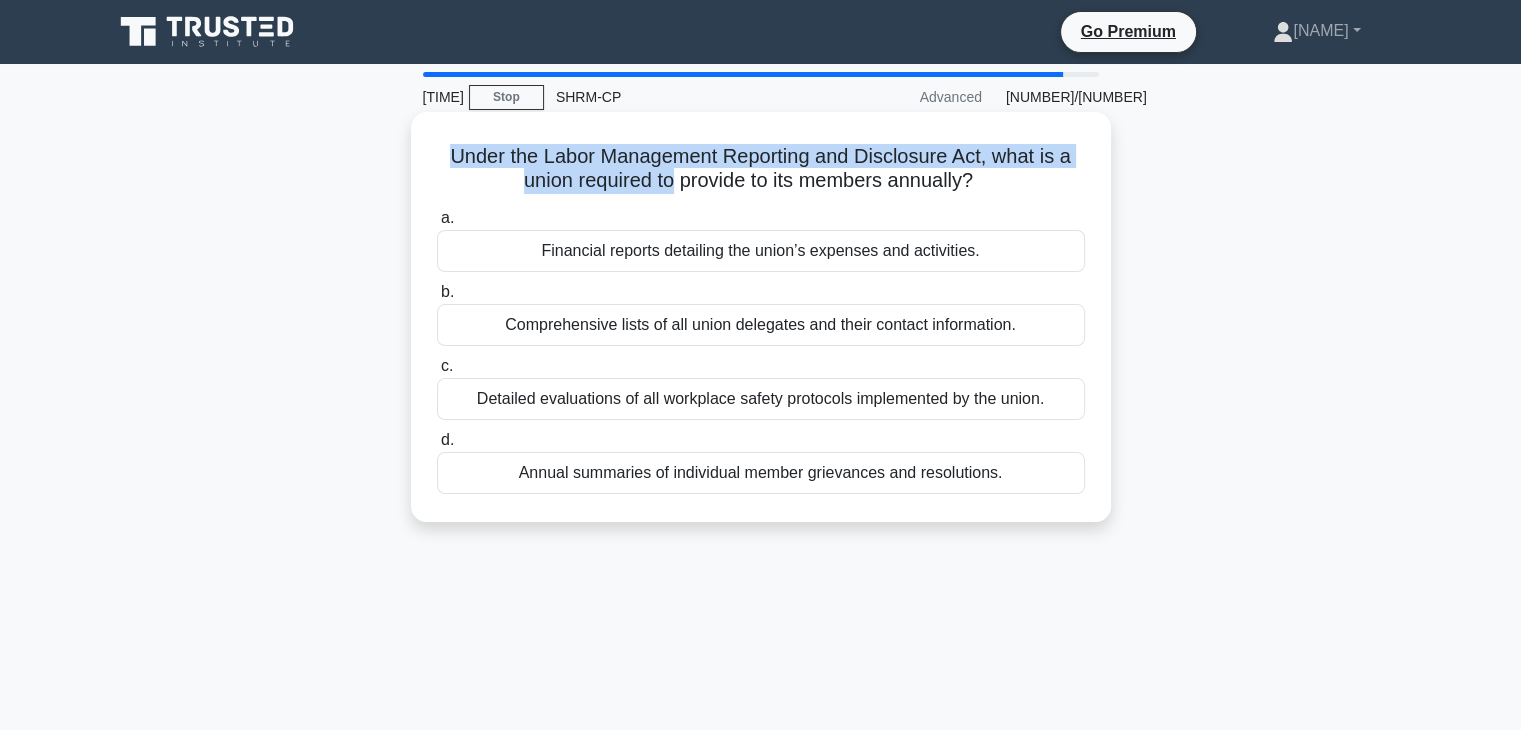 drag, startPoint x: 444, startPoint y: 154, endPoint x: 671, endPoint y: 180, distance: 228.48413 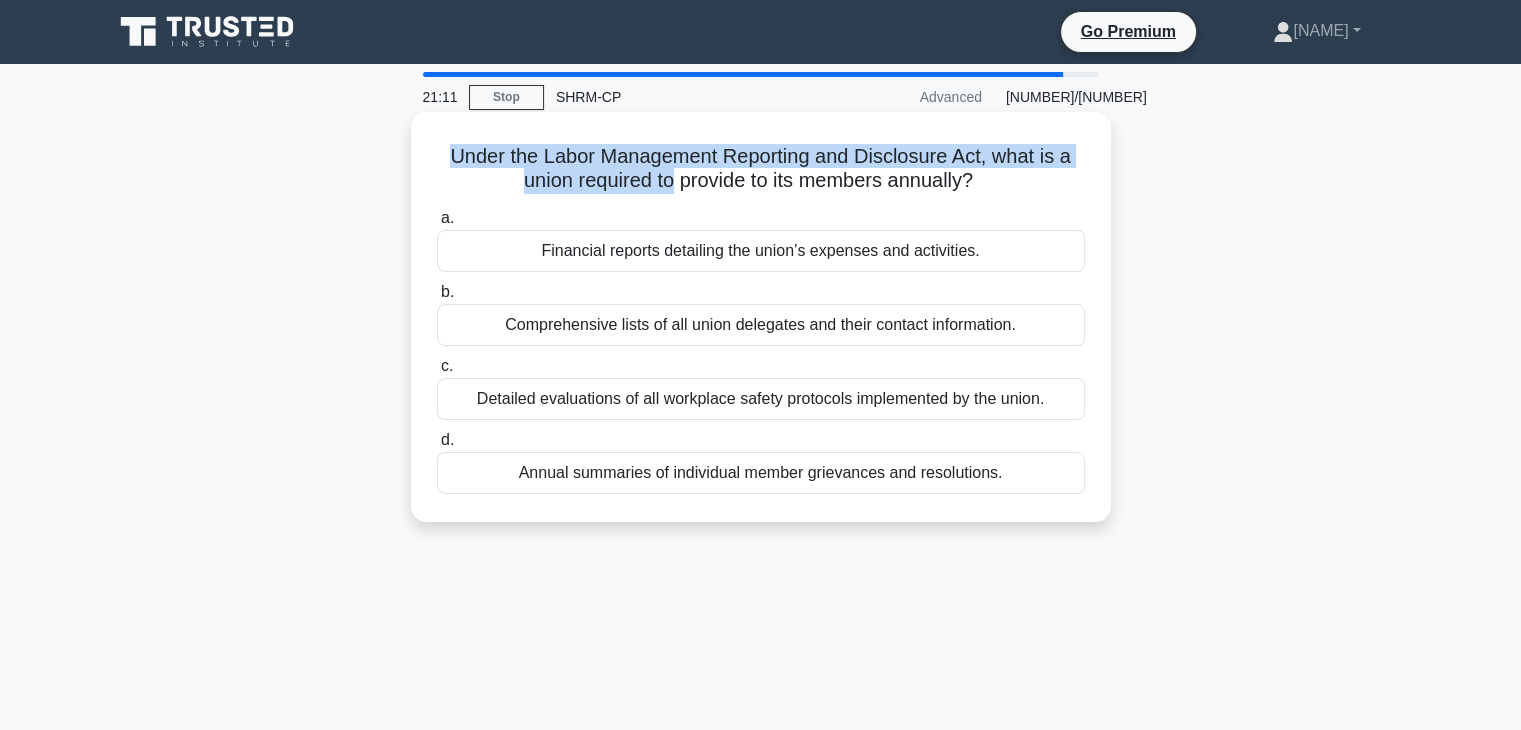 click on "Under the Labor Management Reporting and Disclosure Act, what is a union required to provide to its members annually?
.spinner_0XTQ{transform-origin:center;animation:spinner_y6GP .75s linear infinite}@keyframes spinner_y6GP{100%{transform:rotate(360deg)}}" at bounding box center [761, 169] 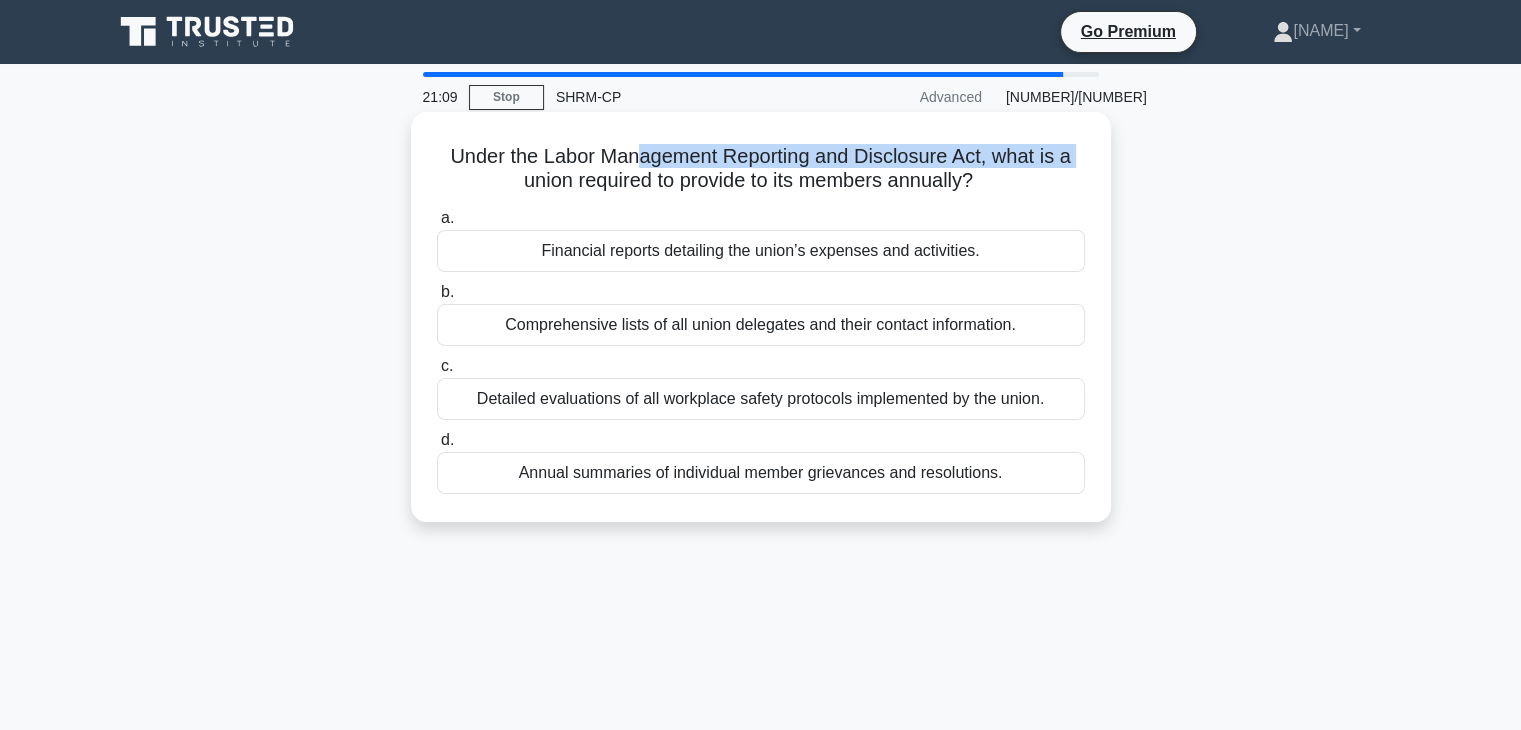 drag, startPoint x: 507, startPoint y: 188, endPoint x: 641, endPoint y: 164, distance: 136.1323 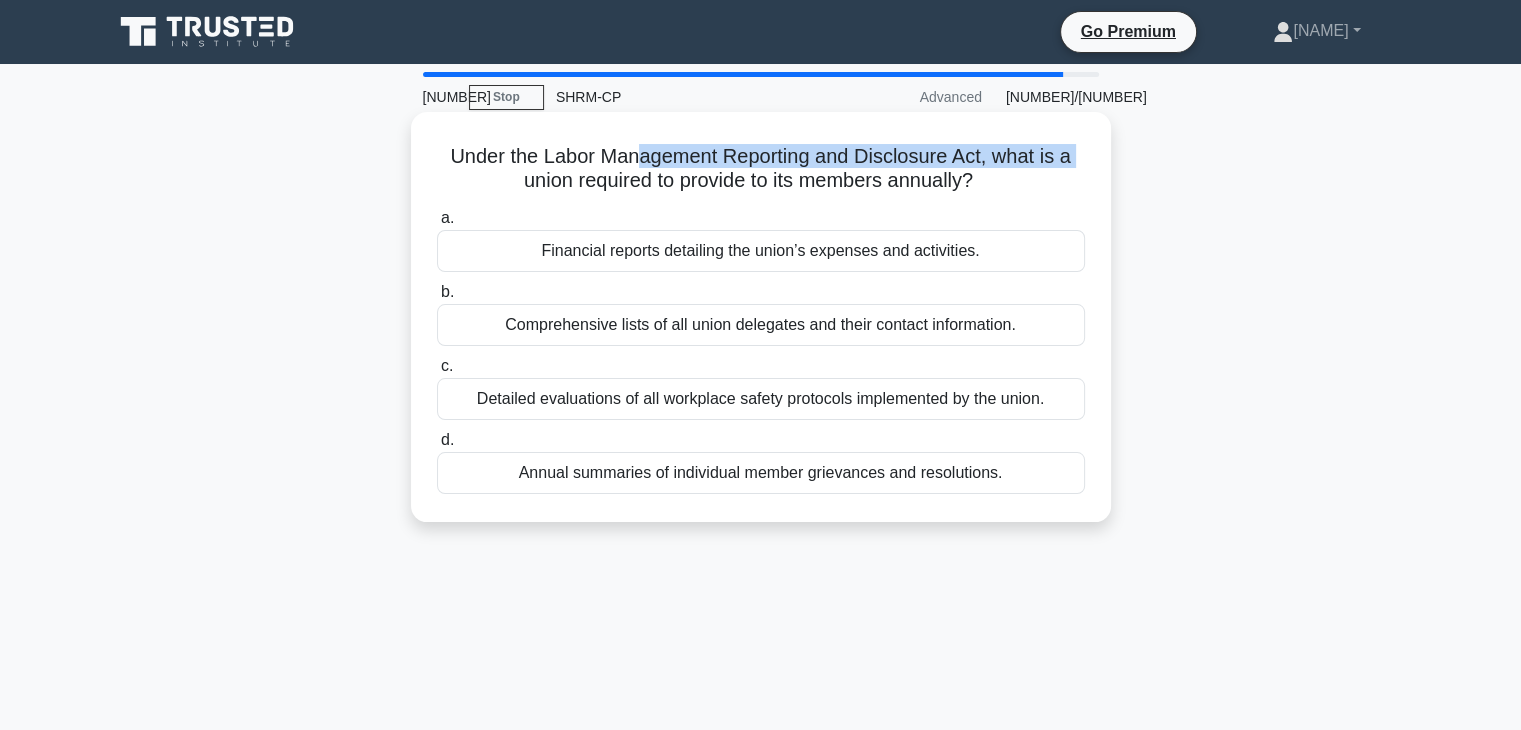 click on "Under the Labor Management Reporting and Disclosure Act, what is a union required to provide to its members annually?
.spinner_0XTQ{transform-origin:center;animation:spinner_y6GP .75s linear infinite}@keyframes spinner_y6GP{100%{transform:rotate(360deg)}}" at bounding box center (761, 169) 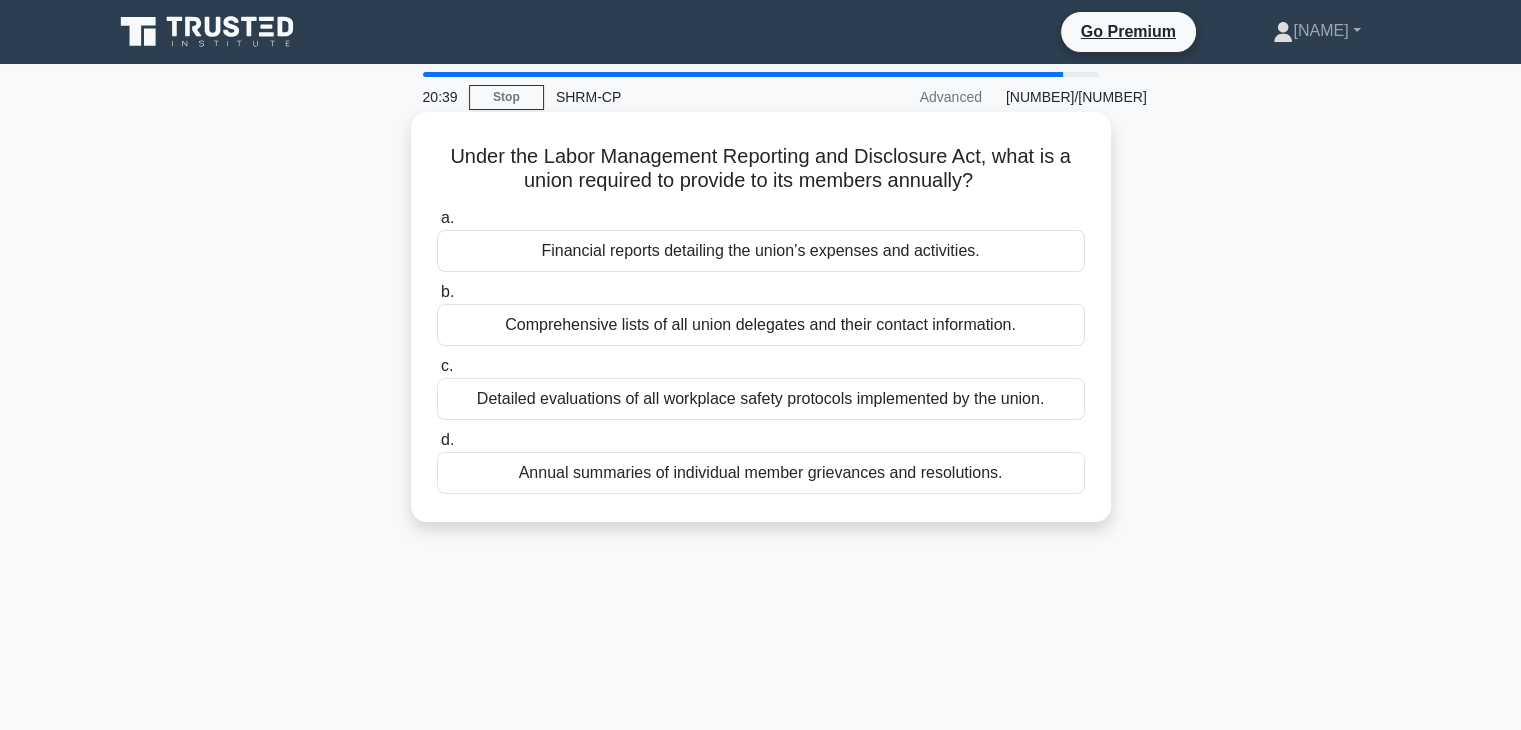 click on "Financial reports detailing the union’s expenses and activities." at bounding box center [761, 251] 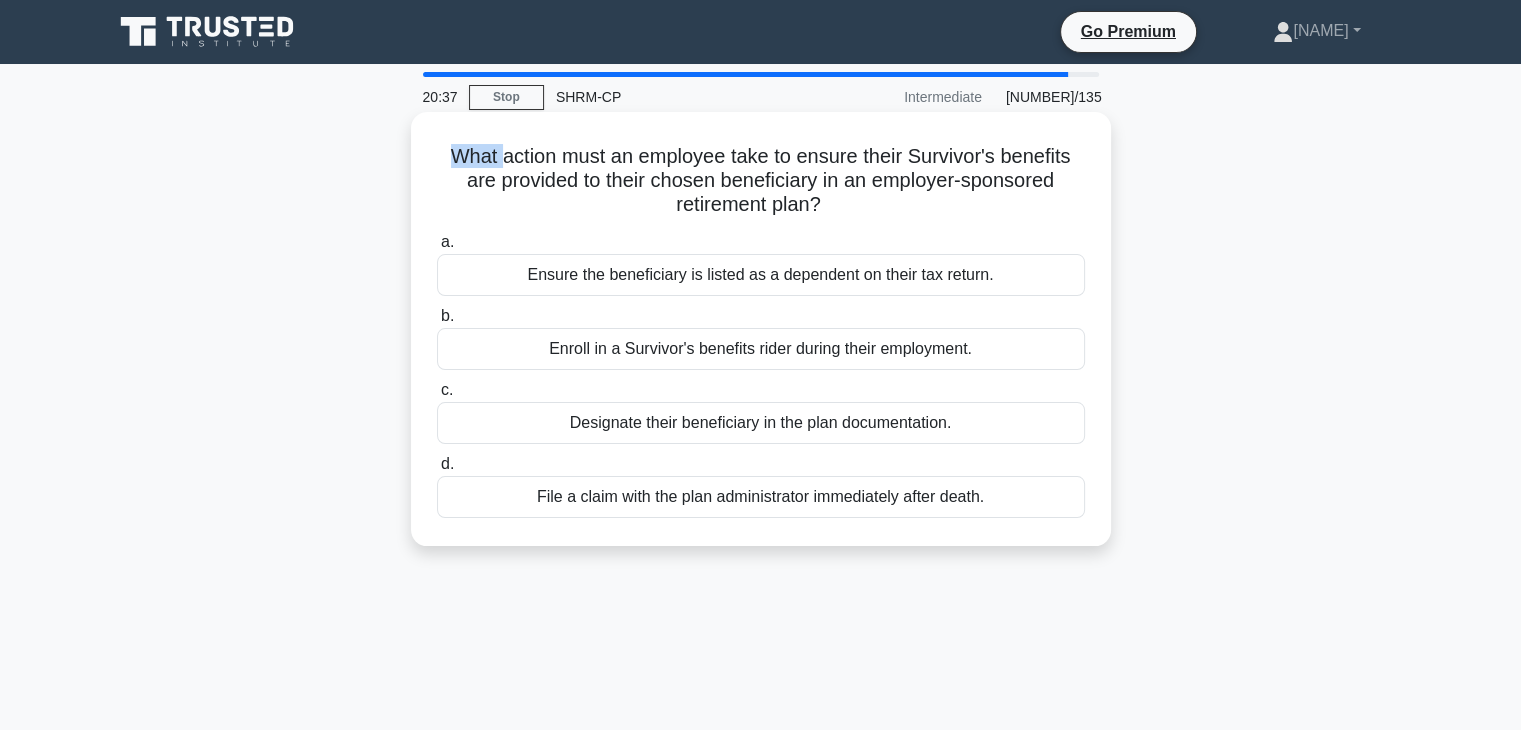 drag, startPoint x: 443, startPoint y: 145, endPoint x: 496, endPoint y: 164, distance: 56.302753 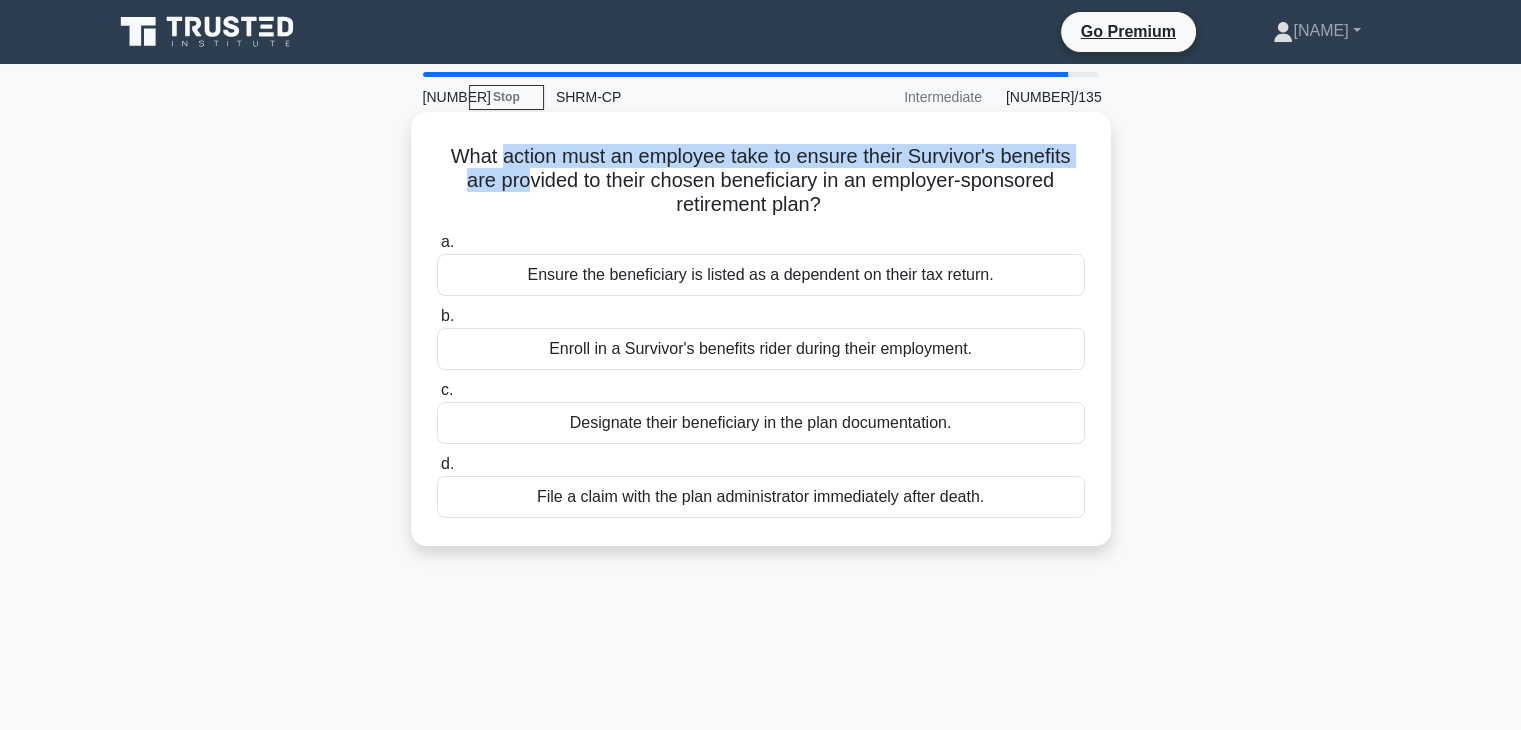 drag, startPoint x: 496, startPoint y: 164, endPoint x: 519, endPoint y: 192, distance: 36.23534 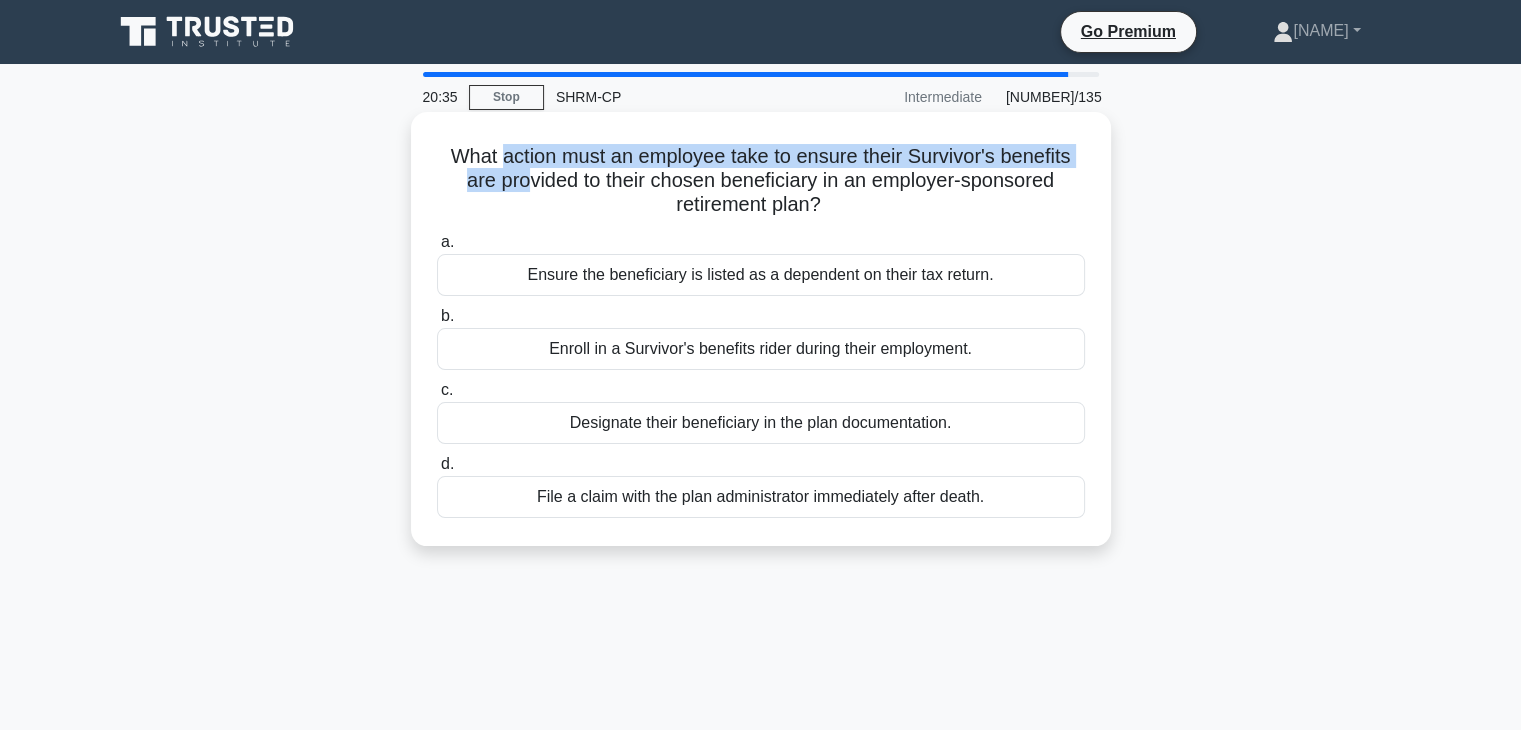 click on "What action must an employee take to ensure their Survivor's benefits are provided to their chosen beneficiary in an employer-sponsored retirement plan?
.spinner_0XTQ{transform-origin:center;animation:spinner_y6GP .75s linear infinite}@keyframes spinner_y6GP{100%{transform:rotate(360deg)}}" at bounding box center [761, 181] 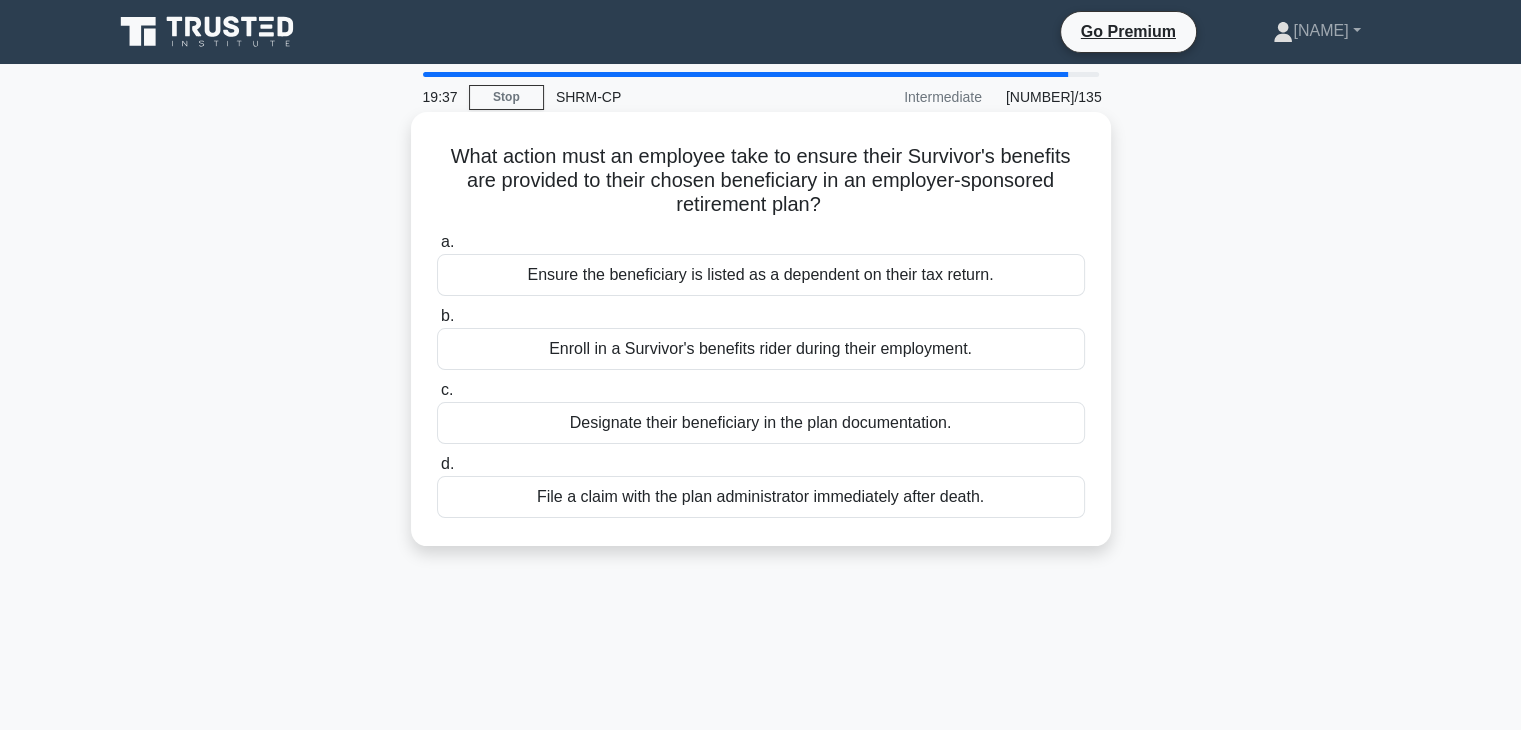 click on "Designate their beneficiary in the plan documentation." at bounding box center [761, 423] 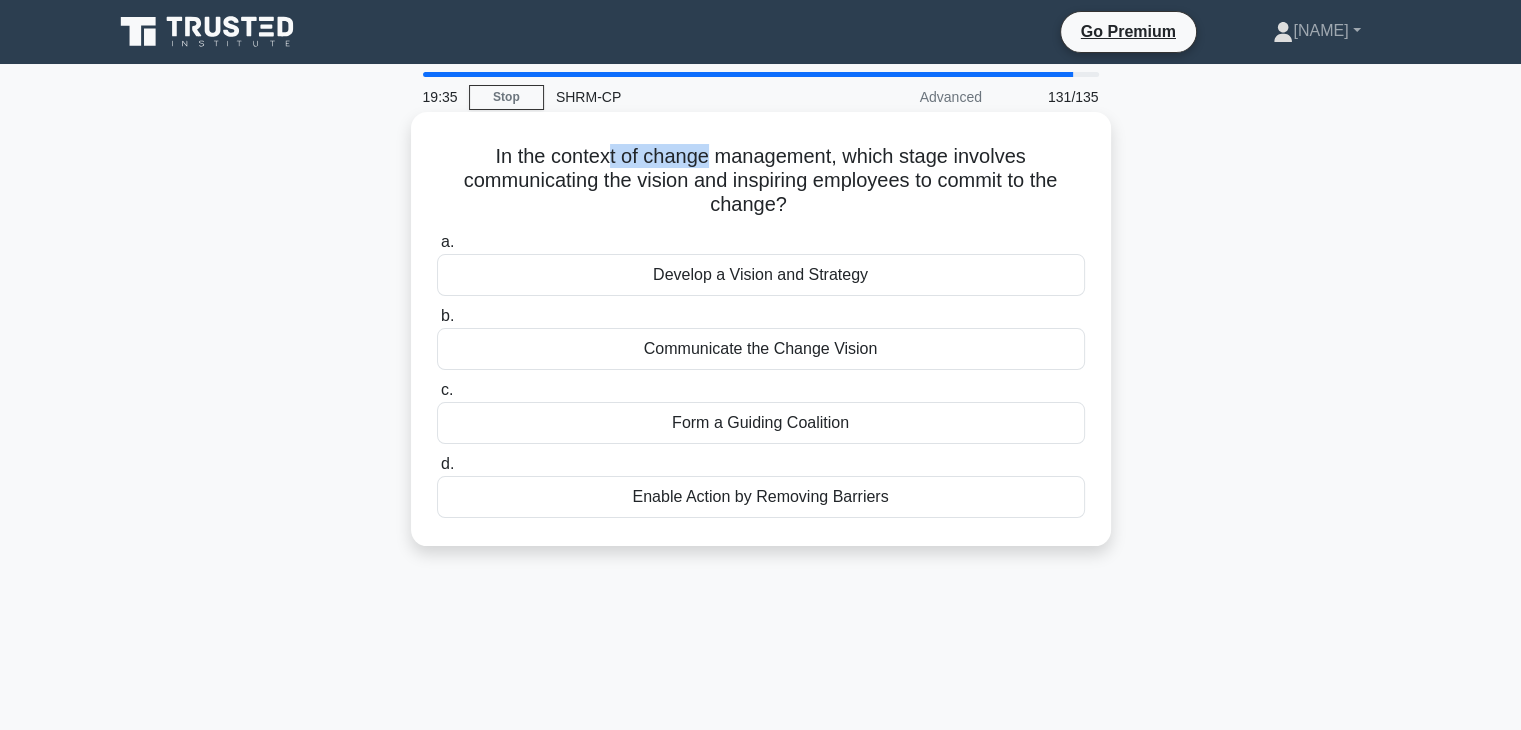 drag, startPoint x: 607, startPoint y: 158, endPoint x: 712, endPoint y: 169, distance: 105.574615 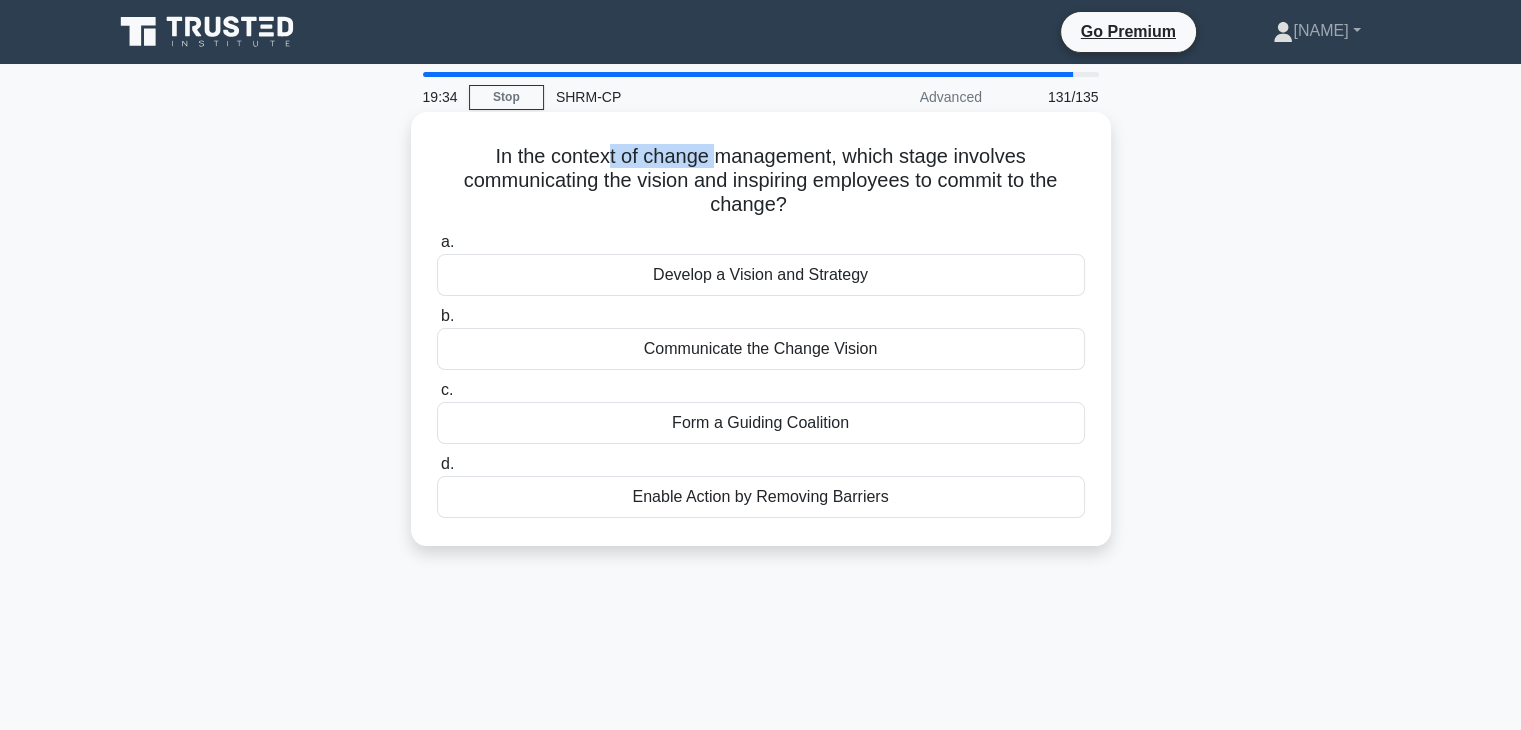 click on "In the context of change management, which stage involves communicating the vision and inspiring employees to commit to the change?
.spinner_0XTQ{transform-origin:center;animation:spinner_y6GP .75s linear infinite}@keyframes spinner_y6GP{100%{transform:rotate(360deg)}}" at bounding box center [761, 181] 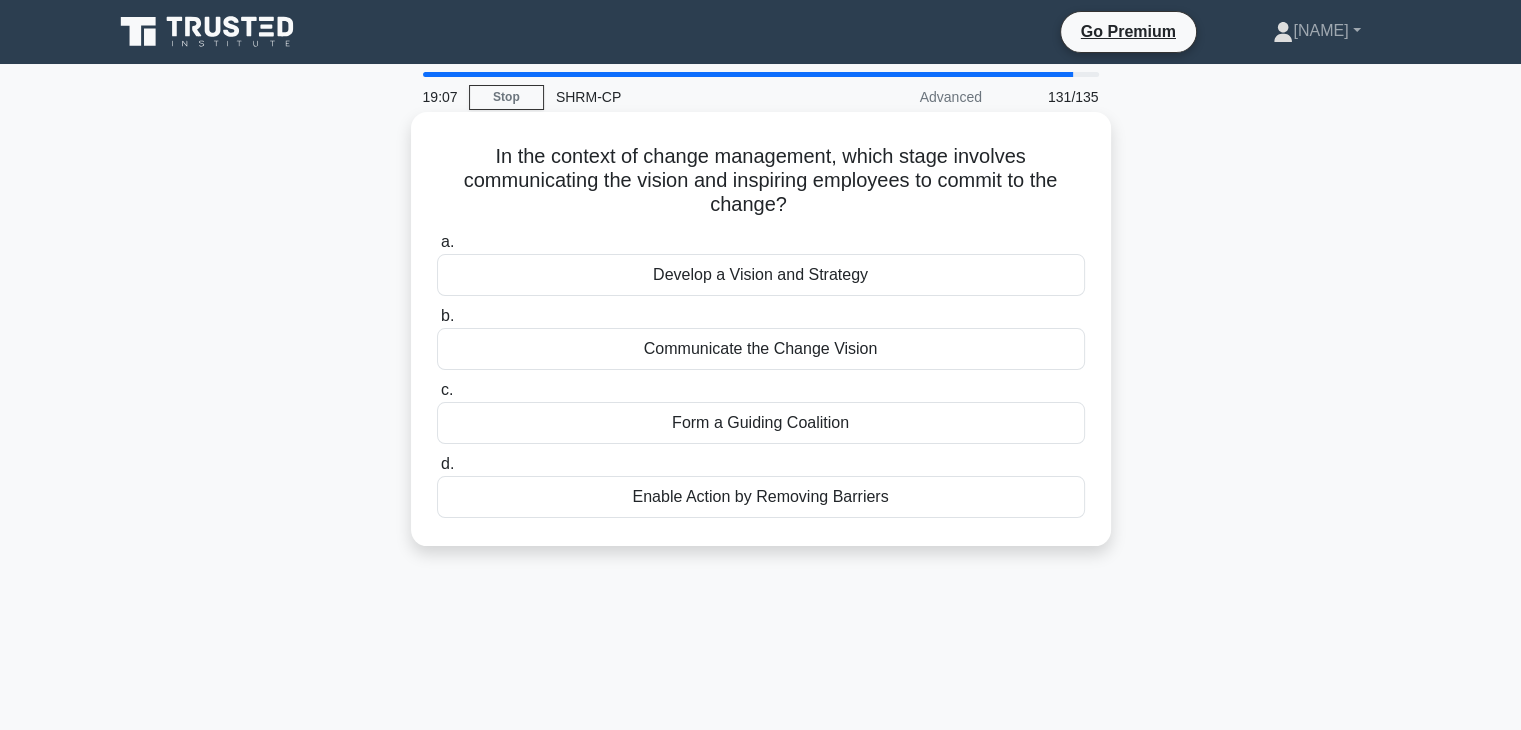 click on "Communicate the Change Vision" at bounding box center (761, 349) 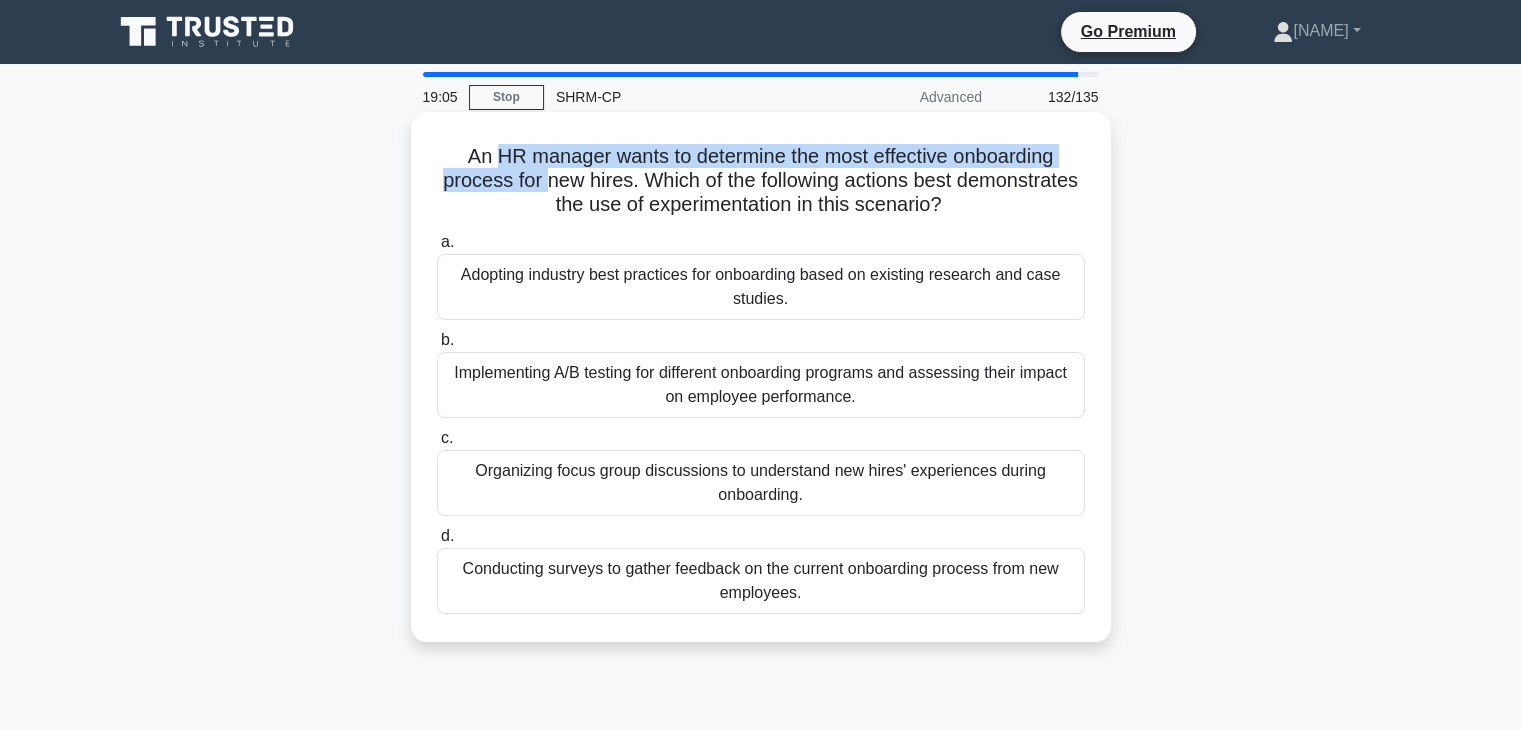 drag, startPoint x: 494, startPoint y: 166, endPoint x: 602, endPoint y: 172, distance: 108.16654 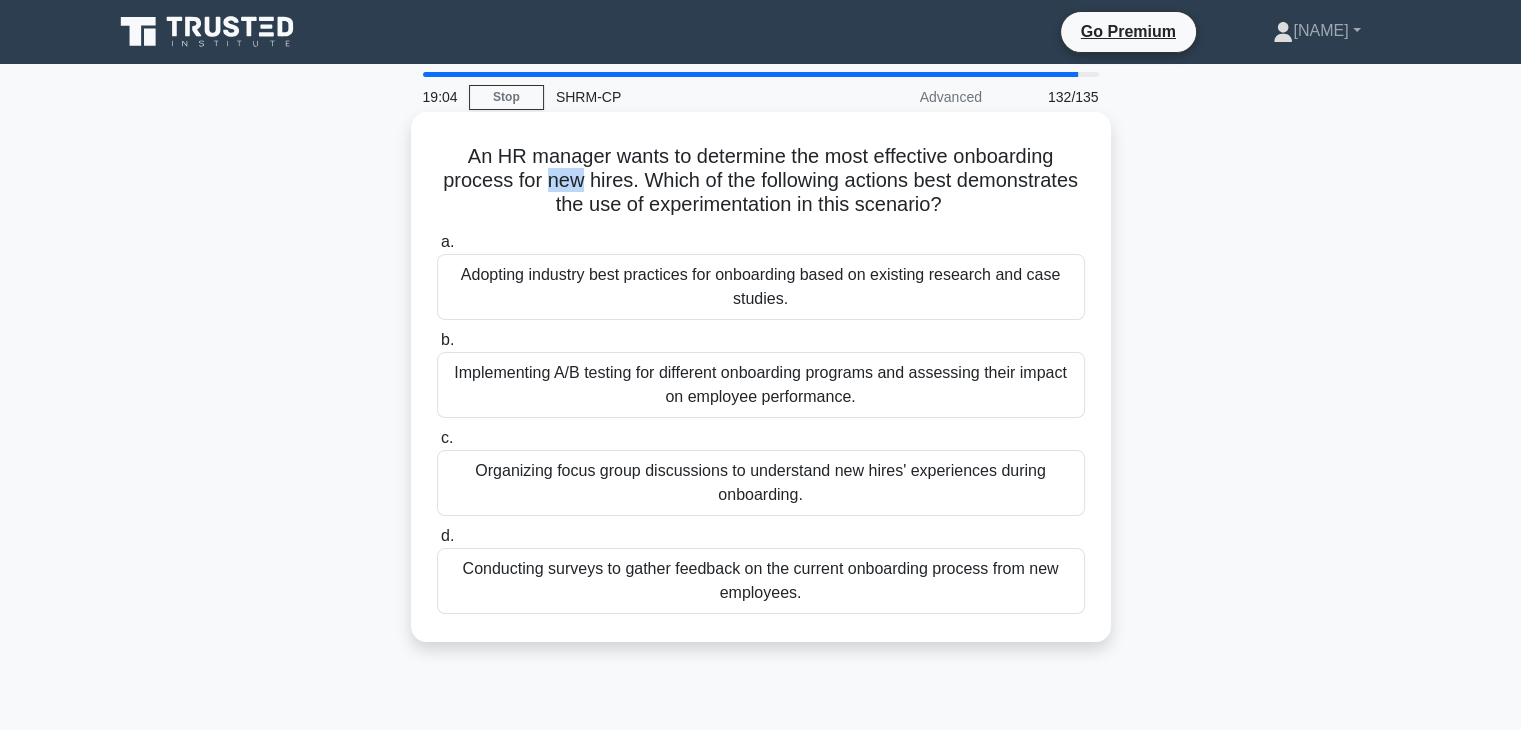 drag, startPoint x: 602, startPoint y: 172, endPoint x: 640, endPoint y: 182, distance: 39.293766 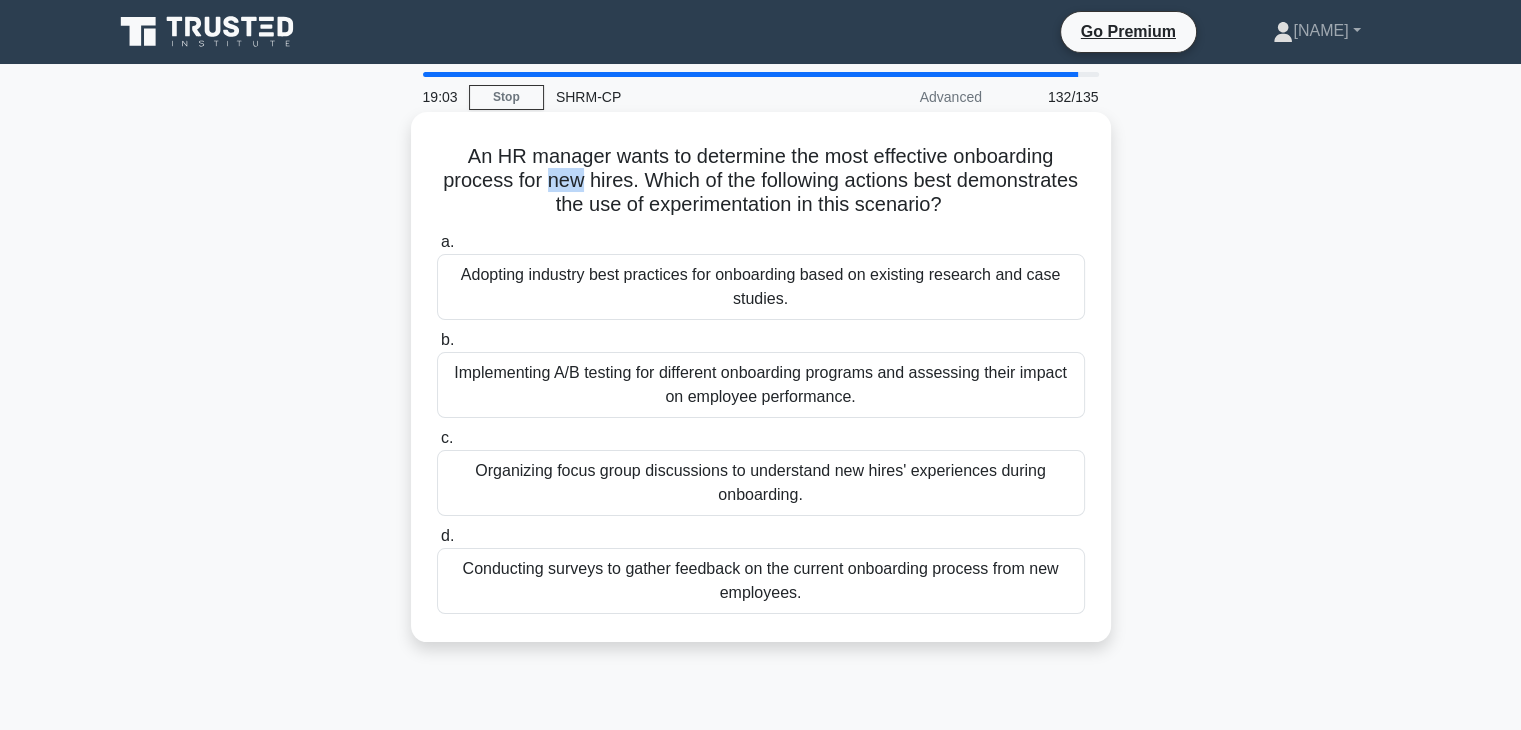 click on "An HR manager wants to determine the most effective onboarding process for new hires. Which of the following actions best demonstrates the use of experimentation in this scenario?
.spinner_0XTQ{transform-origin:center;animation:spinner_y6GP .75s linear infinite}@keyframes spinner_y6GP{100%{transform:rotate(360deg)}}" at bounding box center (761, 181) 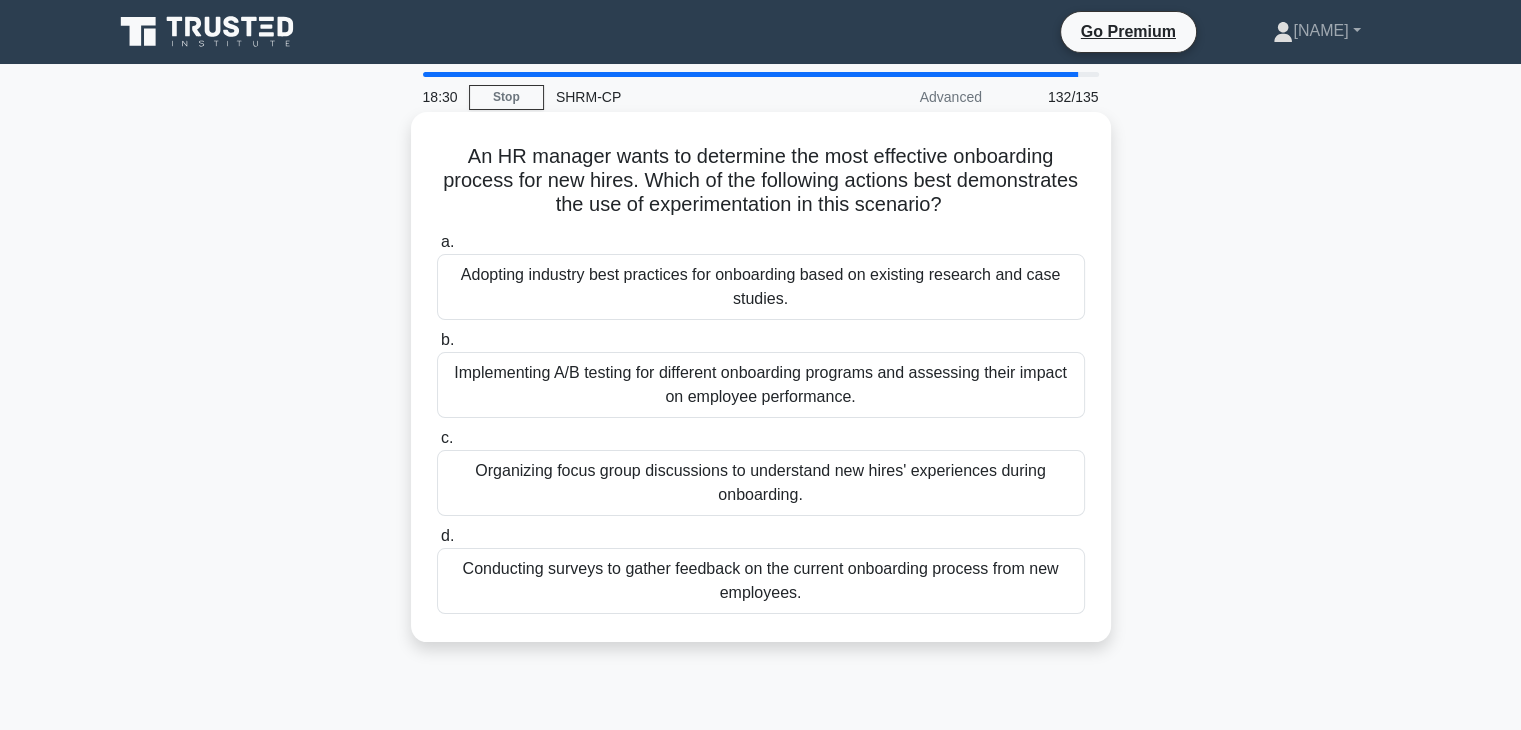 click on "Conducting surveys to gather feedback on the current onboarding process from new employees." at bounding box center [761, 581] 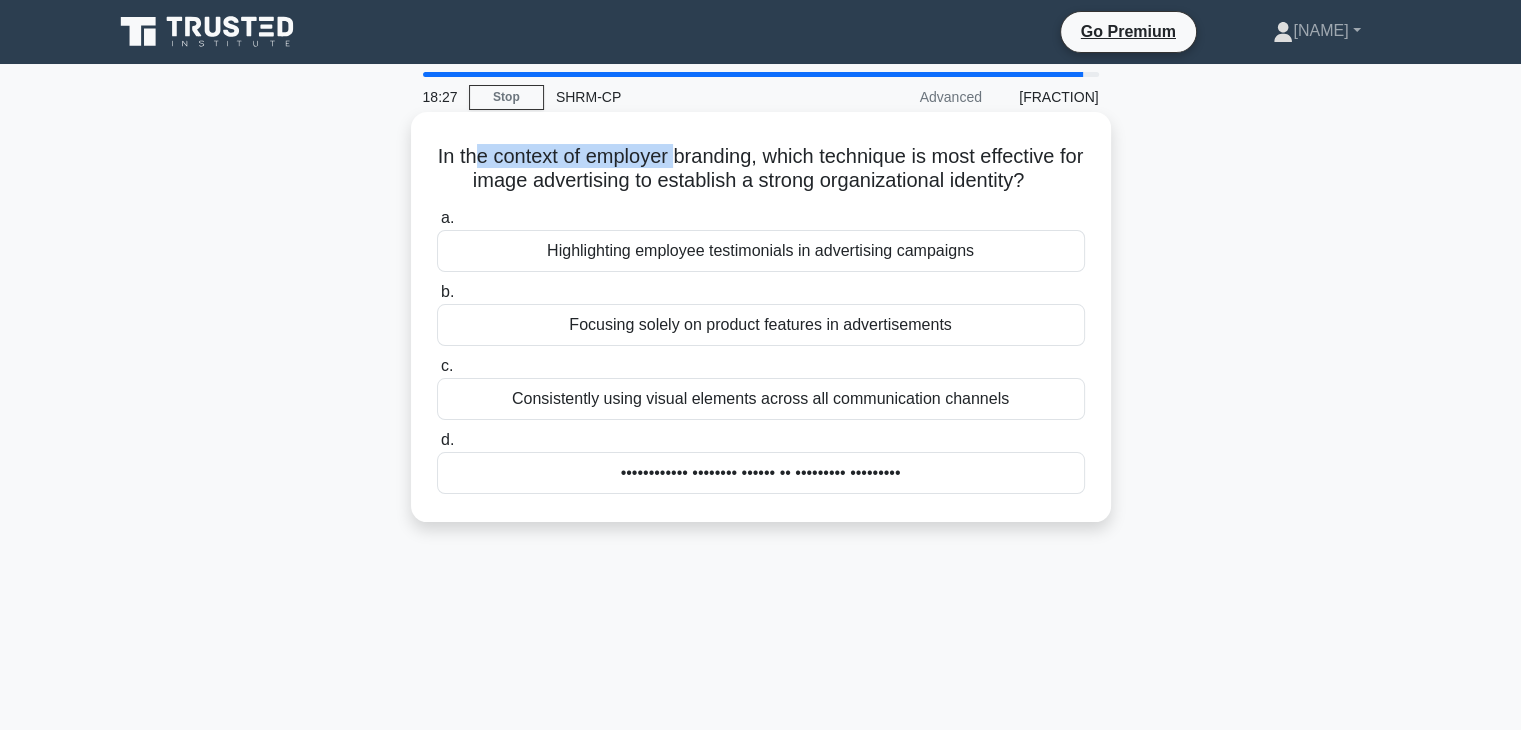 drag, startPoint x: 484, startPoint y: 161, endPoint x: 685, endPoint y: 152, distance: 201.20139 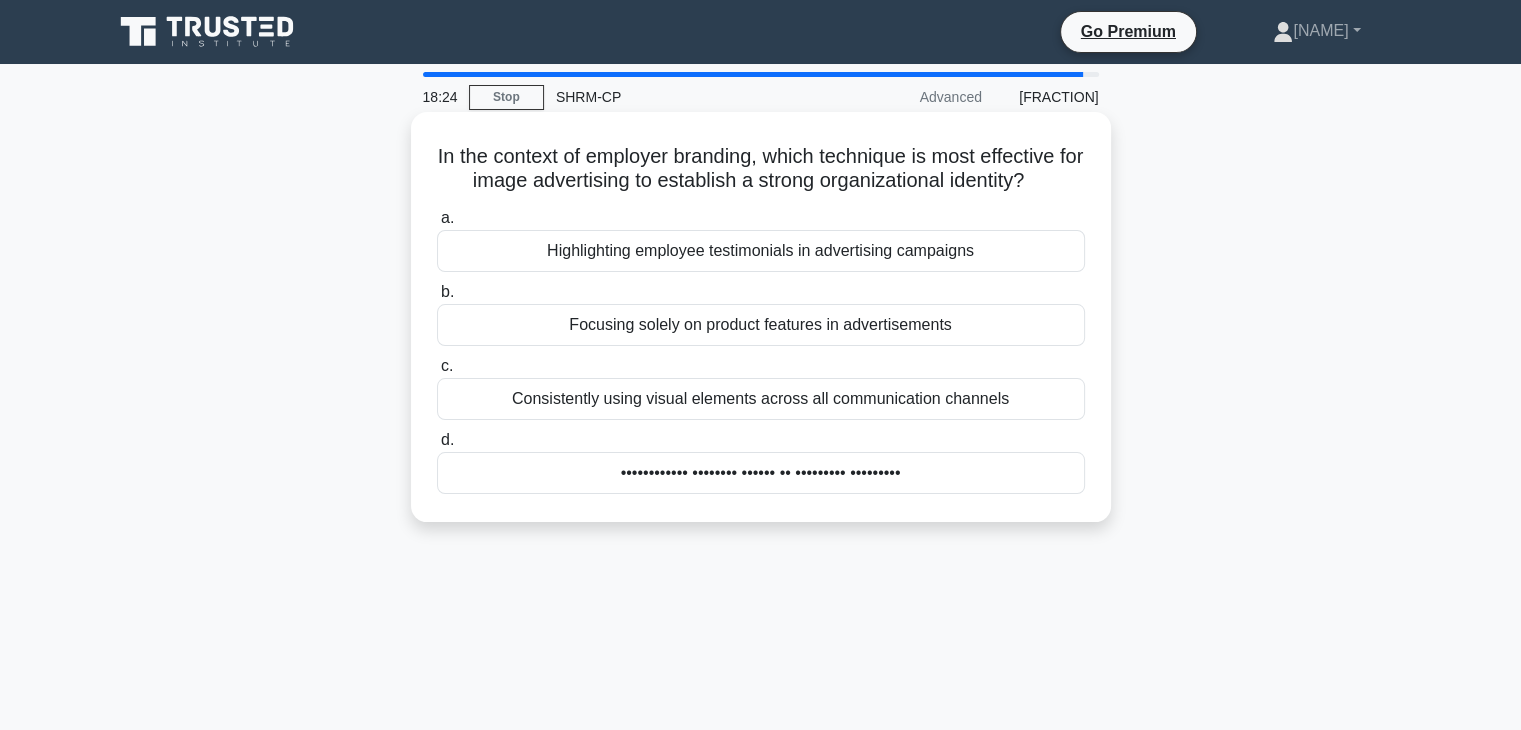 click on "In the context of employer branding, which technique is most effective for image advertising to establish a strong organizational identity?
.spinner_0XTQ{transform-origin:center;animation:spinner_y6GP .75s linear infinite}@keyframes spinner_y6GP{100%{transform:rotate(360deg)}}" at bounding box center [761, 169] 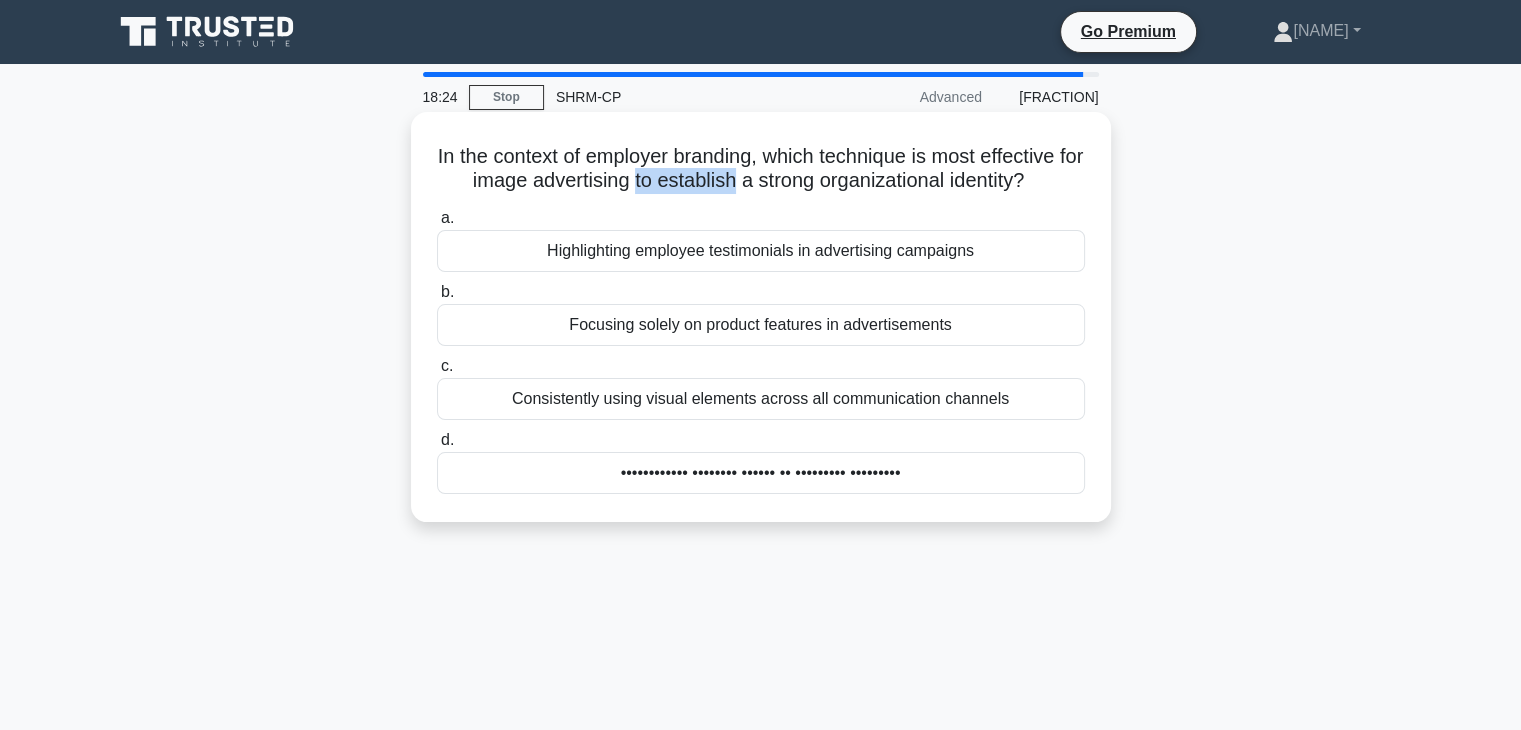 drag, startPoint x: 652, startPoint y: 174, endPoint x: 689, endPoint y: 177, distance: 37.12142 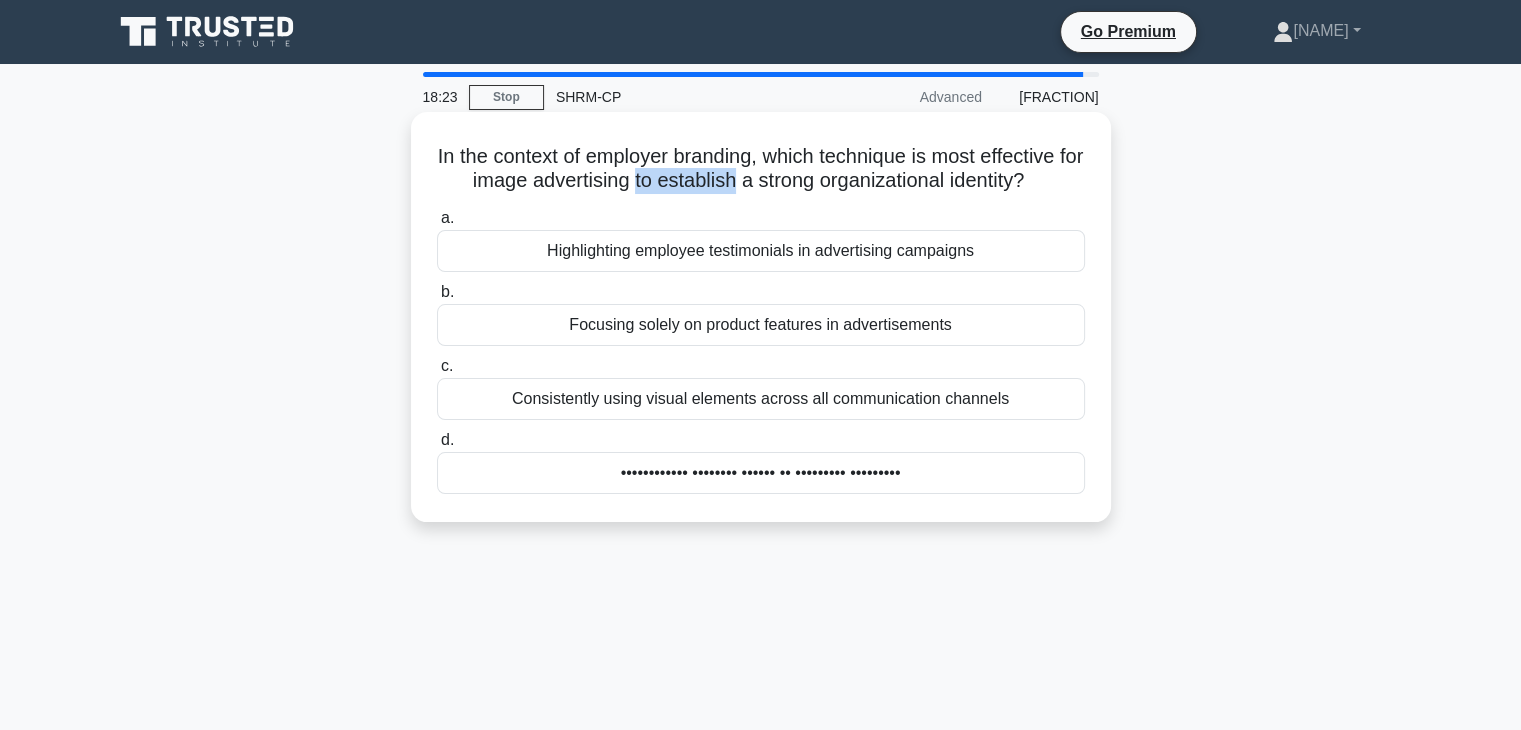 click on "In the context of employer branding, which technique is most effective for image advertising to establish a strong organizational identity?
.spinner_0XTQ{transform-origin:center;animation:spinner_y6GP .75s linear infinite}@keyframes spinner_y6GP{100%{transform:rotate(360deg)}}" at bounding box center [761, 169] 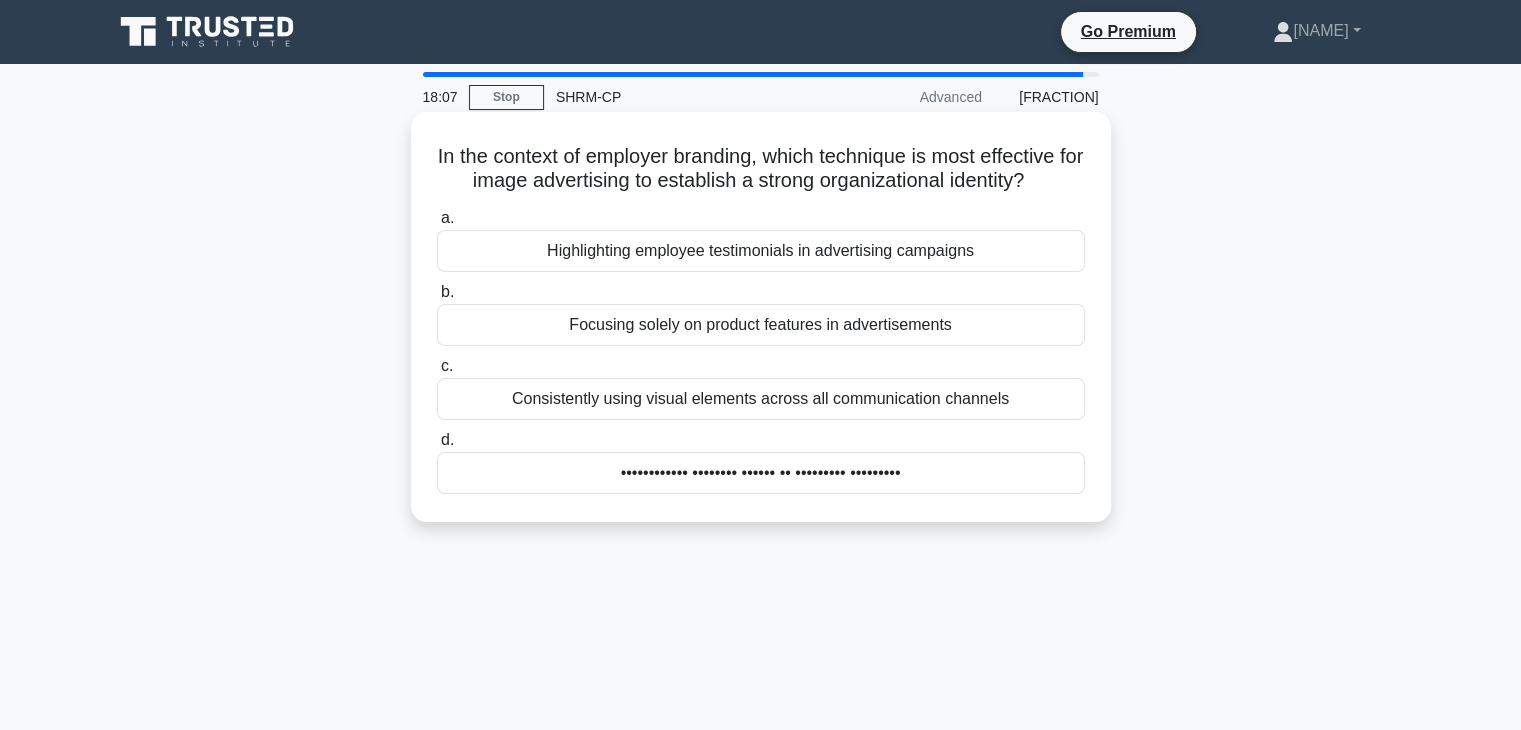 click on "Consistently using visual elements across all communication channels" at bounding box center (761, 399) 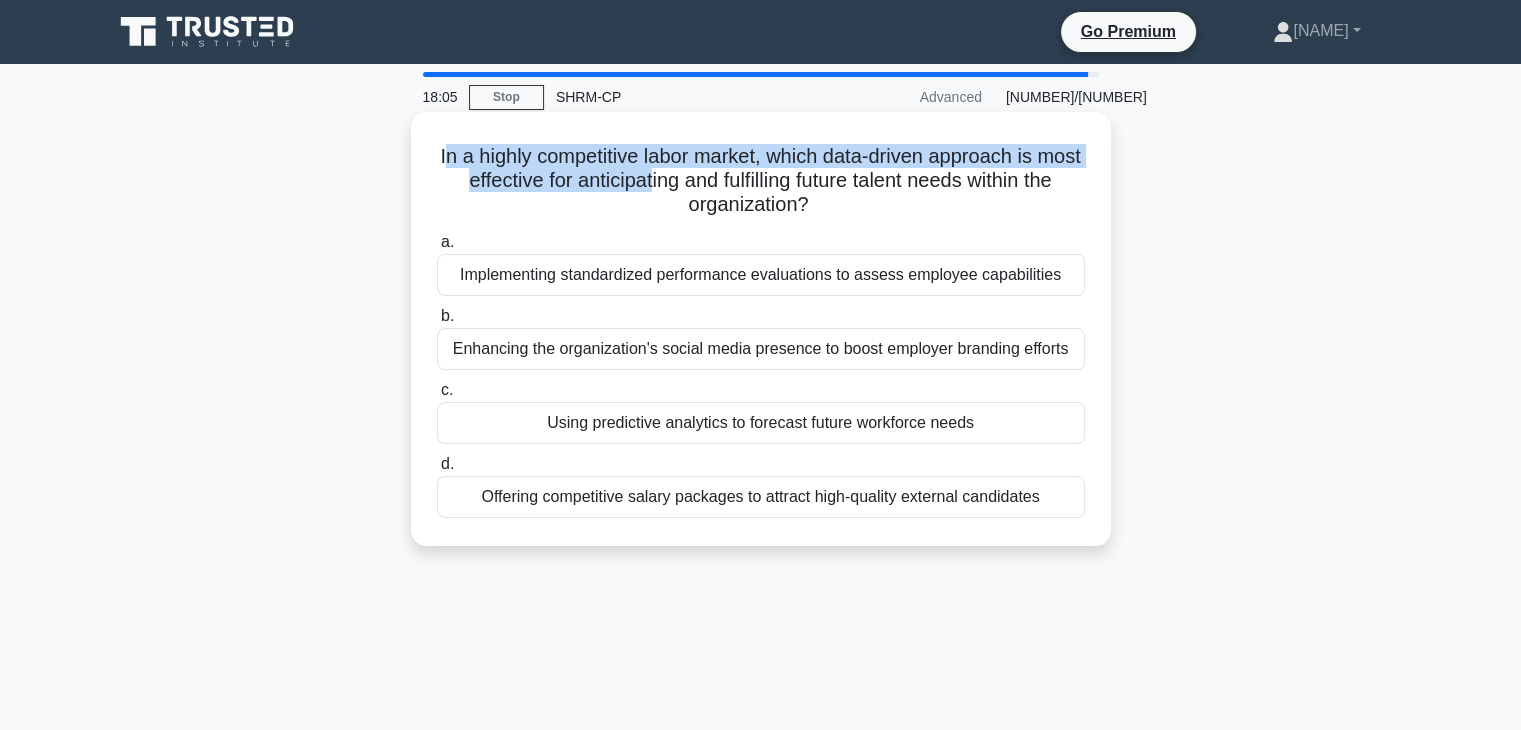 drag, startPoint x: 457, startPoint y: 144, endPoint x: 691, endPoint y: 177, distance: 236.31546 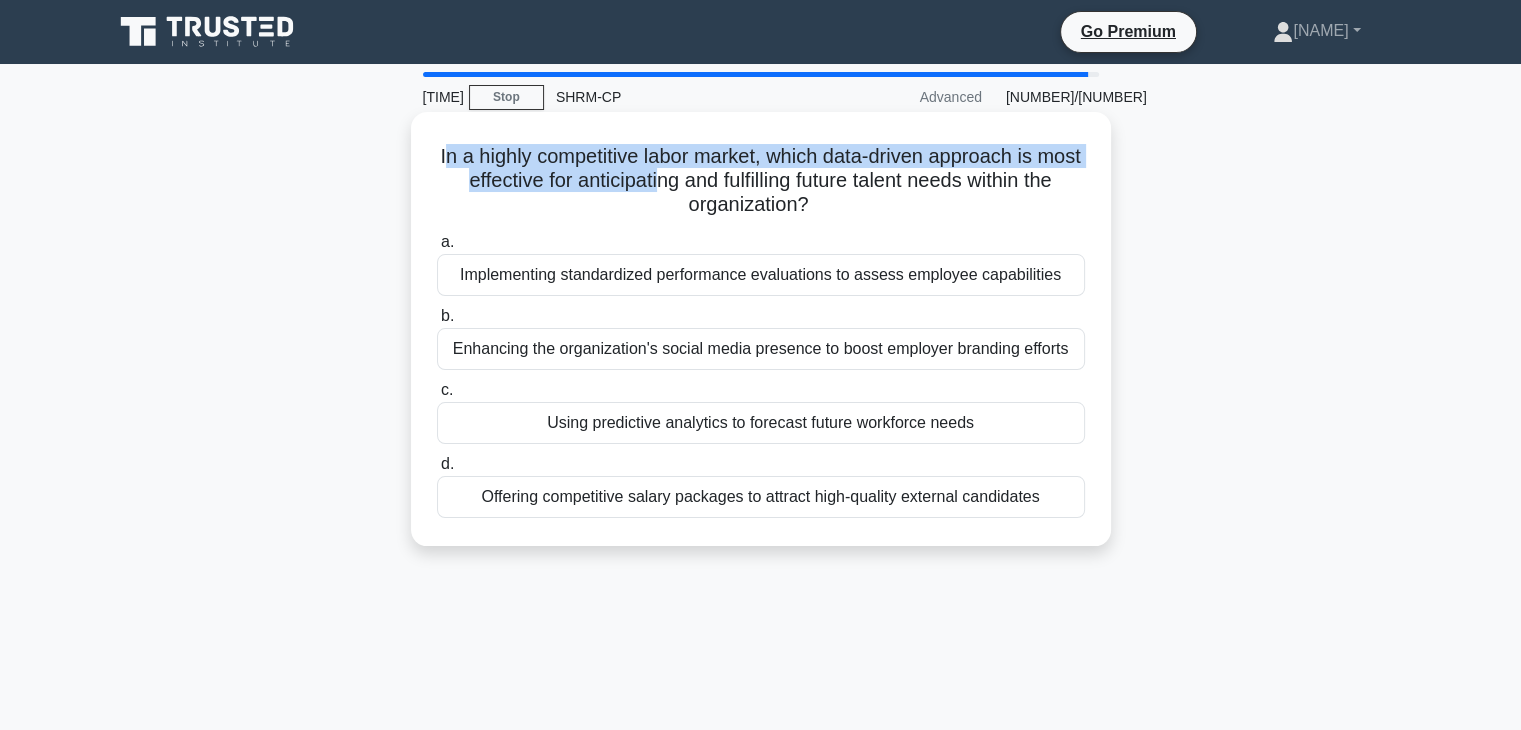 click on "In a highly competitive labor market, which data-driven approach is most effective for anticipating and fulfilling future talent needs within the organization?
.spinner_0XTQ{transform-origin:center;animation:spinner_y6GP .75s linear infinite}@keyframes spinner_y6GP{100%{transform:rotate(360deg)}}" at bounding box center (761, 181) 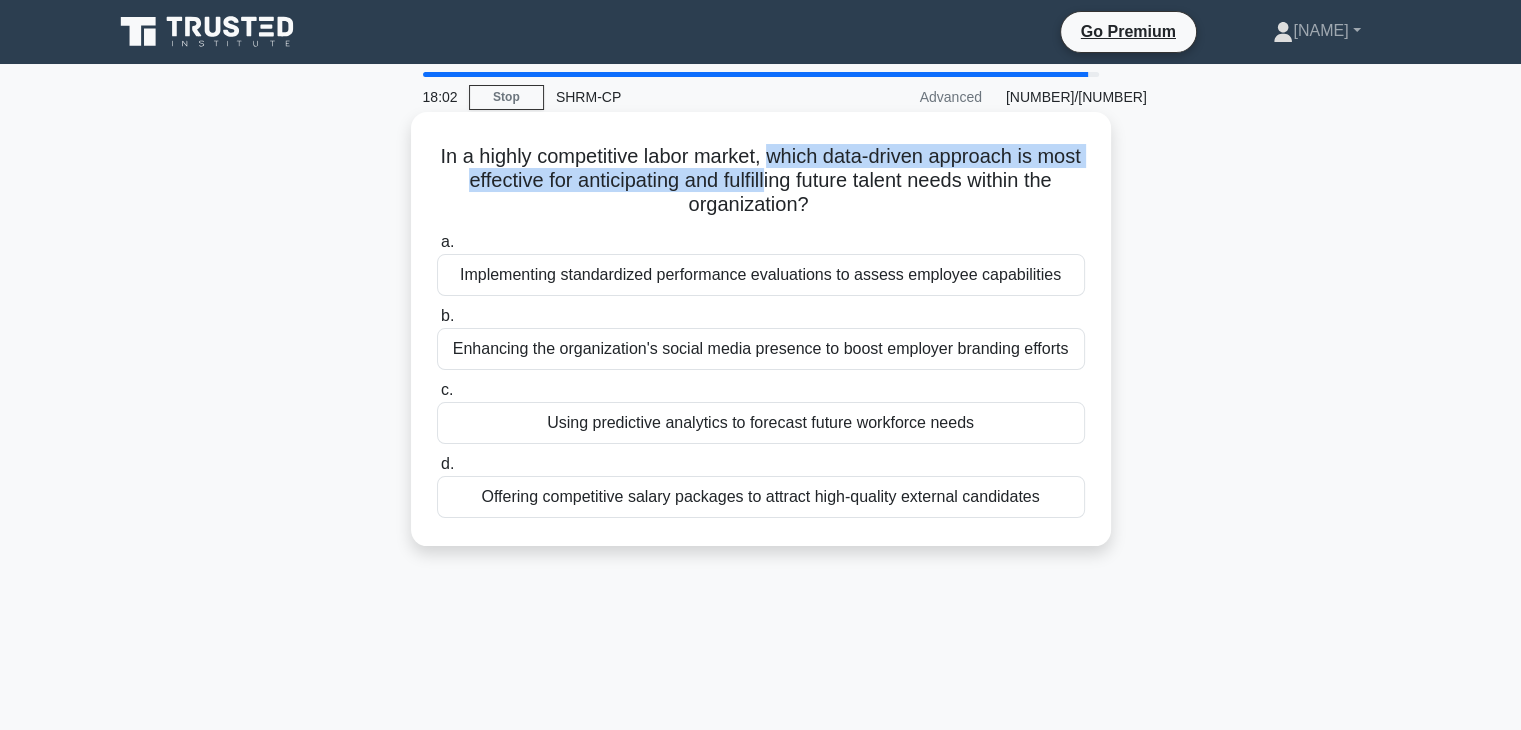 drag, startPoint x: 792, startPoint y: 150, endPoint x: 808, endPoint y: 182, distance: 35.77709 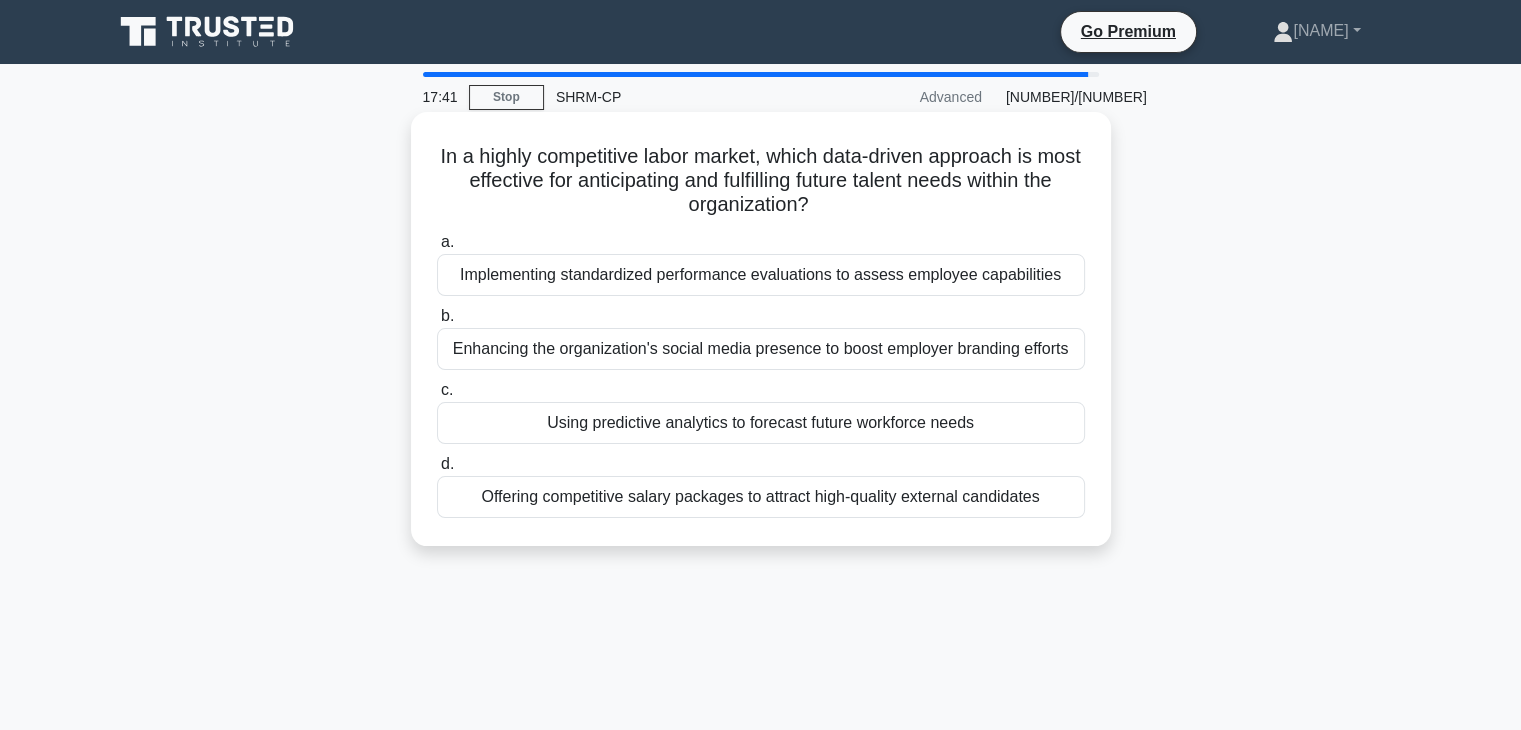 click on "Implementing standardized performance evaluations to assess employee capabilities" at bounding box center (761, 275) 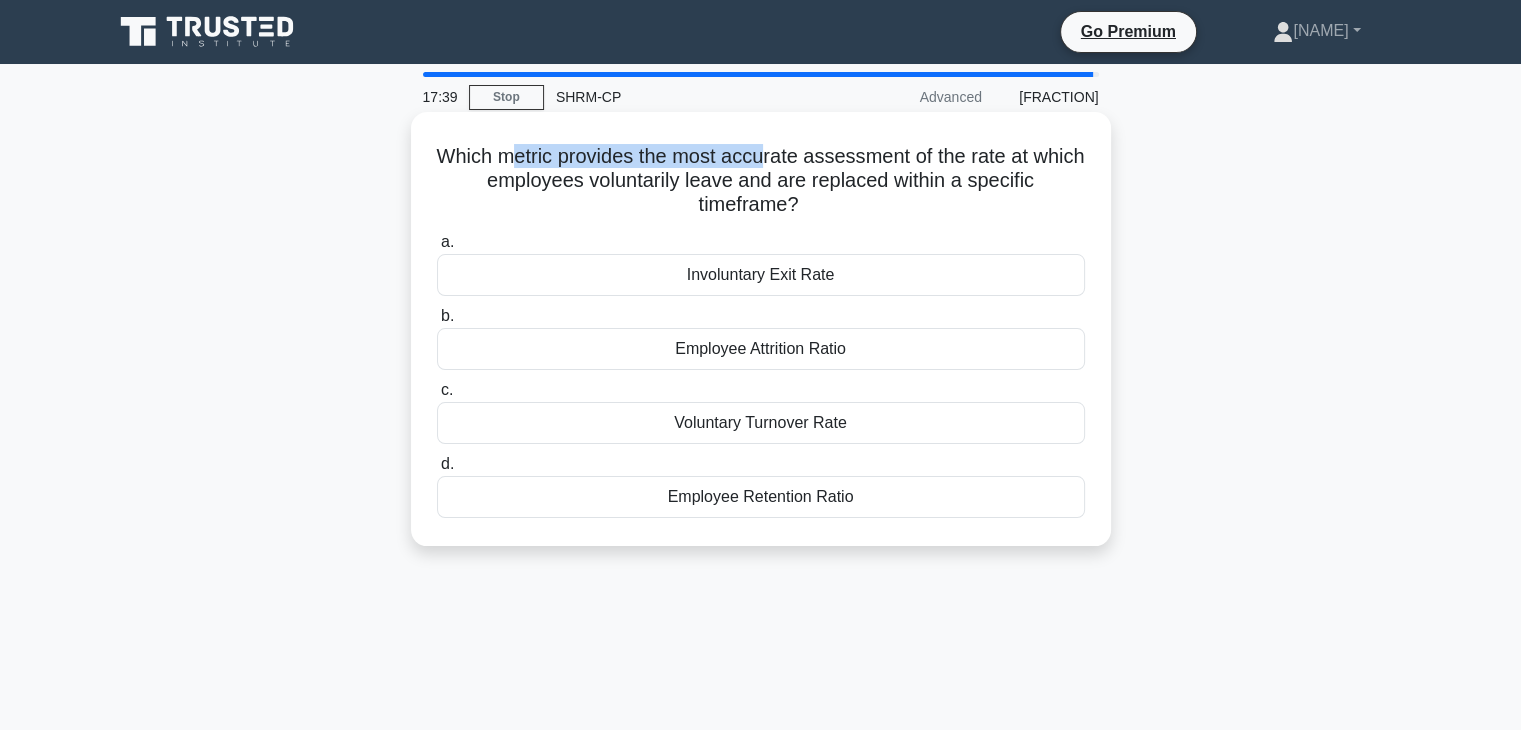 drag, startPoint x: 532, startPoint y: 152, endPoint x: 791, endPoint y: 152, distance: 259 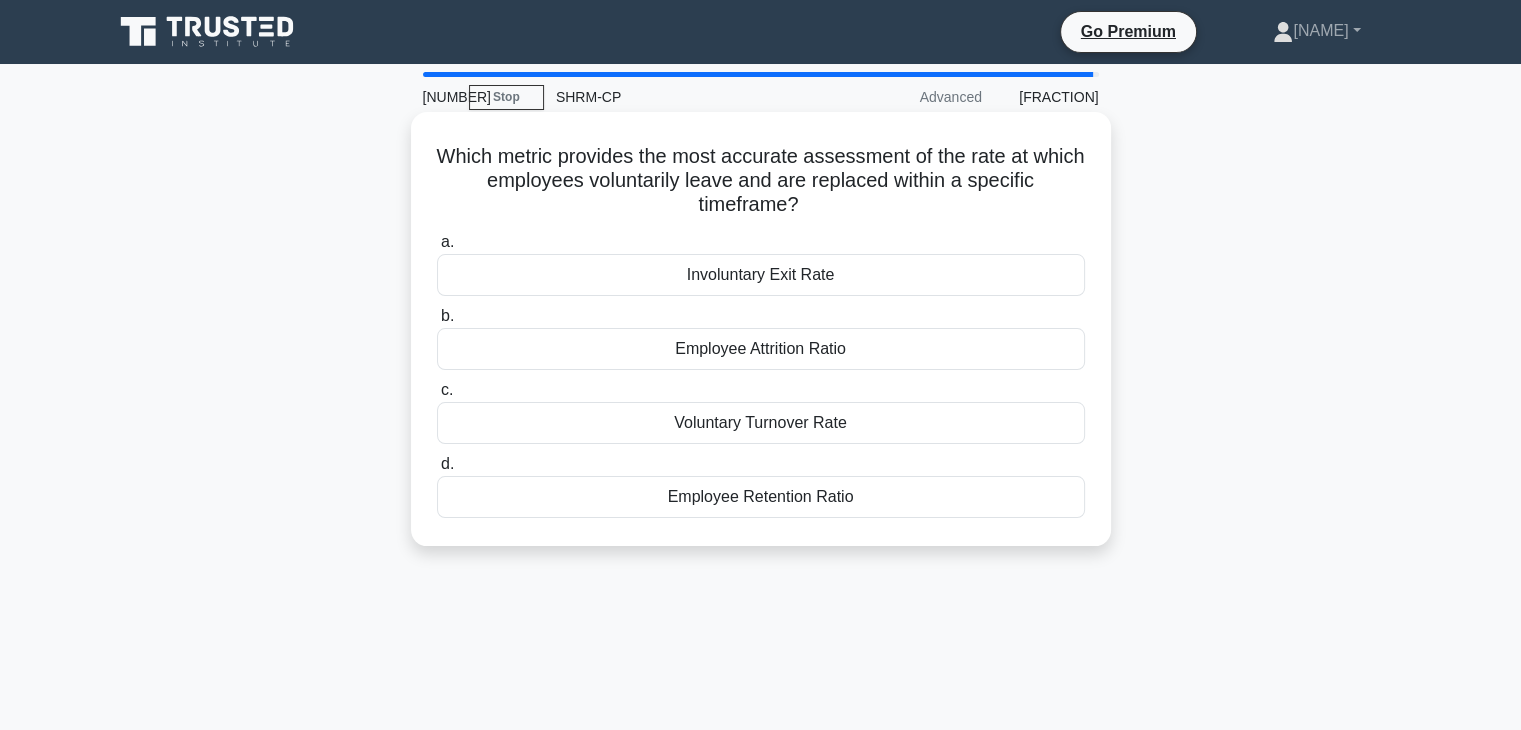 click on "Employee Attrition Ratio" at bounding box center [761, 349] 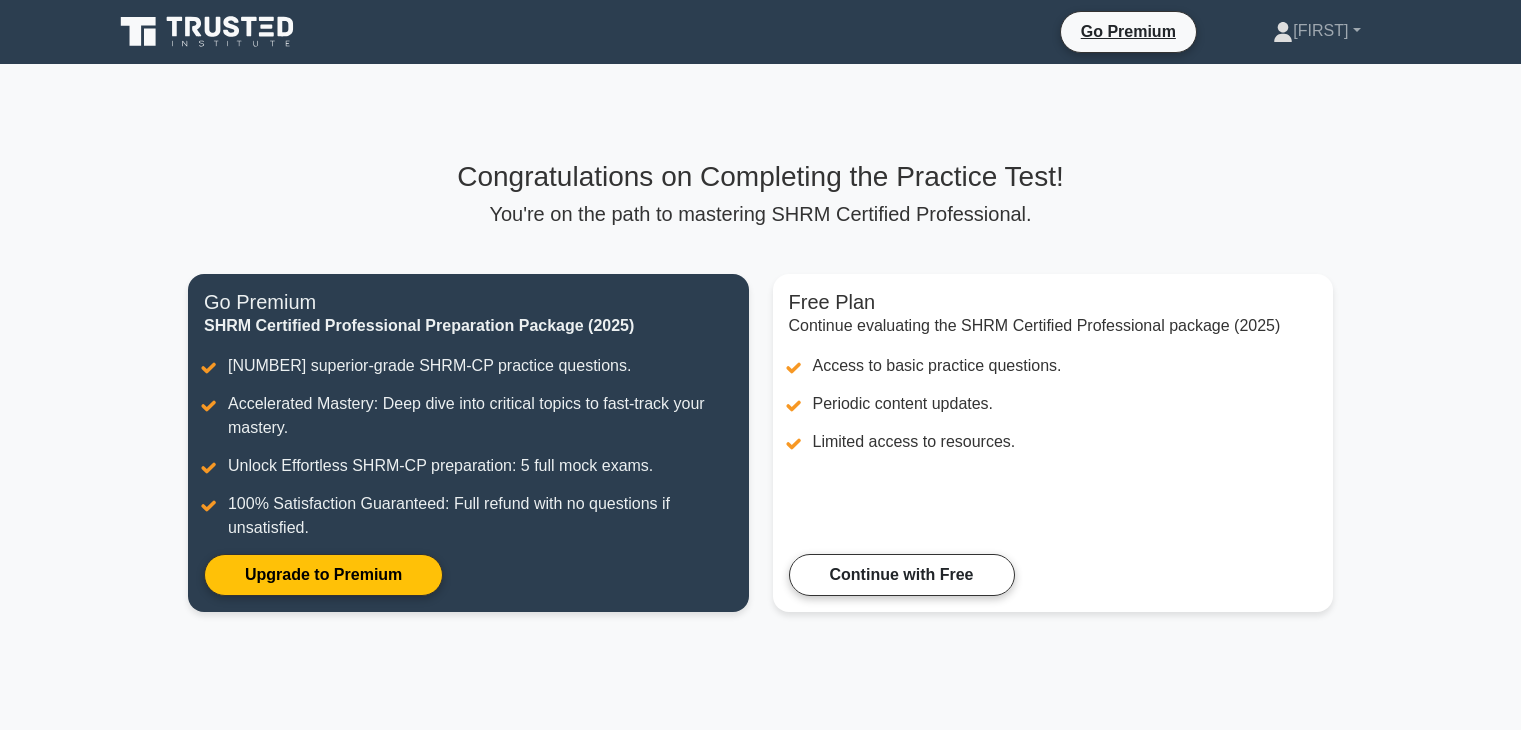 scroll, scrollTop: 0, scrollLeft: 0, axis: both 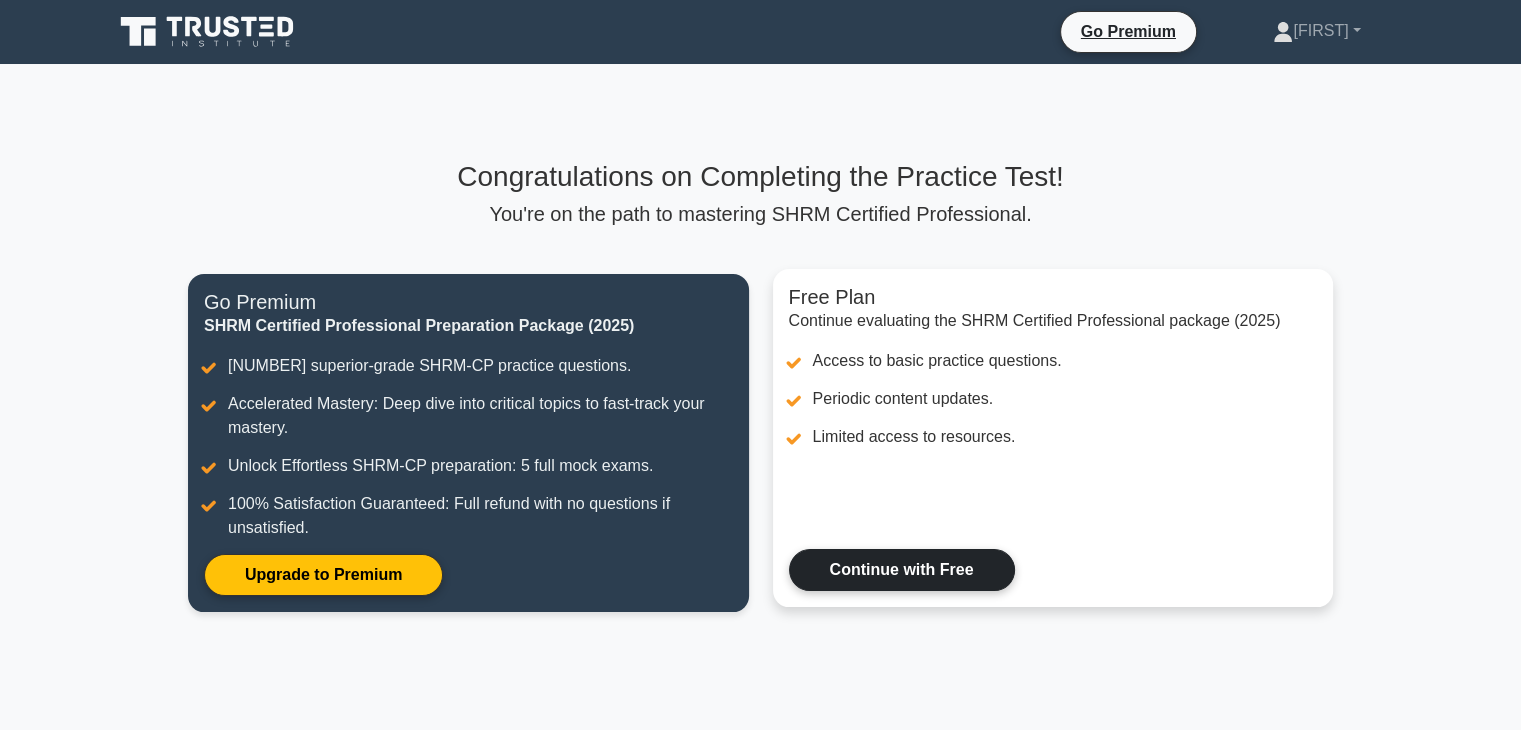 click on "Continue with Free" at bounding box center [902, 570] 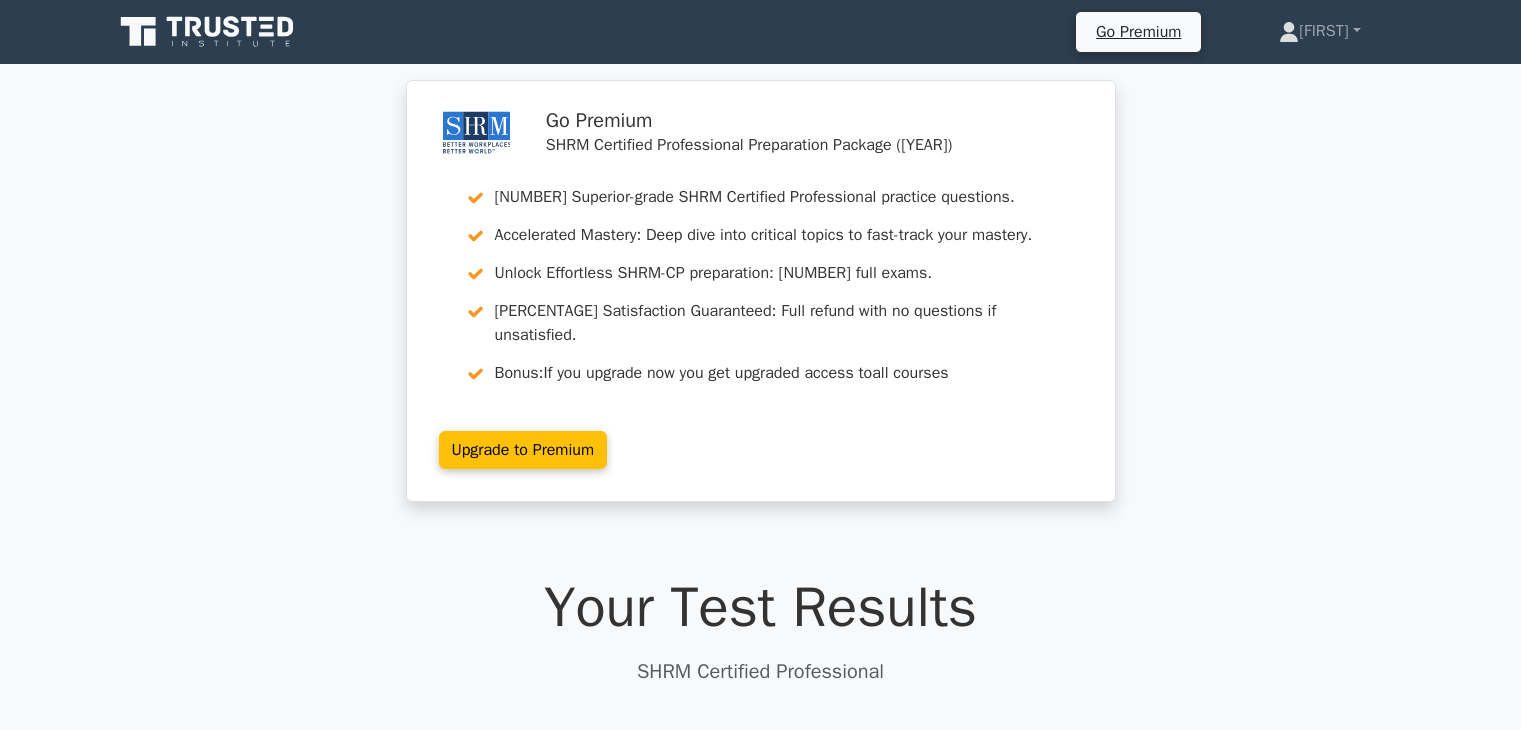 scroll, scrollTop: 0, scrollLeft: 0, axis: both 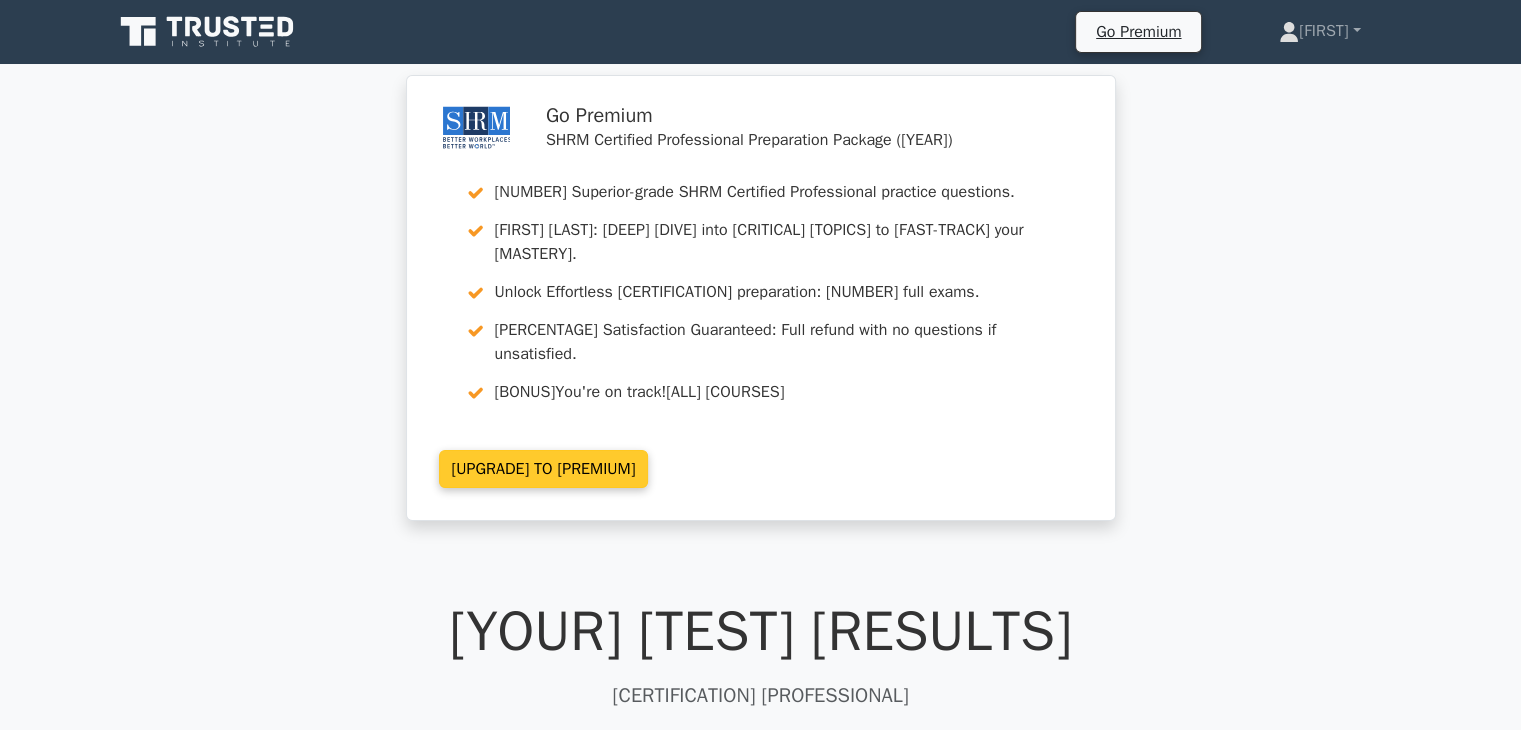 click on "[UPGRADE] TO [PREMIUM]" at bounding box center (544, 469) 